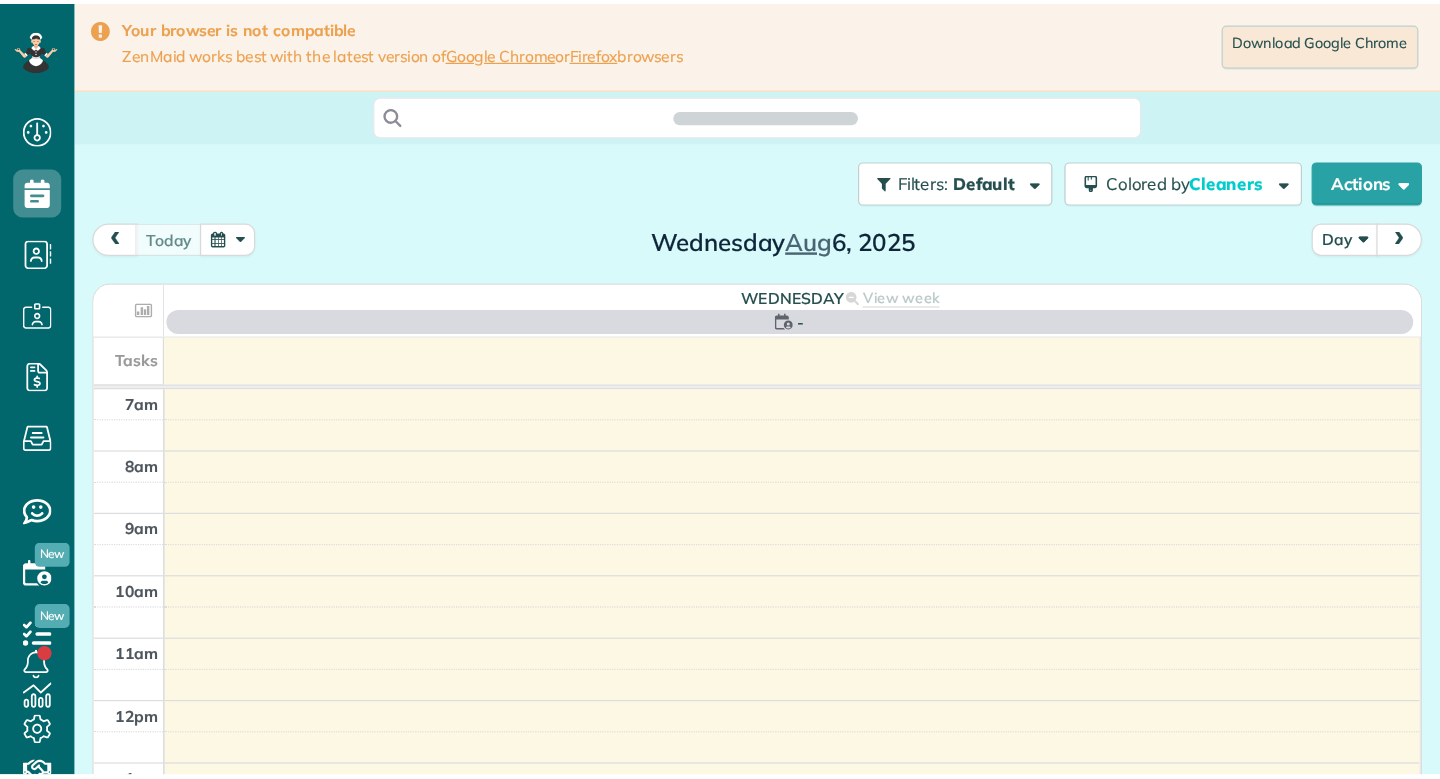 scroll, scrollTop: 0, scrollLeft: 0, axis: both 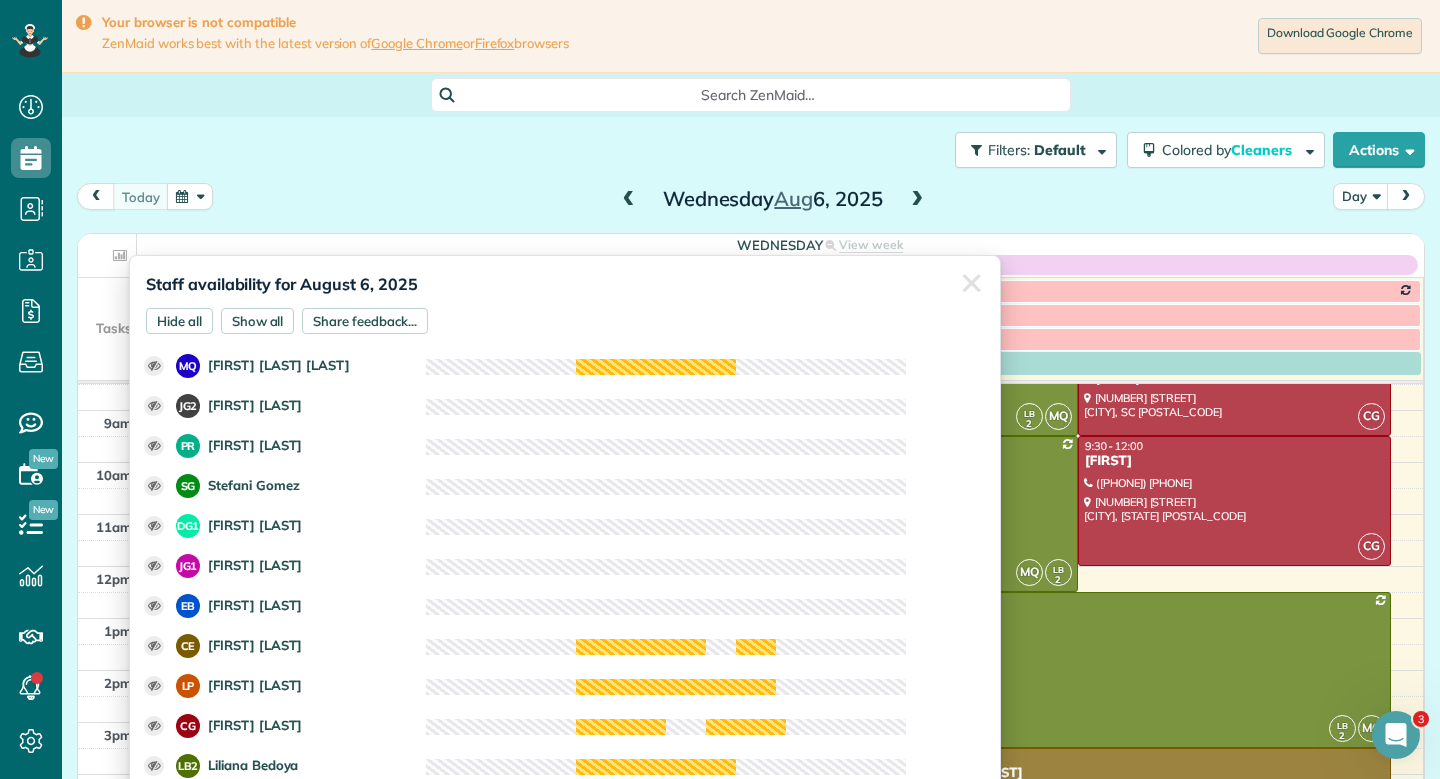 click on "today   Day Wednesday  Aug  6, 2025" at bounding box center (751, 201) 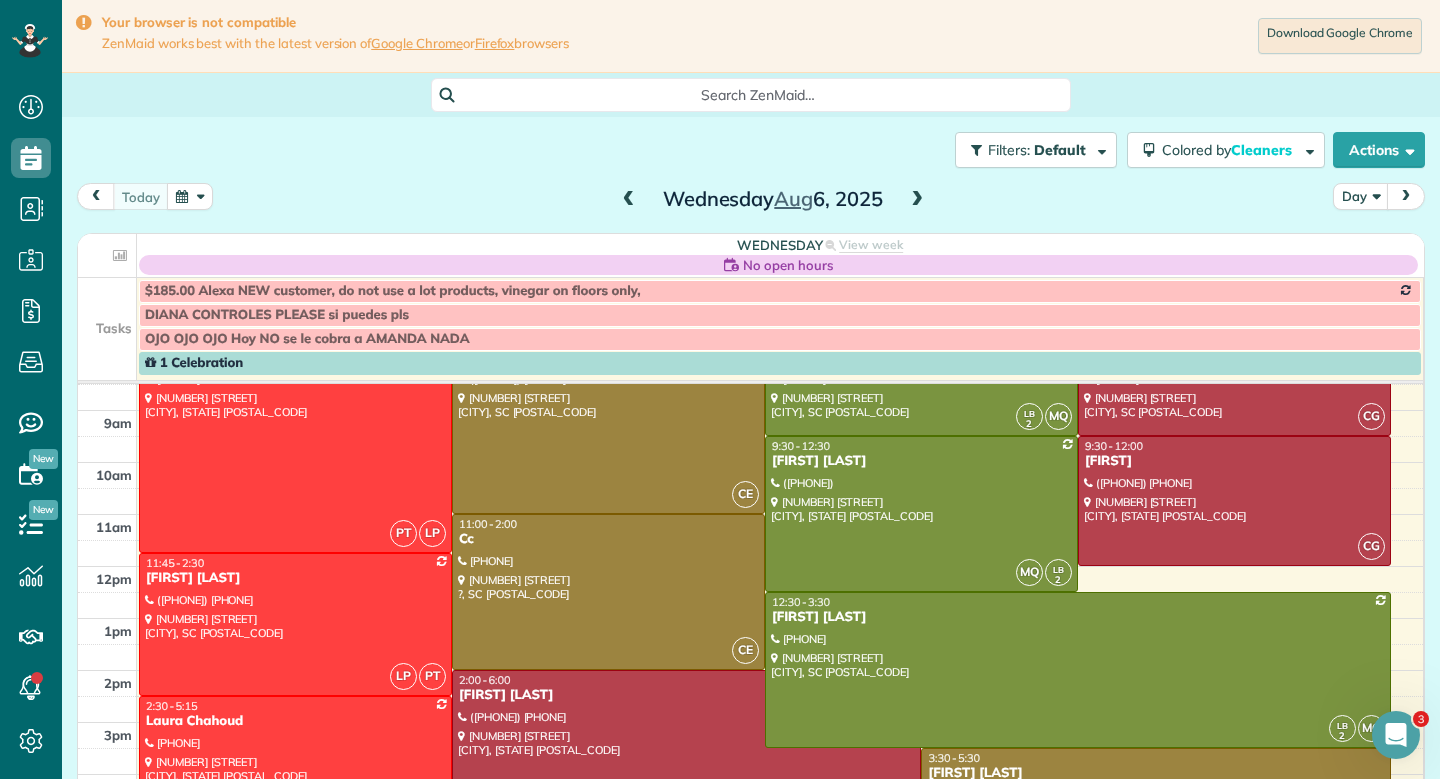 click at bounding box center (917, 200) 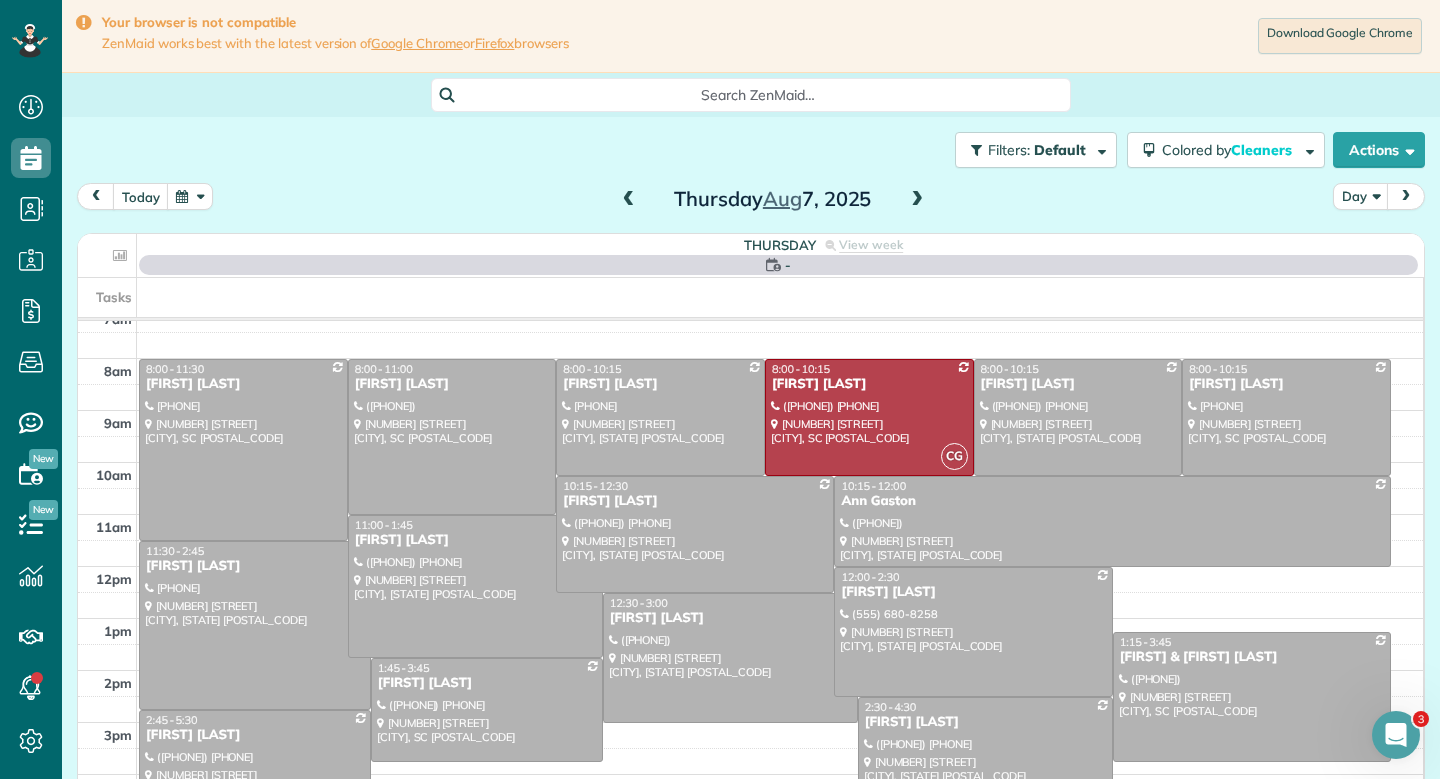 scroll, scrollTop: 0, scrollLeft: 0, axis: both 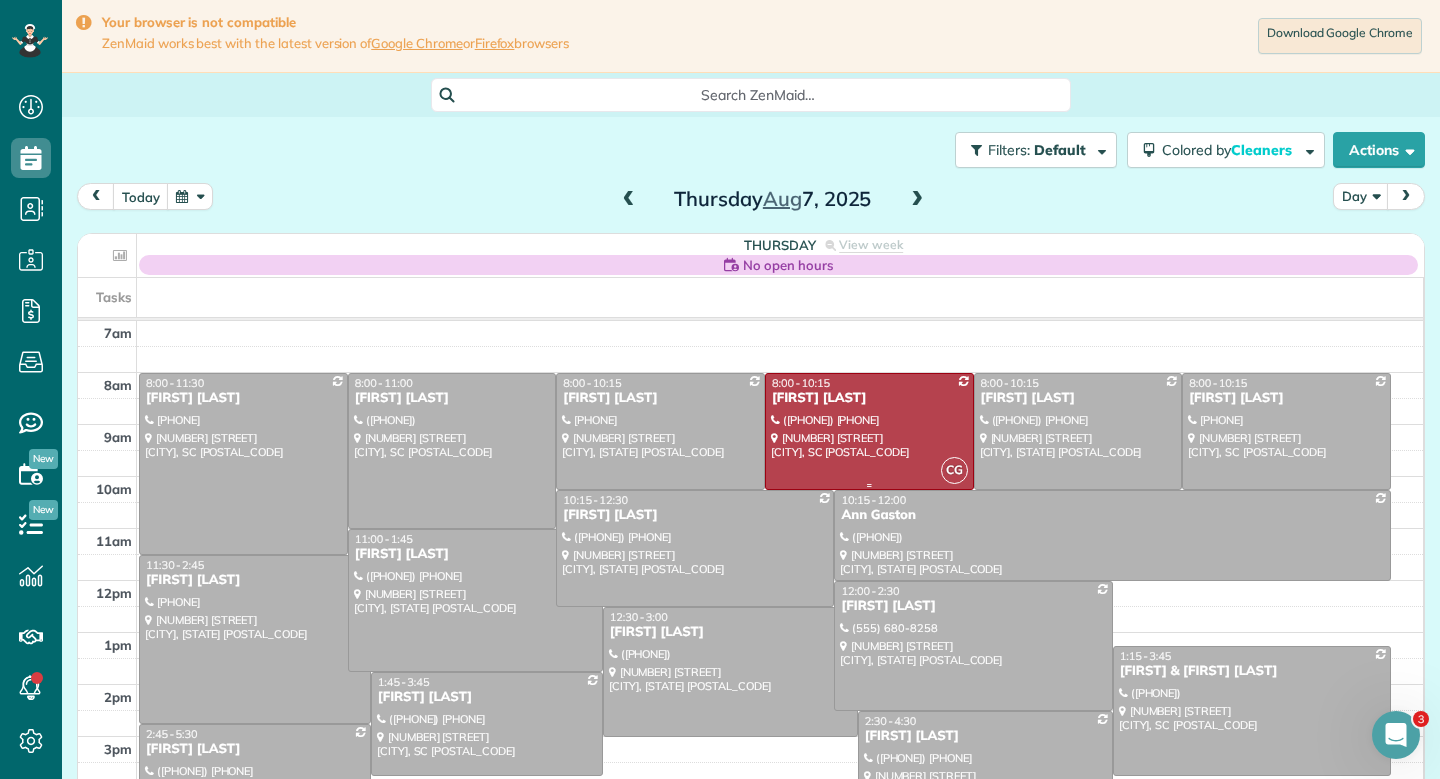 click at bounding box center (869, 431) 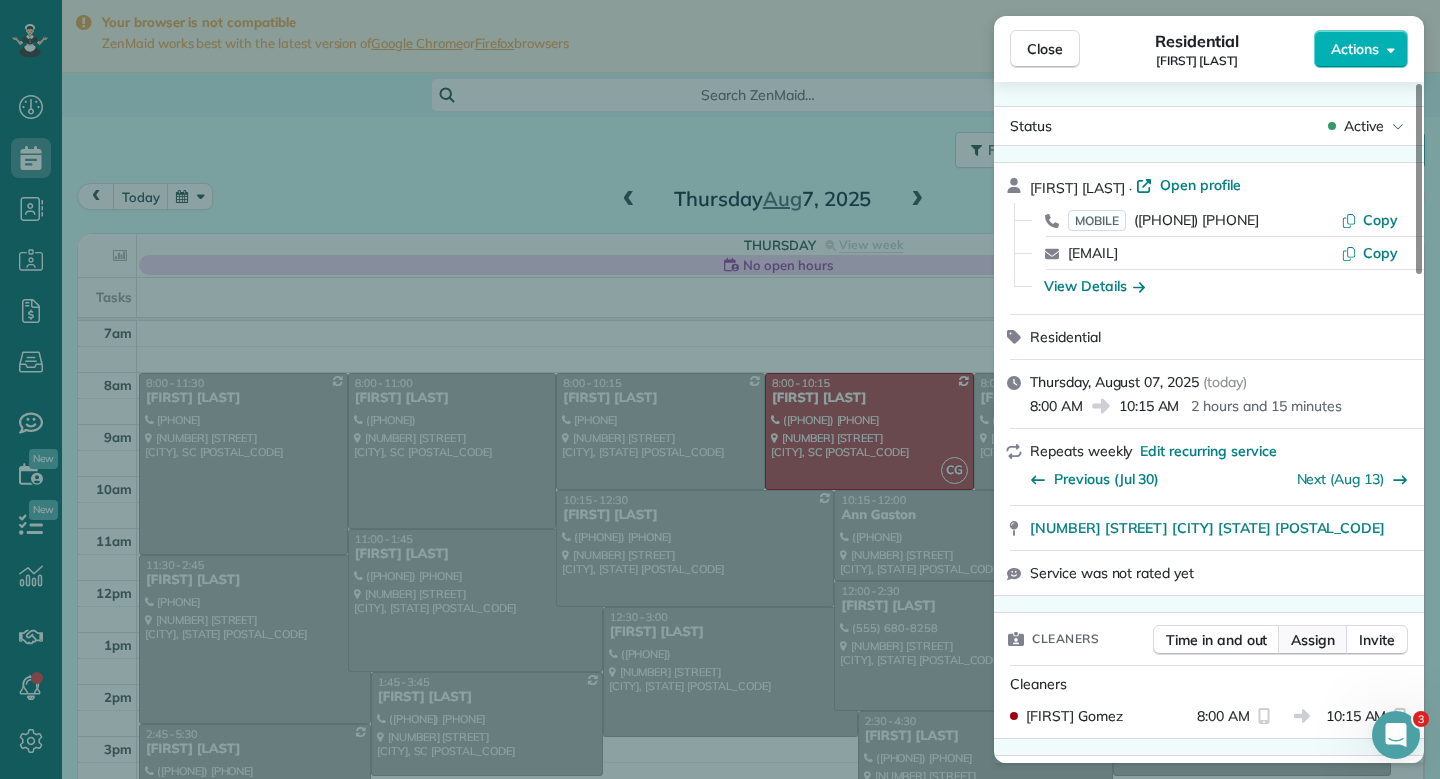 click on "Assign" at bounding box center (1313, 640) 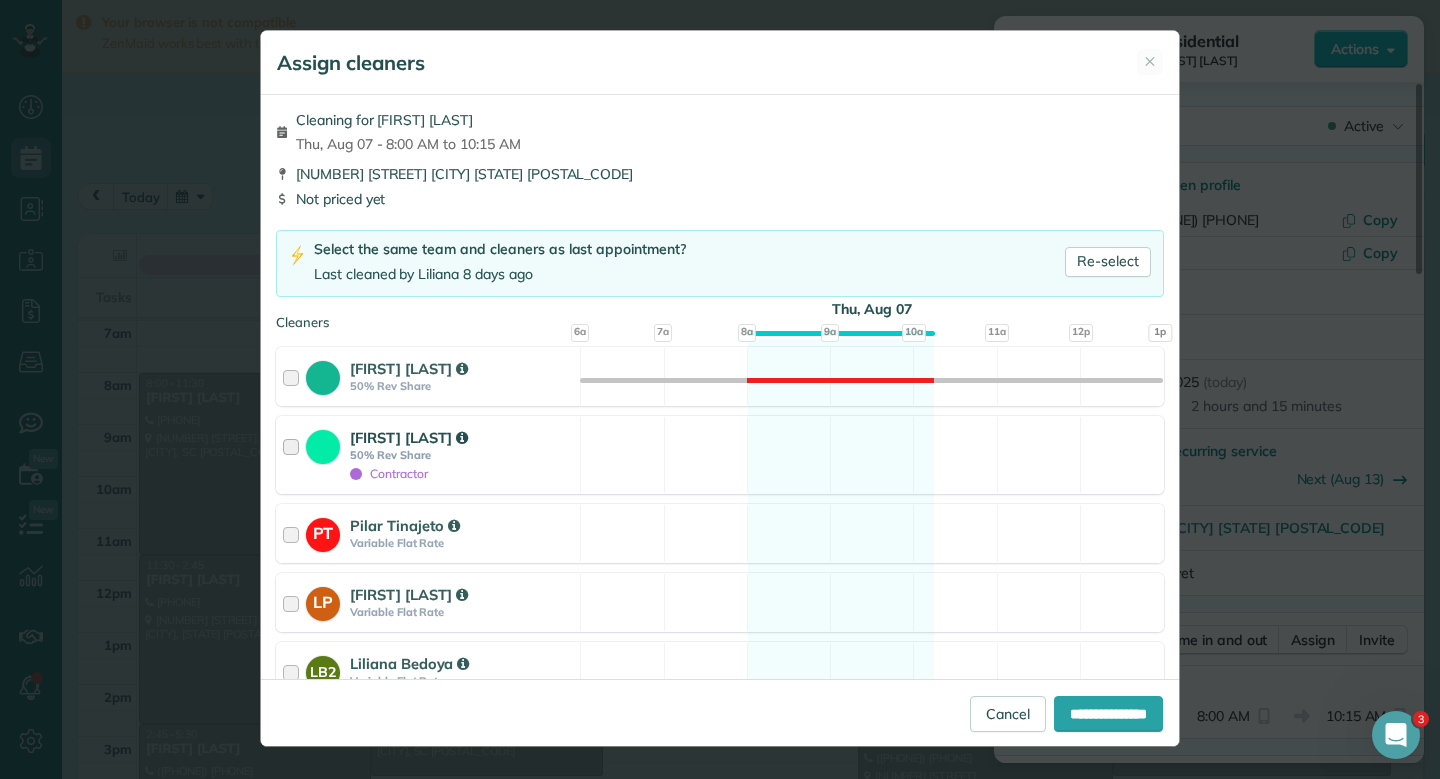 type 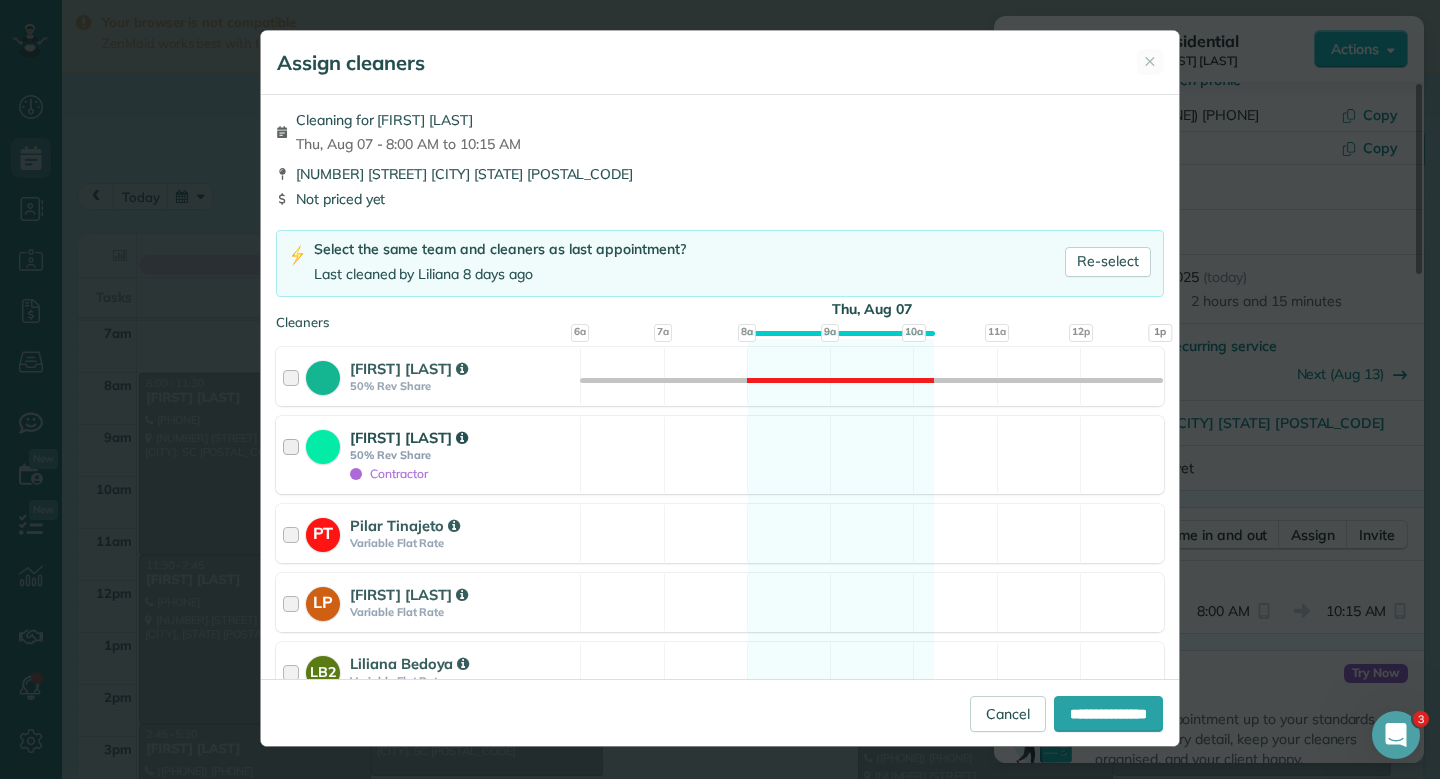 scroll, scrollTop: 120, scrollLeft: 0, axis: vertical 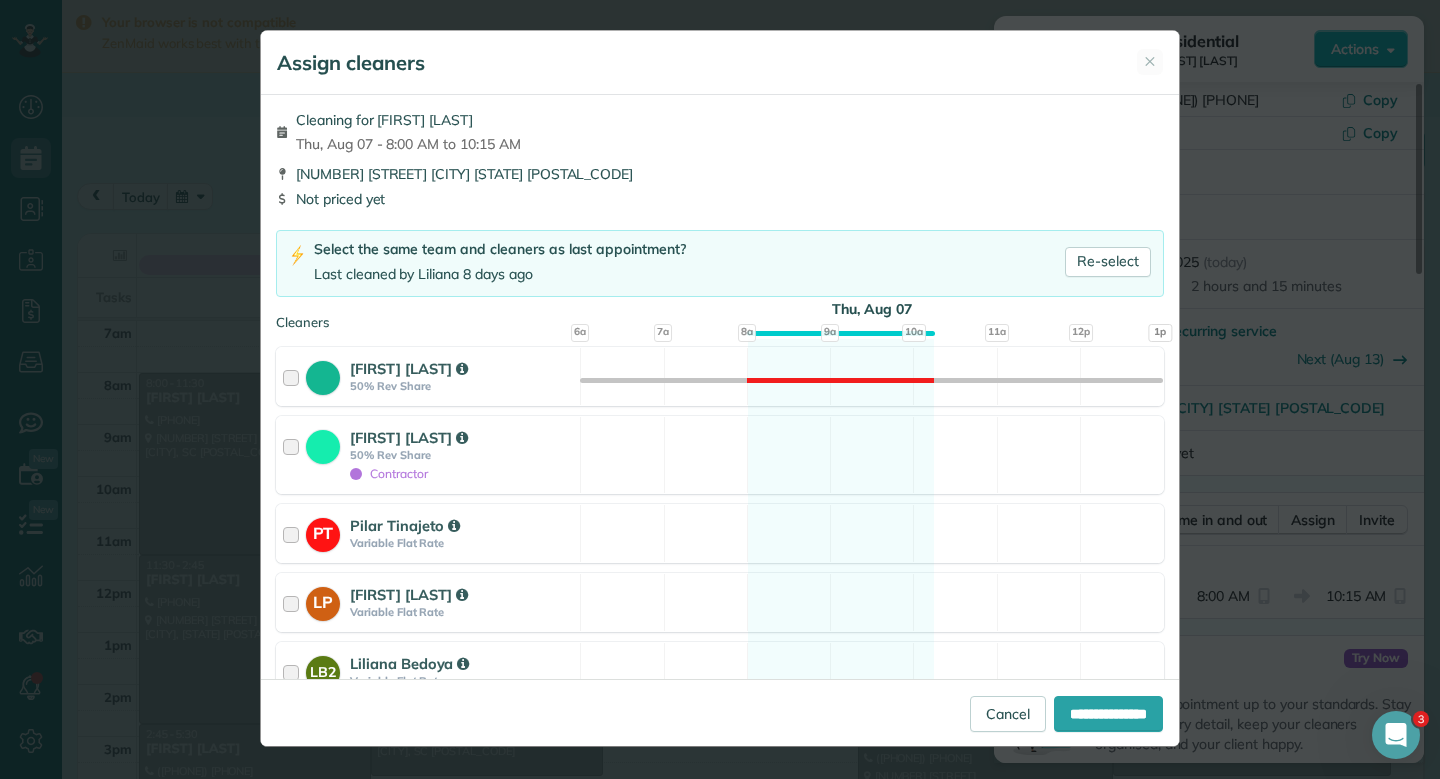 click on "Not priced yet" at bounding box center (720, 199) 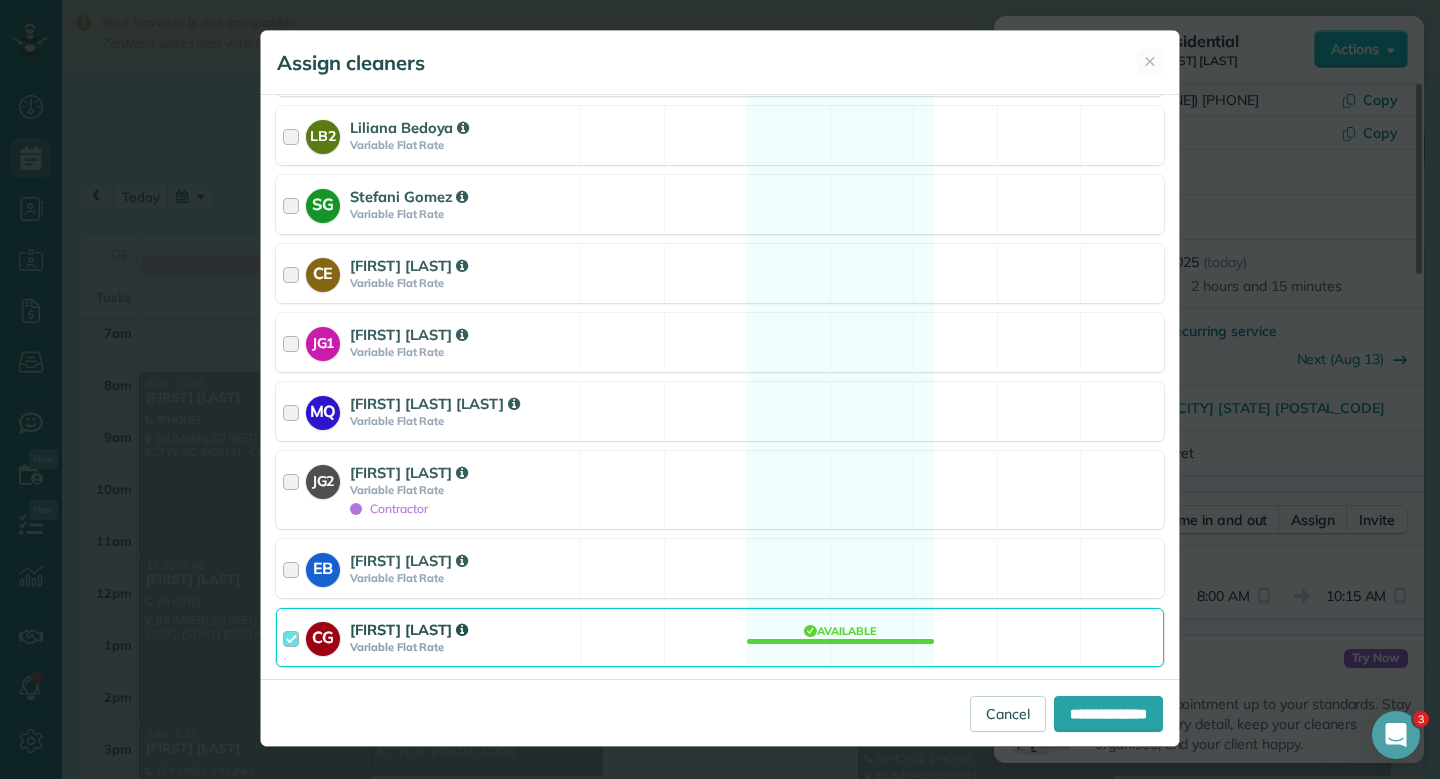 scroll, scrollTop: 596, scrollLeft: 0, axis: vertical 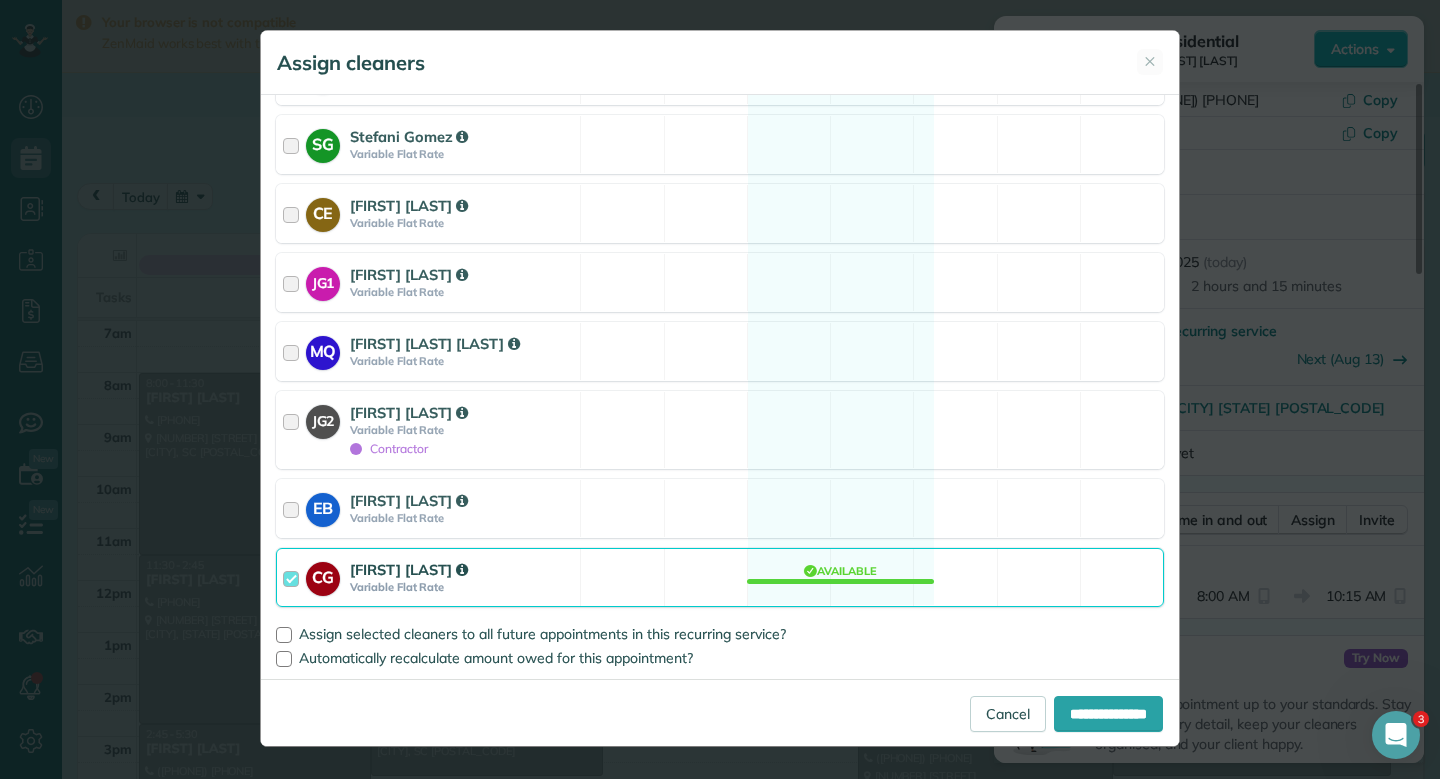 click on "CG
[FIRST] [MIDDLE] [LAST]
Variable Flat Rate
Available" at bounding box center [720, 577] 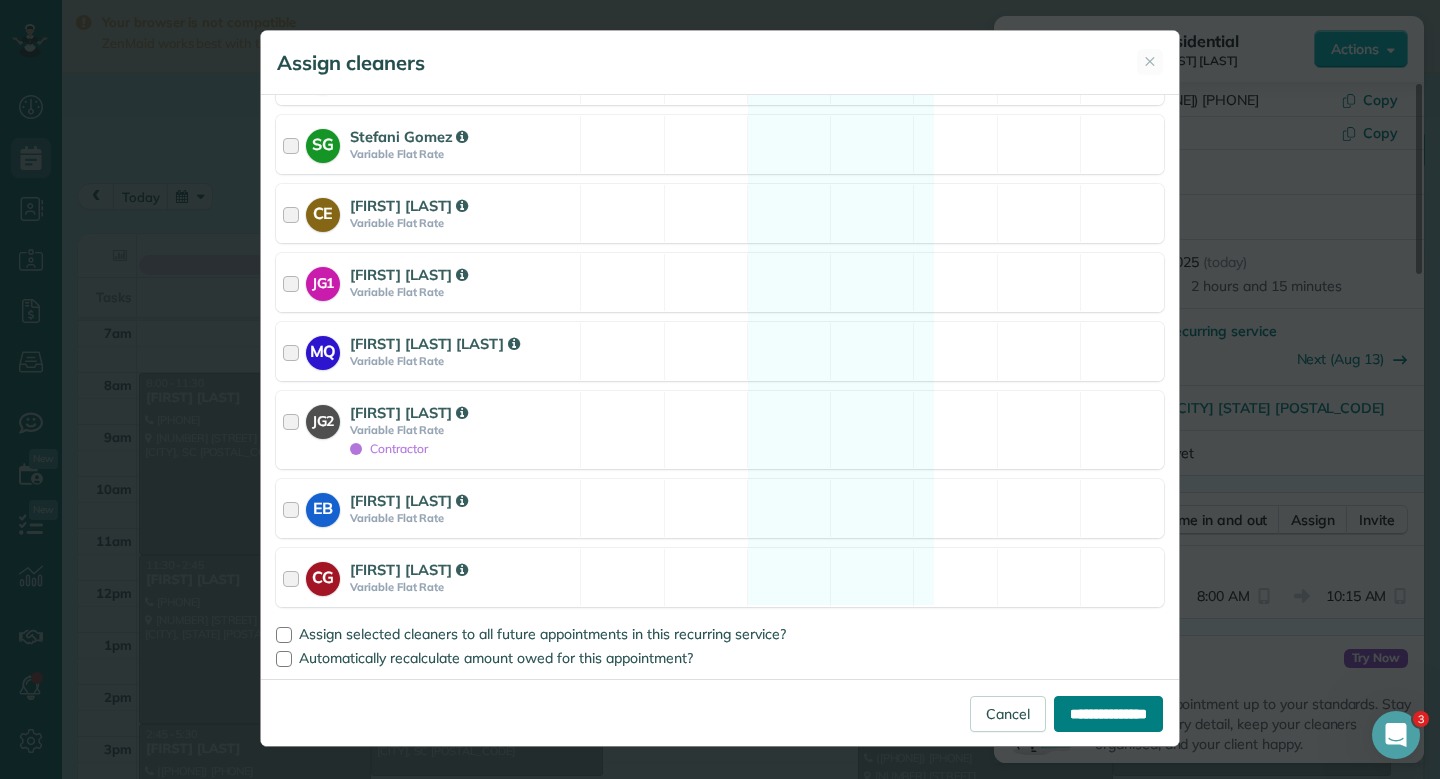 click on "**********" at bounding box center (1108, 714) 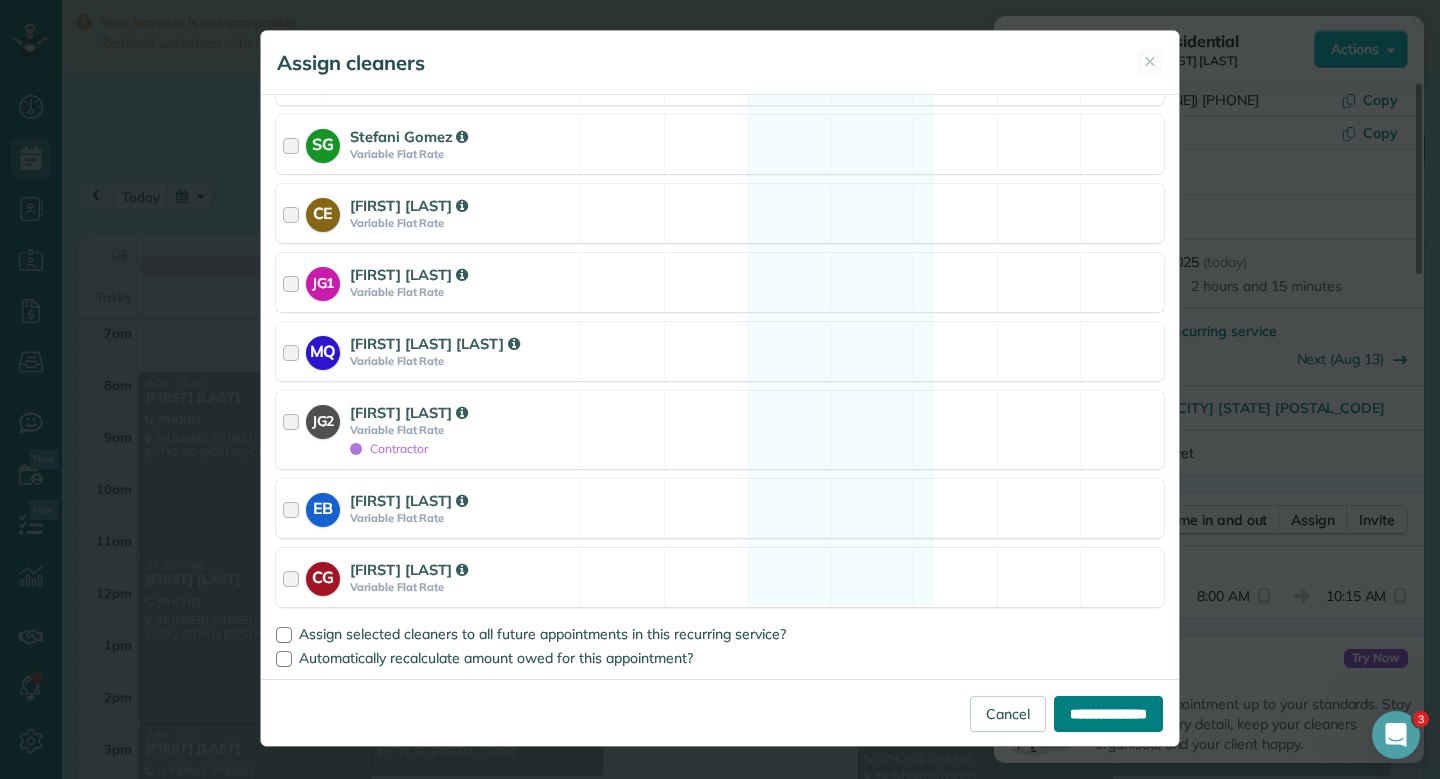 type on "**********" 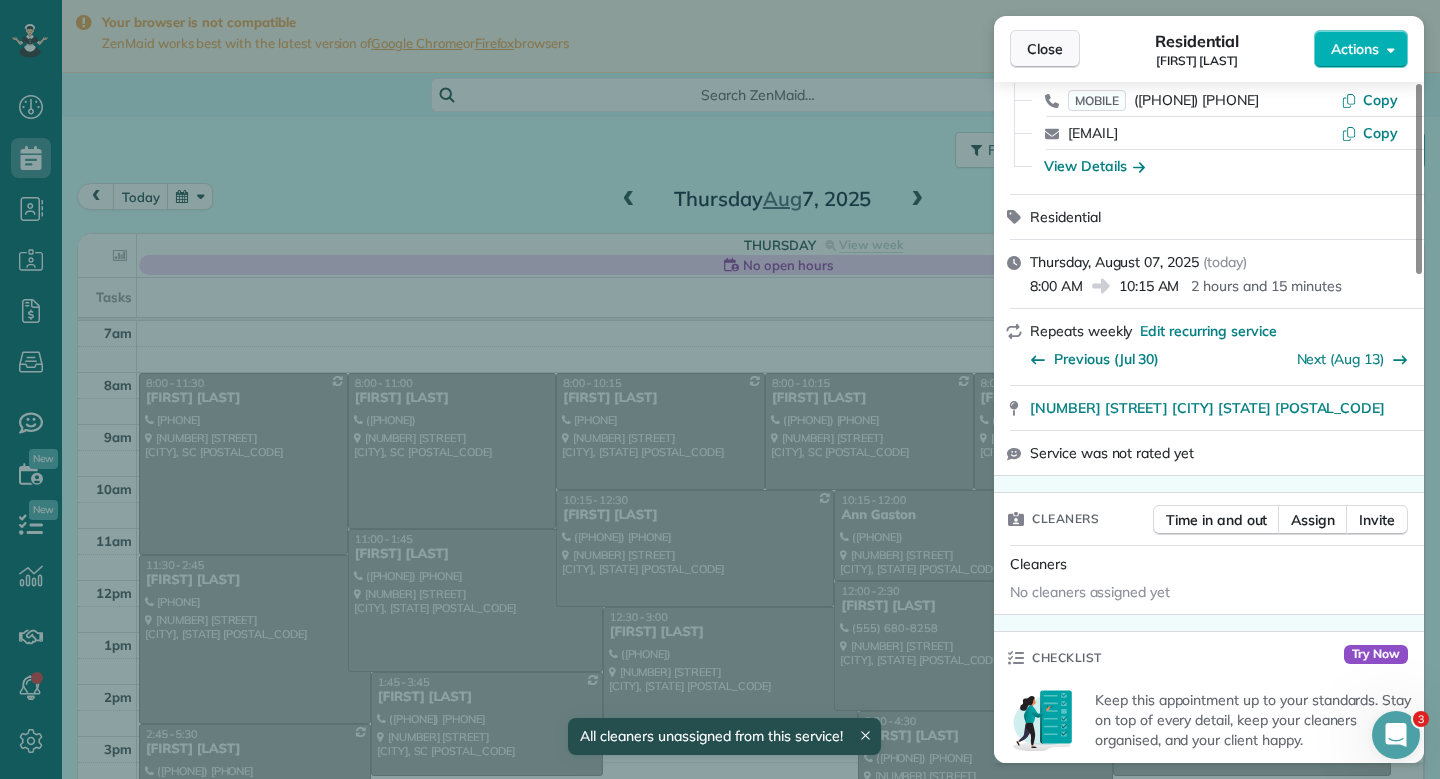 click on "Close" at bounding box center [1045, 49] 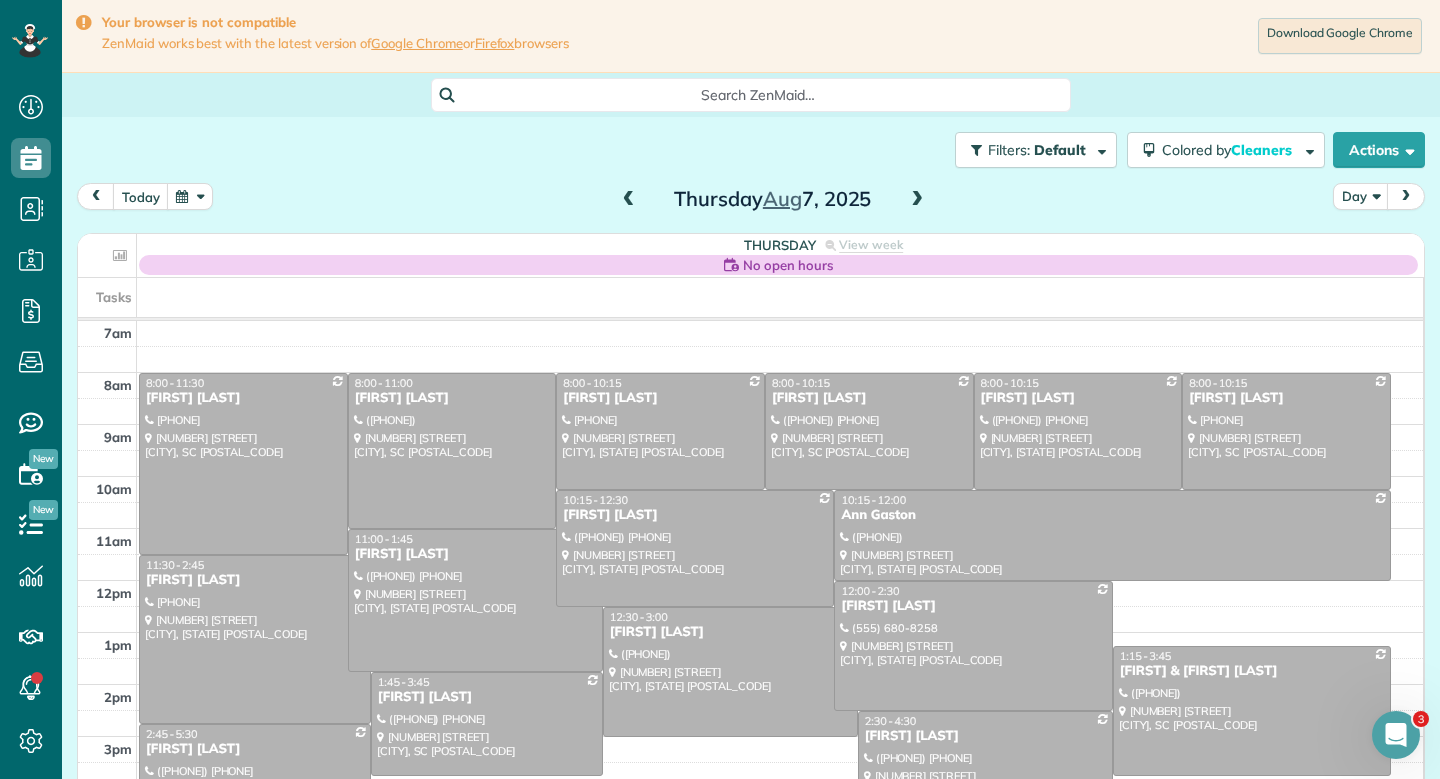 click on "today   Day [DAY] [MONTH] [DAY], [YEAR]" at bounding box center (751, 201) 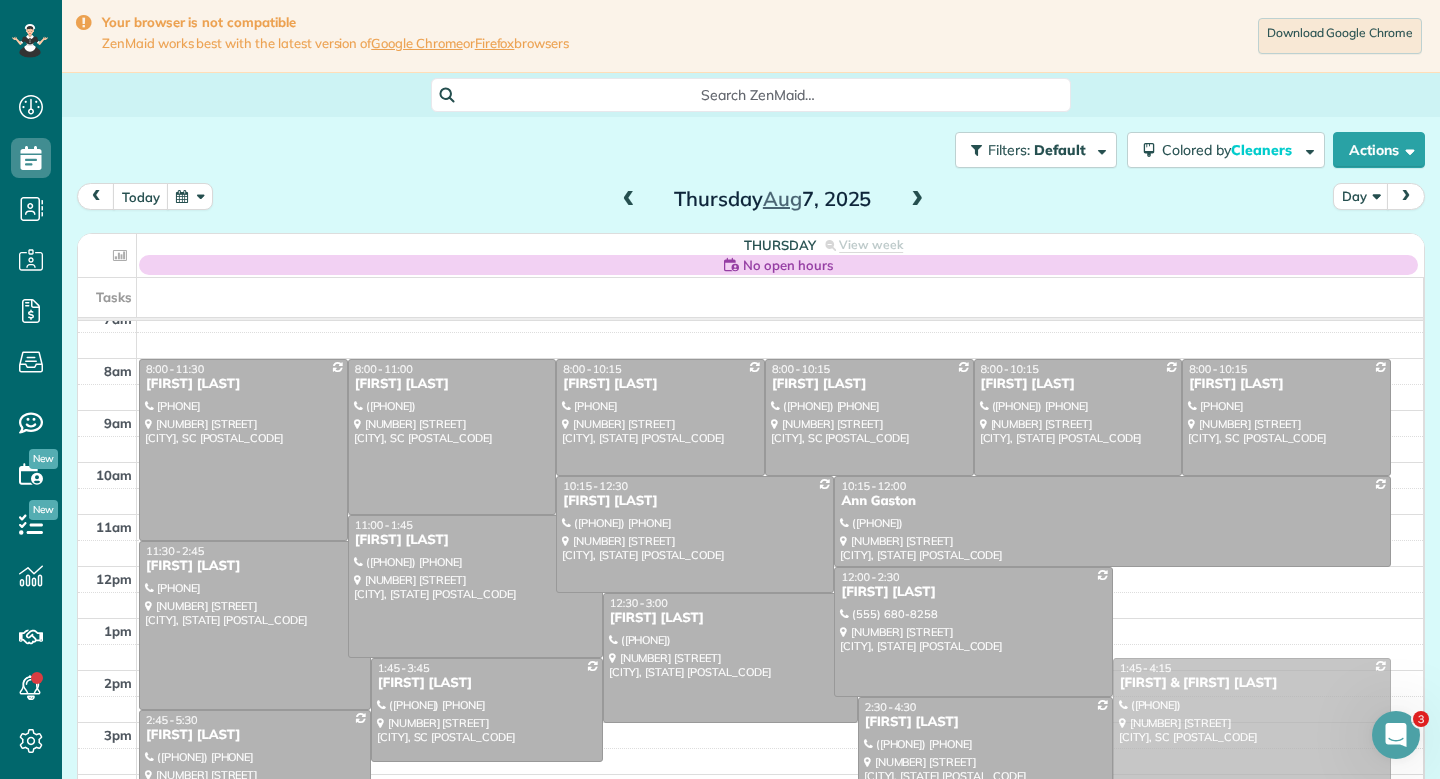 drag, startPoint x: 1233, startPoint y: 669, endPoint x: 1234, endPoint y: 694, distance: 25.019993 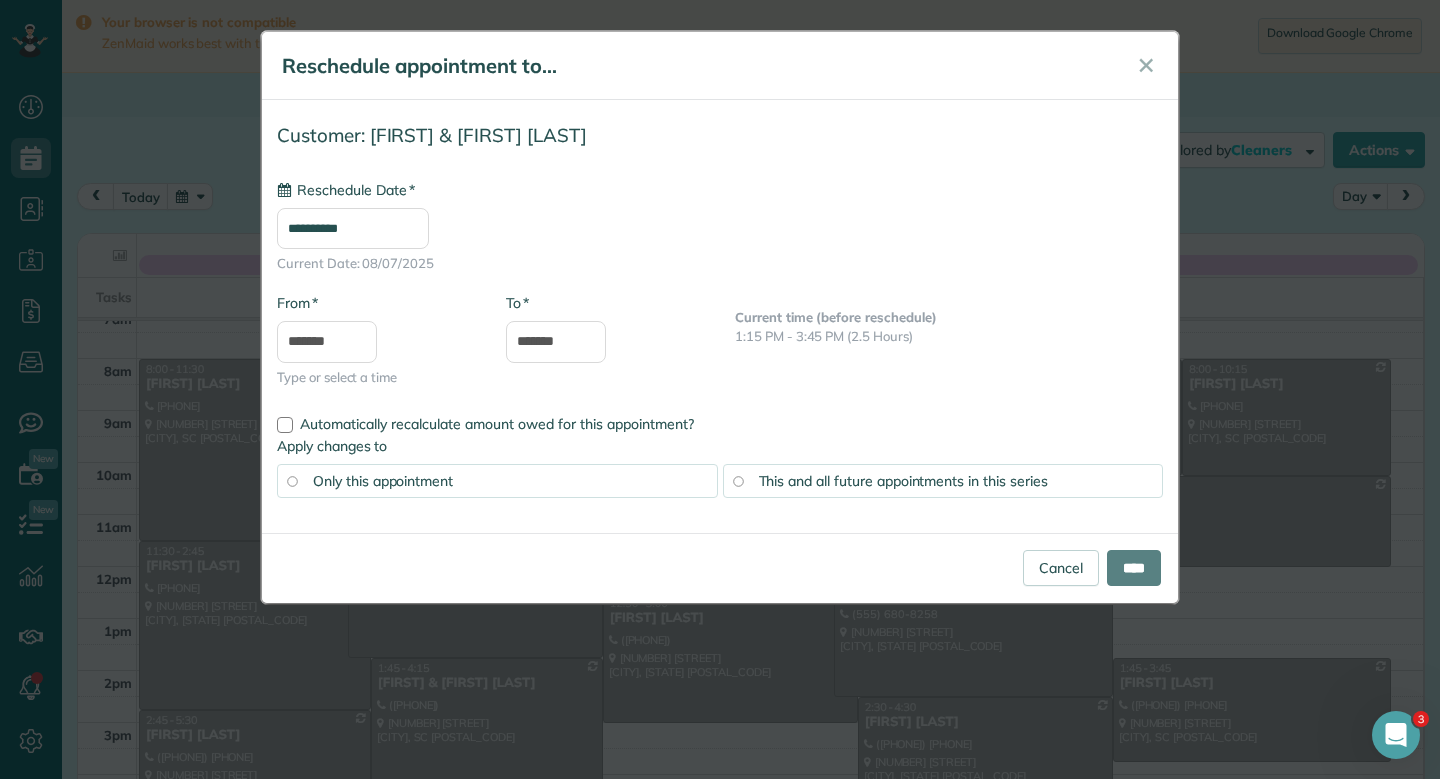 type on "**********" 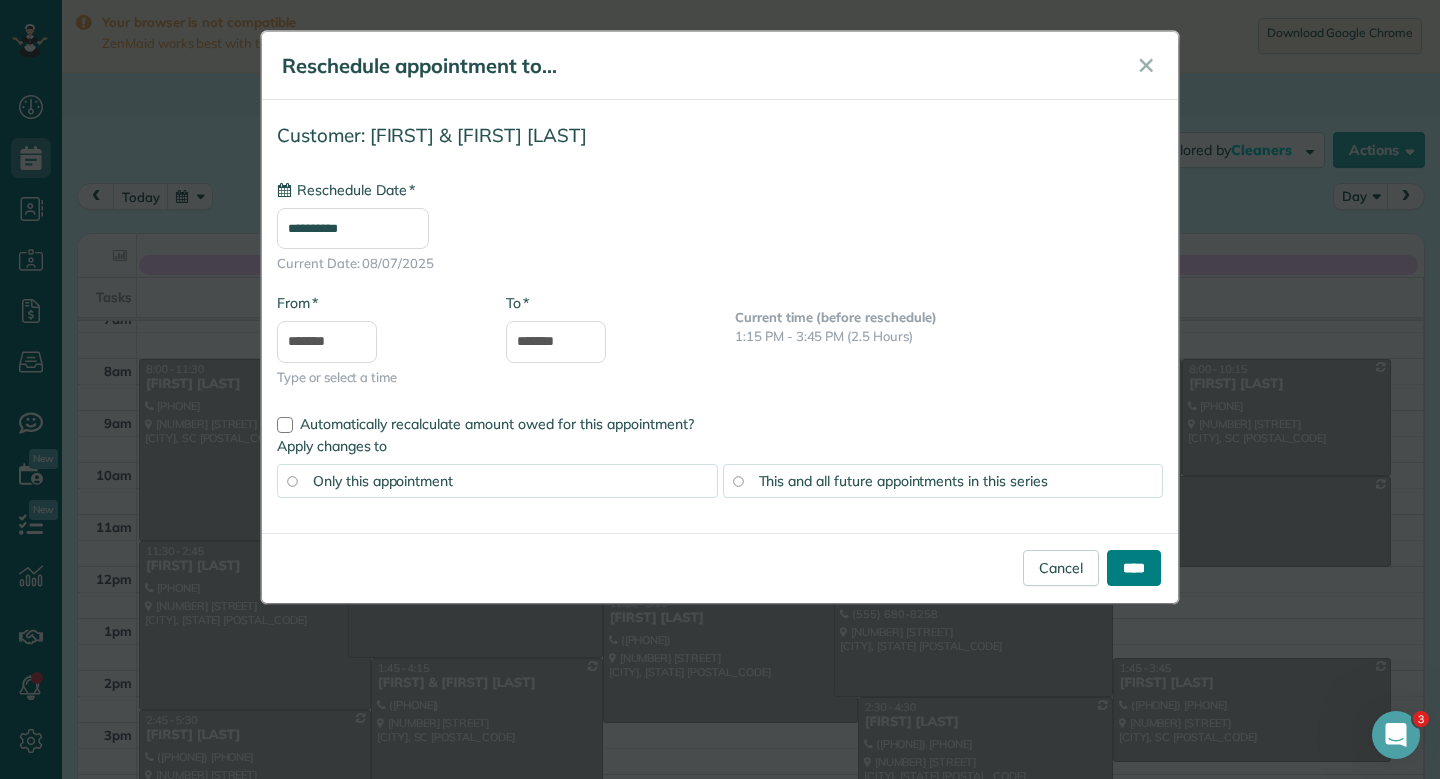click on "****" at bounding box center (1134, 568) 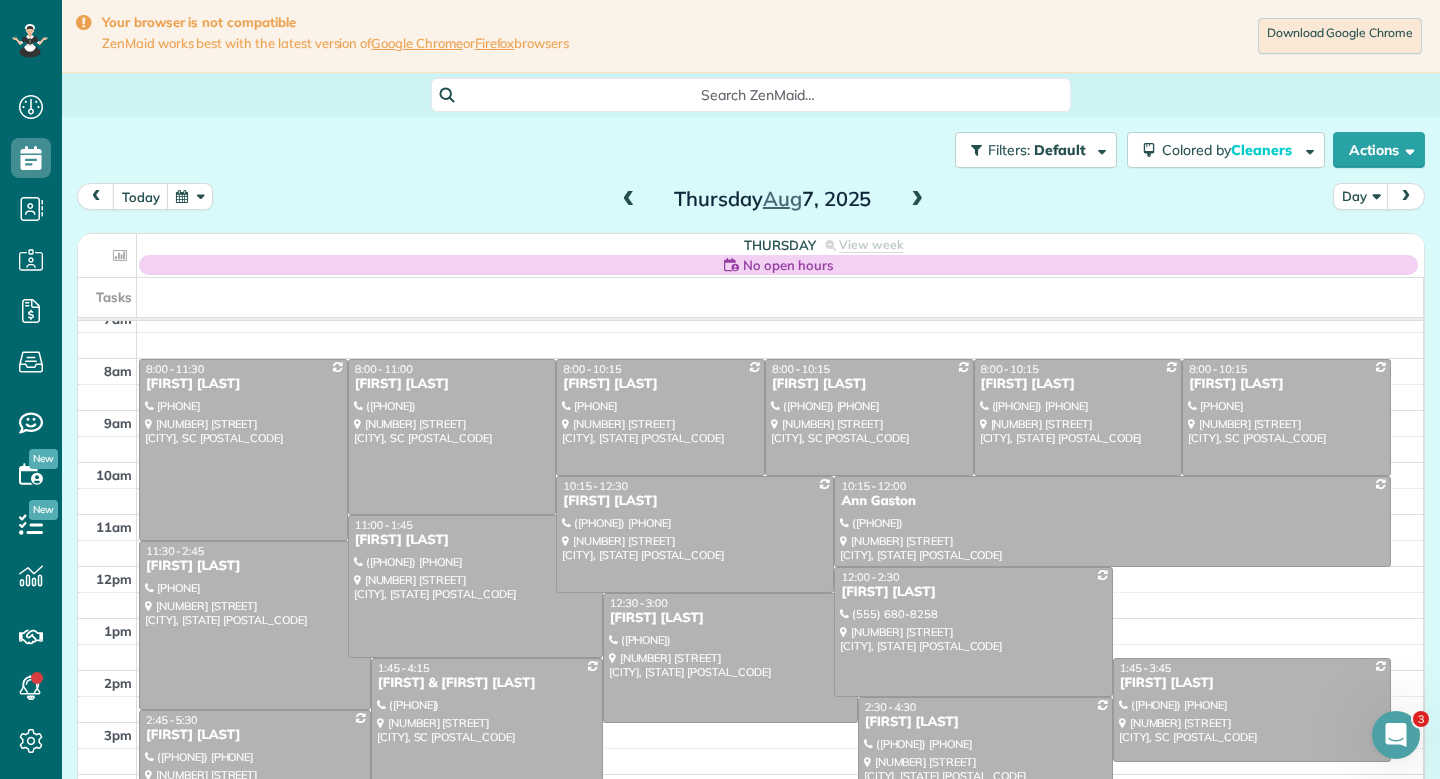 click on "today   Day [DAY] [MONTH] [DAY], [YEAR]" at bounding box center (751, 201) 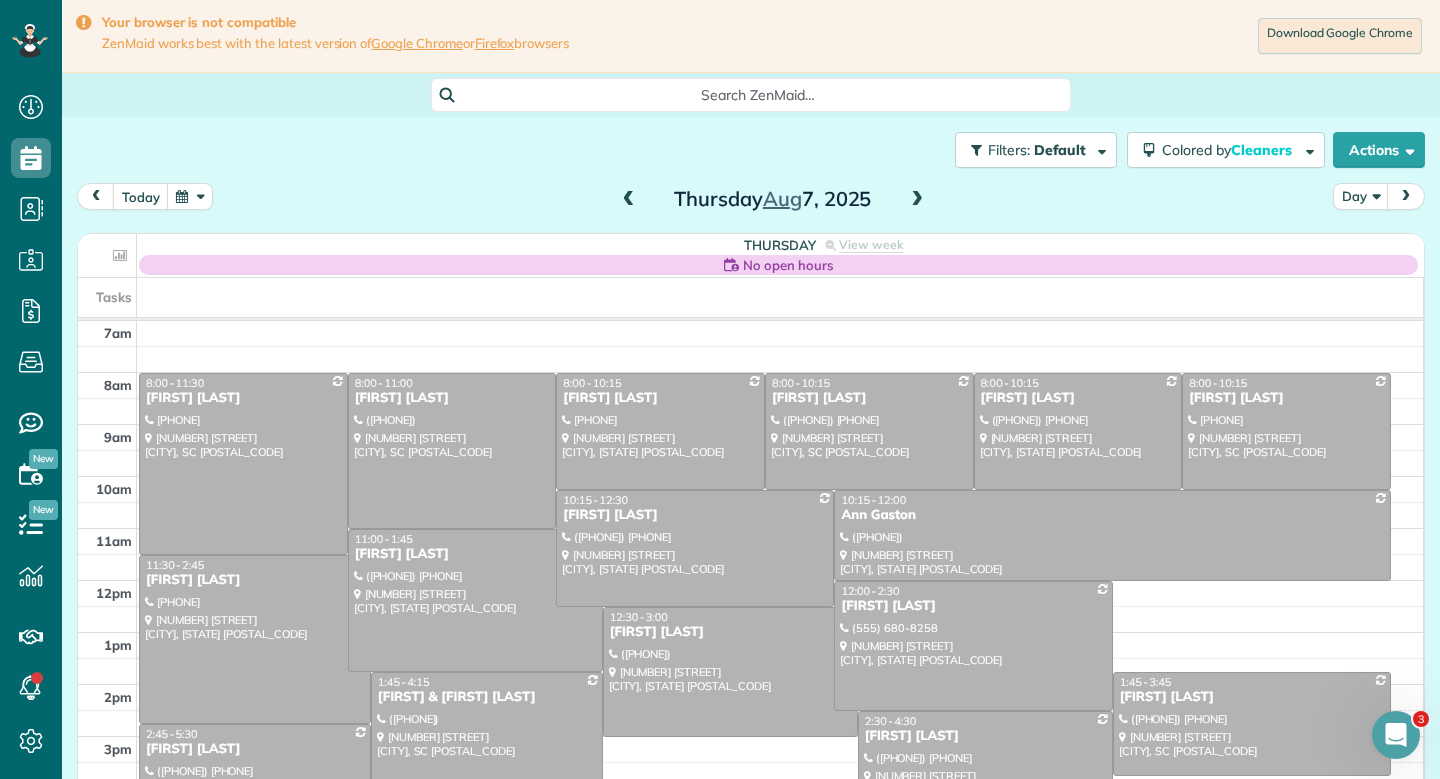 scroll, scrollTop: 14, scrollLeft: 0, axis: vertical 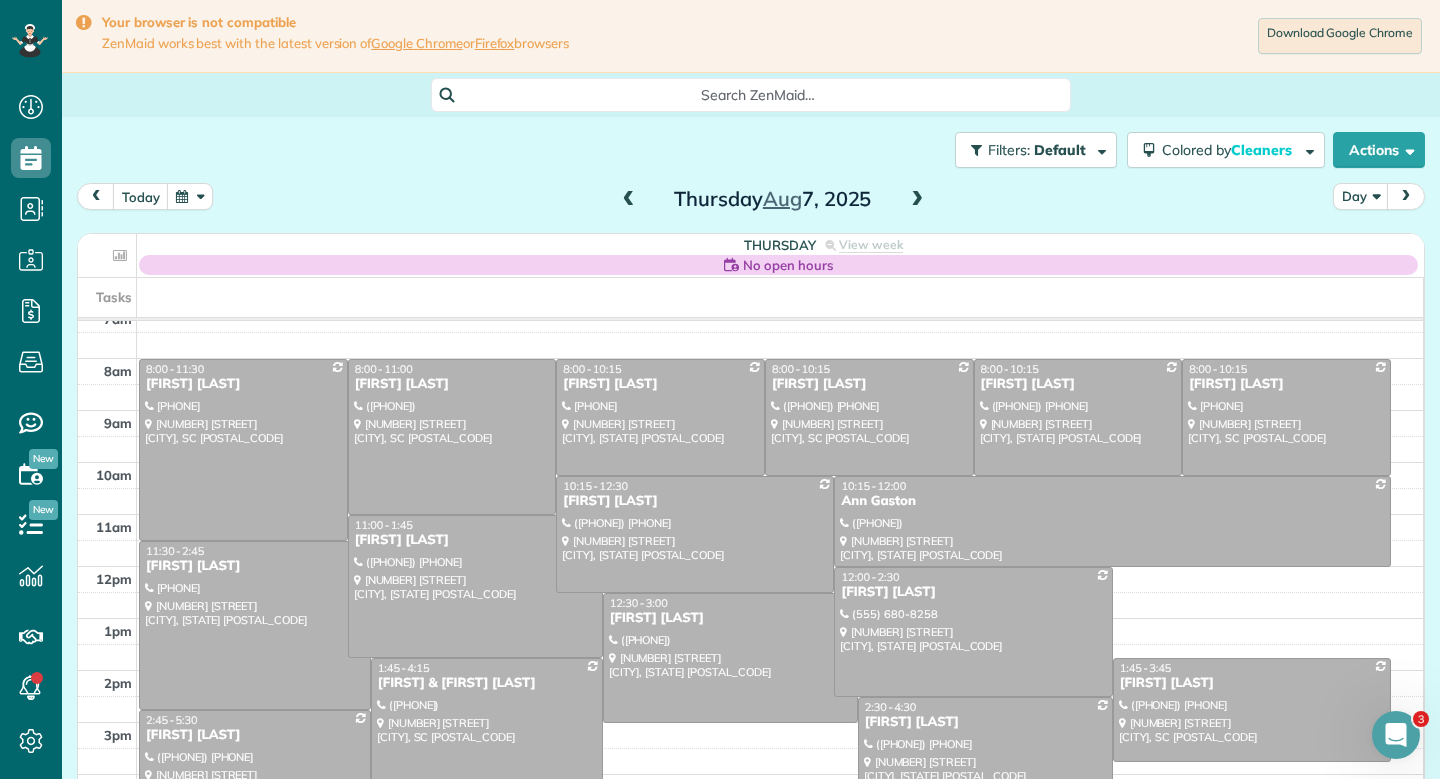 click at bounding box center [917, 200] 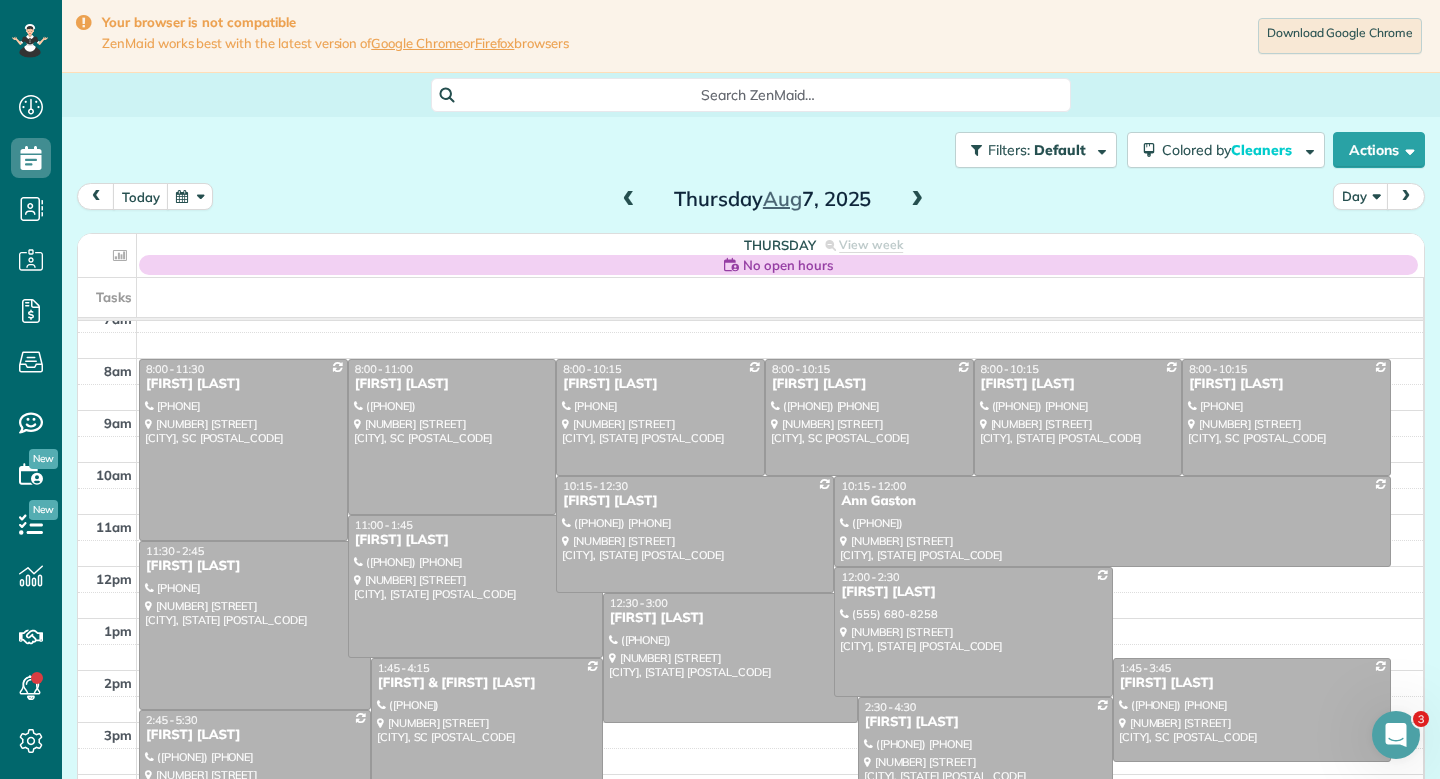 scroll, scrollTop: 0, scrollLeft: 0, axis: both 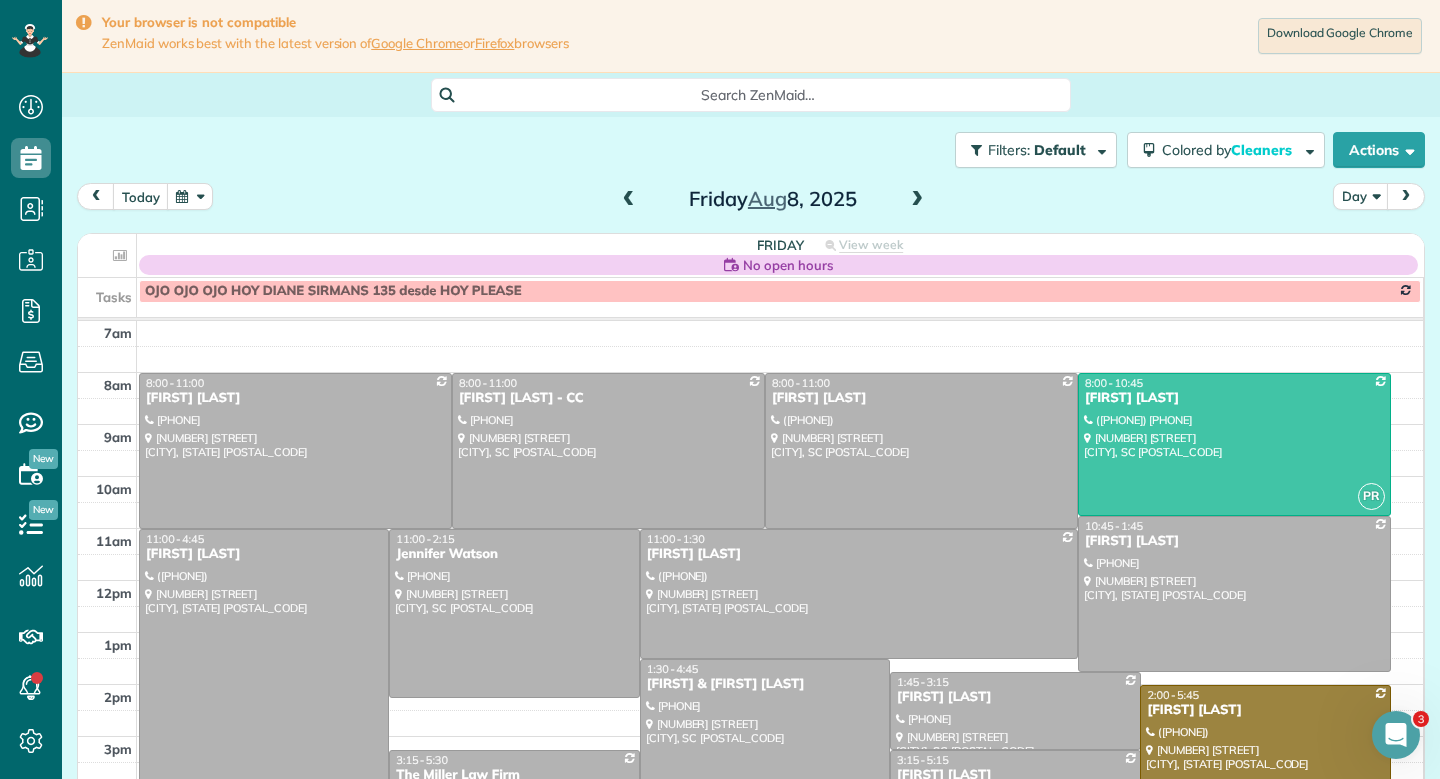 click at bounding box center [1265, 782] 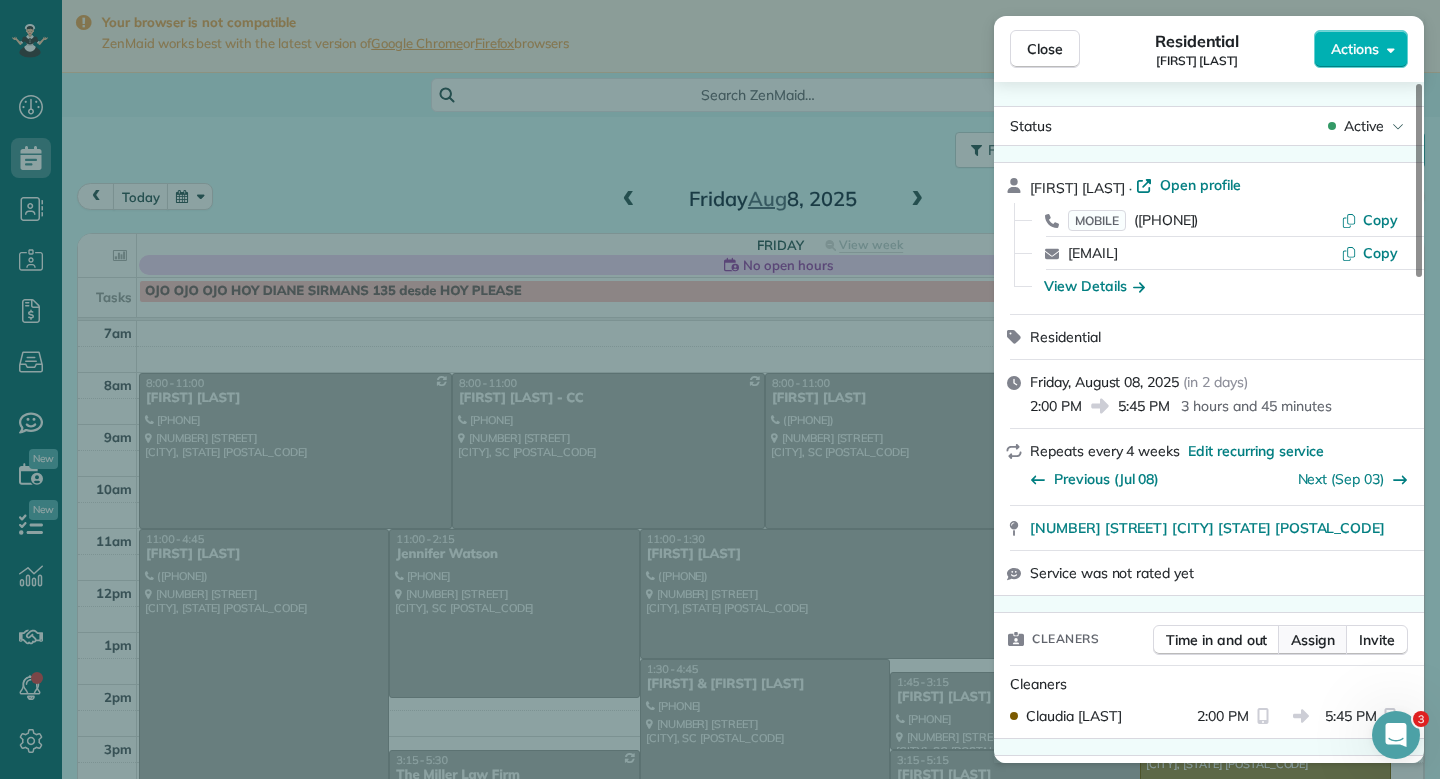 click on "Assign" at bounding box center [1313, 640] 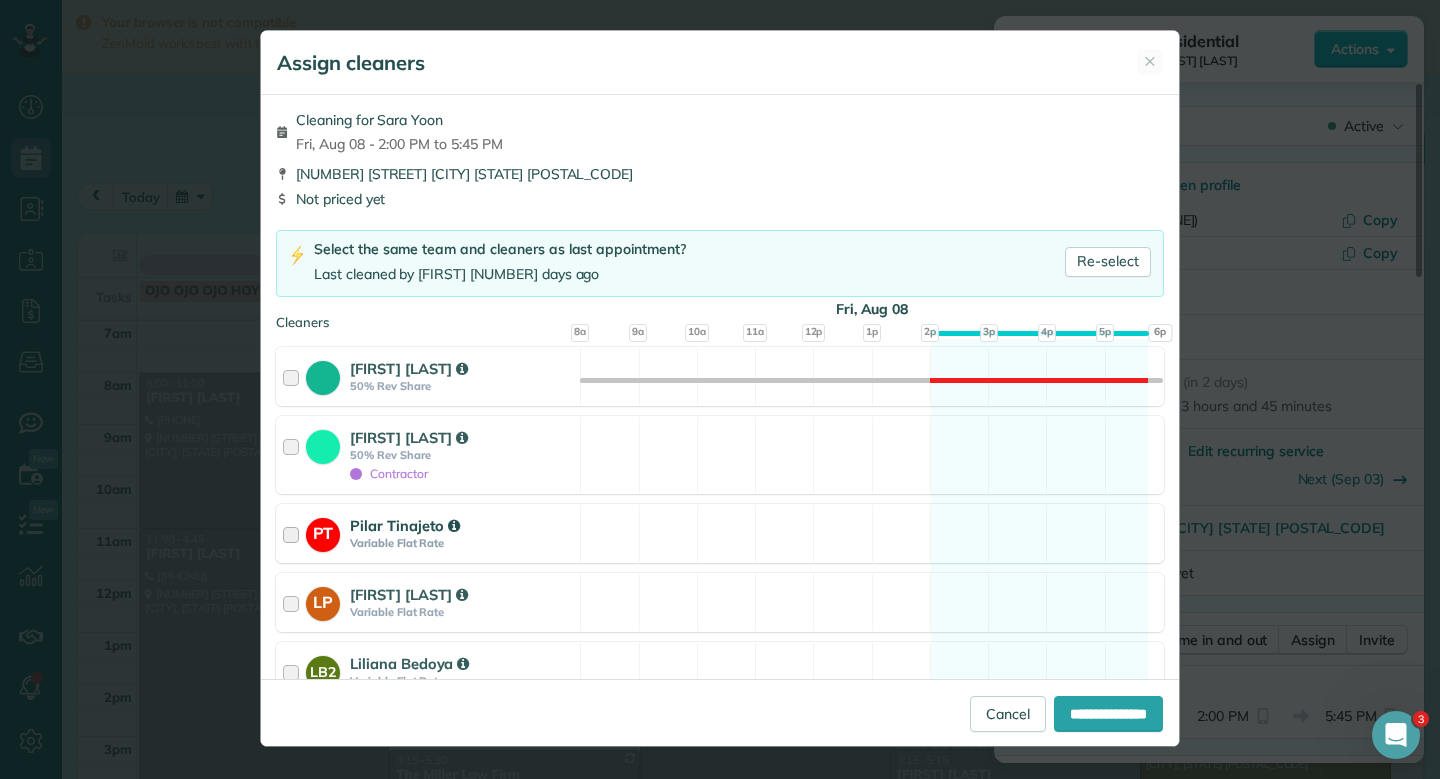 type 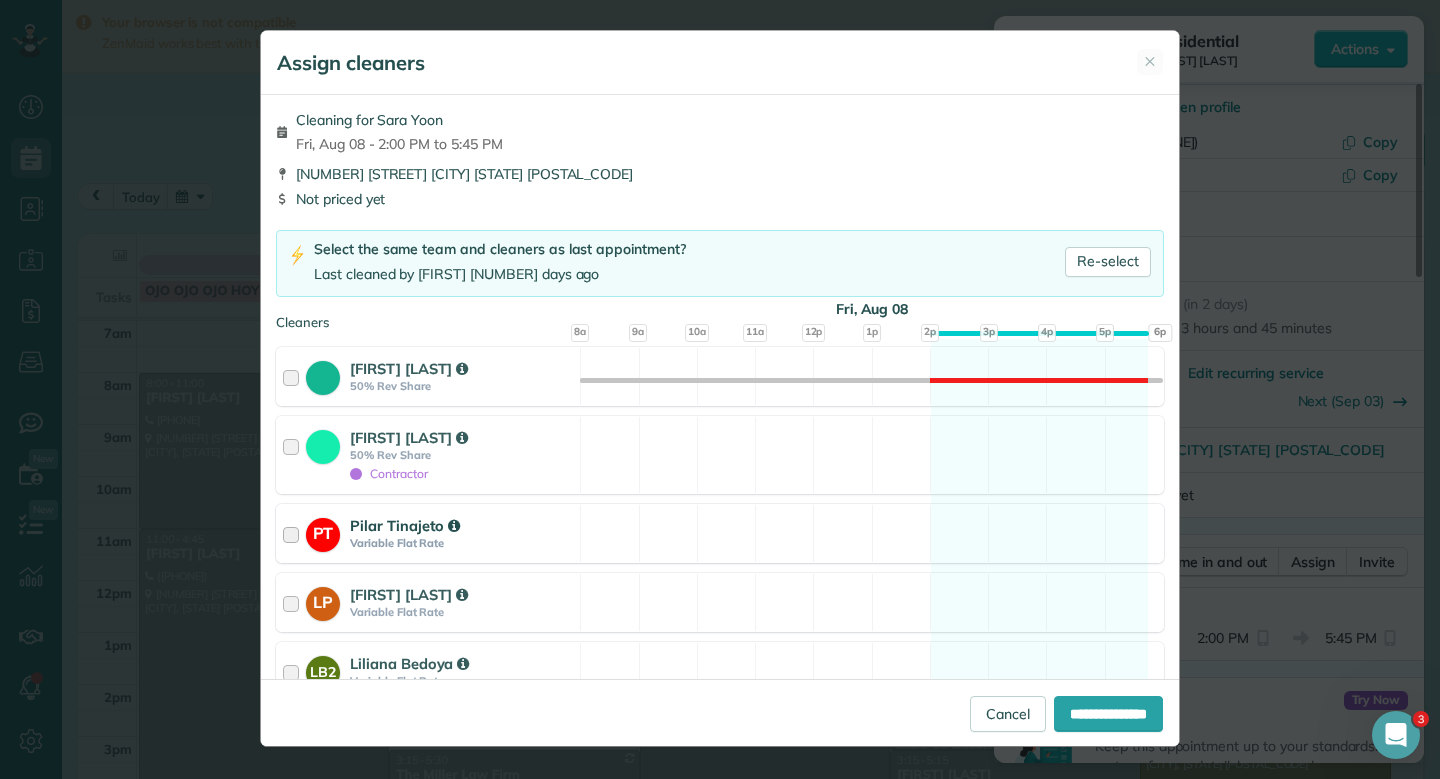 scroll, scrollTop: 80, scrollLeft: 0, axis: vertical 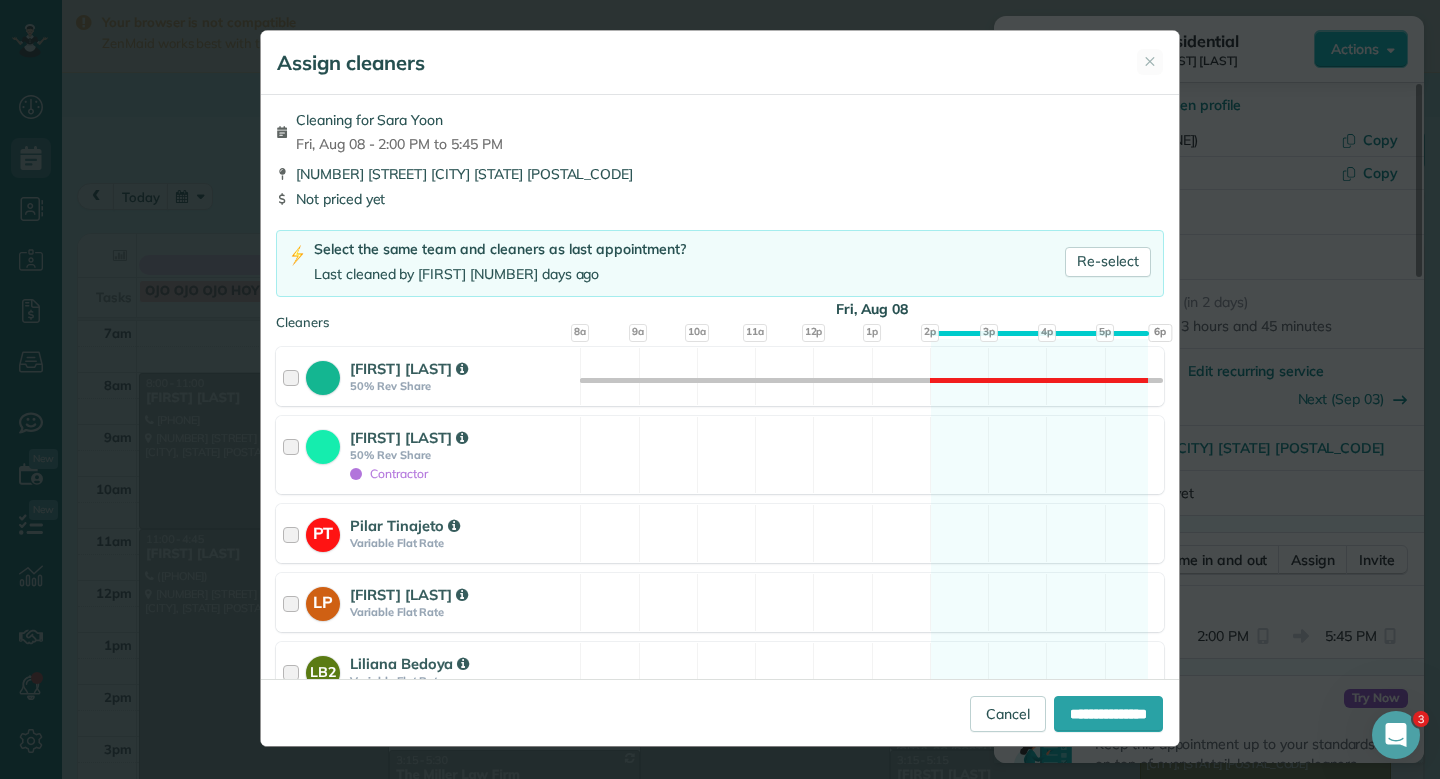 click on "Cleaning for [FIRST] [LAST]
Fri, Aug 08 -  2:00 PM to  5:45 PM" at bounding box center [720, 132] 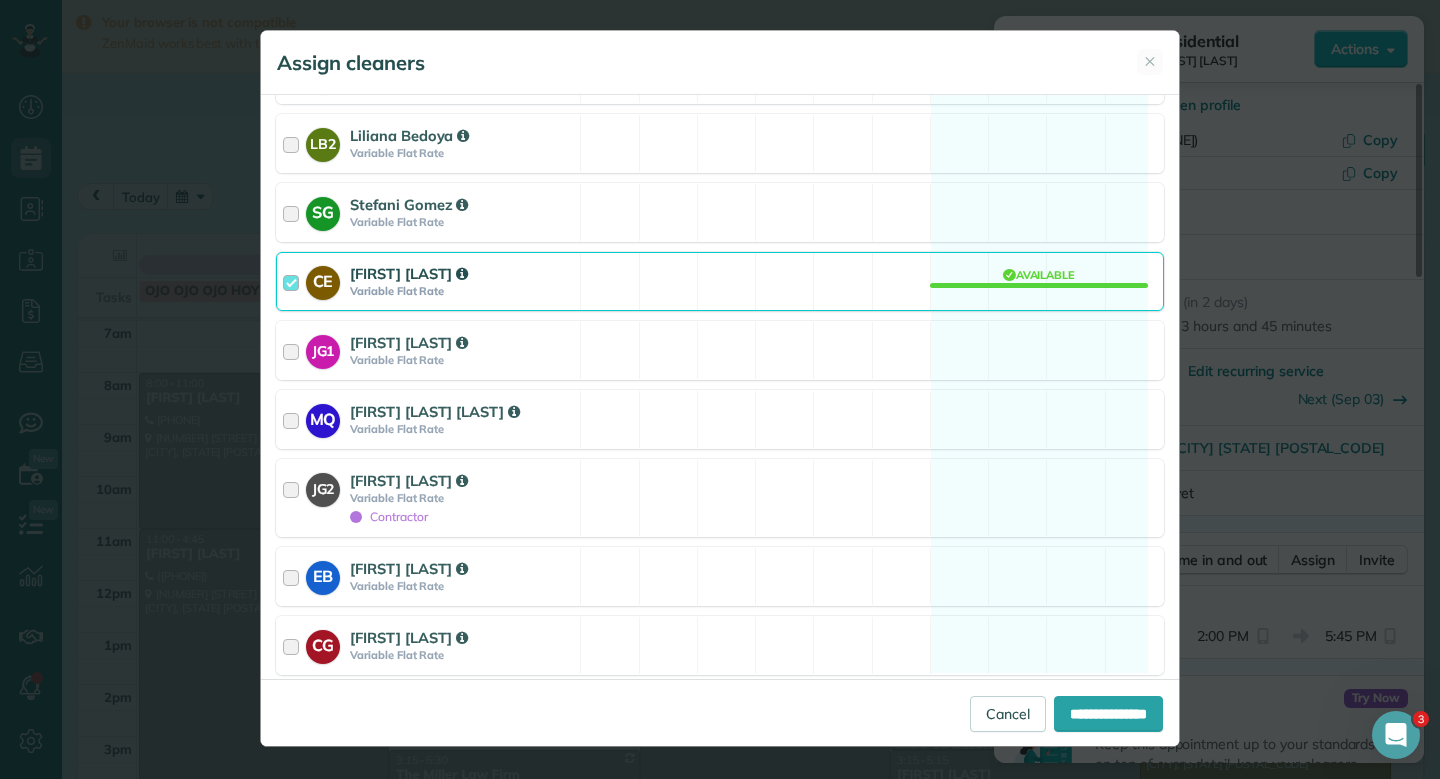 scroll, scrollTop: 560, scrollLeft: 0, axis: vertical 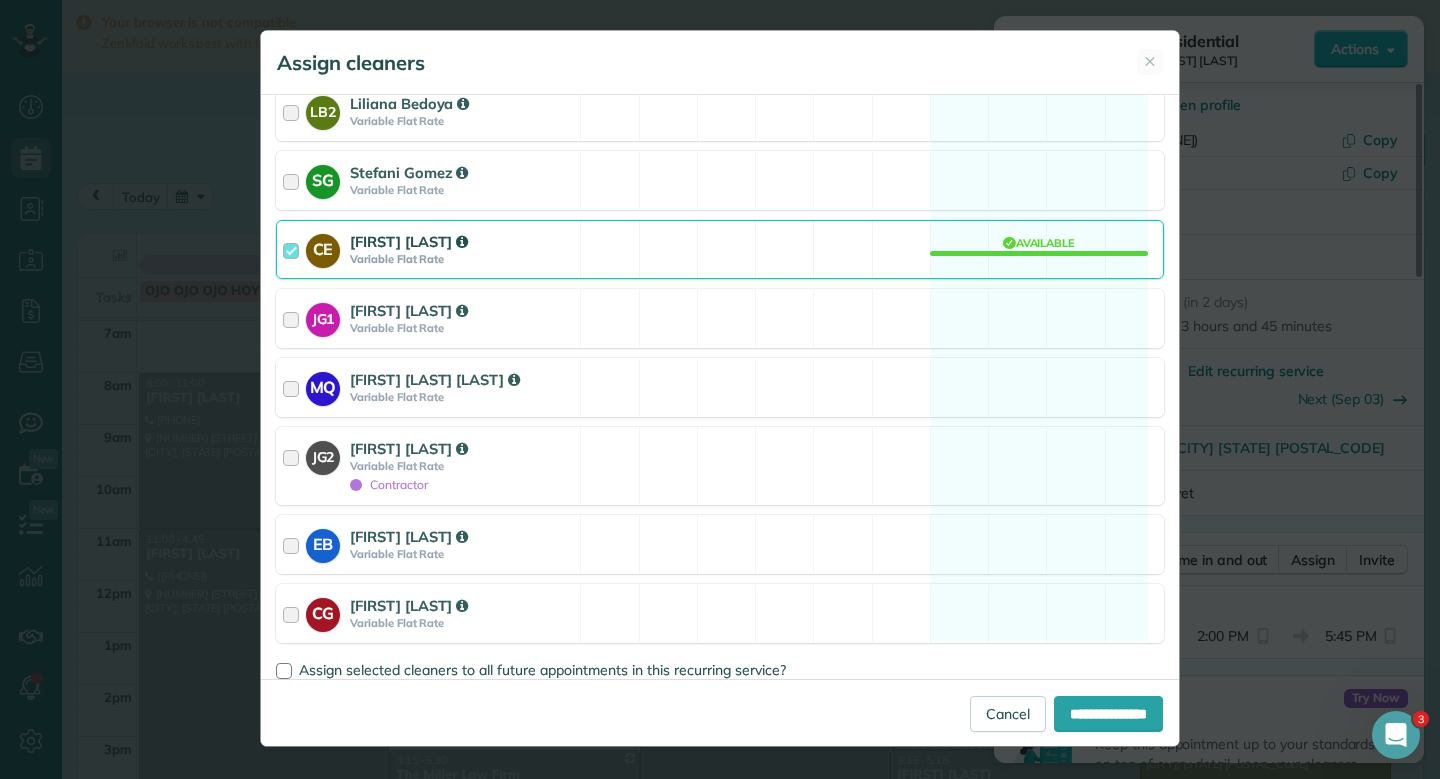 click on "CE
[FIRST] [LAST]
Variable Flat Rate
Available" at bounding box center (720, 249) 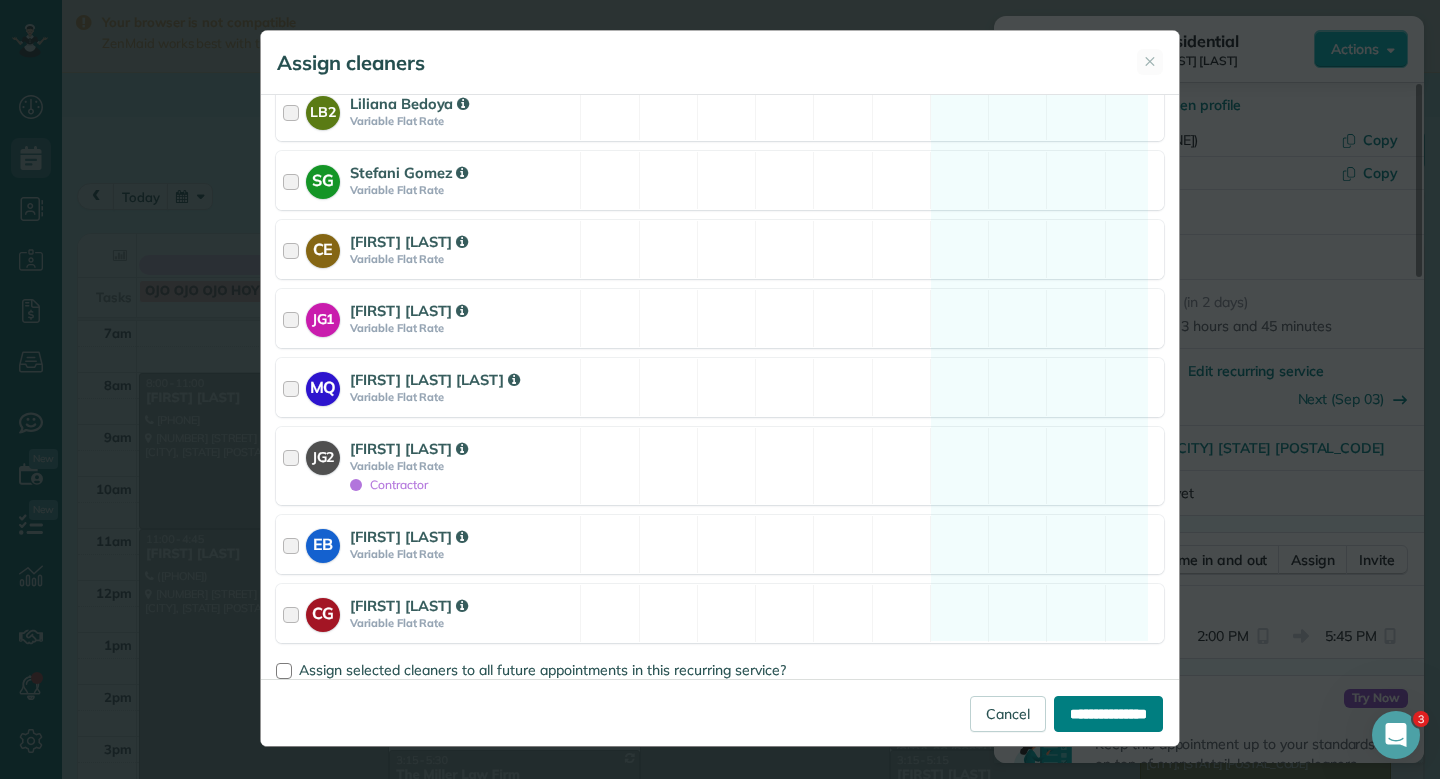 click on "**********" at bounding box center [1108, 714] 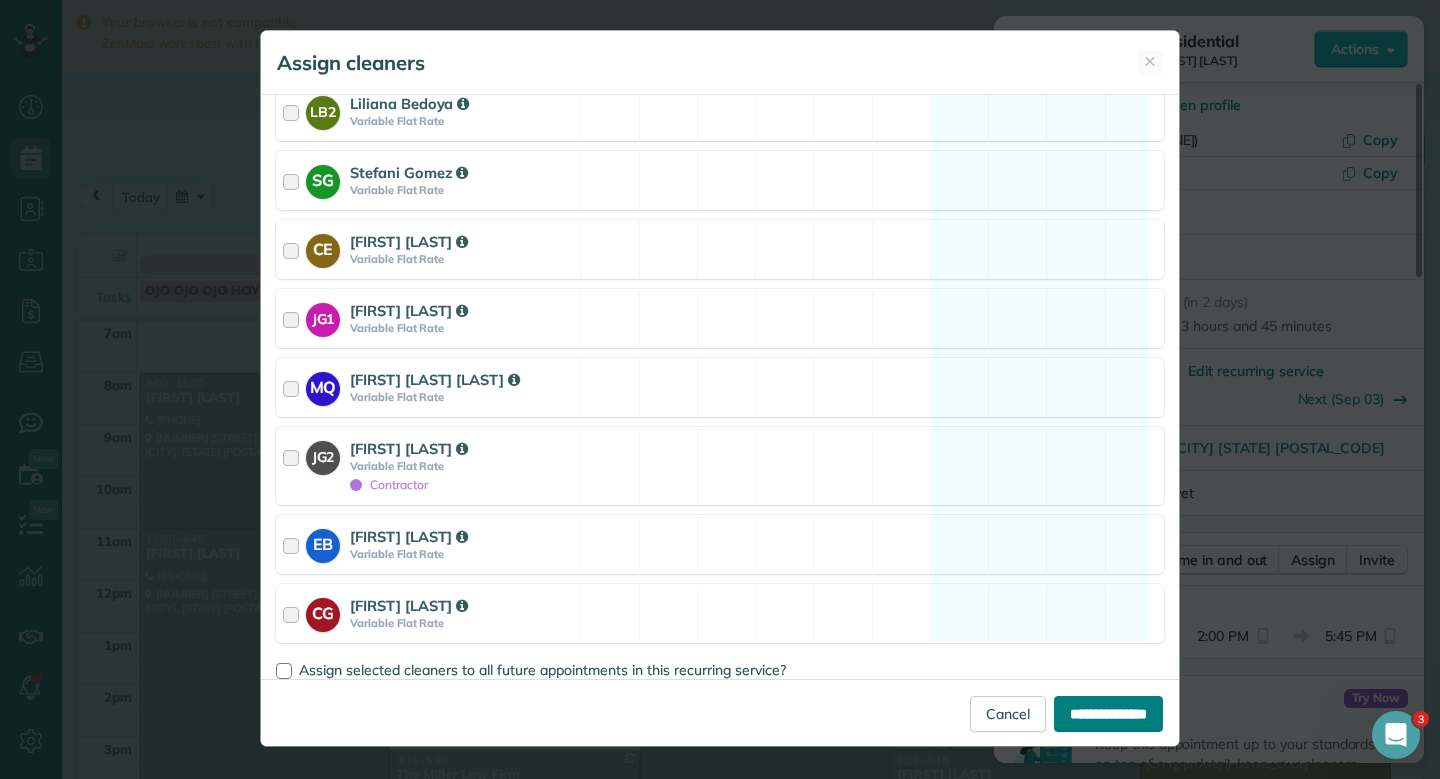type on "**********" 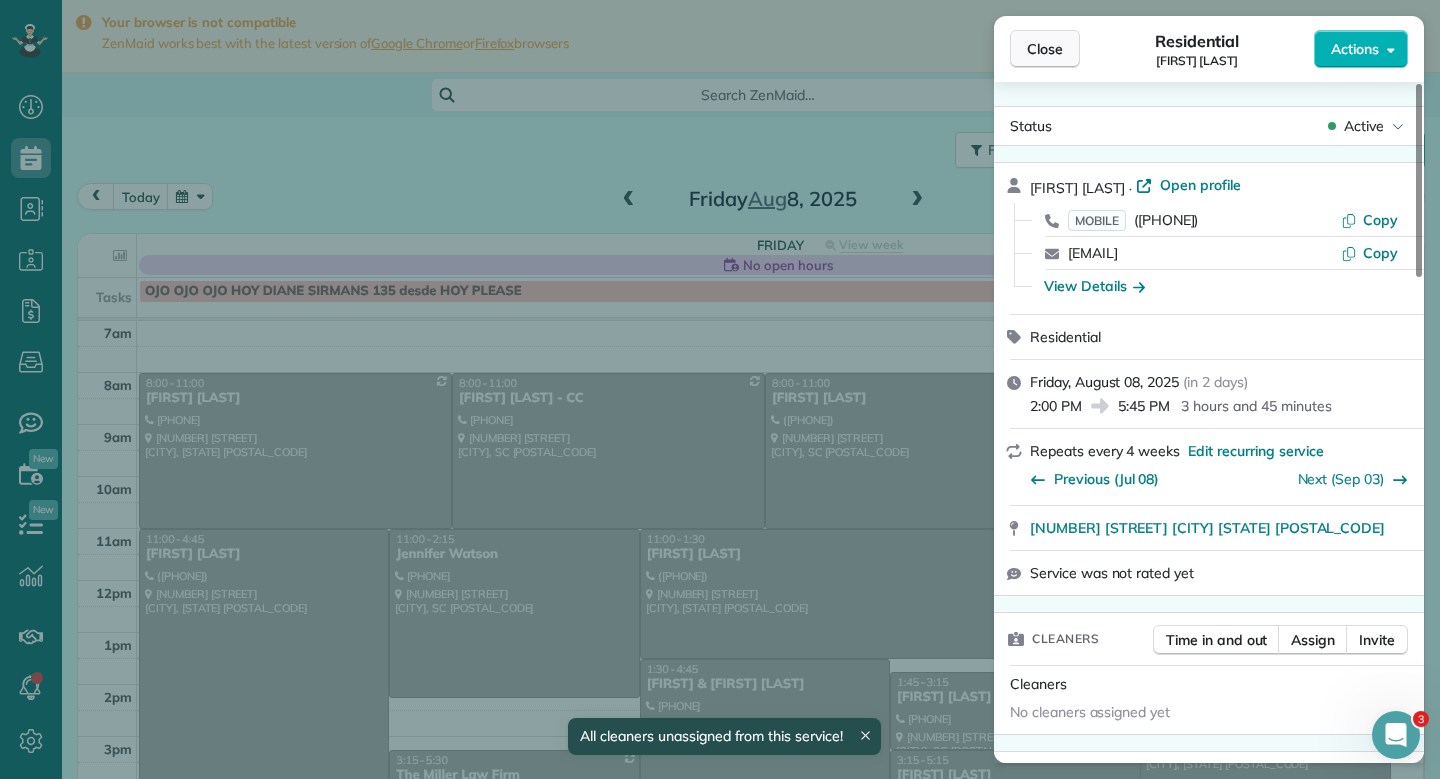 click on "Close" at bounding box center (1045, 49) 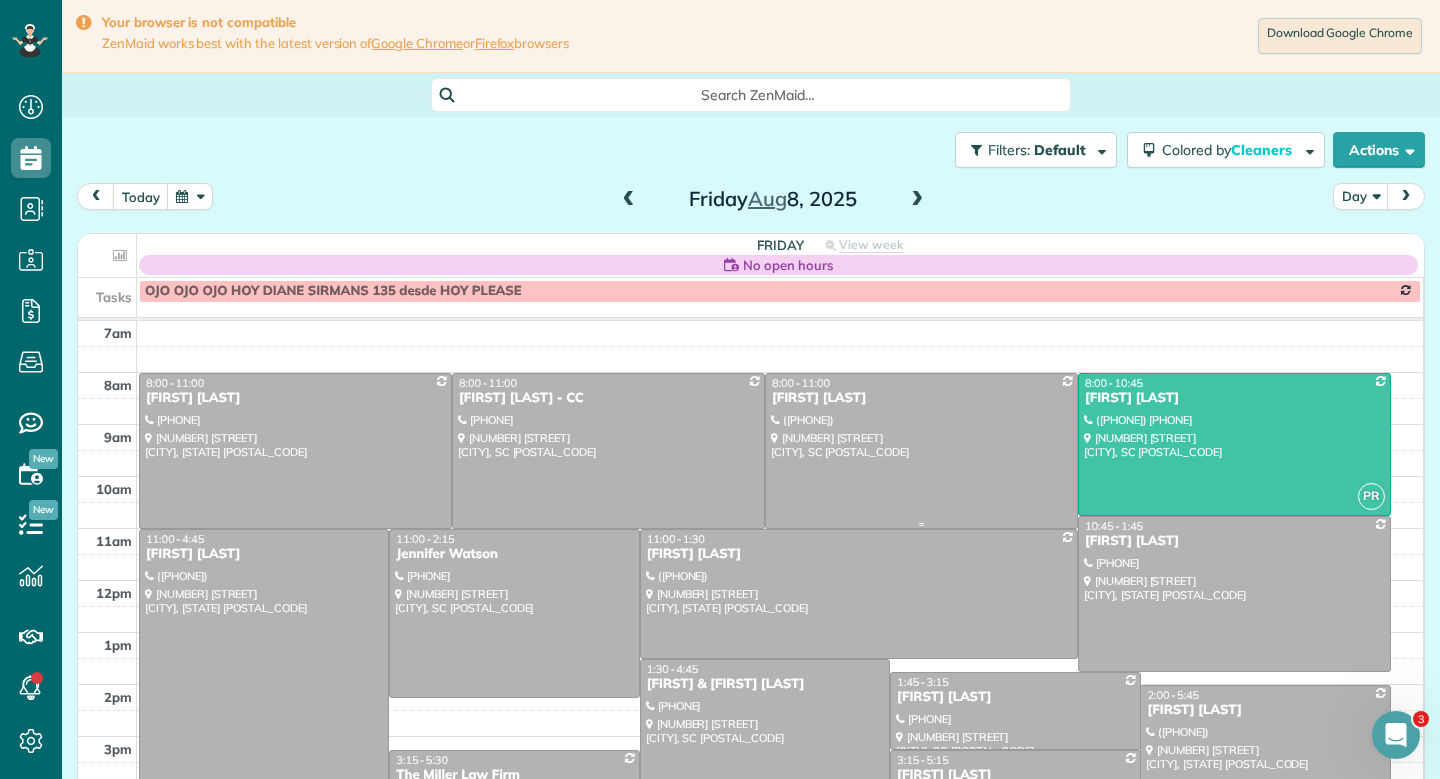 scroll, scrollTop: 14, scrollLeft: 0, axis: vertical 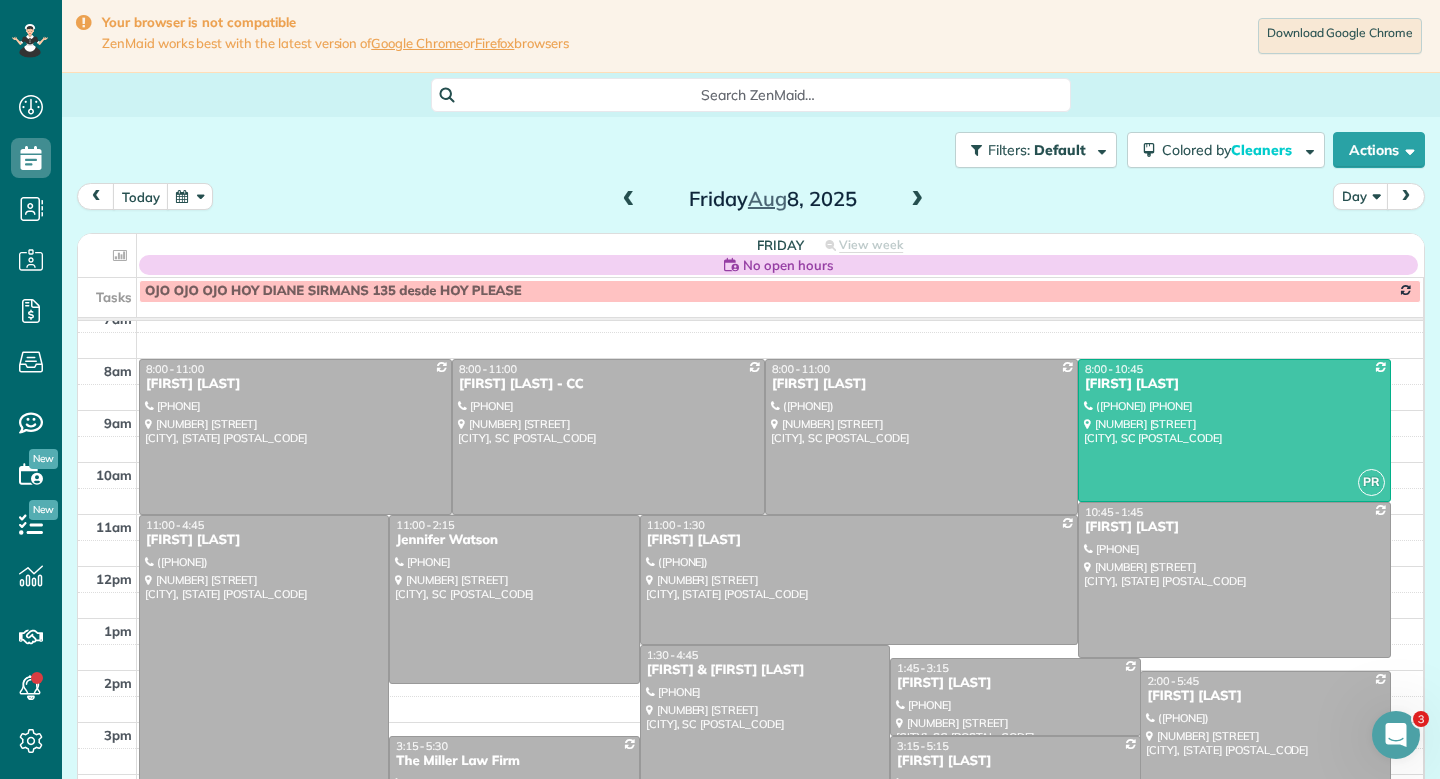 click at bounding box center [629, 200] 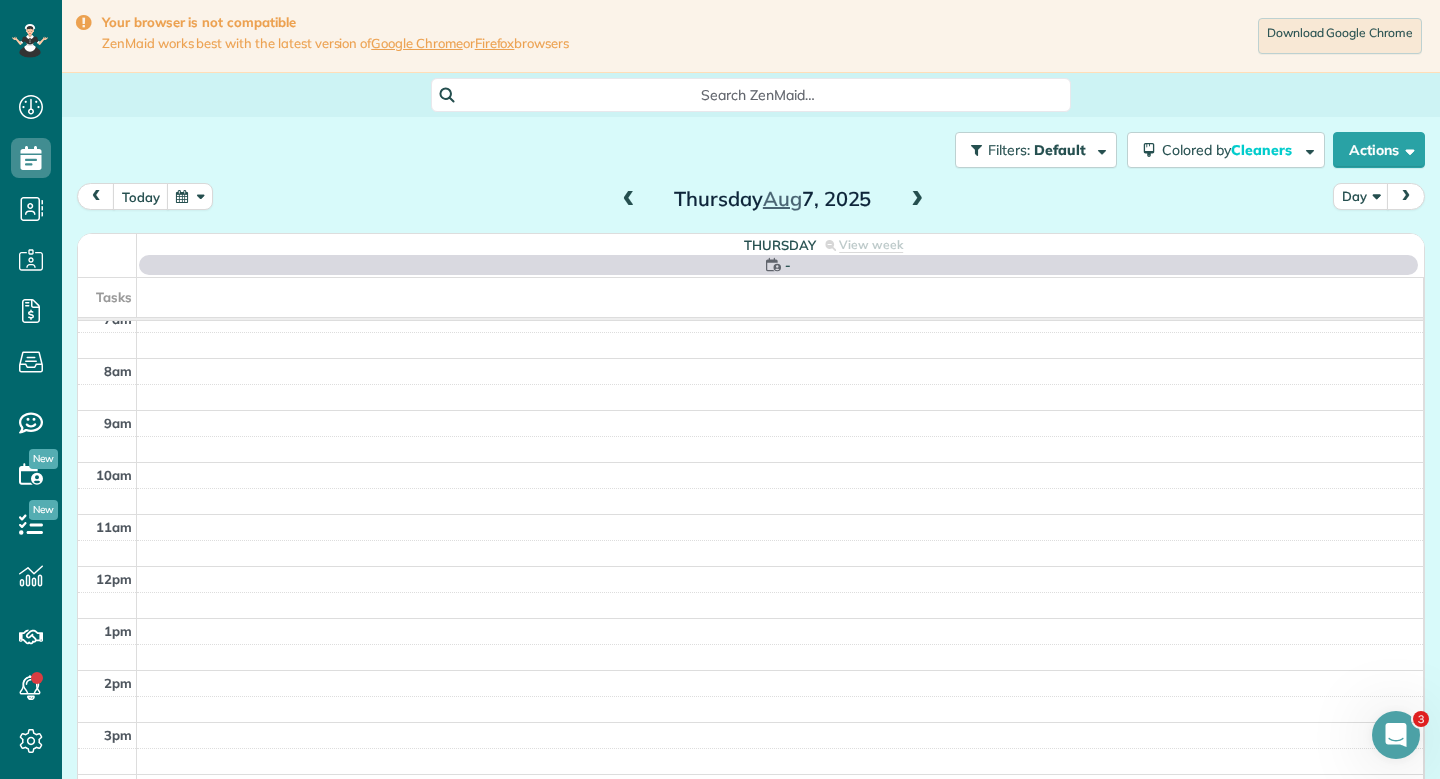 scroll, scrollTop: 0, scrollLeft: 0, axis: both 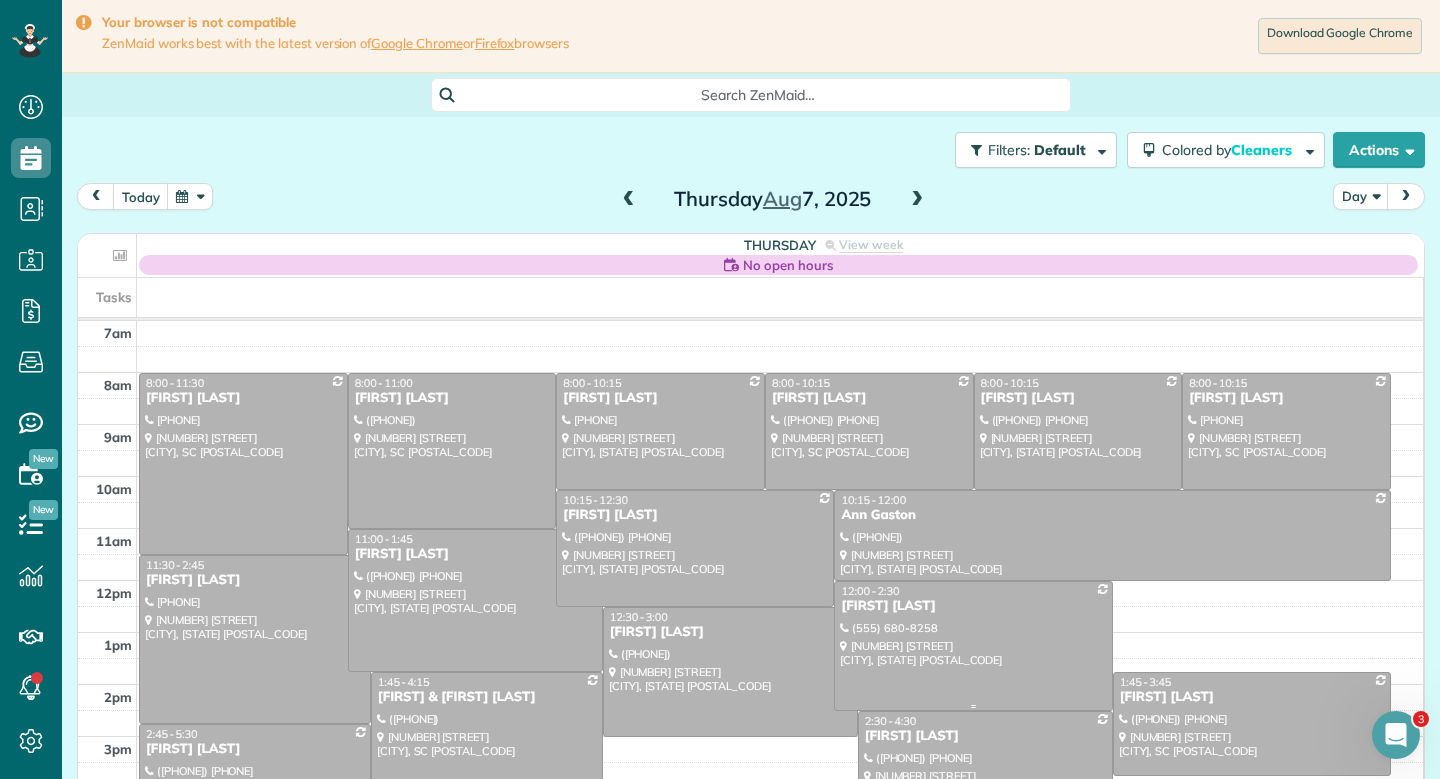 click on "[FIRST] [LAST]" at bounding box center [973, 606] 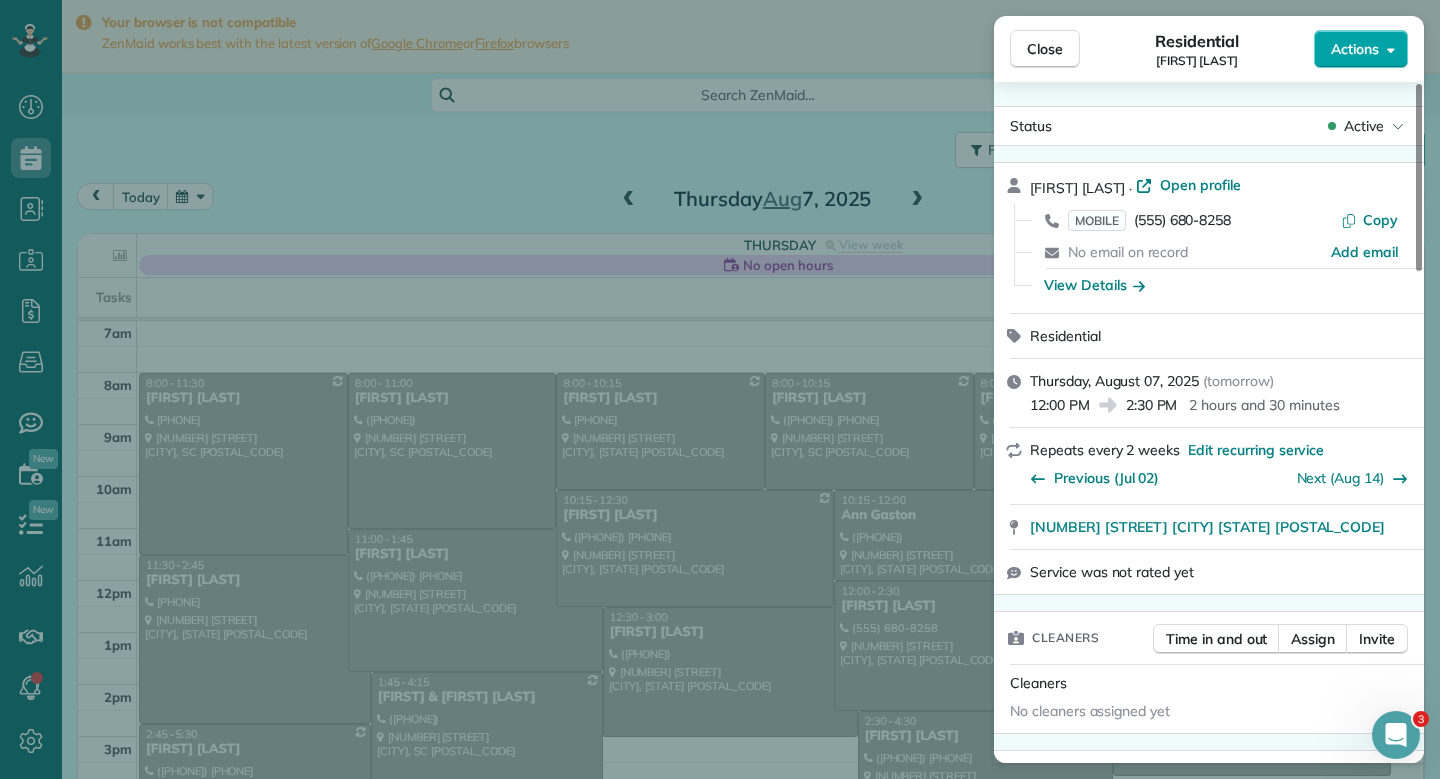 click on "Actions" at bounding box center (1355, 49) 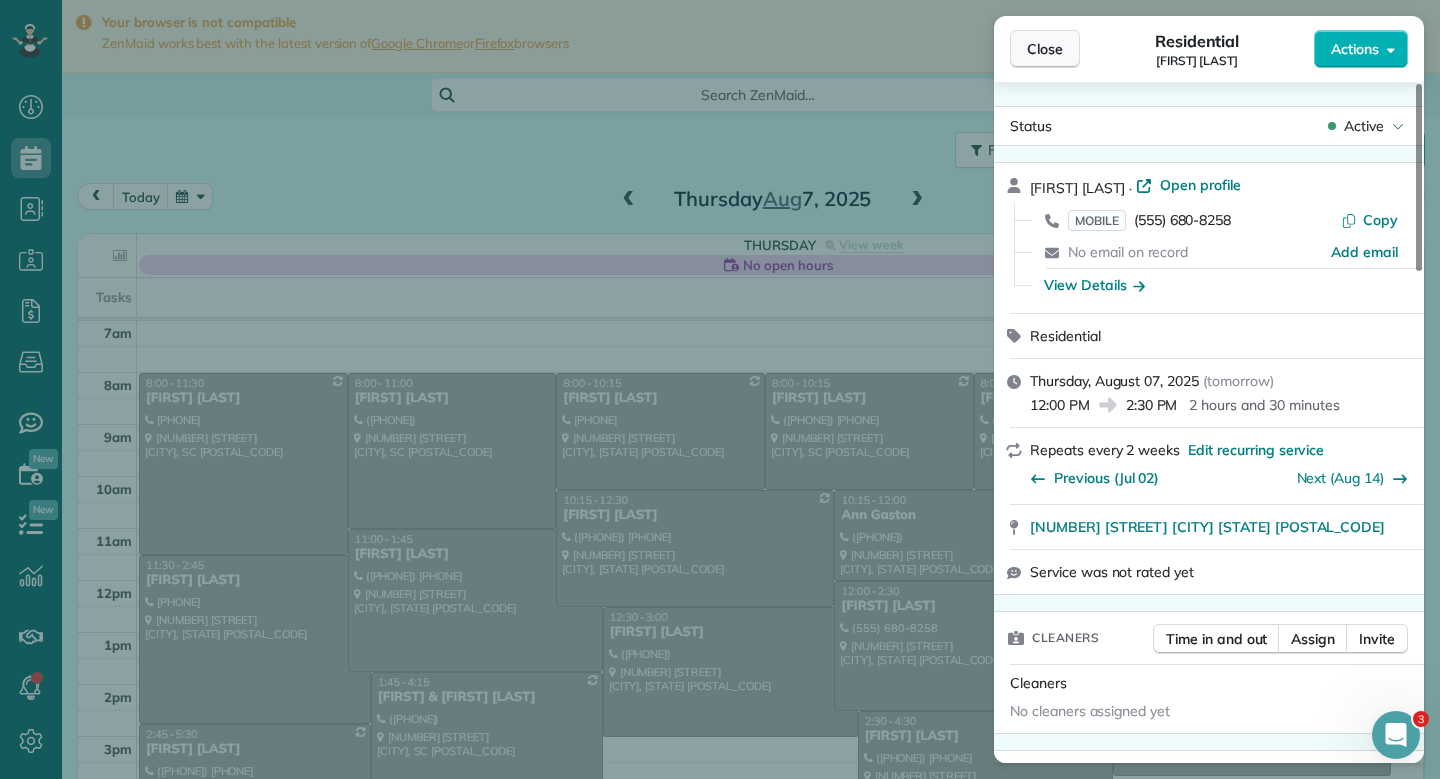 click on "Close" at bounding box center (1045, 49) 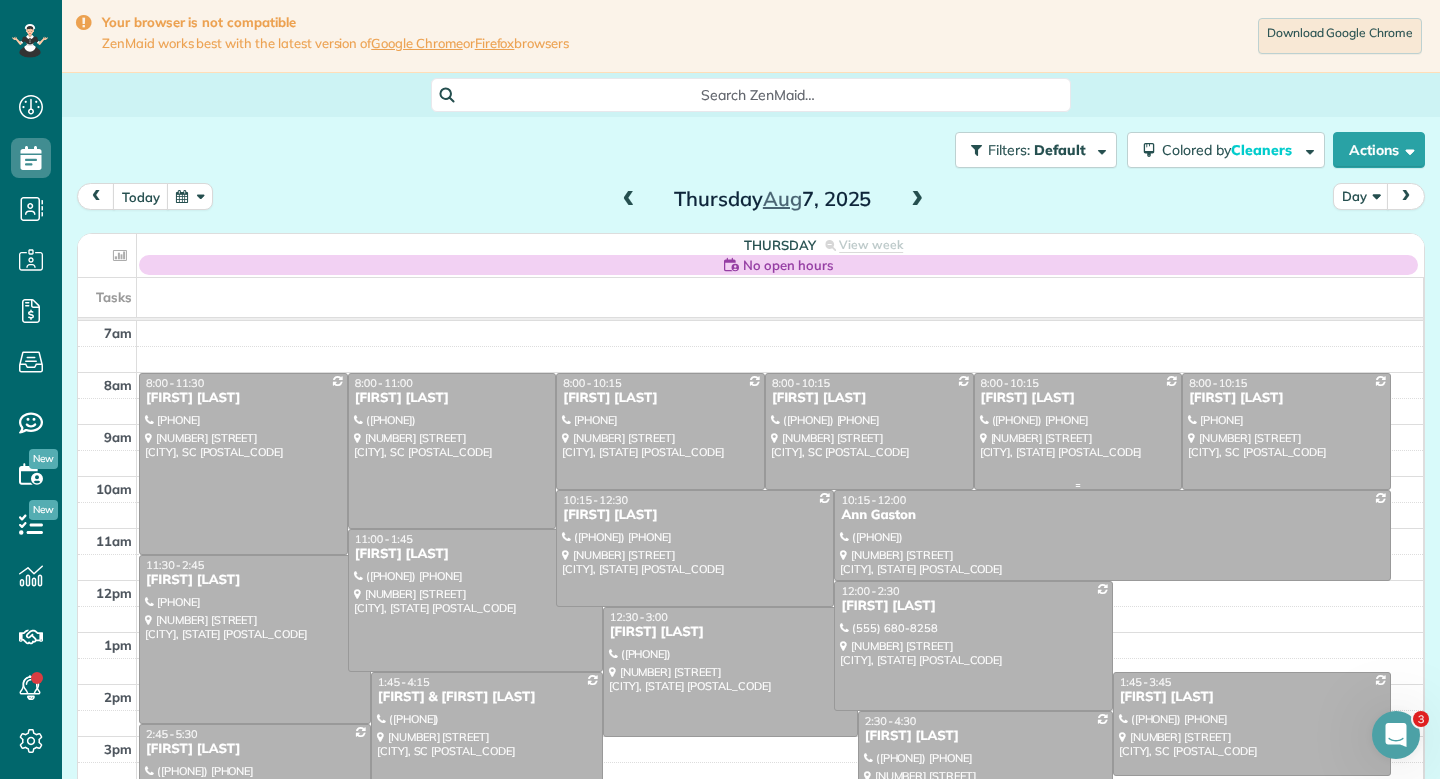click on "[FIRST] [LAST]" at bounding box center (1078, 398) 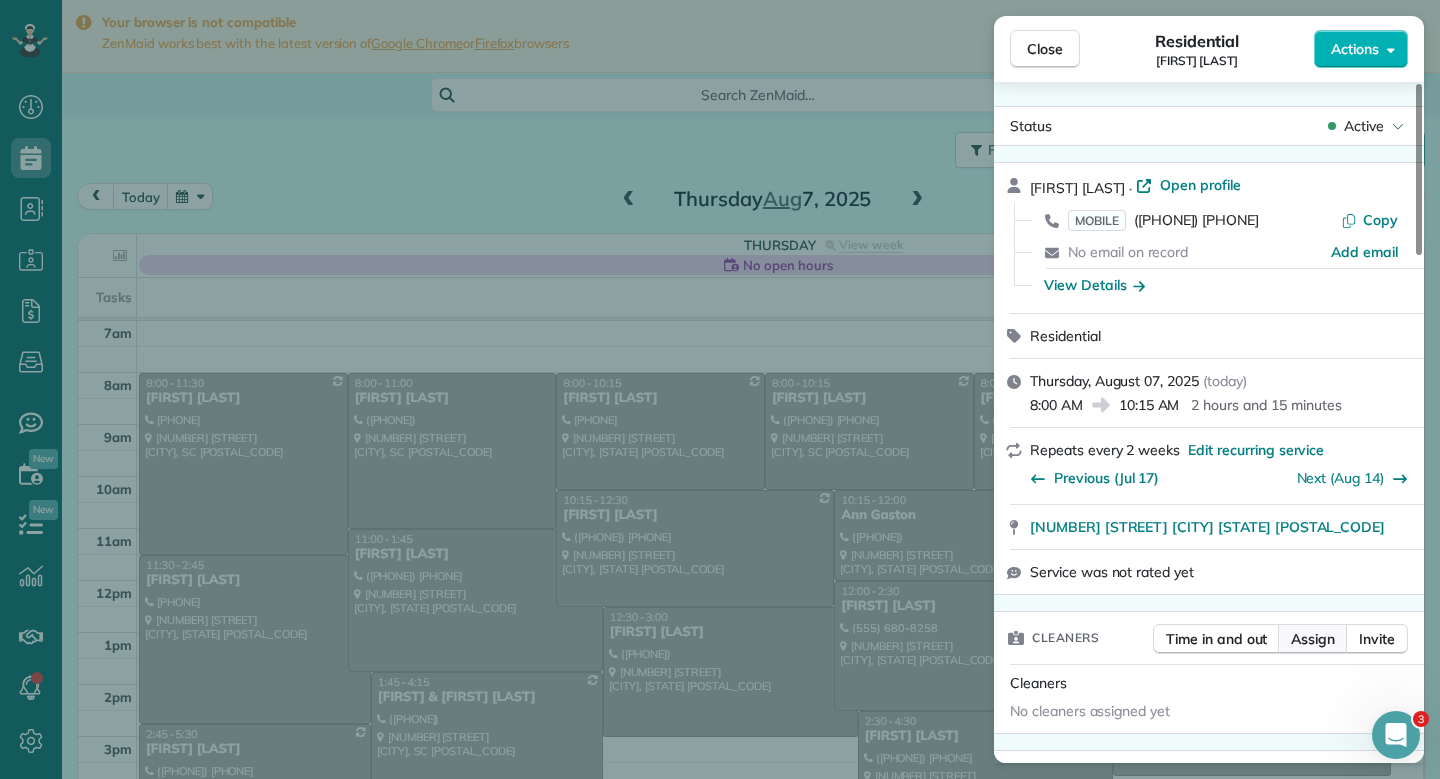 click on "Assign" at bounding box center (1313, 639) 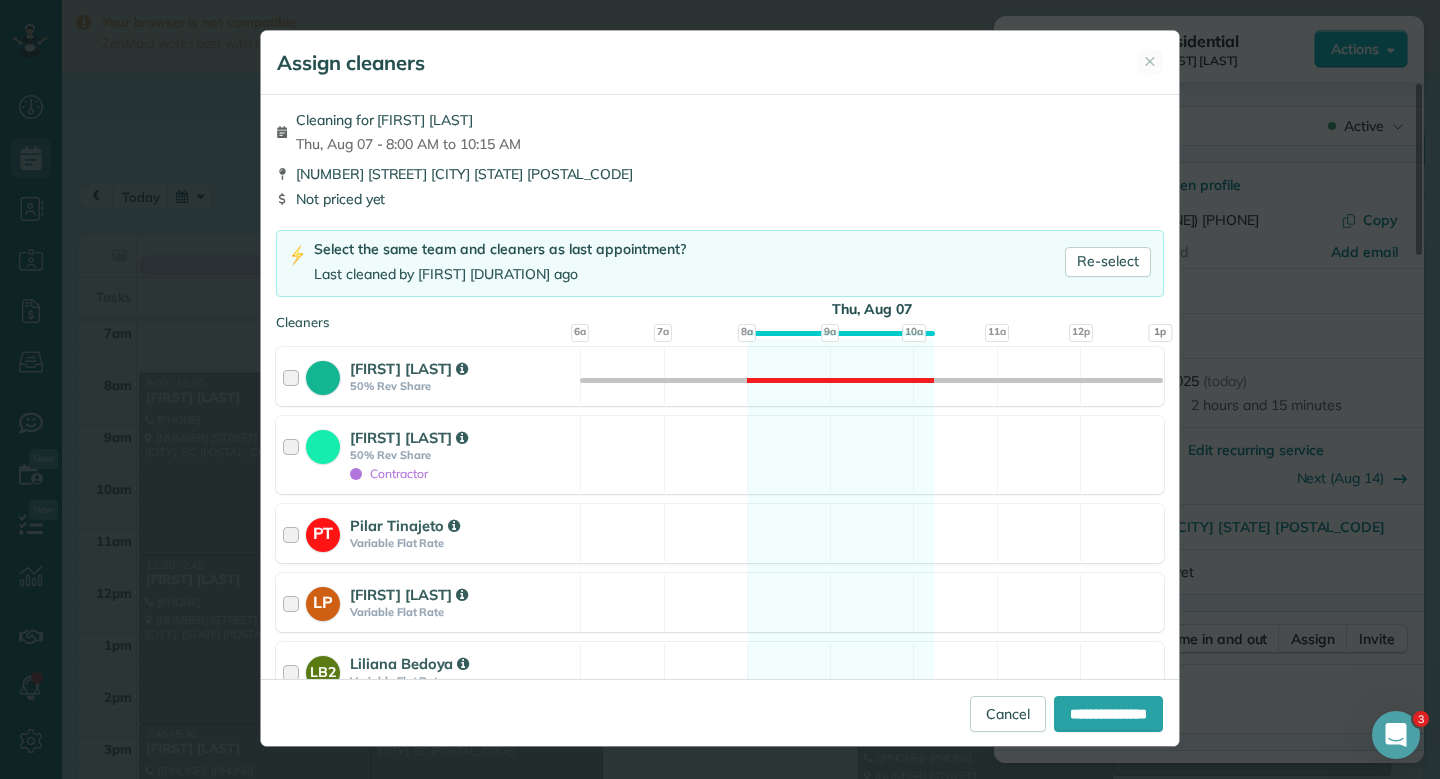 click on "[NUMBER] [STREET] [CITY] [STATE] [POSTAL_CODE]" at bounding box center (720, 174) 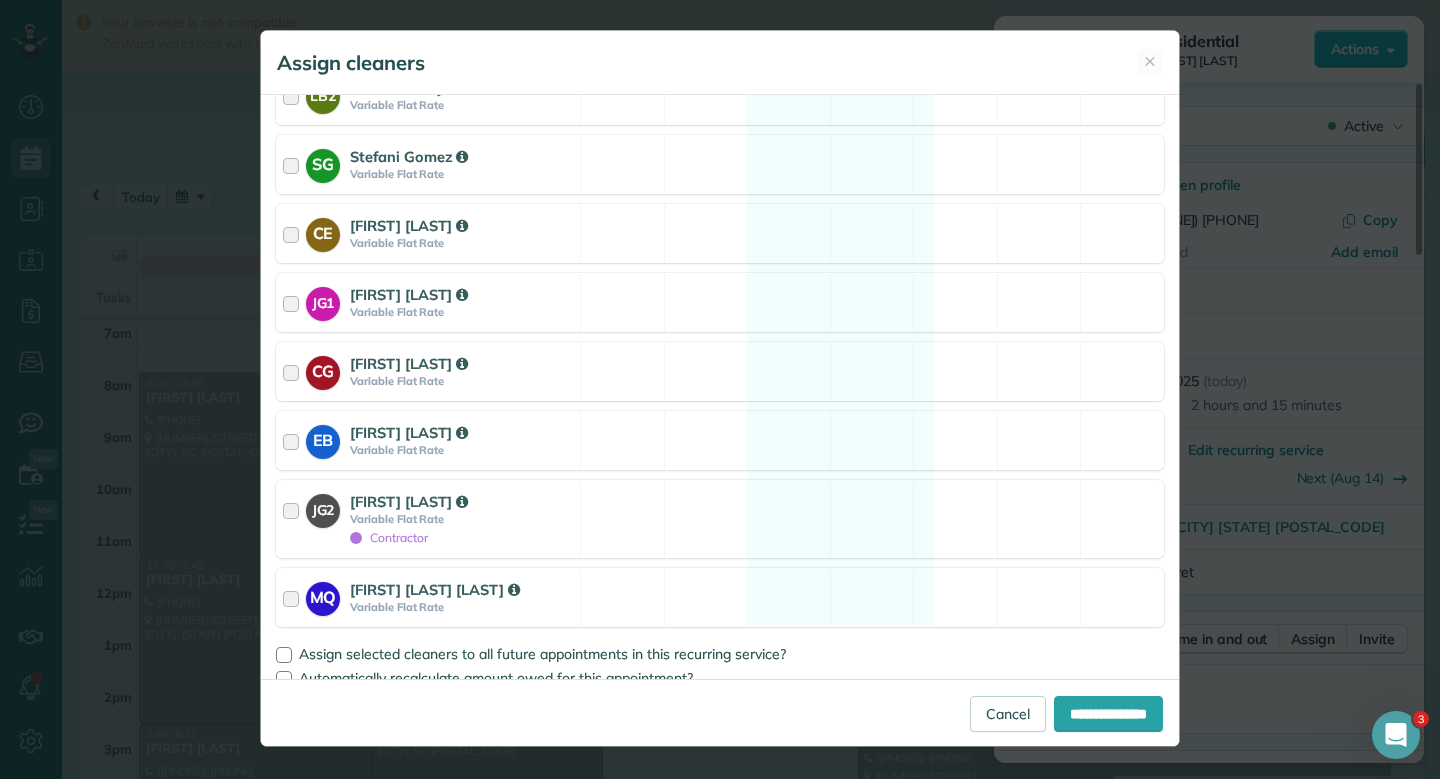 scroll, scrollTop: 596, scrollLeft: 0, axis: vertical 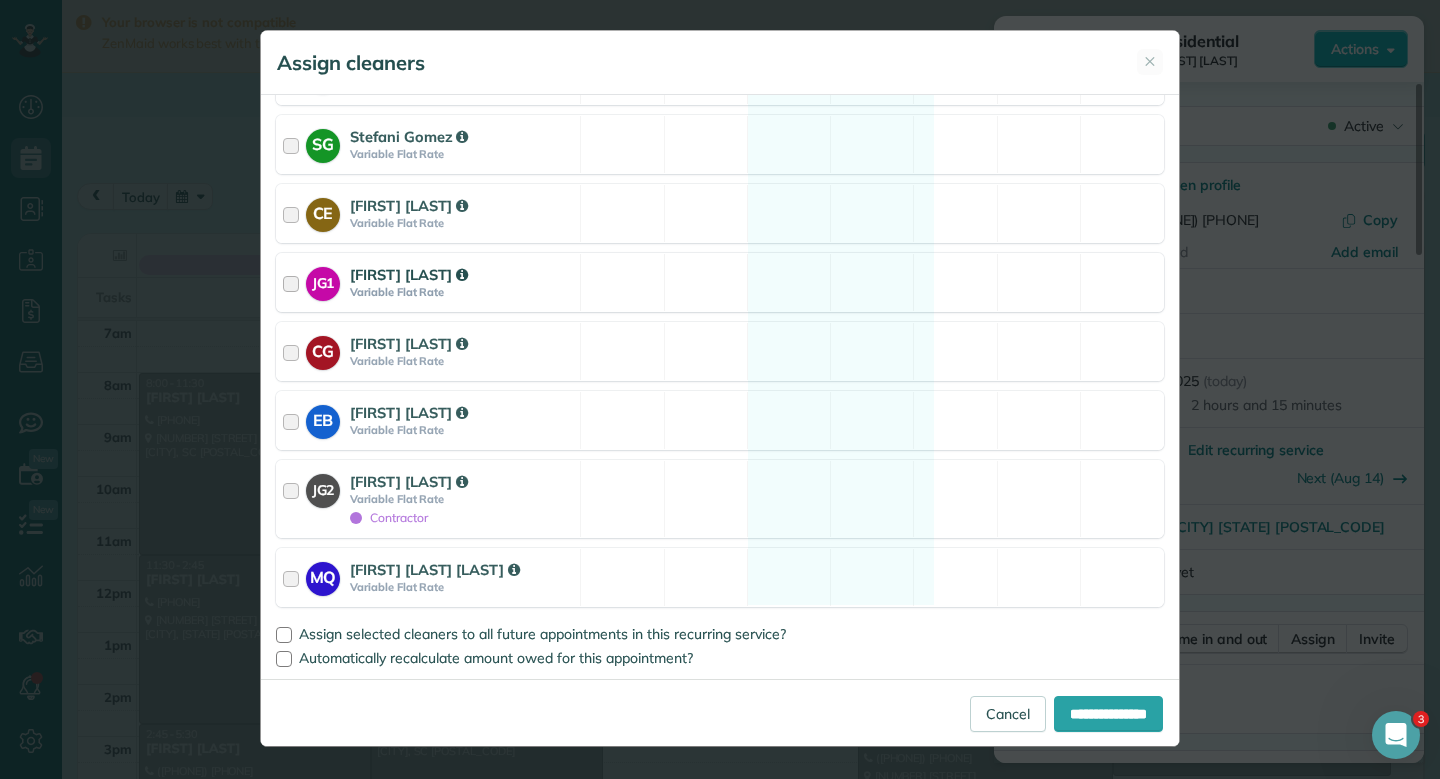 click on "JG1
Johanna Garces
Variable Flat Rate
Available" at bounding box center [720, 282] 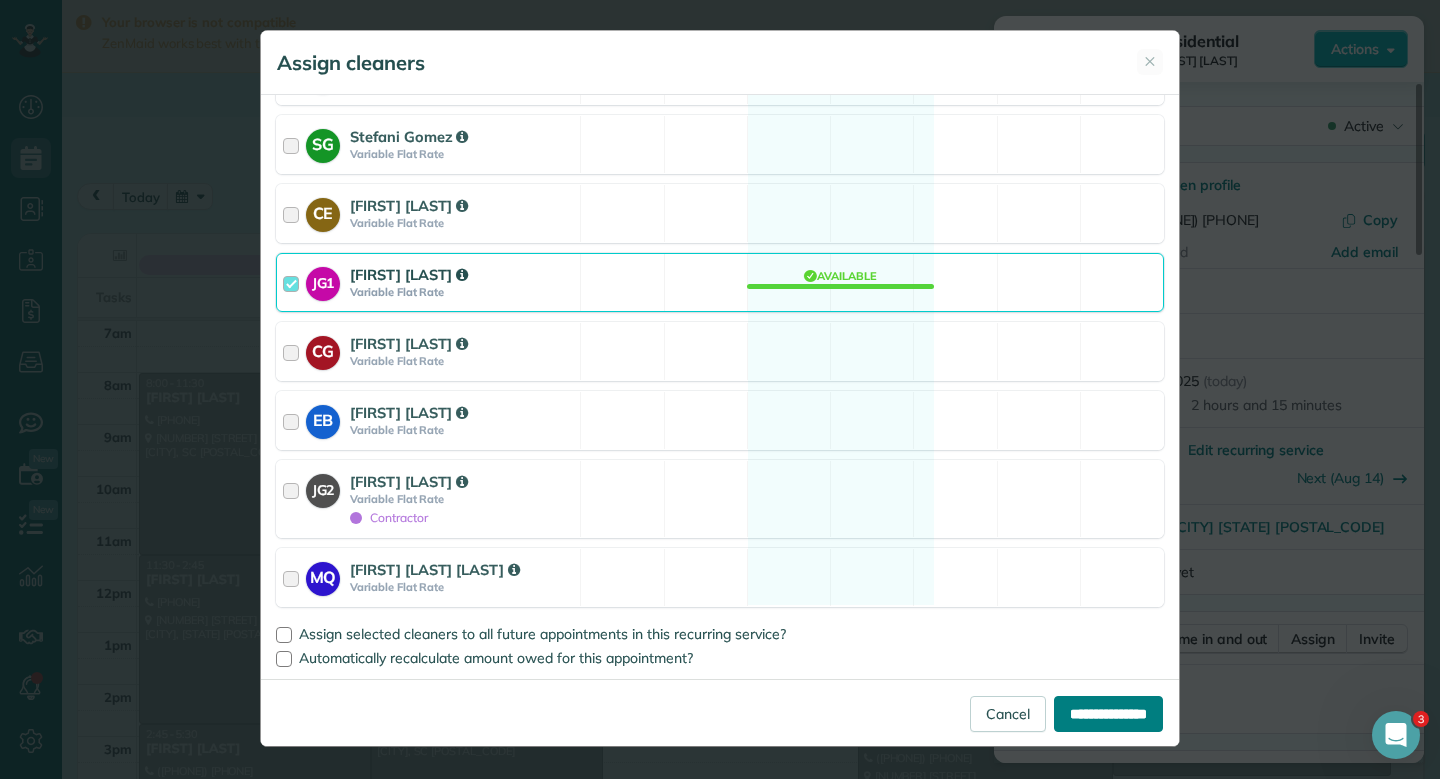 click on "**********" at bounding box center [1108, 714] 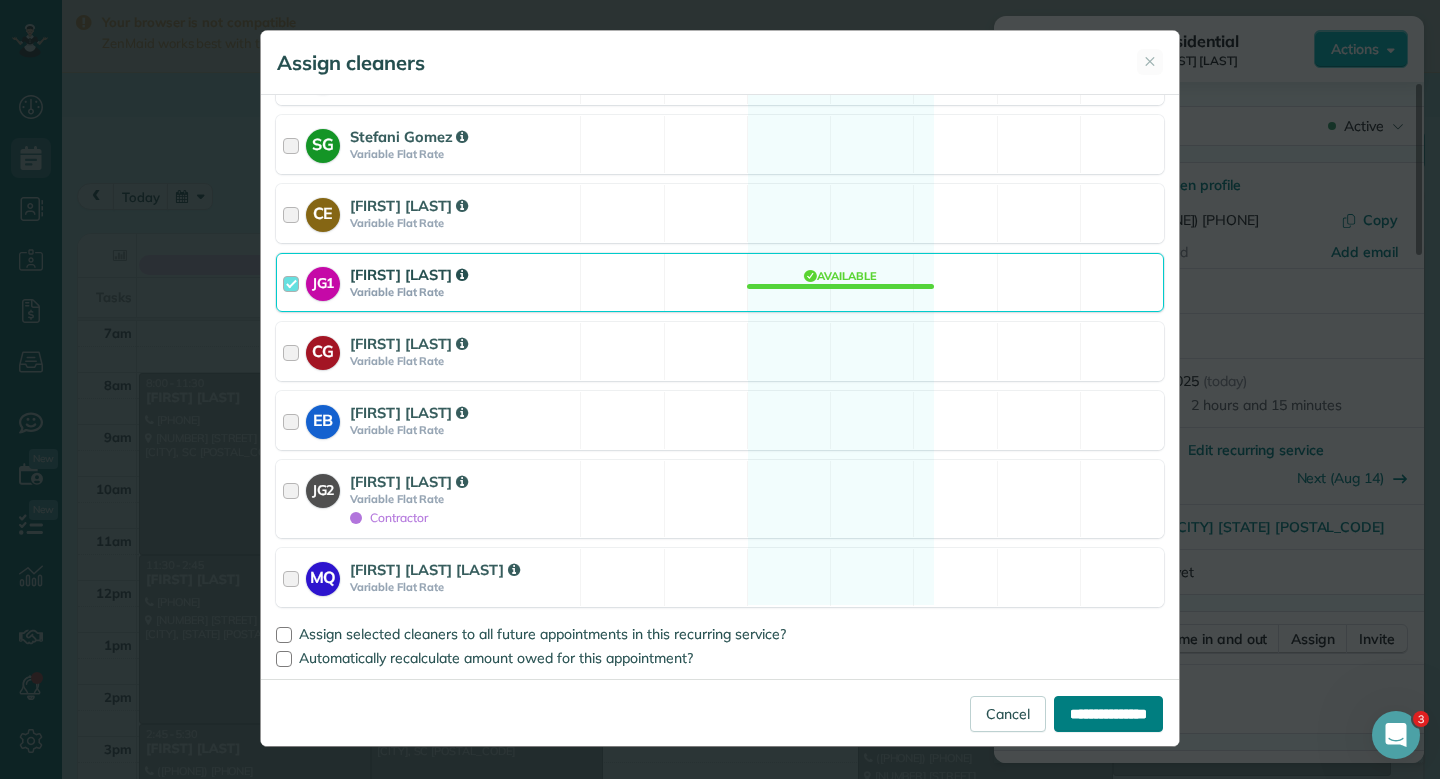 type on "**********" 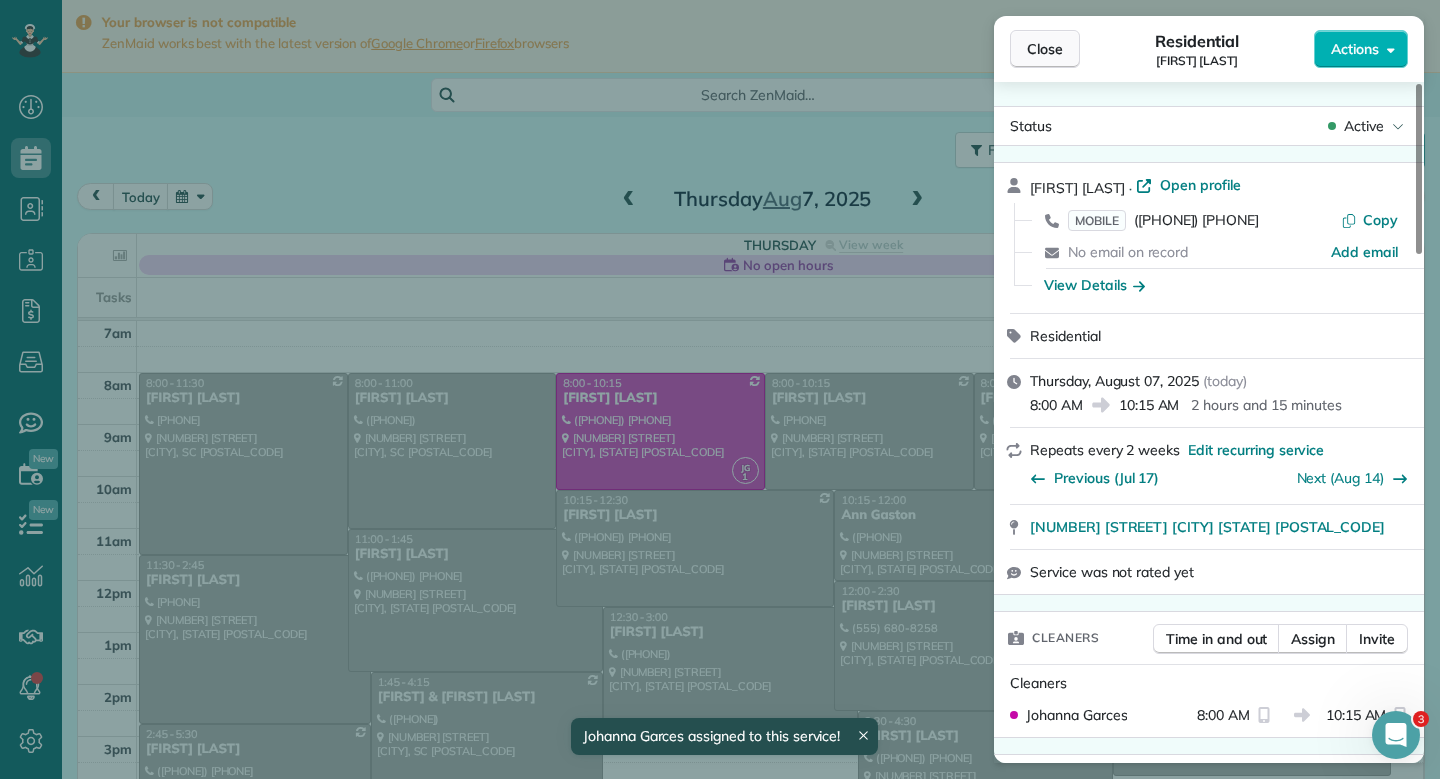 click on "Close" at bounding box center [1045, 49] 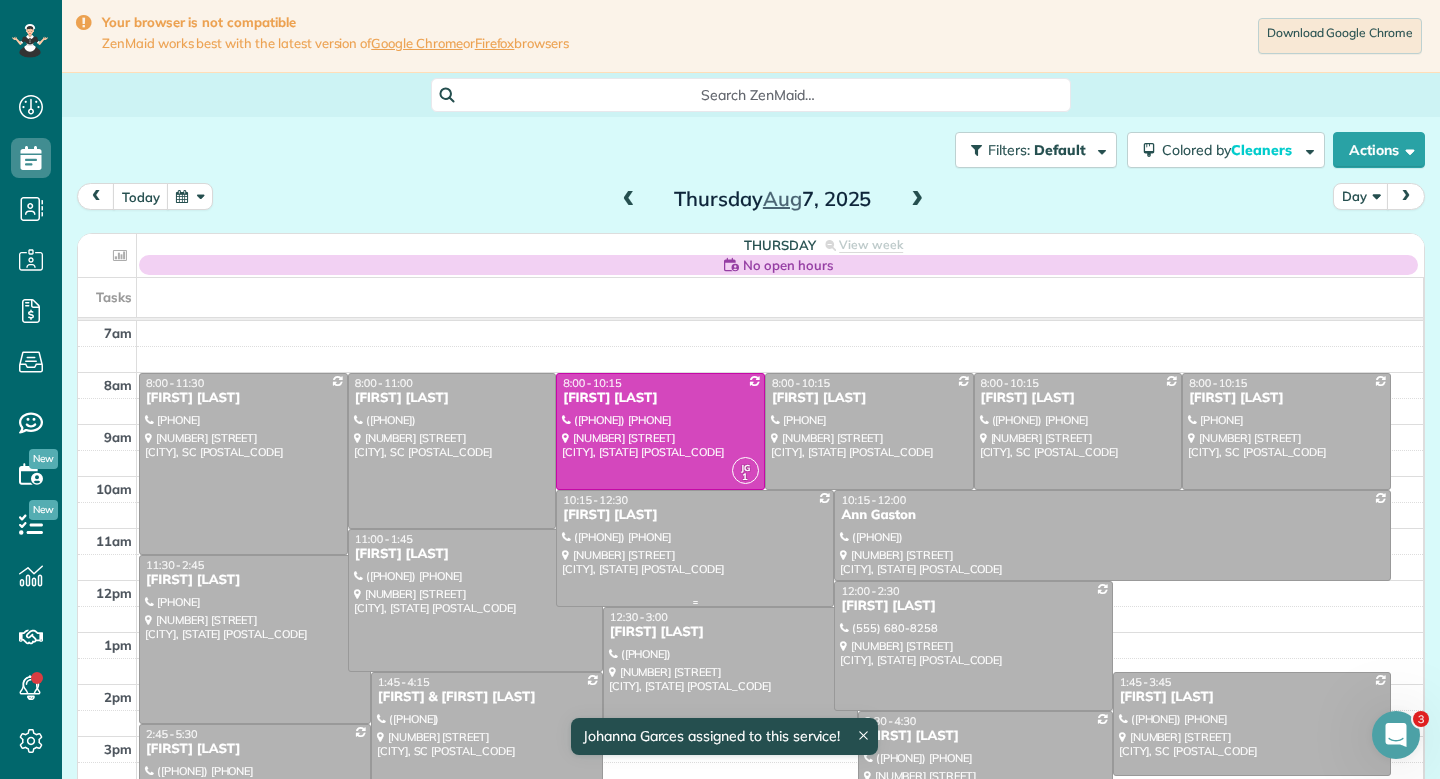 click at bounding box center (695, 548) 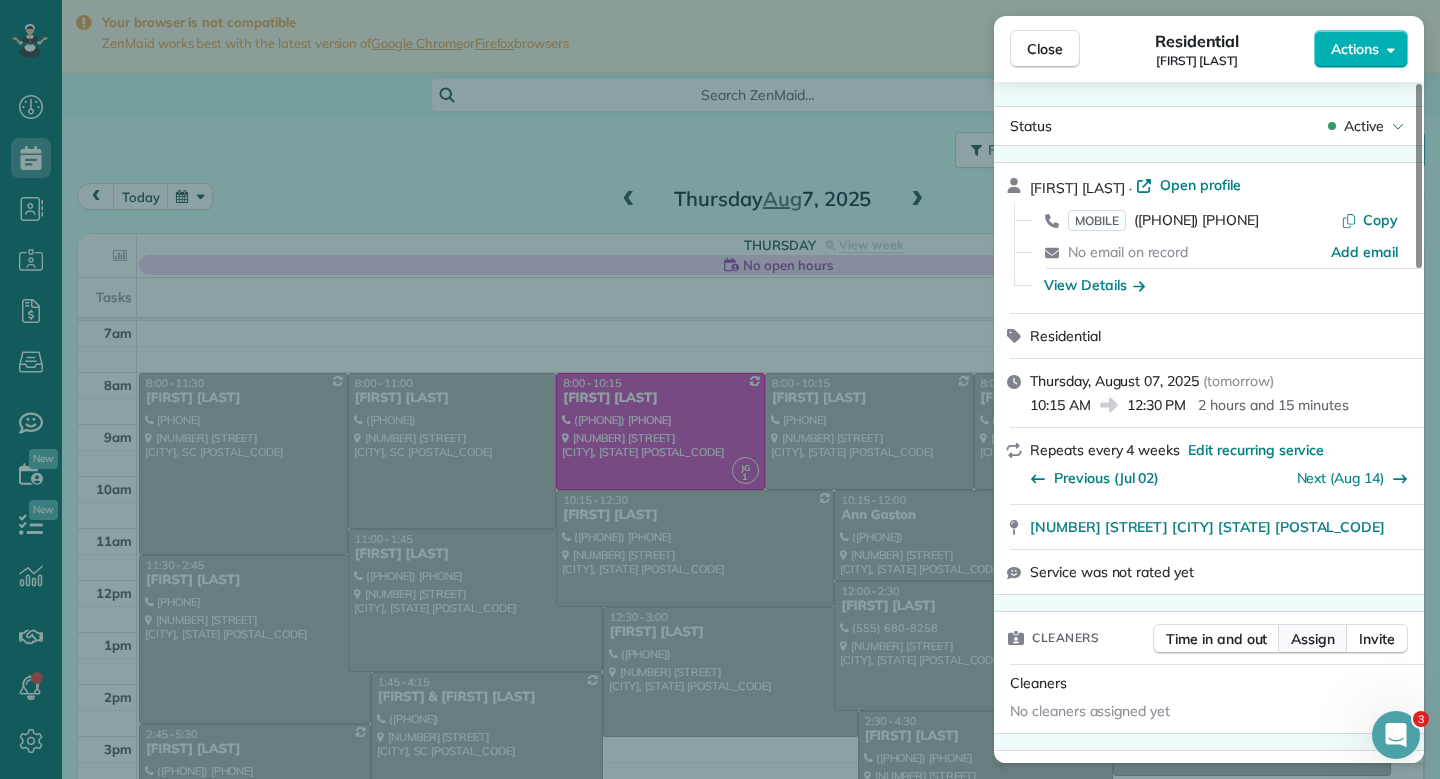 click on "Assign" at bounding box center (1313, 639) 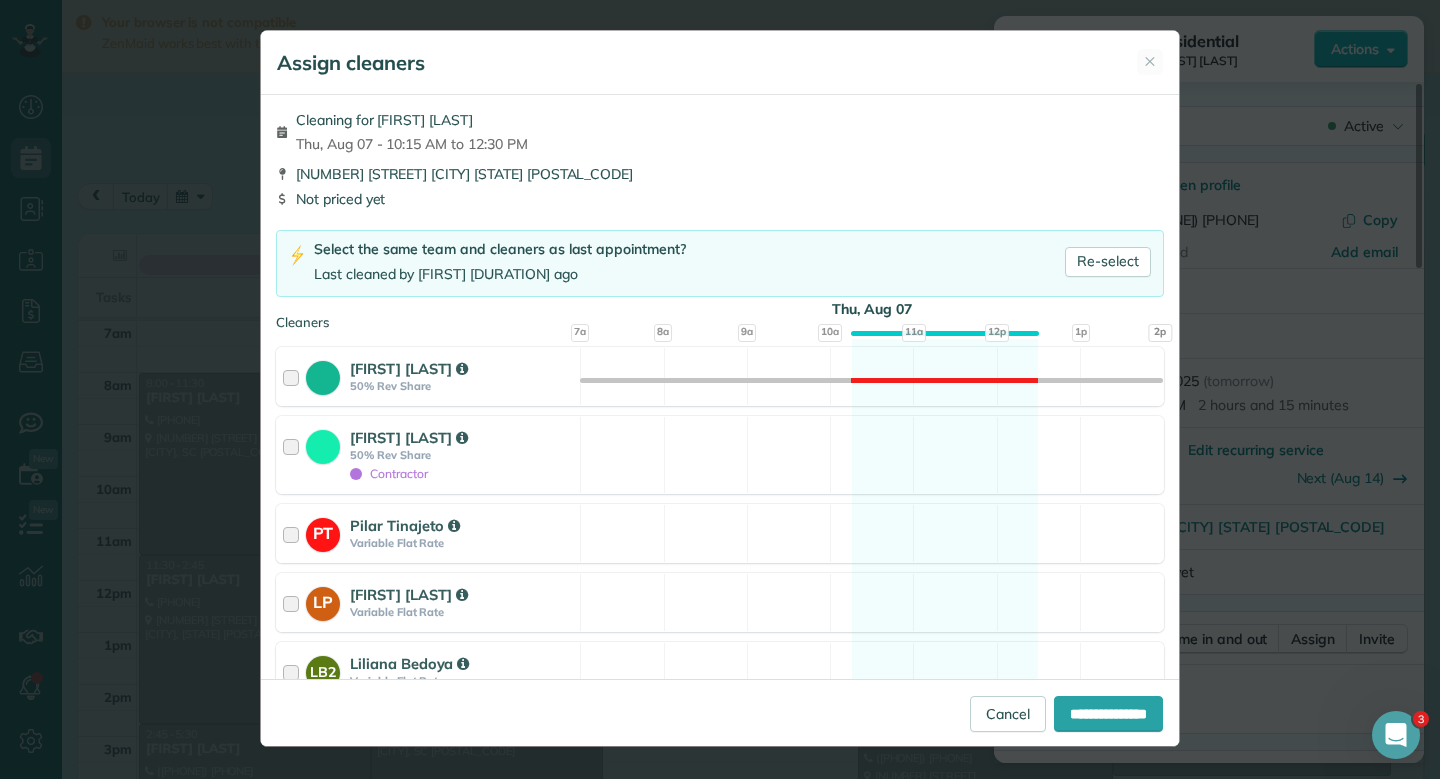 click on "[NUMBER] [STREET] [CITY] [STATE] [POSTAL_CODE]" at bounding box center (720, 174) 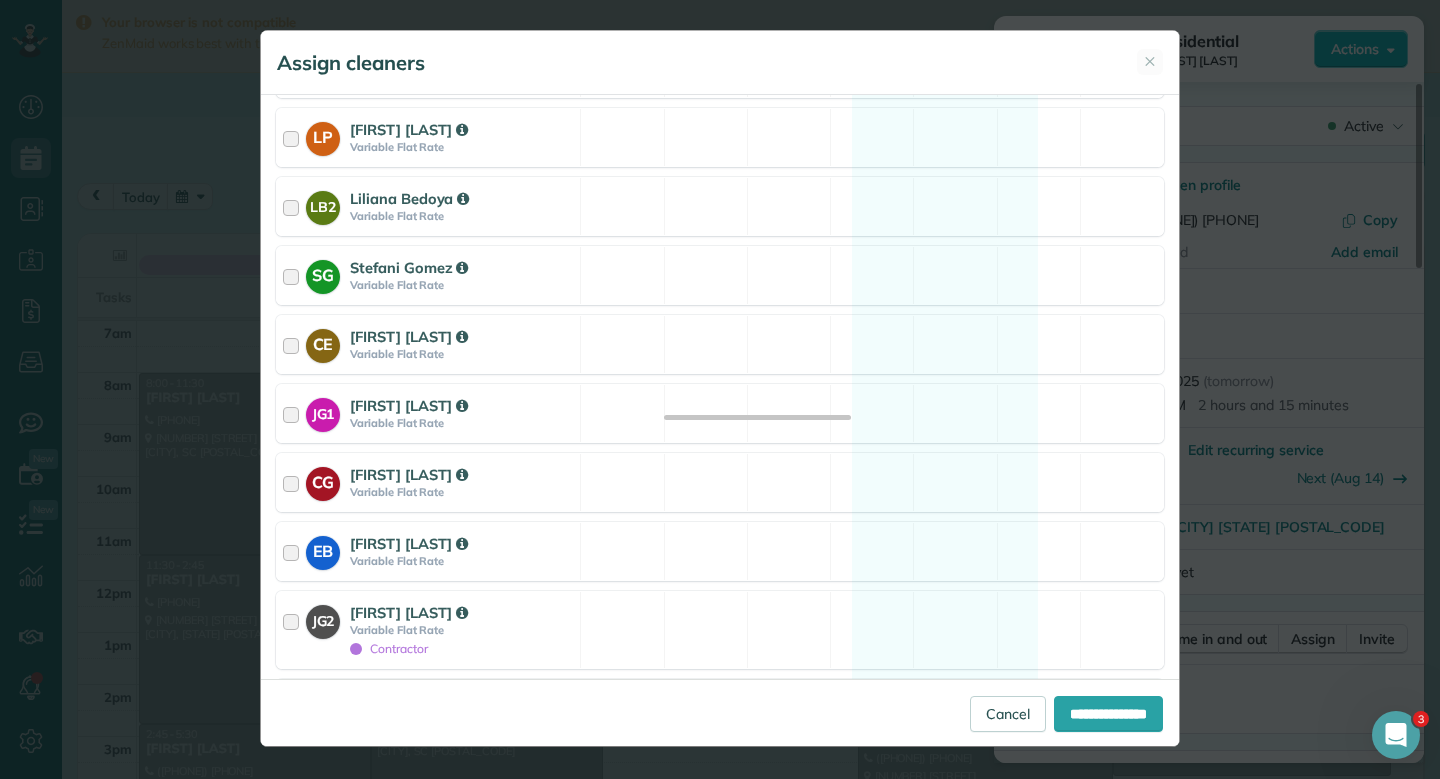 scroll, scrollTop: 520, scrollLeft: 0, axis: vertical 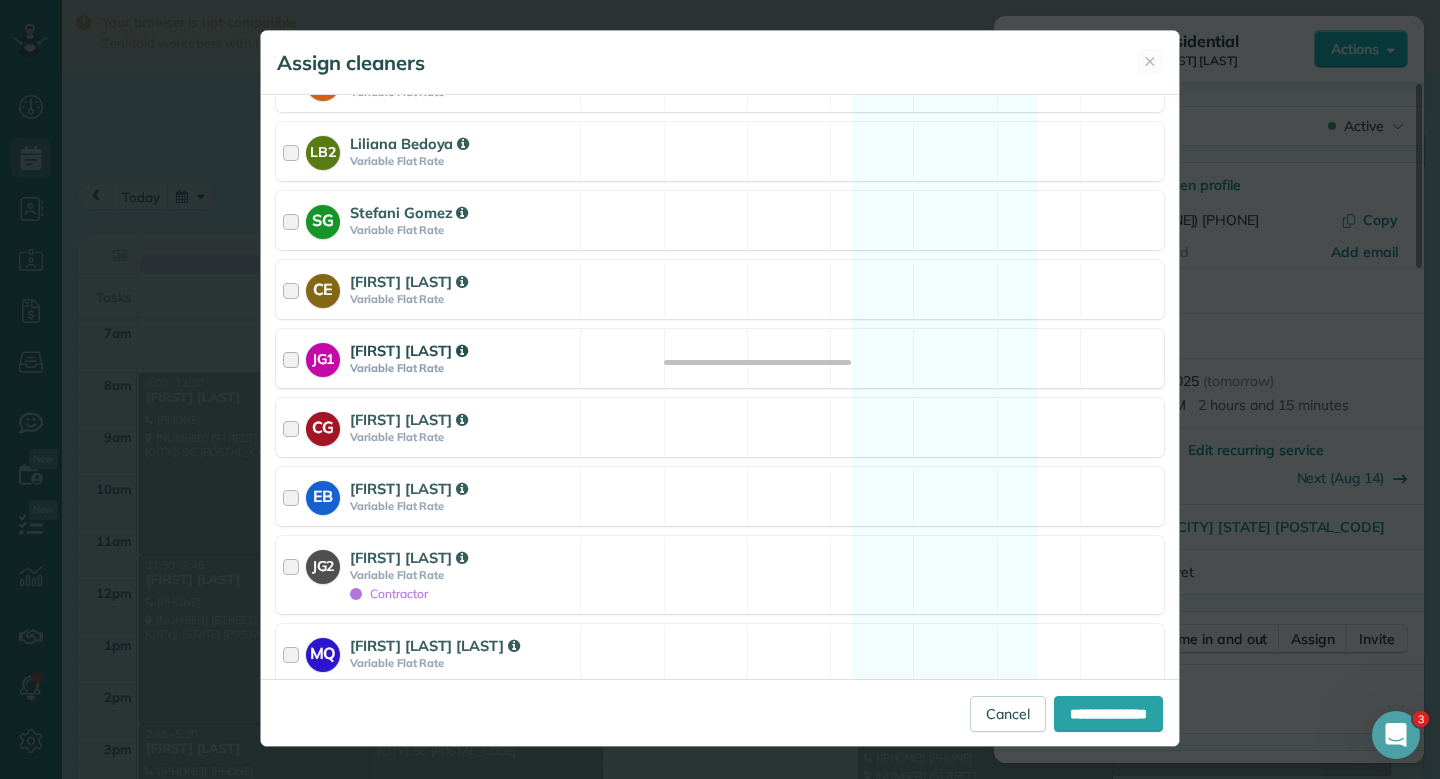 click on "JG1
[FIRST] [LAST]
Variable Flat Rate
Available" at bounding box center [720, 358] 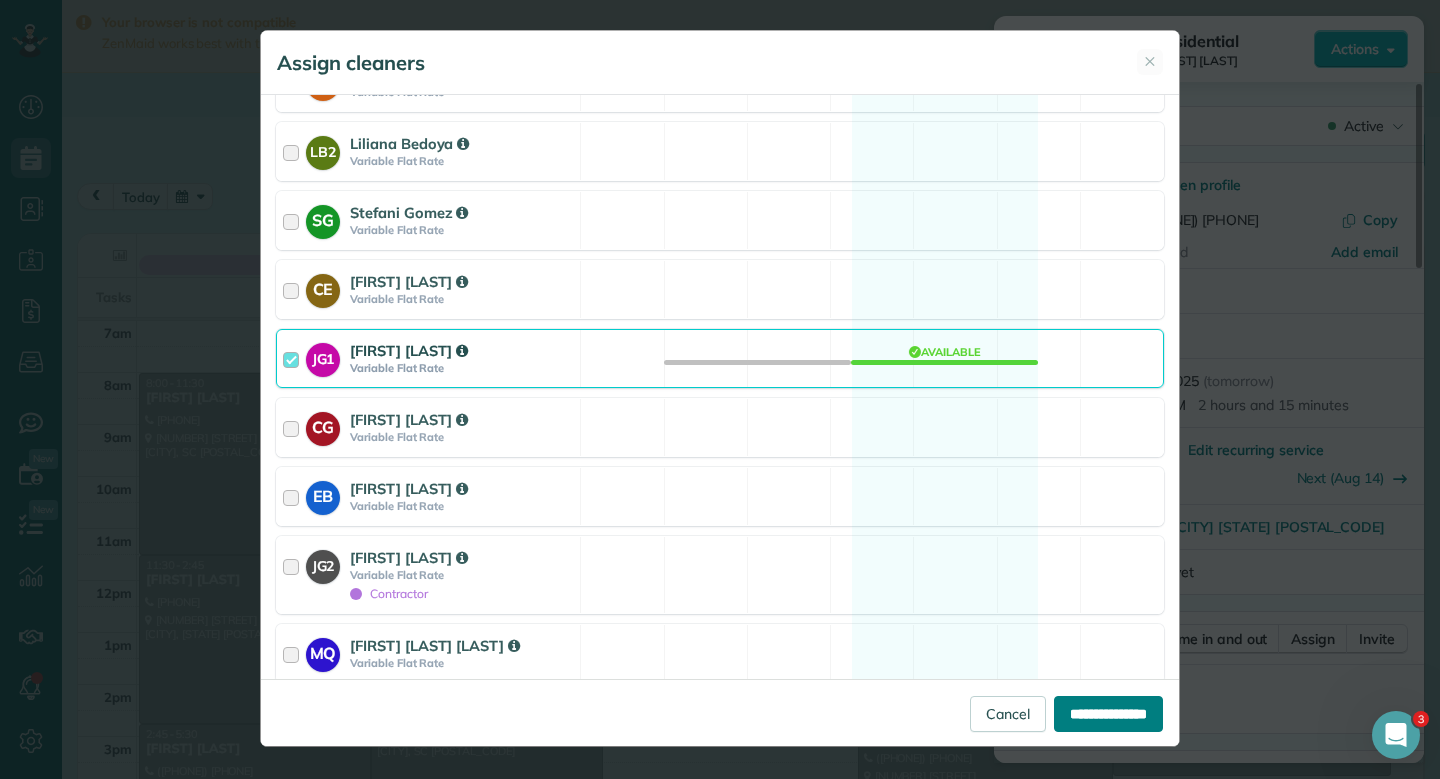 click on "**********" at bounding box center [1108, 714] 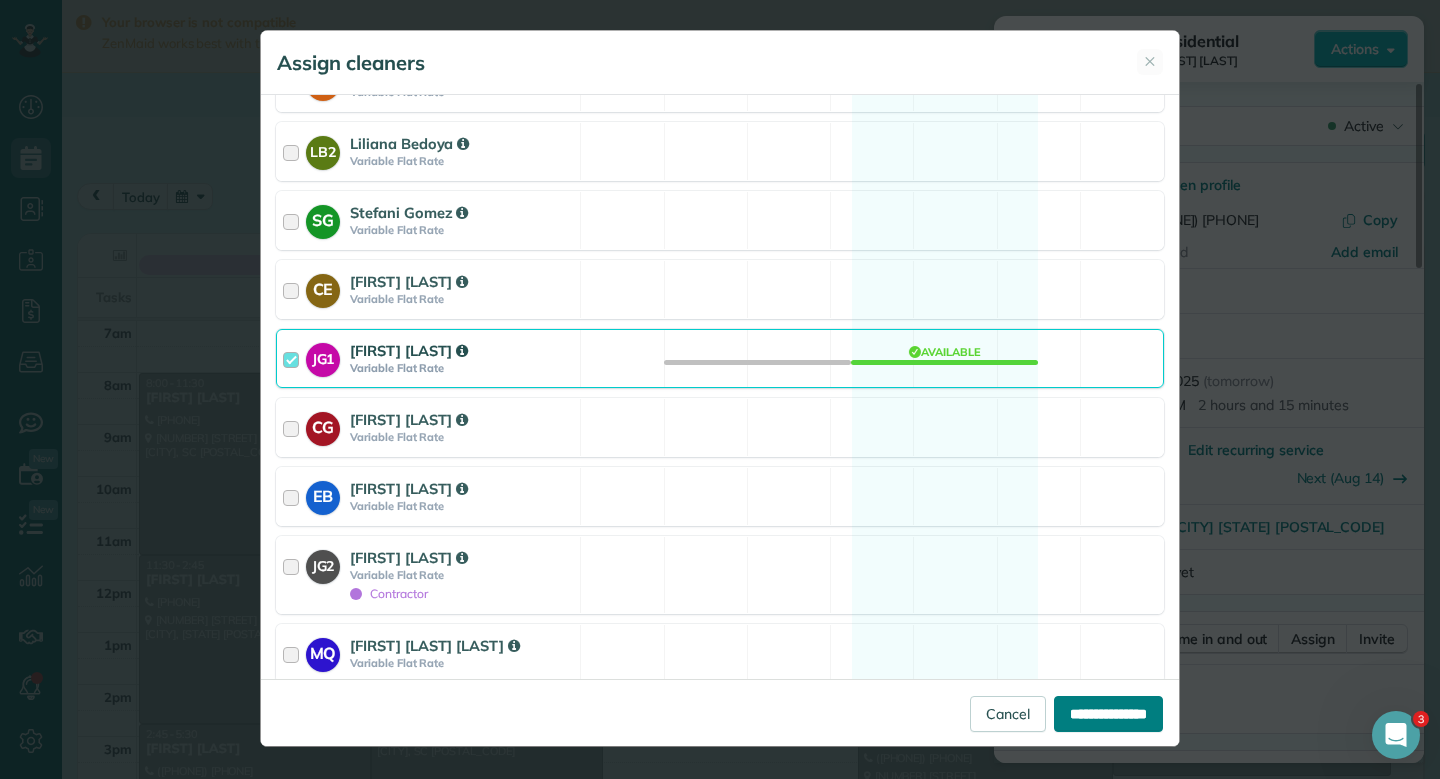 type on "**********" 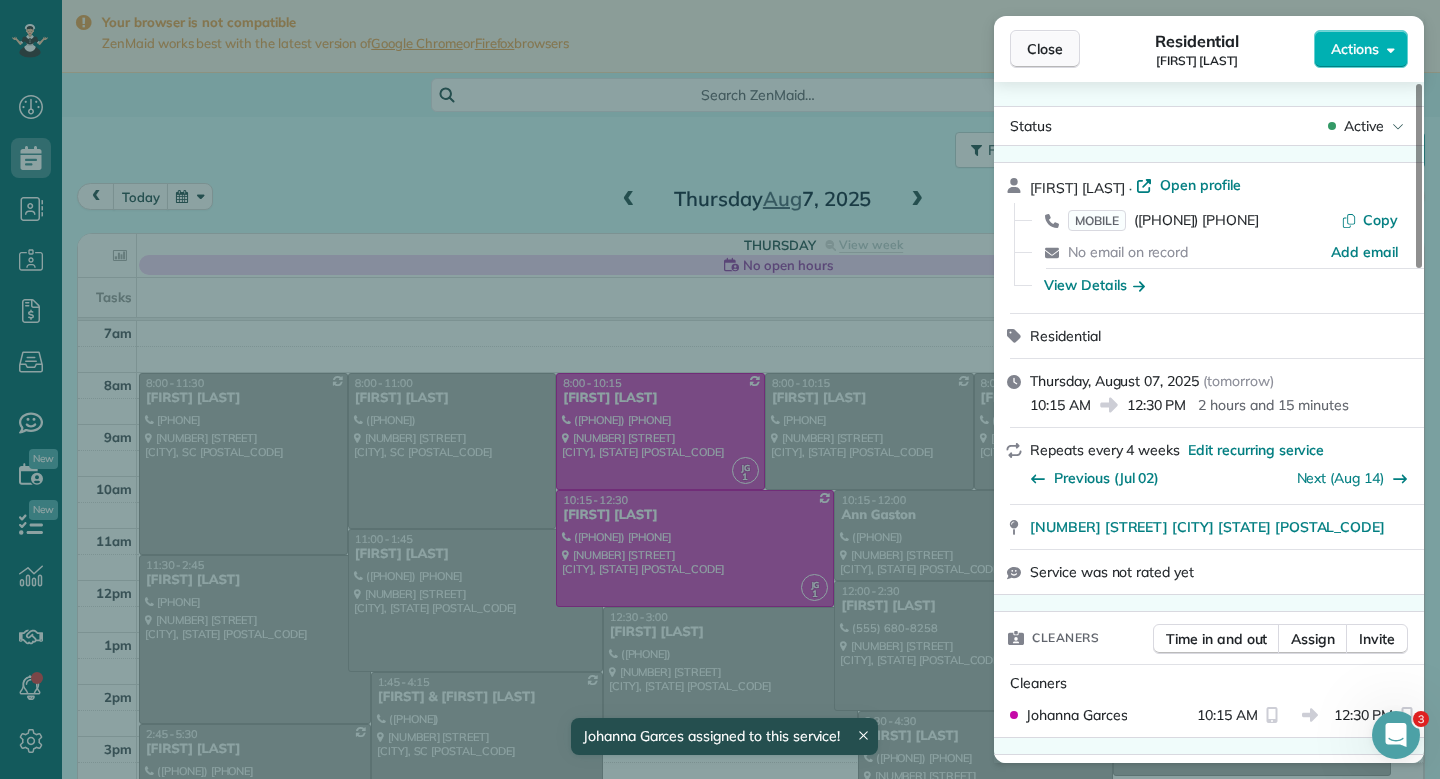 click on "Close" at bounding box center [1045, 49] 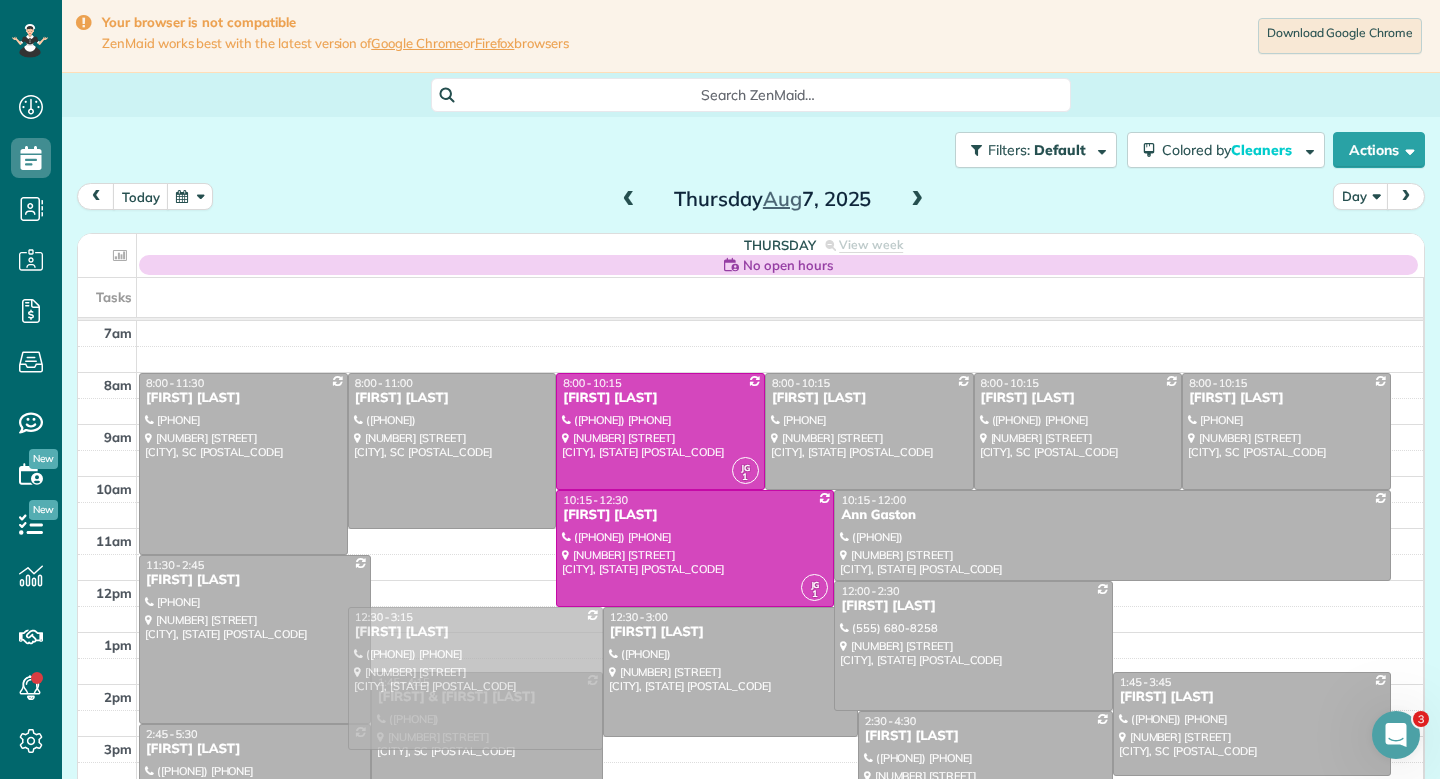 drag, startPoint x: 464, startPoint y: 563, endPoint x: 510, endPoint y: 642, distance: 91.416626 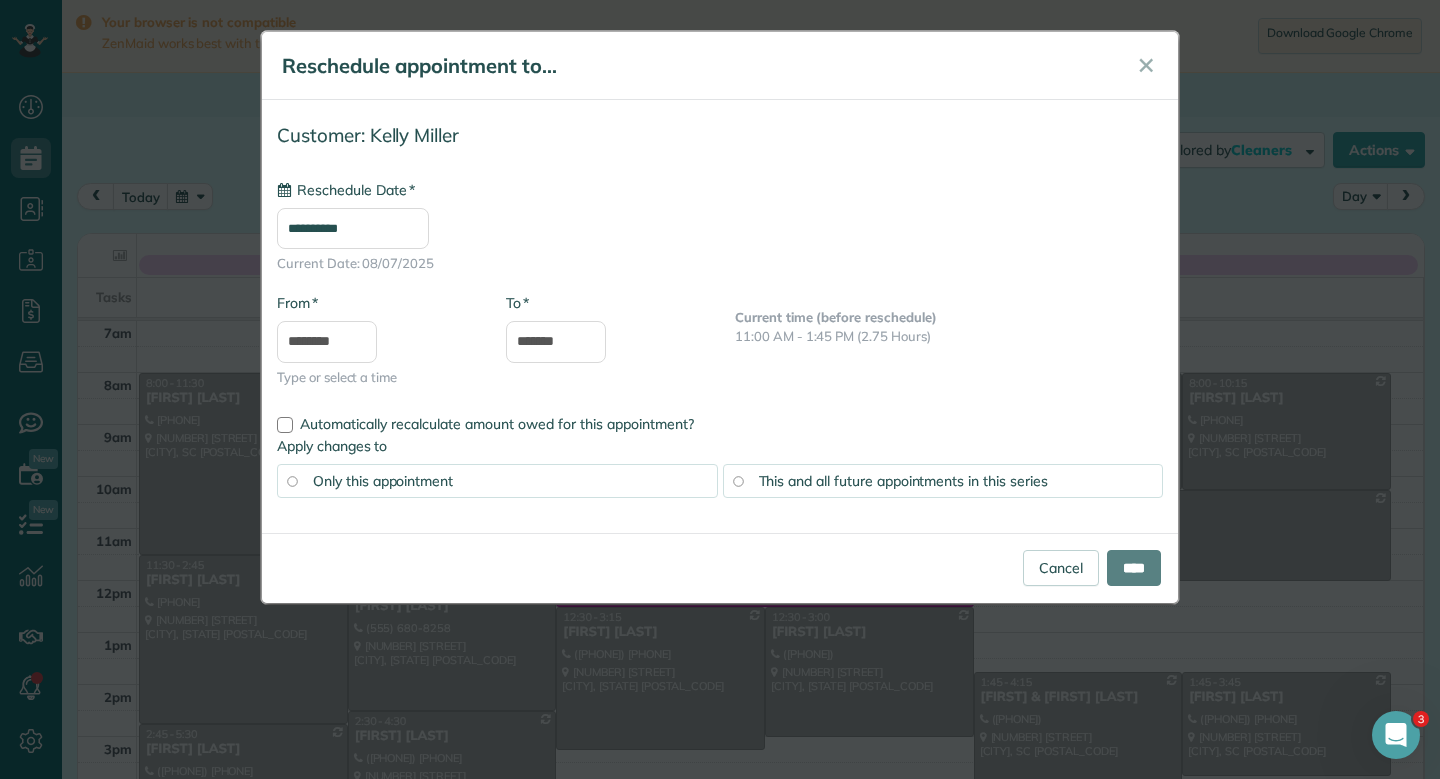 type on "**********" 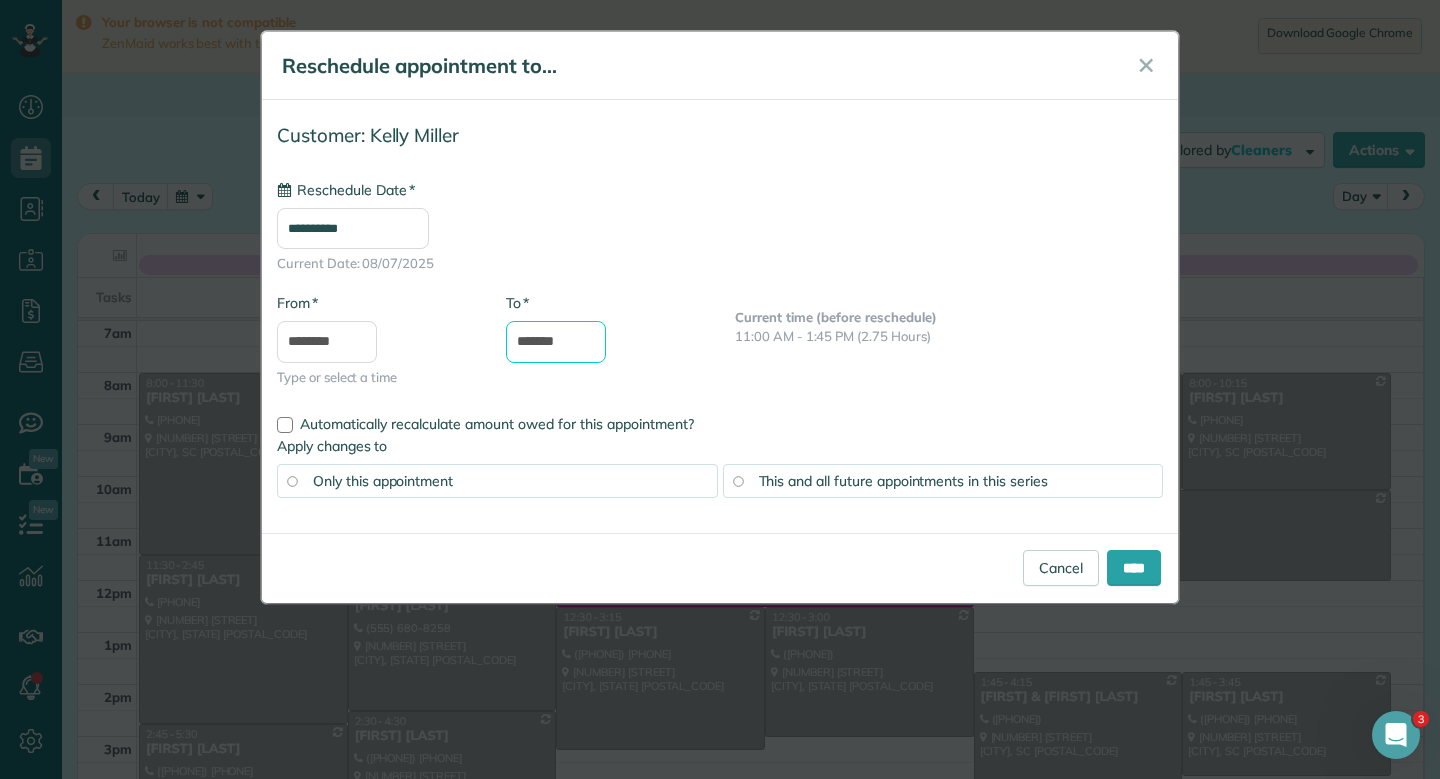 click on "*******" at bounding box center [556, 342] 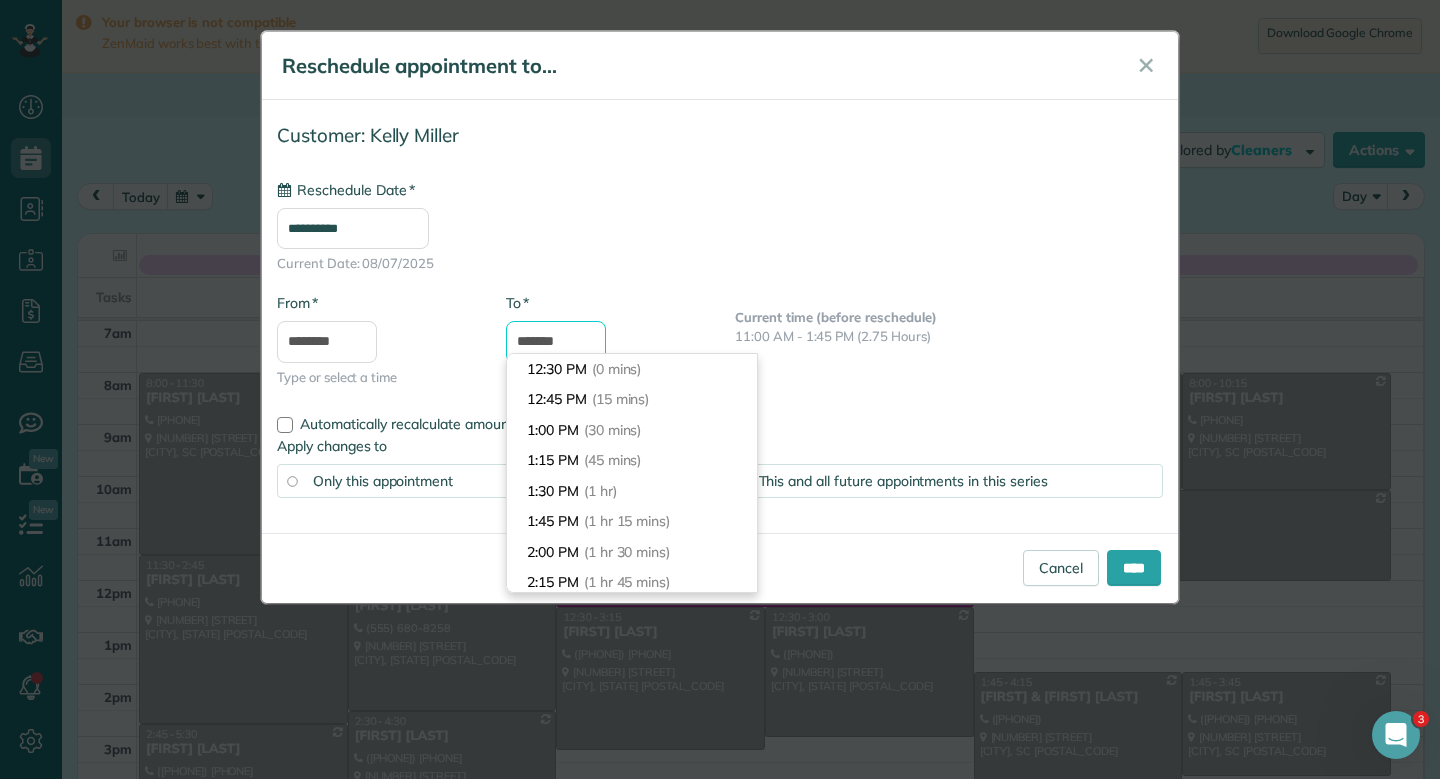 scroll, scrollTop: 305, scrollLeft: 0, axis: vertical 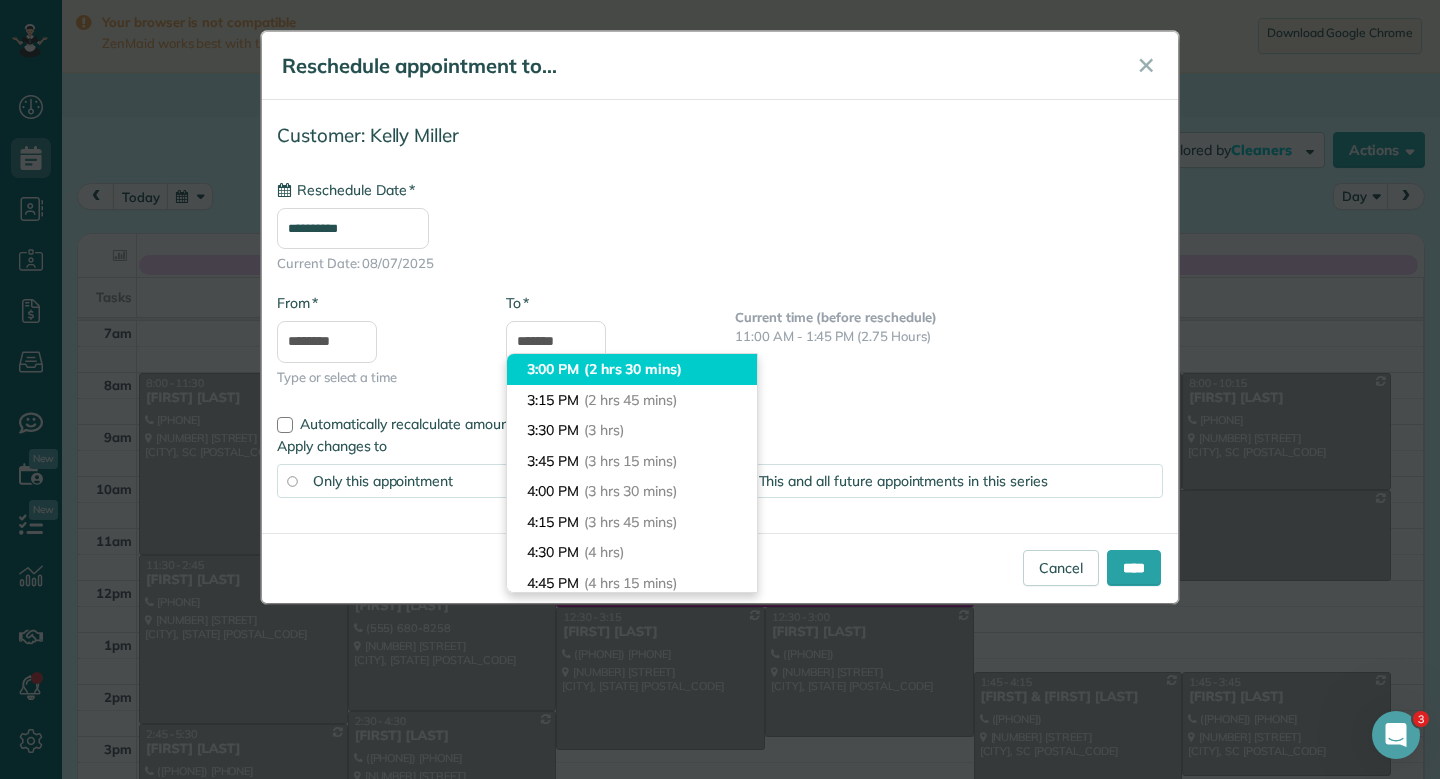 type on "*******" 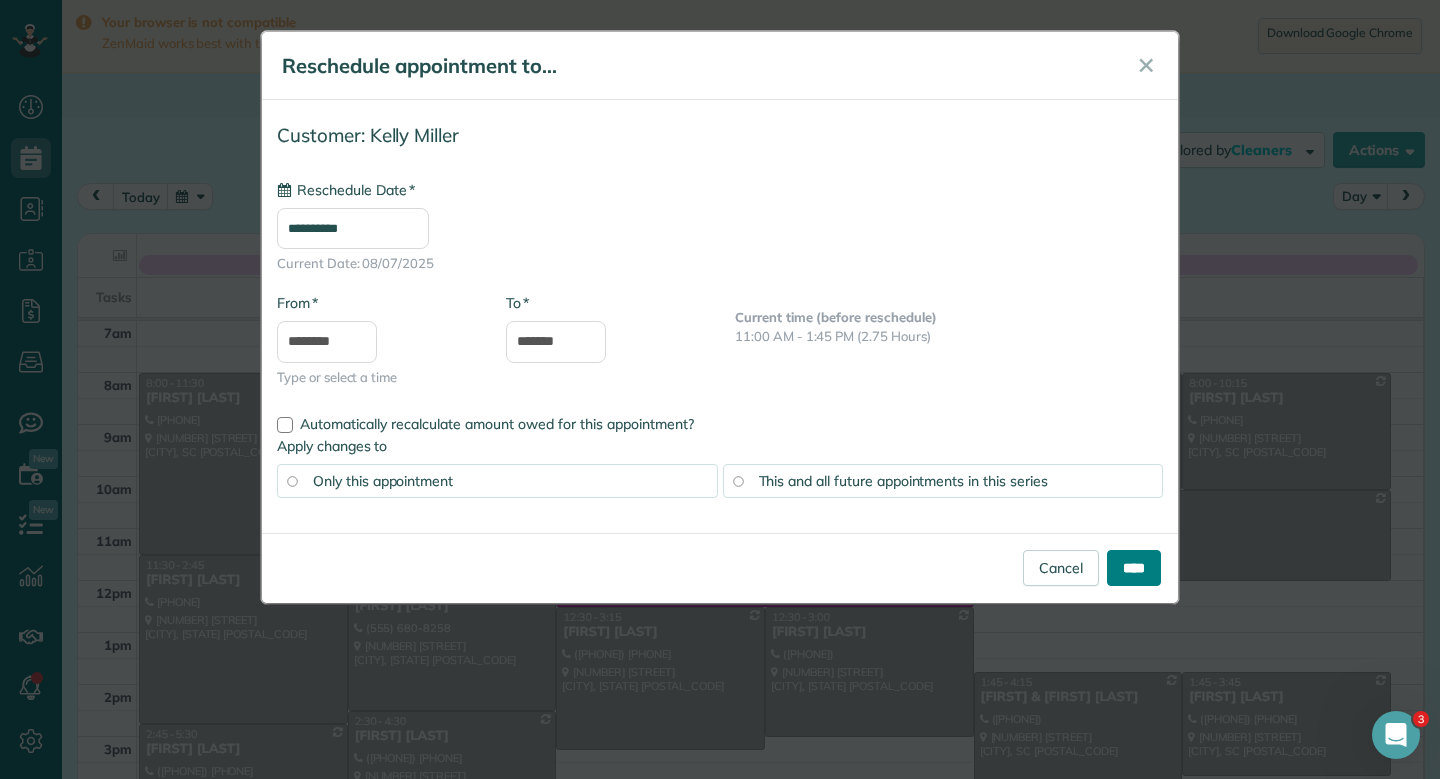 click on "****" at bounding box center [1134, 568] 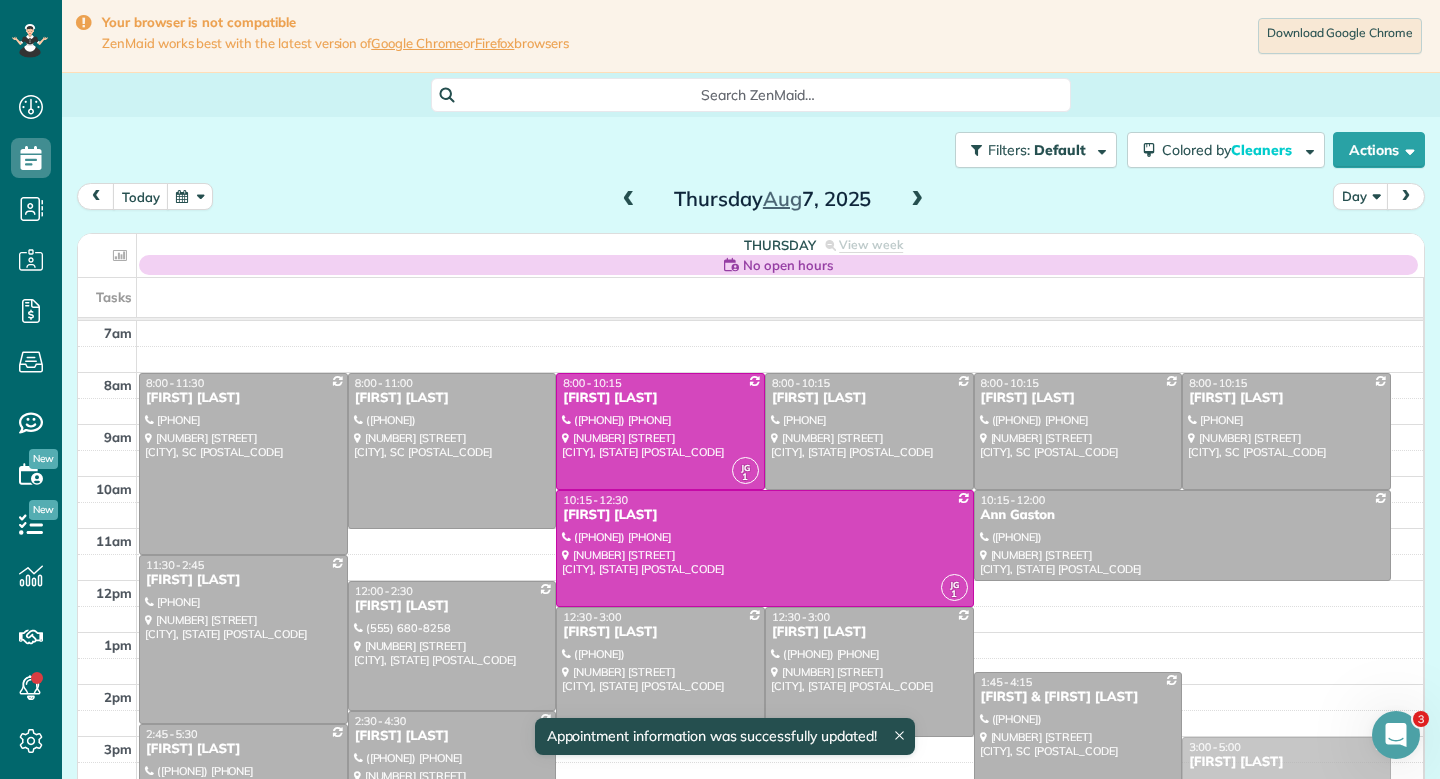 drag, startPoint x: 1247, startPoint y: 701, endPoint x: 1253, endPoint y: 760, distance: 59.3043 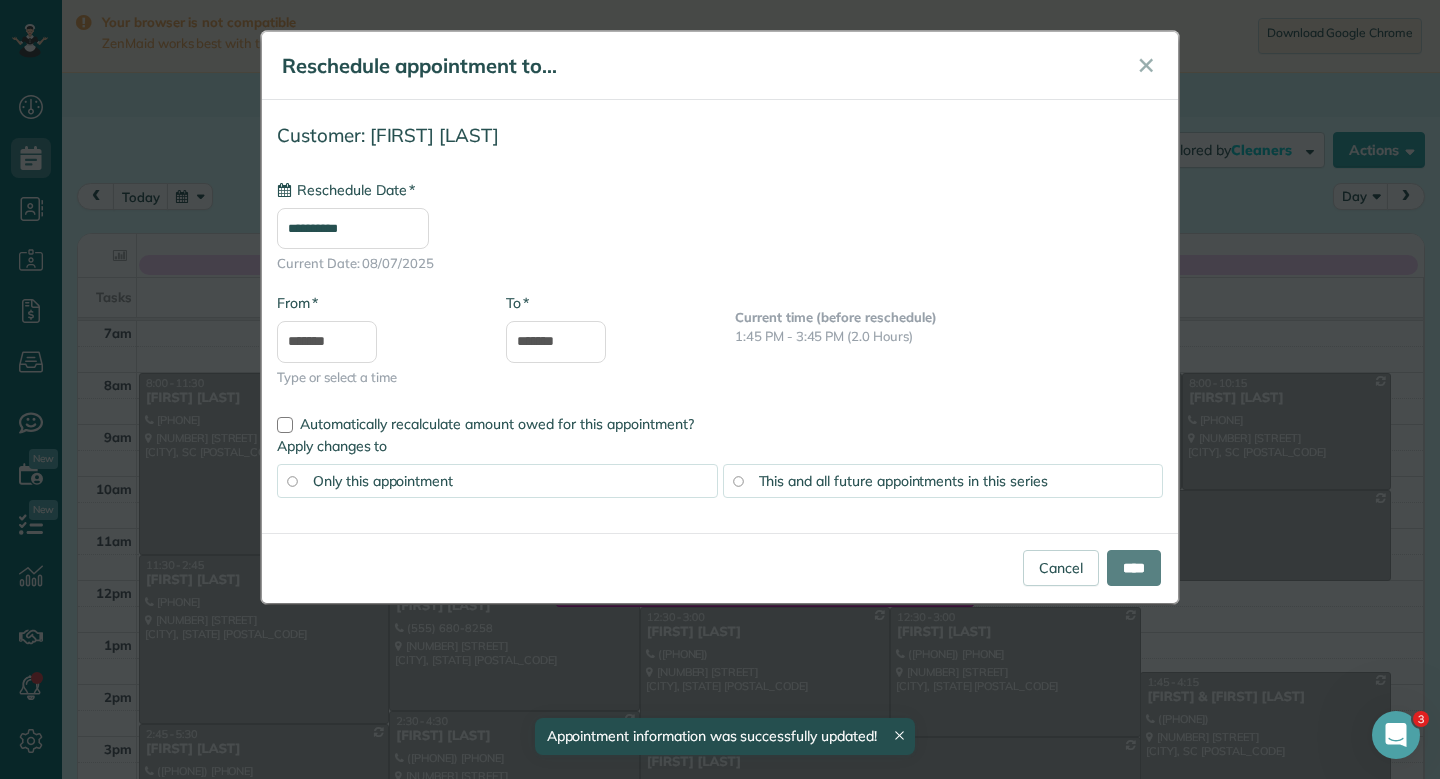 type on "**********" 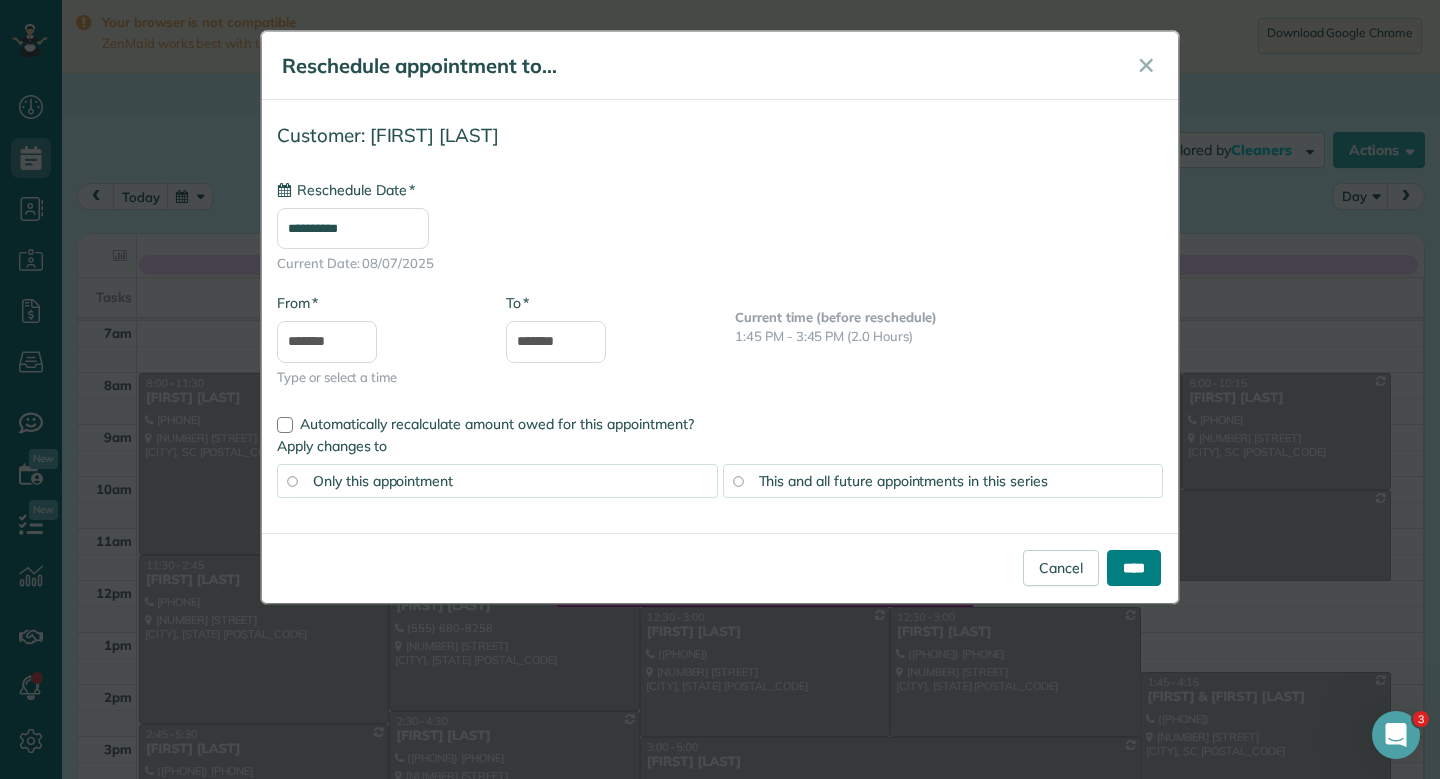 click on "****" at bounding box center [1134, 568] 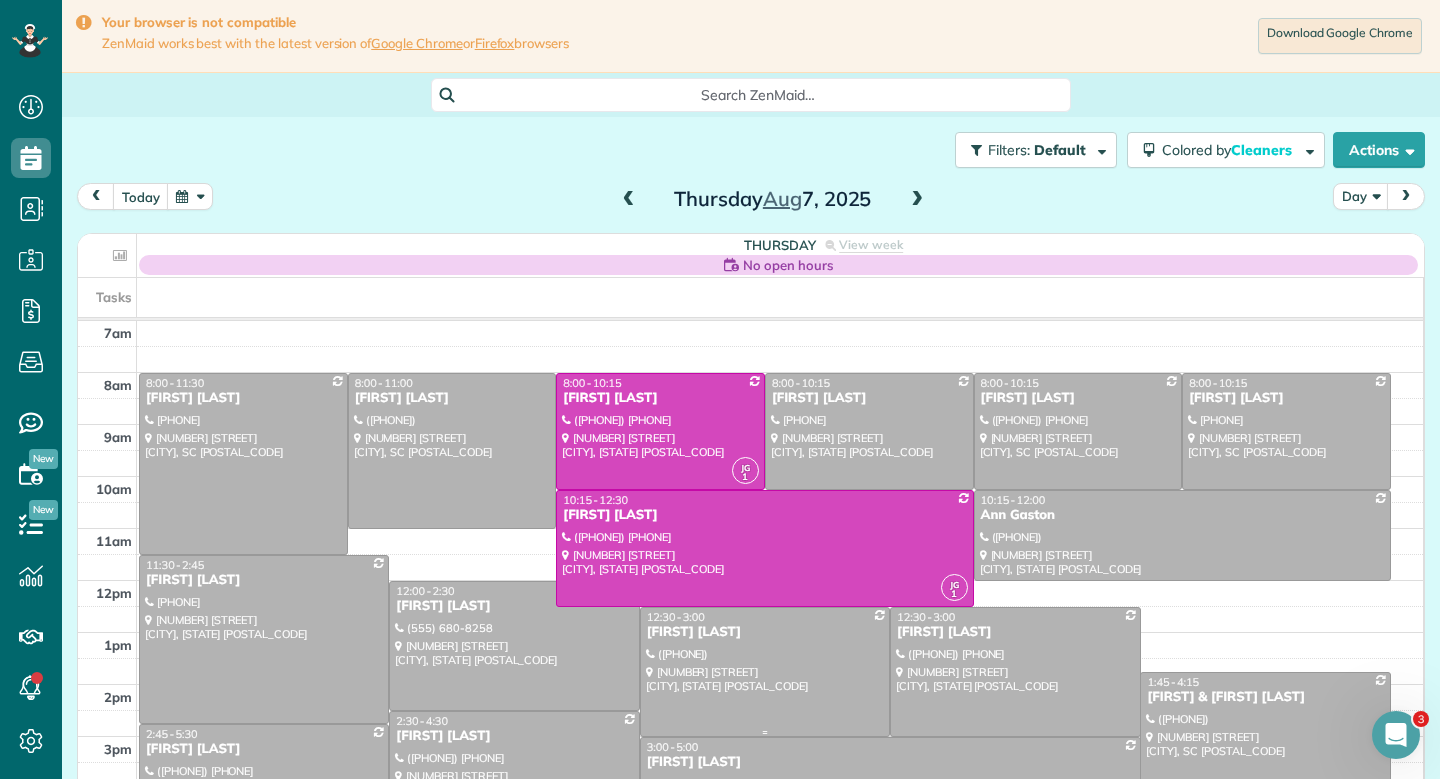 click at bounding box center [765, 672] 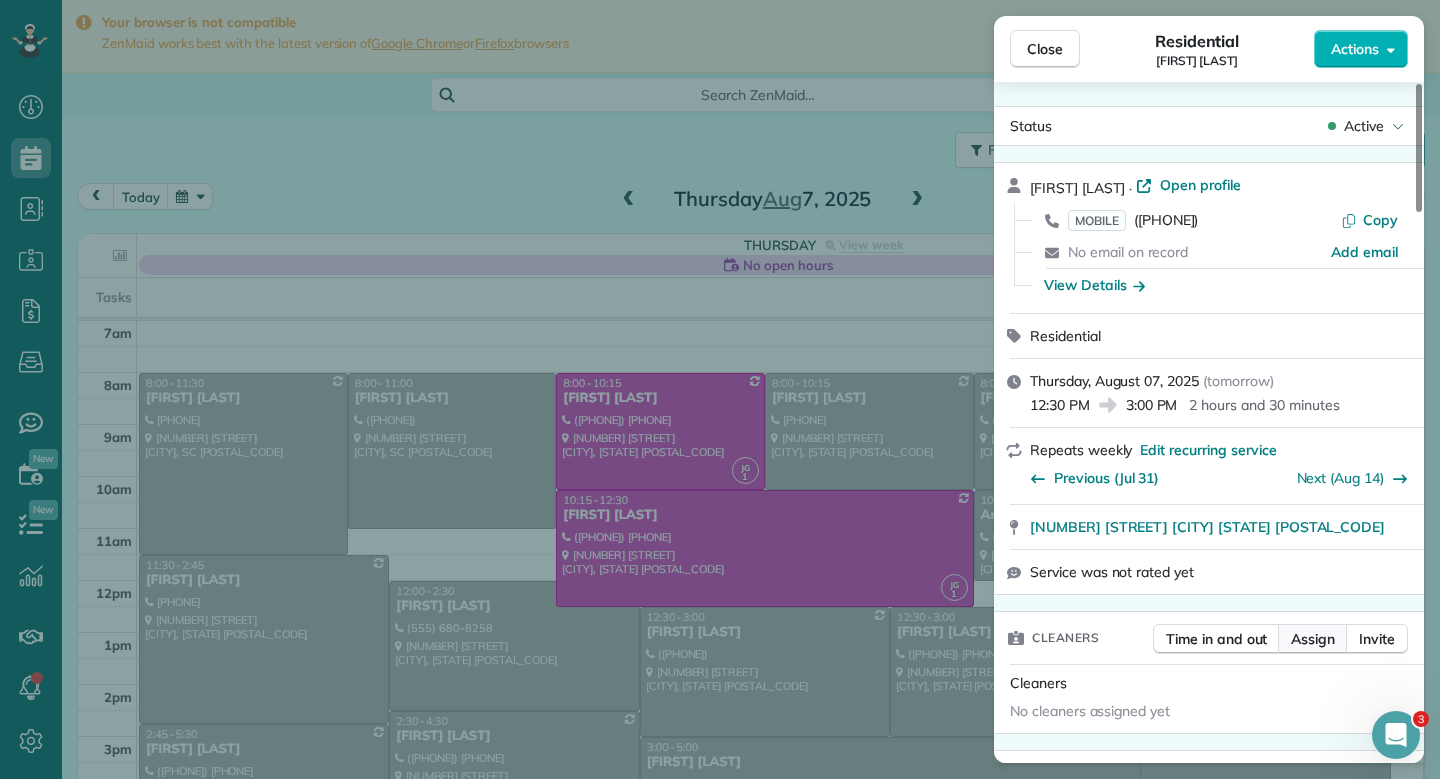 click on "Assign" at bounding box center (1313, 639) 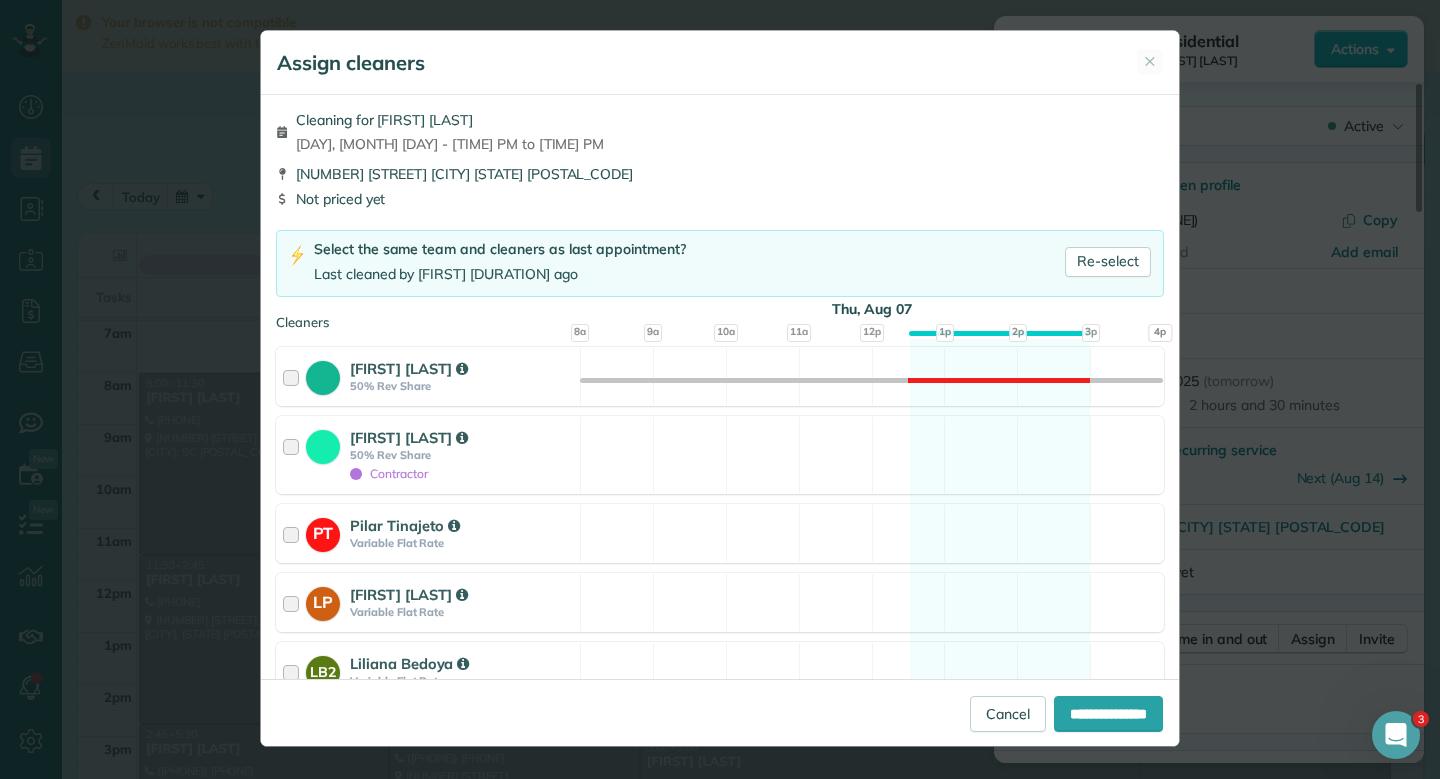 click on "Cleaning for [FIRST] [LAST]
[DAY], [MONTH] [DAY] - [TIME] PM to  [TIME] PM
[NUMBER] [STREET] [CITY] [STATE] [POSTAL_CODE]
Not priced yet" at bounding box center [720, 162] 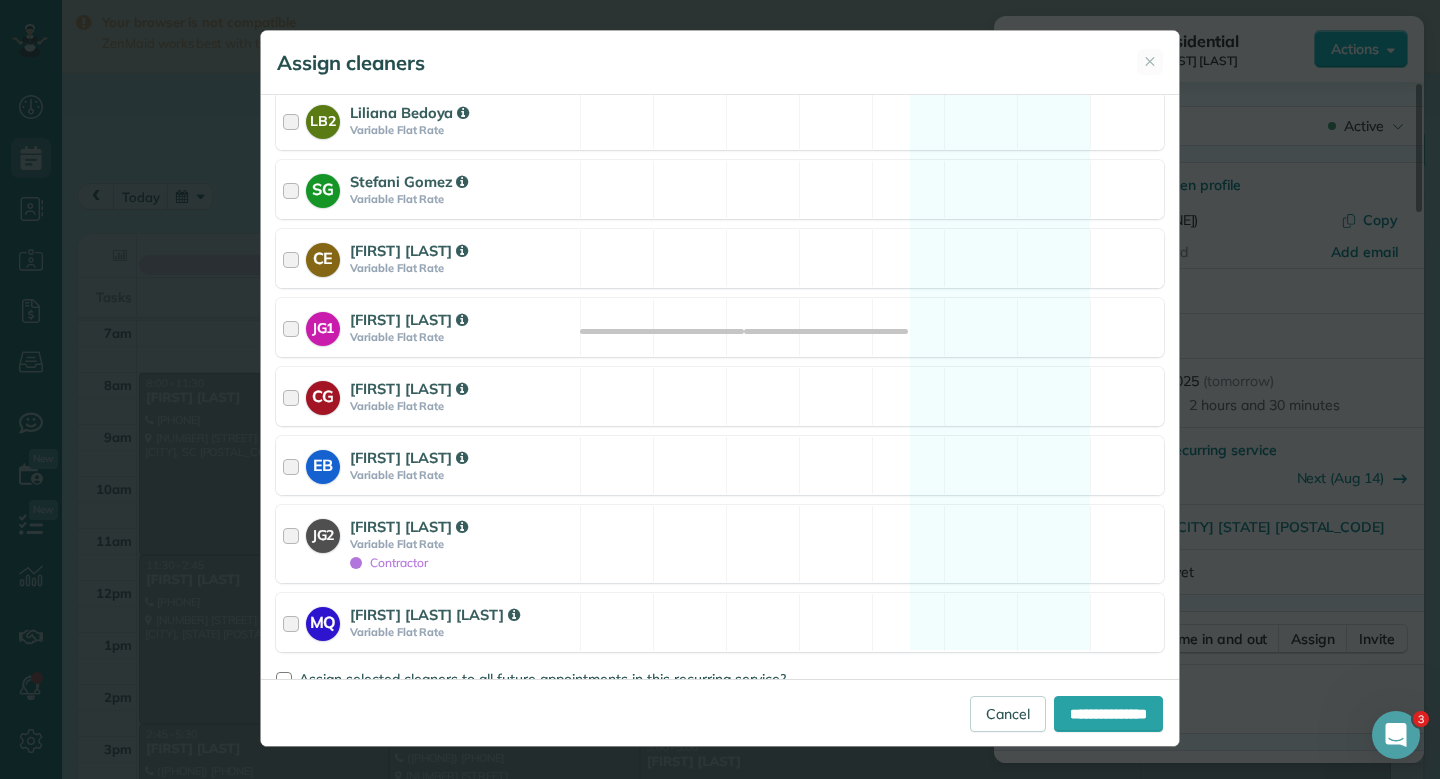 scroll, scrollTop: 560, scrollLeft: 0, axis: vertical 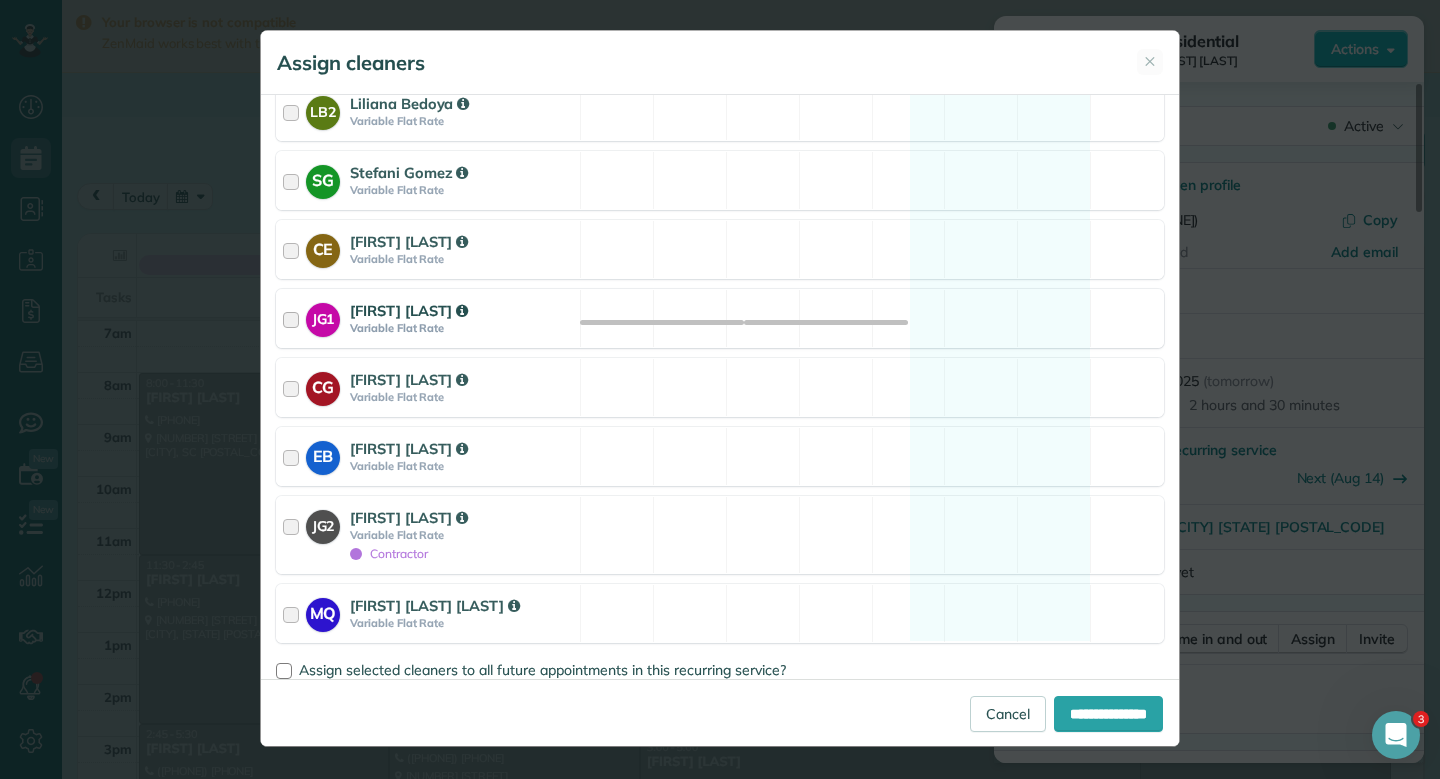 click on "JG1
Johanna Garces
Variable Flat Rate
Available" at bounding box center [720, 318] 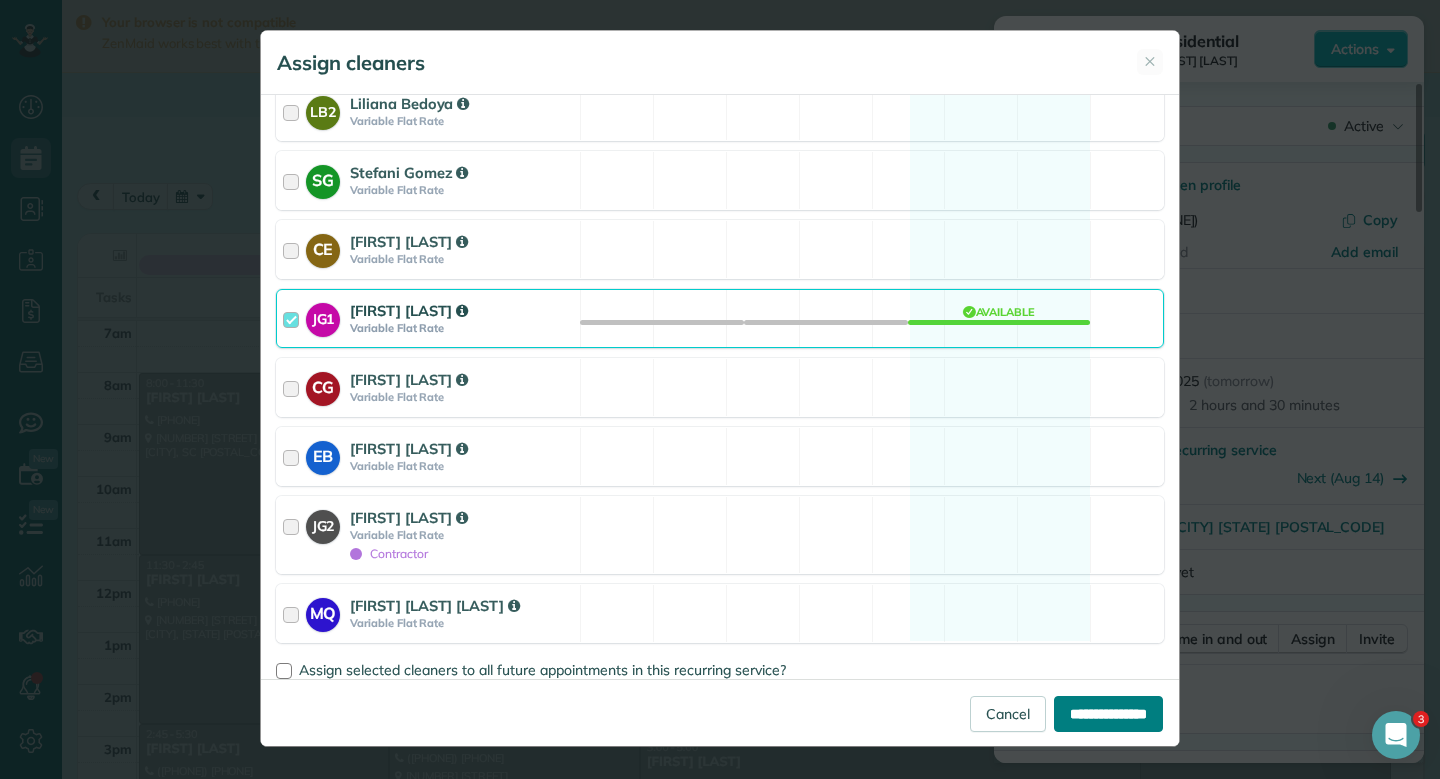click on "**********" at bounding box center (1108, 714) 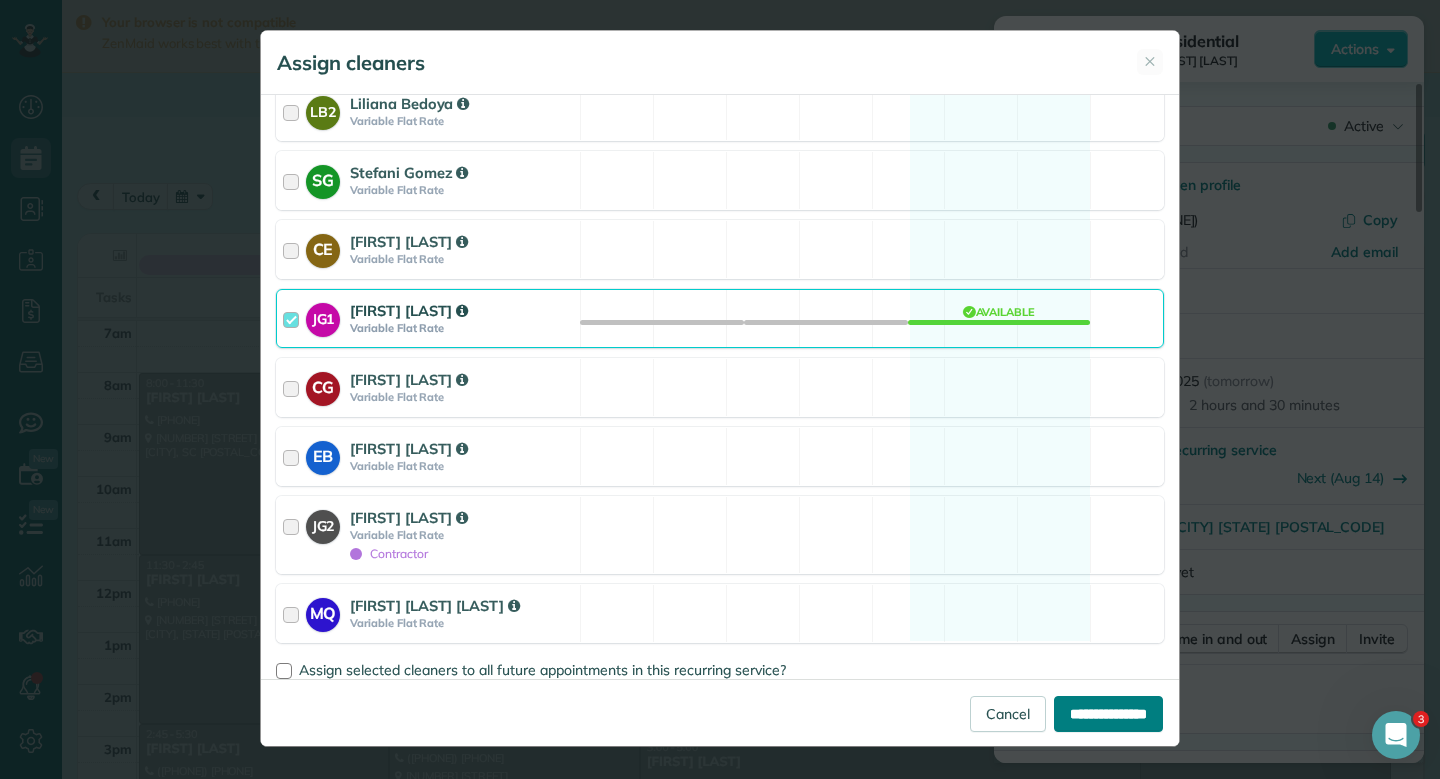 type on "**********" 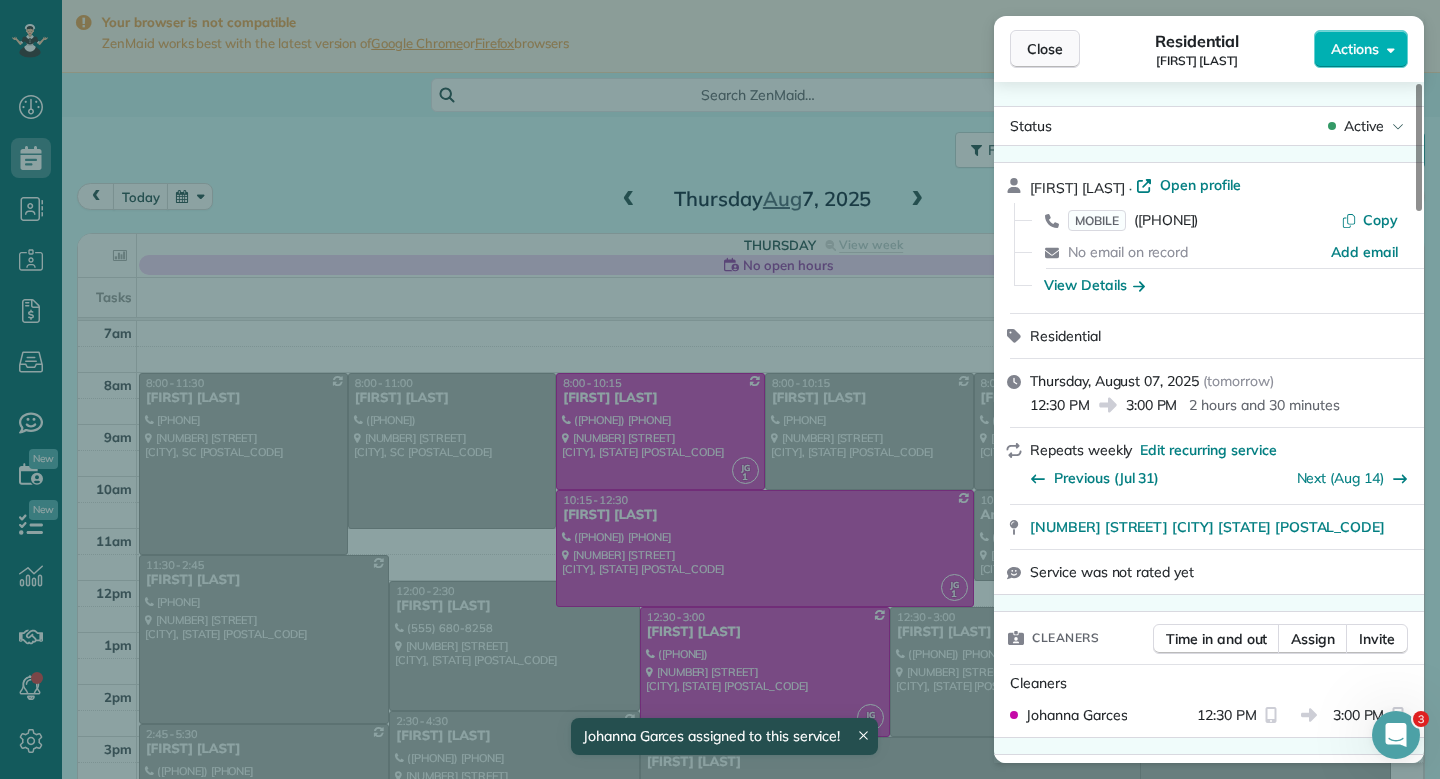 click on "Close" at bounding box center [1045, 49] 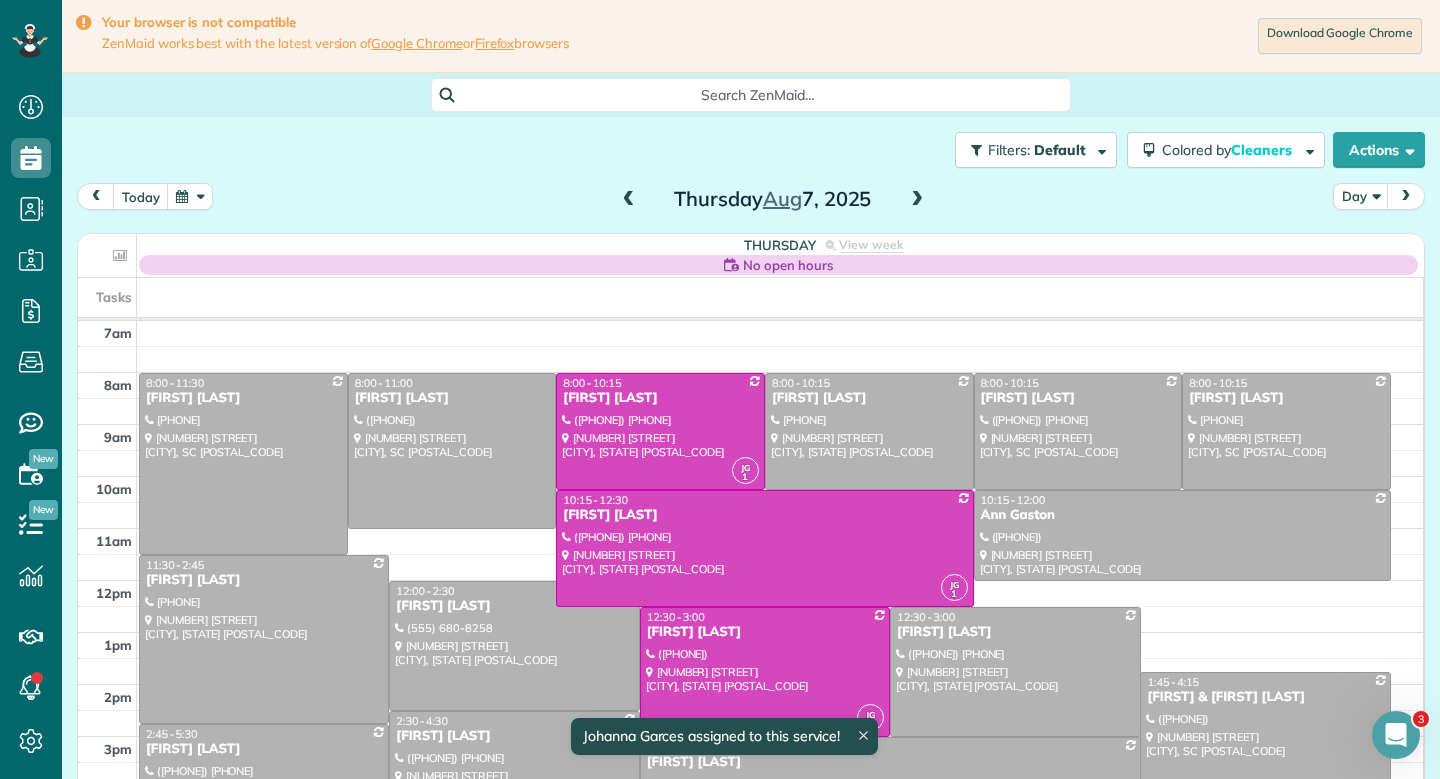 click on "today   Day [DAY] [MONTH] [DAY], [YEAR]" at bounding box center (751, 201) 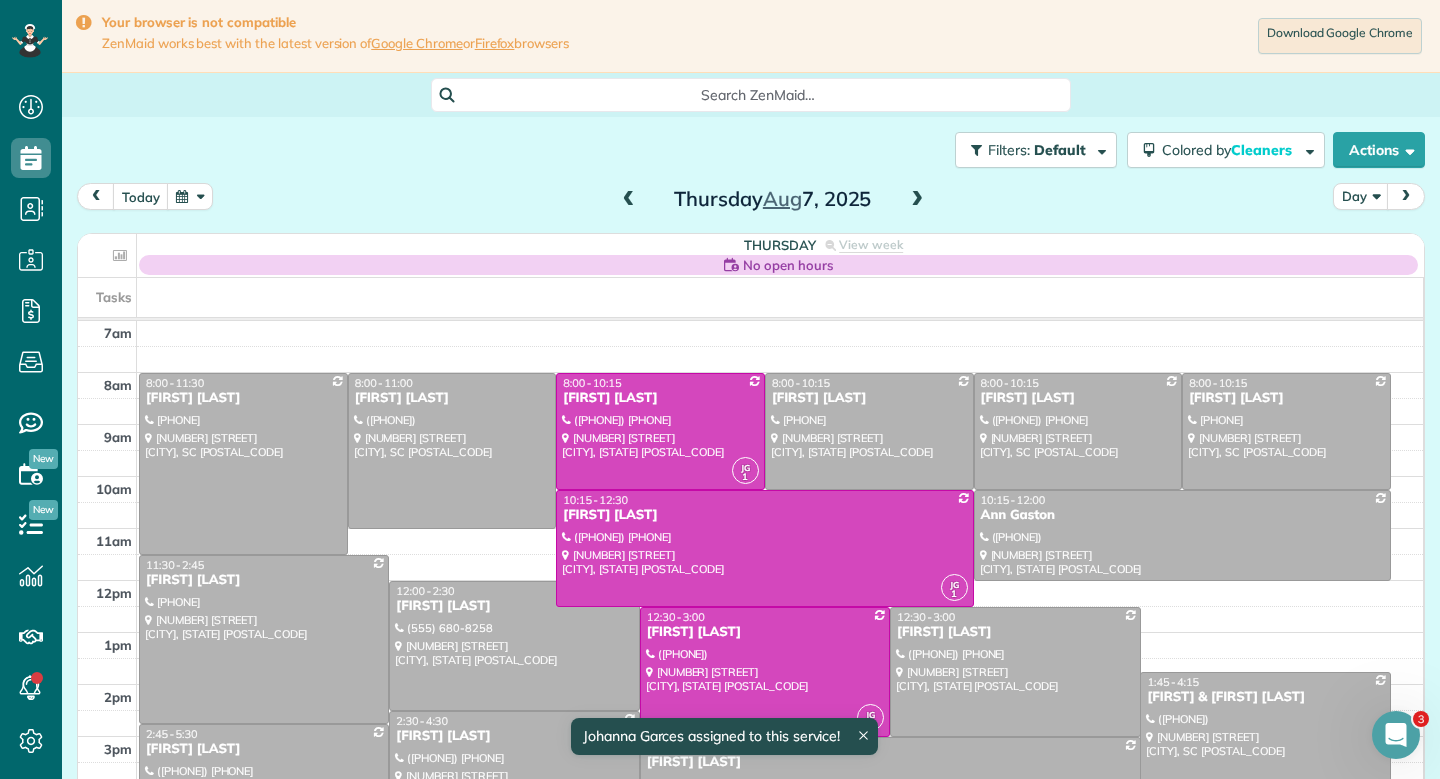 scroll, scrollTop: 14, scrollLeft: 0, axis: vertical 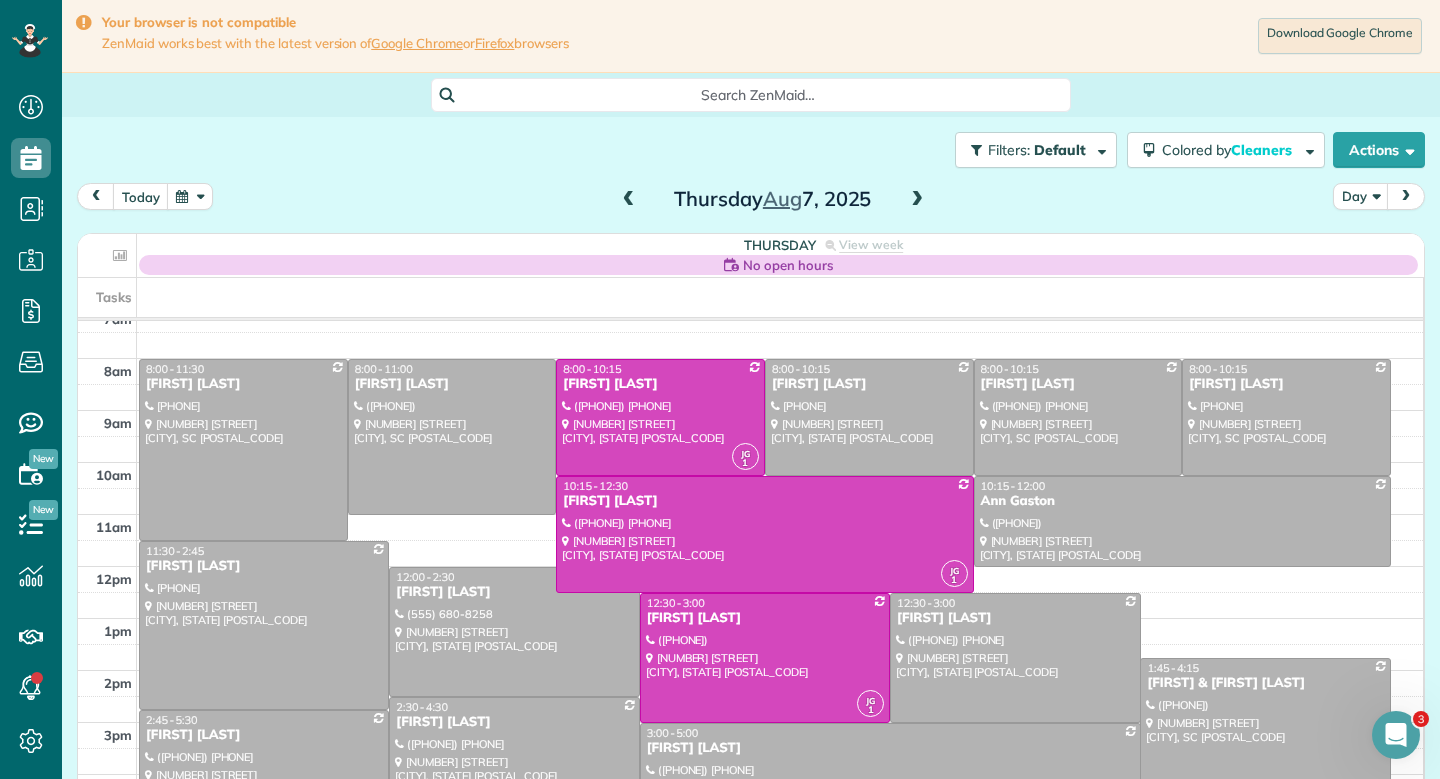 click on "[FIRST] [LAST]" at bounding box center [890, 748] 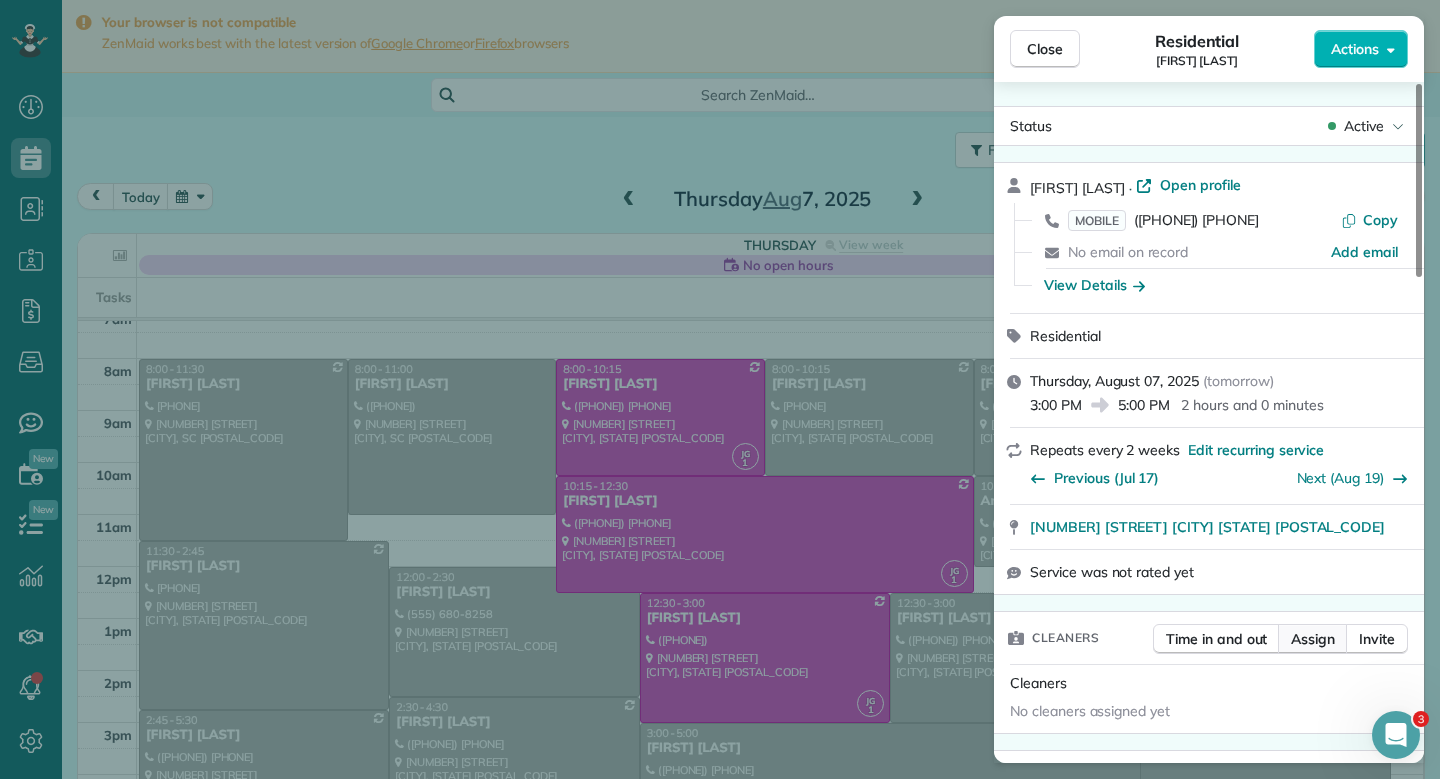 click on "Assign" at bounding box center (1313, 639) 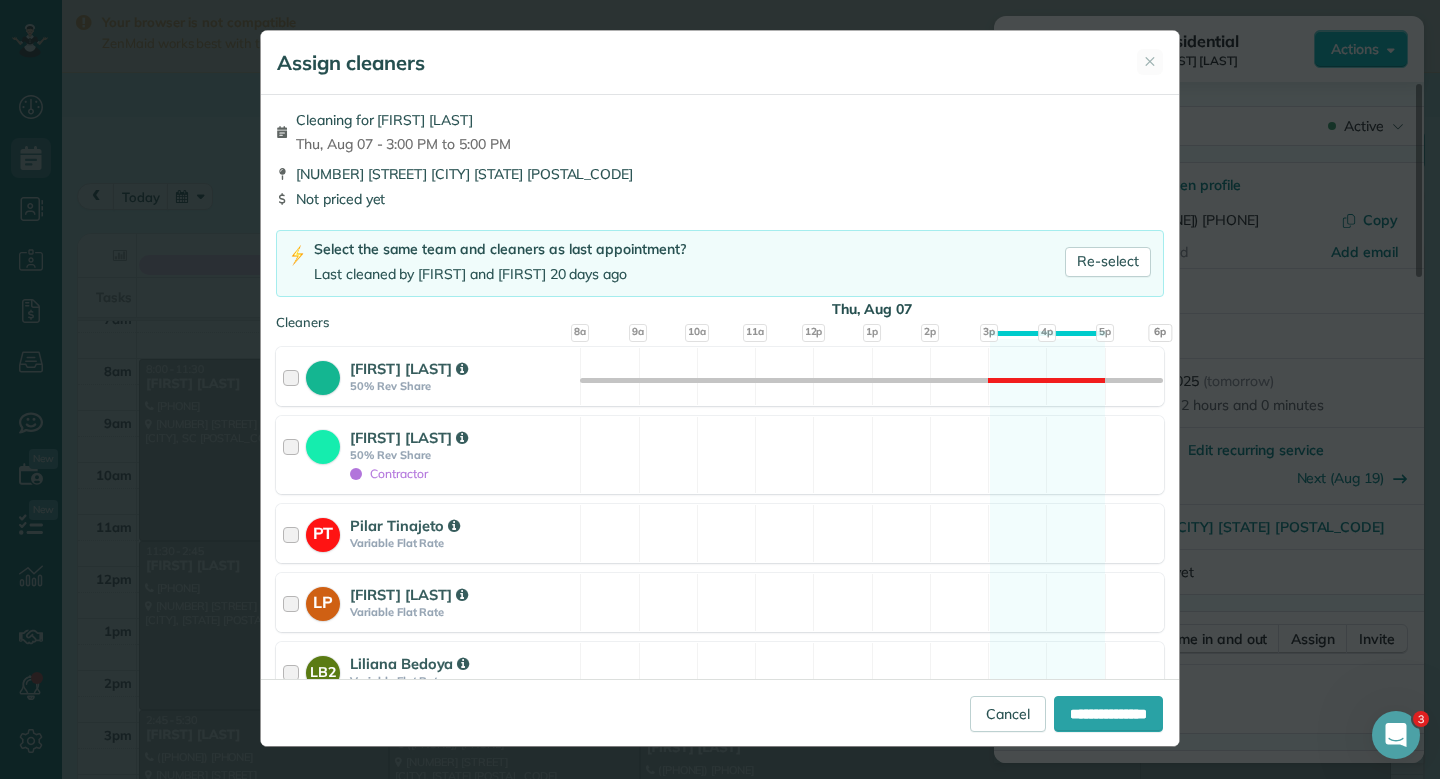 click on "Cleaning for [FIRST] [LAST]
[DAY], [MONTH] [DAY] -  [TIME] PM to  [TIME] PM" at bounding box center [720, 132] 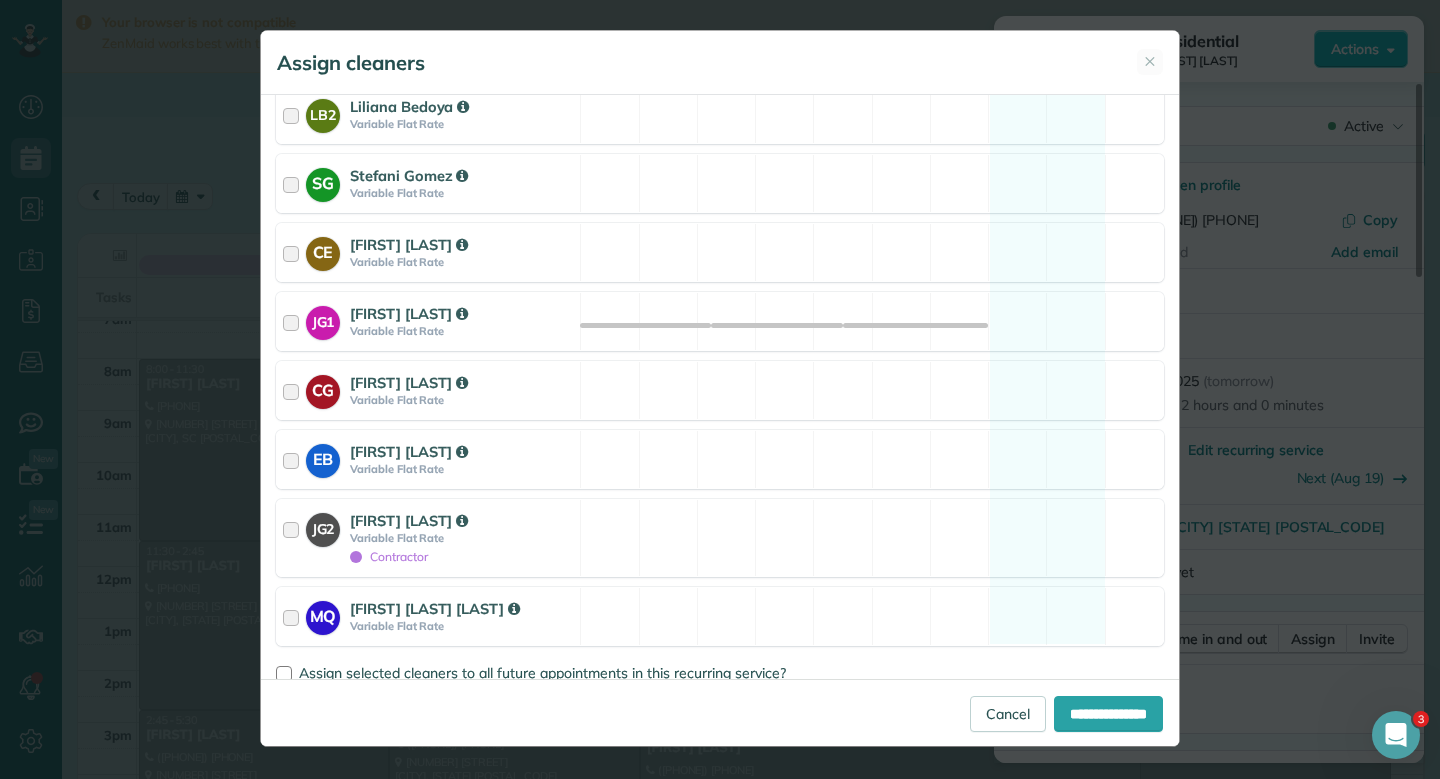 scroll, scrollTop: 596, scrollLeft: 0, axis: vertical 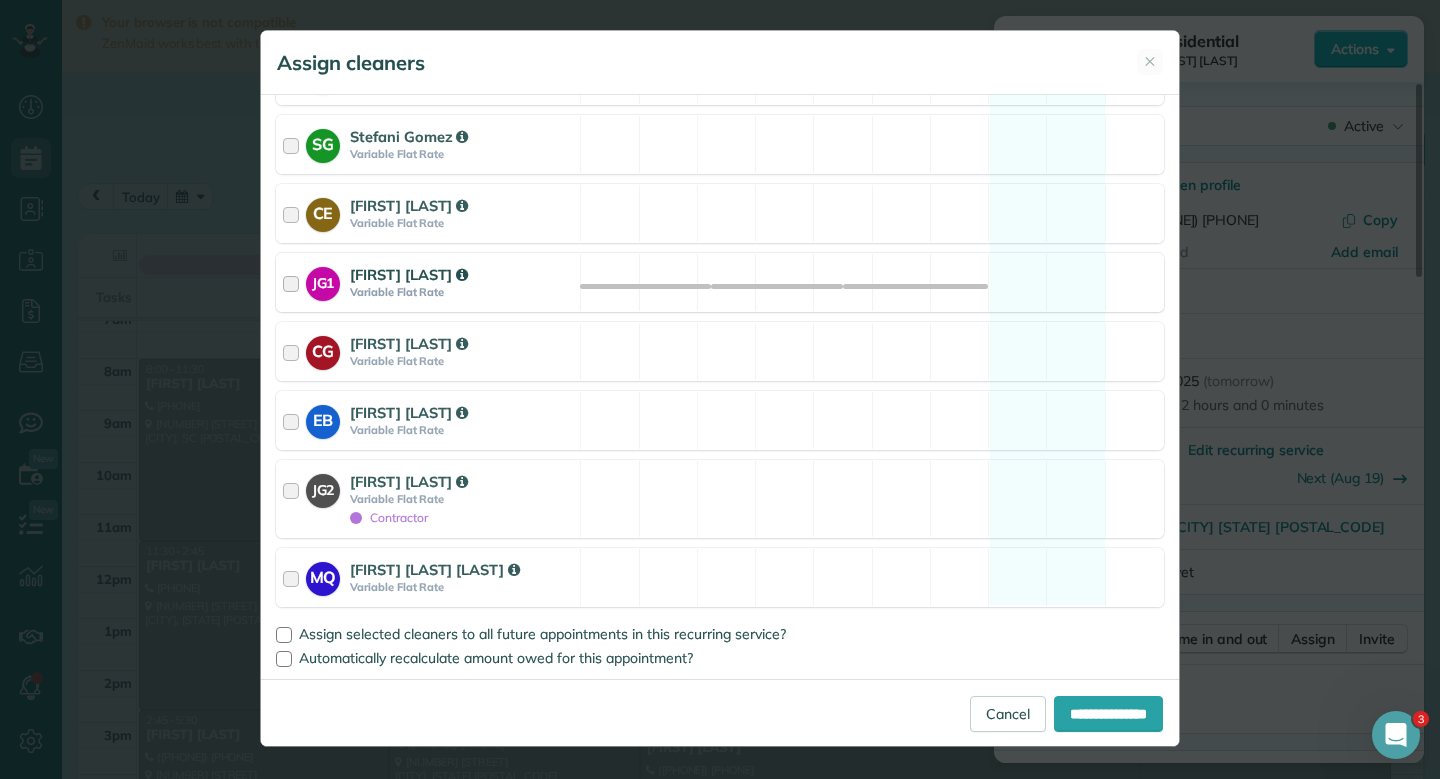 click on "JG1
Johanna Garces
Variable Flat Rate
Available" at bounding box center [720, 282] 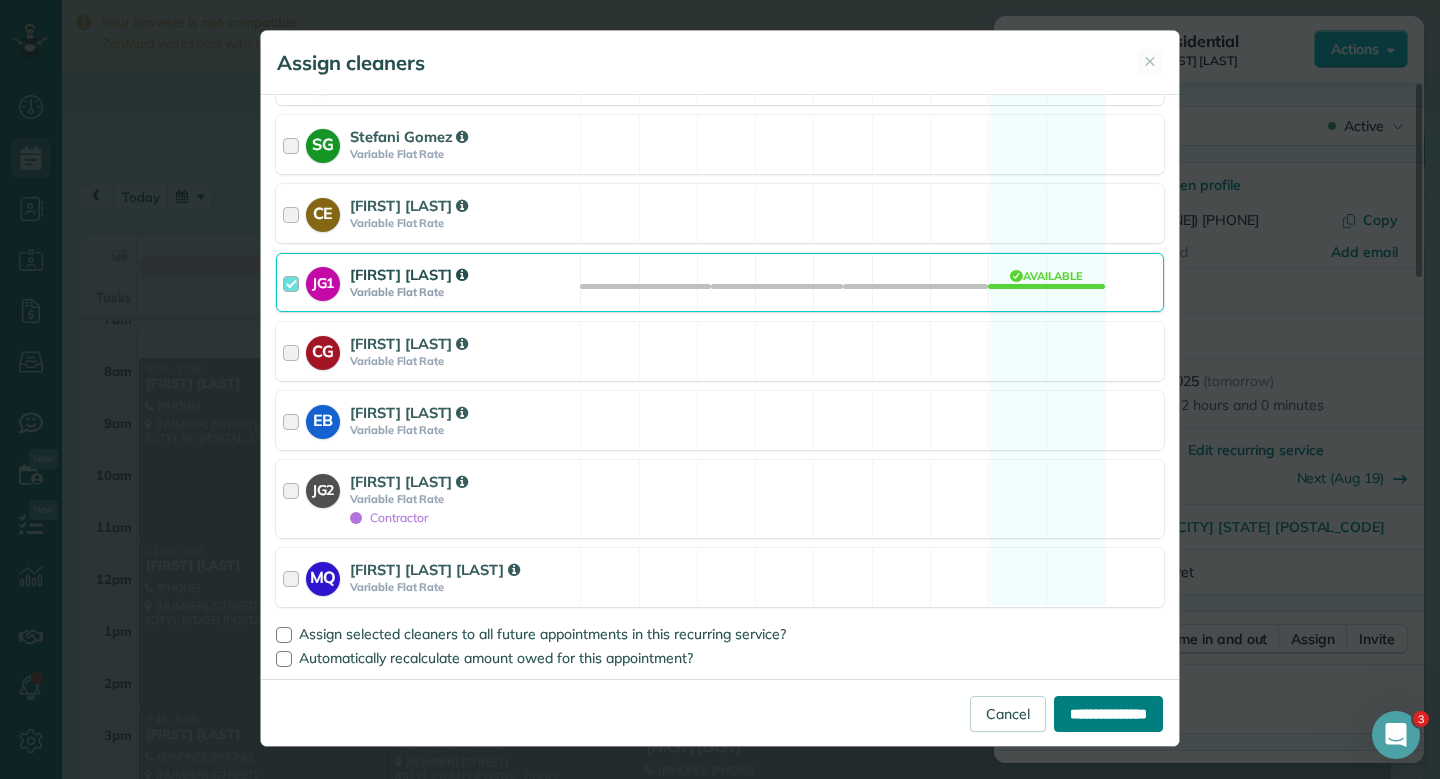 click on "**********" at bounding box center (1108, 714) 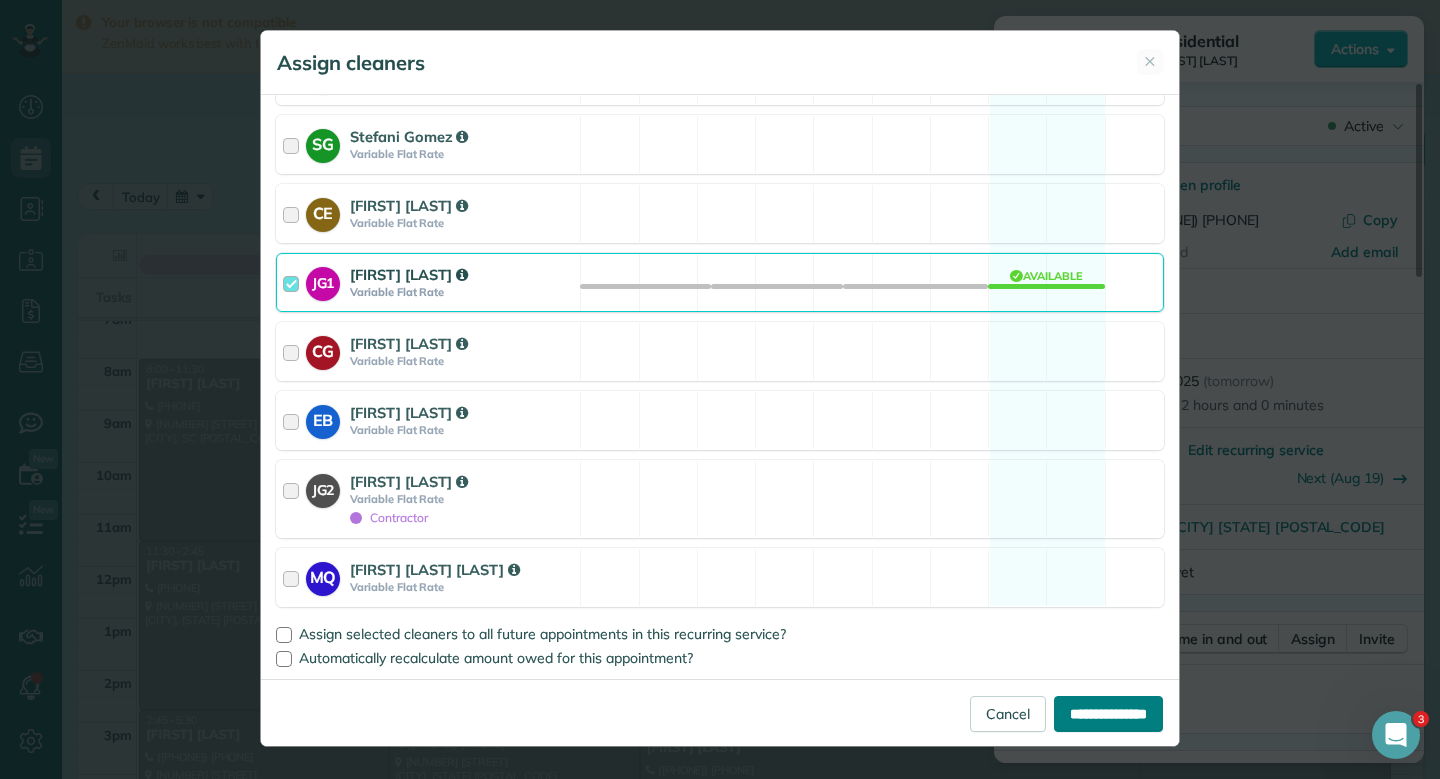 type on "**********" 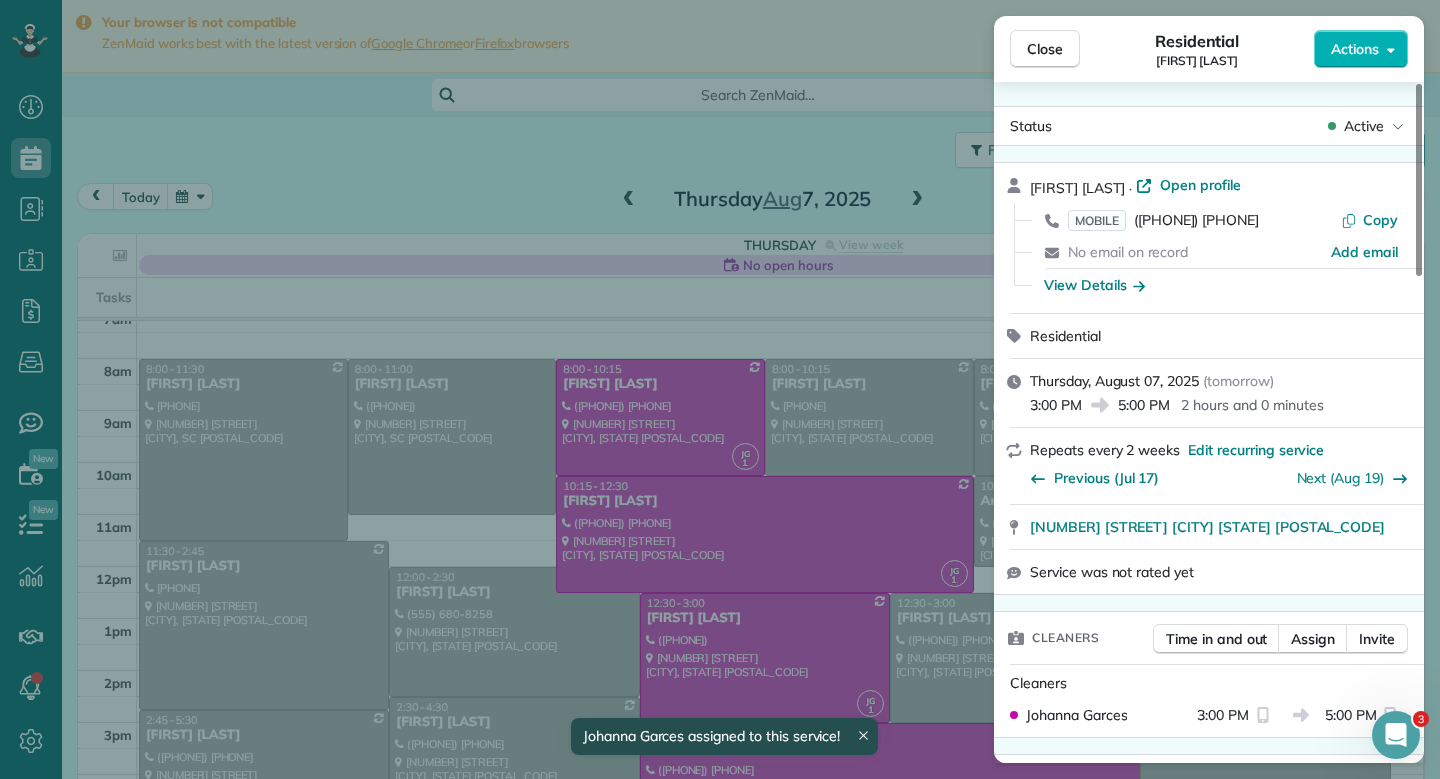 click on "Close Residential Ann Sparks Actions Status Active Ann Sparks · Open profile MOBILE [PHONE] Copy No email on record Add email View Details Residential Thursday, August 07, 2025 ( tomorrow ) 3:00 PM 5:00 PM 2 hours and 0 minutes Repeats every 2 weeks Edit recurring service Previous (Jul 17) Next (Aug 19) [NUMBER] [STREET] [CITY] [STATE] [POSTAL_CODE] Service was not rated yet Cleaners Time in and out Assign Invite Cleaners Johanna Garces 3:00 PM 5:00 PM Checklist Try Now Keep this appointment up to your standards. Stay on top of every detail, keep your cleaners organised, and your client happy. Assign a checklist Watch a 5 min demo Billing Billing actions Service Add an item Overcharge $0.00 Discount $0.00 Coupon discount - Primary tax - Secondary tax - Total appointment price $0.00 Tips collected $0.00 Mark as paid Total including tip $0.00 Get paid online in no-time! Send an invoice and reward your cleaners with tips Charge customer credit card Appointment custom fields No custom fields to display Work items" at bounding box center [720, 389] 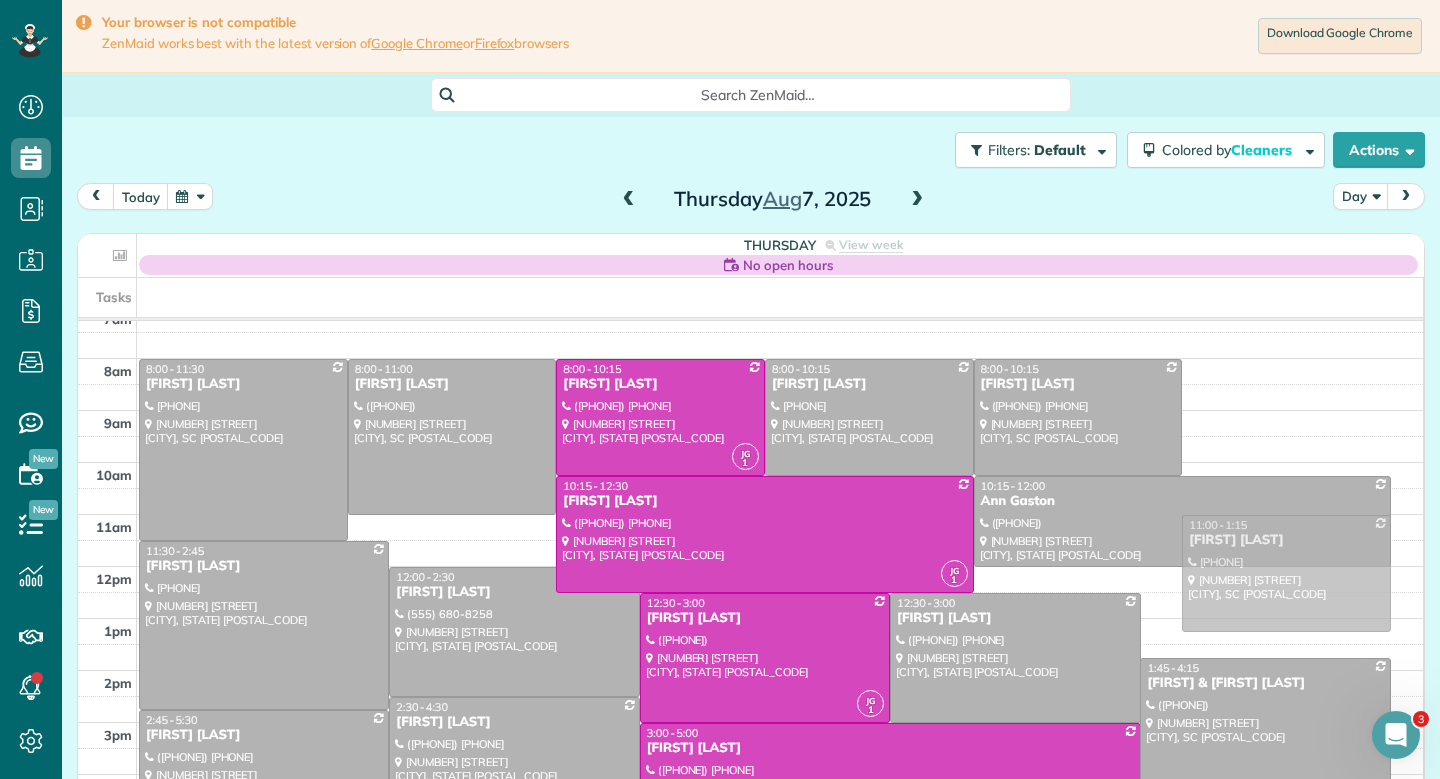 drag, startPoint x: 1254, startPoint y: 395, endPoint x: 1250, endPoint y: 555, distance: 160.04999 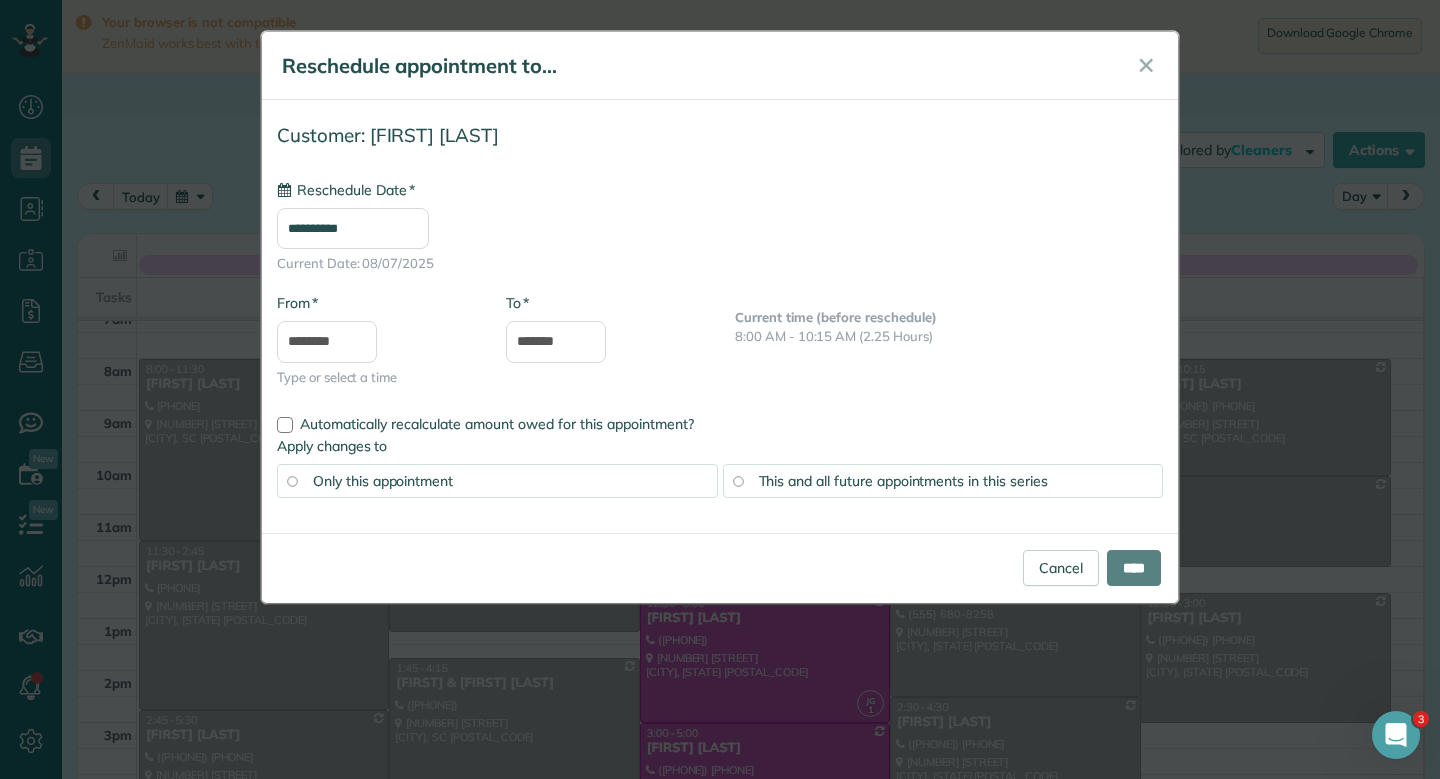 type on "**********" 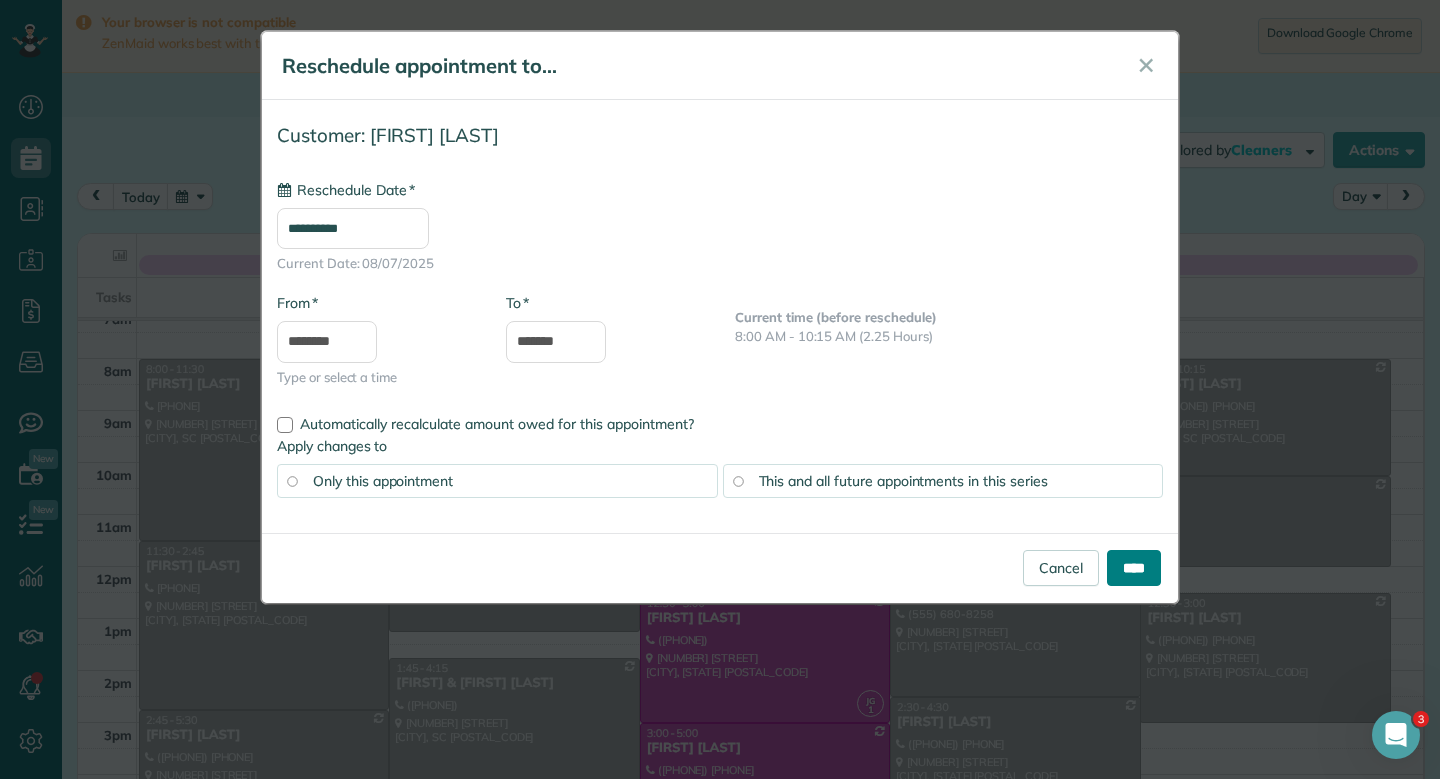 click on "****" at bounding box center [1134, 568] 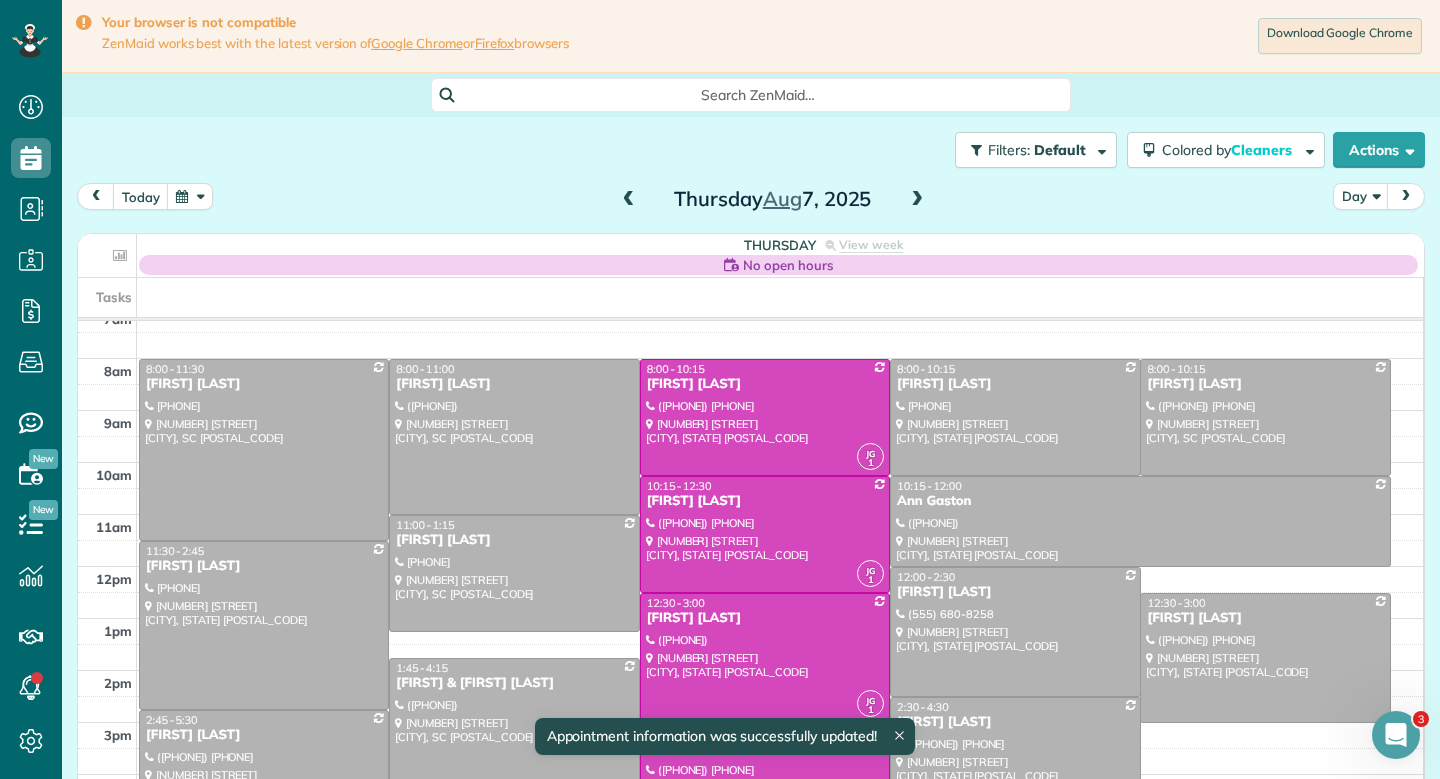 click on "today   Day [DAY] [MONTH] [DAY], [YEAR]" at bounding box center [751, 201] 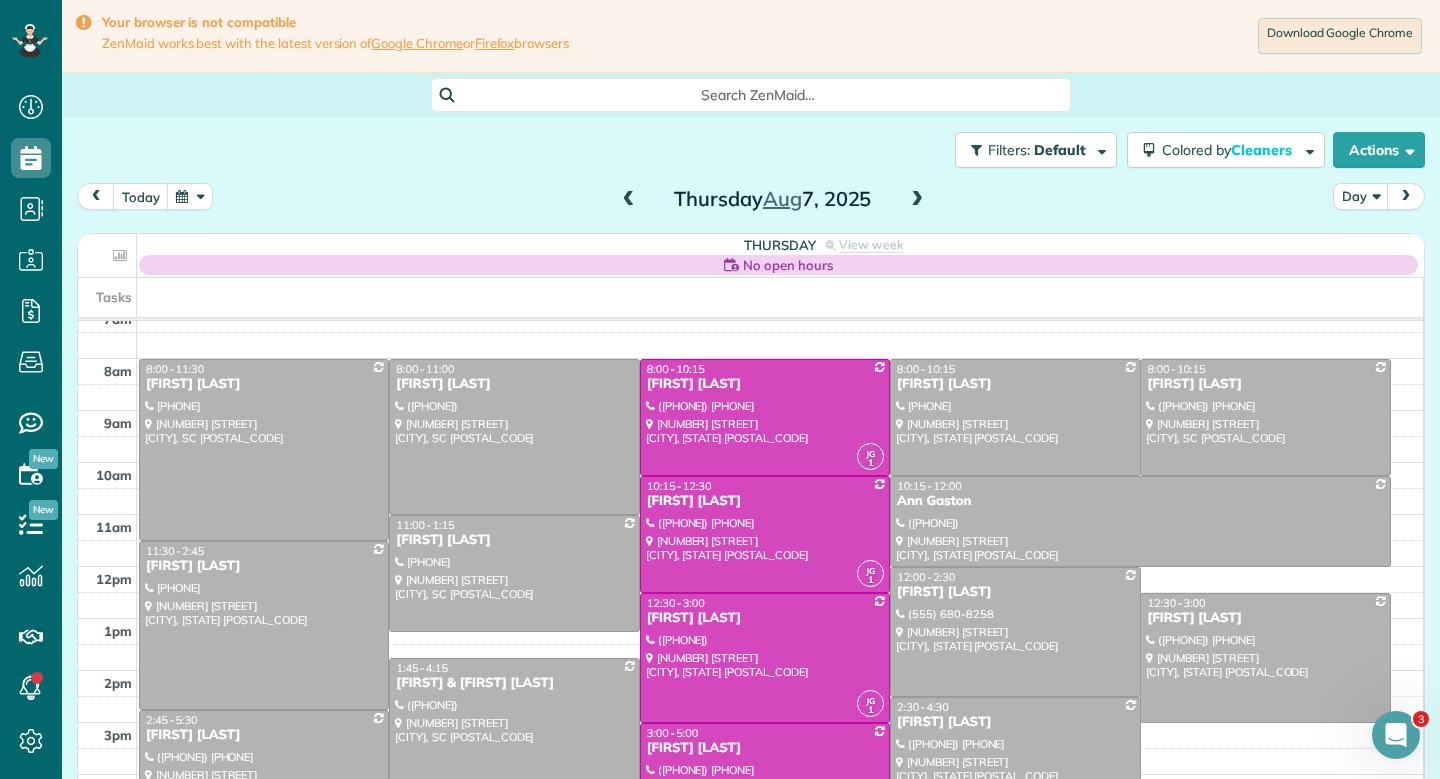 click on "today   Day [DAY] [MONTH] [DAY], [YEAR]" at bounding box center [751, 201] 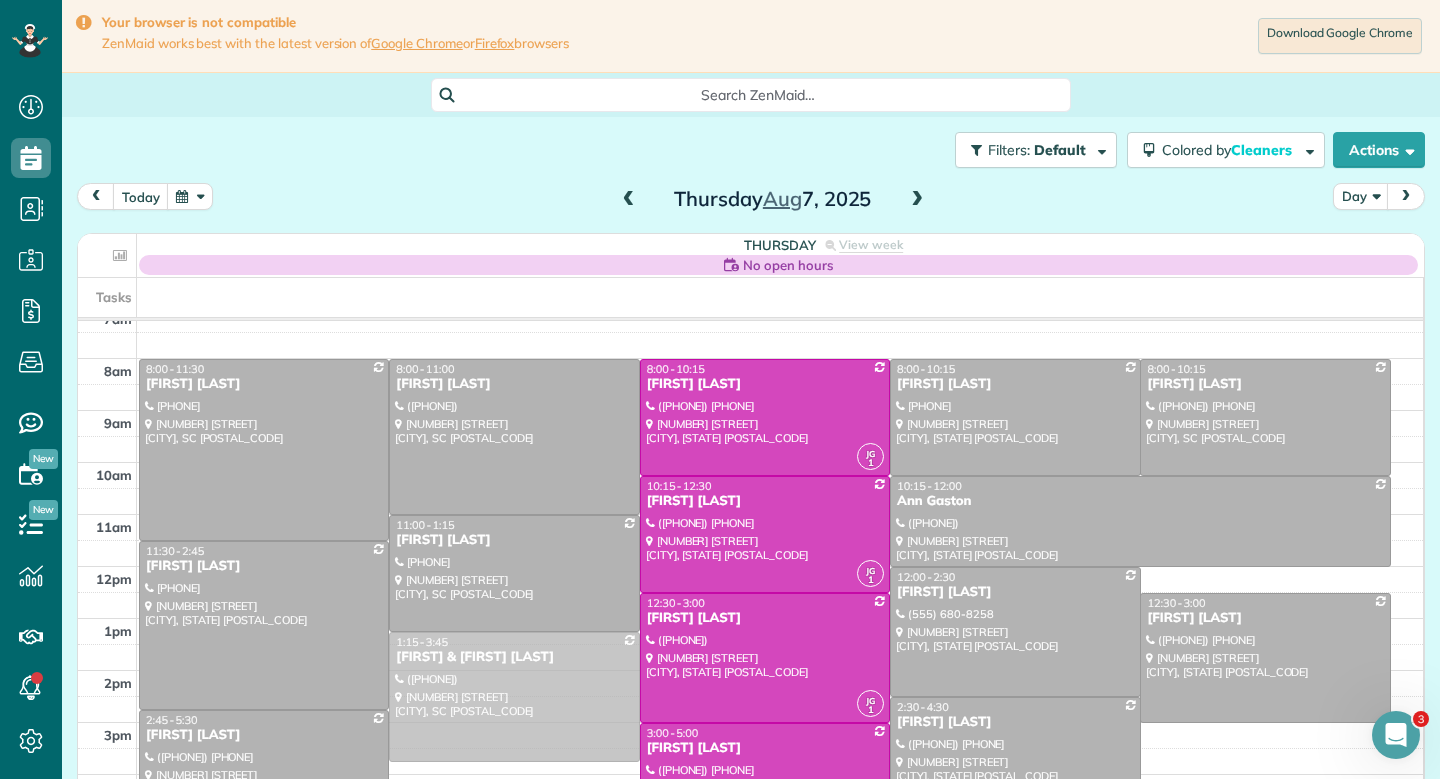 drag, startPoint x: 572, startPoint y: 714, endPoint x: 575, endPoint y: 690, distance: 24.186773 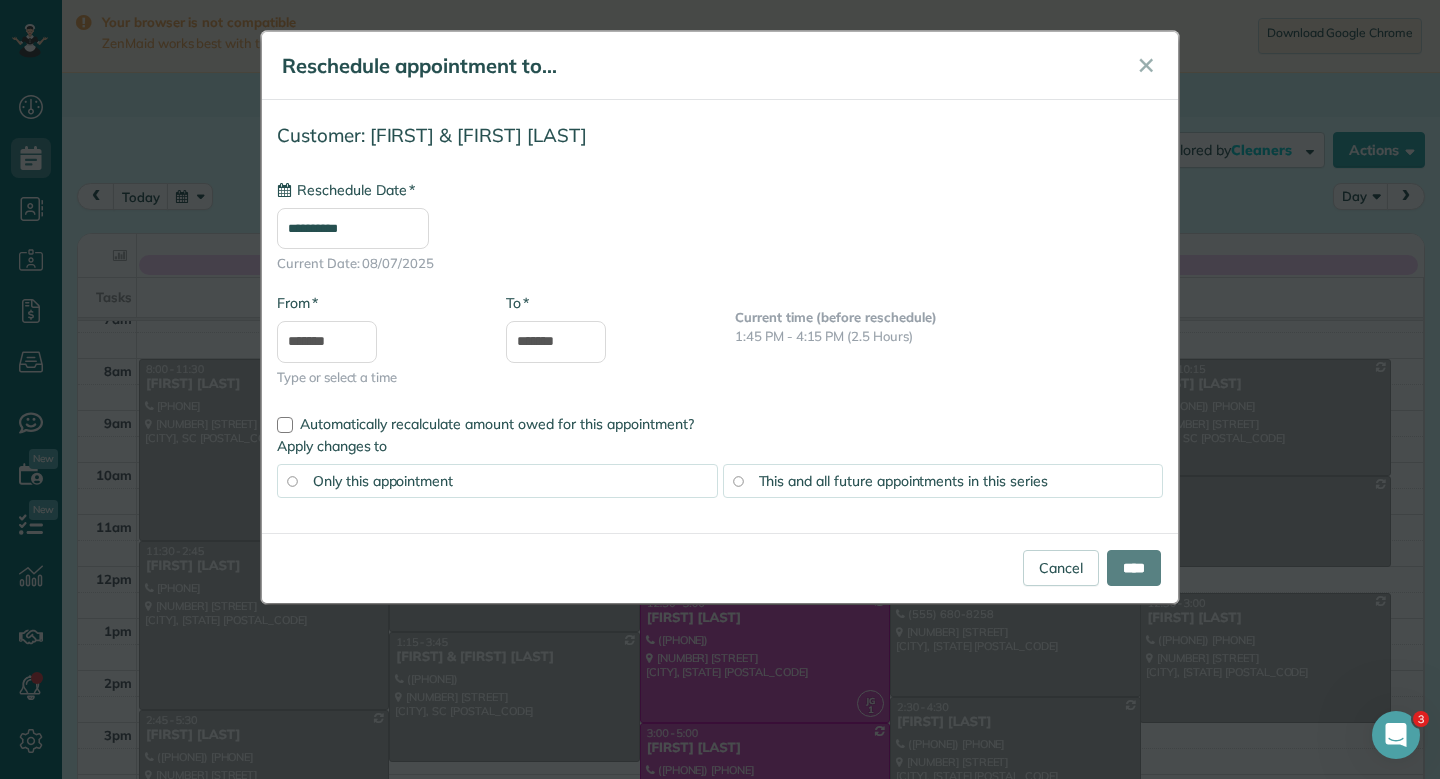 type on "**********" 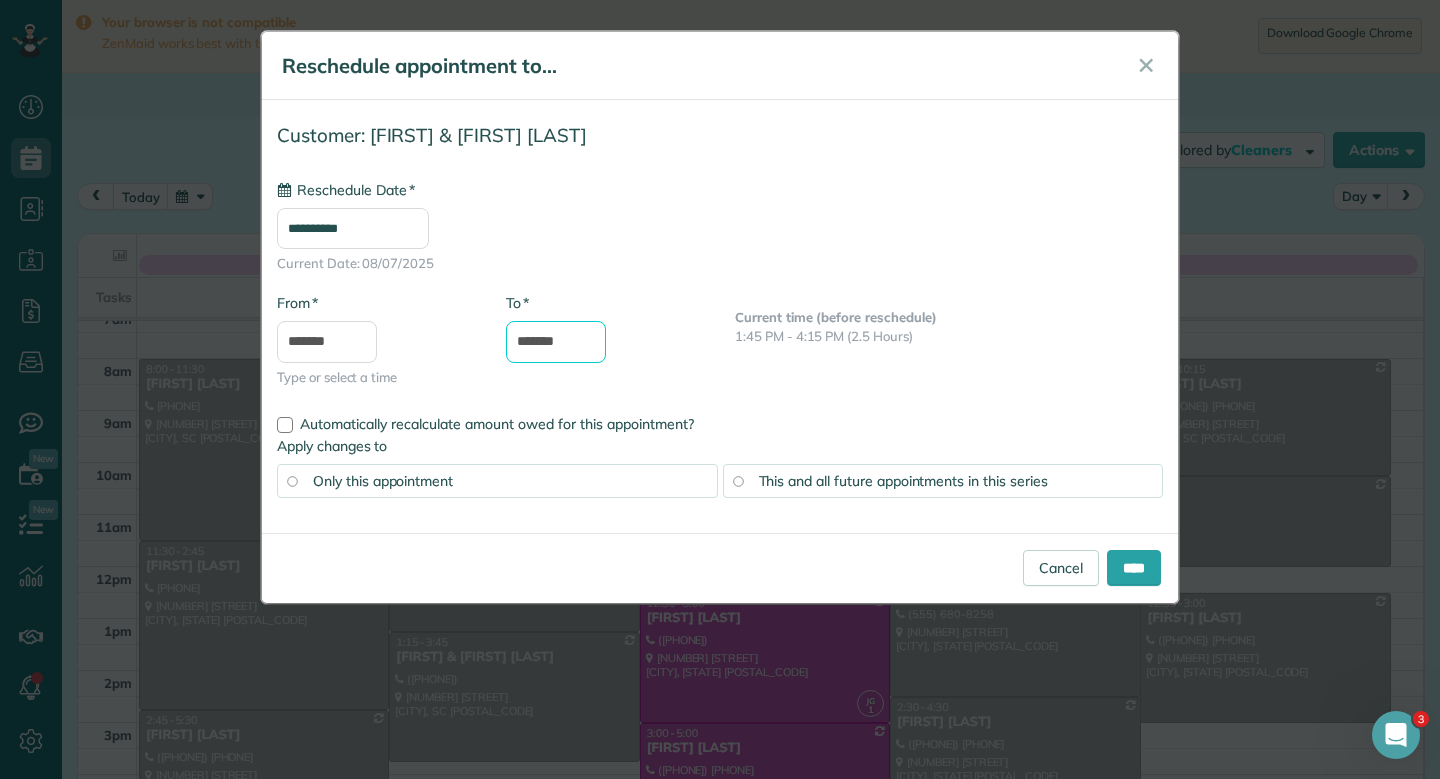 click on "*******" at bounding box center (556, 342) 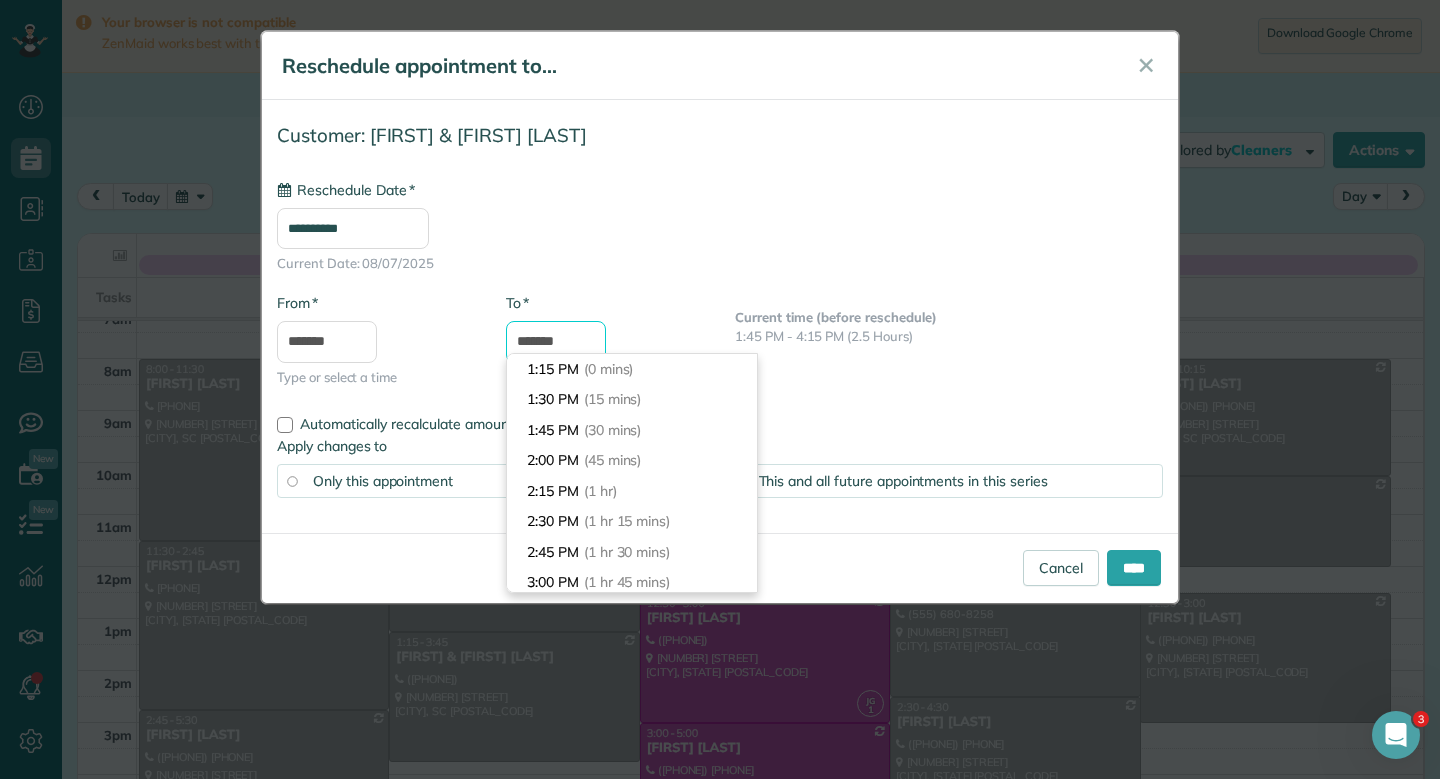 scroll, scrollTop: 274, scrollLeft: 0, axis: vertical 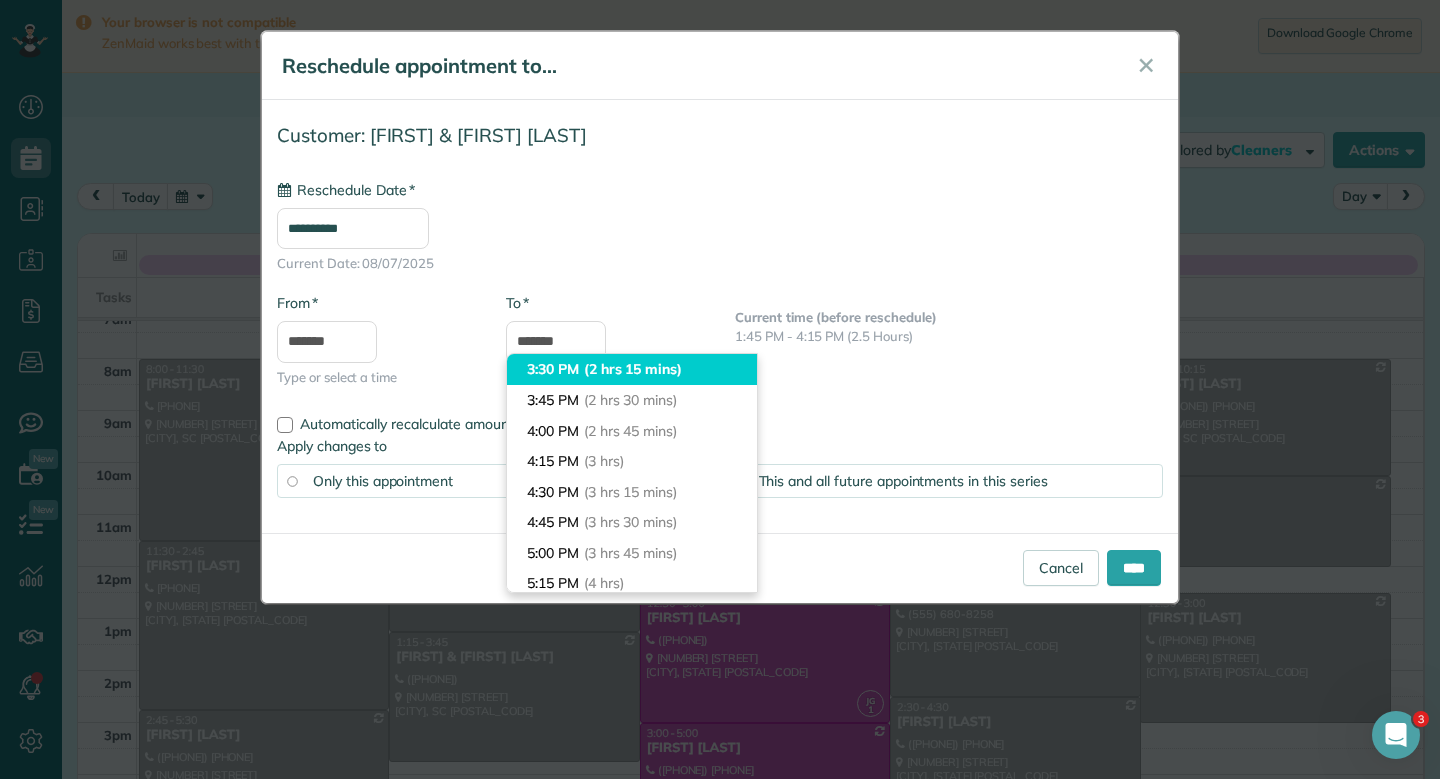 type on "*******" 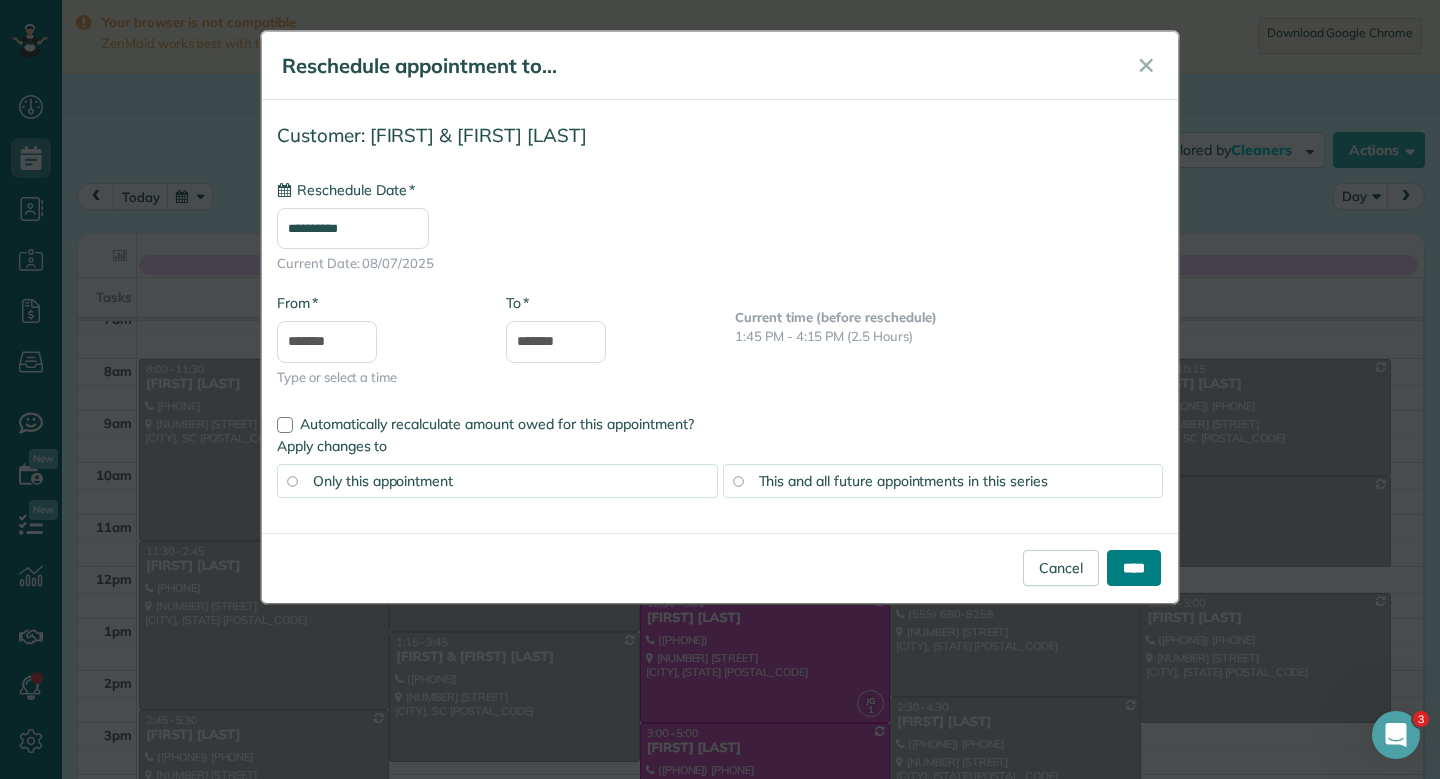 click on "****" at bounding box center (1134, 568) 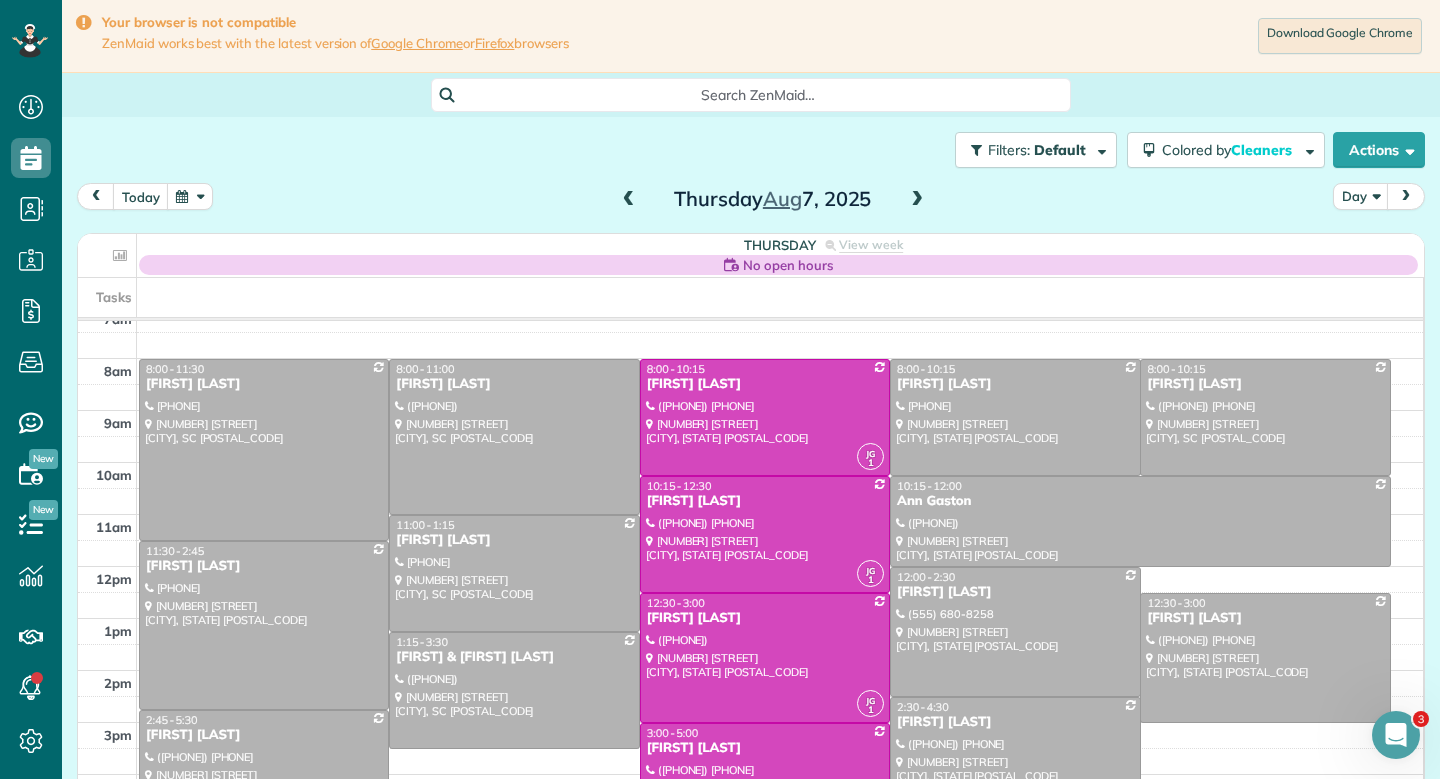 click on "today   Day [DAY] [MONTH] [DAY], [YEAR]" at bounding box center [751, 201] 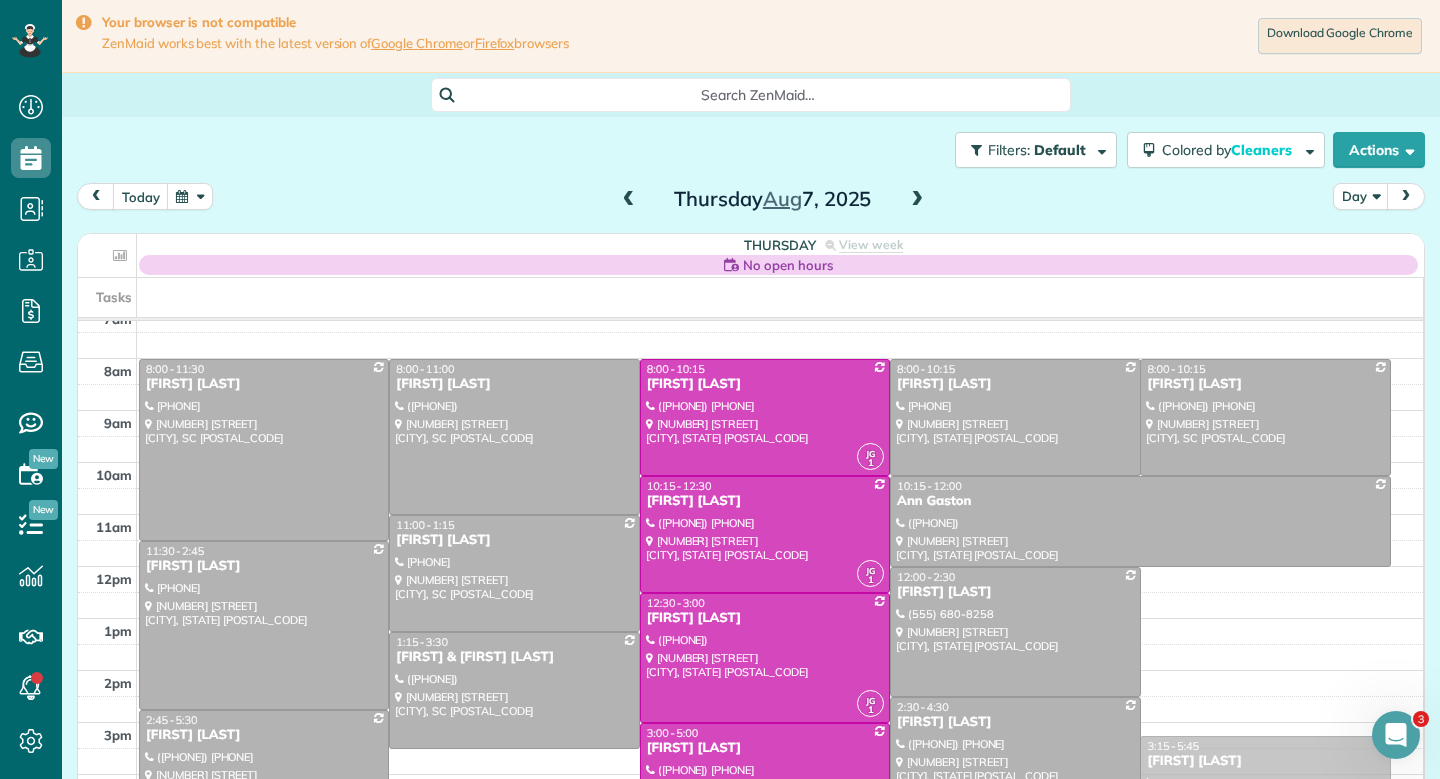 drag, startPoint x: 1259, startPoint y: 636, endPoint x: 1332, endPoint y: 778, distance: 159.66527 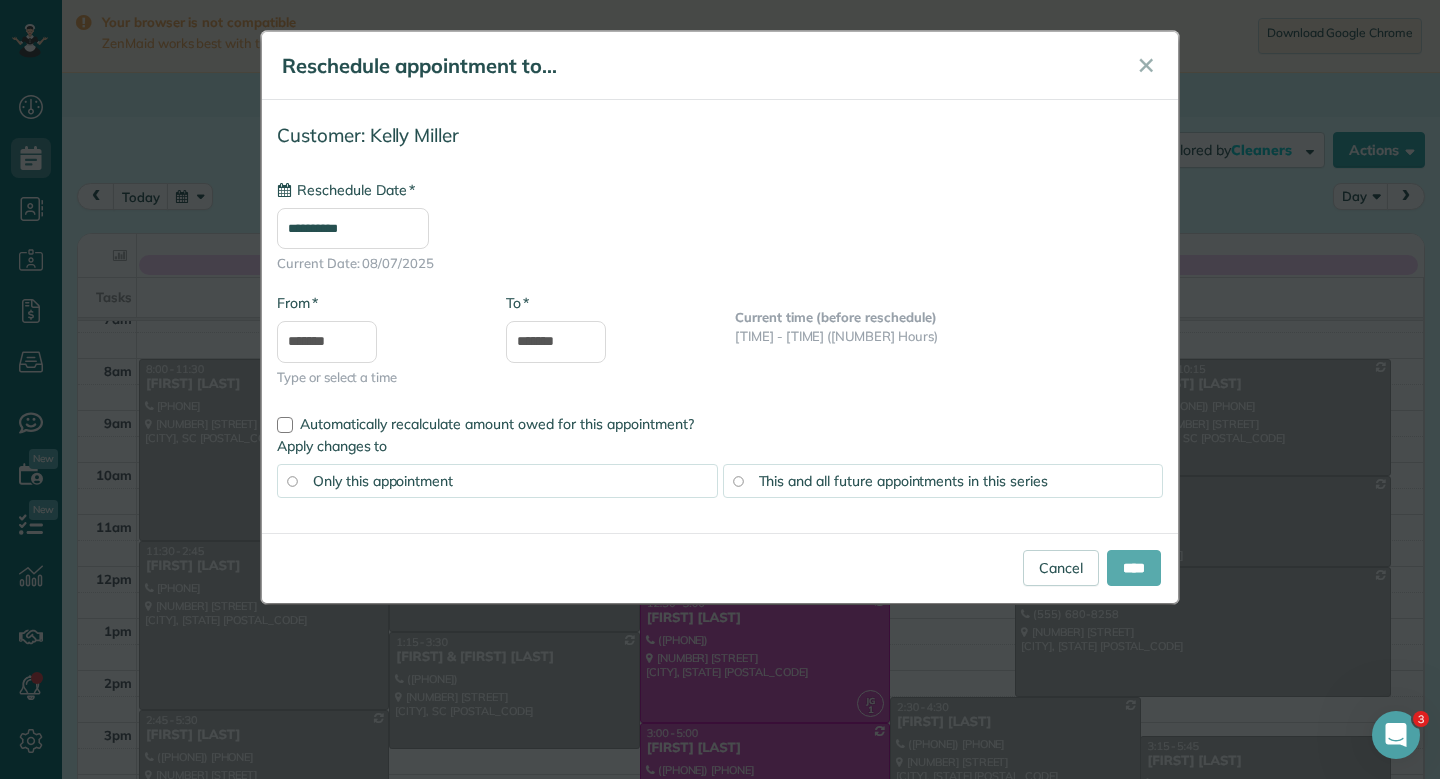 type on "**********" 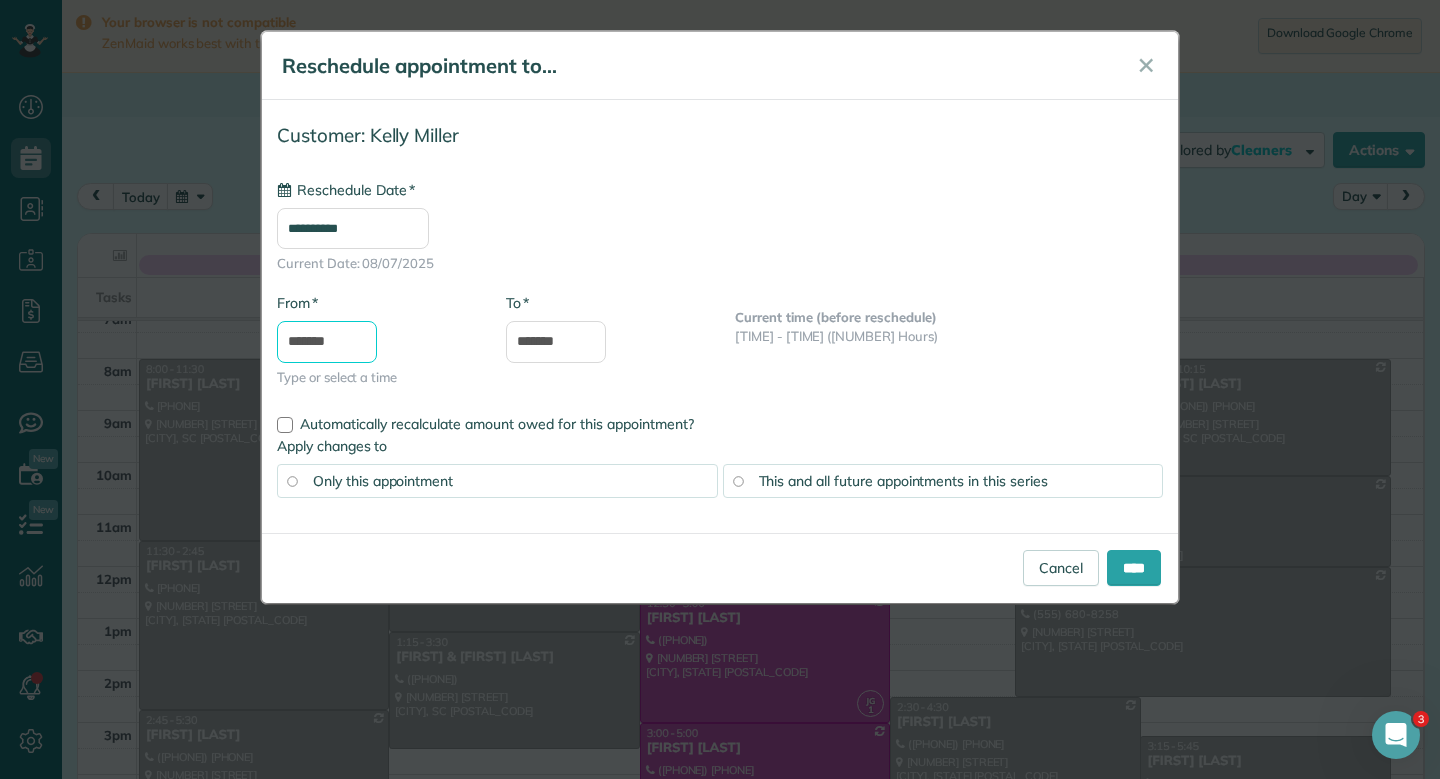 click on "*******" at bounding box center [327, 342] 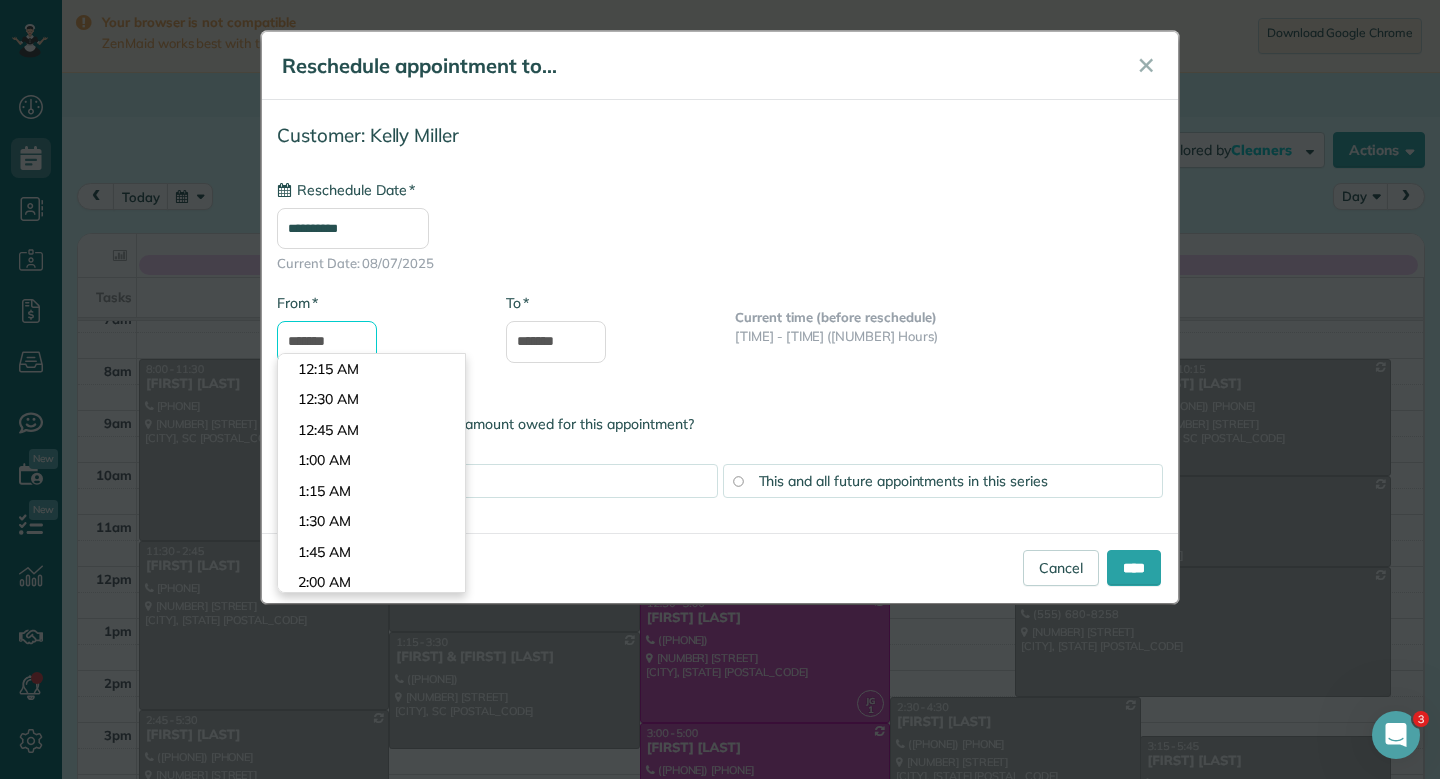 scroll, scrollTop: 1801, scrollLeft: 0, axis: vertical 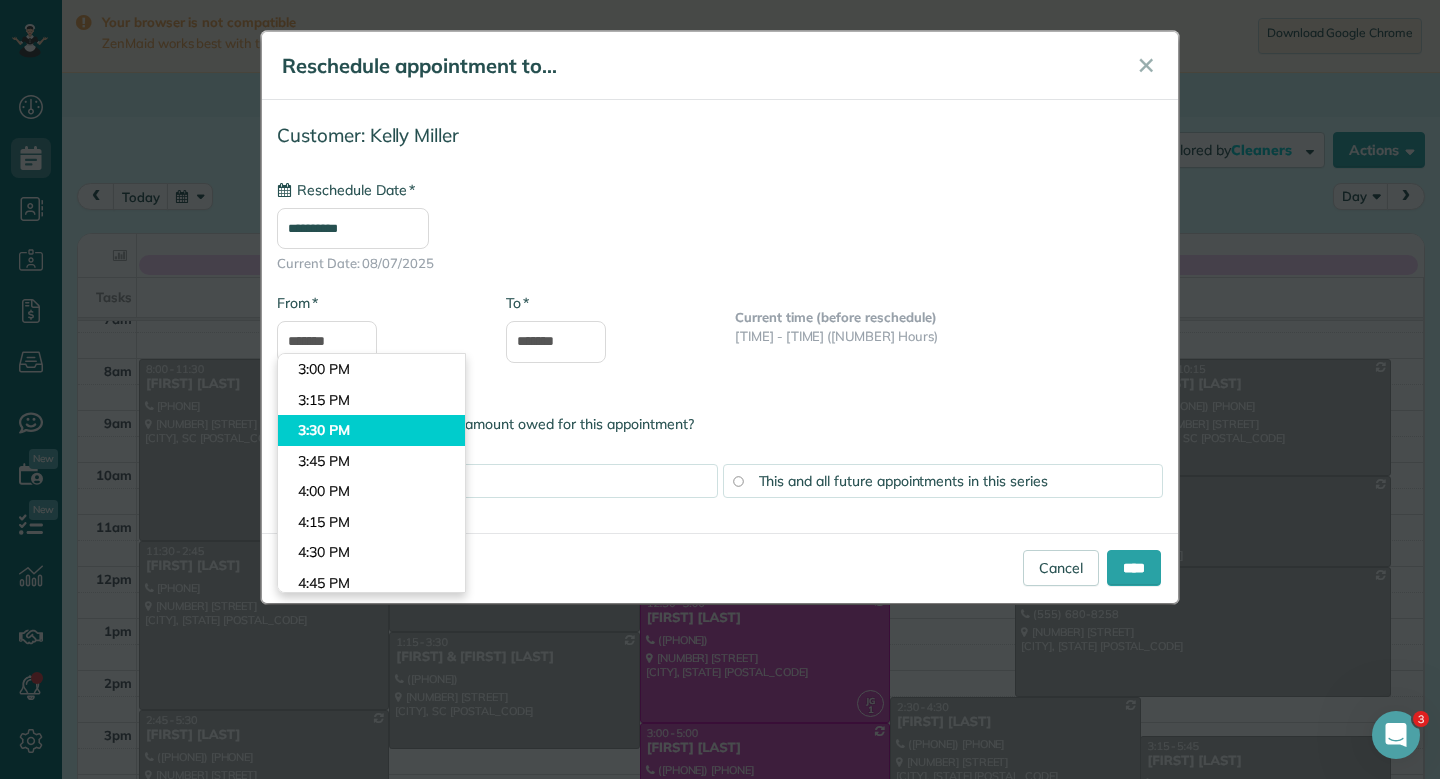 type on "*******" 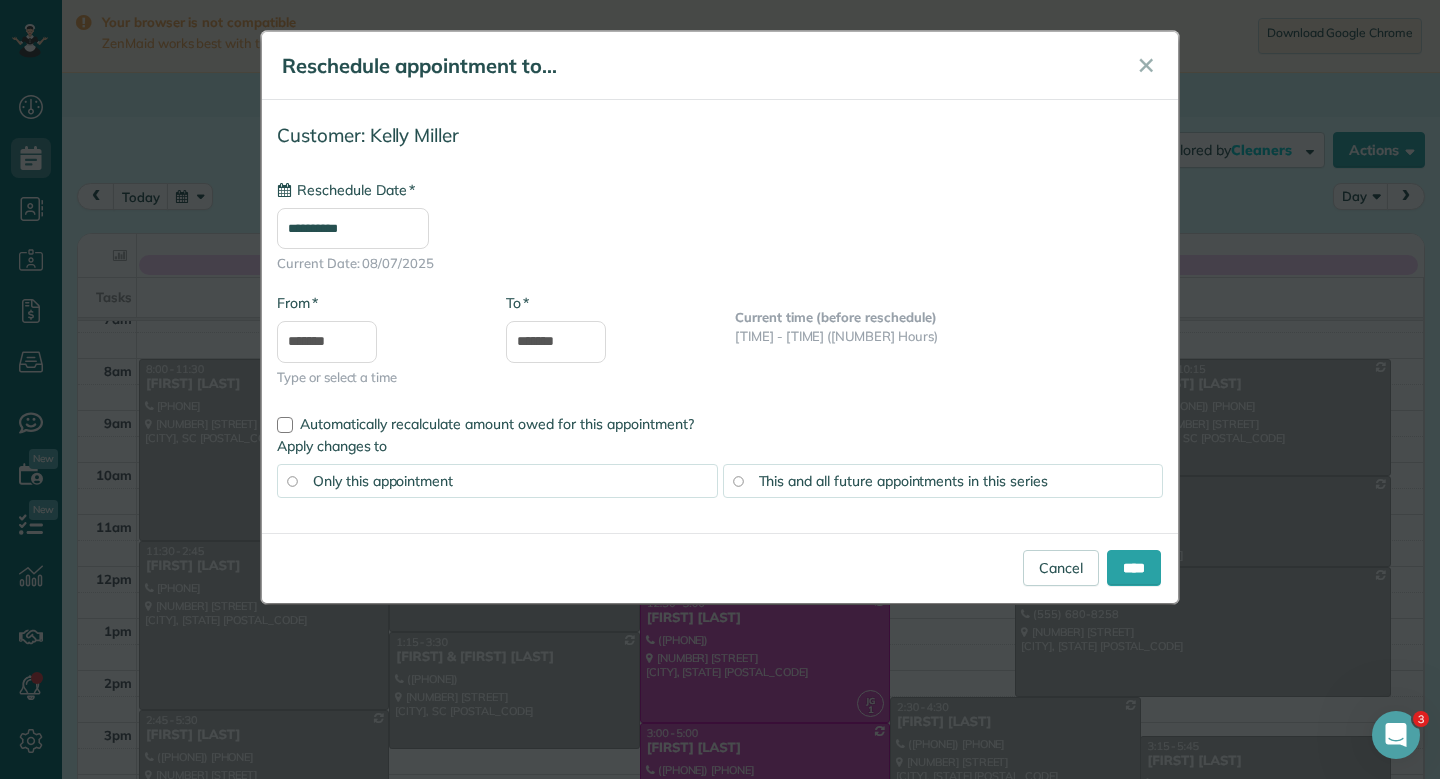 click on "Dashboard
Scheduling
Calendar View
List View
Dispatch View - Weekly scheduling (Beta)" at bounding box center (720, 389) 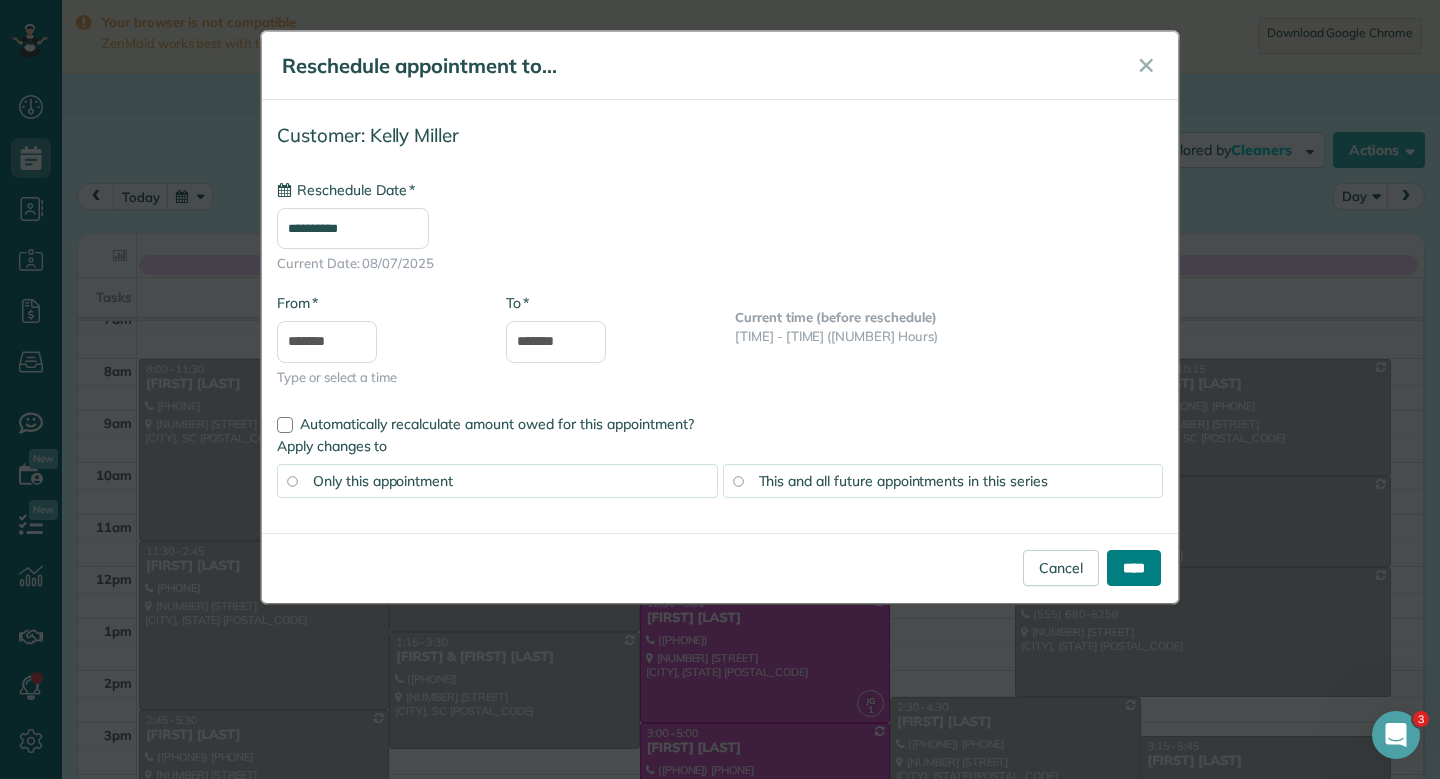 click on "****" at bounding box center [1134, 568] 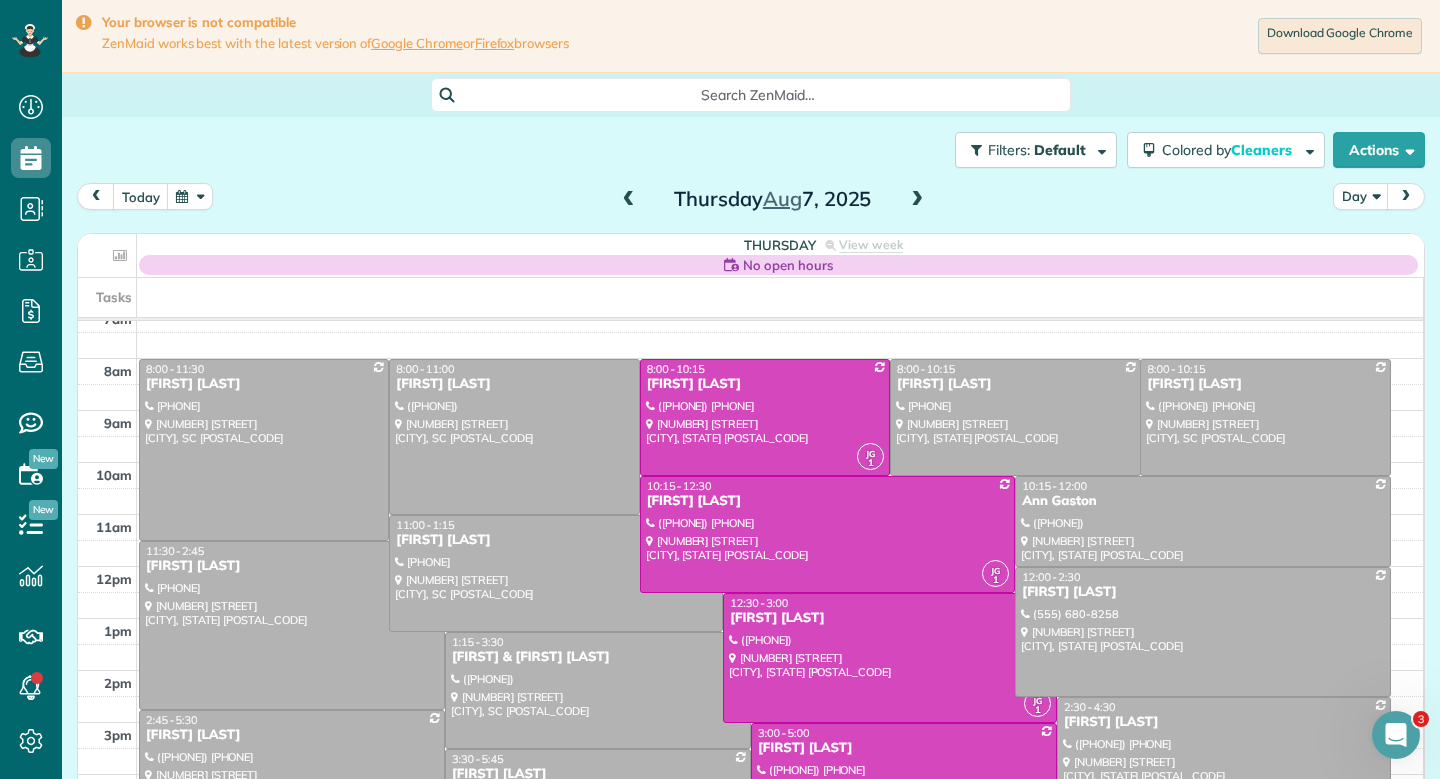 click at bounding box center (917, 200) 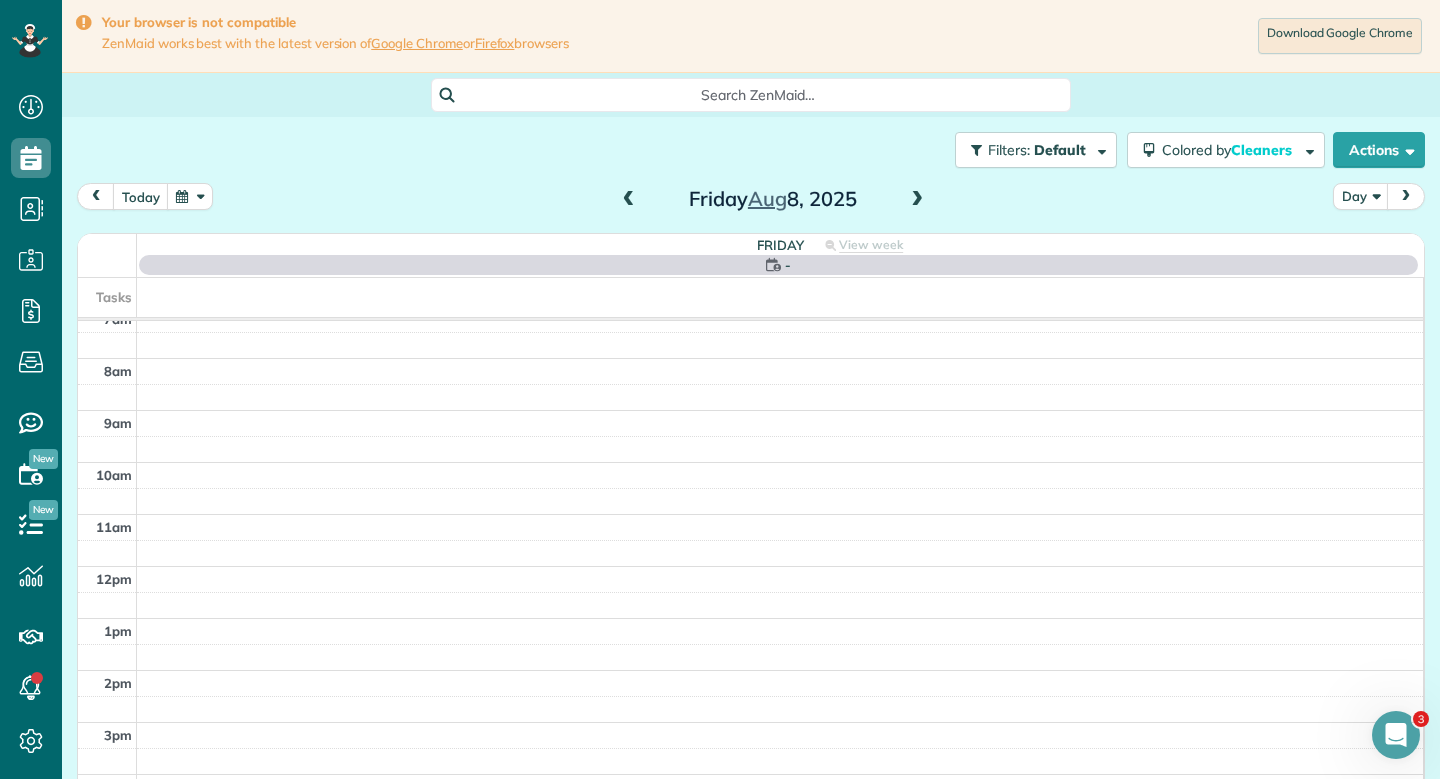 scroll, scrollTop: 0, scrollLeft: 0, axis: both 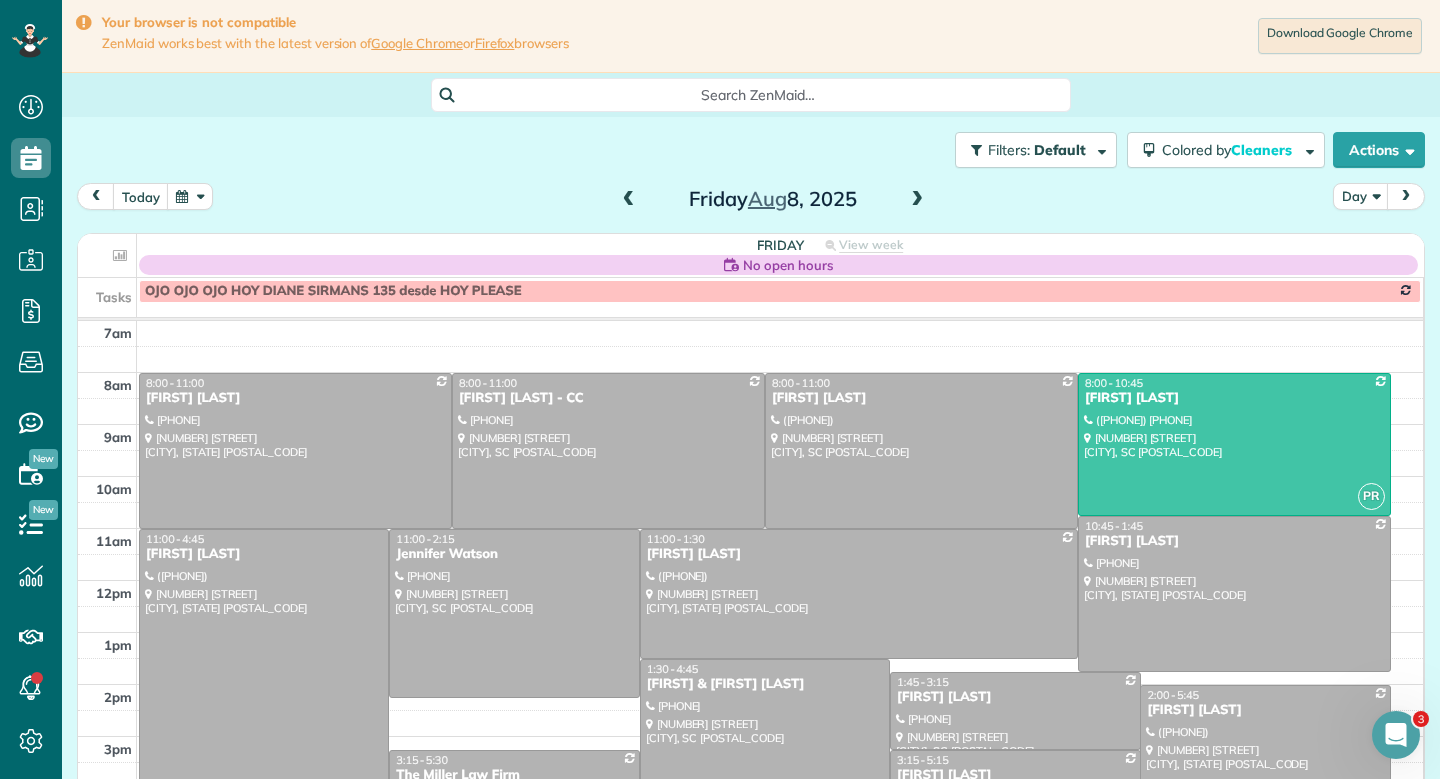 click at bounding box center (629, 200) 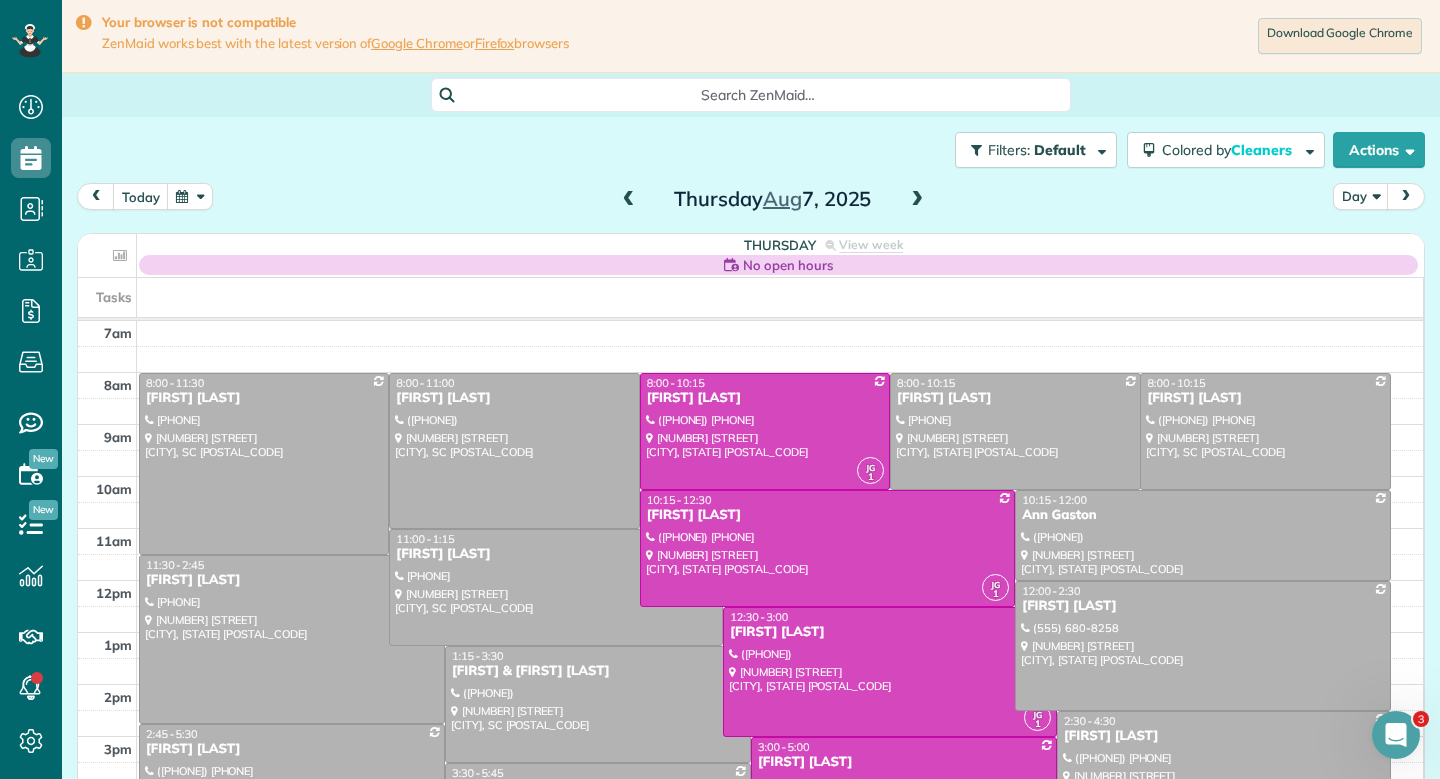 click on "today   Day [DAY] [MONTH] [DAY], [YEAR]" at bounding box center [751, 201] 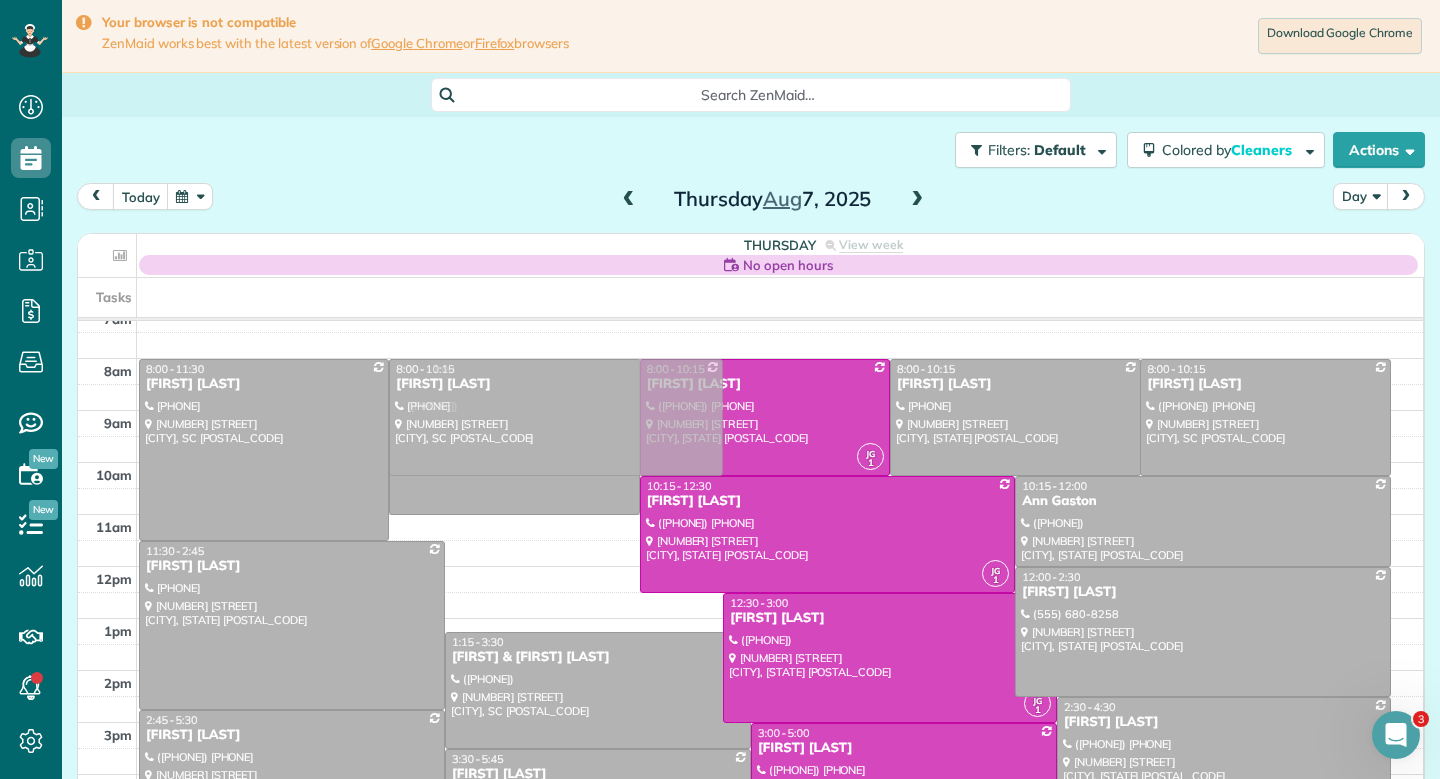 drag, startPoint x: 579, startPoint y: 573, endPoint x: 605, endPoint y: 417, distance: 158.15182 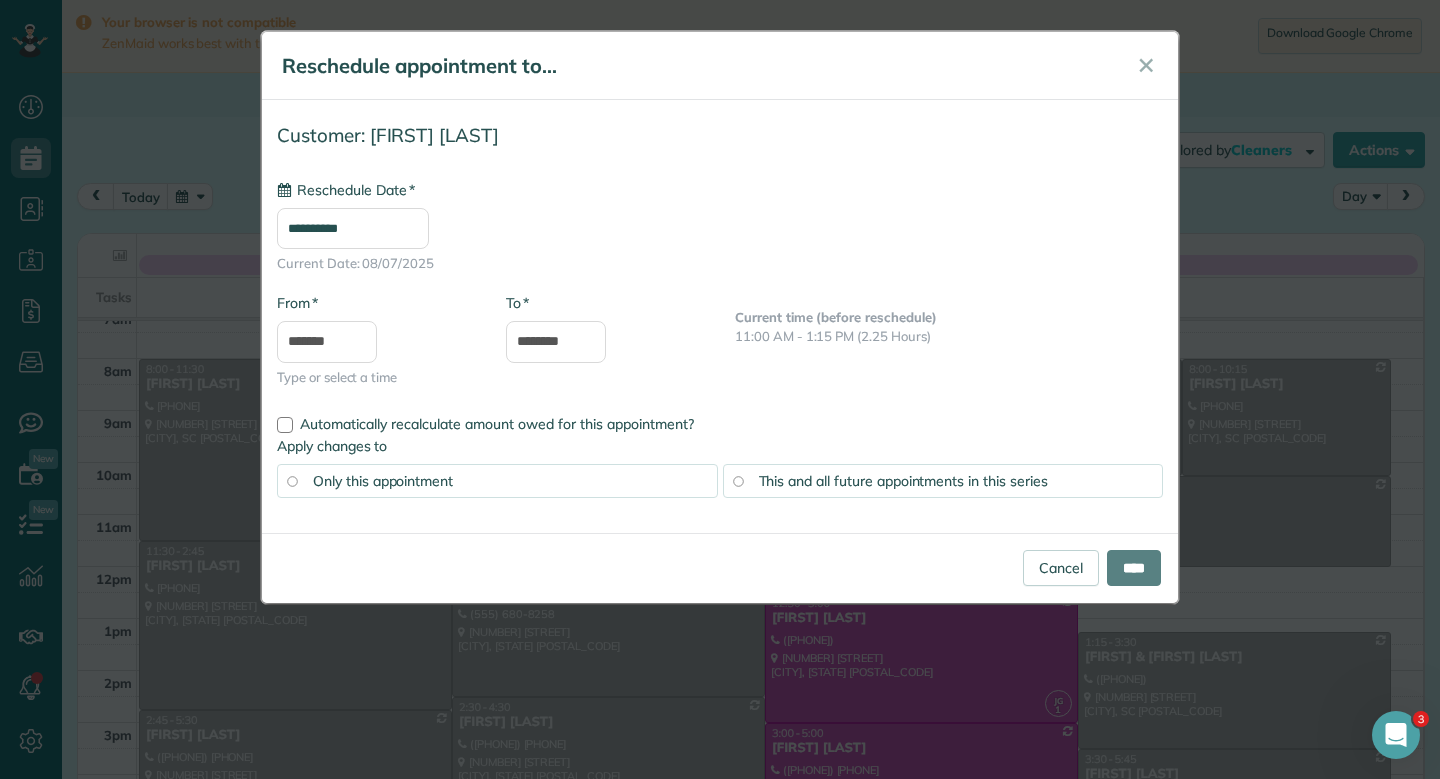 type on "**********" 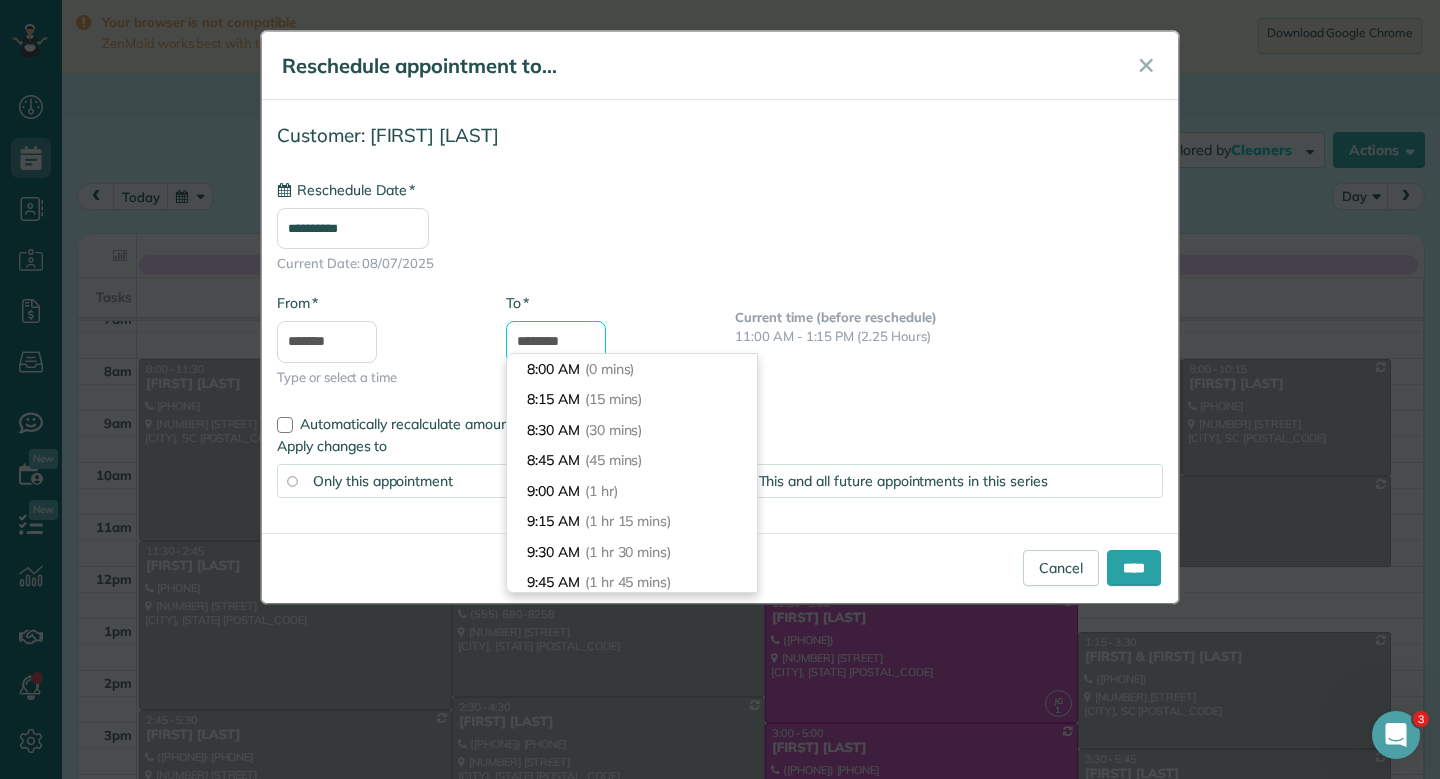 click on "********" at bounding box center (556, 342) 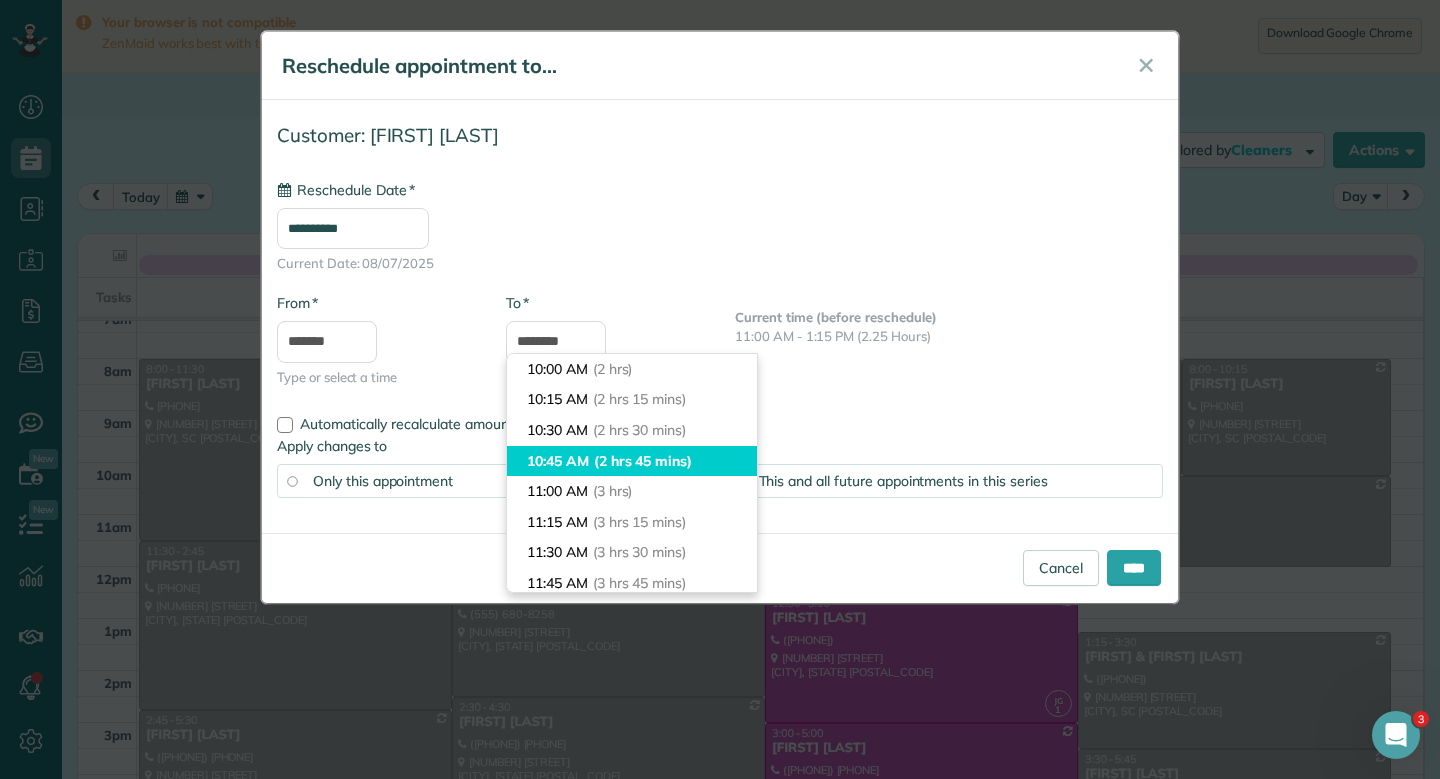 type on "********" 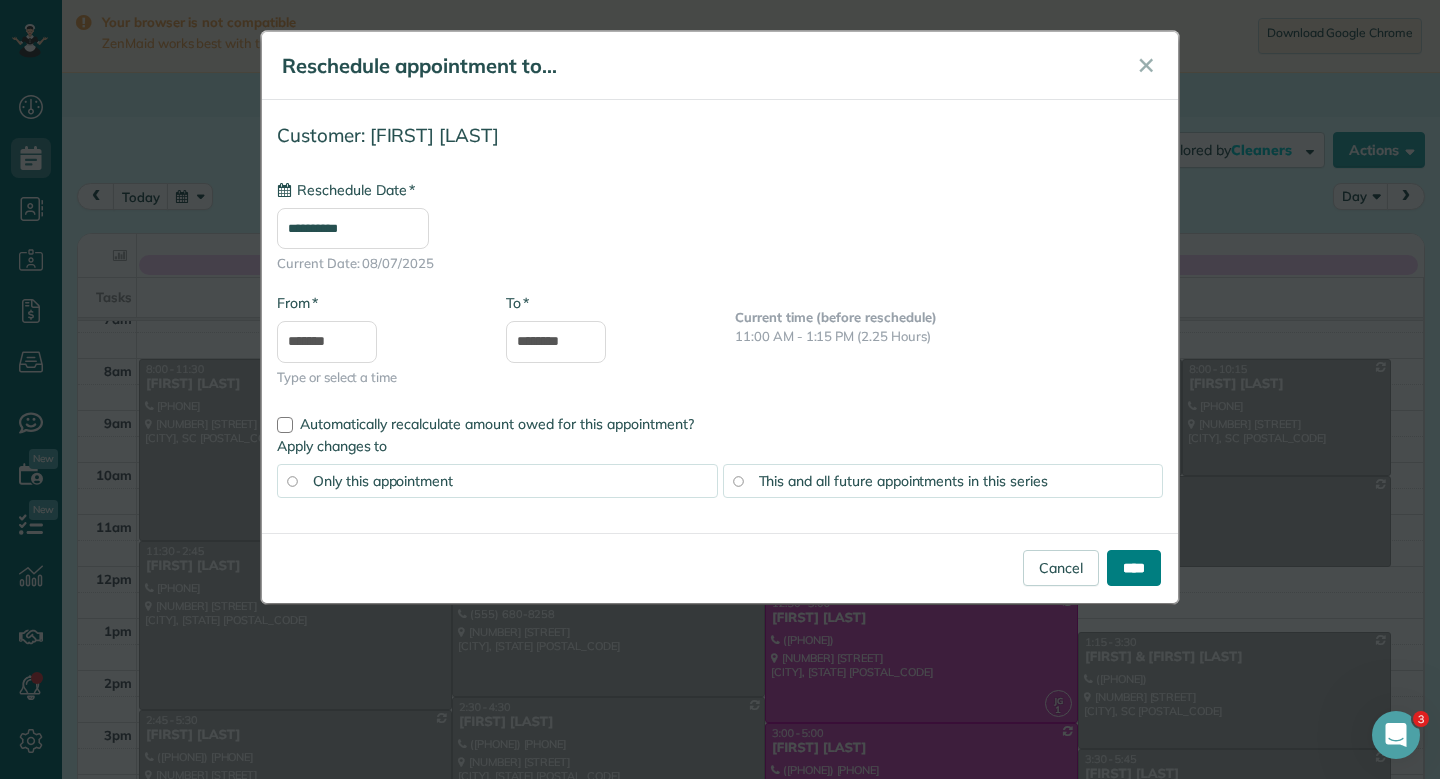 click on "****" at bounding box center (1134, 568) 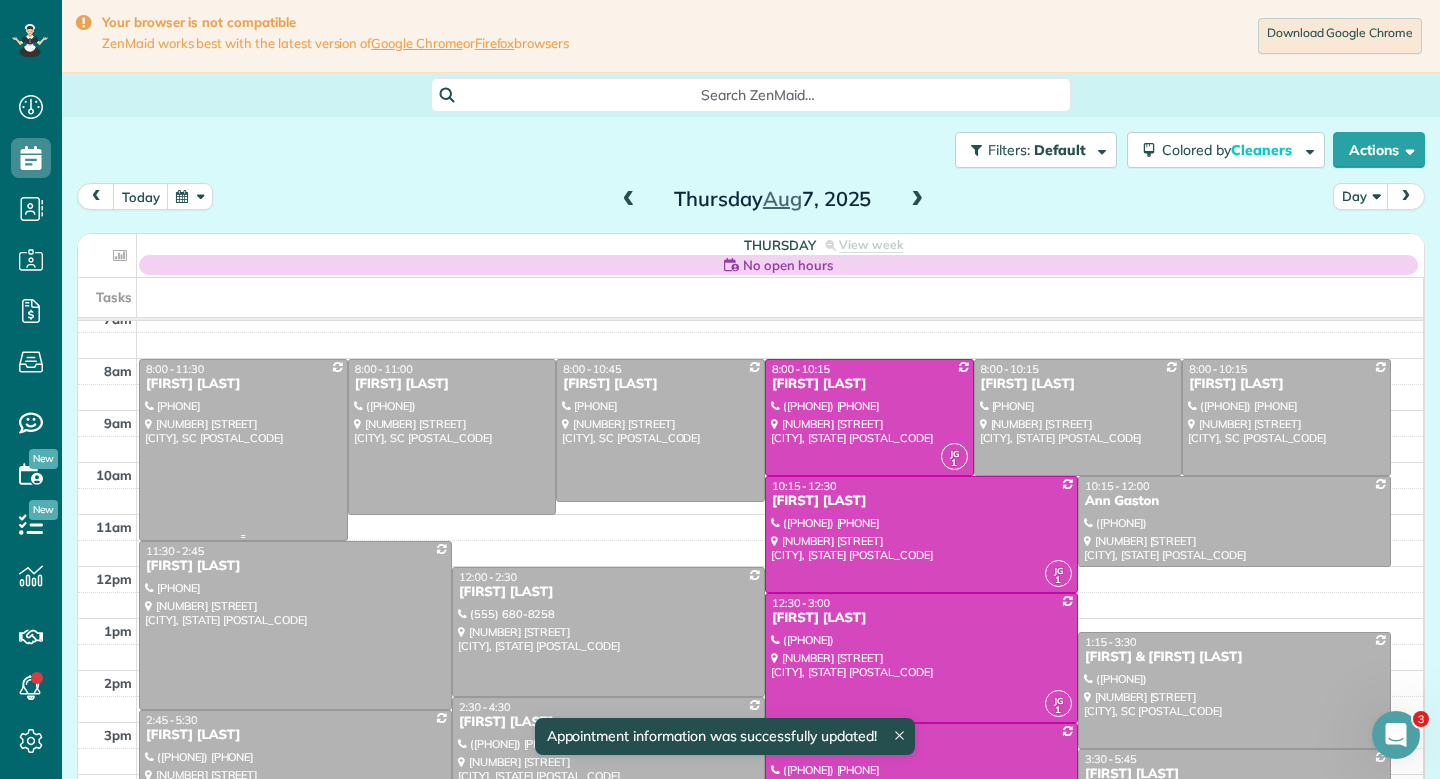 click at bounding box center [243, 450] 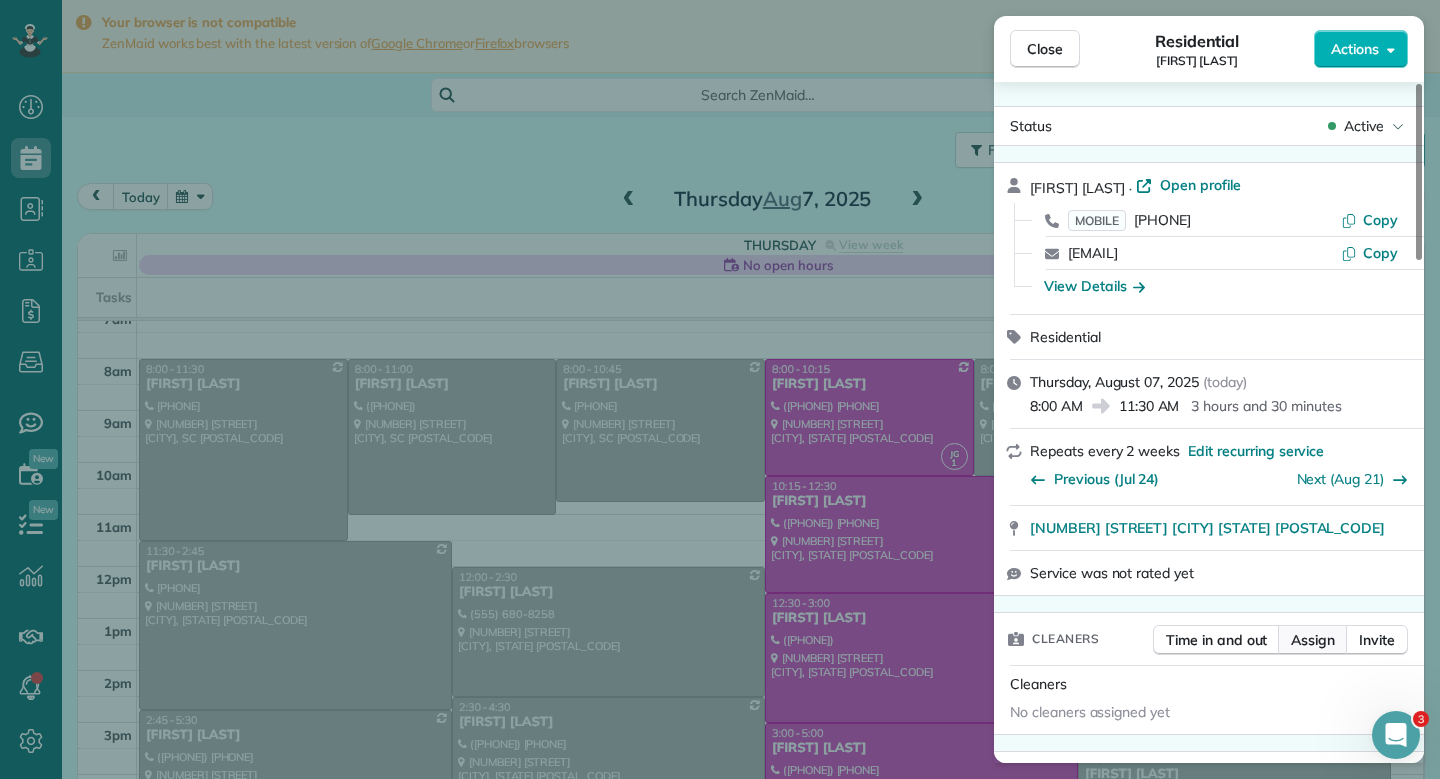 click on "Assign" at bounding box center (1313, 640) 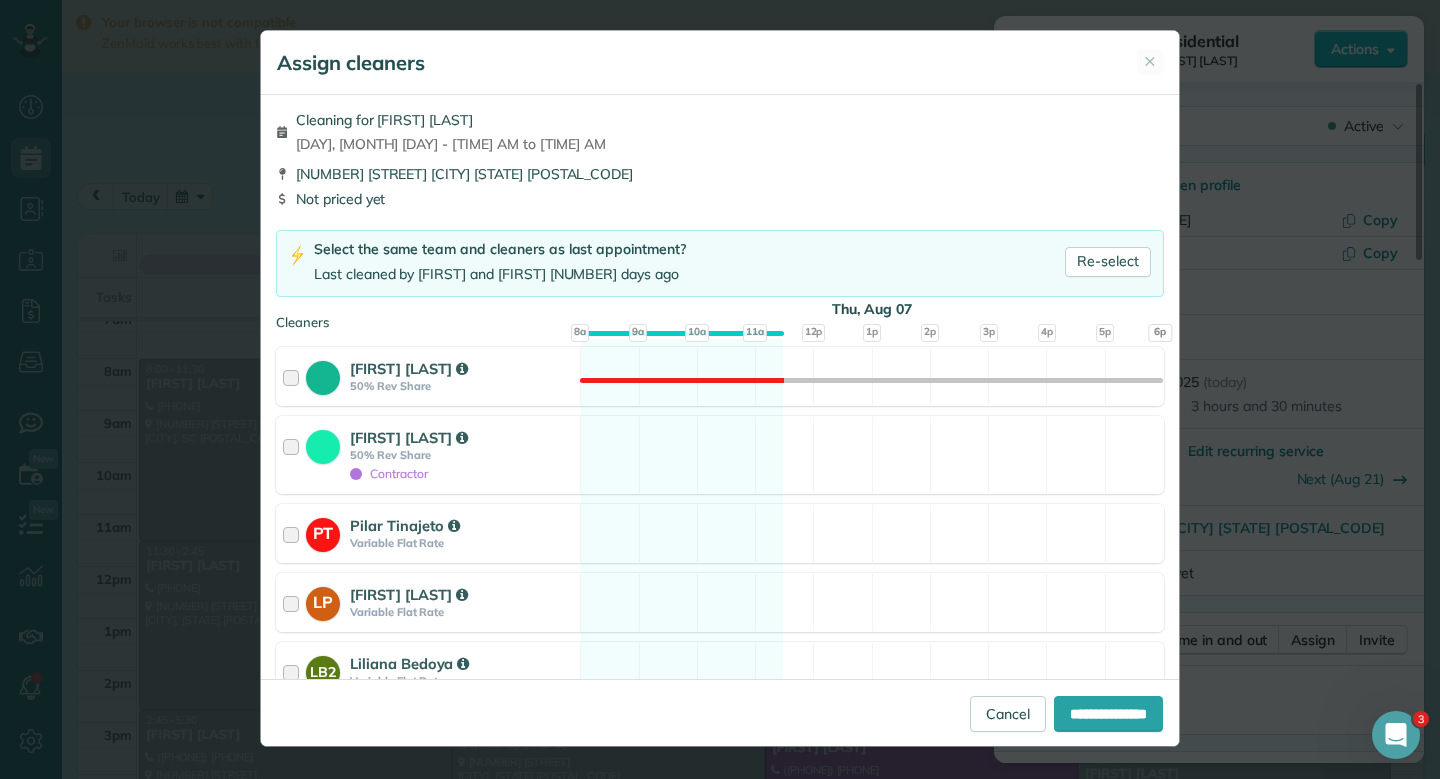 click on "Cleaning for [FIRST] [LAST]
Thu, Aug 07 -  8:00 AM to 11:30 AM" at bounding box center [720, 132] 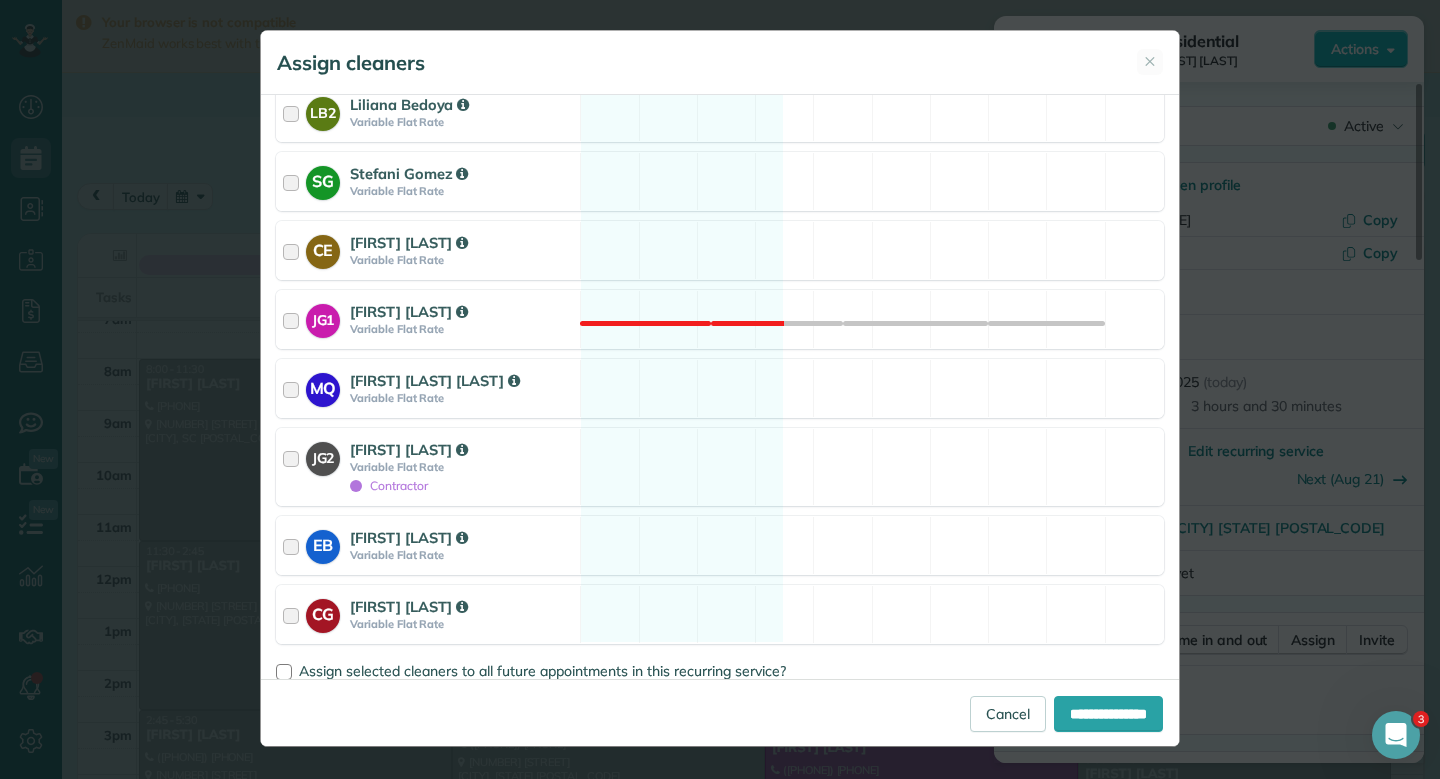 scroll, scrollTop: 596, scrollLeft: 0, axis: vertical 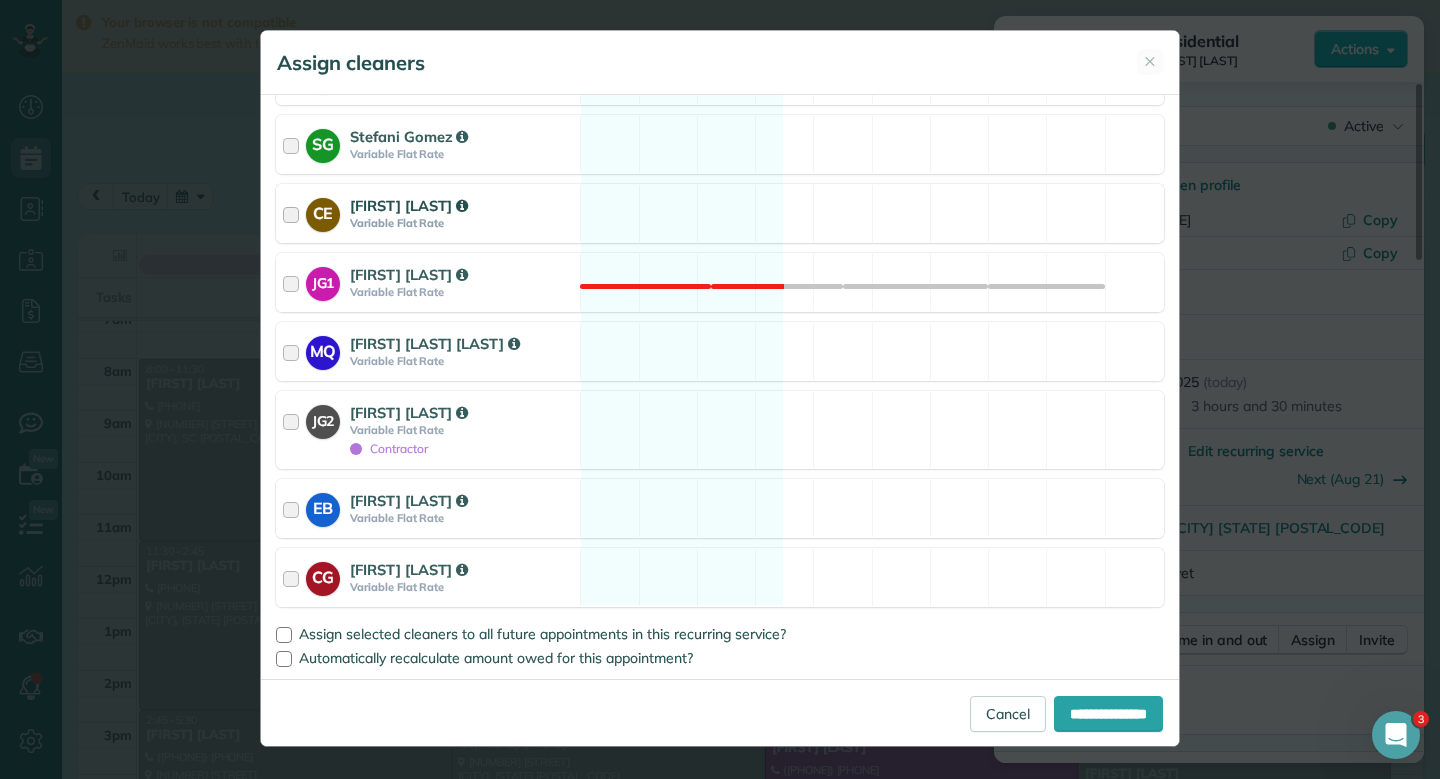 click on "CE
[FIRST] [LAST]
Variable Flat Rate
Available" at bounding box center [720, 213] 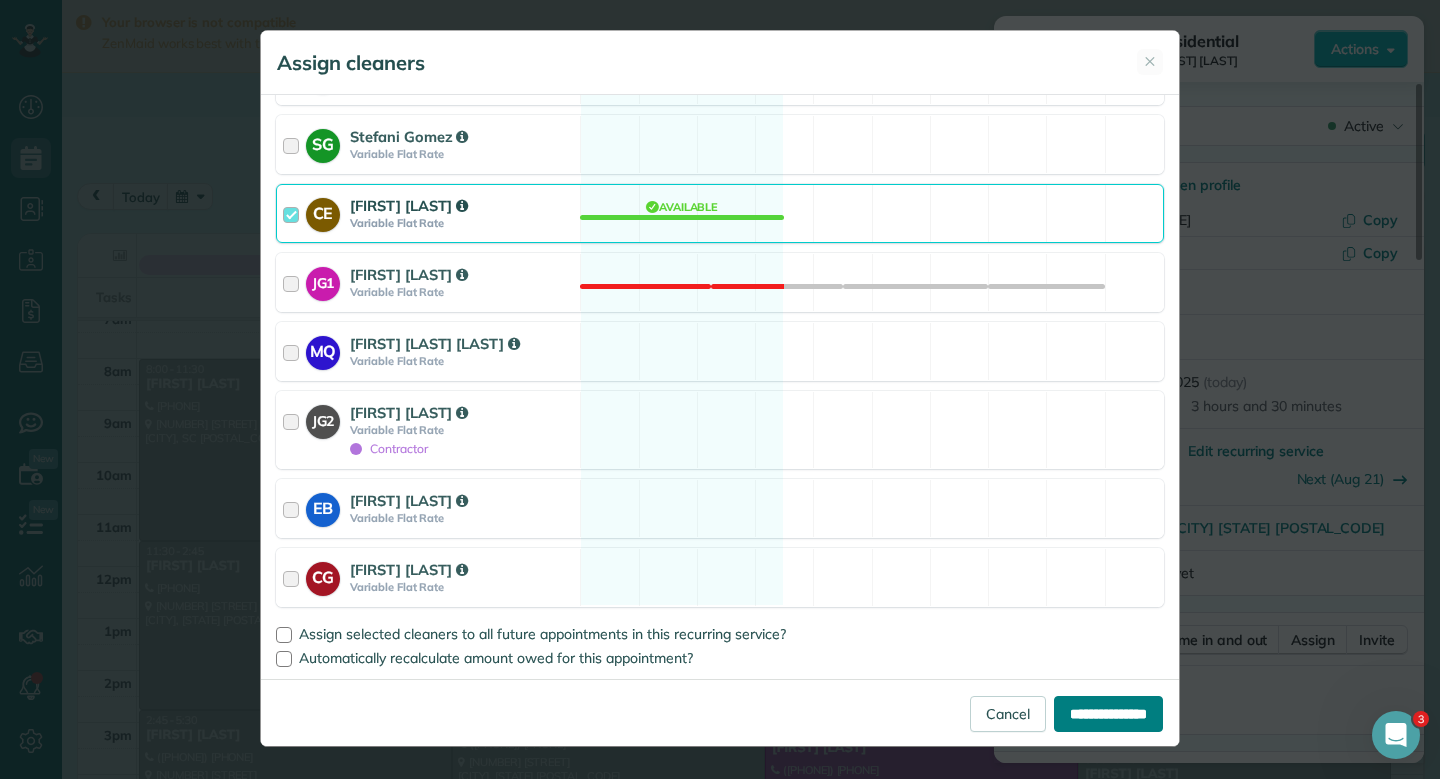 click on "**********" at bounding box center (1108, 714) 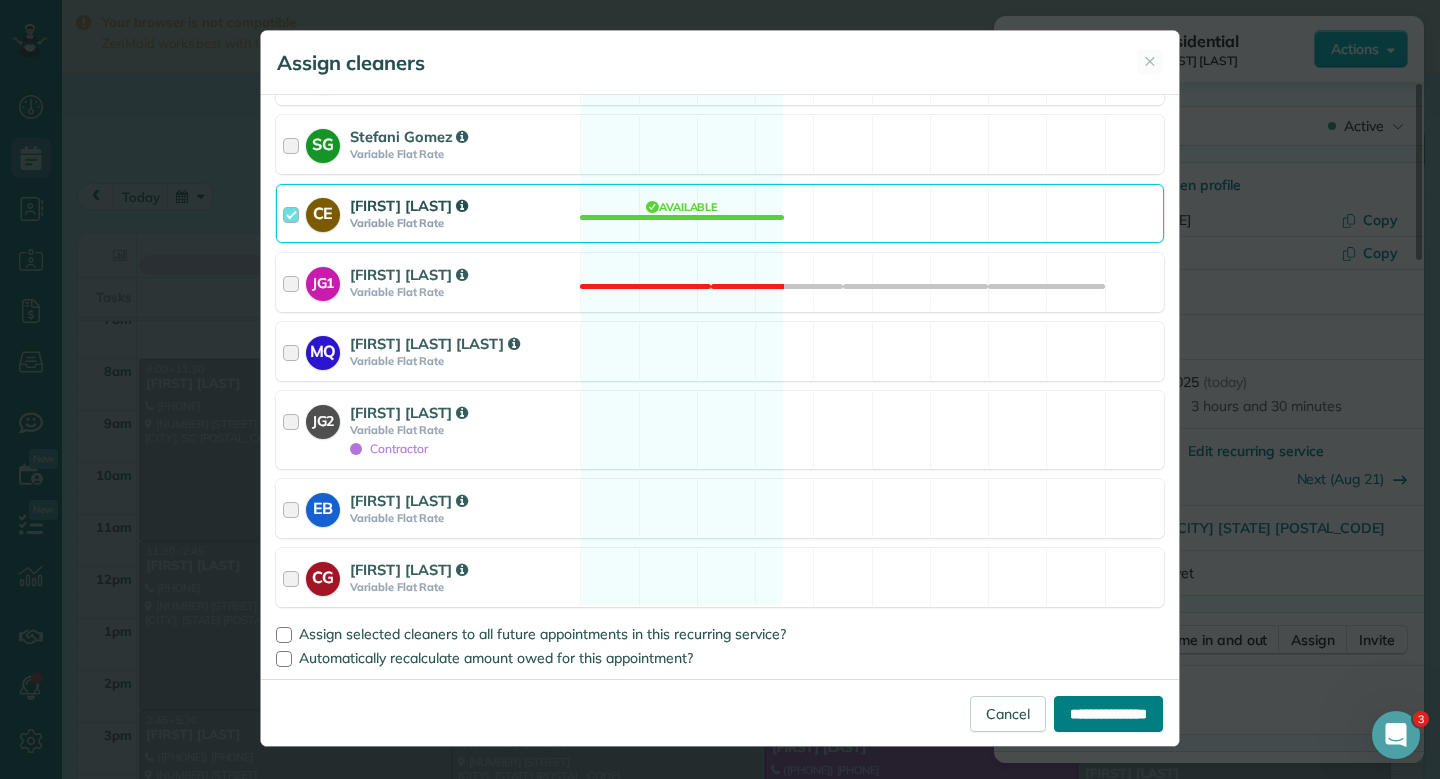 type on "**********" 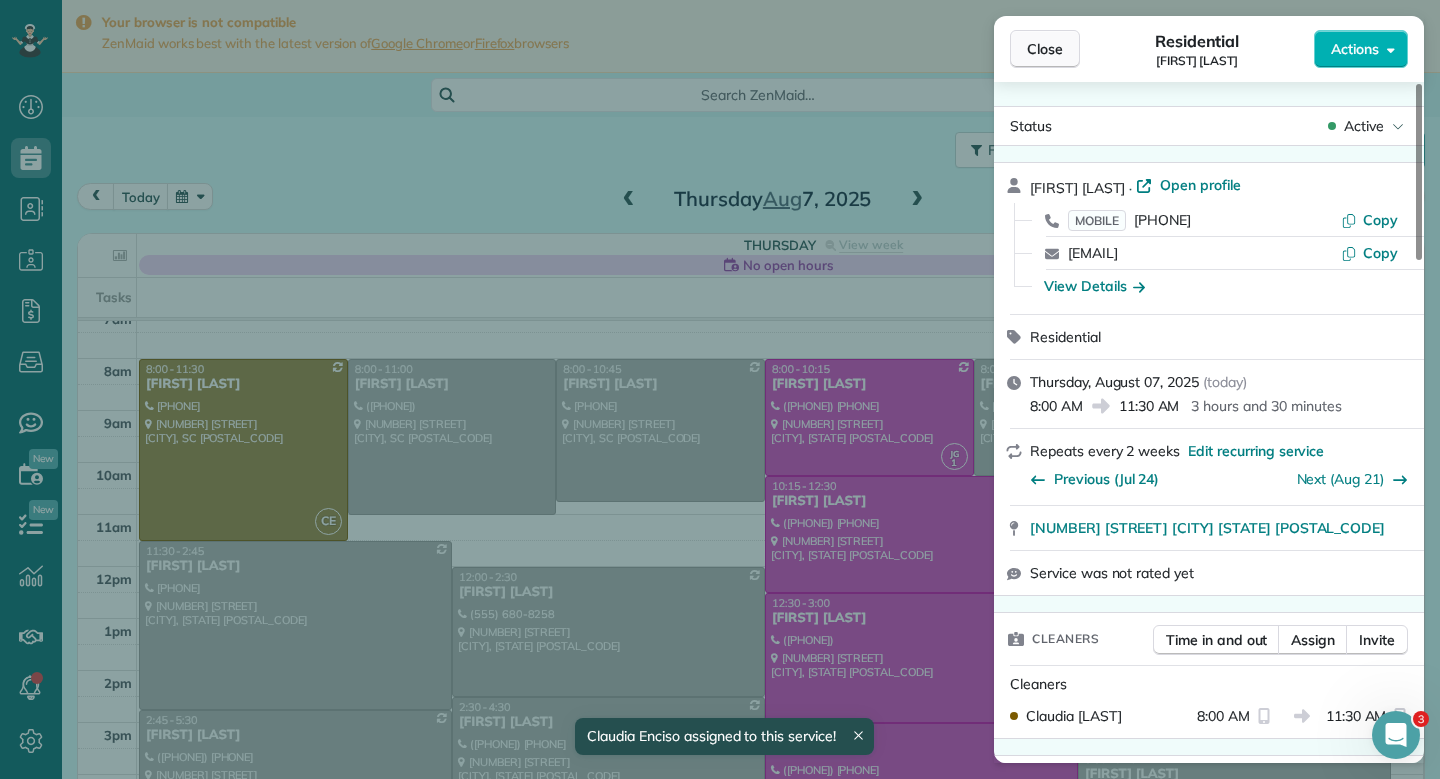 click on "Close" at bounding box center (1045, 49) 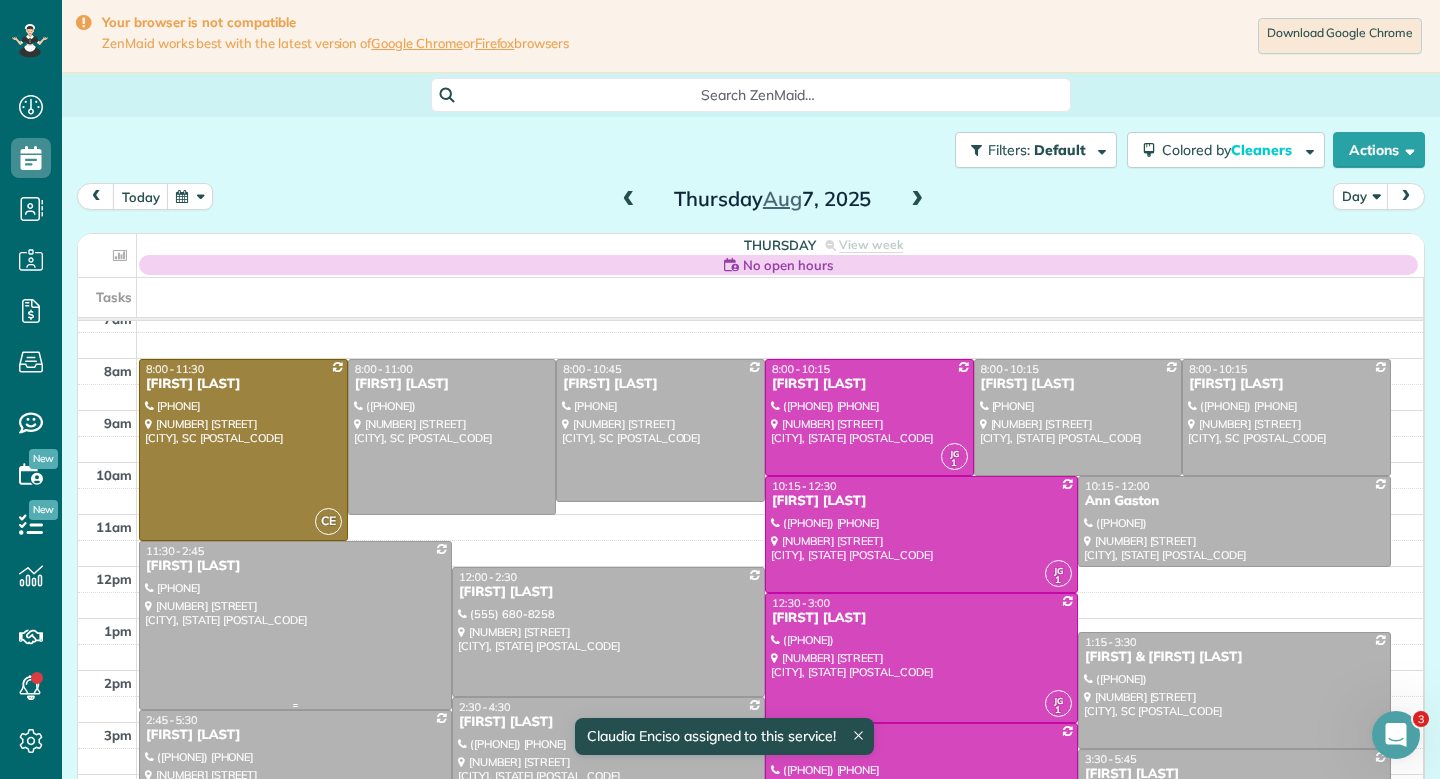 click at bounding box center (295, 625) 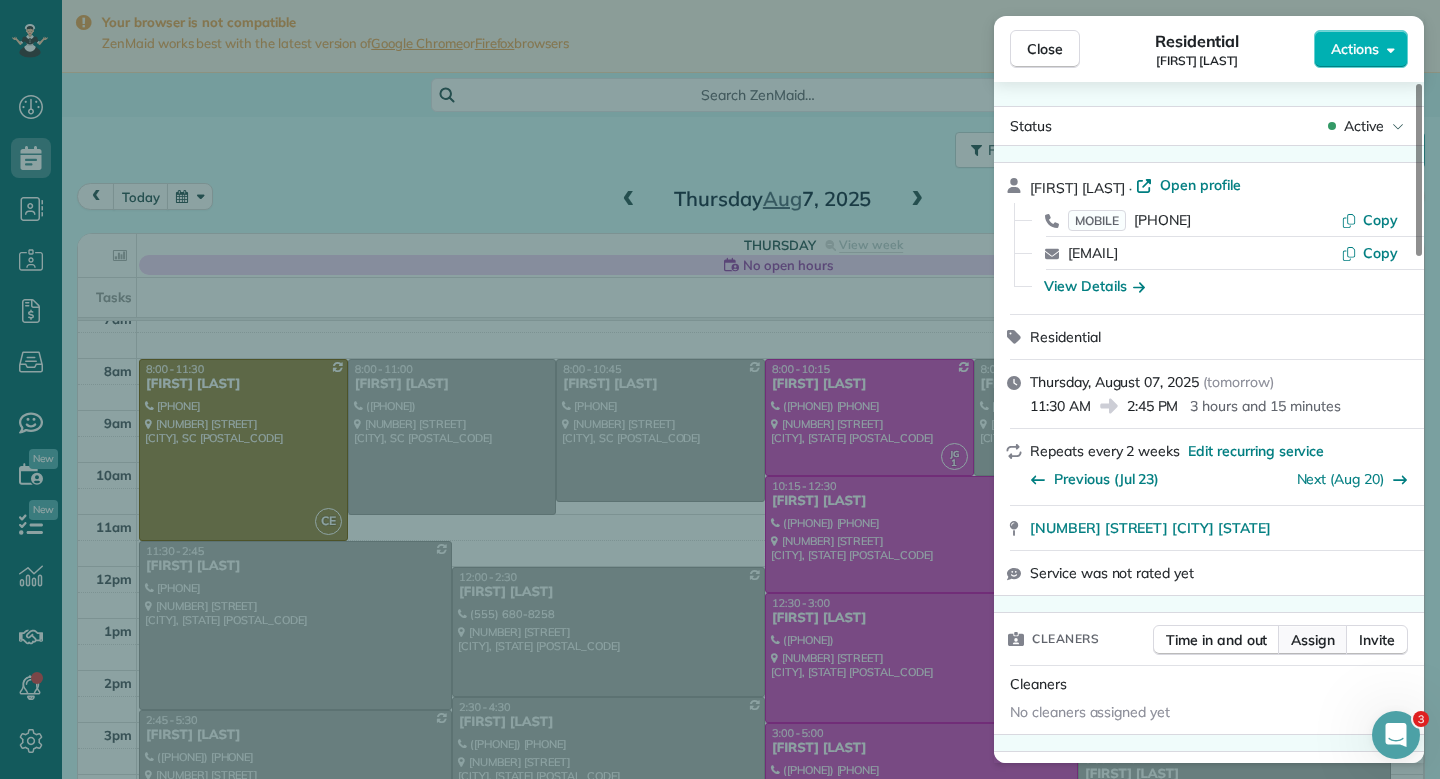click on "Assign" at bounding box center (1313, 640) 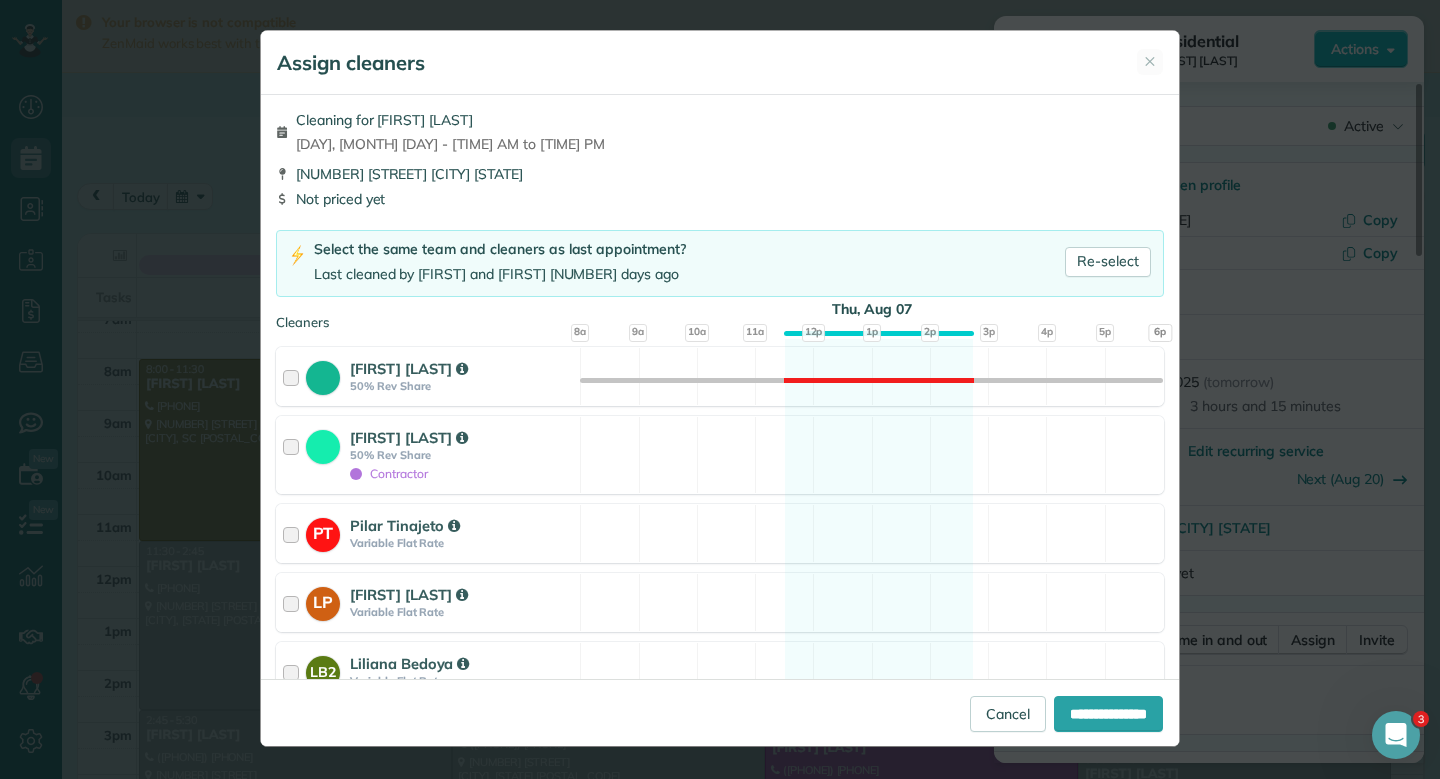 click on "Cleaning for Laura Leduc
Thu, Aug 07 - 11:30 AM to  2:45 PM" at bounding box center [720, 132] 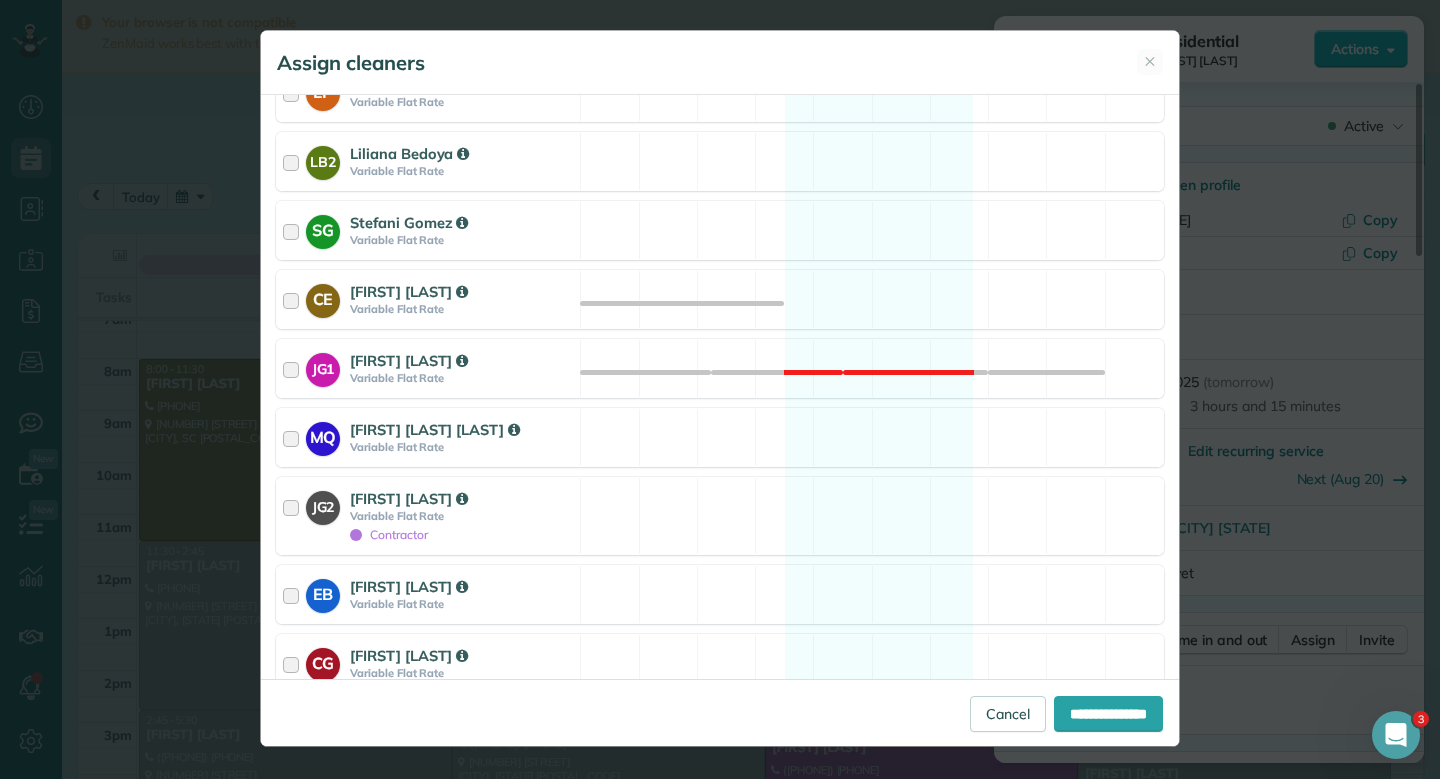 scroll, scrollTop: 596, scrollLeft: 0, axis: vertical 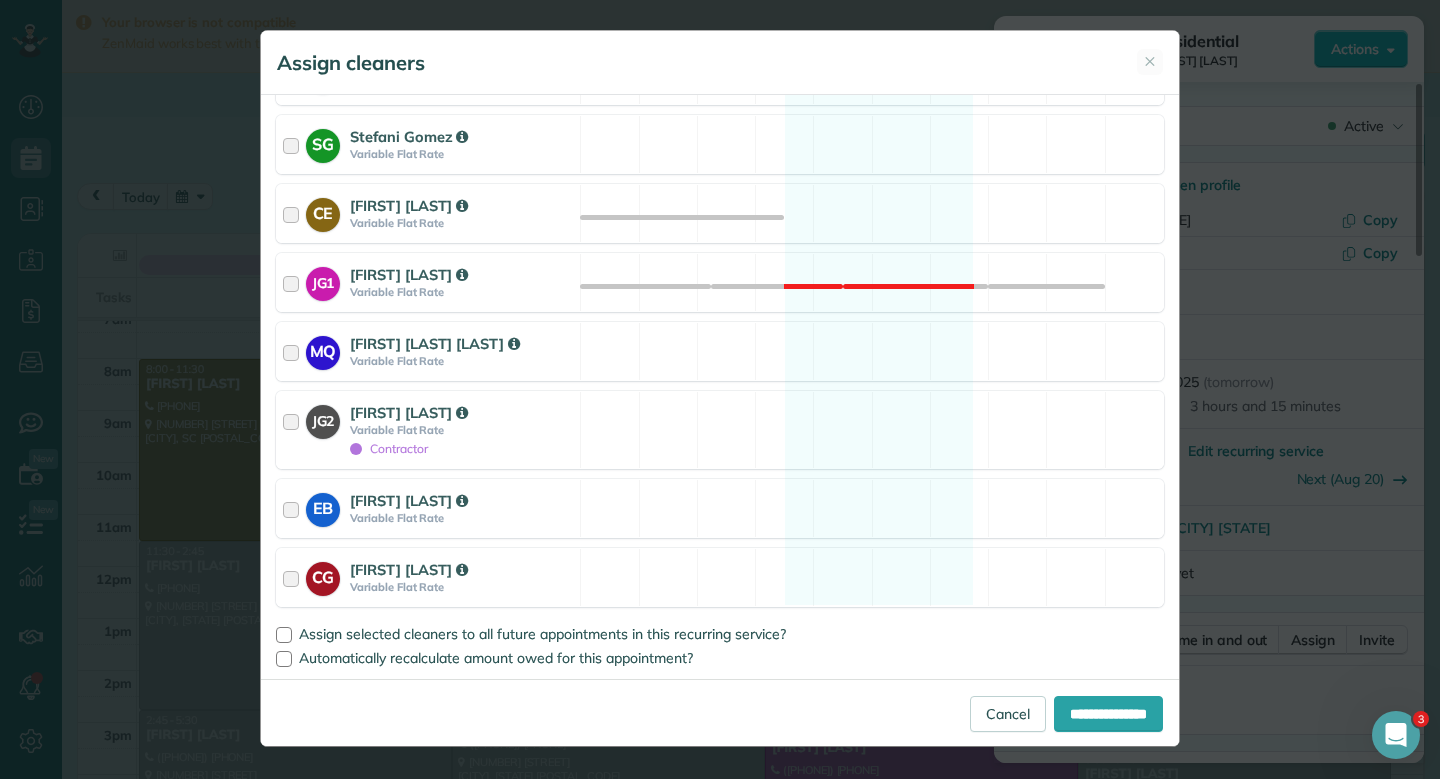 click on "Cleaning for [FIRST] [LAST]
[DAY], [MONTH] [DAY] - [TIME] AM to  [TIME] PM
[NUMBER] [STREET] [CITY], [STATE] [POSTAL_CODE]
Not priced yet
Select the same team and cleaners as last appointment?
Last cleaned by [FIRST] and [FIRST]
[NUMBER] days ago
Re-select
Cleaners
[DAY], [MONTH] [DAY]
8a
9a
10a 11a" at bounding box center [720, 387] 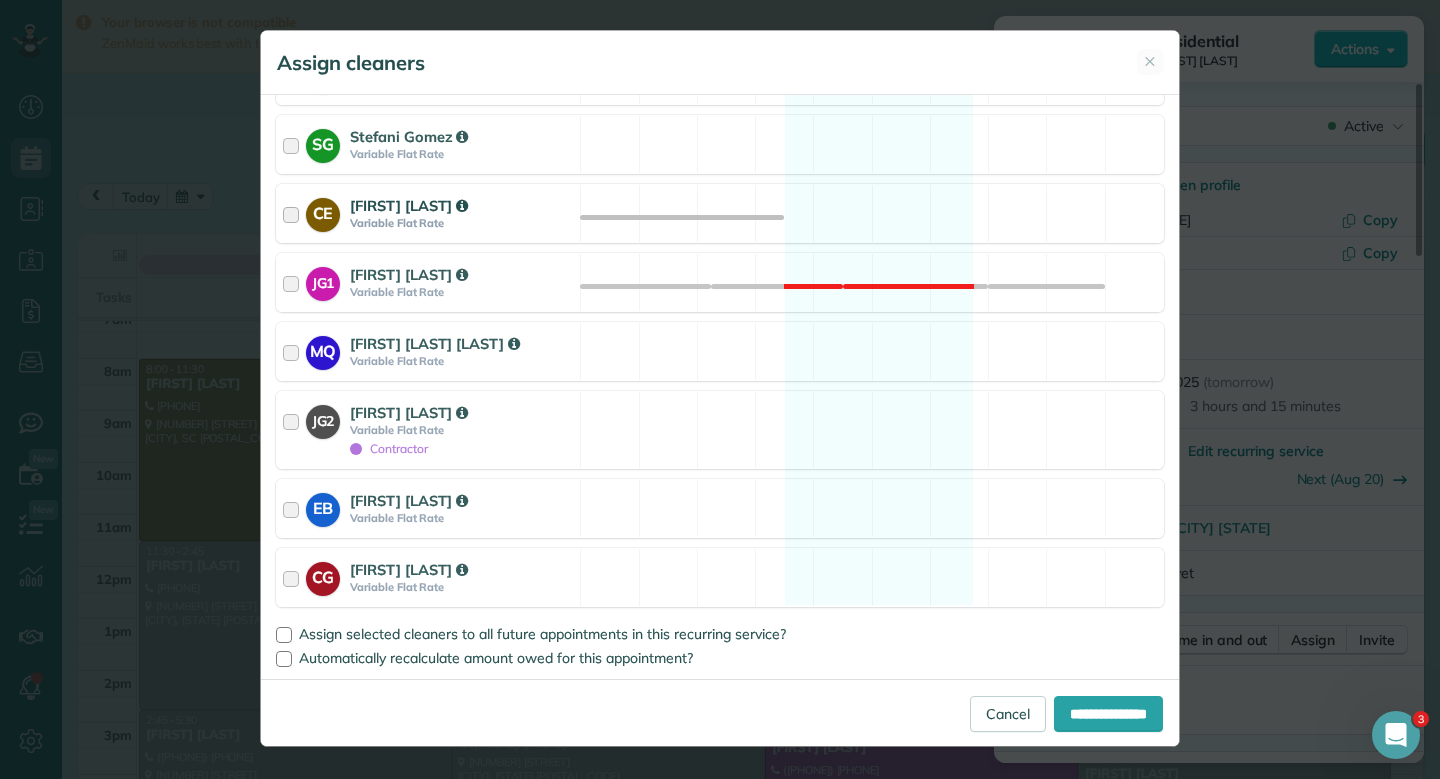 click on "CE
Claudia Enciso
Variable Flat Rate
Available" at bounding box center [720, 213] 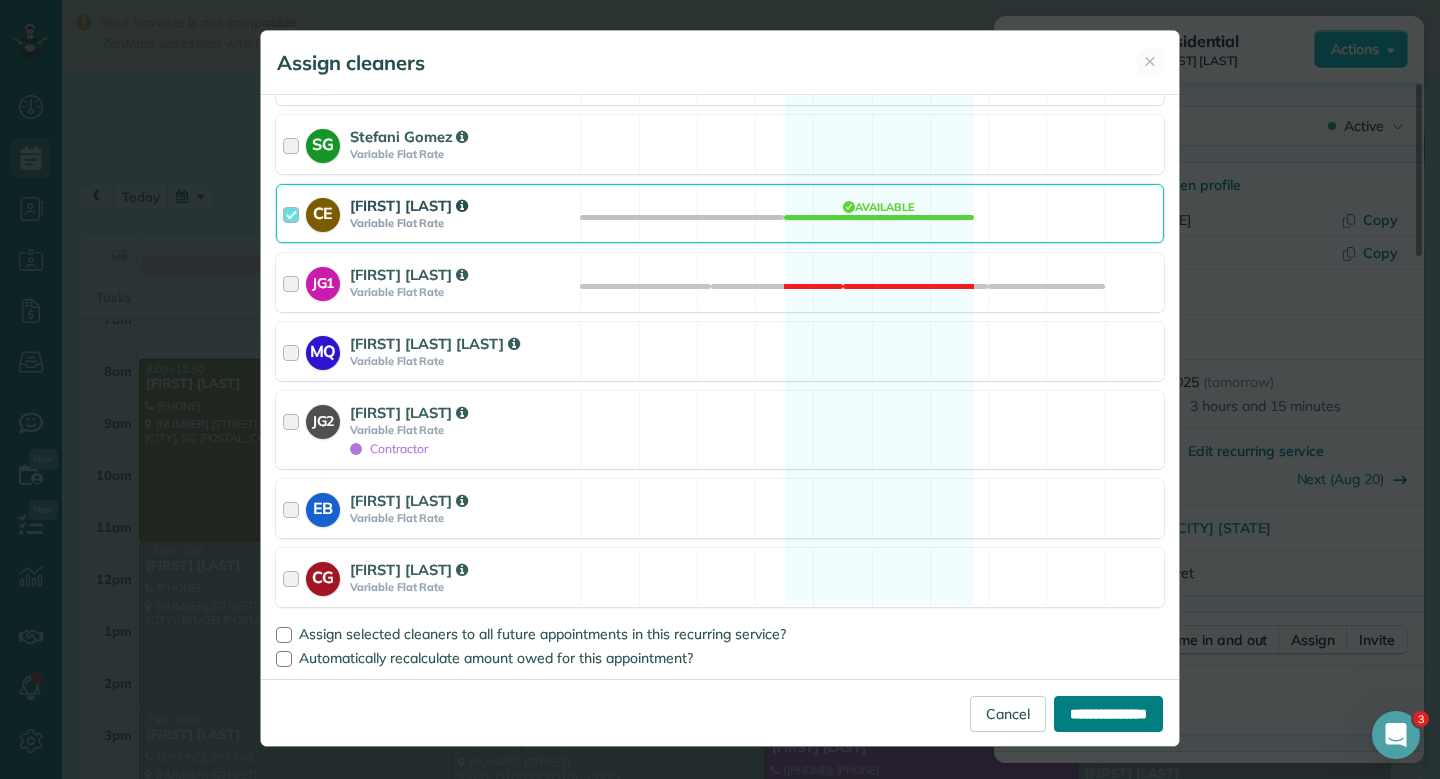 click on "**********" at bounding box center (1108, 714) 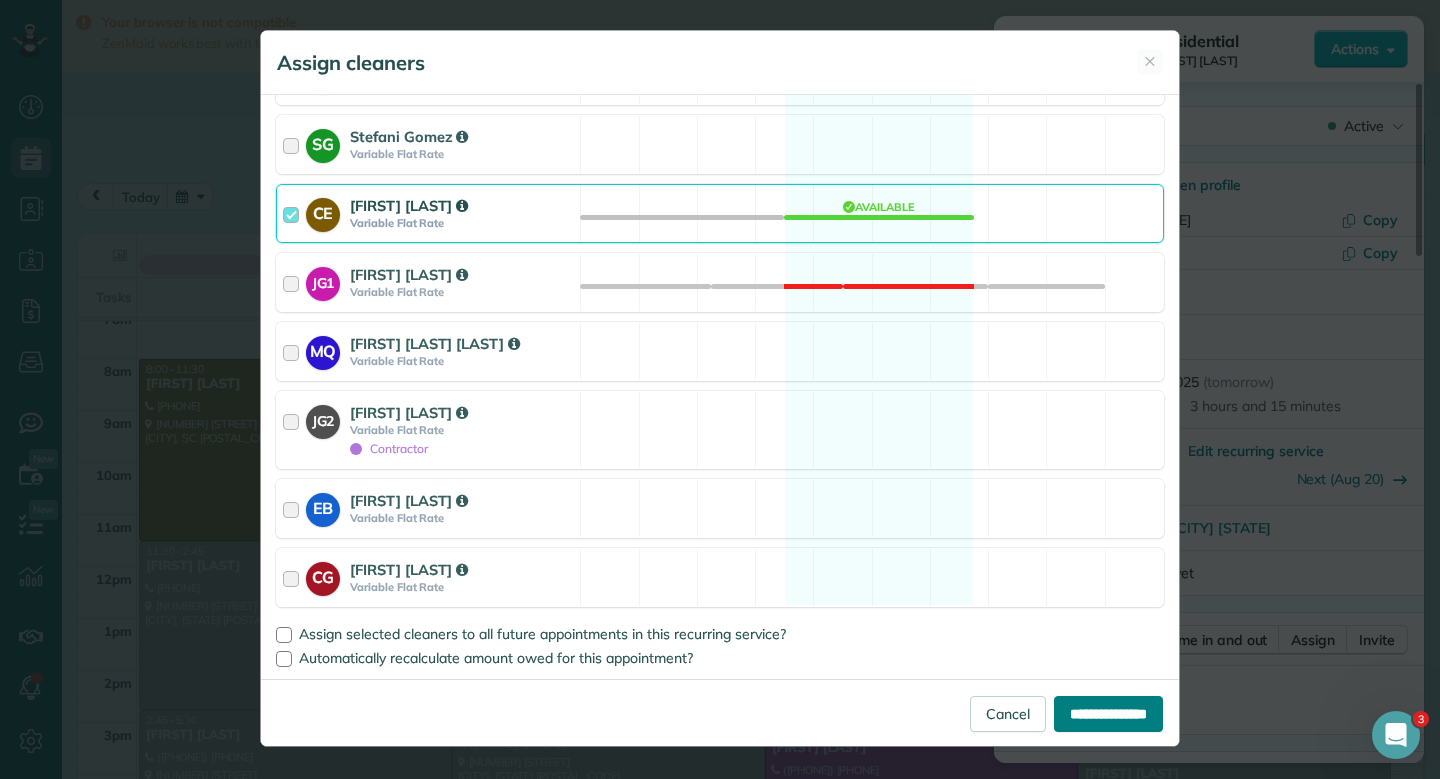 type on "**********" 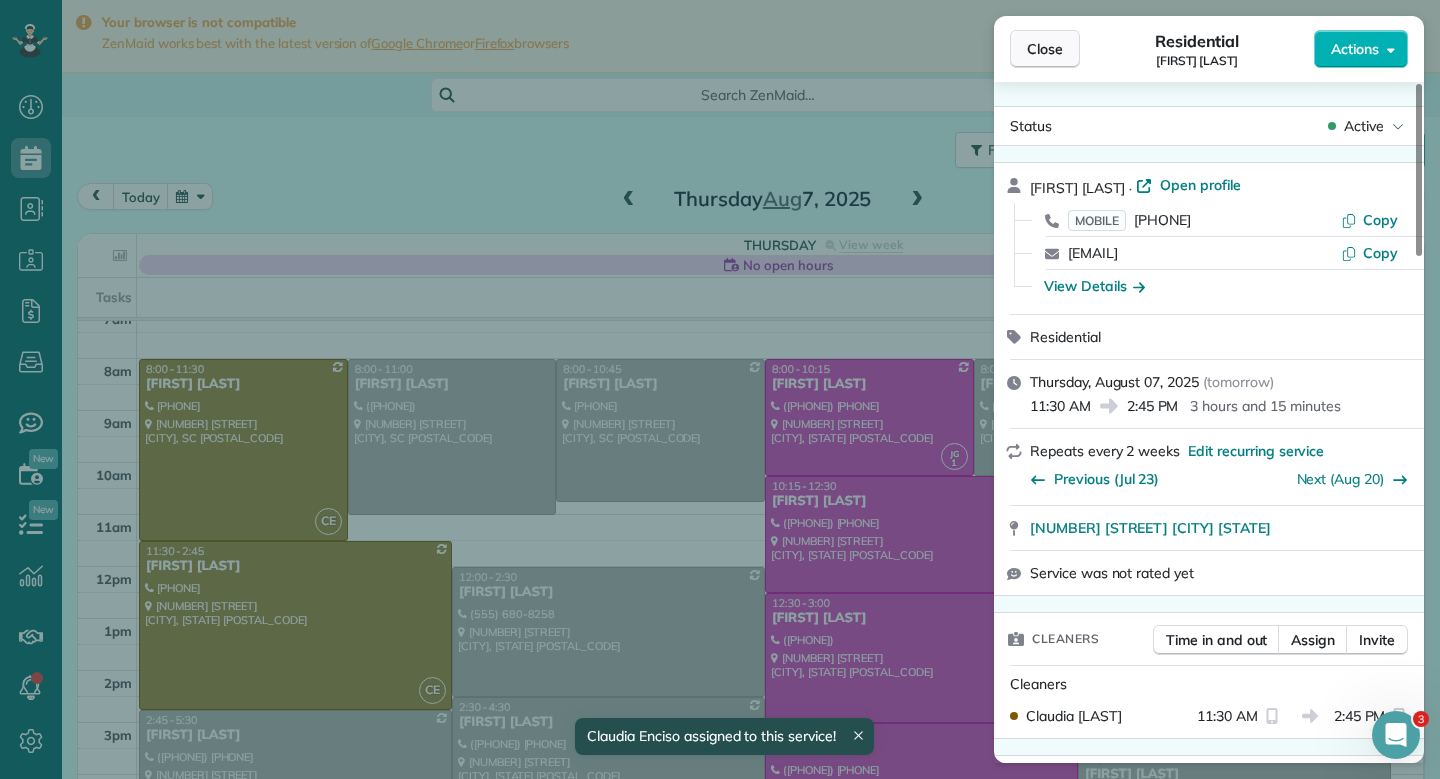 click on "Close" at bounding box center (1045, 49) 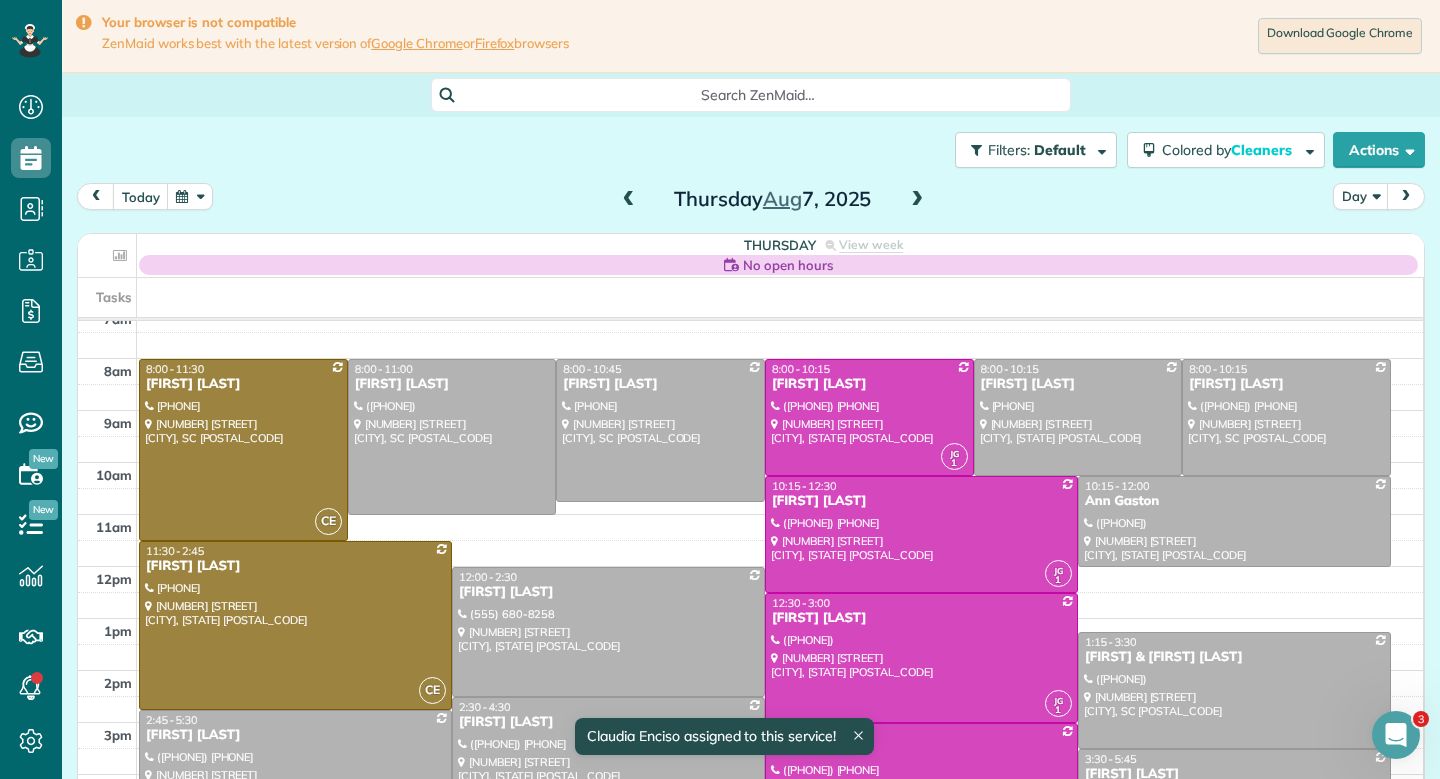 click on "today   Day [DAY] [MONTH] [DAY], [YEAR]" at bounding box center (751, 201) 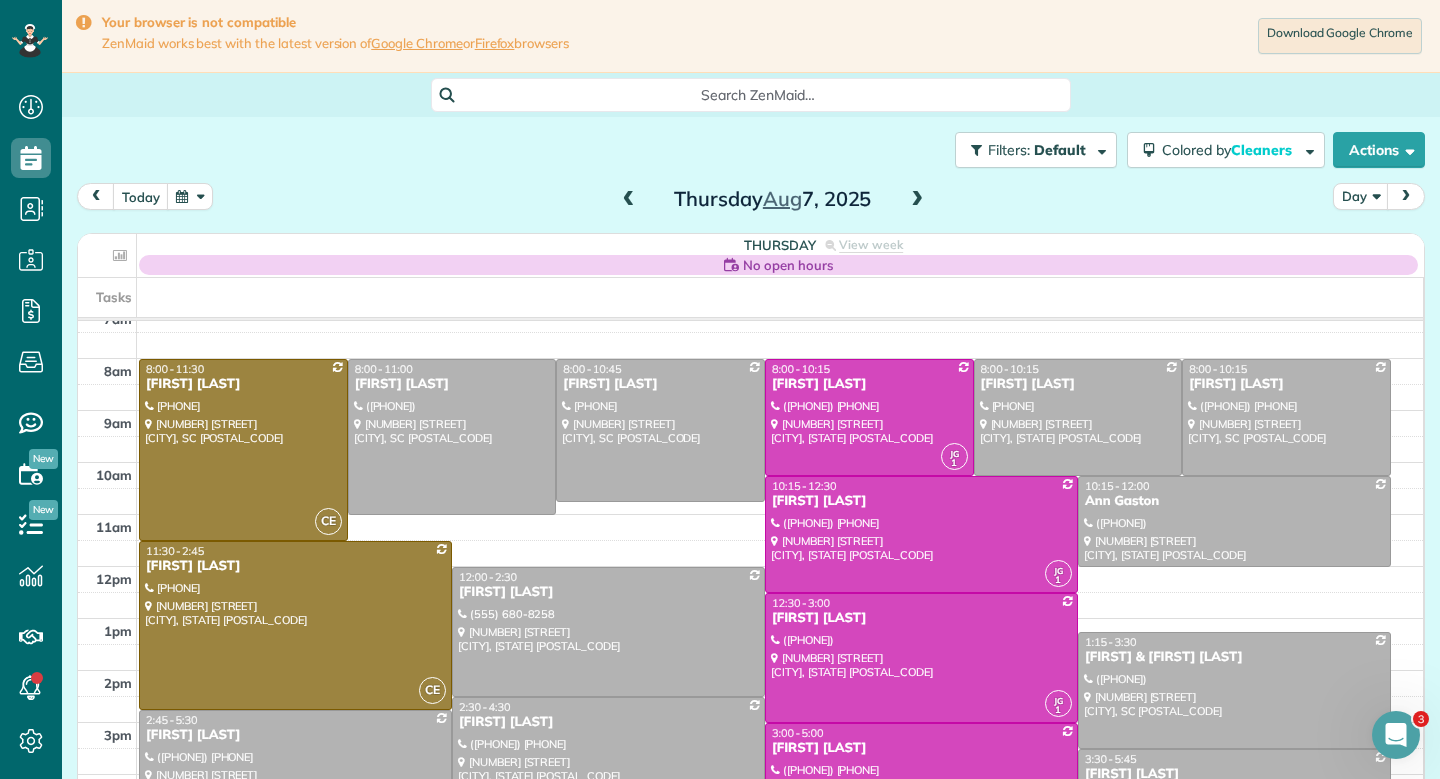 click on "today   Day [DAY] [MONTH] [DAY], [YEAR]" at bounding box center [751, 201] 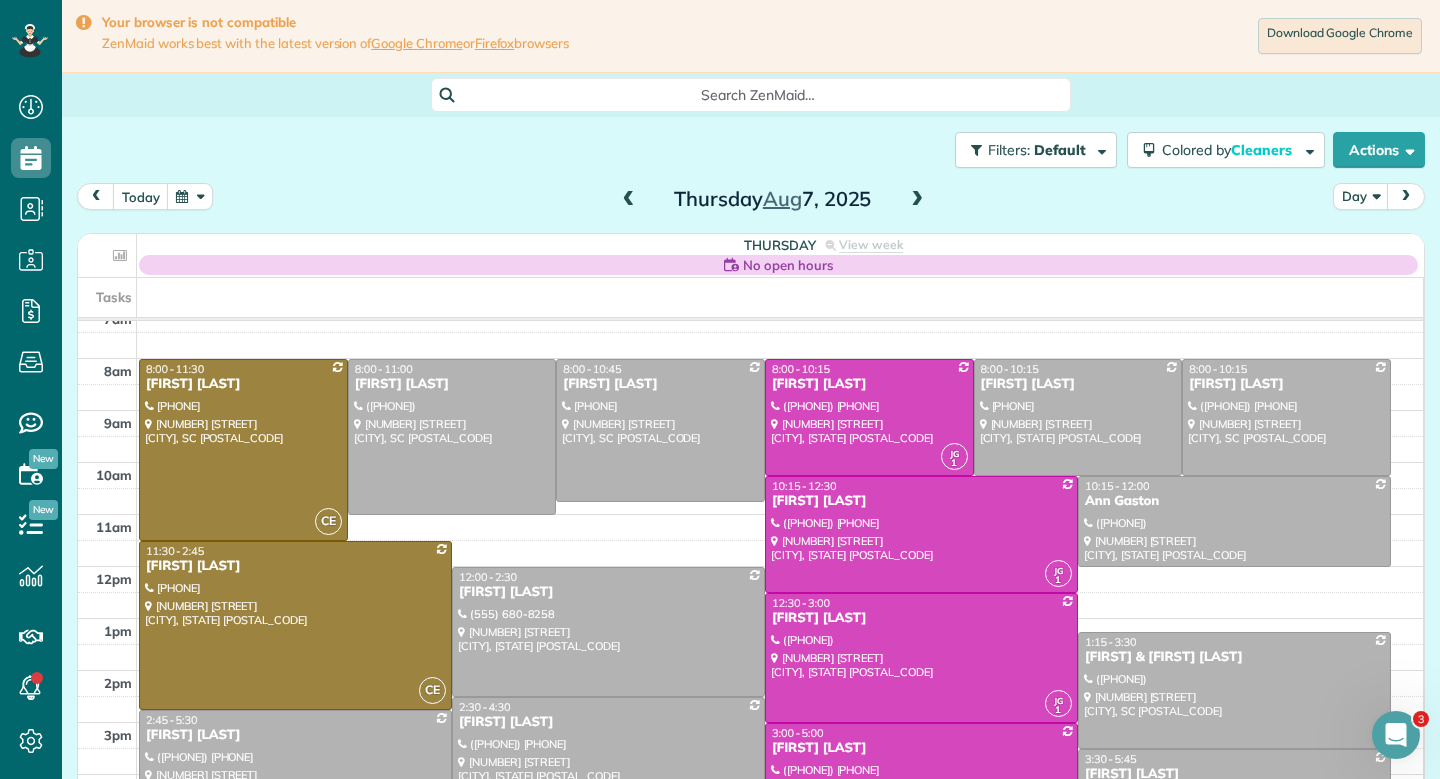 click on "today   Day [DAY] [MONTH] [DAY], [YEAR]" at bounding box center [751, 201] 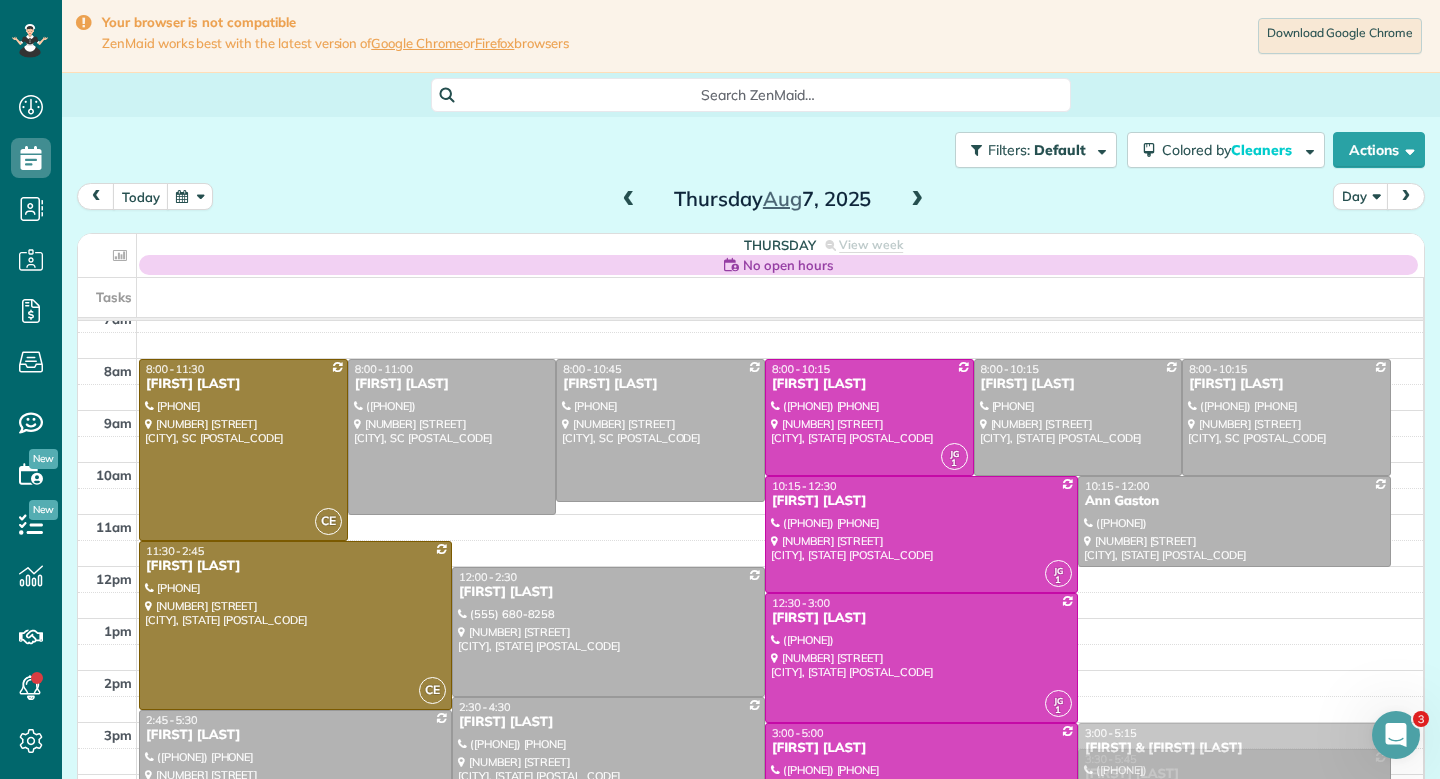 drag, startPoint x: 1147, startPoint y: 657, endPoint x: 1113, endPoint y: 751, distance: 99.95999 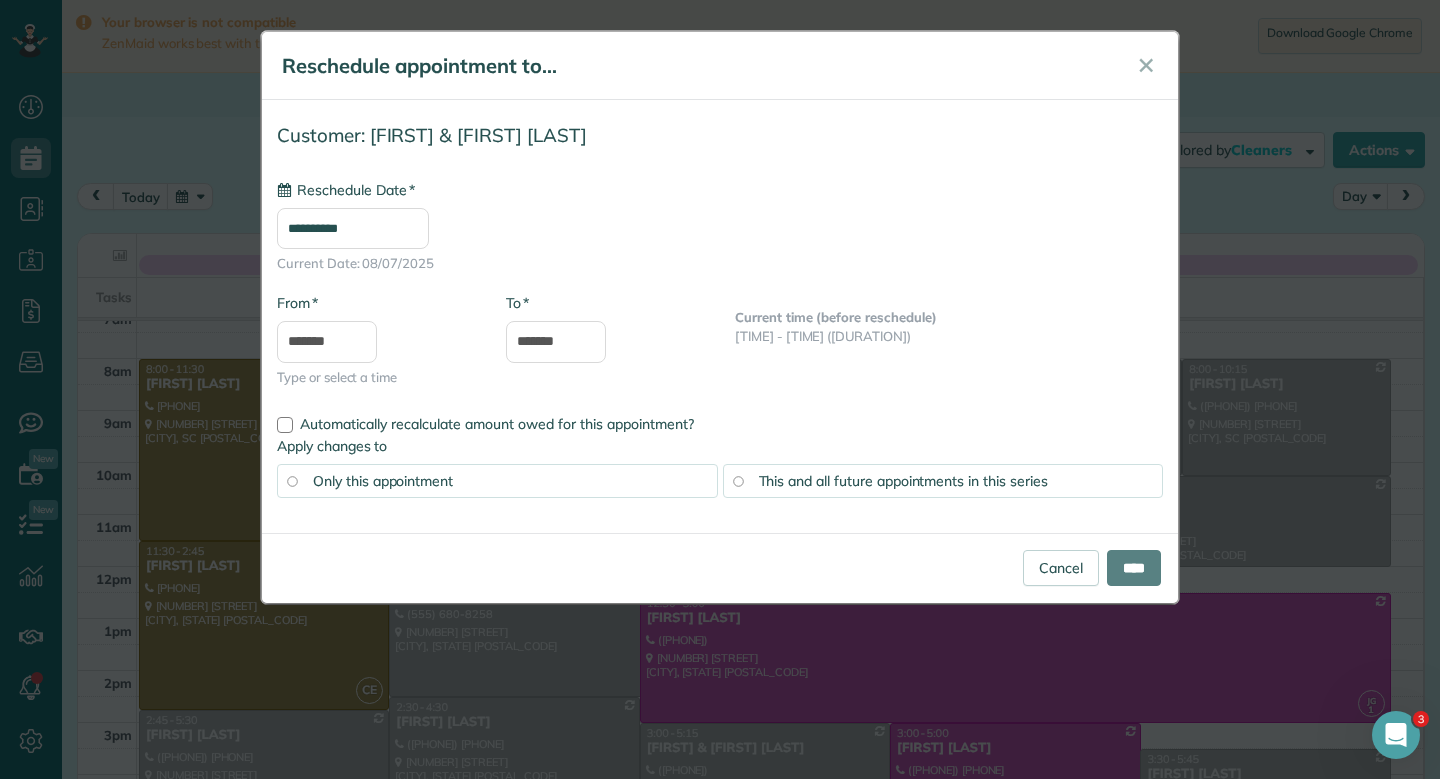 type on "**********" 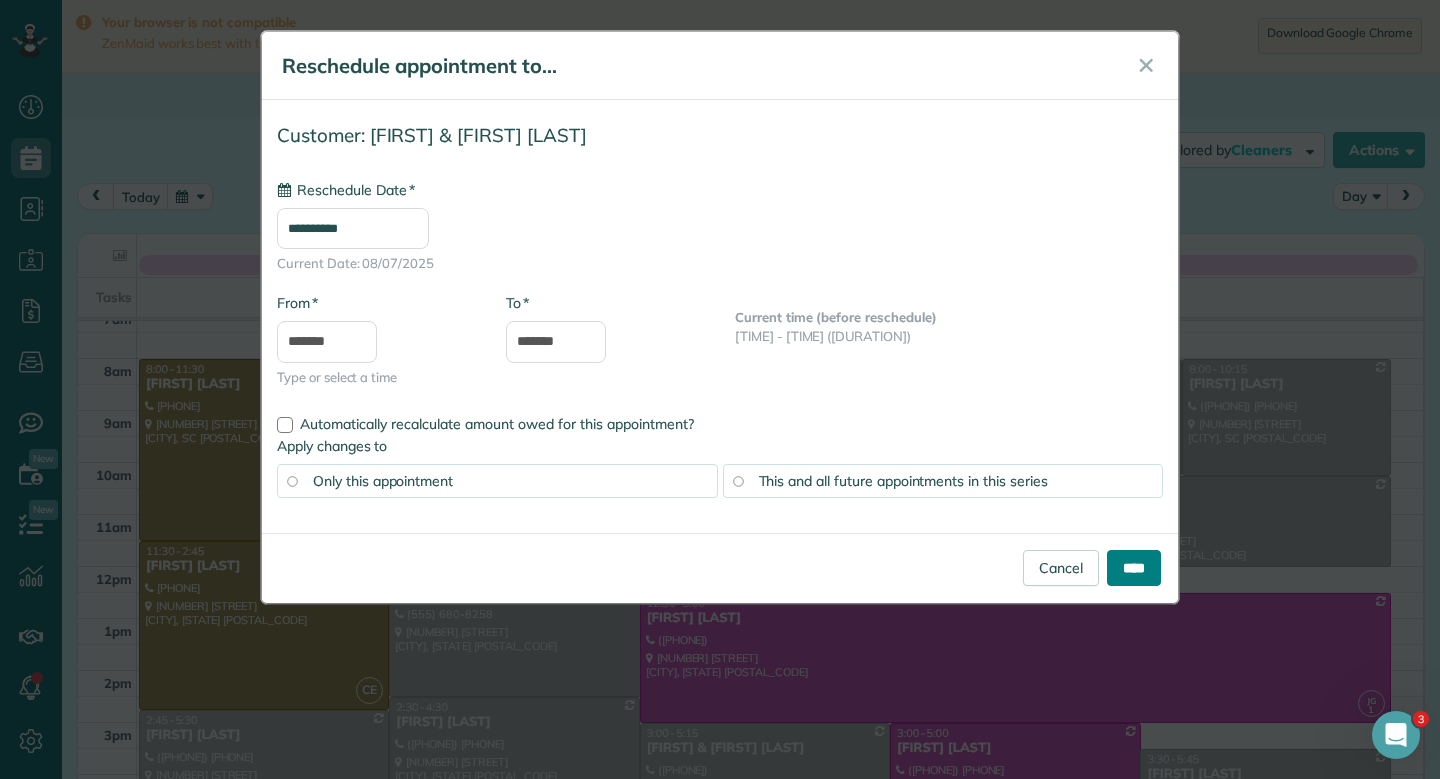 click on "****" at bounding box center (1134, 568) 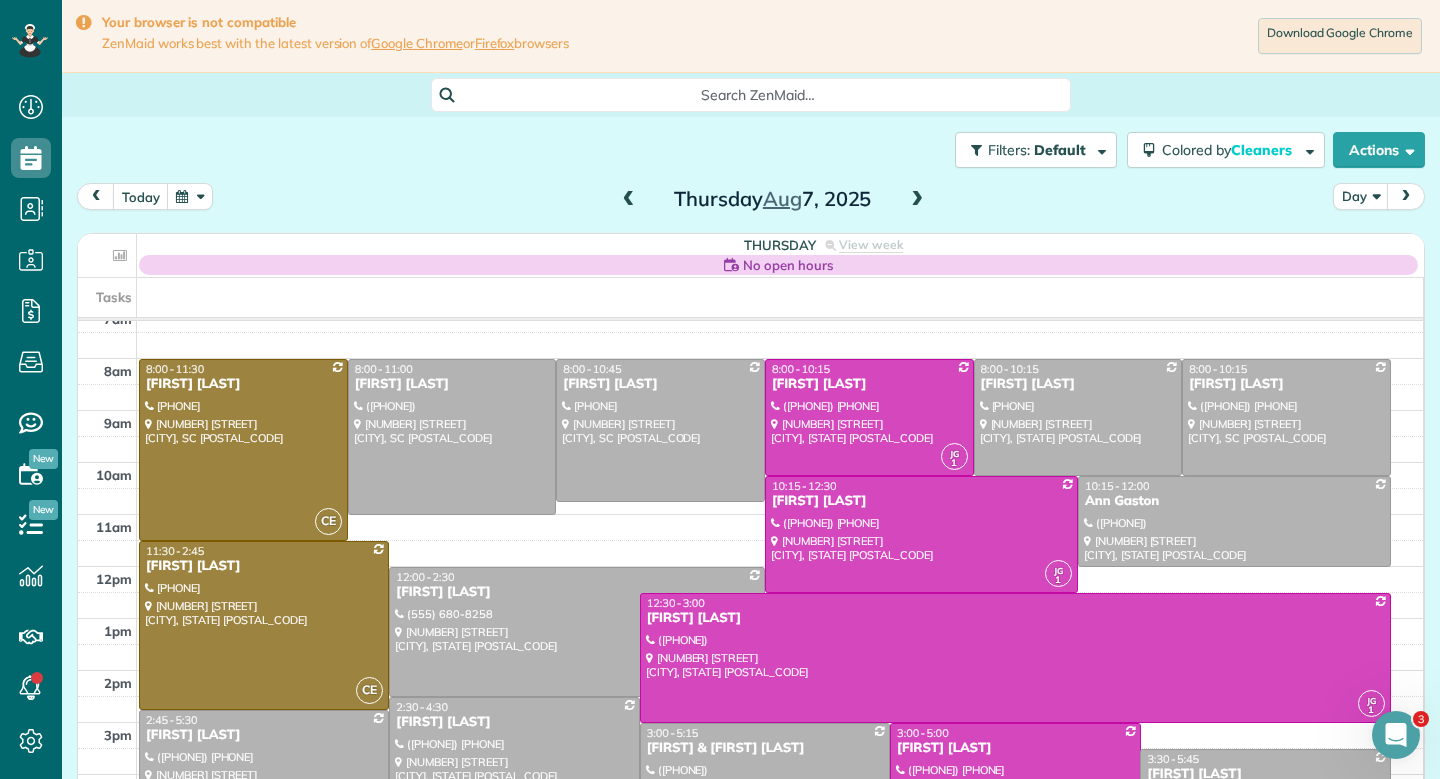 click on "[FIRST] [LAST]" at bounding box center (1265, 774) 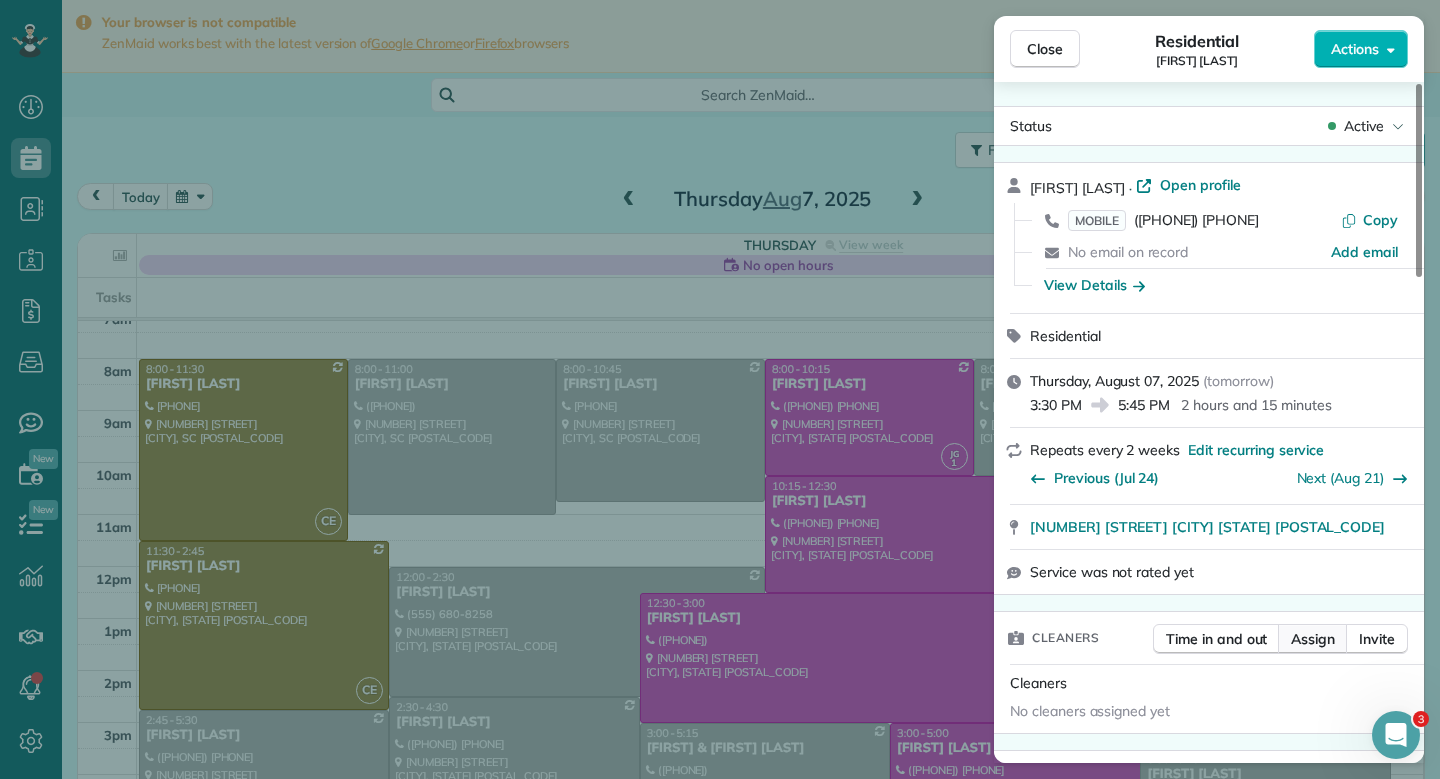 click on "Assign" at bounding box center [1313, 639] 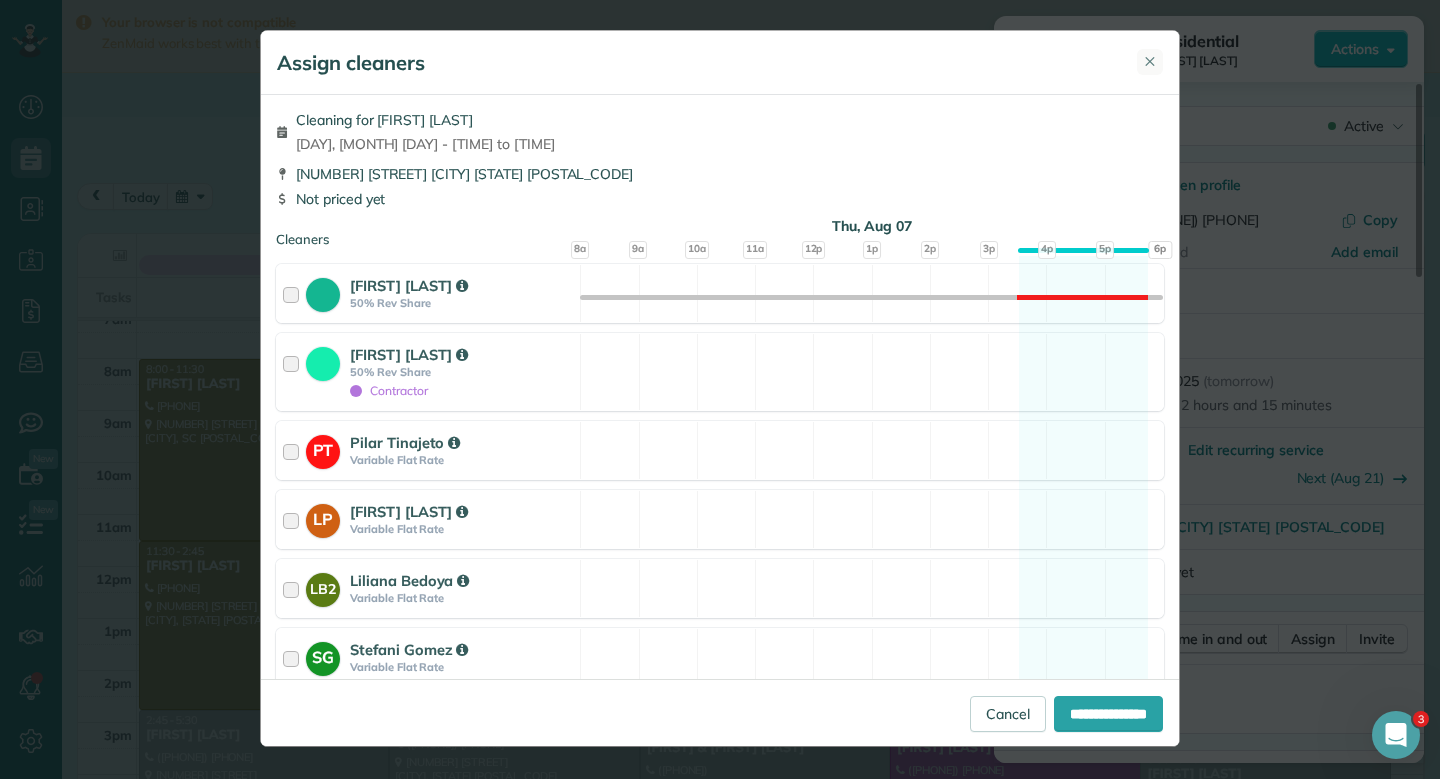 click on "✕" at bounding box center (1150, 61) 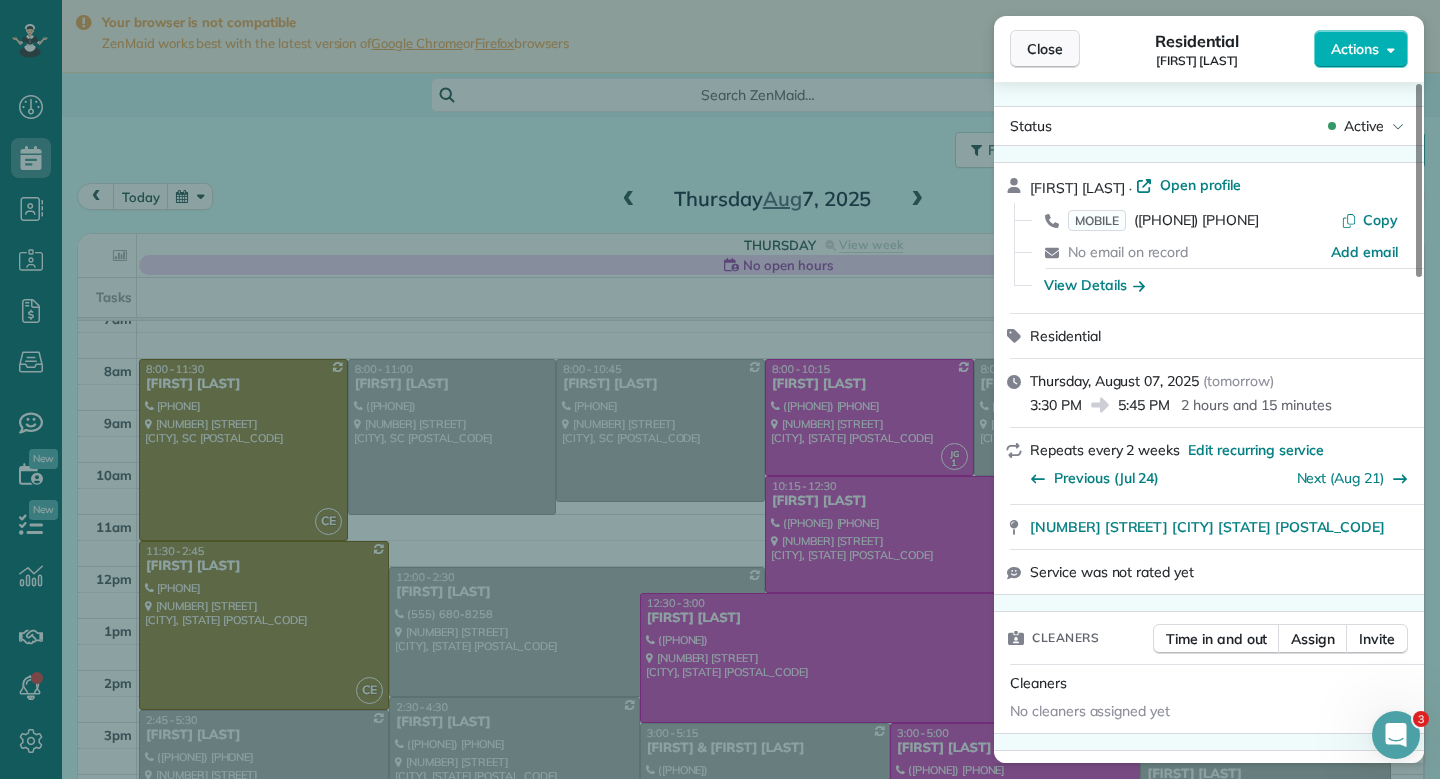 click on "Close" at bounding box center (1045, 49) 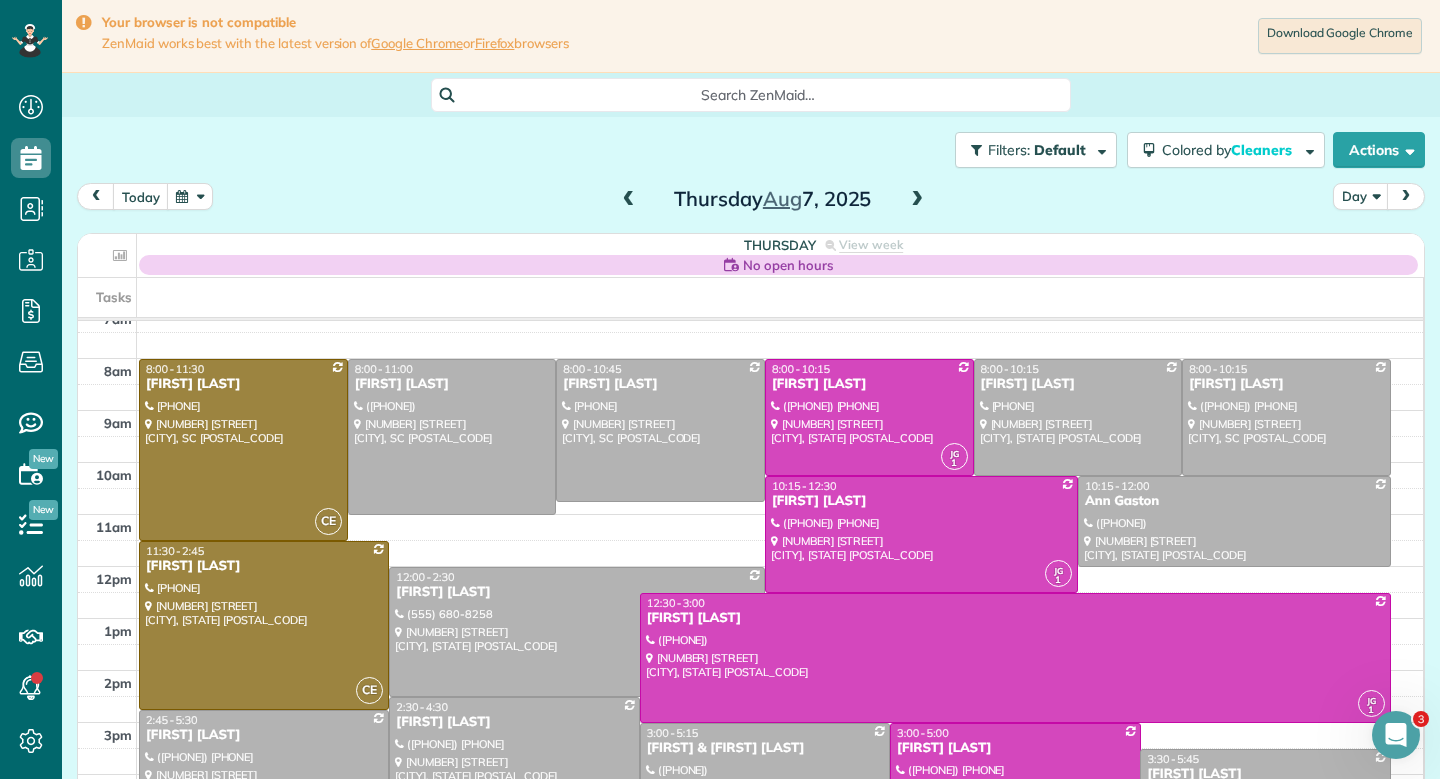 click on "[FIRST] & [FIRST] [LAST]" at bounding box center (765, 748) 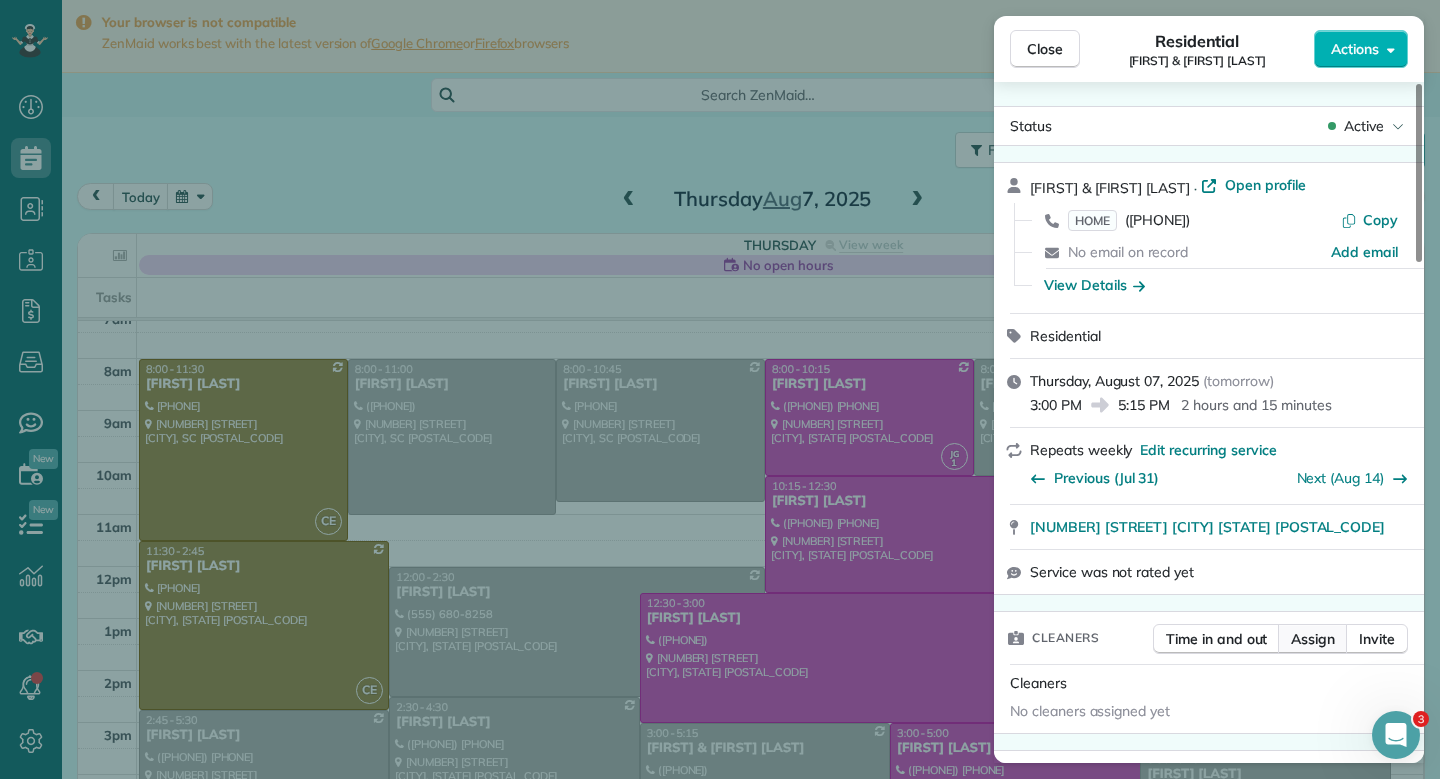 click on "Assign" at bounding box center (1313, 639) 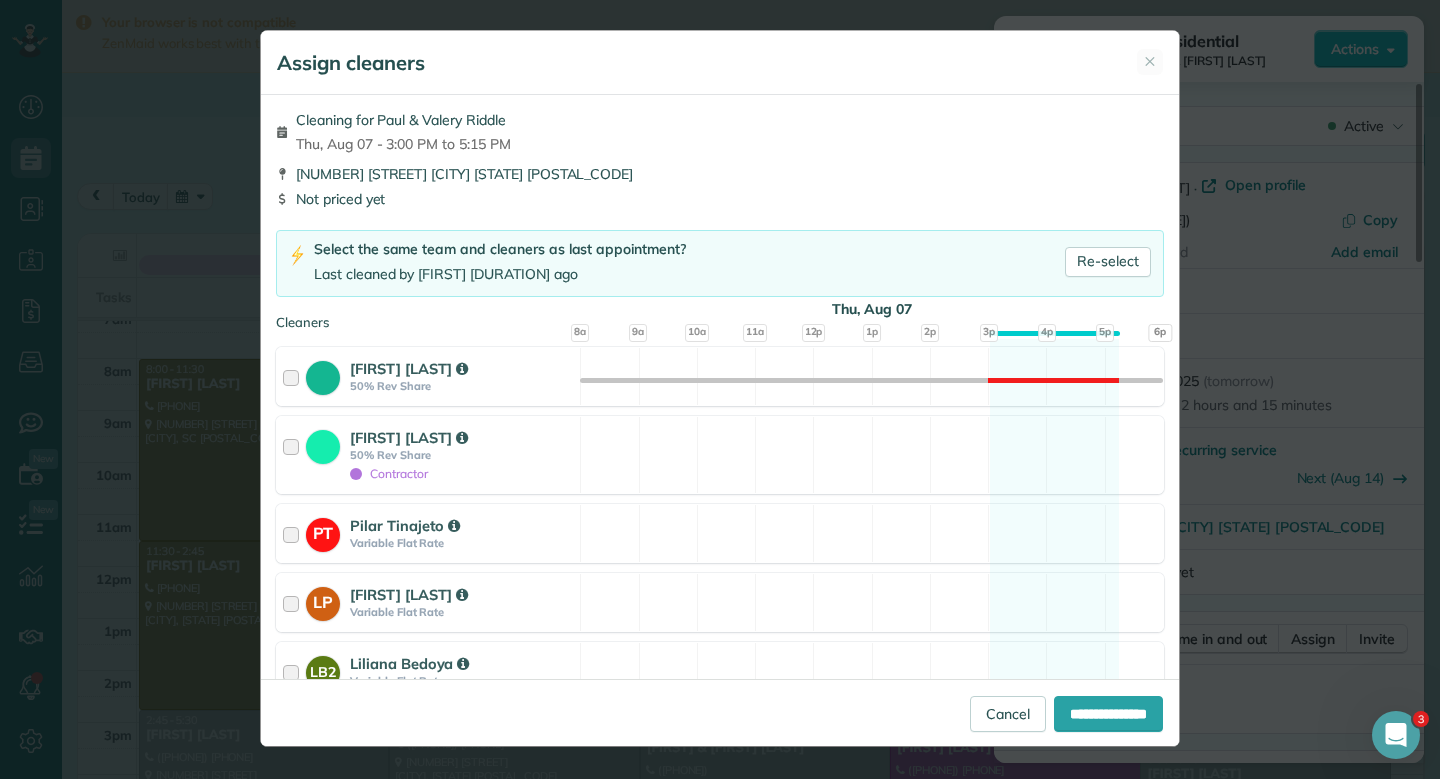 click on "Cleaning for Paul & Valery Riddle
Thu, Aug 07 -  3:00 PM to  5:15 PM
[NUMBER] [STREET] [CITY] [STATE] [POSTAL_CODE]
Not priced yet" at bounding box center [720, 162] 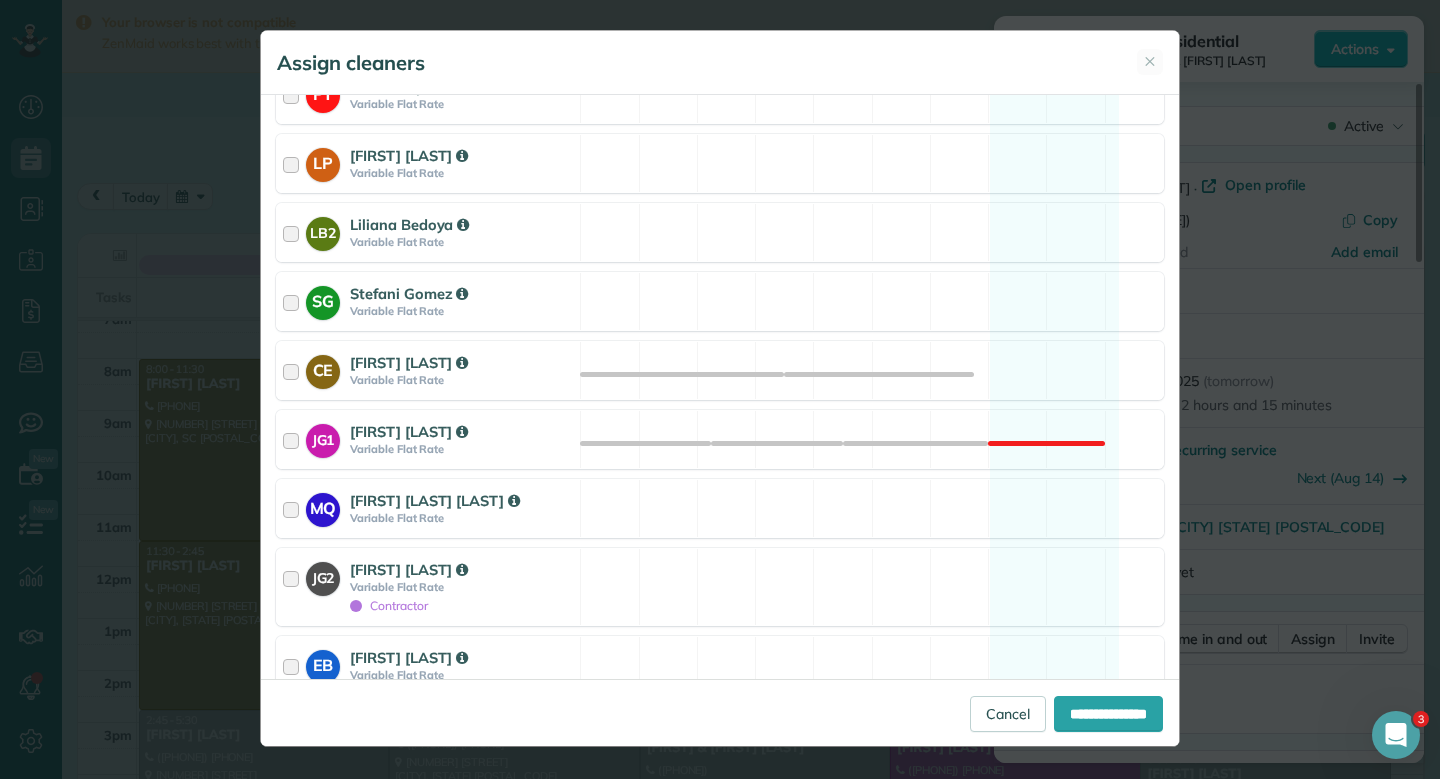 scroll, scrollTop: 440, scrollLeft: 0, axis: vertical 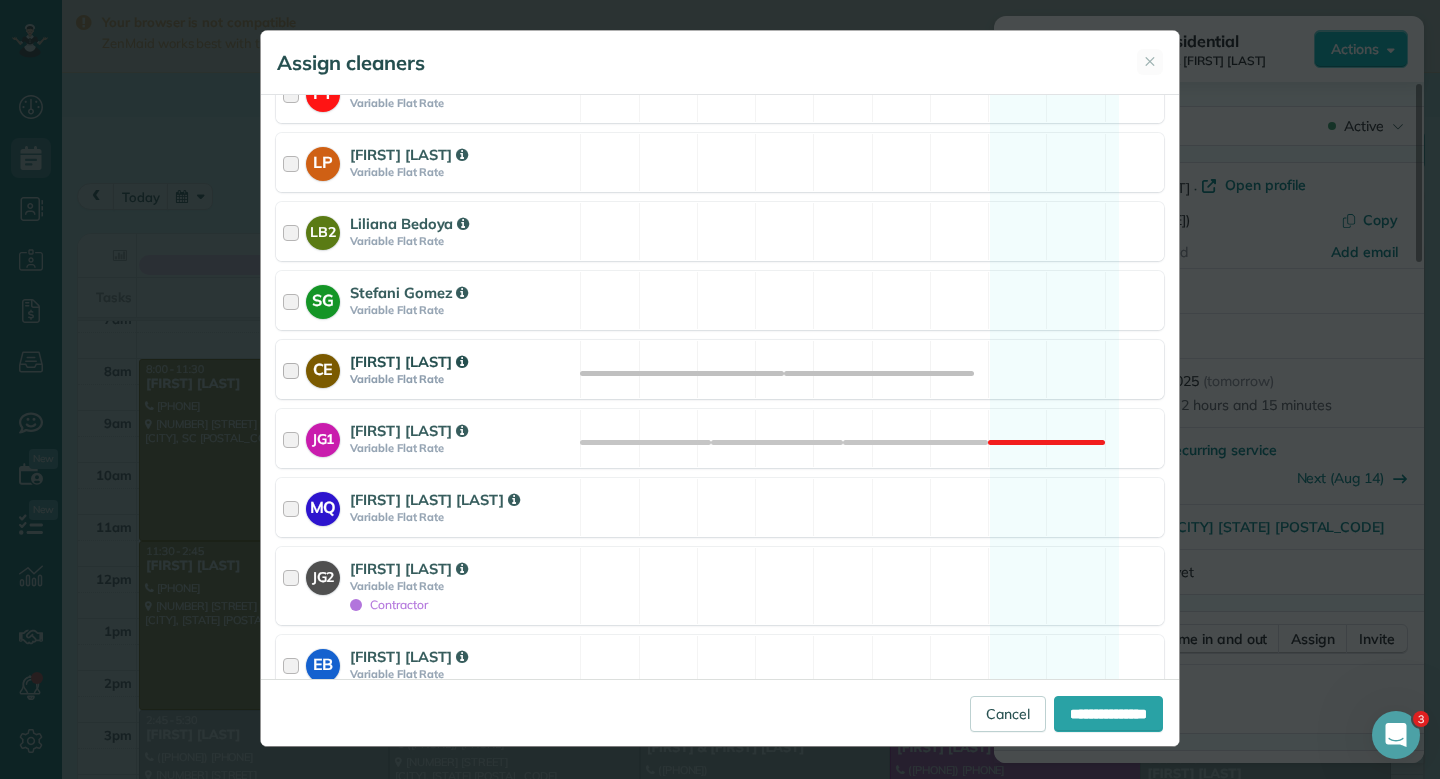 click on "[FIRST] [LAST]" at bounding box center (462, 361) 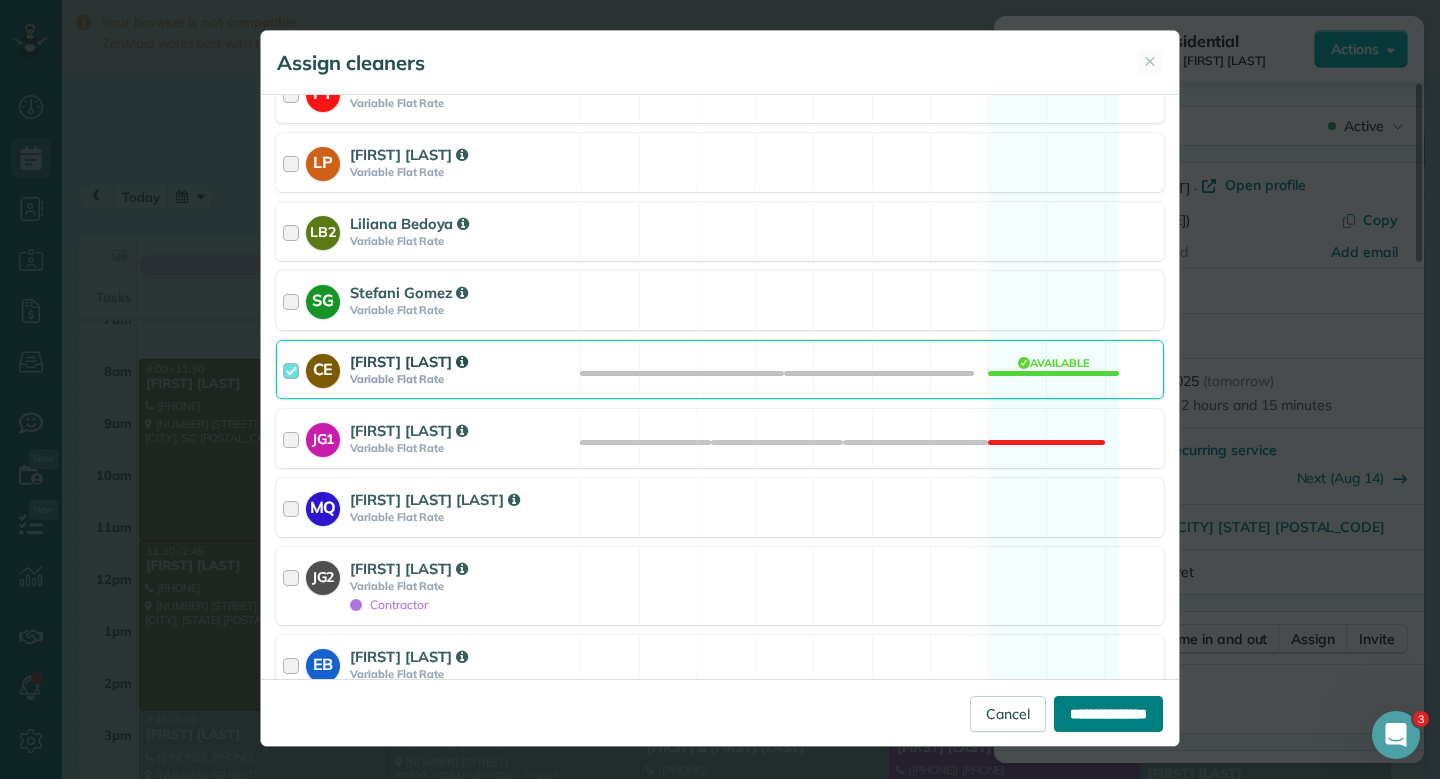 click on "**********" at bounding box center [1108, 714] 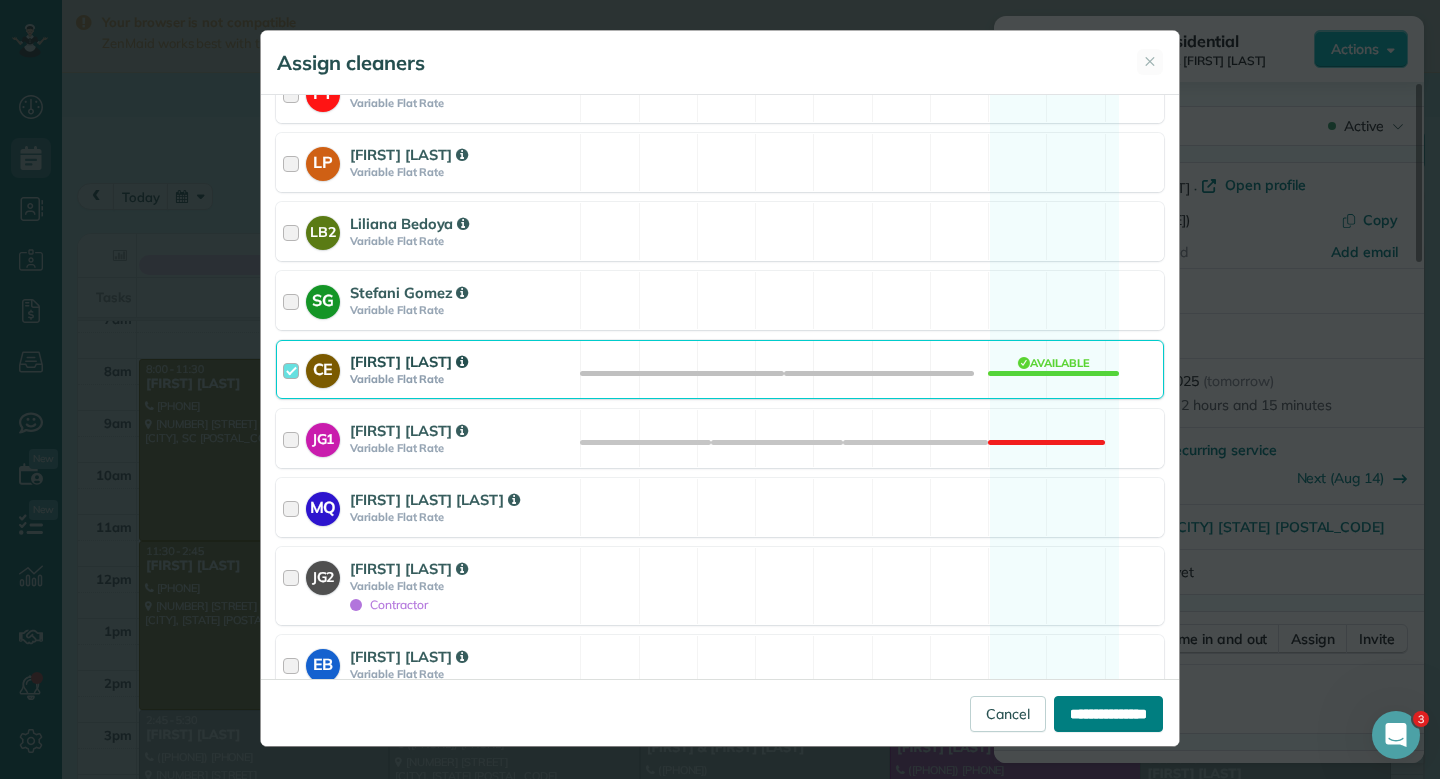 type on "**********" 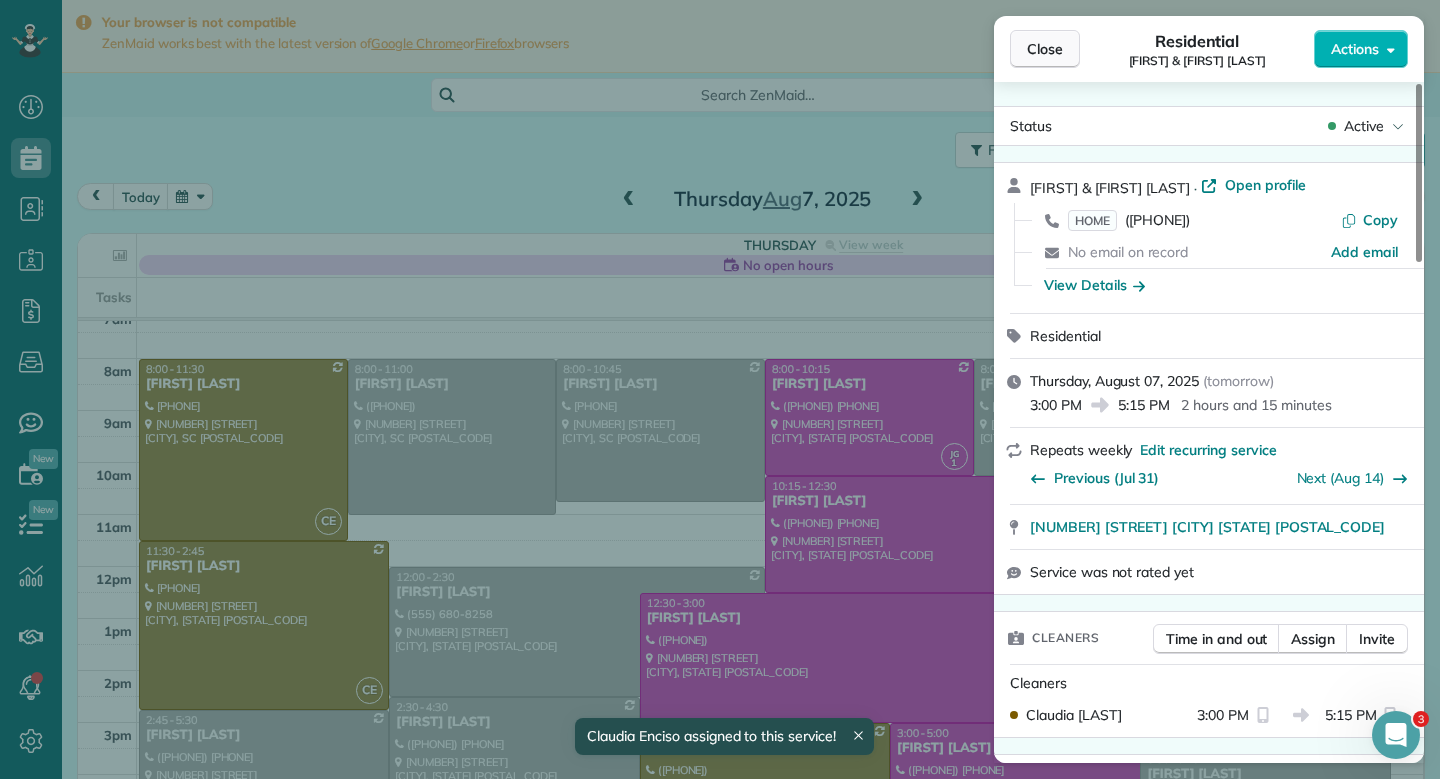 click on "Close" at bounding box center [1045, 49] 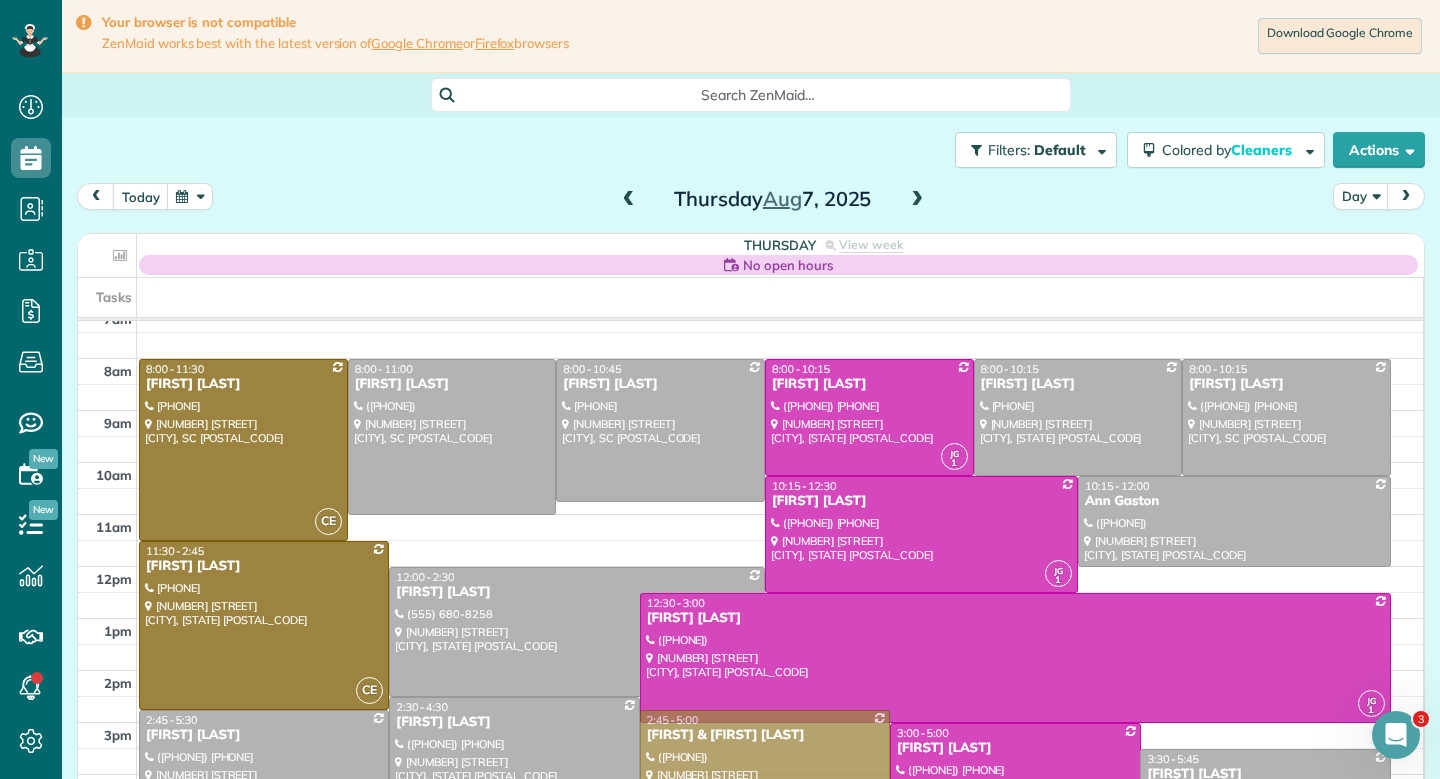 drag, startPoint x: 697, startPoint y: 766, endPoint x: 696, endPoint y: 756, distance: 10.049875 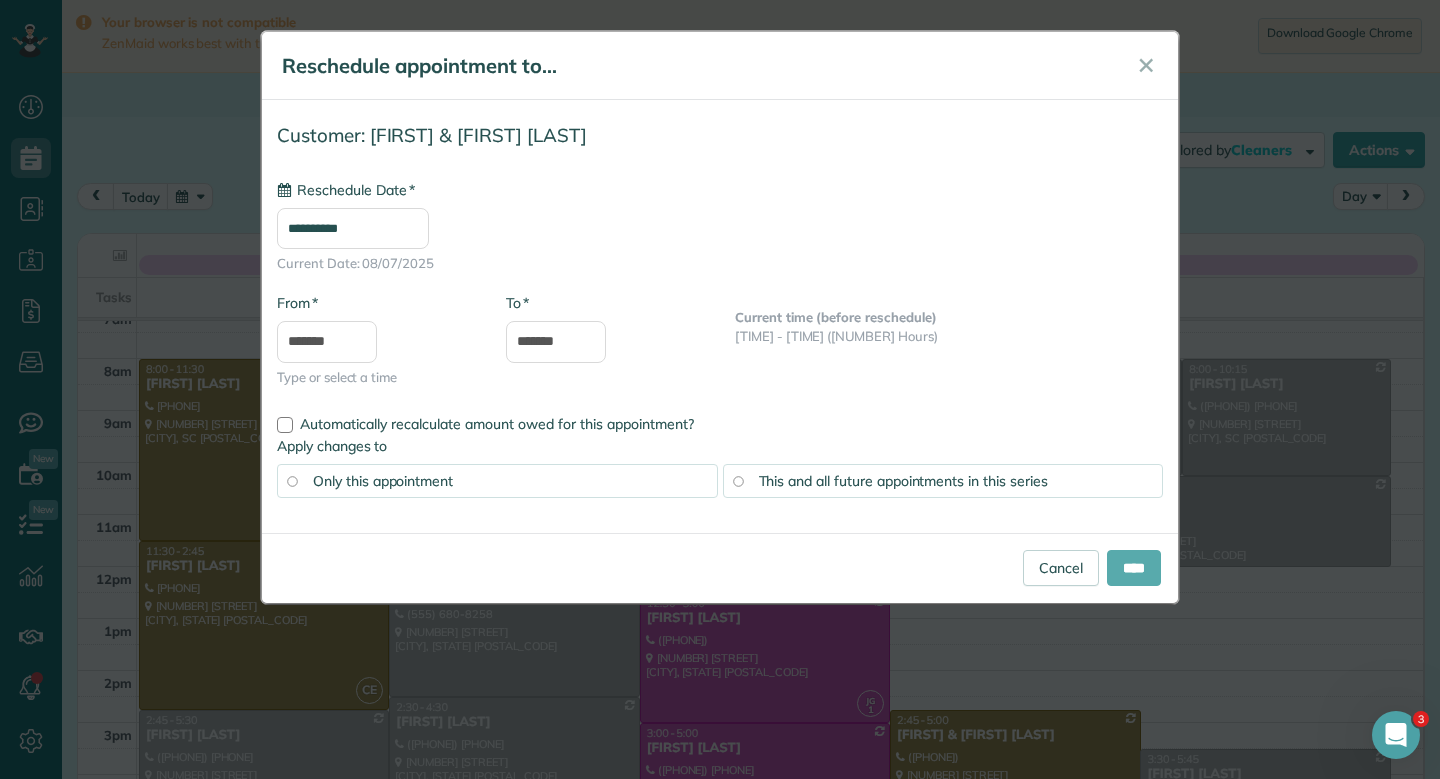 type on "**********" 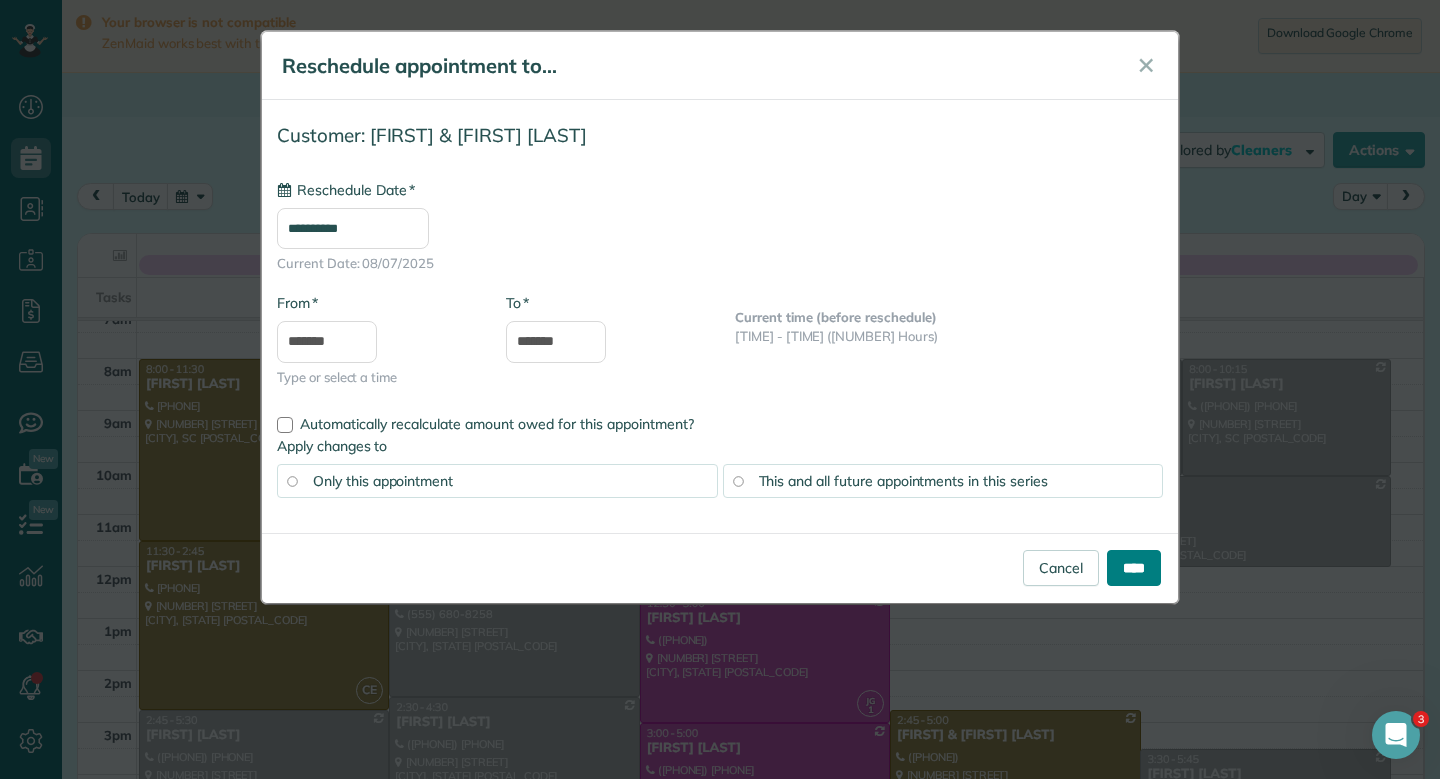 click on "****" at bounding box center [1134, 568] 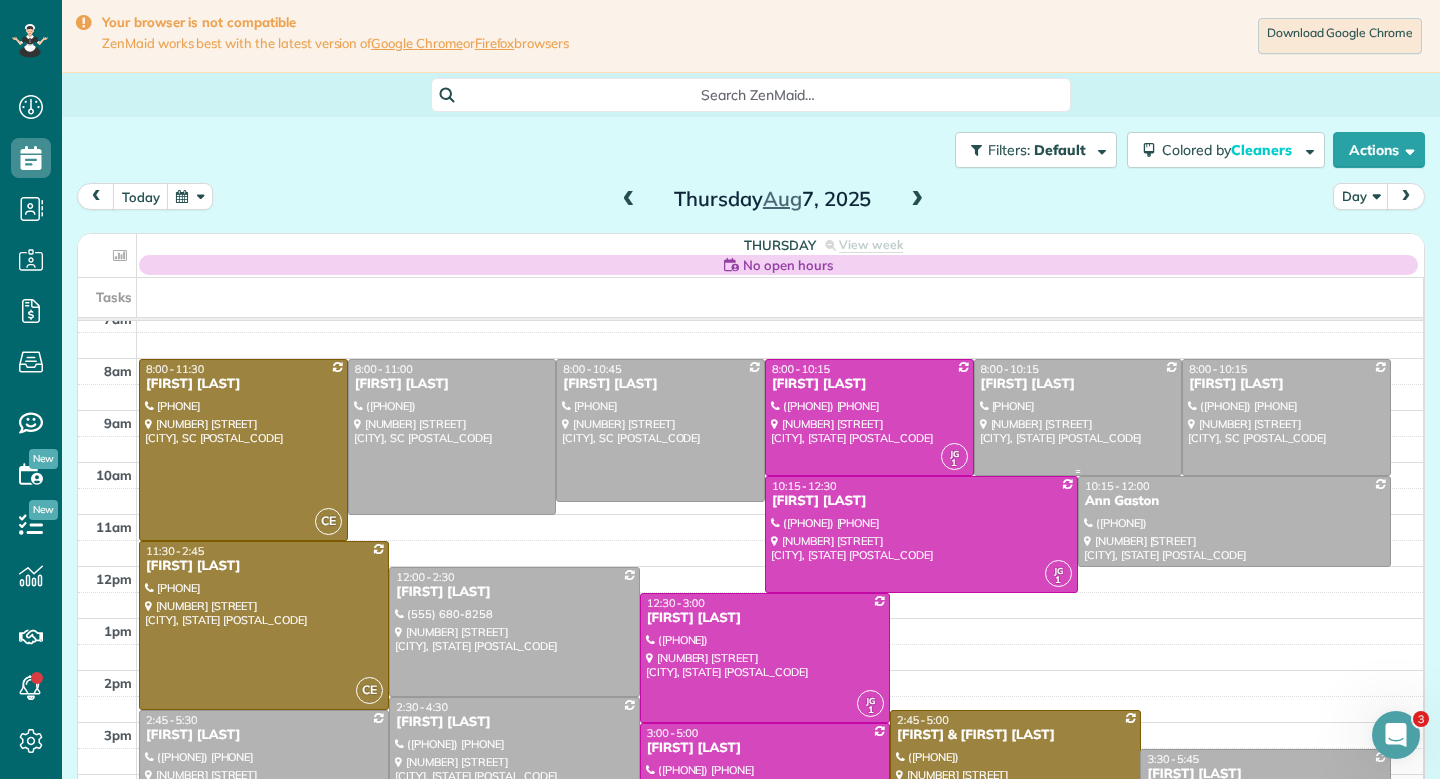 click at bounding box center [1078, 417] 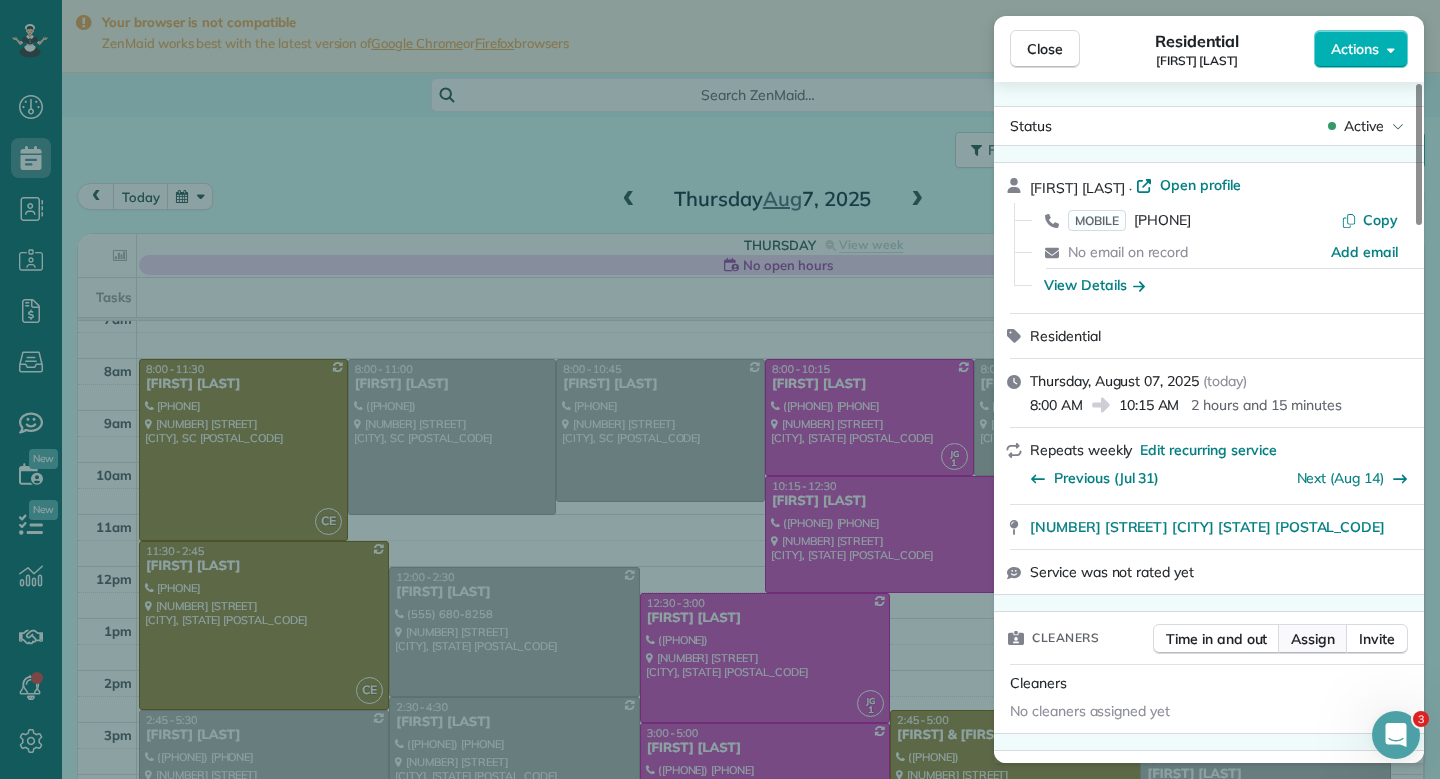 click on "Assign" at bounding box center (1313, 639) 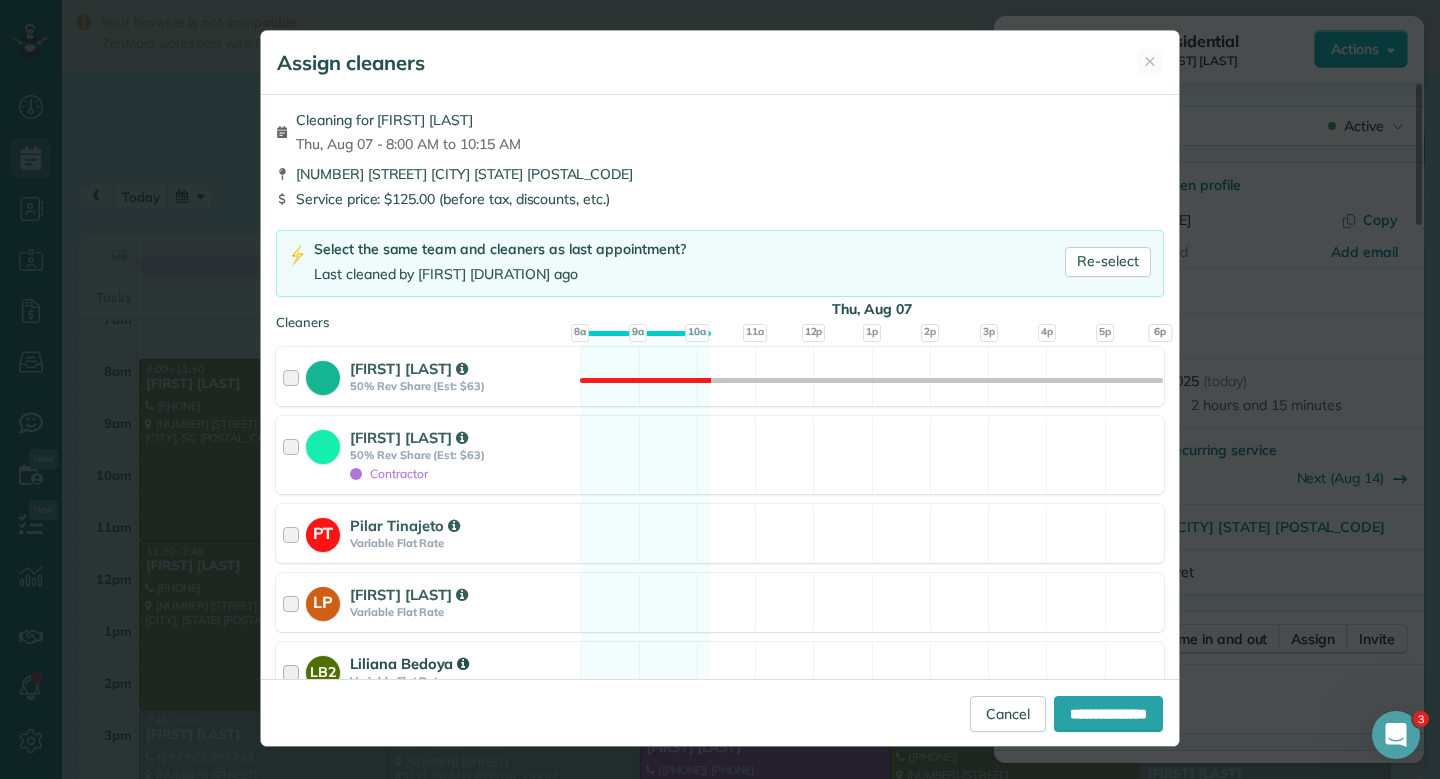 click on "LB2
Liliana Bedoya
Variable Flat Rate
Available" at bounding box center (720, 671) 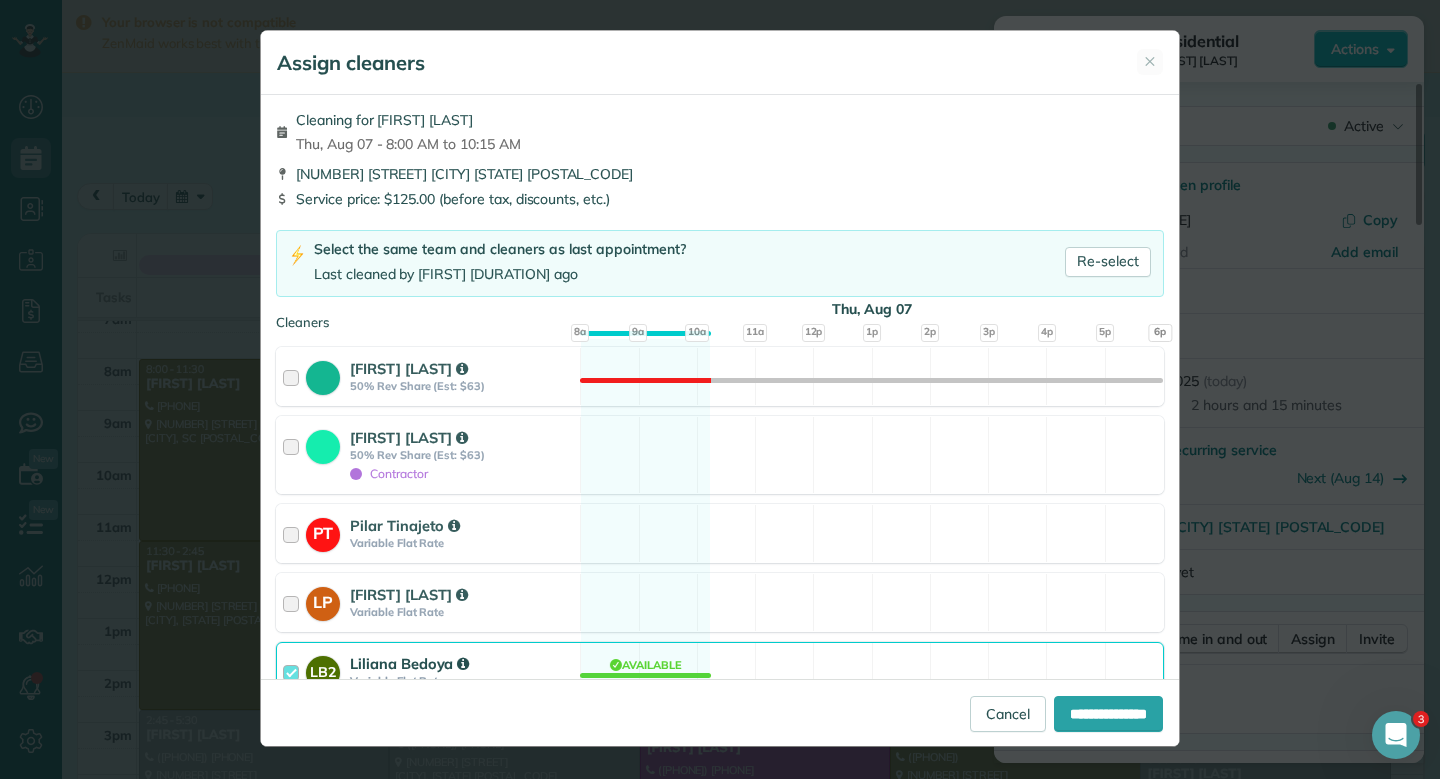 click on "[NUMBER] [STREET] [CITY] [STATE] [POSTAL_CODE]" at bounding box center [720, 174] 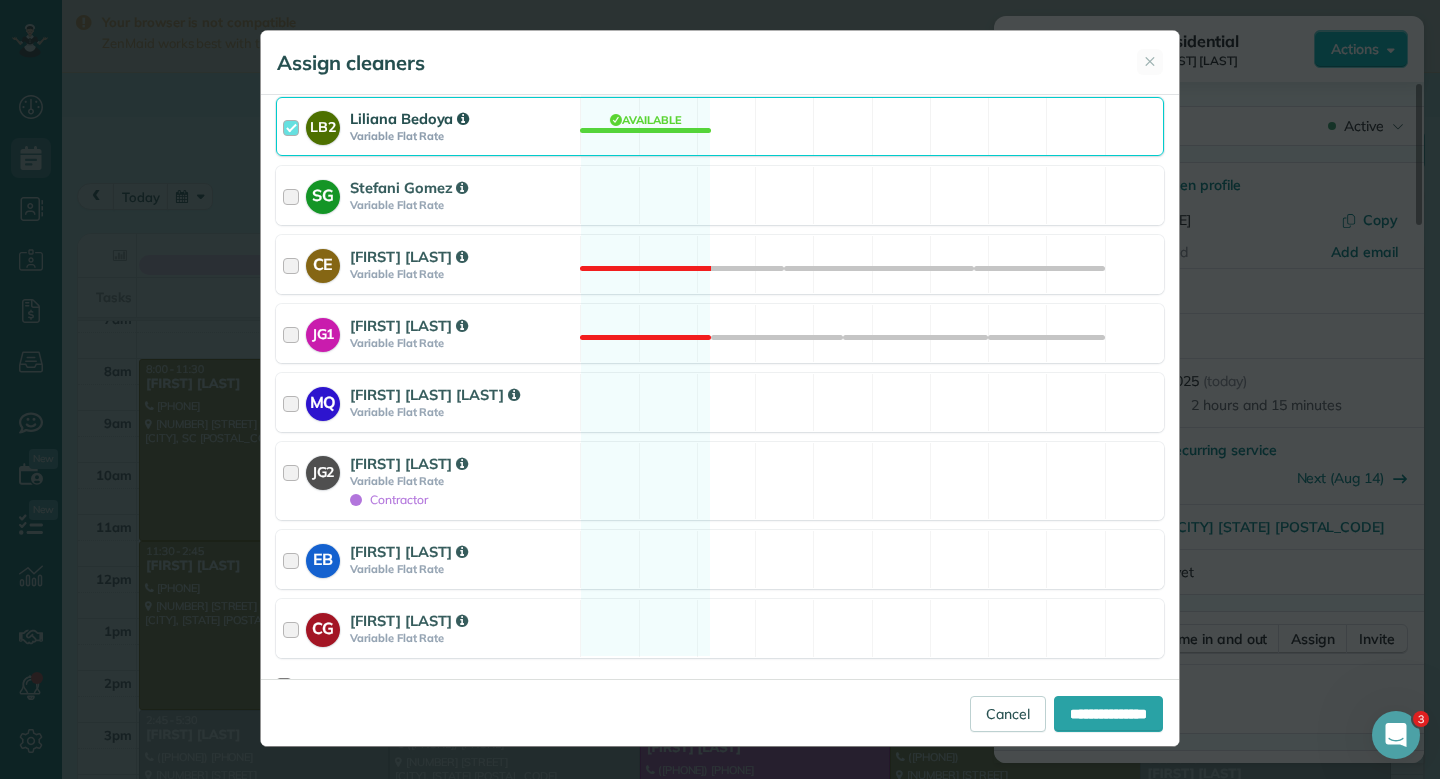 scroll, scrollTop: 560, scrollLeft: 0, axis: vertical 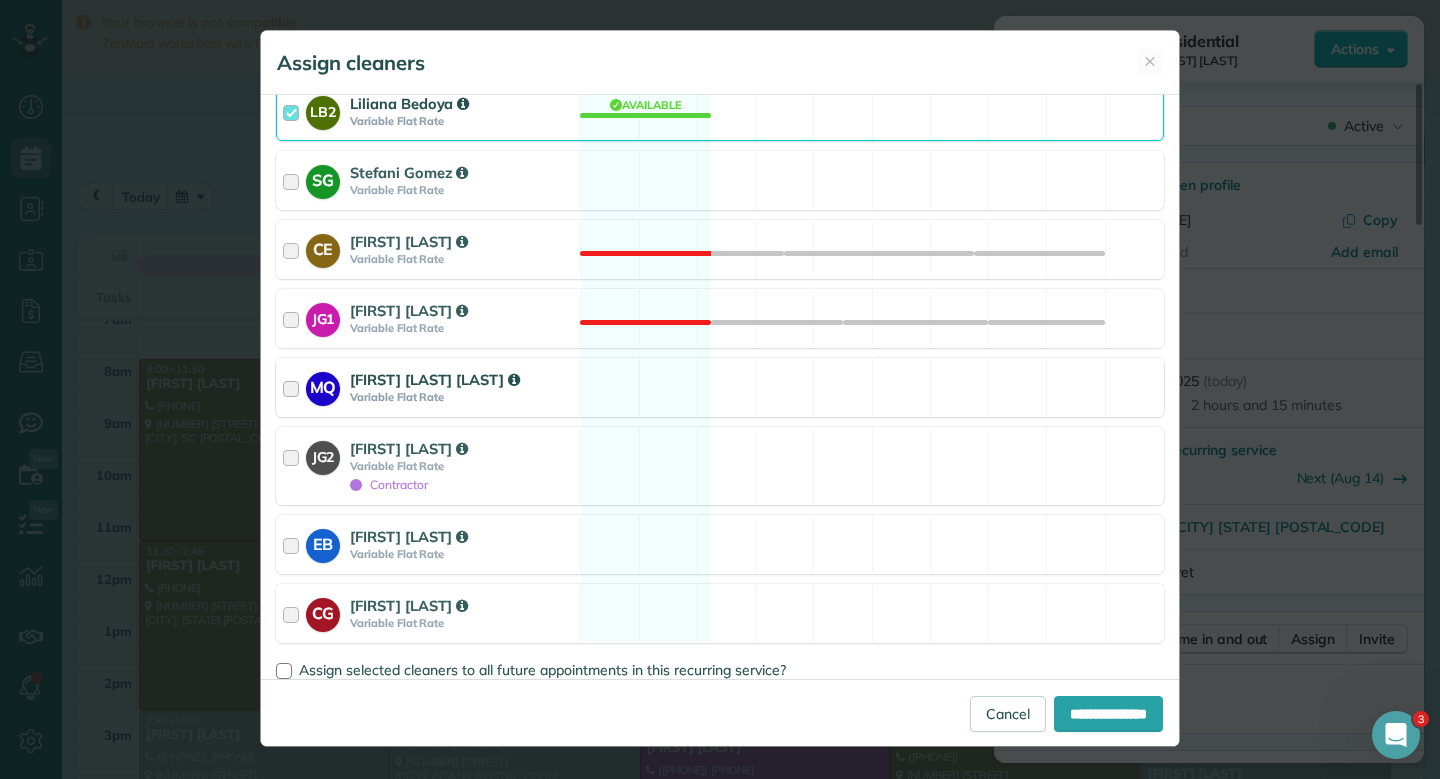 click on "MQ
[FIRST] [LAST]
Variable Flat Rate
Available" at bounding box center (720, 387) 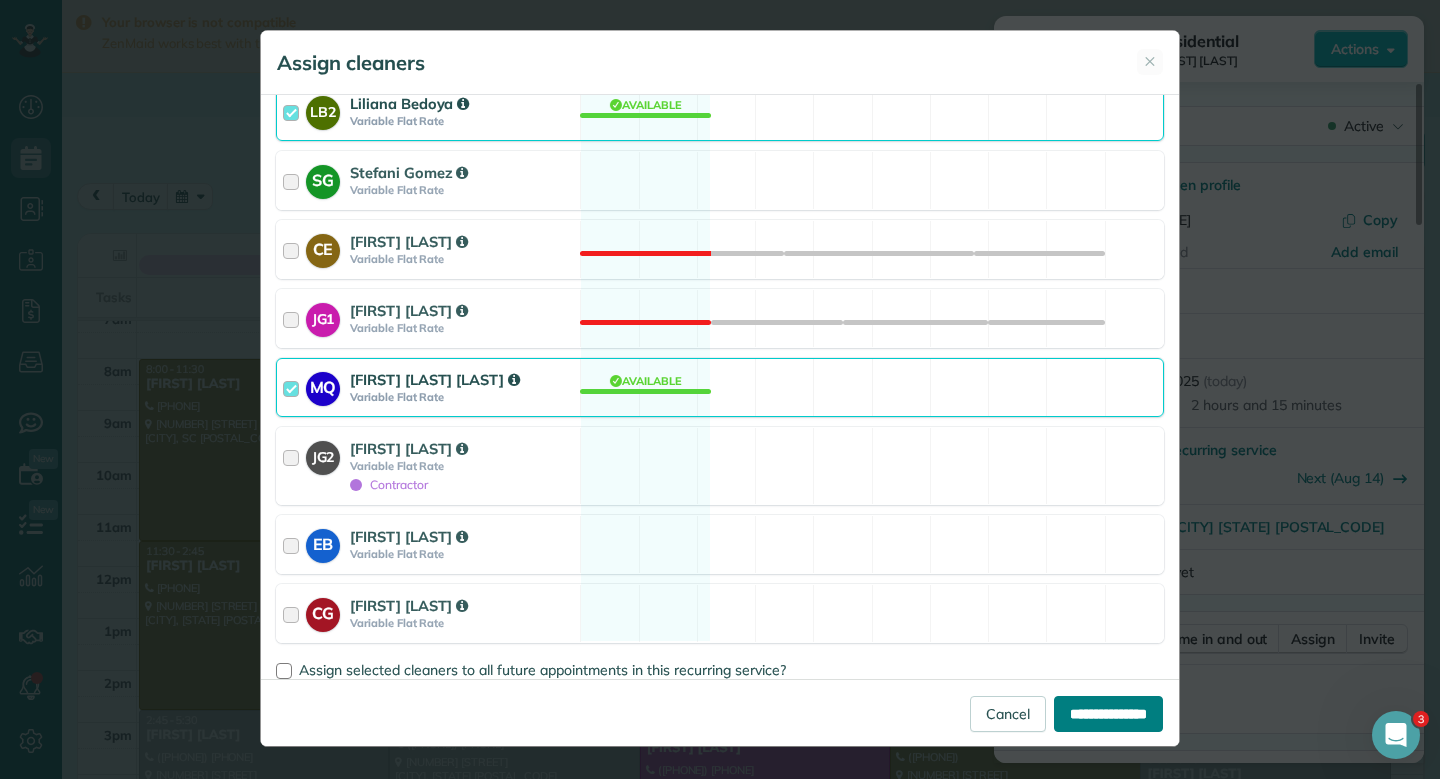 click on "**********" at bounding box center [1108, 714] 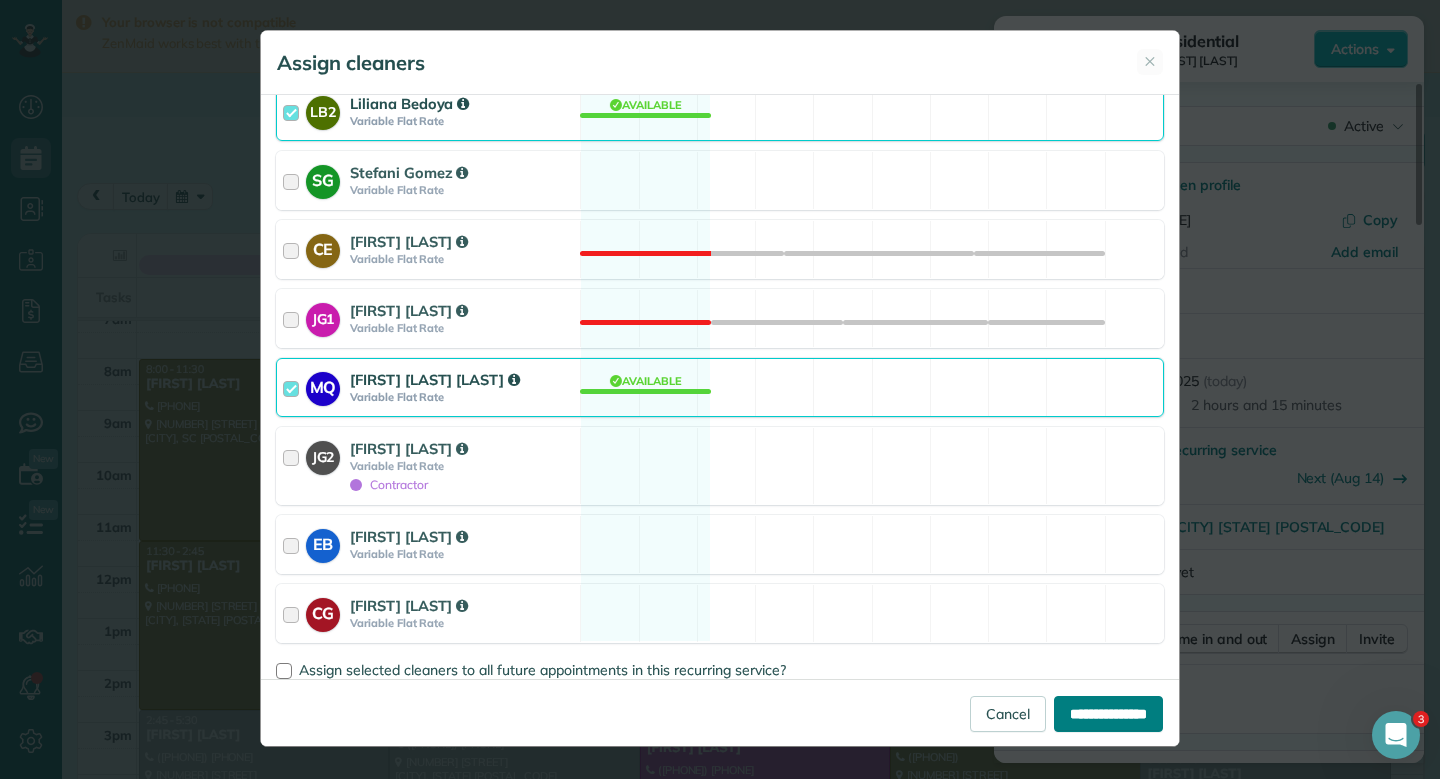 type on "**********" 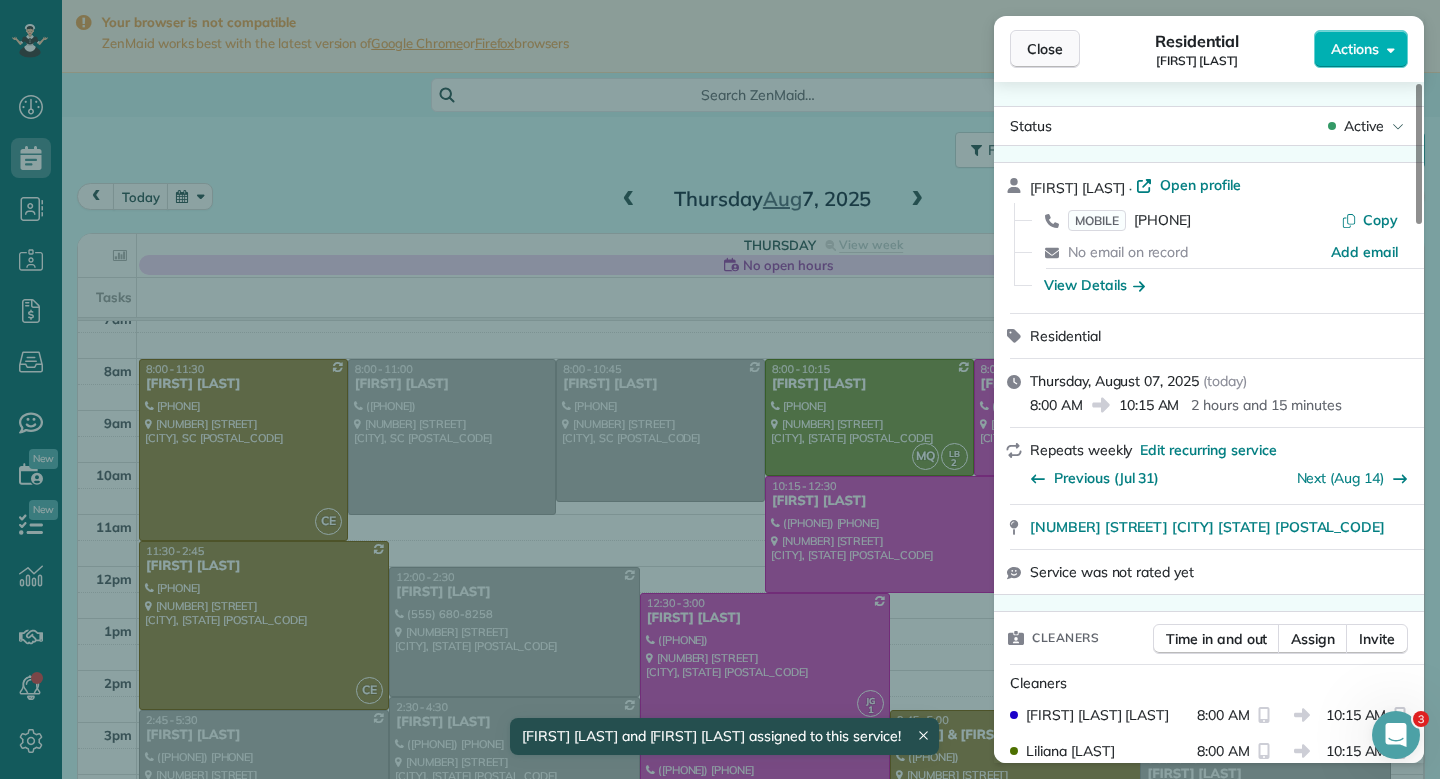 click on "Close" at bounding box center [1045, 49] 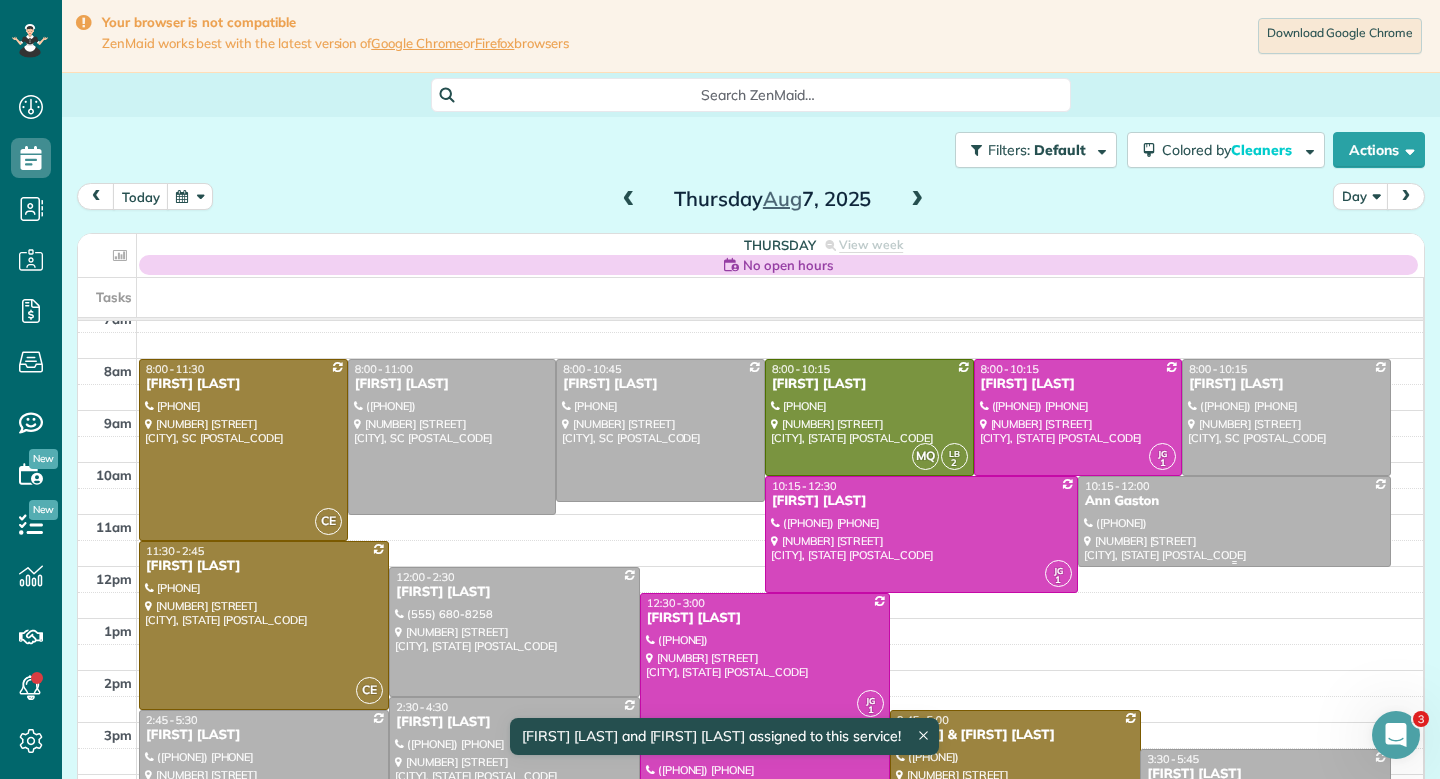 click at bounding box center (1234, 521) 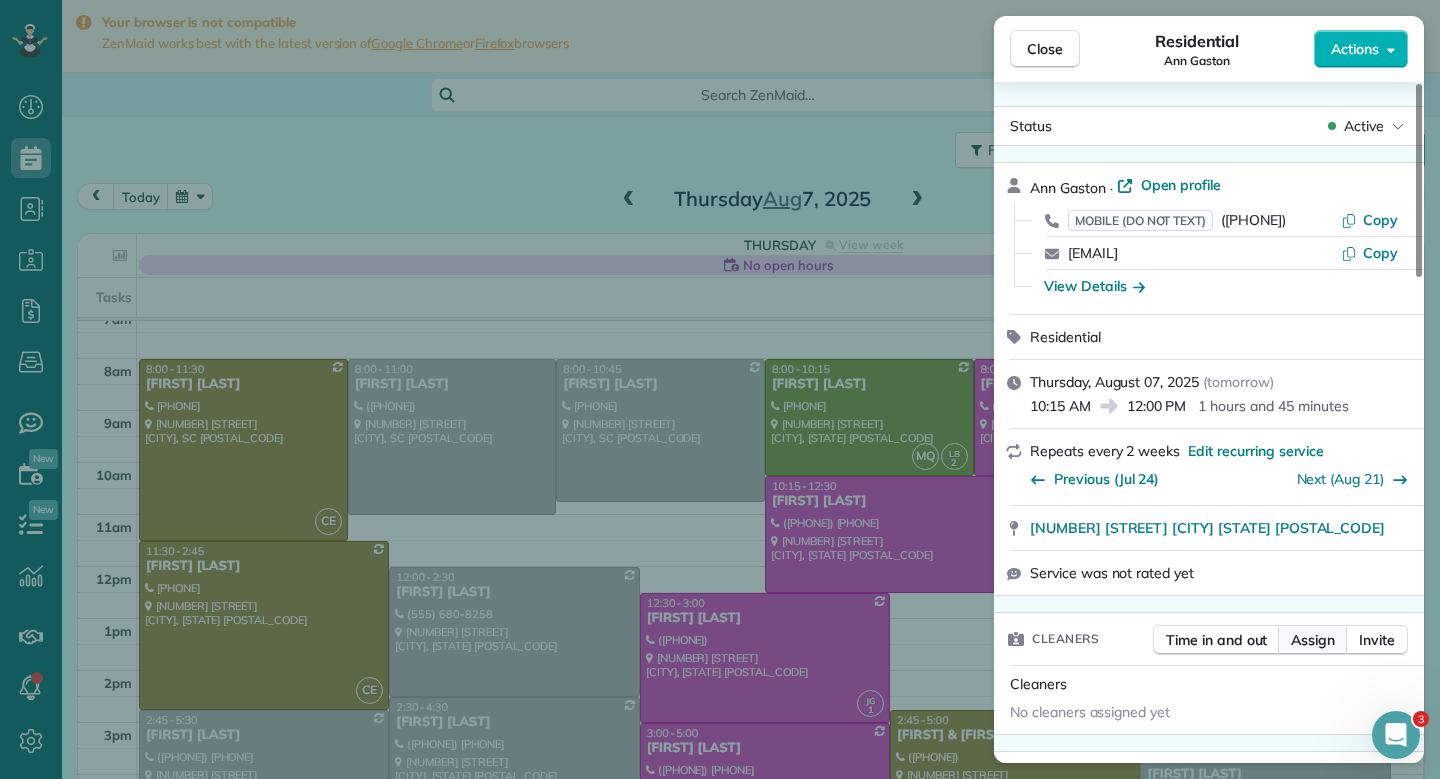click on "Assign" at bounding box center (1313, 640) 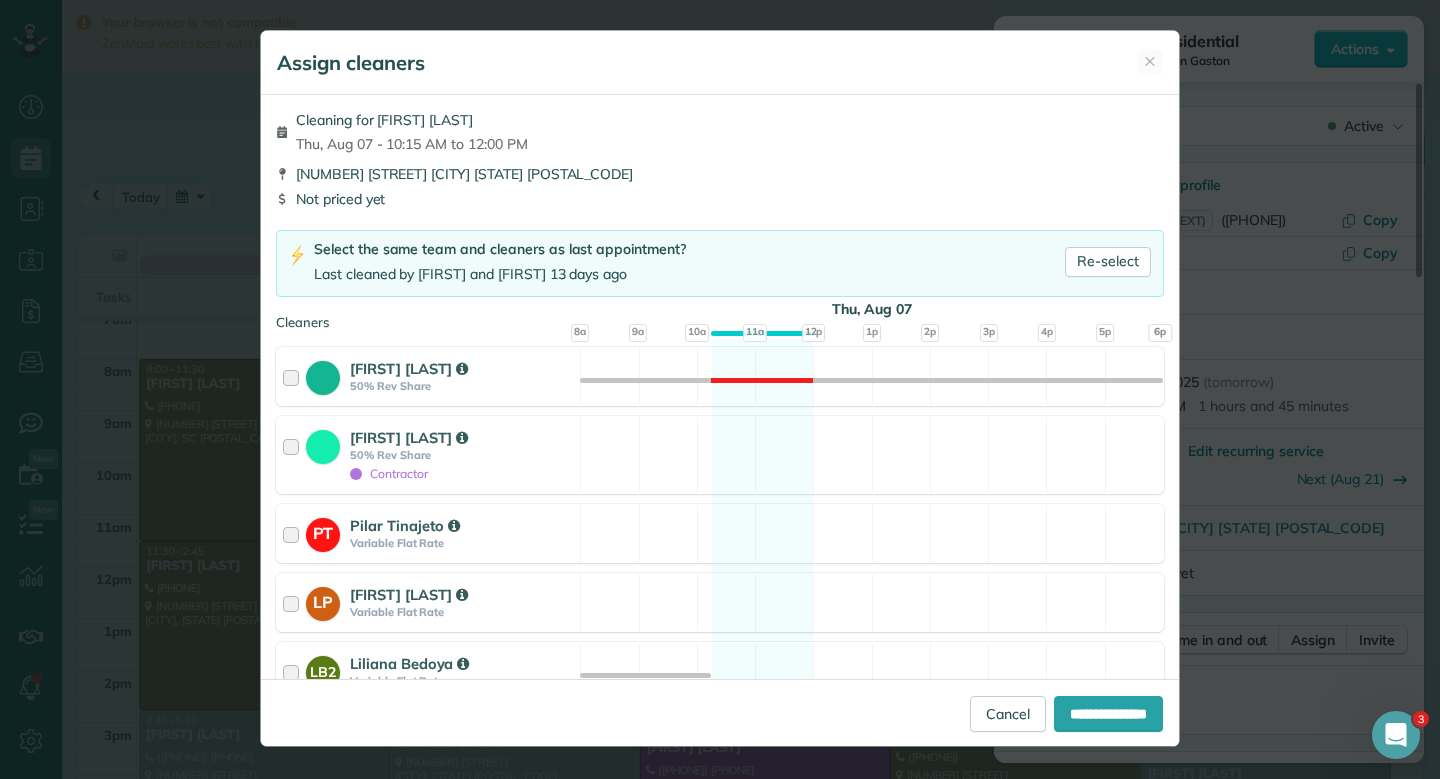 click on "[NUMBER] [STREET] [CITY] [STATE] [POSTAL_CODE]" at bounding box center (720, 174) 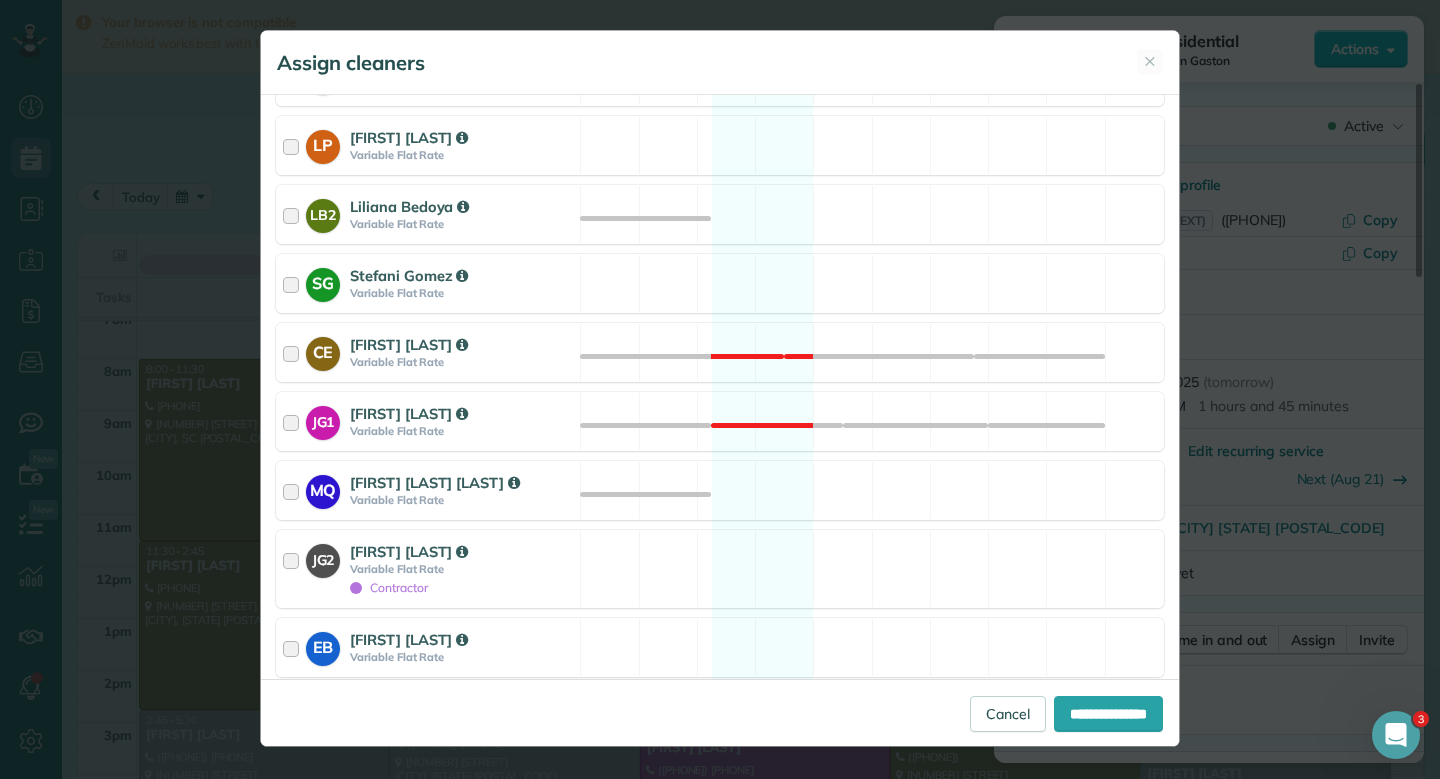 scroll, scrollTop: 480, scrollLeft: 0, axis: vertical 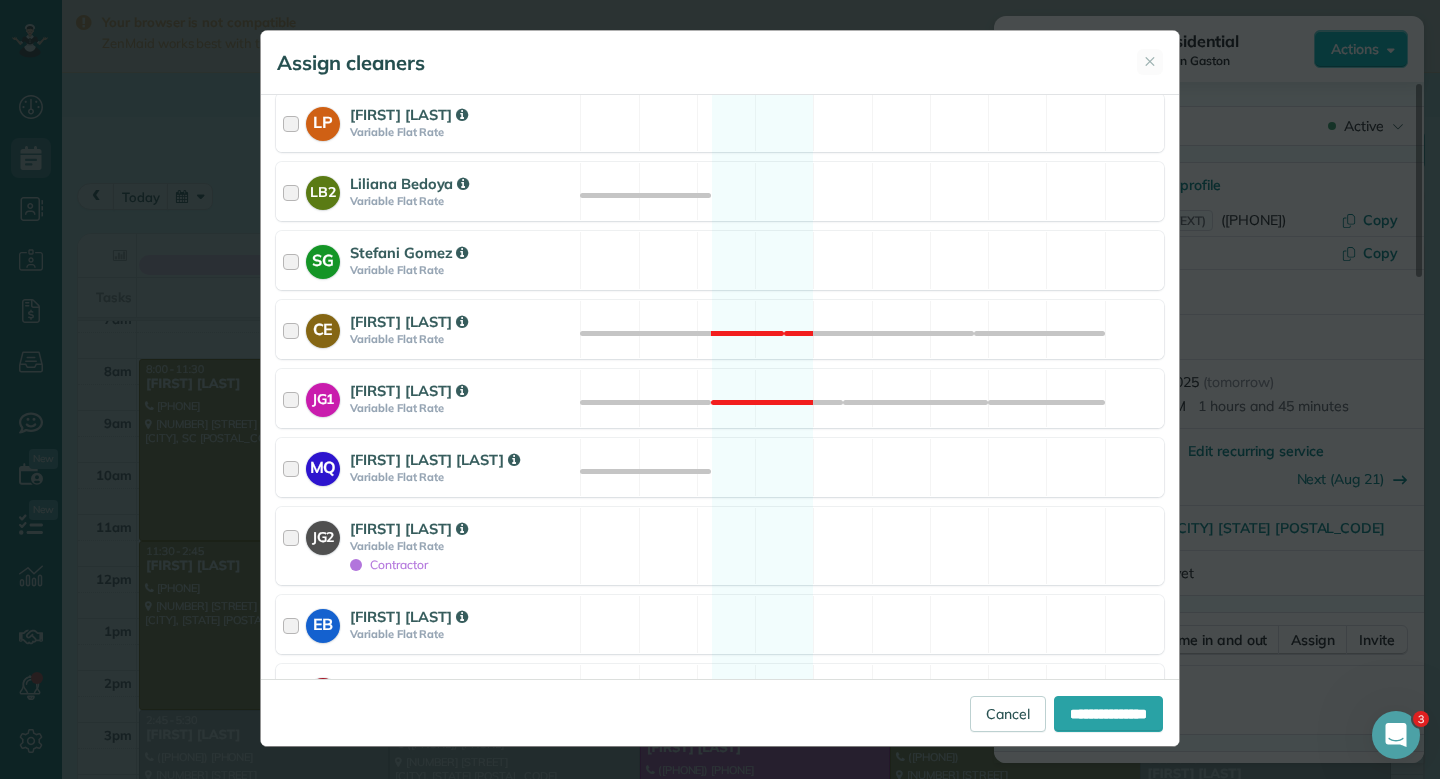 click on "LB2
[FIRST] [LAST]
Variable Flat Rate
Available" at bounding box center (720, 191) 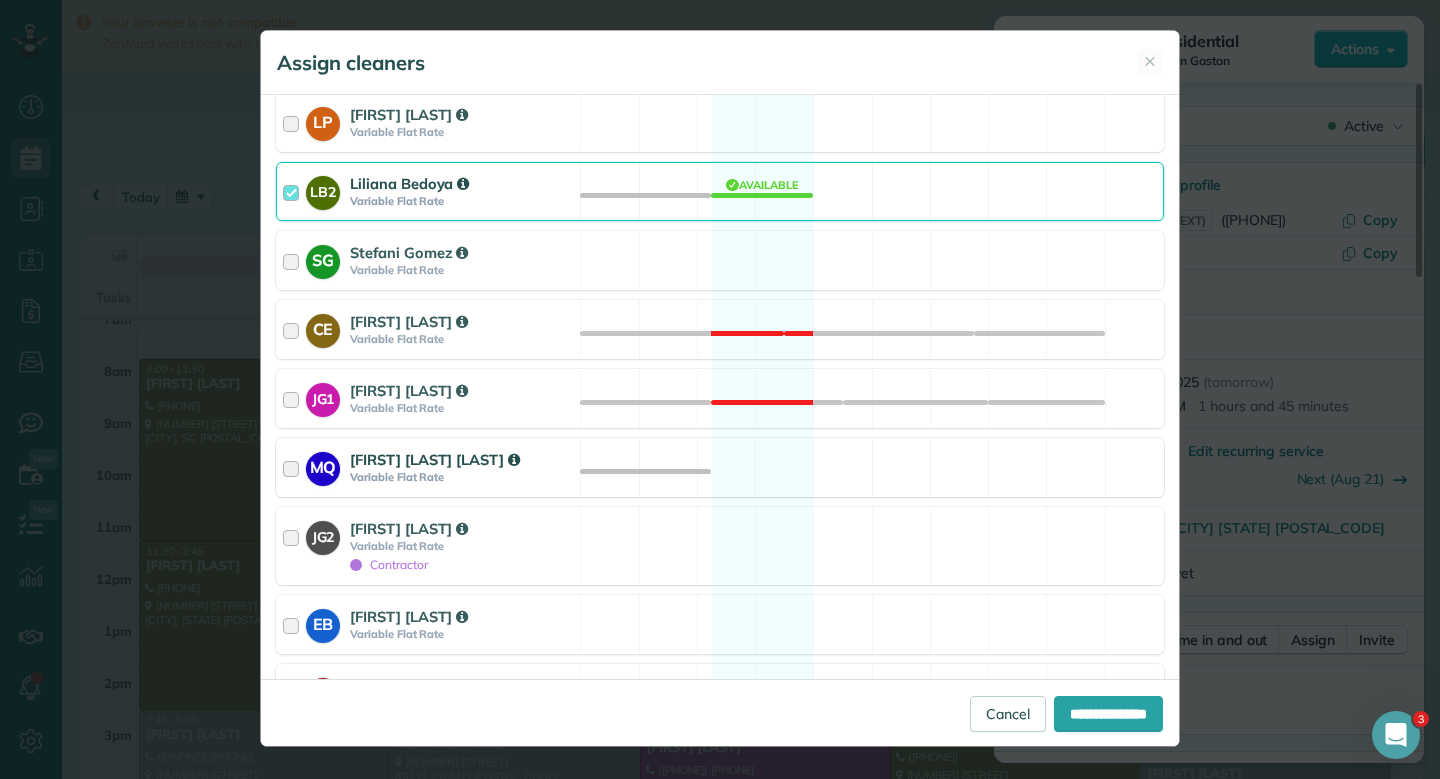 click on "MQ
[FIRST] [LAST]
Variable Flat Rate
Available" at bounding box center (720, 467) 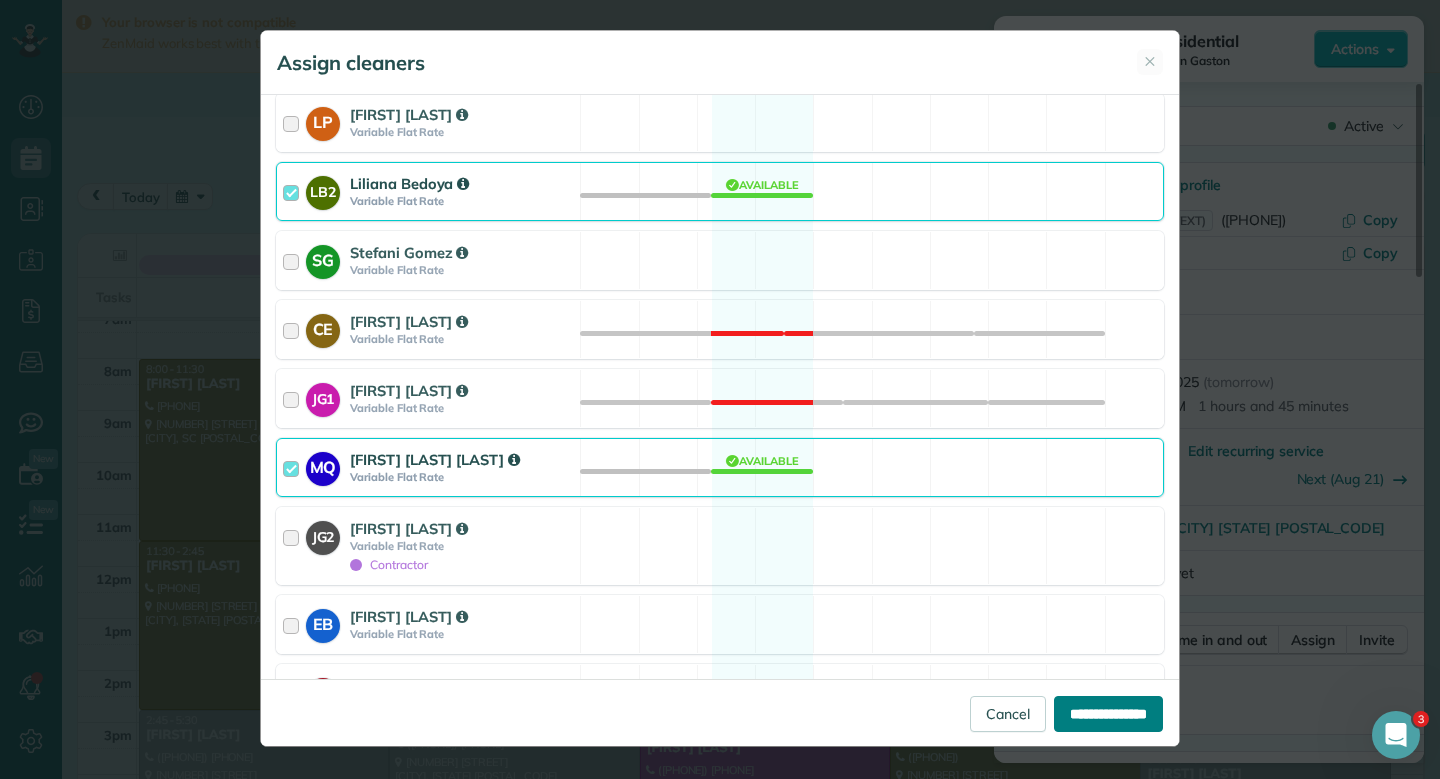 click on "**********" at bounding box center (1108, 714) 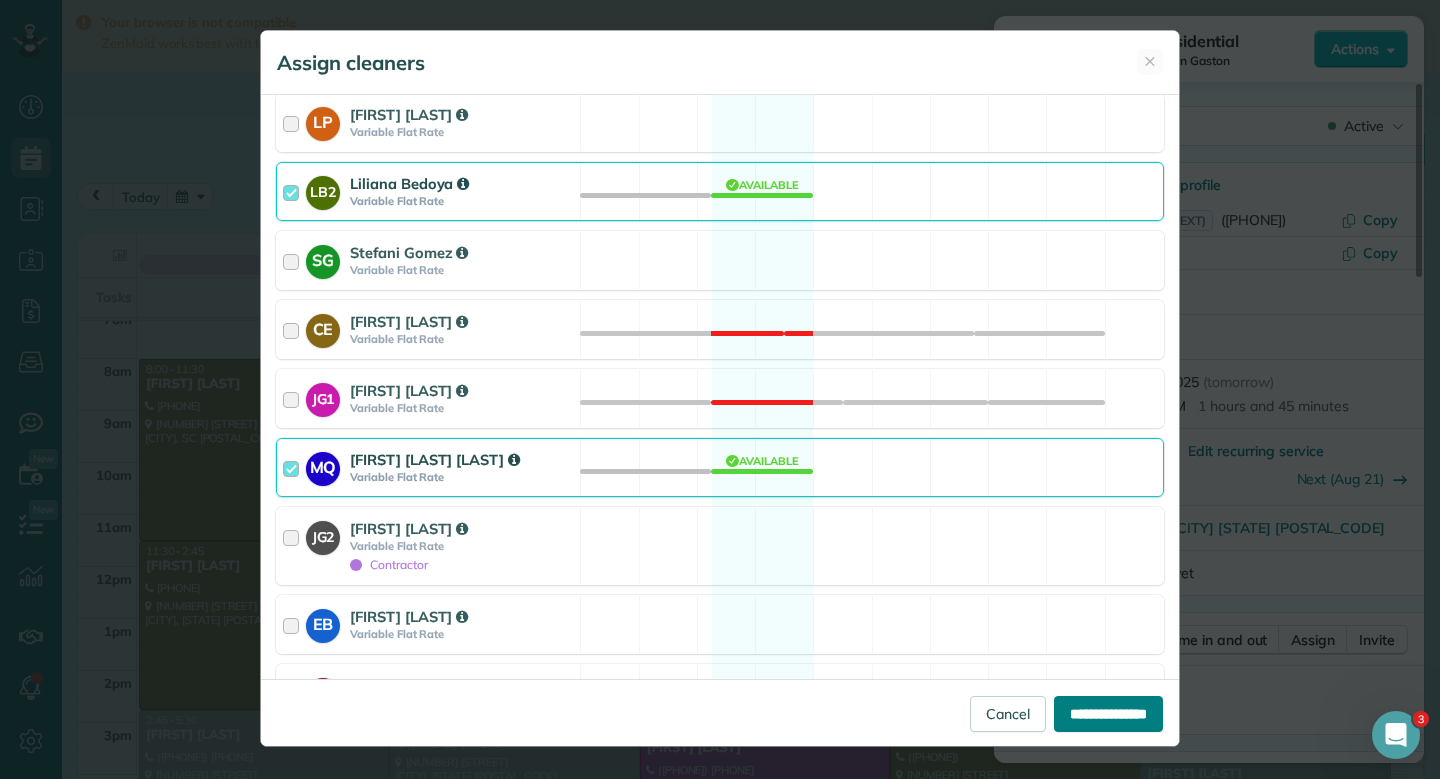 type on "**********" 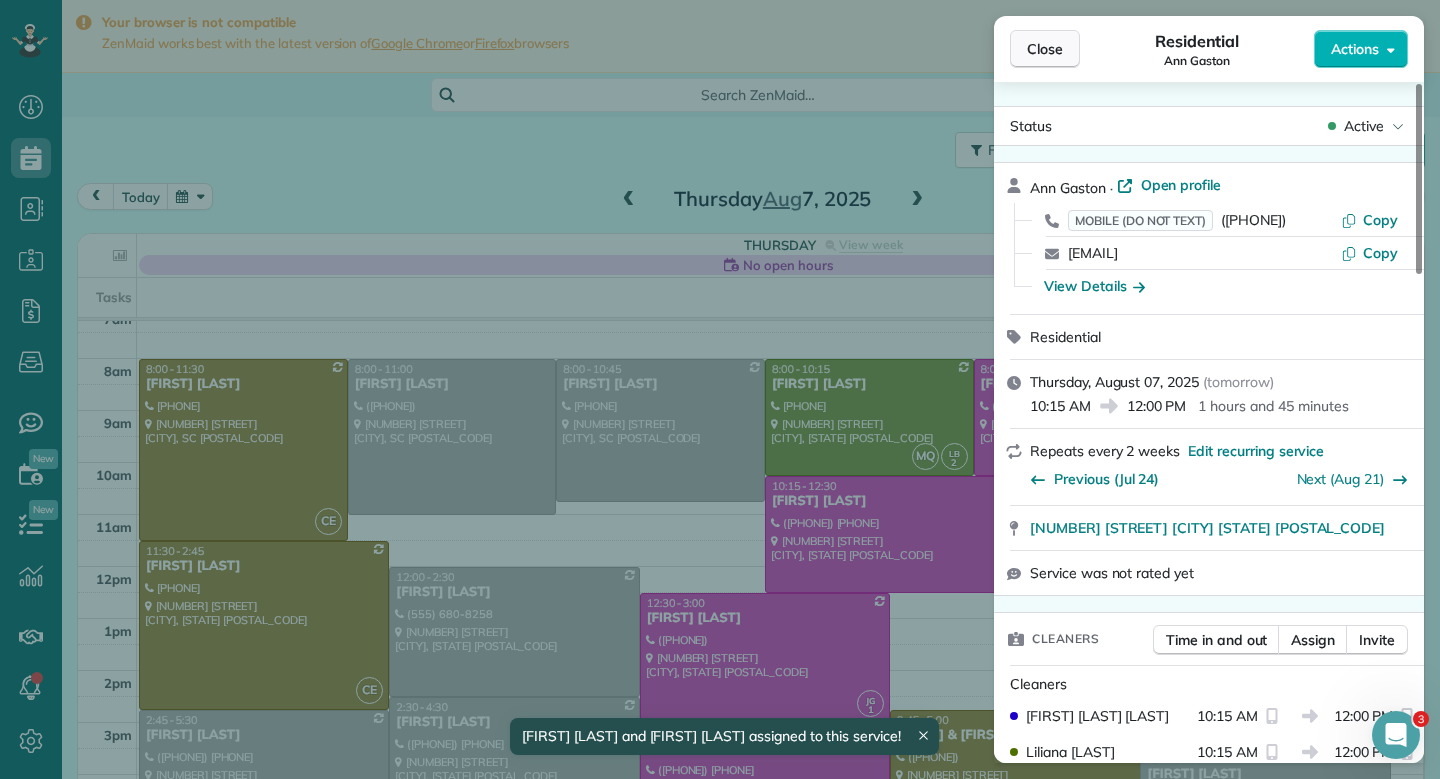 click on "Close" at bounding box center [1045, 49] 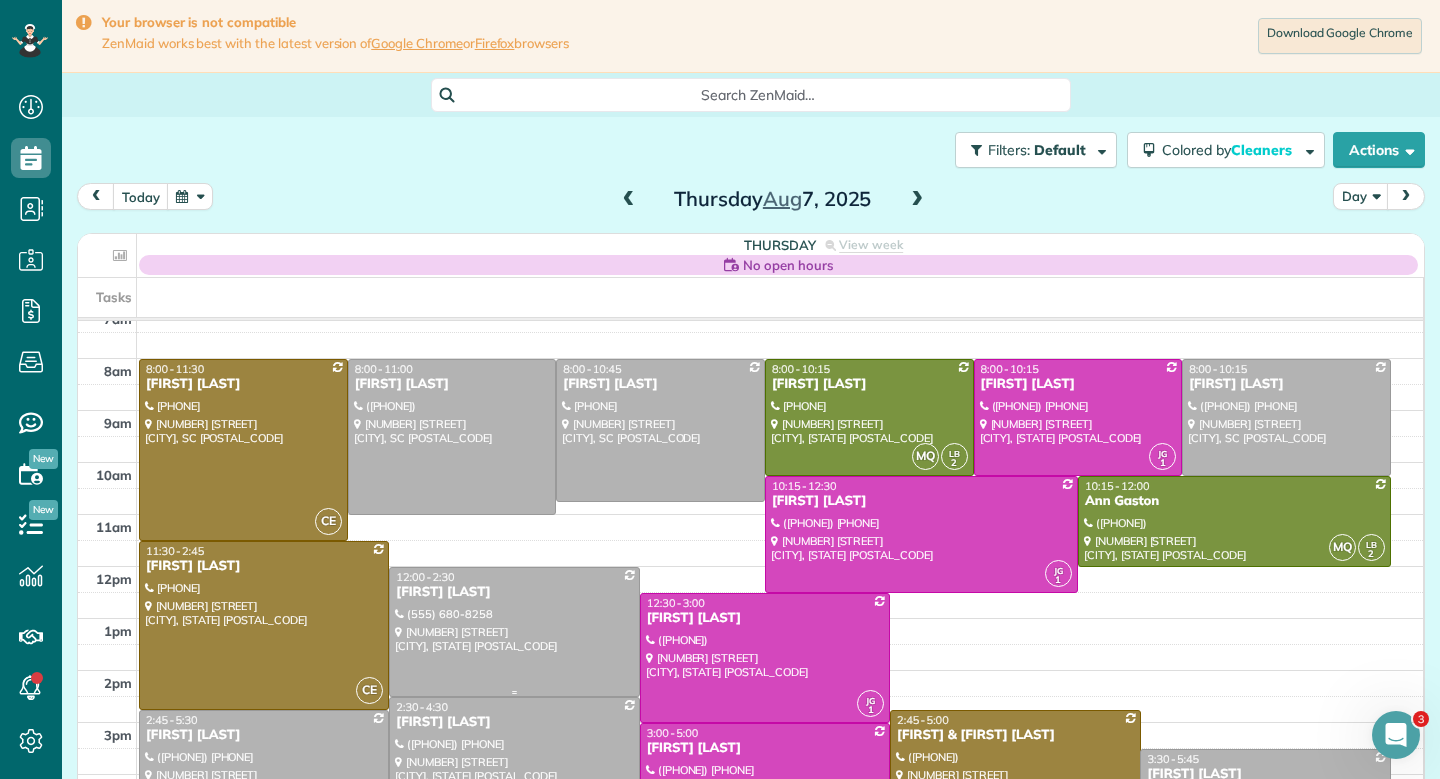 click at bounding box center [514, 632] 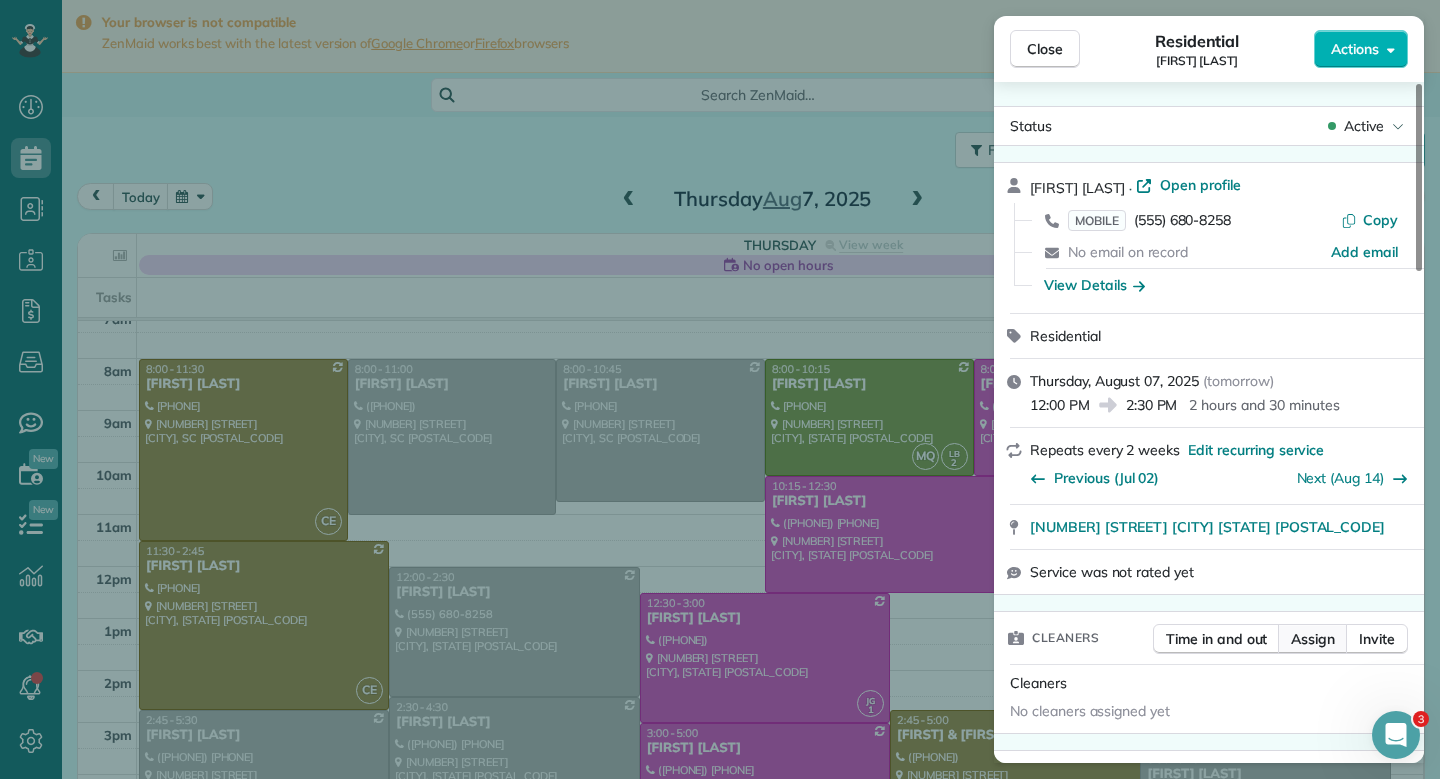 click on "Assign" at bounding box center (1313, 639) 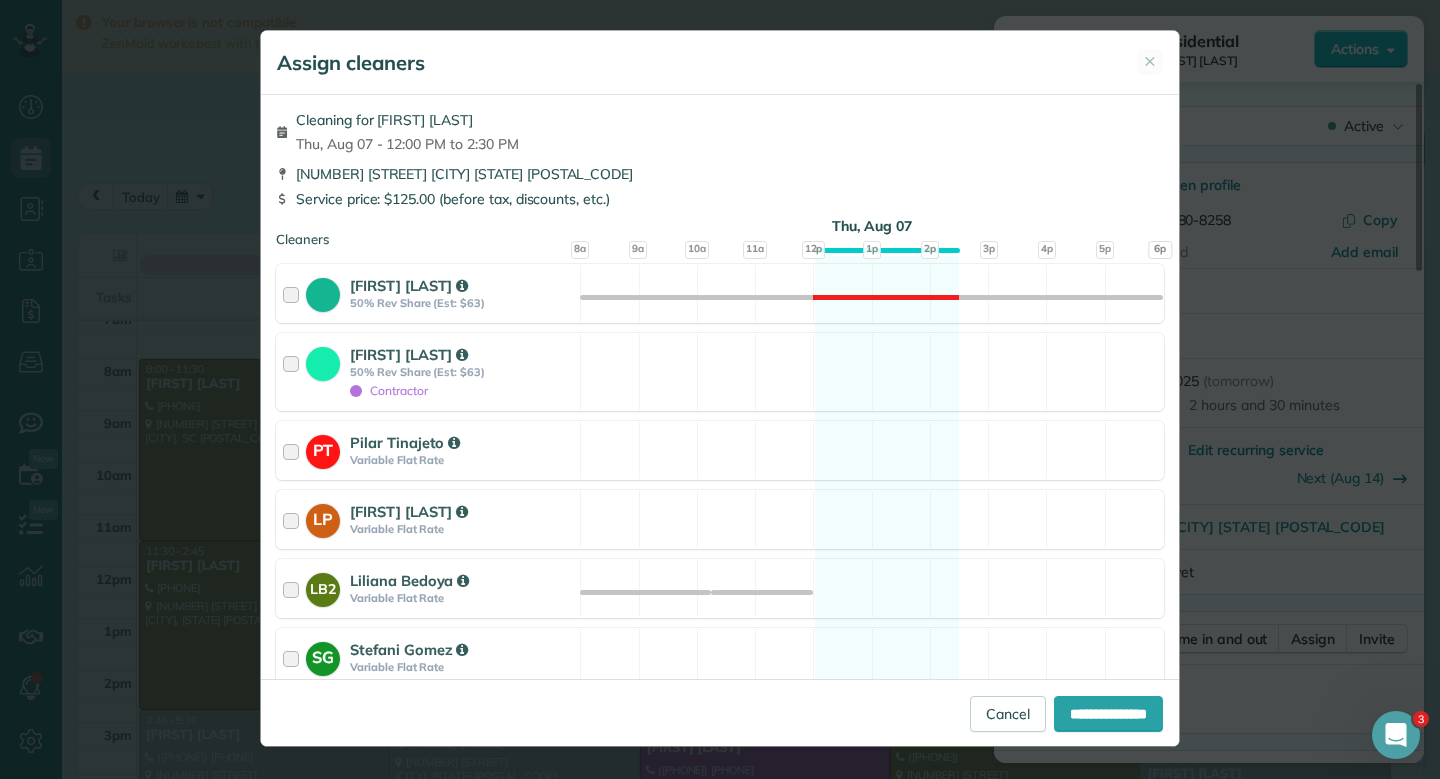 click on "[NUMBER] [STREET] [CITY] [STATE] [POSTAL_CODE]" at bounding box center [720, 174] 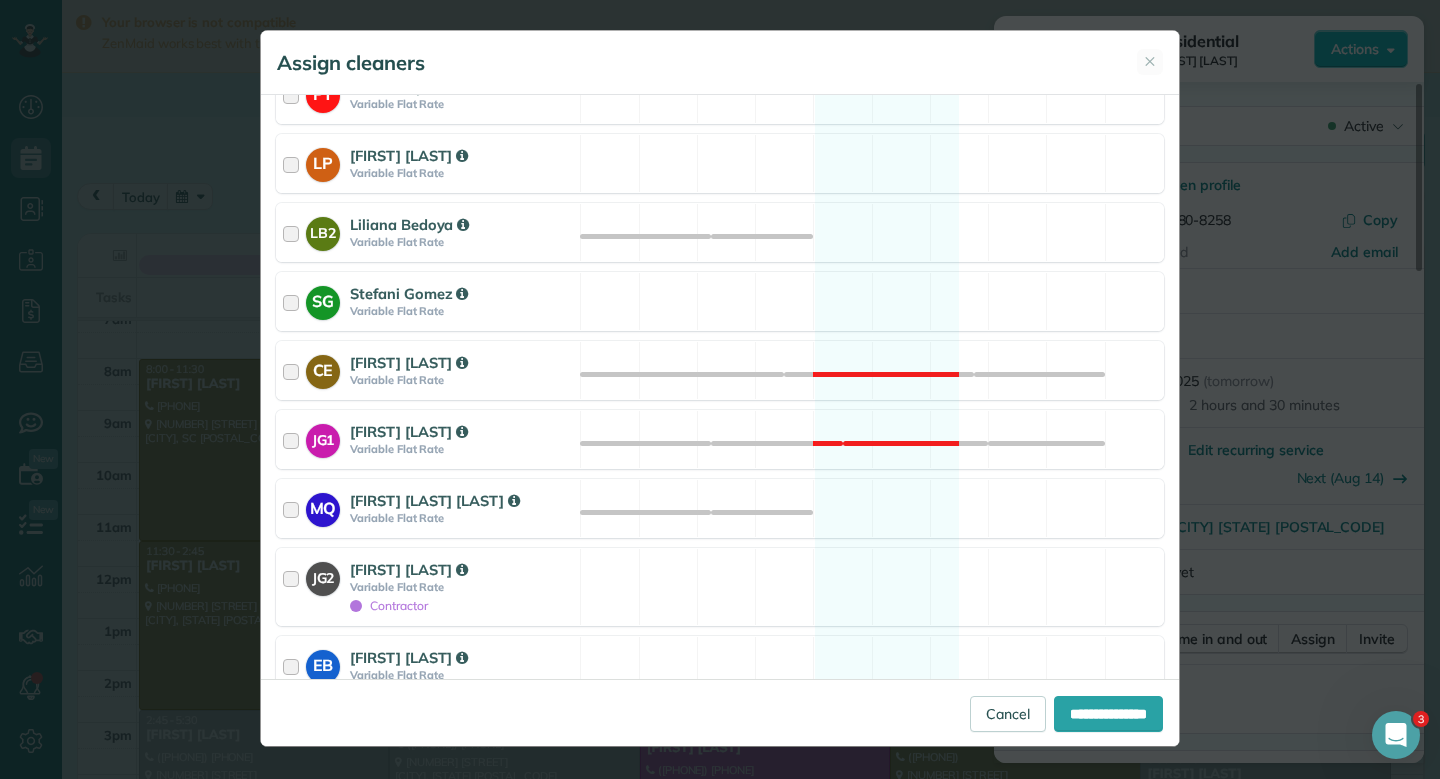 scroll, scrollTop: 360, scrollLeft: 0, axis: vertical 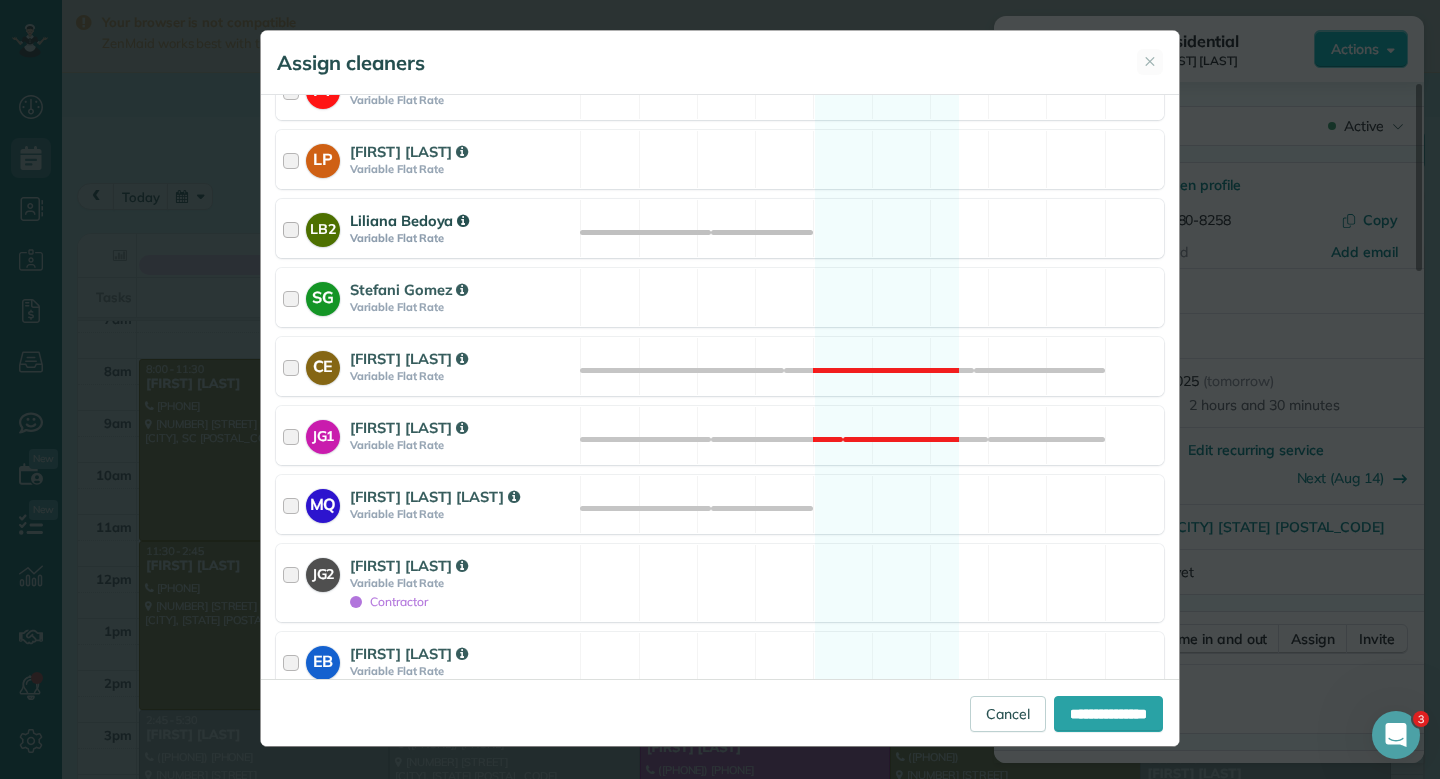 click on "LB2
[FIRST] [LAST]
Variable Flat Rate
Available" at bounding box center (720, 228) 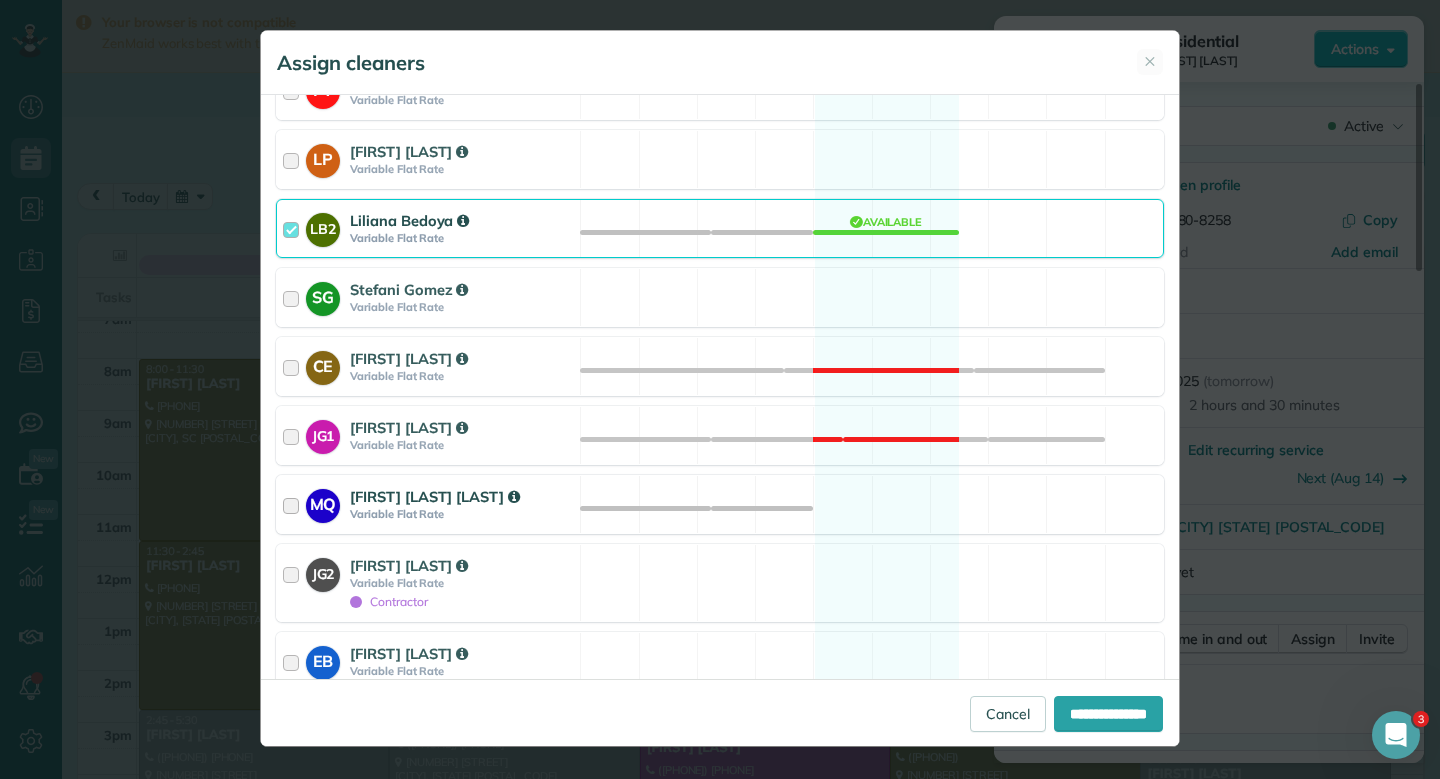 click on "MQ
[FIRST] [LAST]
Variable Flat Rate
Available" at bounding box center [720, 504] 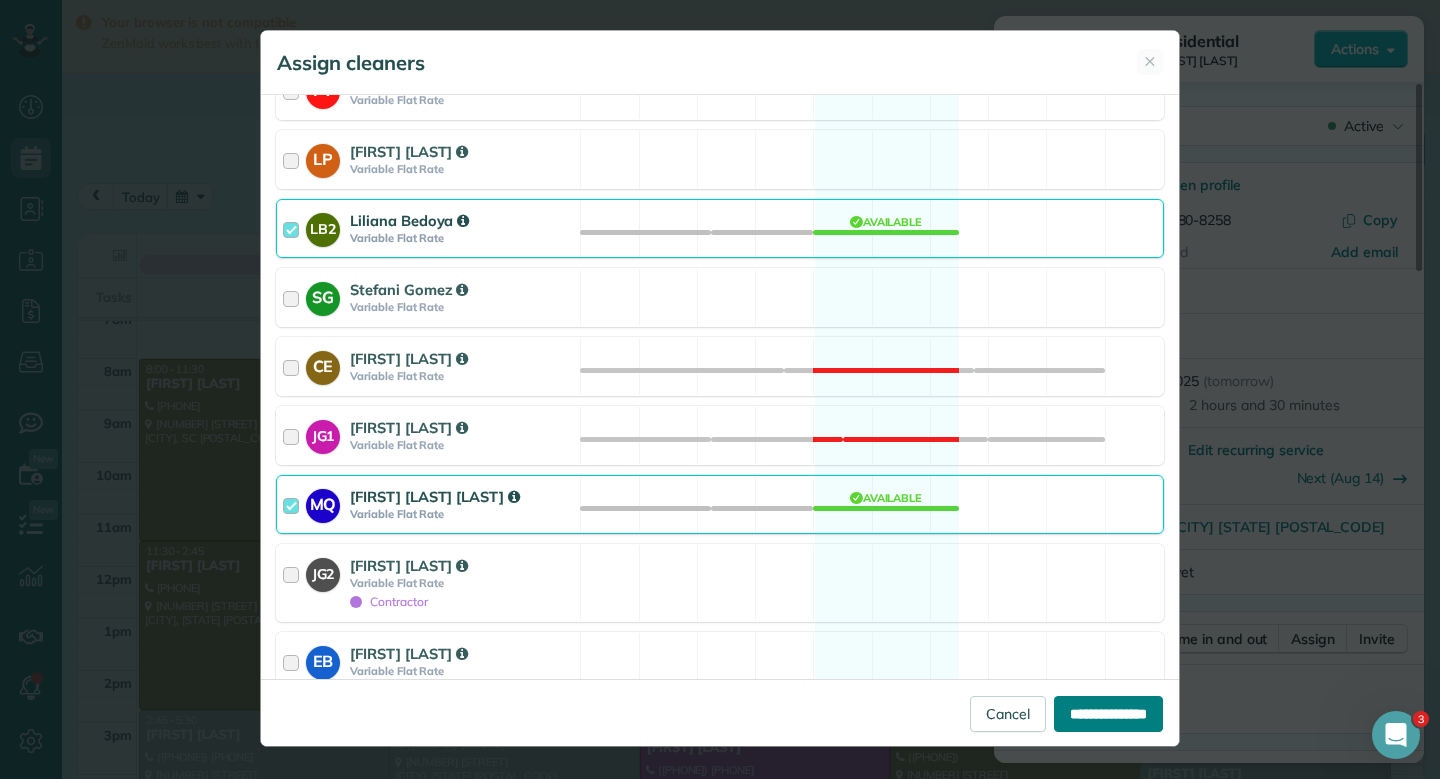 click on "**********" at bounding box center [1108, 714] 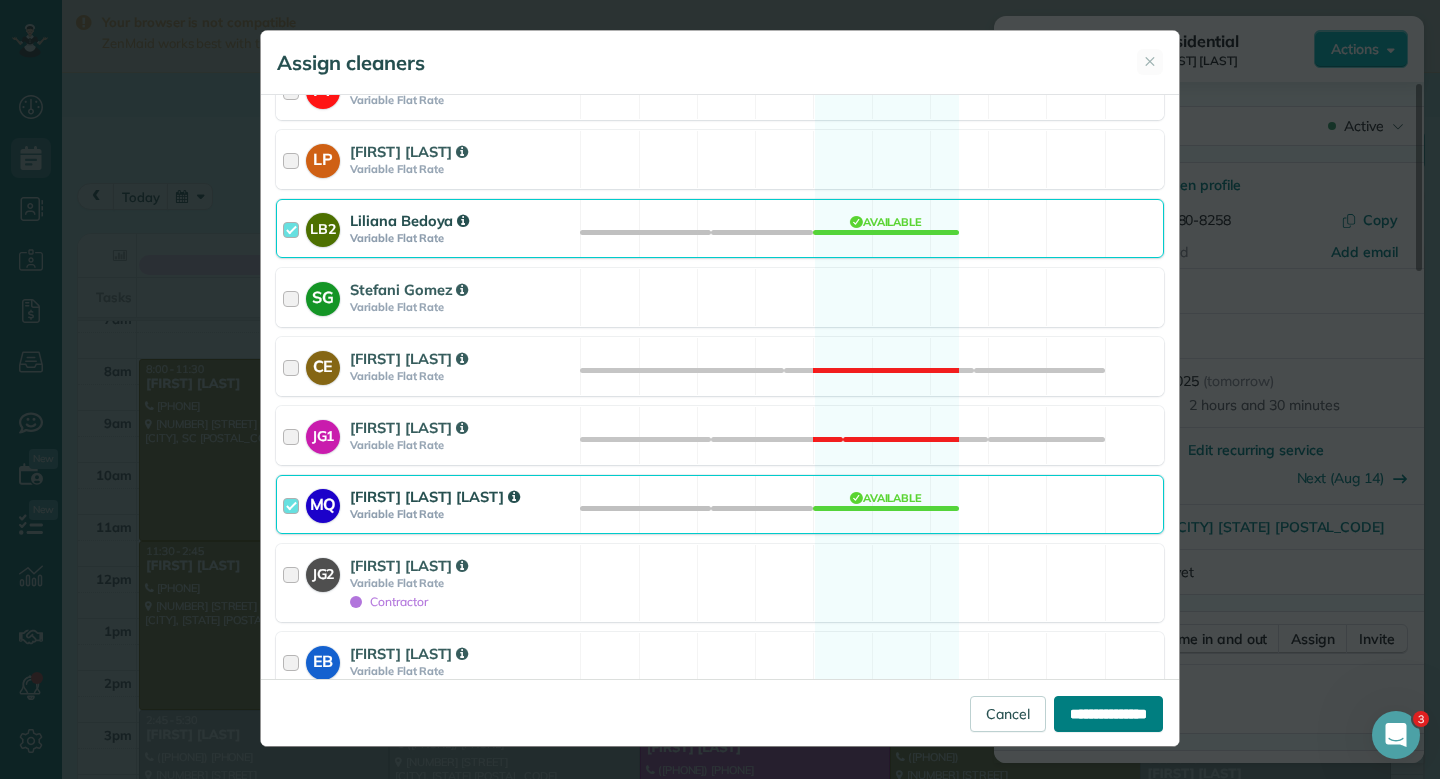 type on "**********" 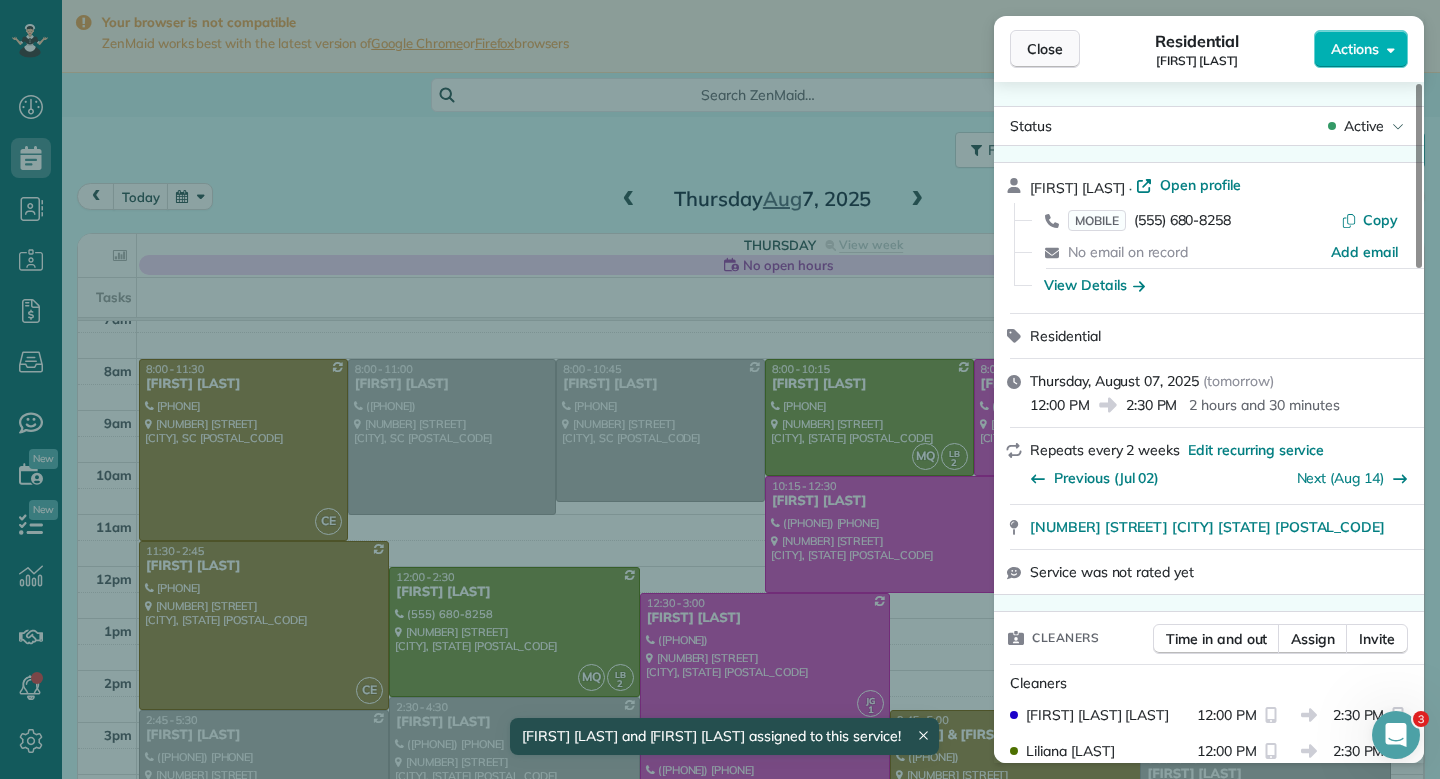 click on "Close" at bounding box center (1045, 49) 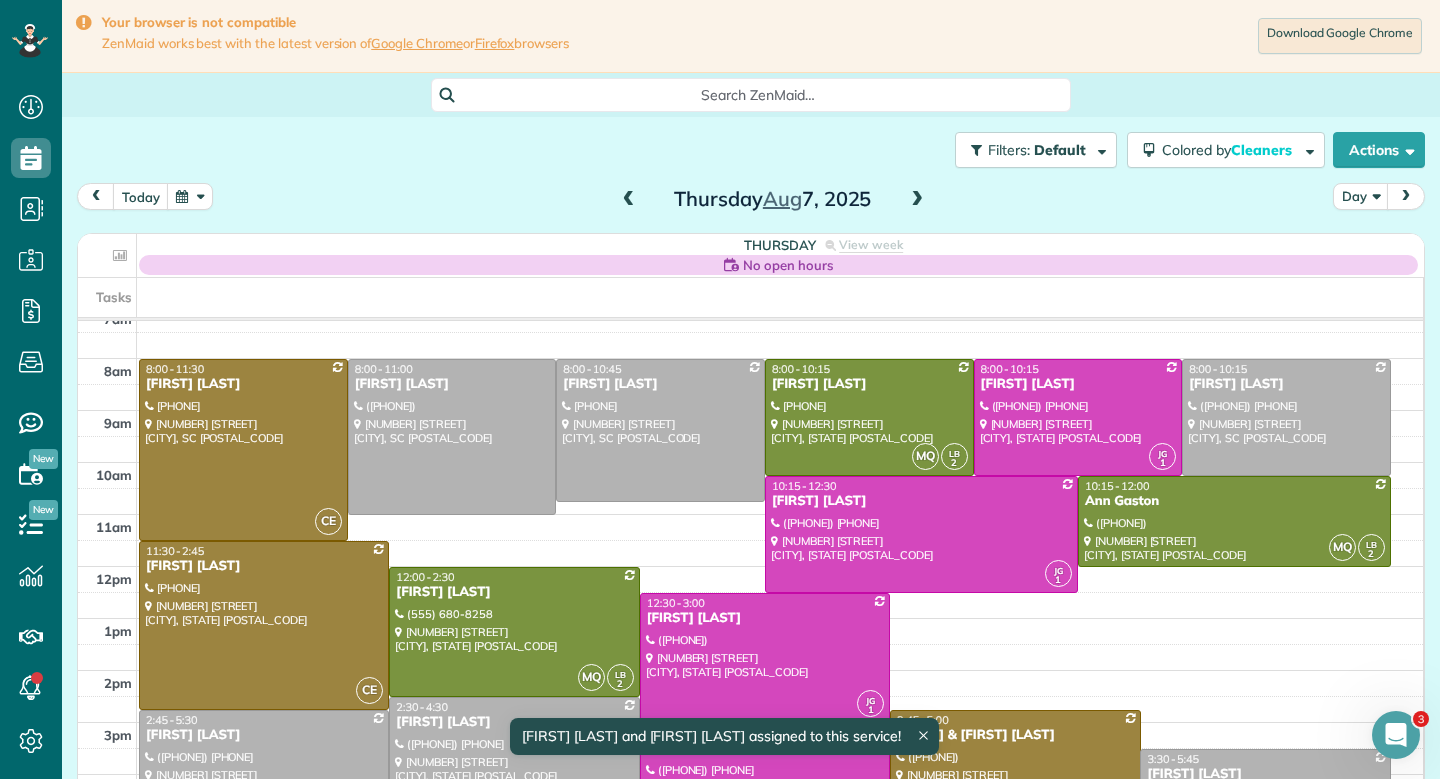 click at bounding box center [514, 749] 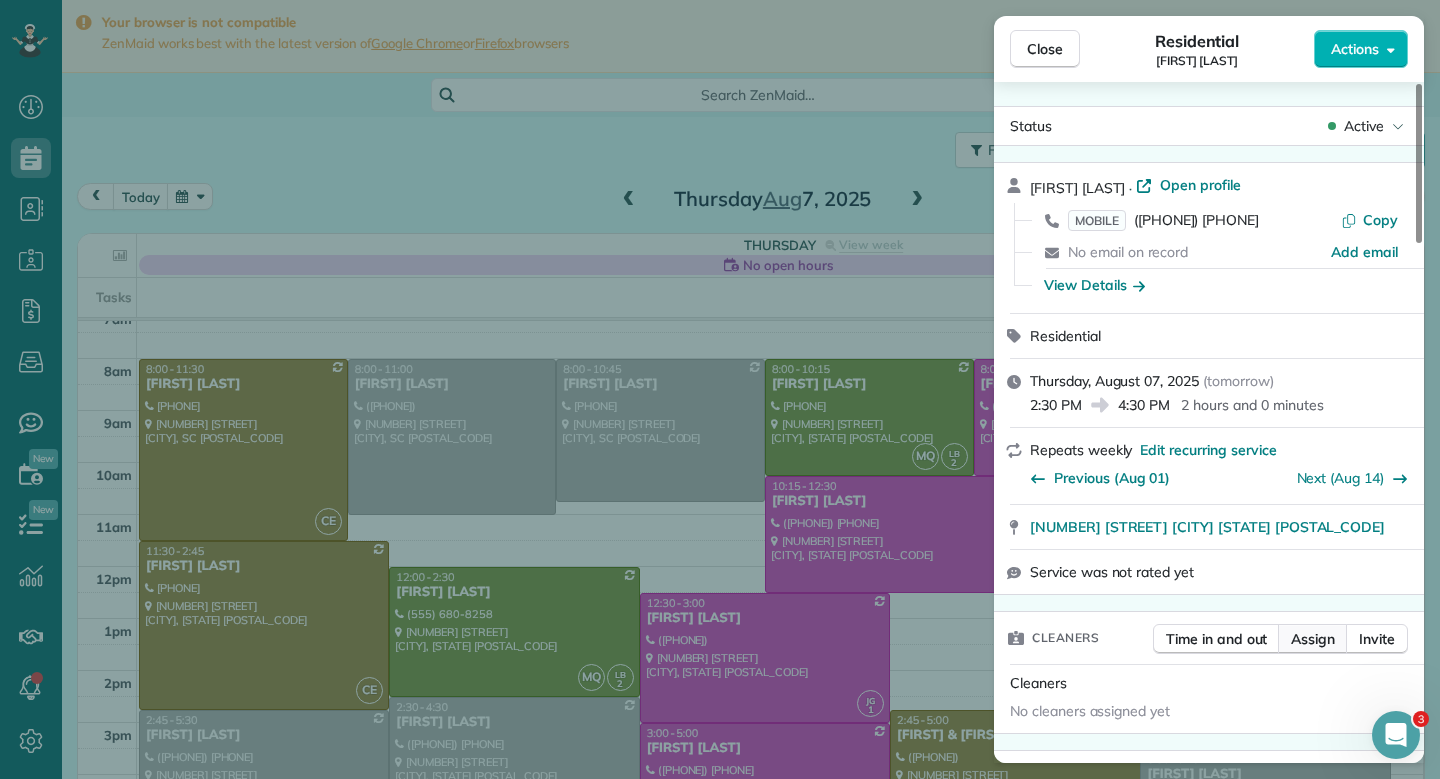 click on "Assign" at bounding box center [1313, 639] 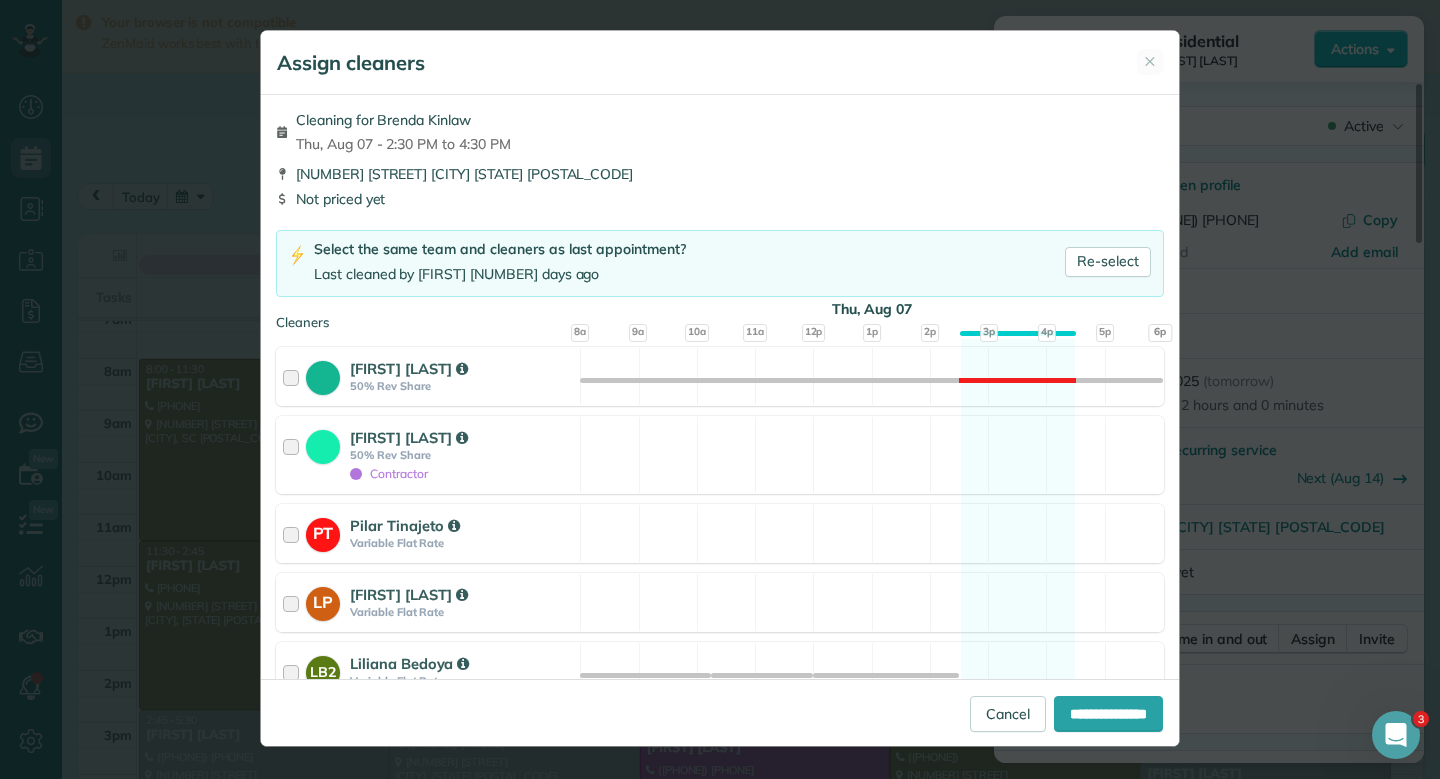 click on "Cleaning for [FIRST] [LAST]
Thu, Aug 07 -  2:30 PM to  4:30 PM" at bounding box center (720, 132) 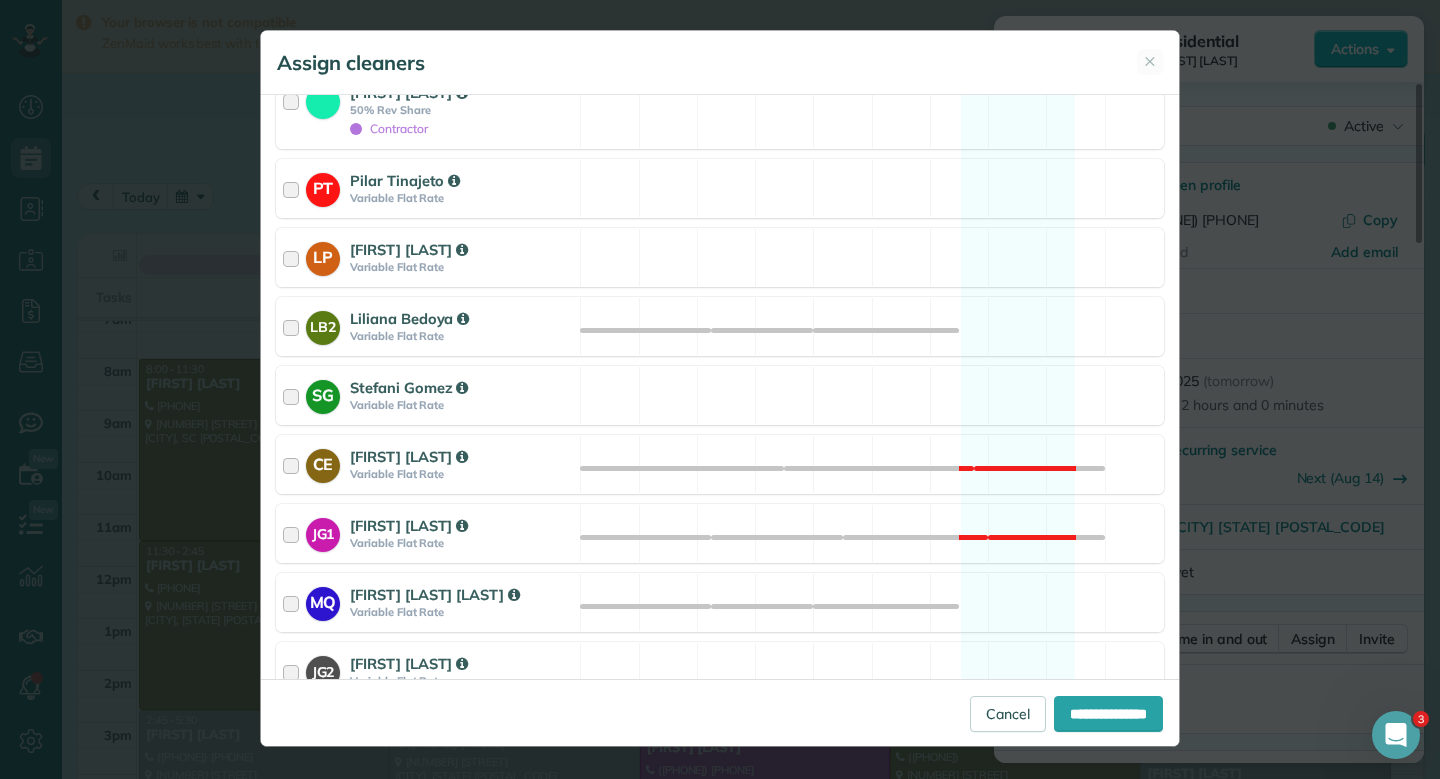 scroll, scrollTop: 440, scrollLeft: 0, axis: vertical 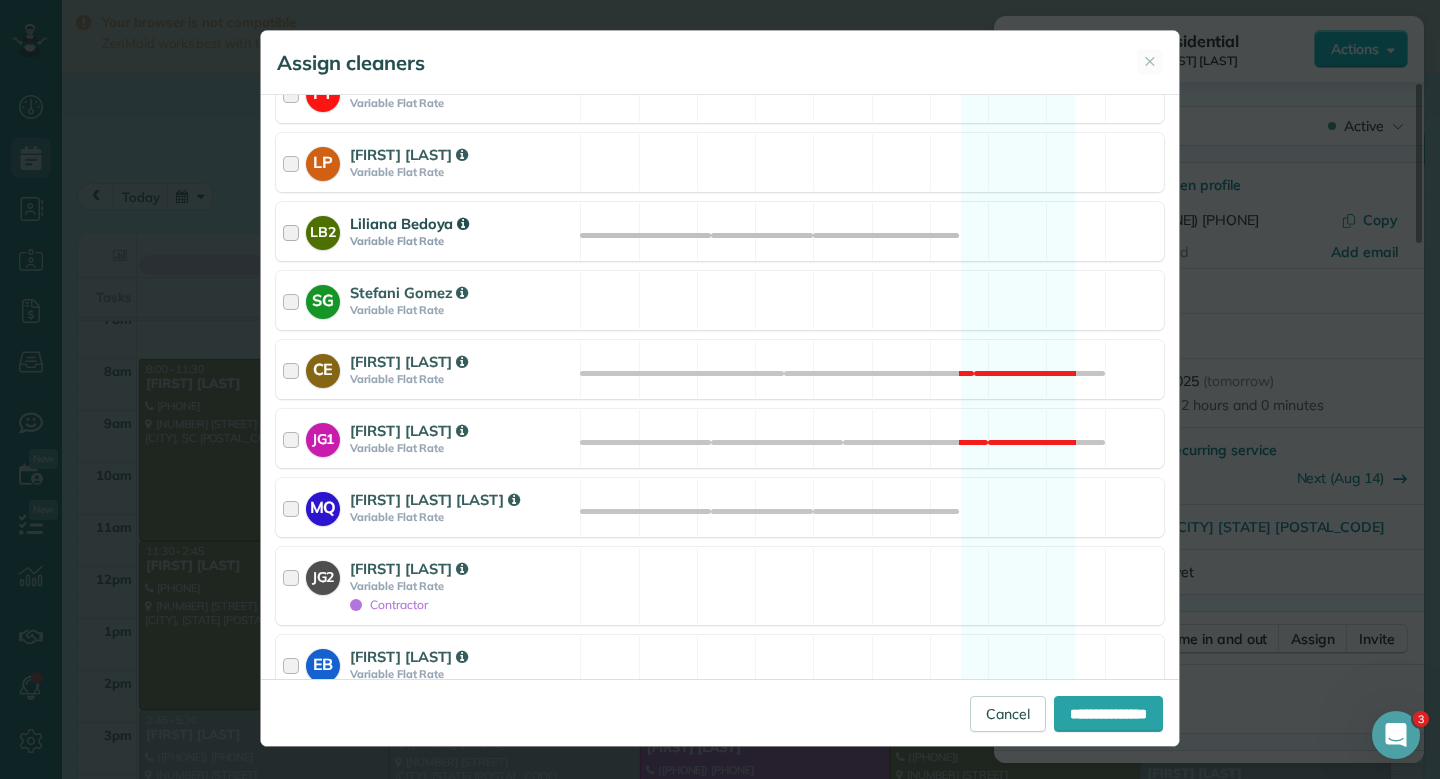 click on "LB2
Liliana Bedoya
Variable Flat Rate
Available" at bounding box center (720, 231) 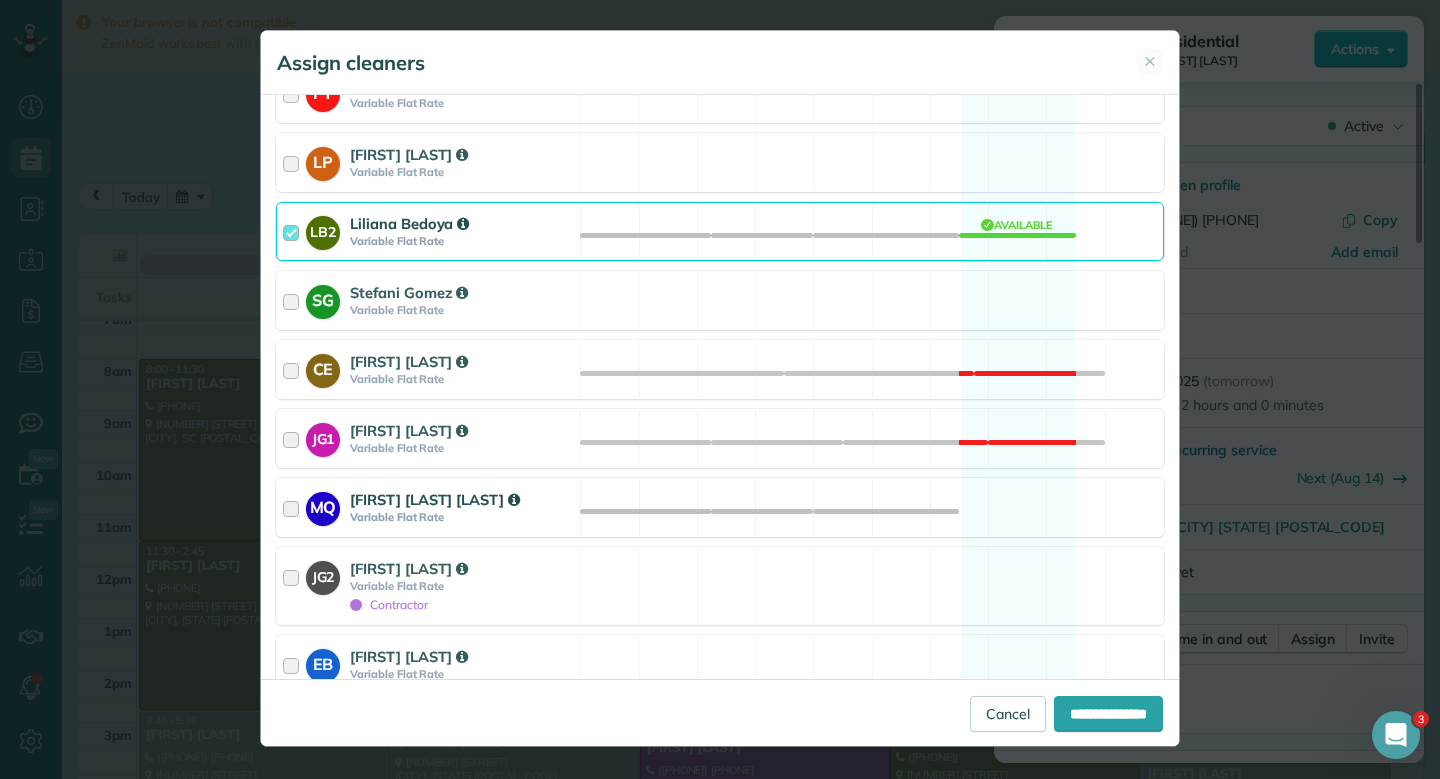 click on "MQ
[FIRST] [LAST]
Variable Flat Rate
Available" at bounding box center (720, 507) 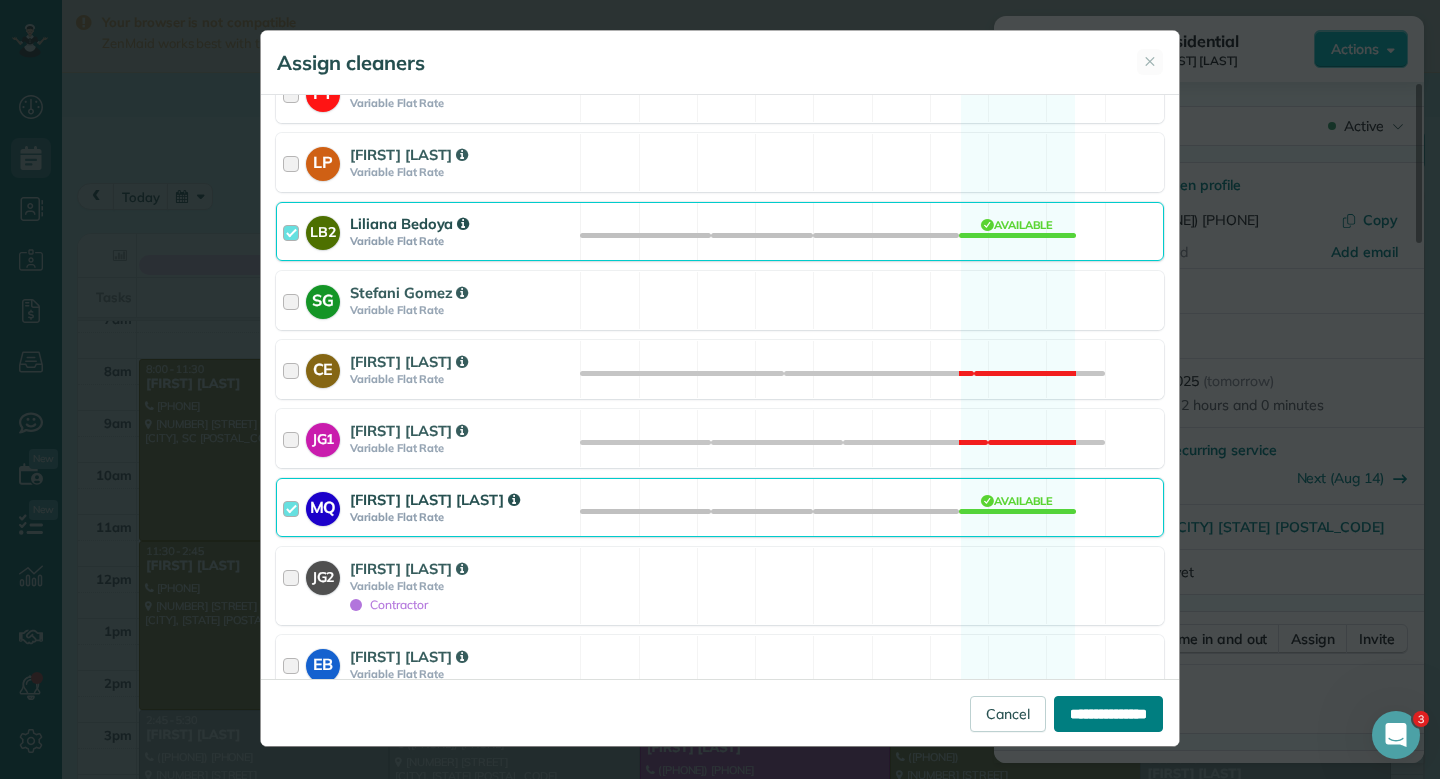 click on "**********" at bounding box center [1108, 714] 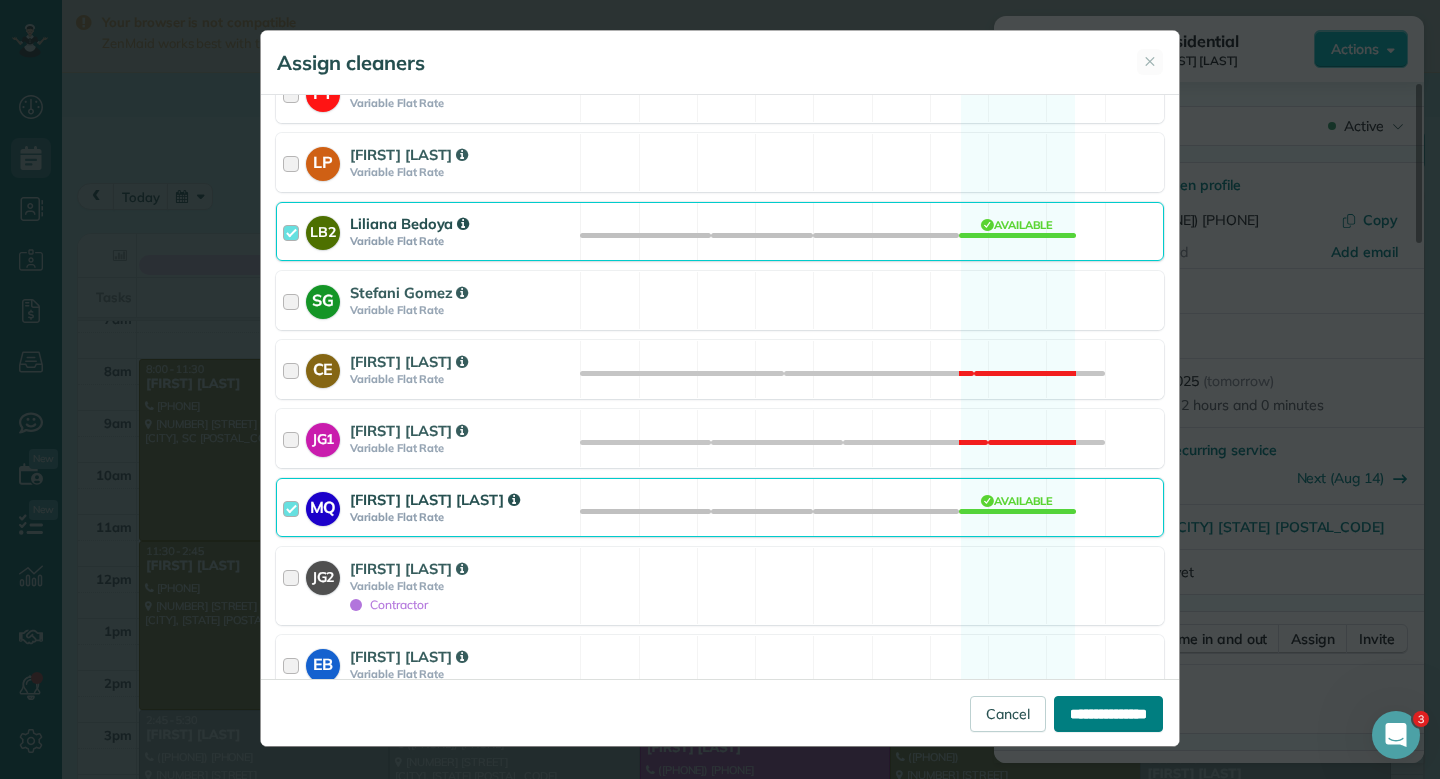 type on "**********" 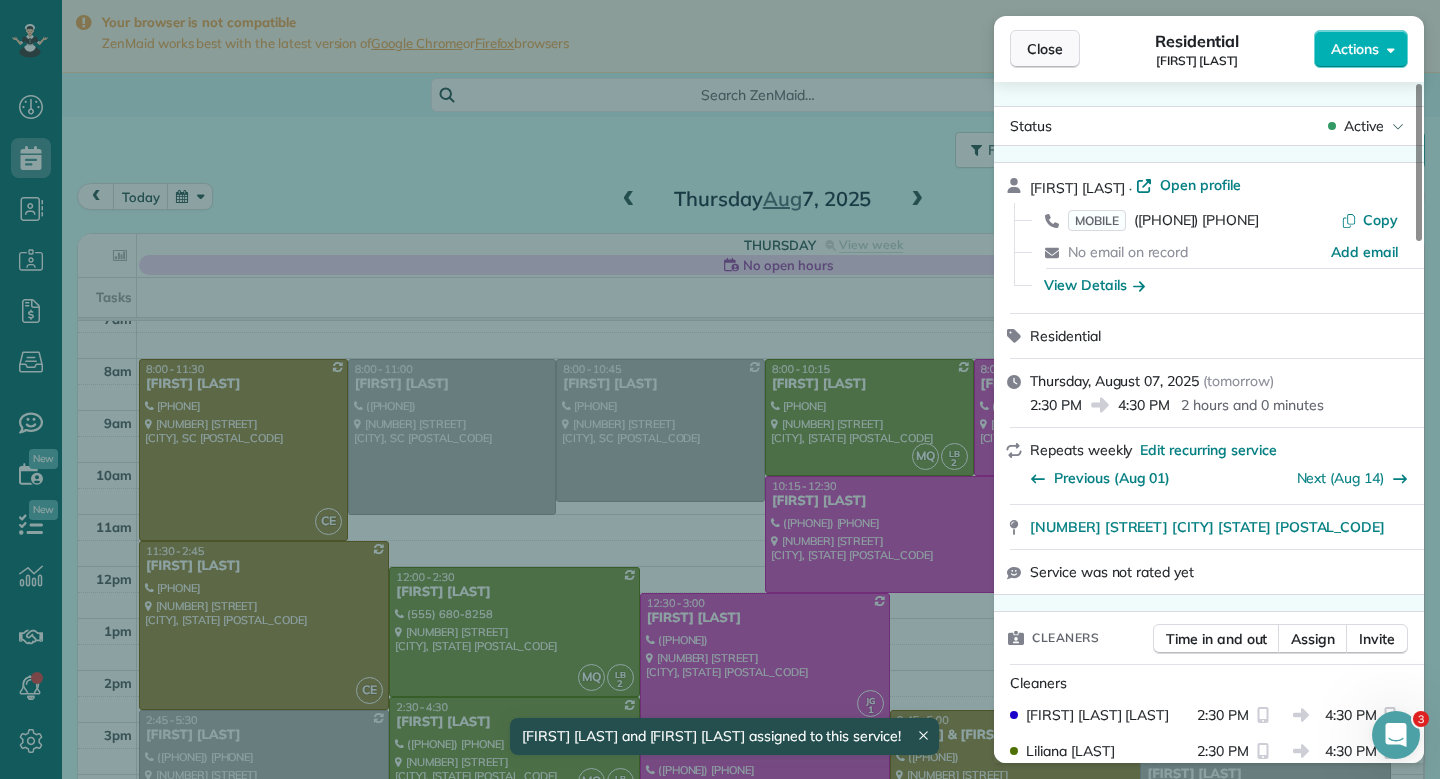 click on "Close" at bounding box center [1045, 49] 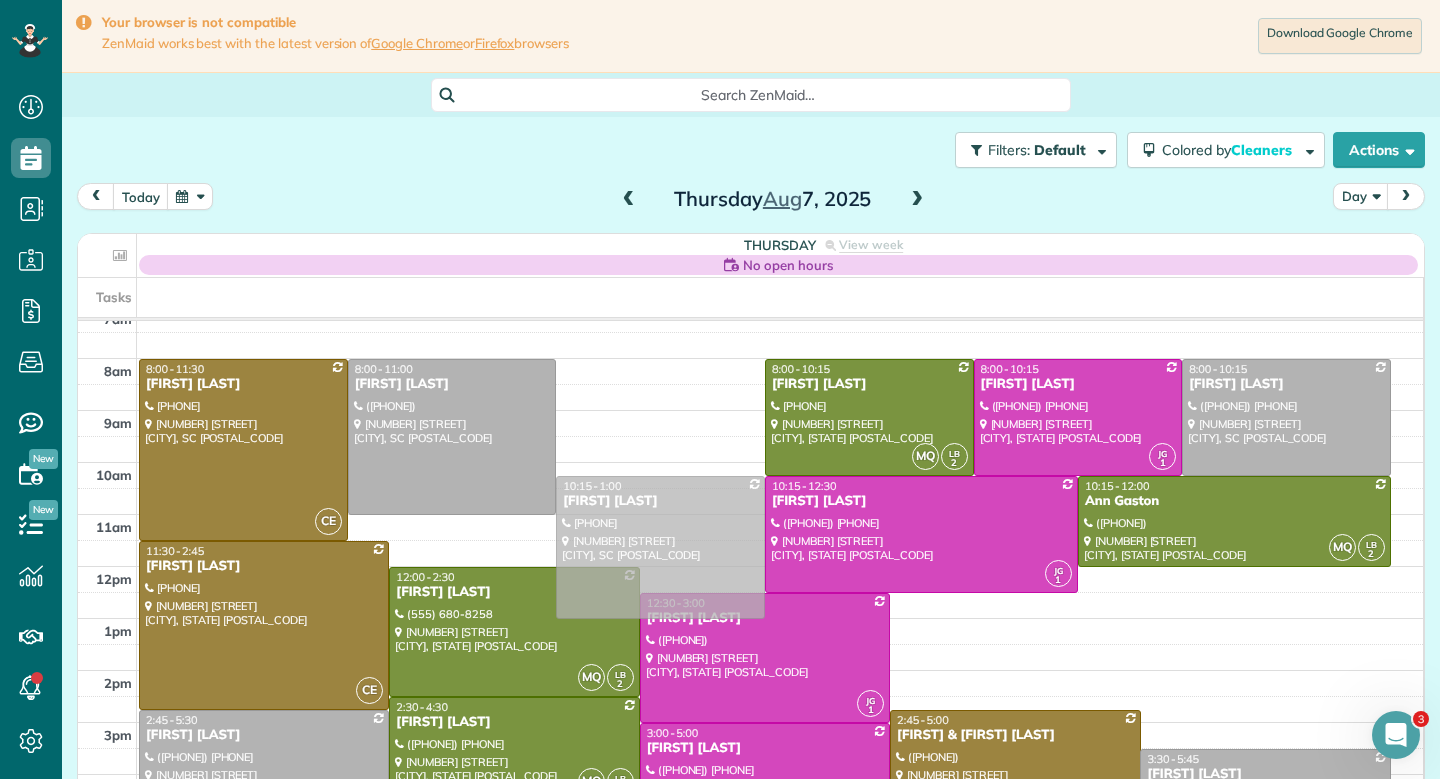 drag, startPoint x: 655, startPoint y: 411, endPoint x: 669, endPoint y: 510, distance: 99.985 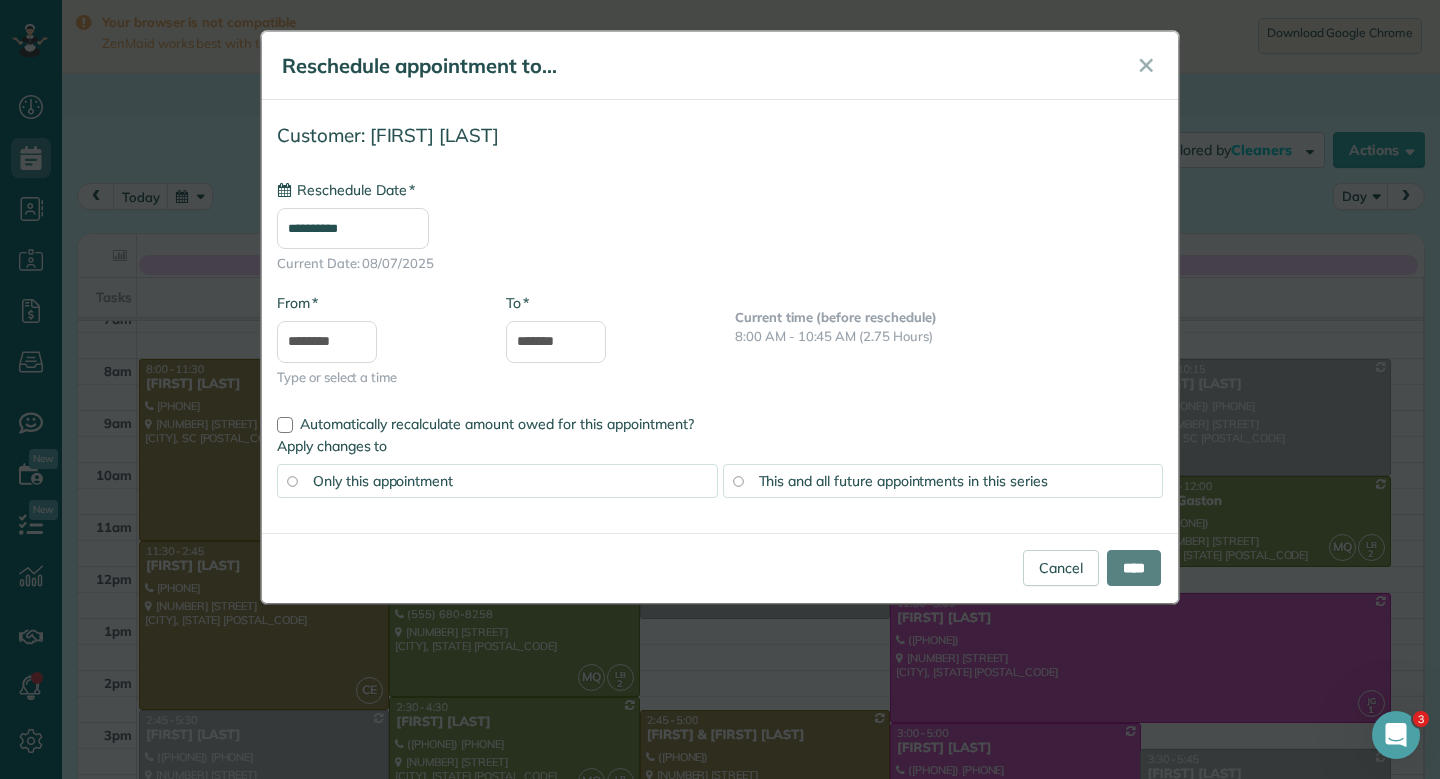 type on "**********" 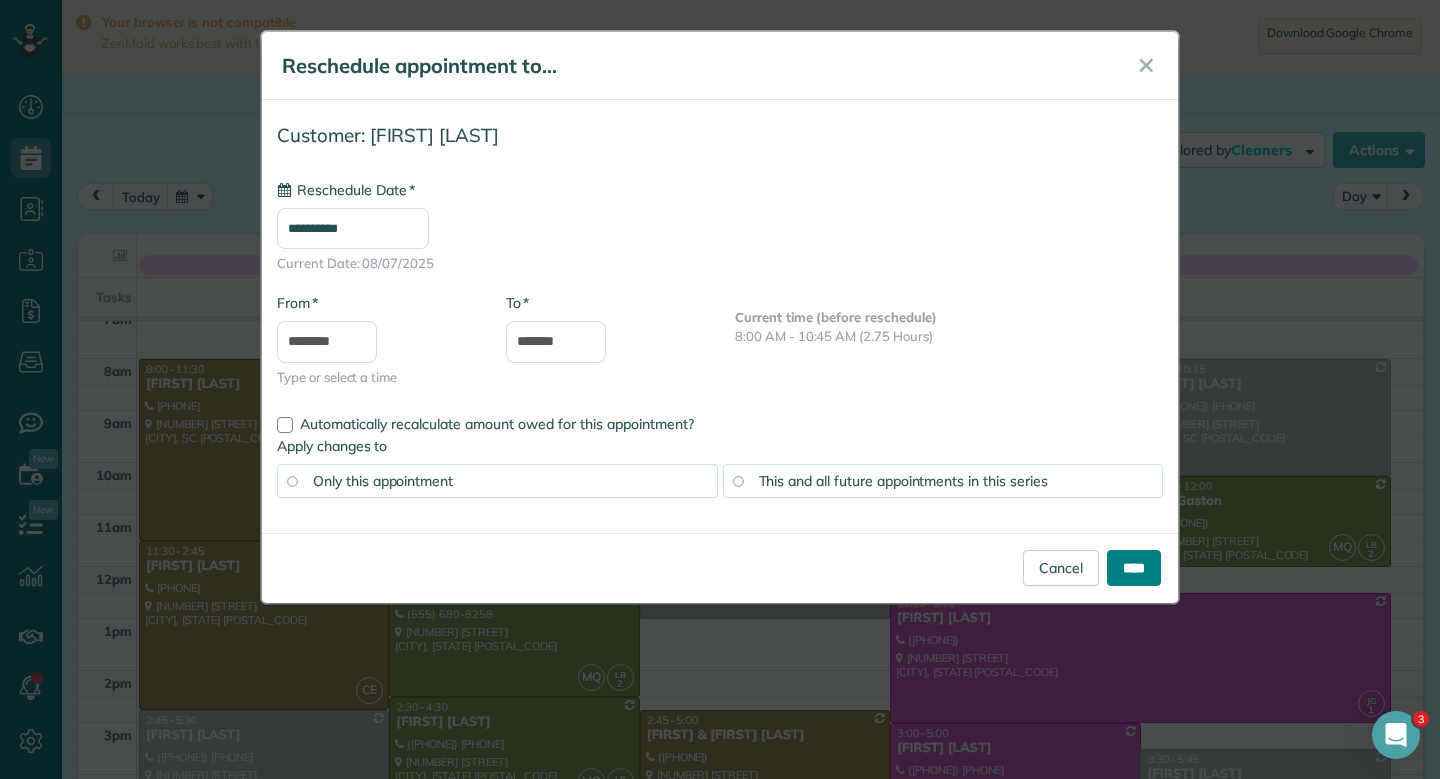 click on "****" at bounding box center [1134, 568] 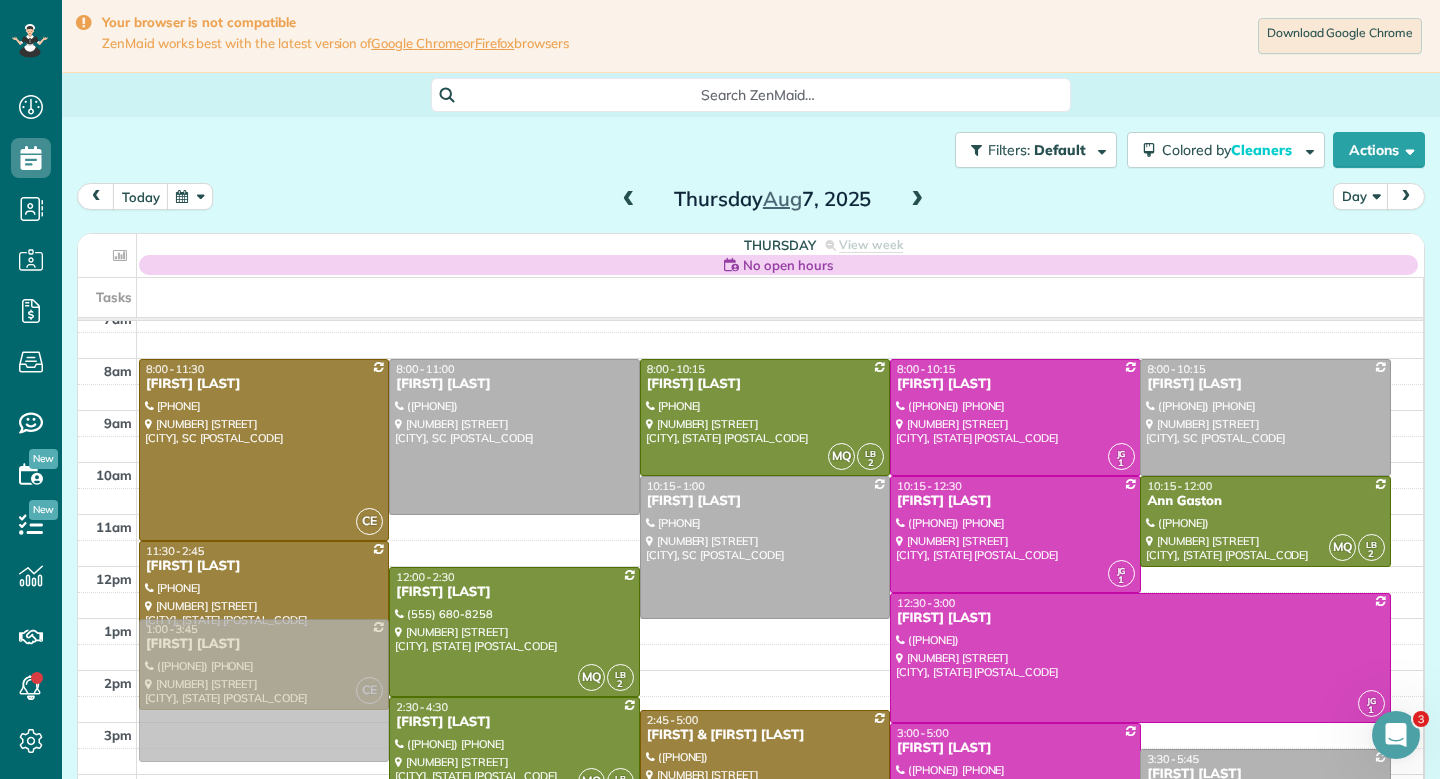 drag, startPoint x: 356, startPoint y: 739, endPoint x: 366, endPoint y: 652, distance: 87.57283 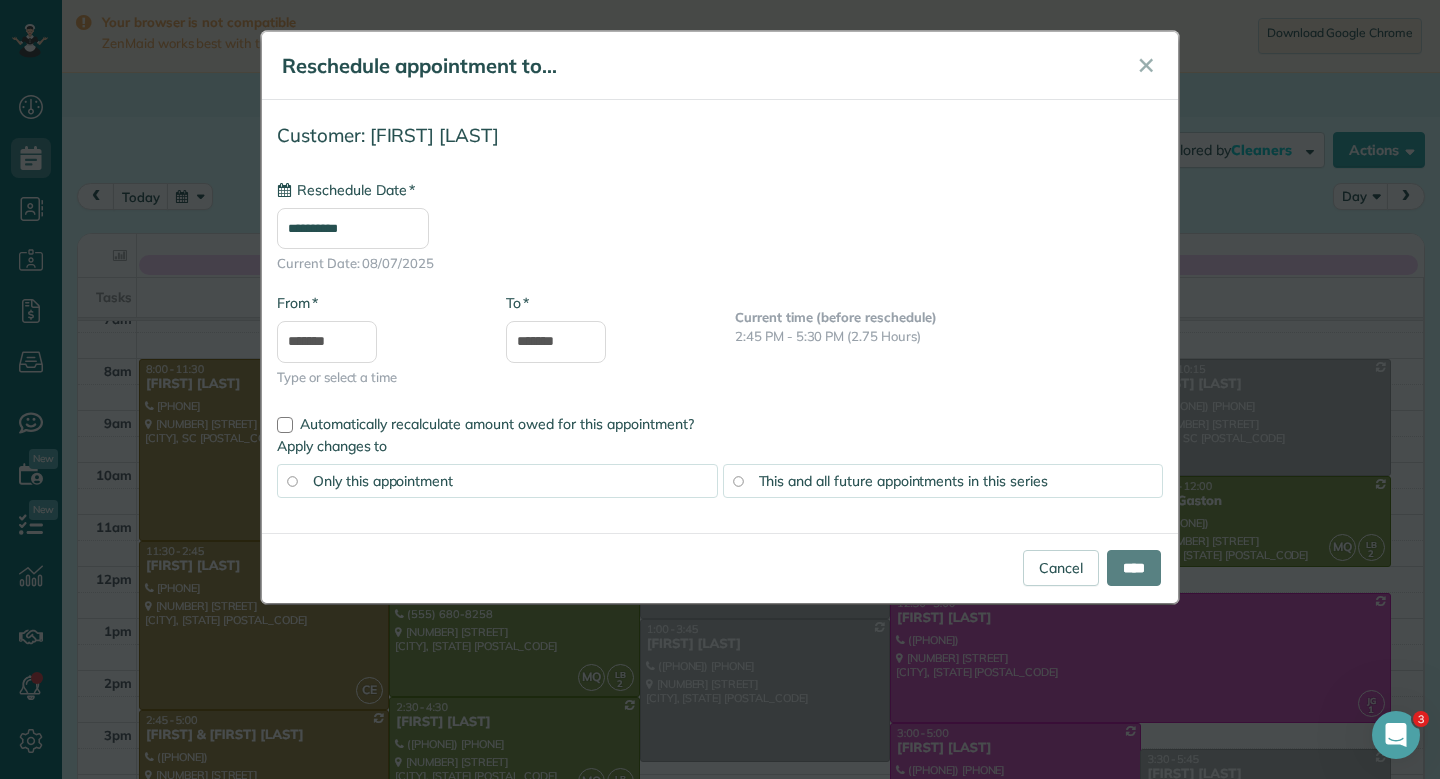 type on "**********" 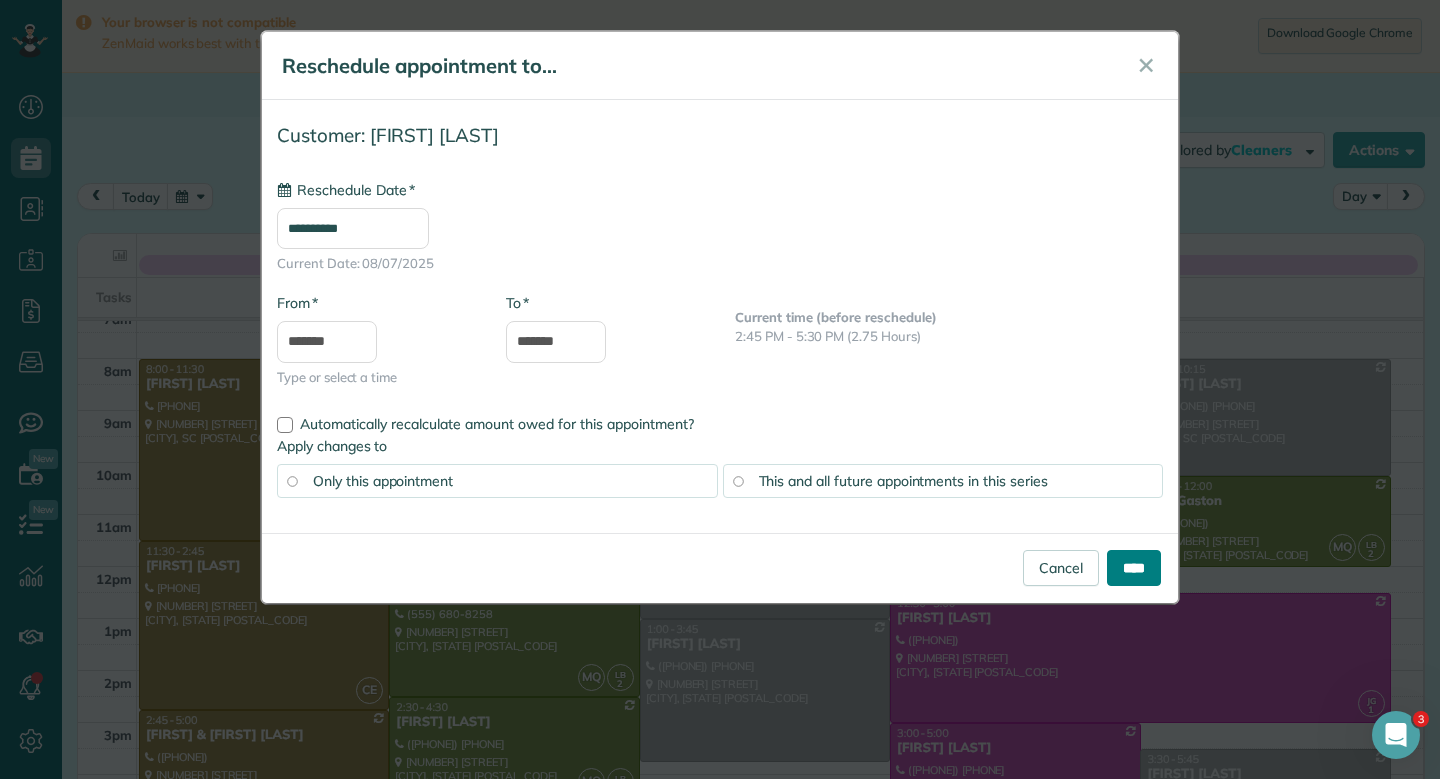 click on "****" at bounding box center [1134, 568] 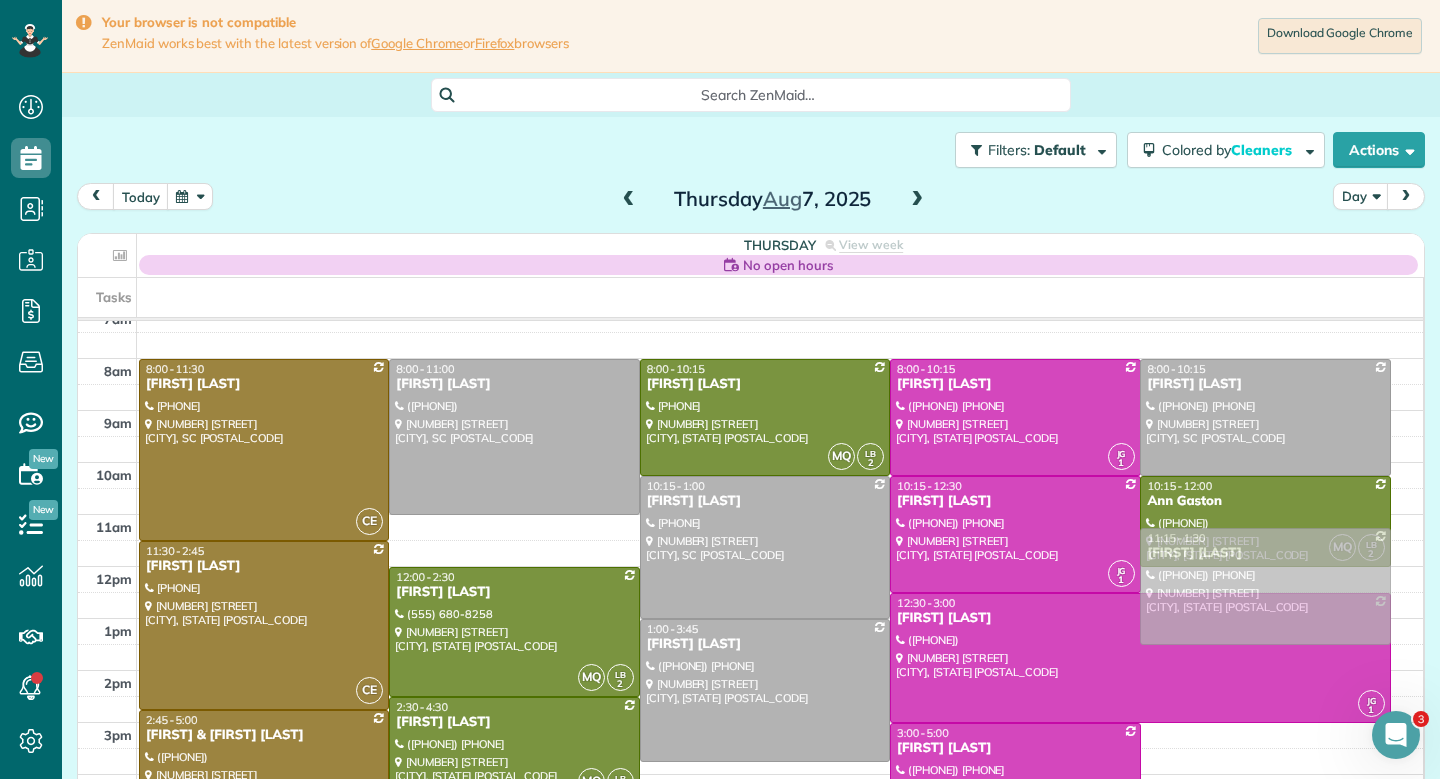 drag, startPoint x: 1183, startPoint y: 762, endPoint x: 1171, endPoint y: 539, distance: 223.32263 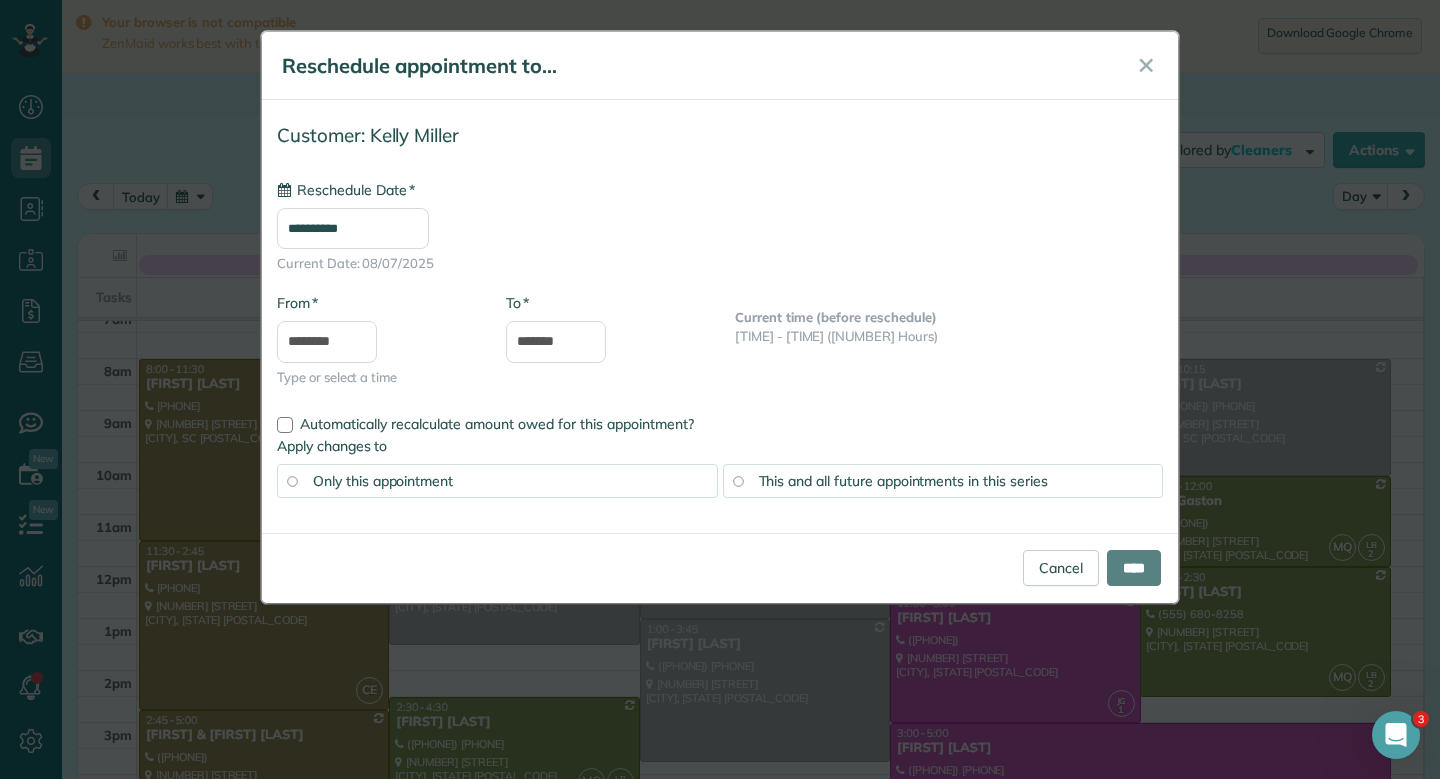 type on "**********" 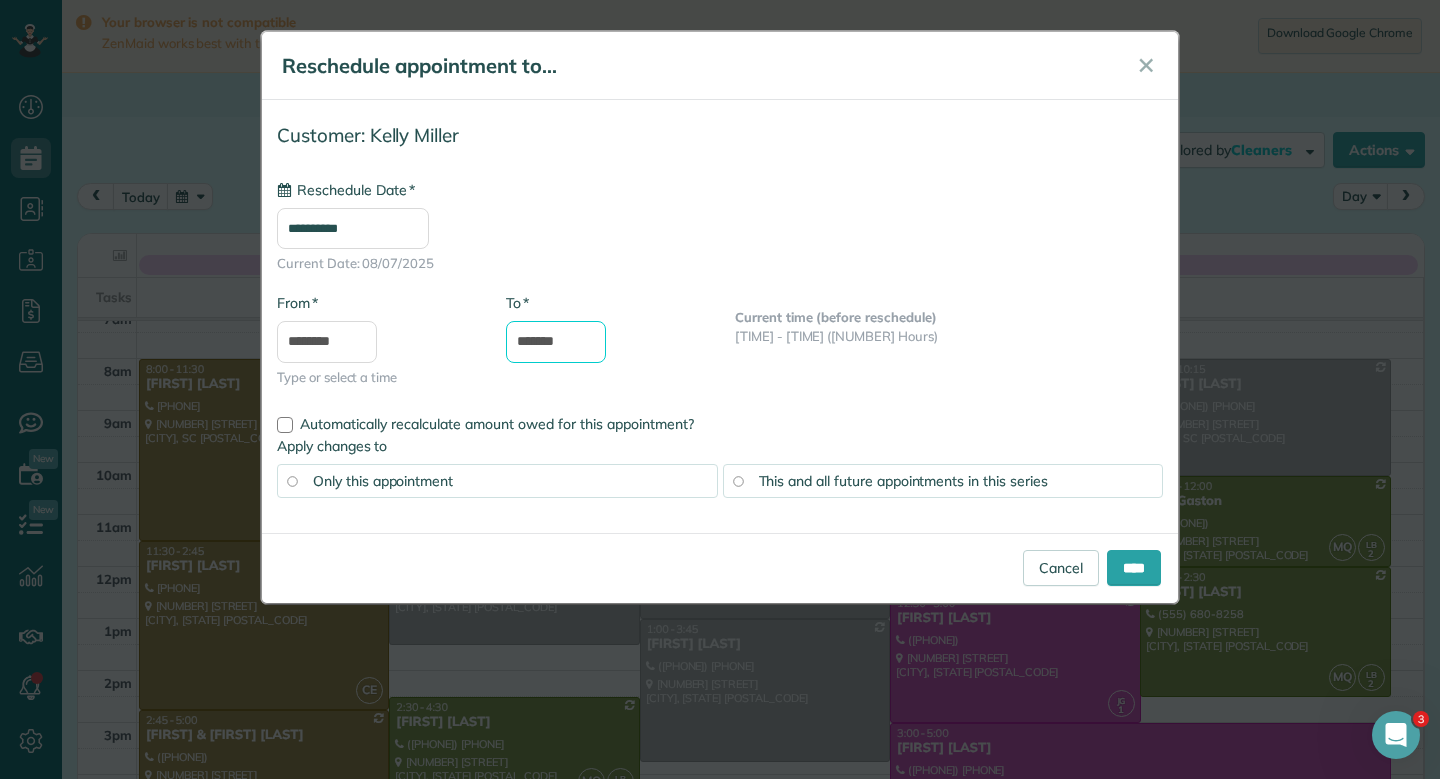 click on "*******" at bounding box center [556, 342] 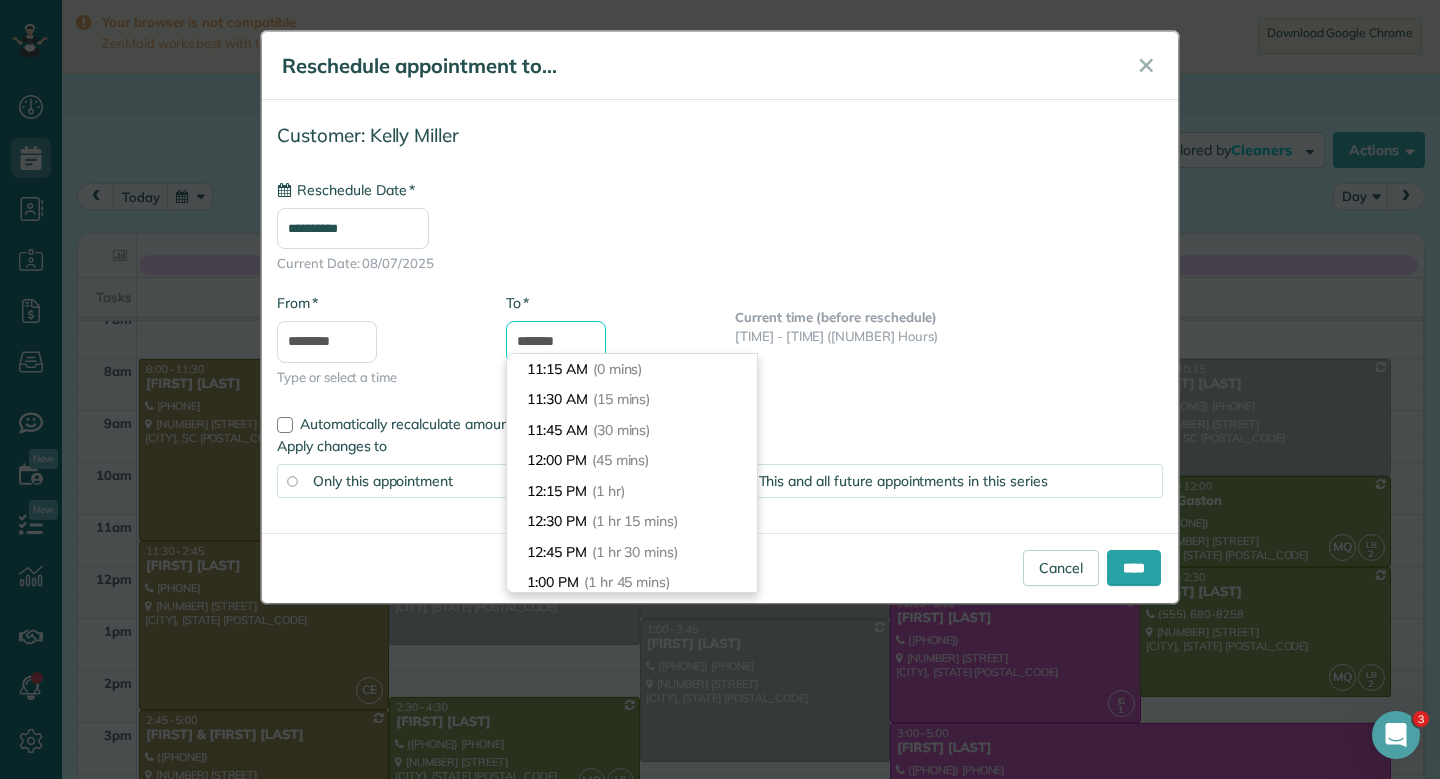 scroll, scrollTop: 244, scrollLeft: 0, axis: vertical 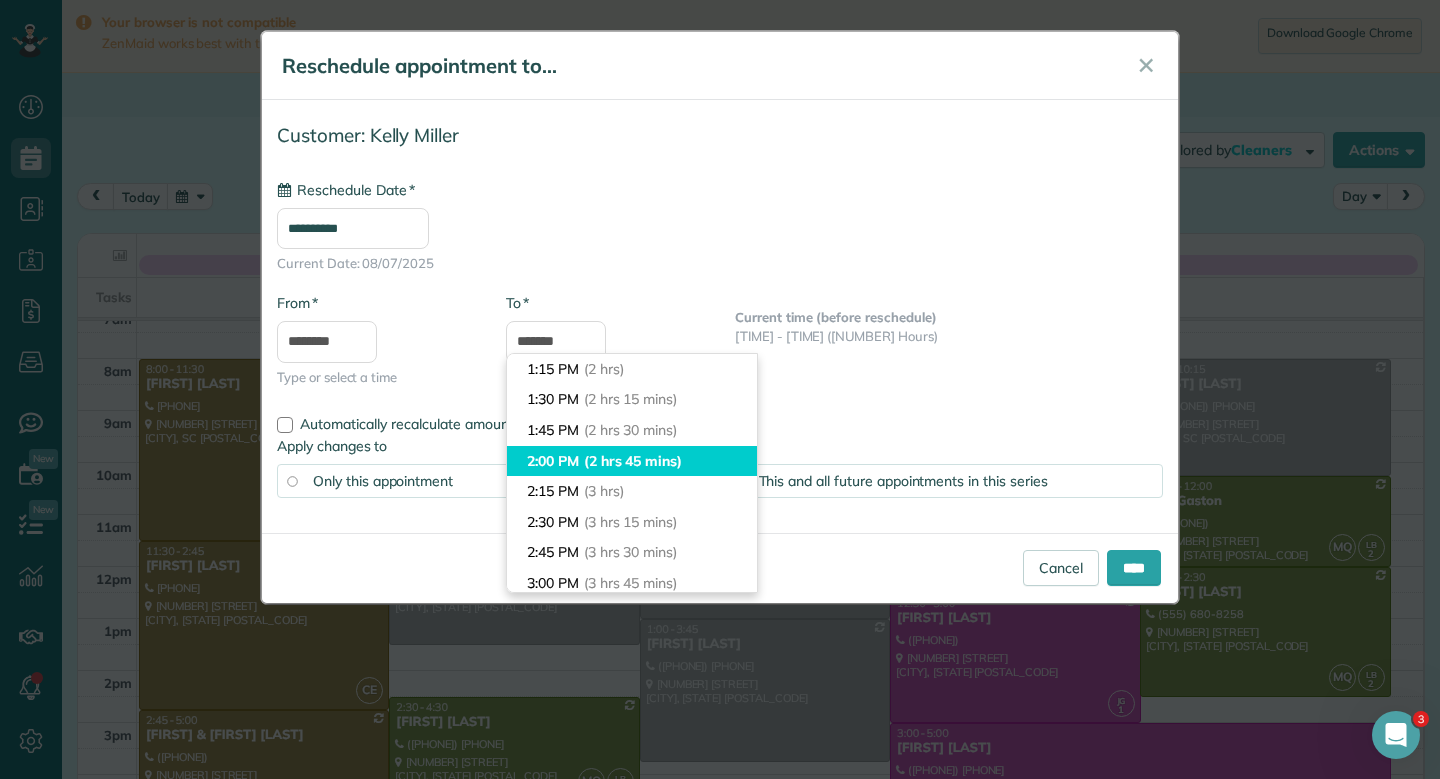 type on "*******" 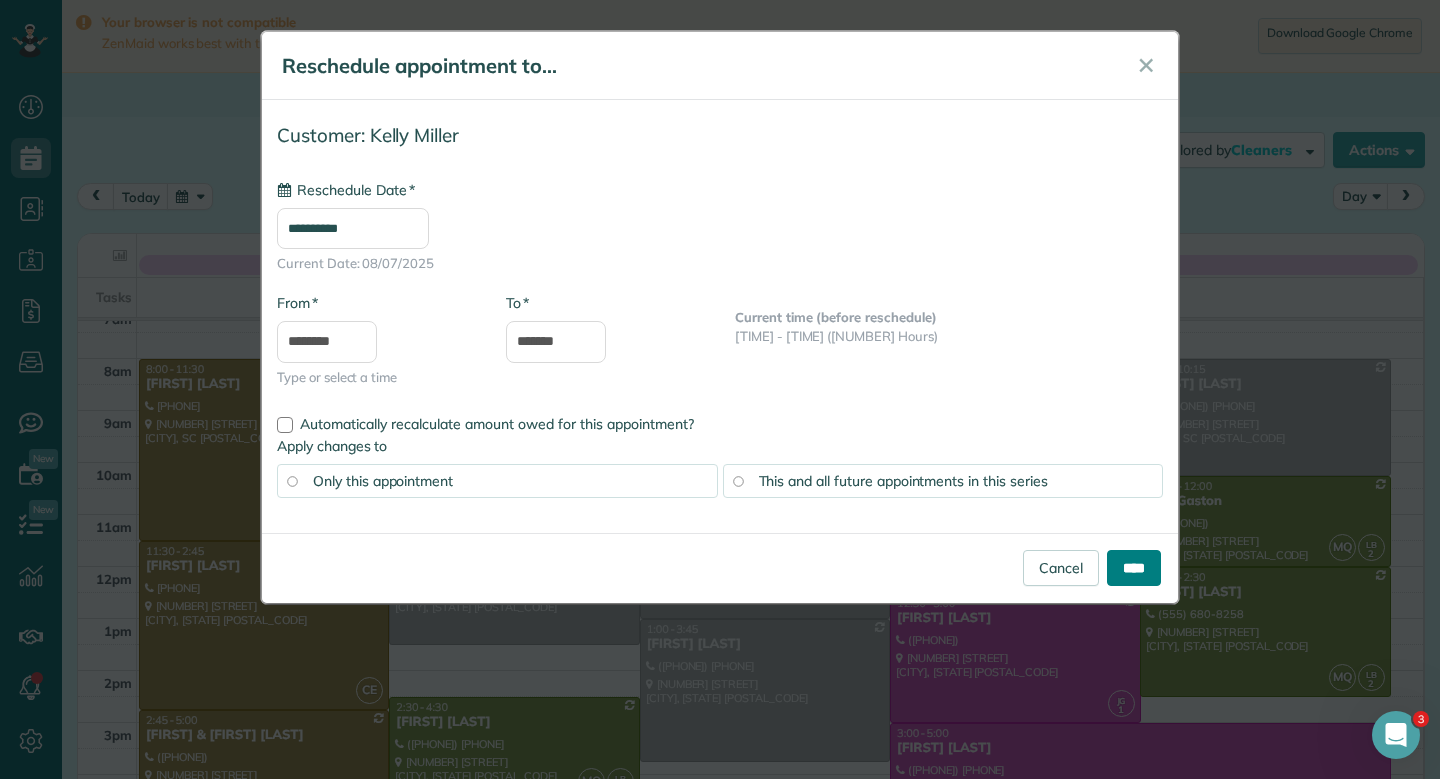 click on "****" at bounding box center (1134, 568) 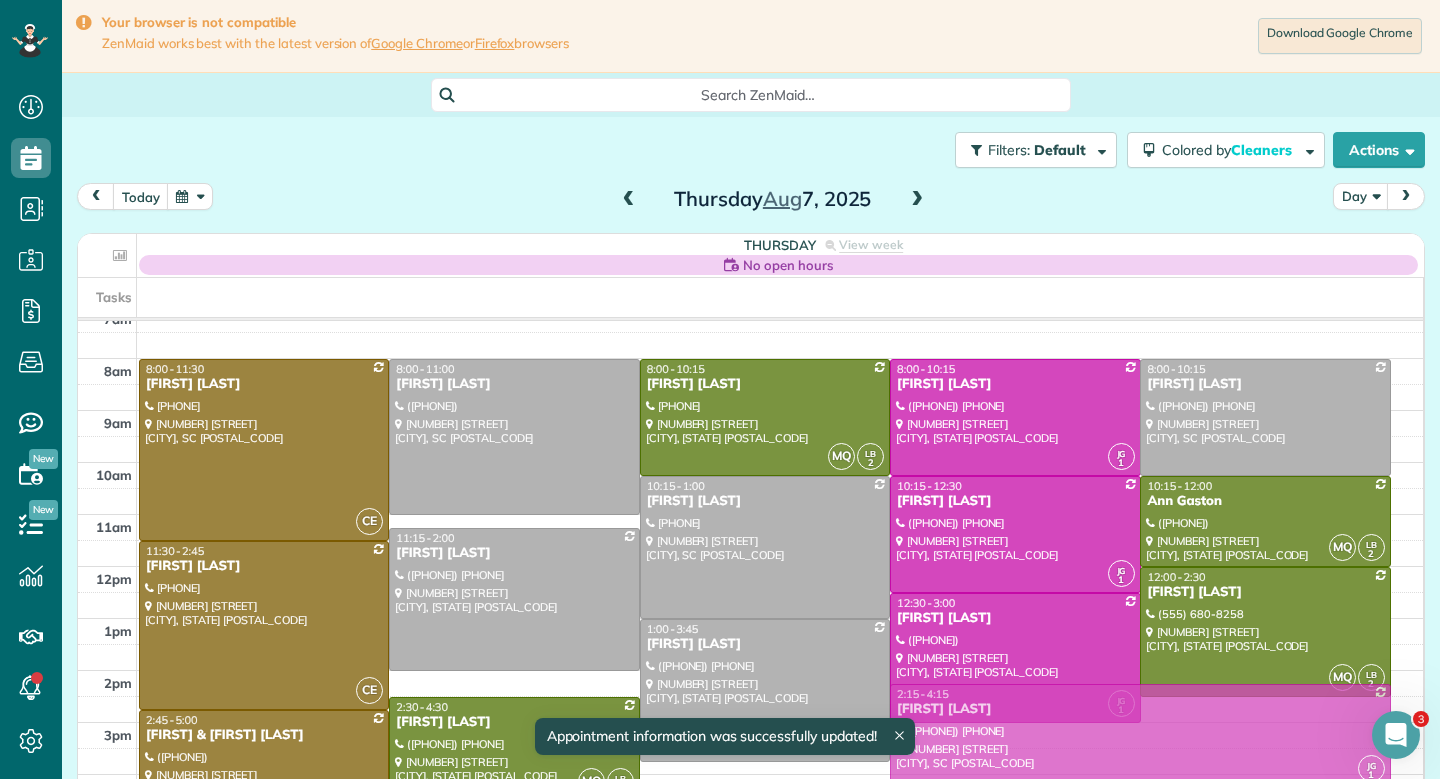 drag, startPoint x: 990, startPoint y: 754, endPoint x: 981, endPoint y: 719, distance: 36.138622 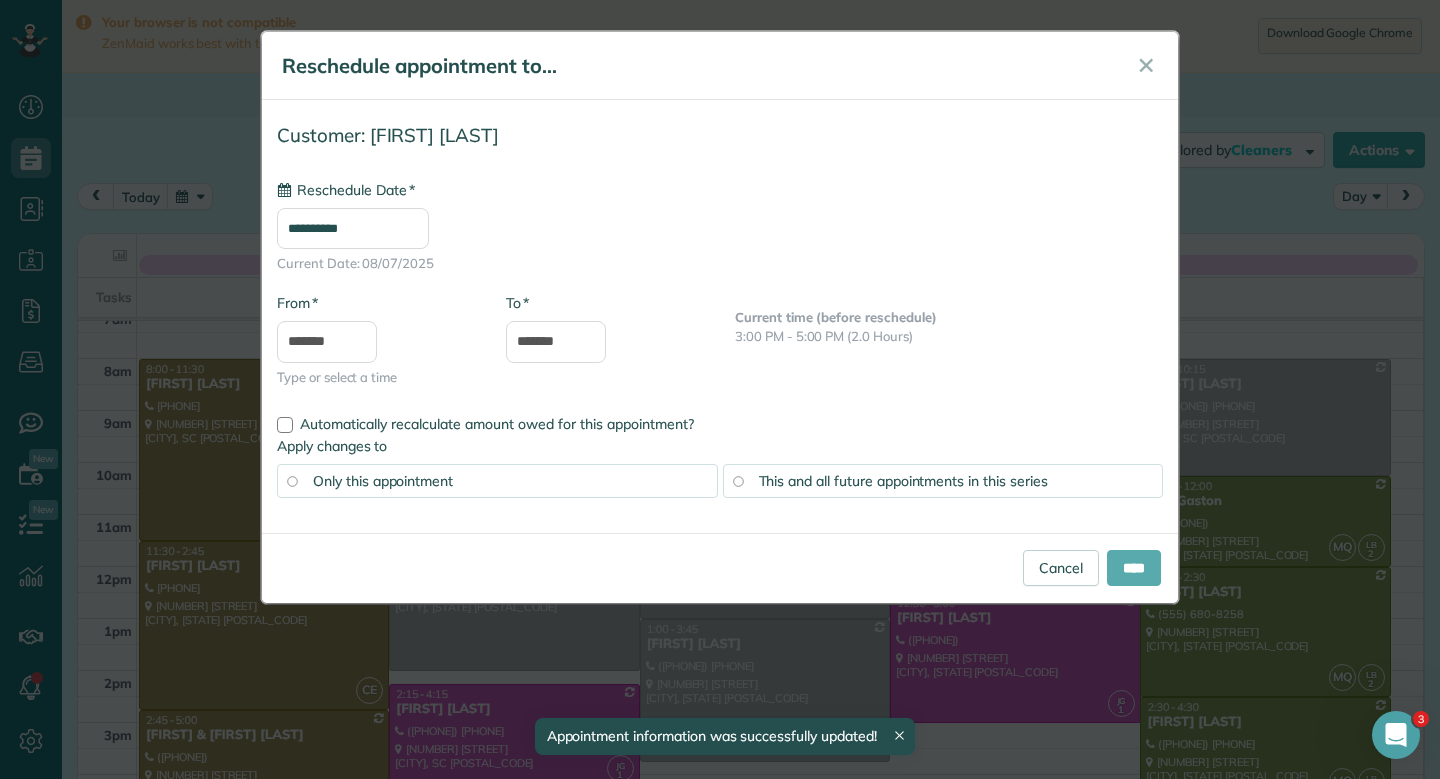 type on "**********" 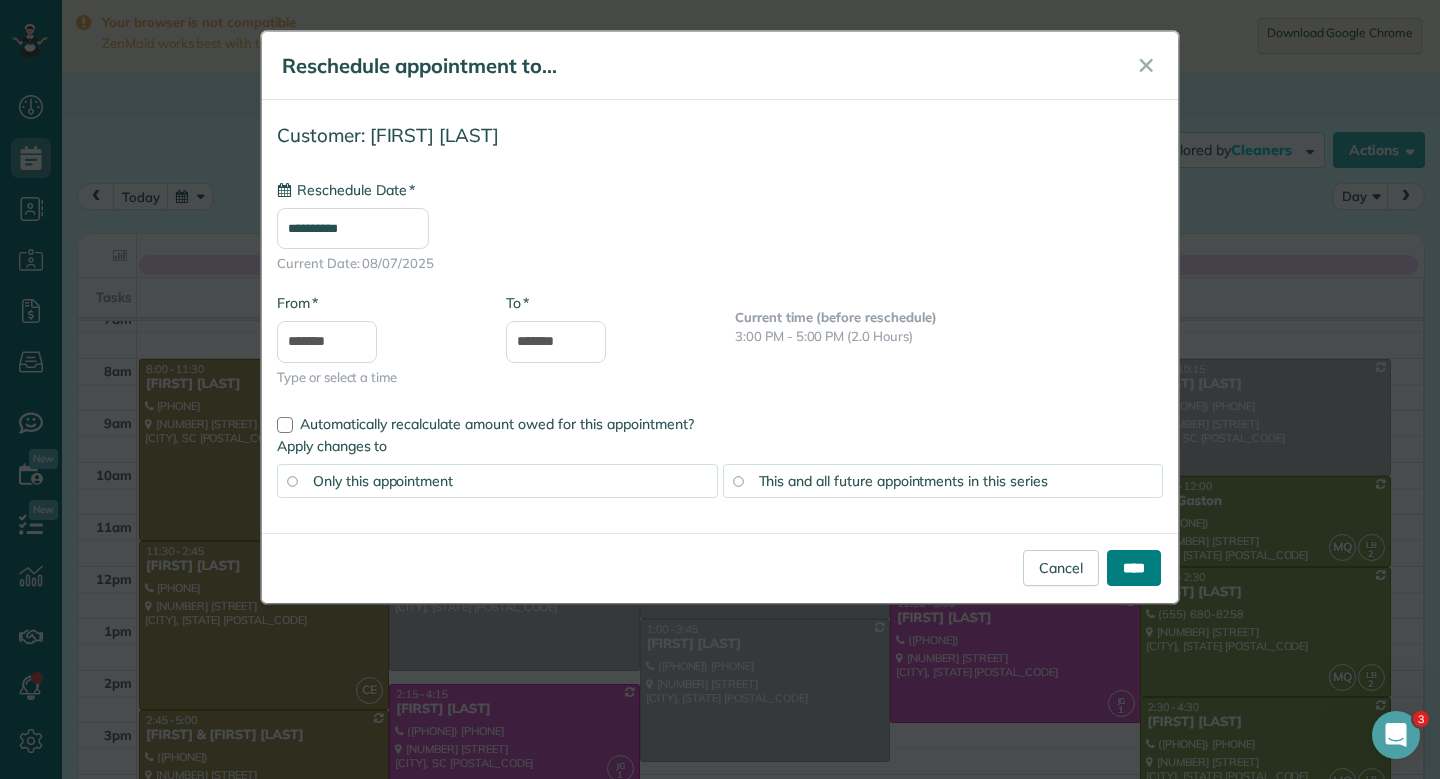 click on "****" at bounding box center [1134, 568] 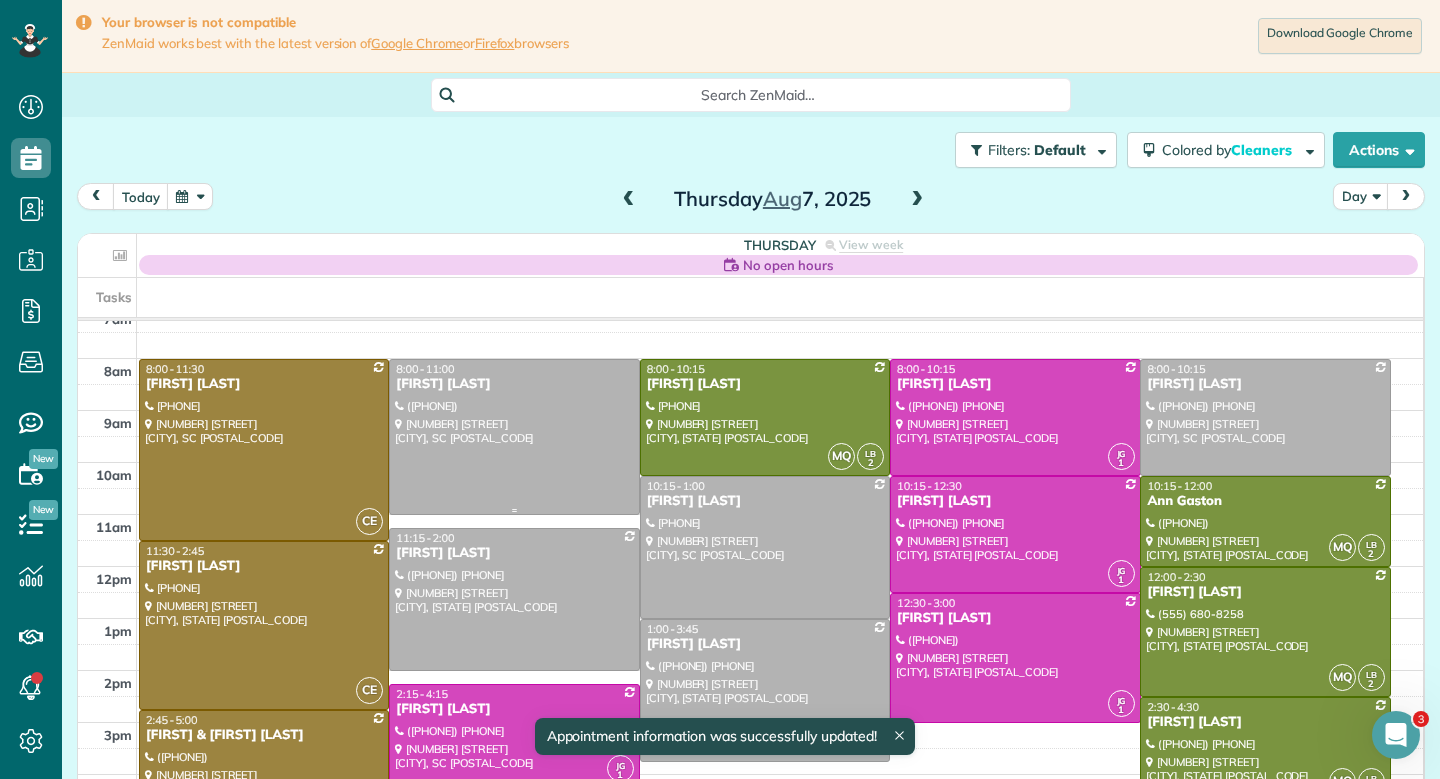 click at bounding box center (514, 437) 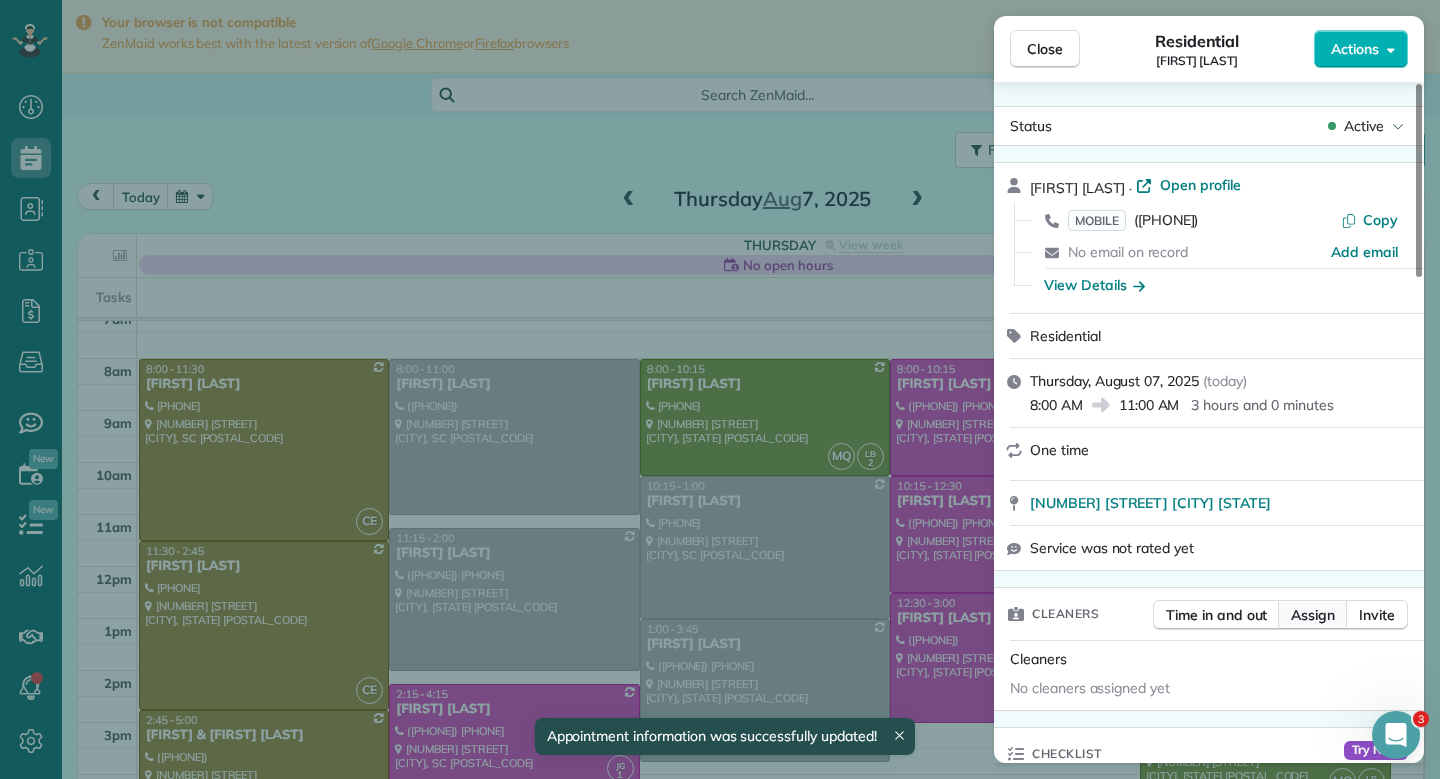 click on "Assign" at bounding box center [1313, 615] 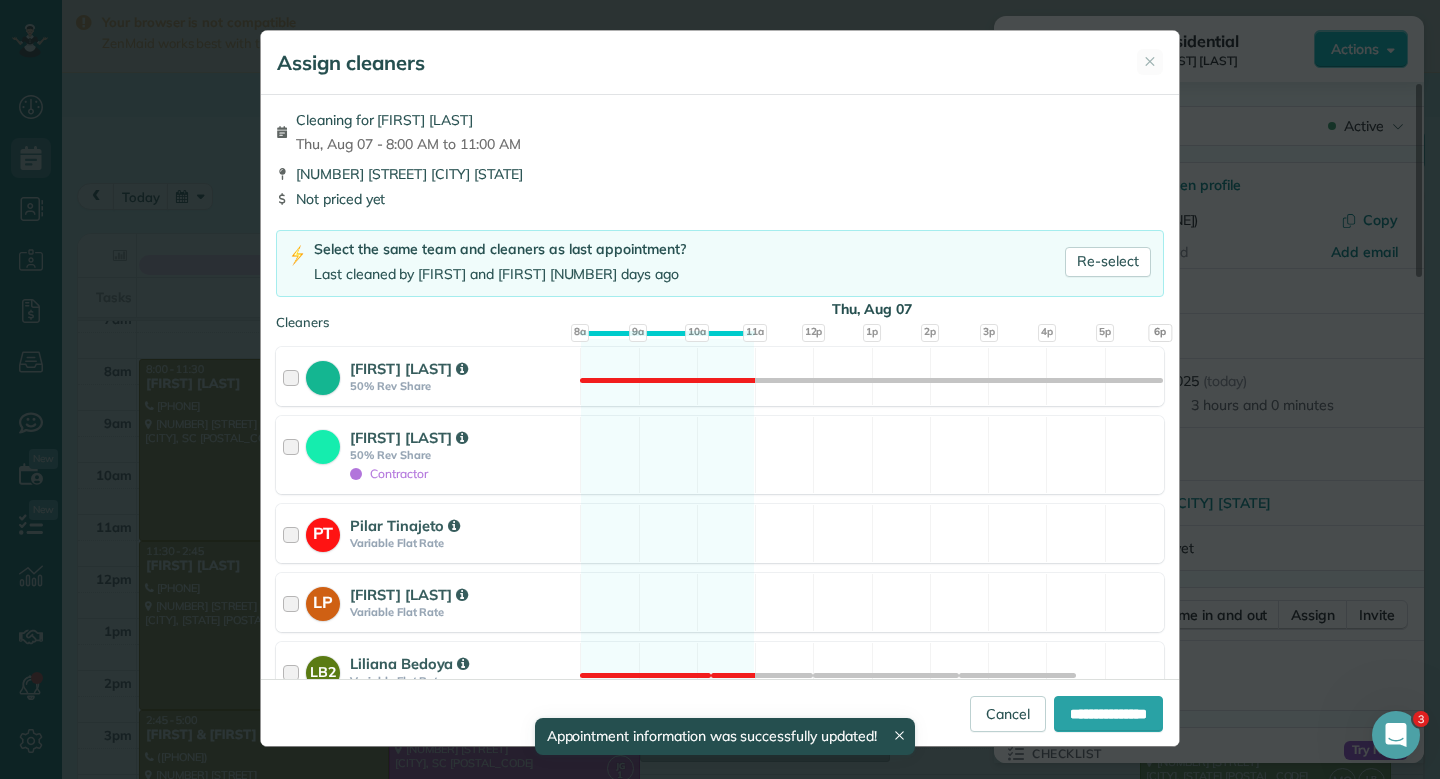 click on "Cleaning for [FIRST] [LAST]
Thu, Aug 07 -  8:00 AM to 11:00 AM" at bounding box center (720, 132) 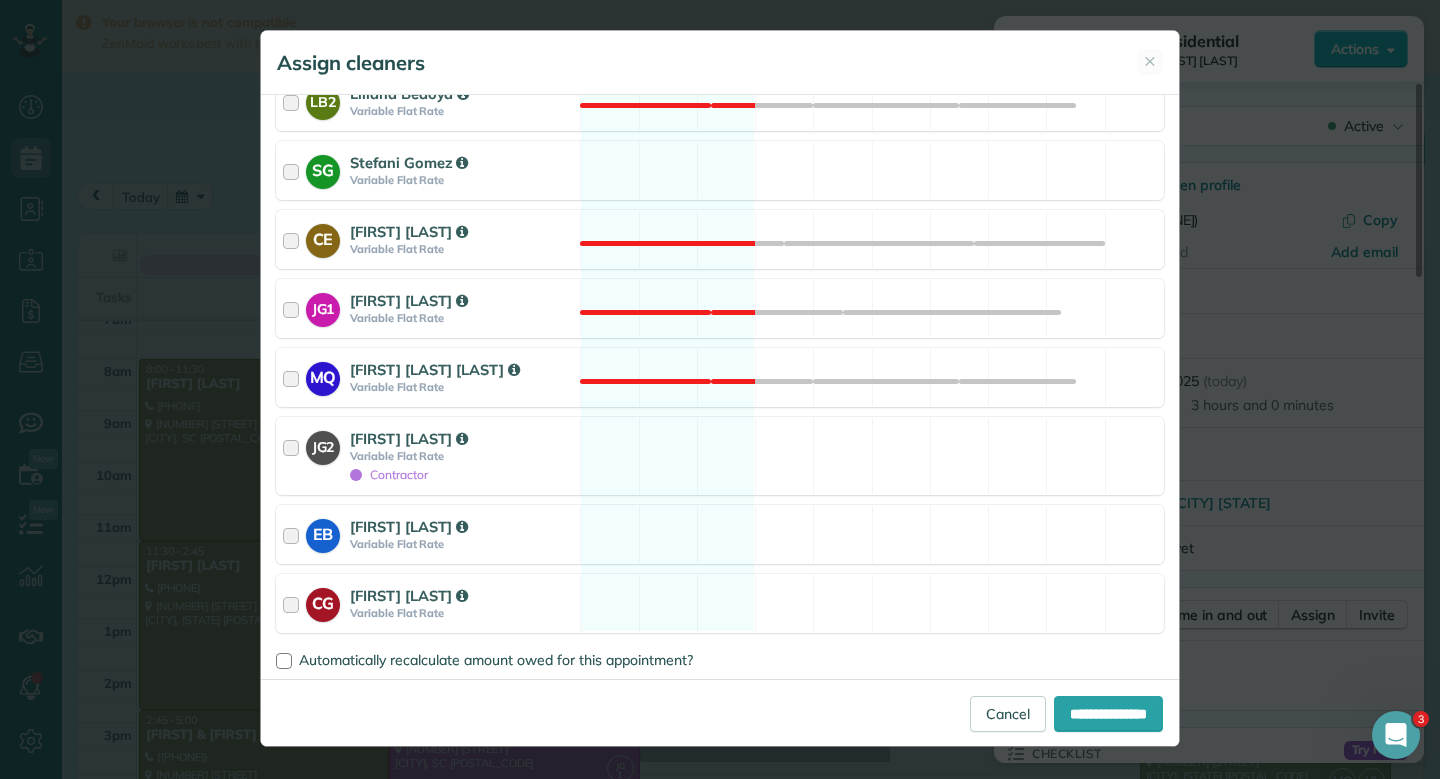 scroll, scrollTop: 572, scrollLeft: 0, axis: vertical 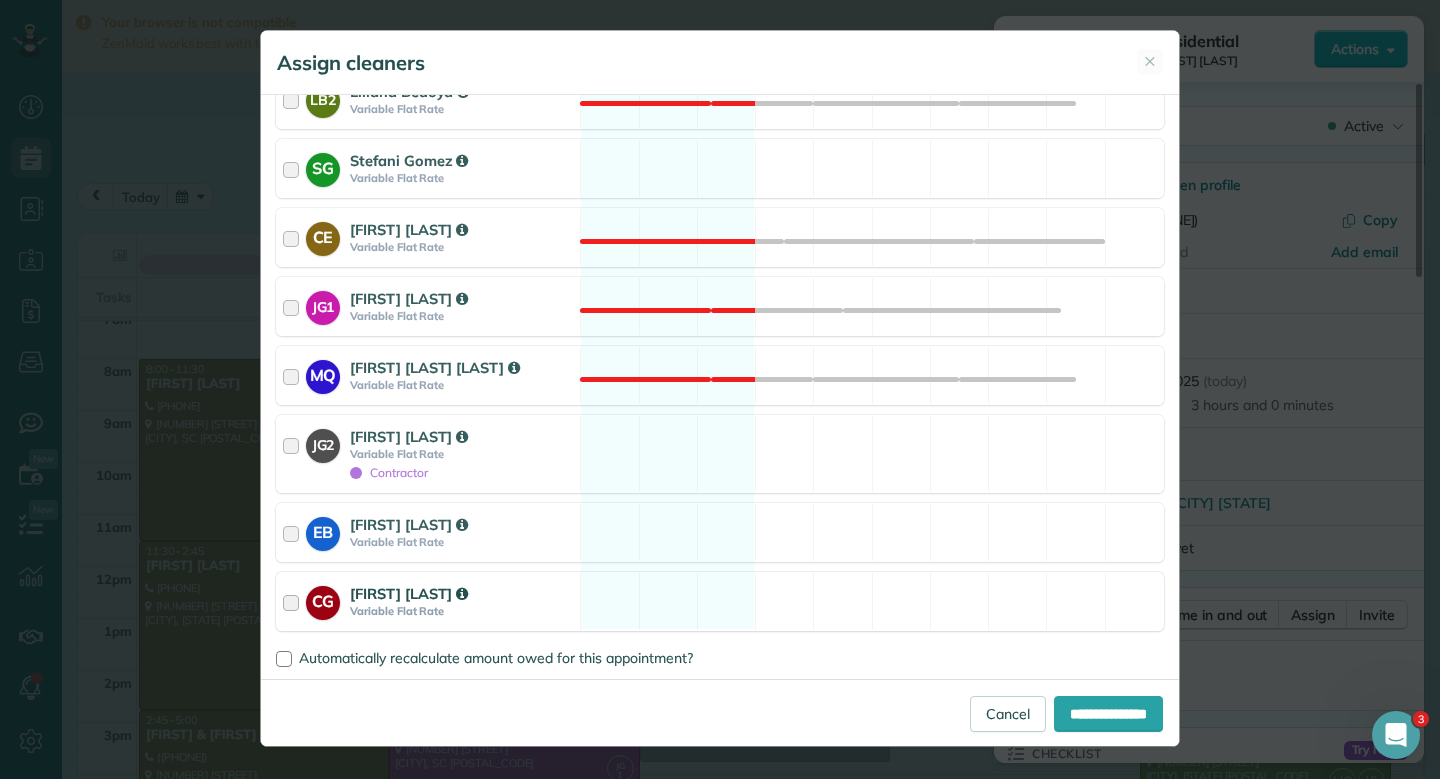 click on "CG
[FIRST] [LAST]
Variable Flat Rate
Available" at bounding box center (720, 601) 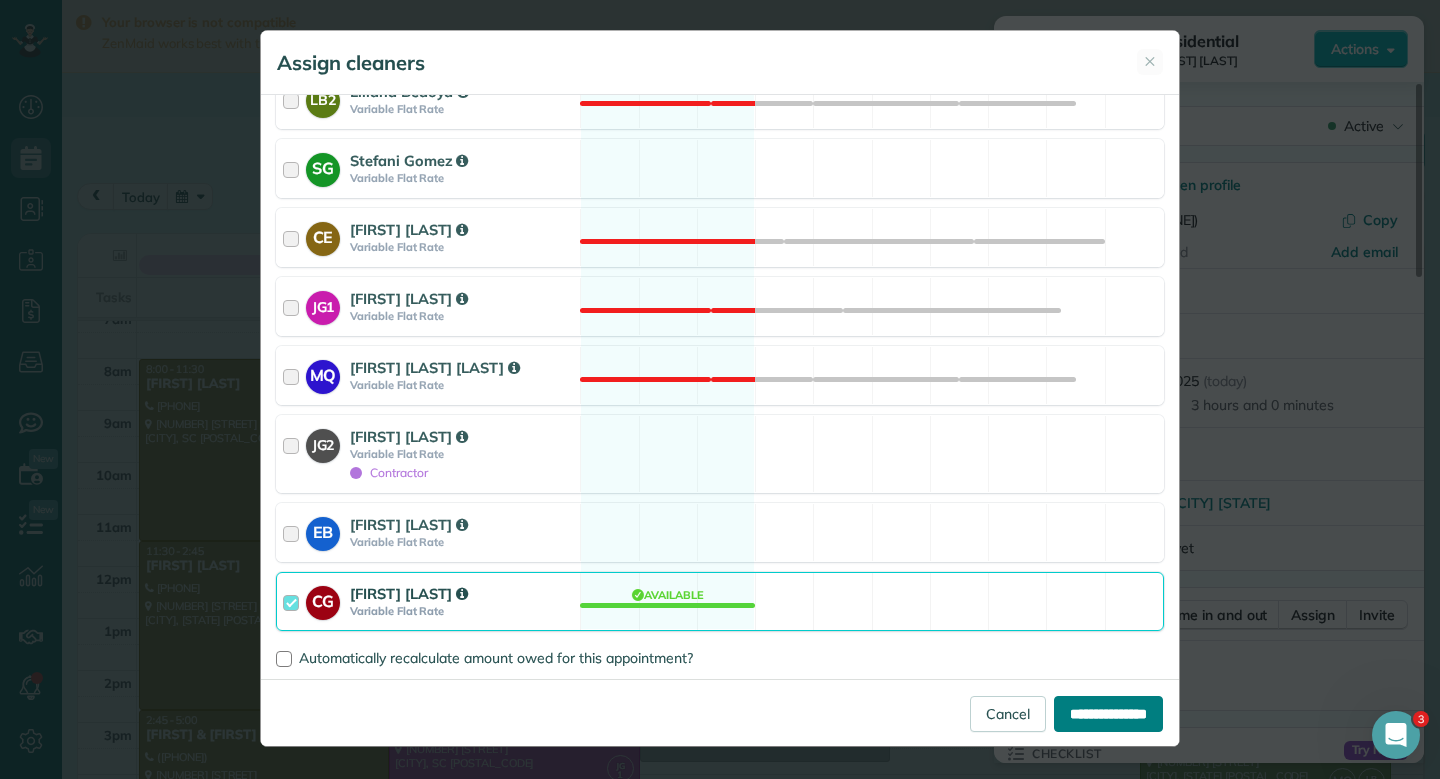 click on "**********" at bounding box center (1108, 714) 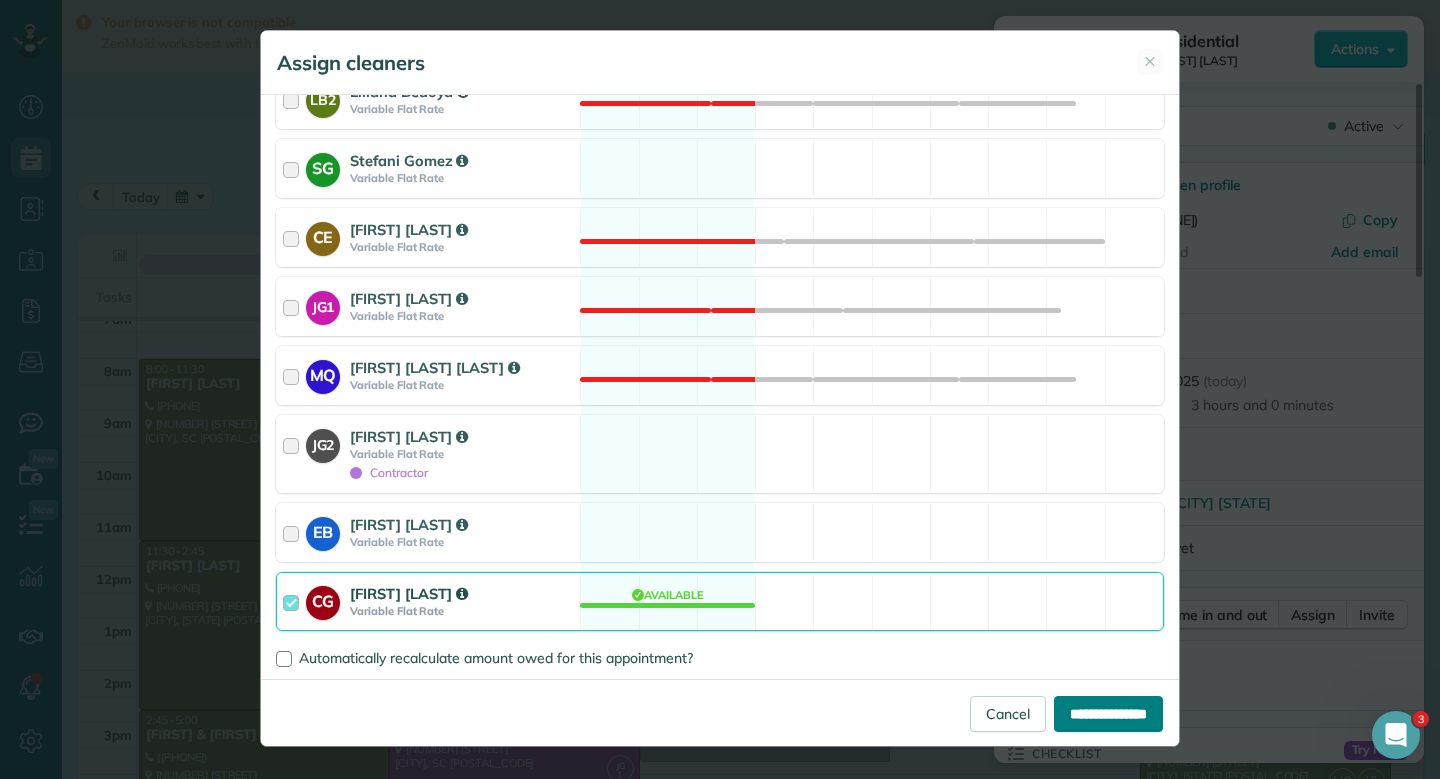 type on "**********" 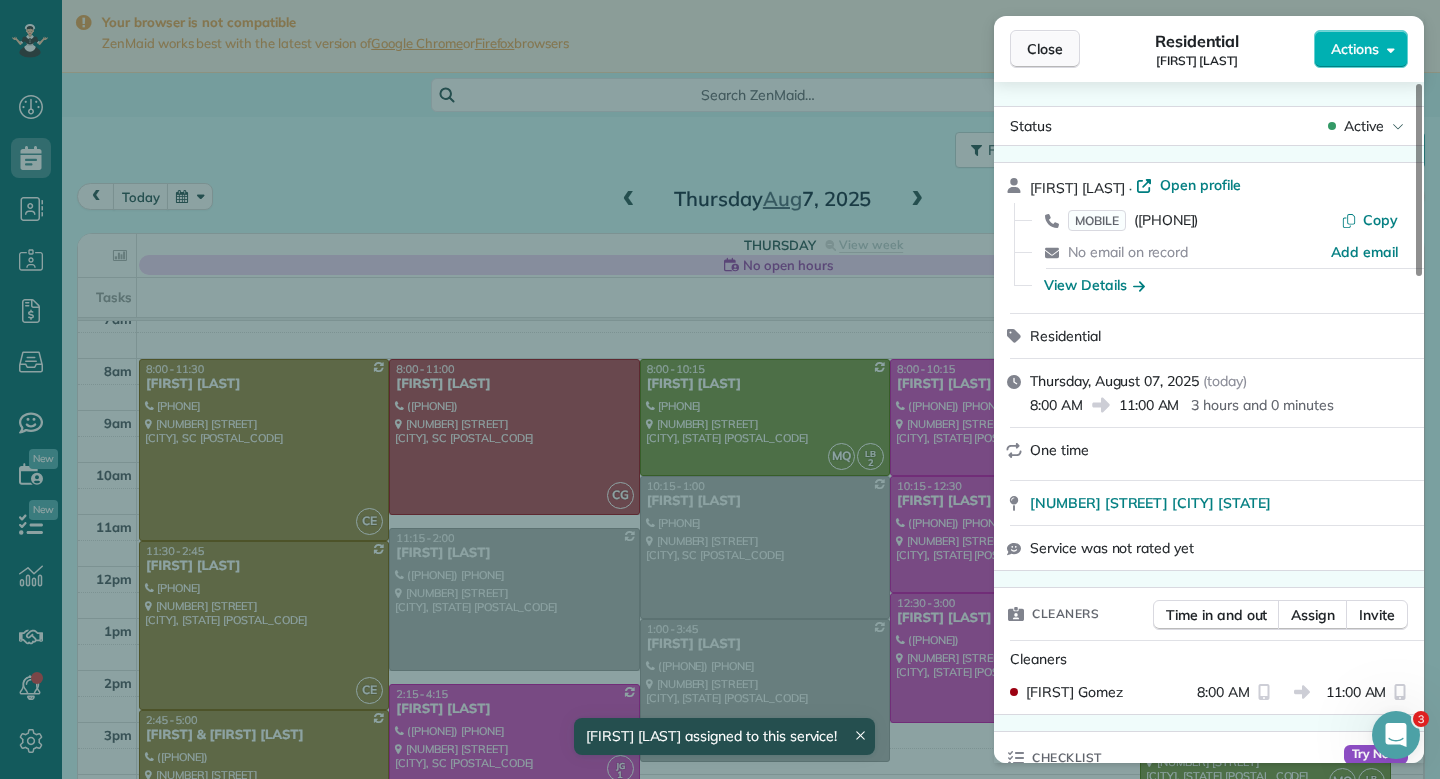 click on "Close" at bounding box center (1045, 49) 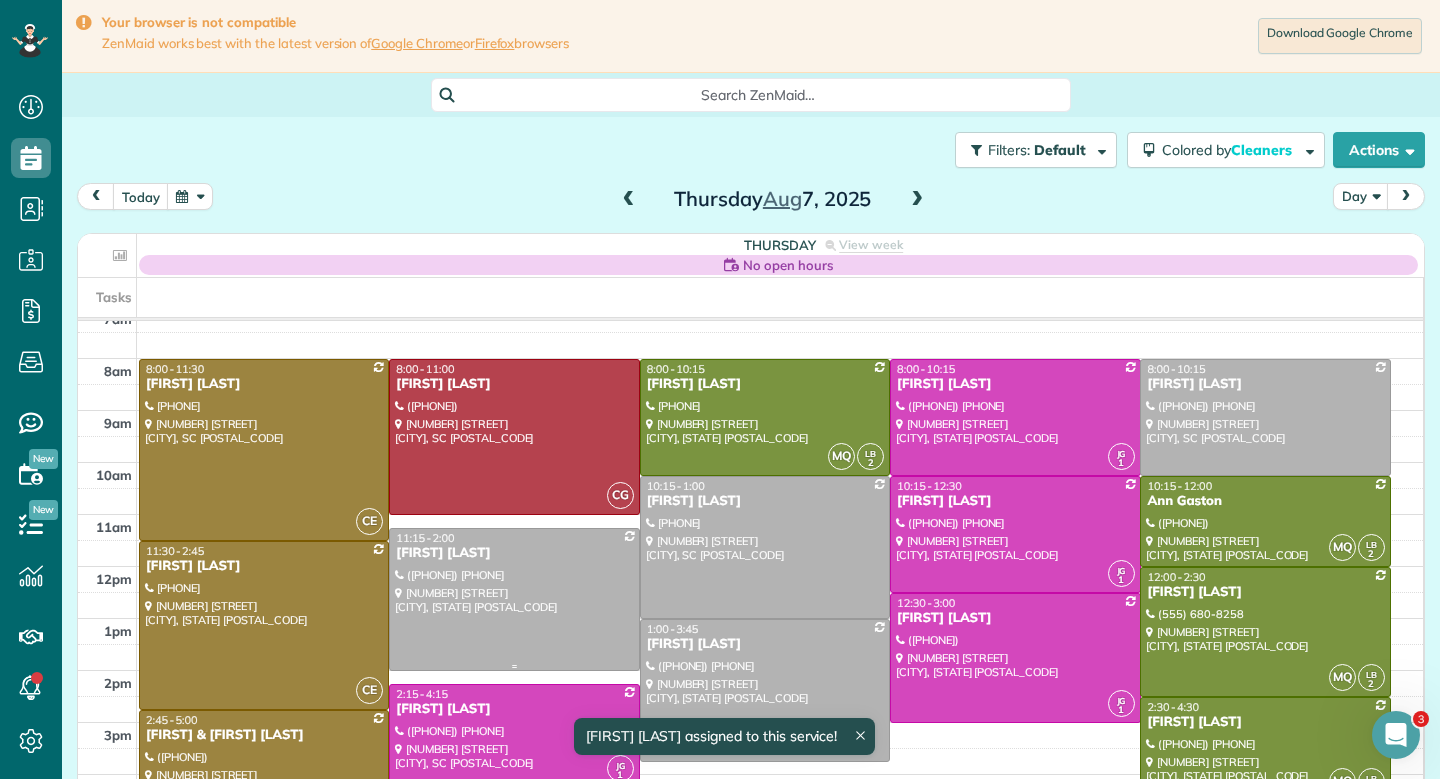 click at bounding box center (514, 599) 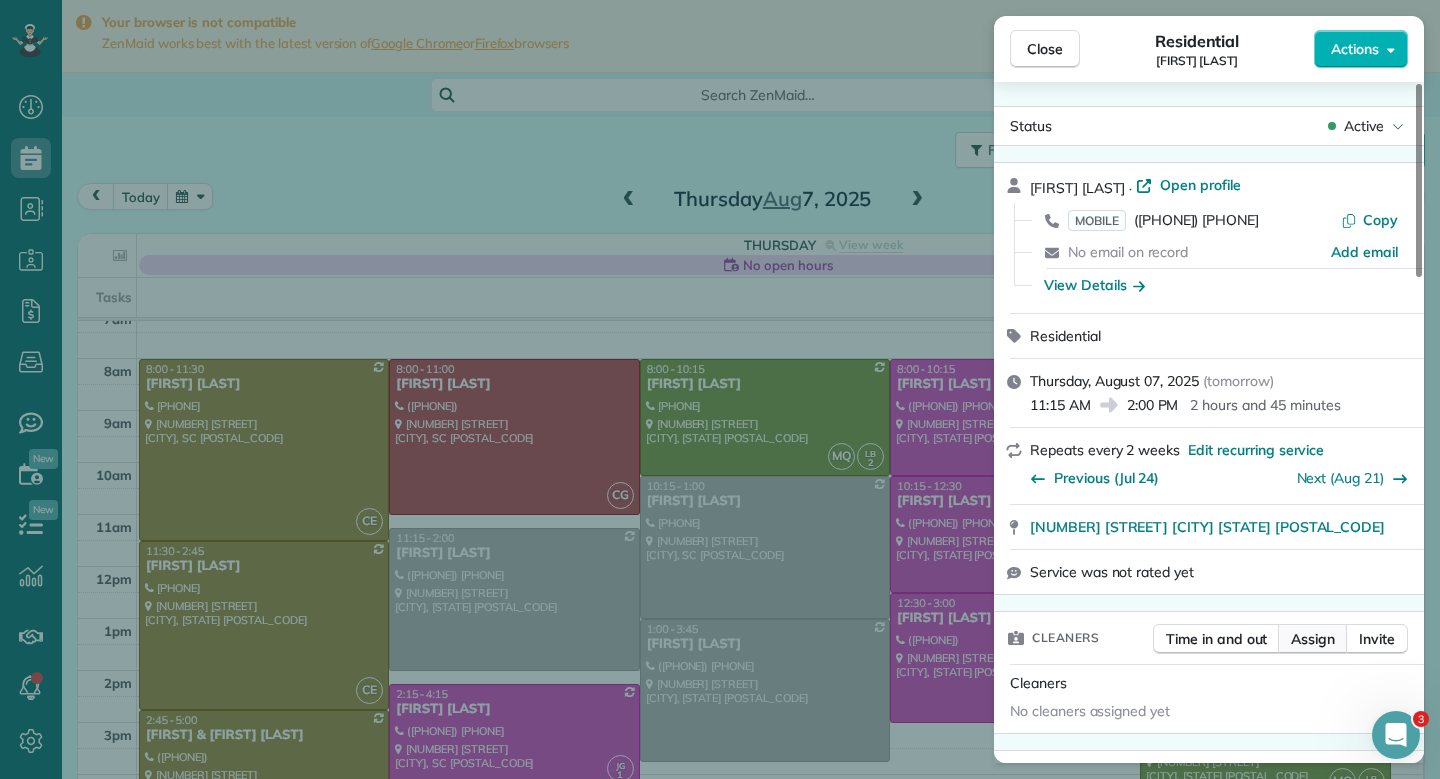 click on "Assign" at bounding box center (1313, 639) 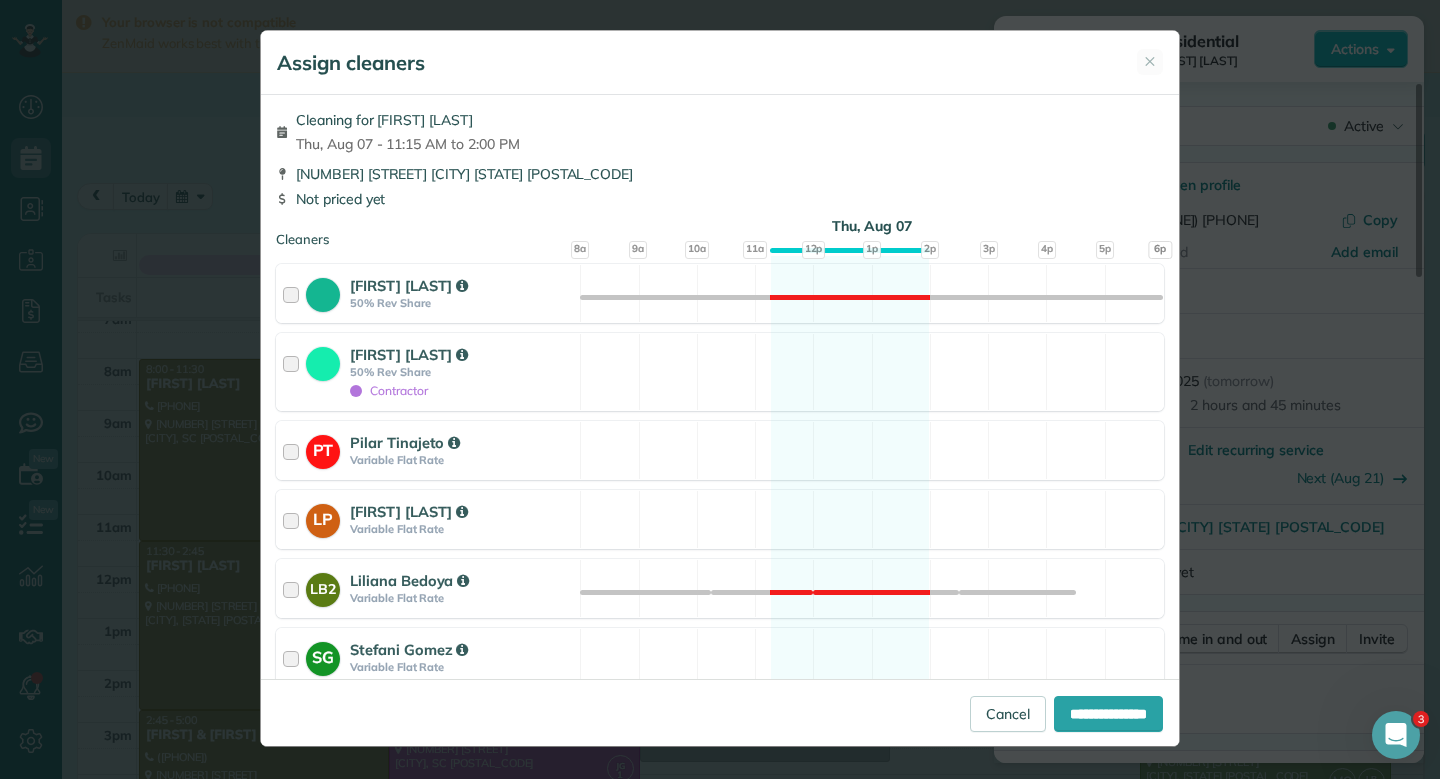 click on "[NUMBER] [STREET] [CITY] [STATE] [POSTAL_CODE]" at bounding box center [720, 174] 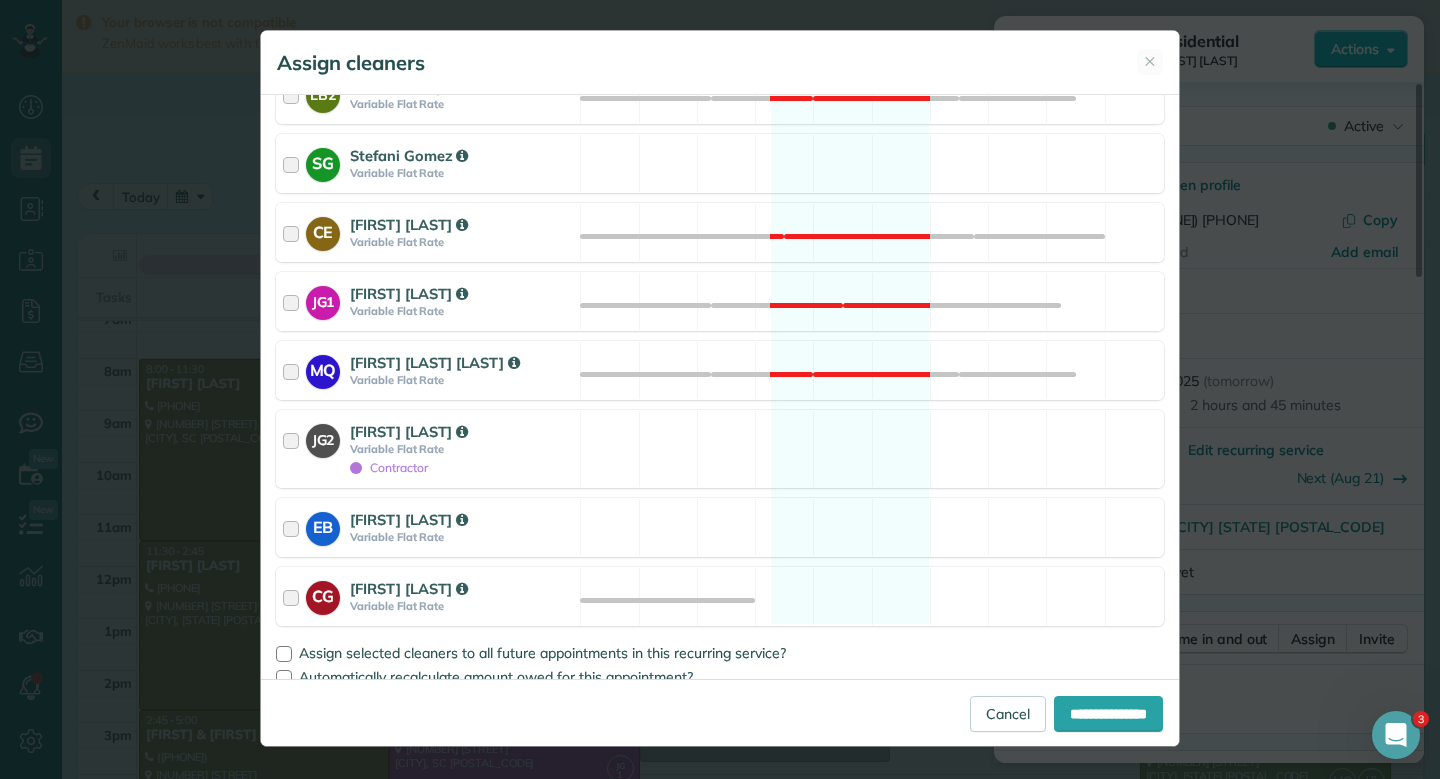 scroll, scrollTop: 513, scrollLeft: 0, axis: vertical 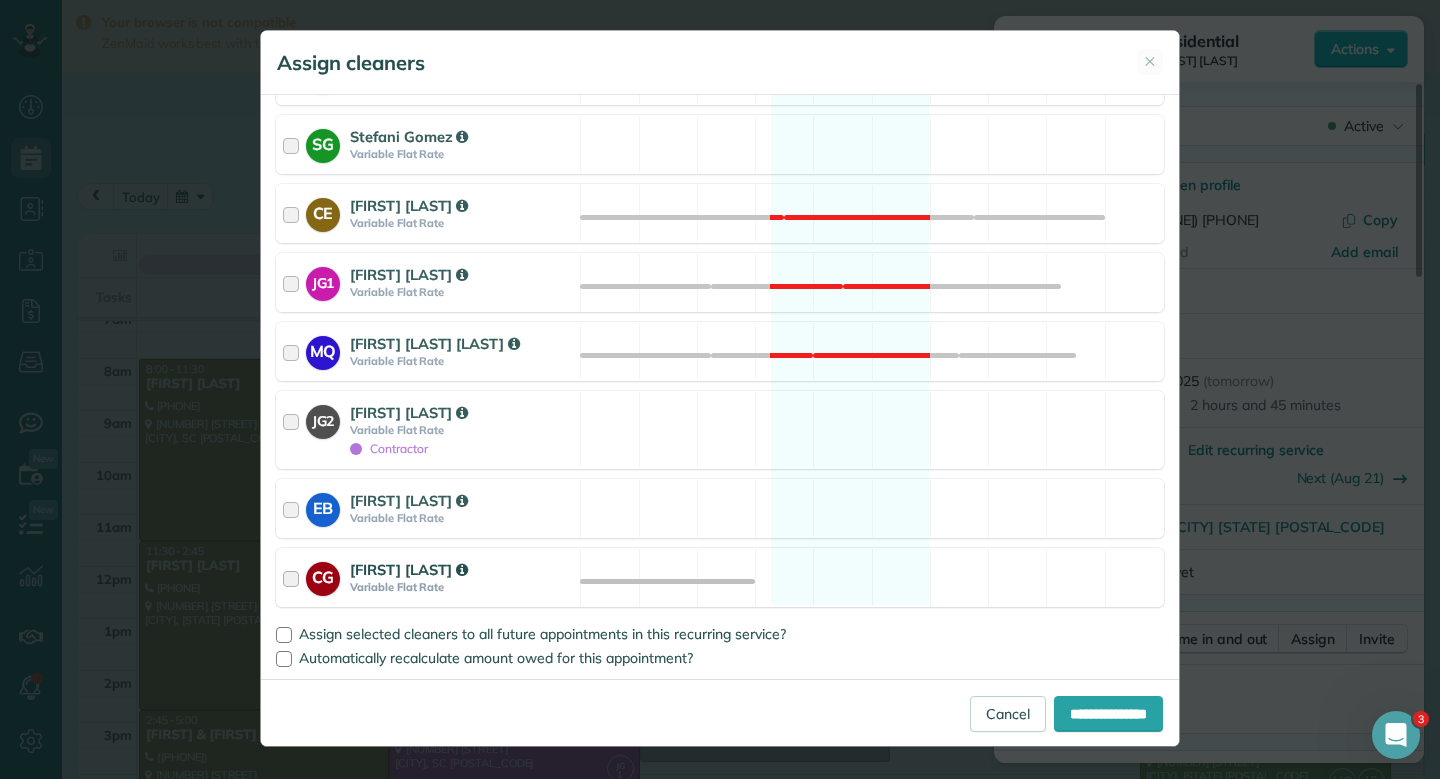 click on "CG
Claudia Patricia Gomez
Variable Flat Rate
Available" at bounding box center (720, 577) 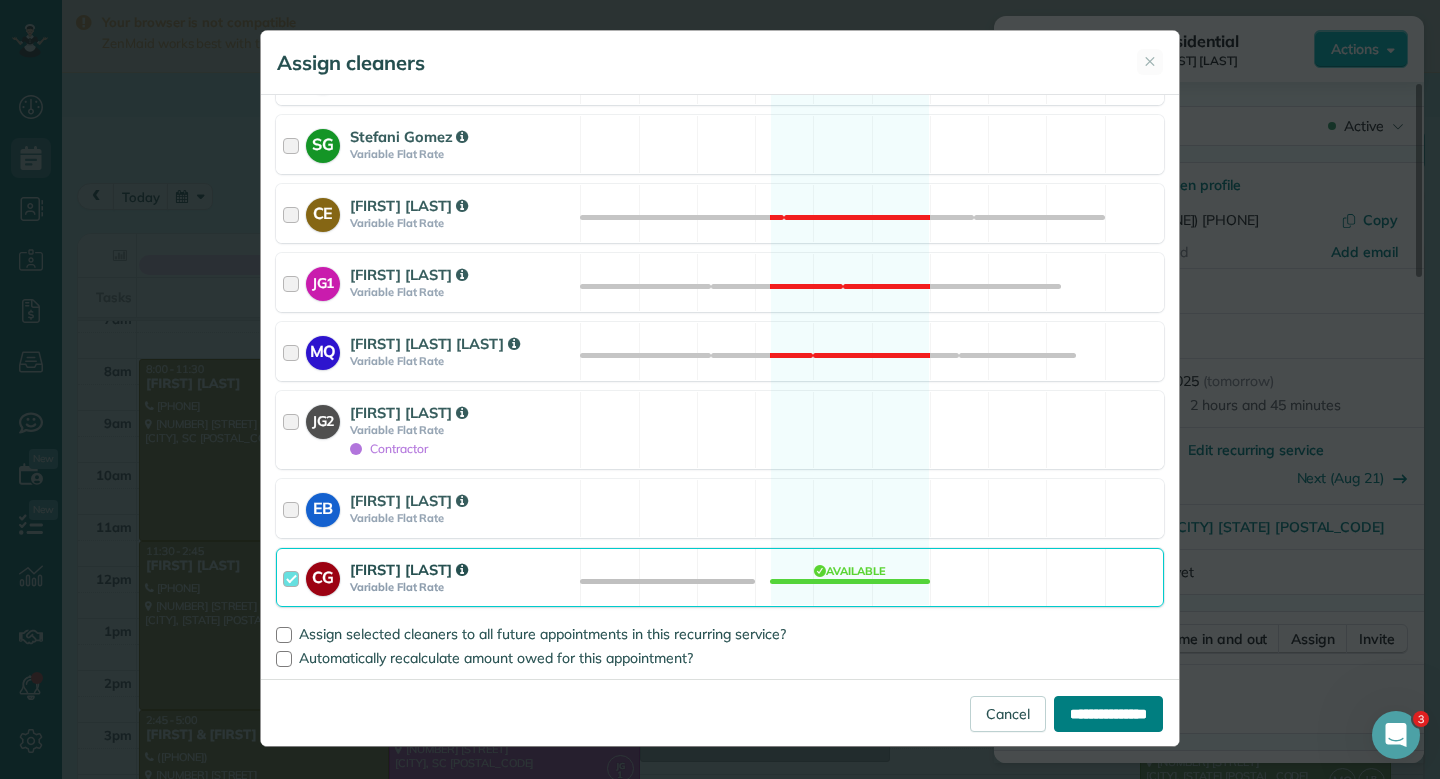 click on "**********" at bounding box center [1108, 714] 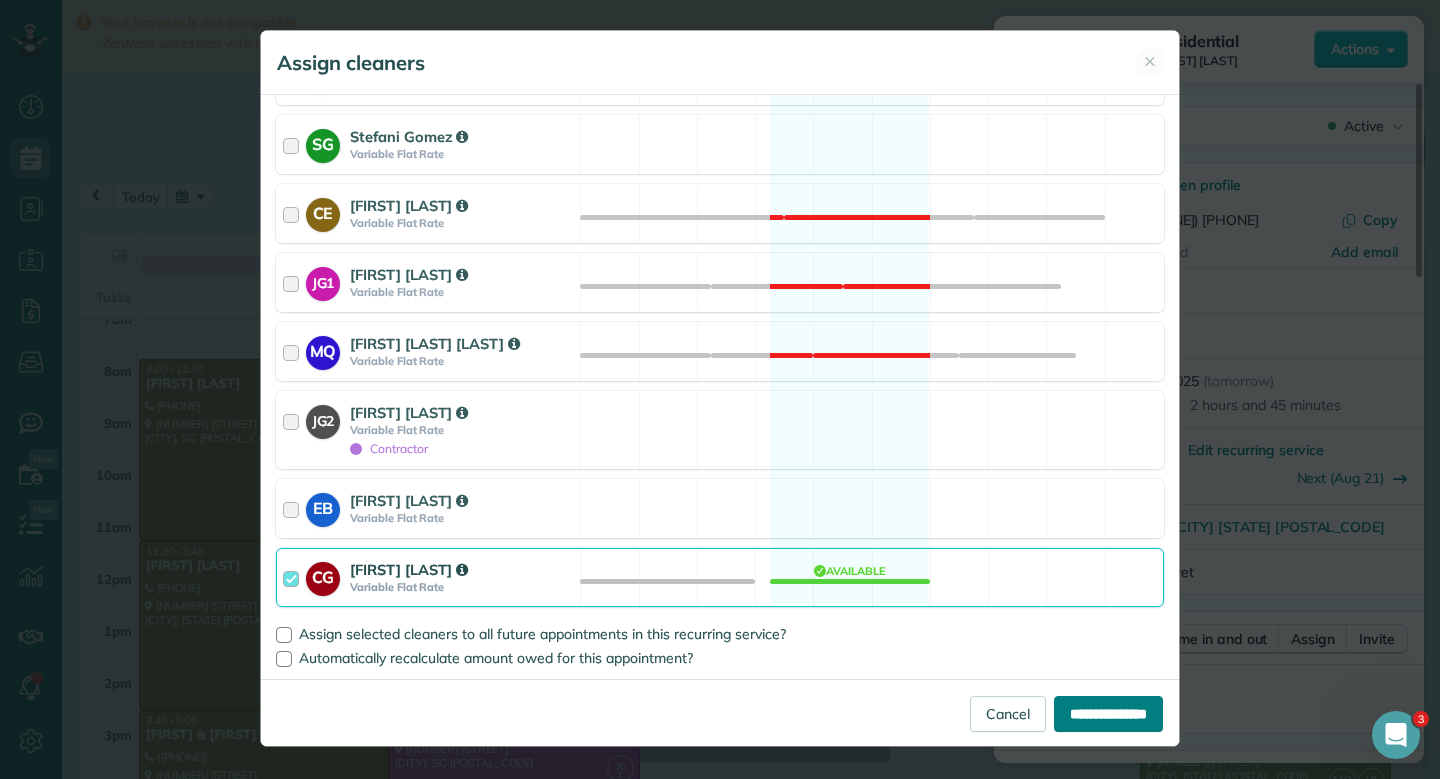 type on "**********" 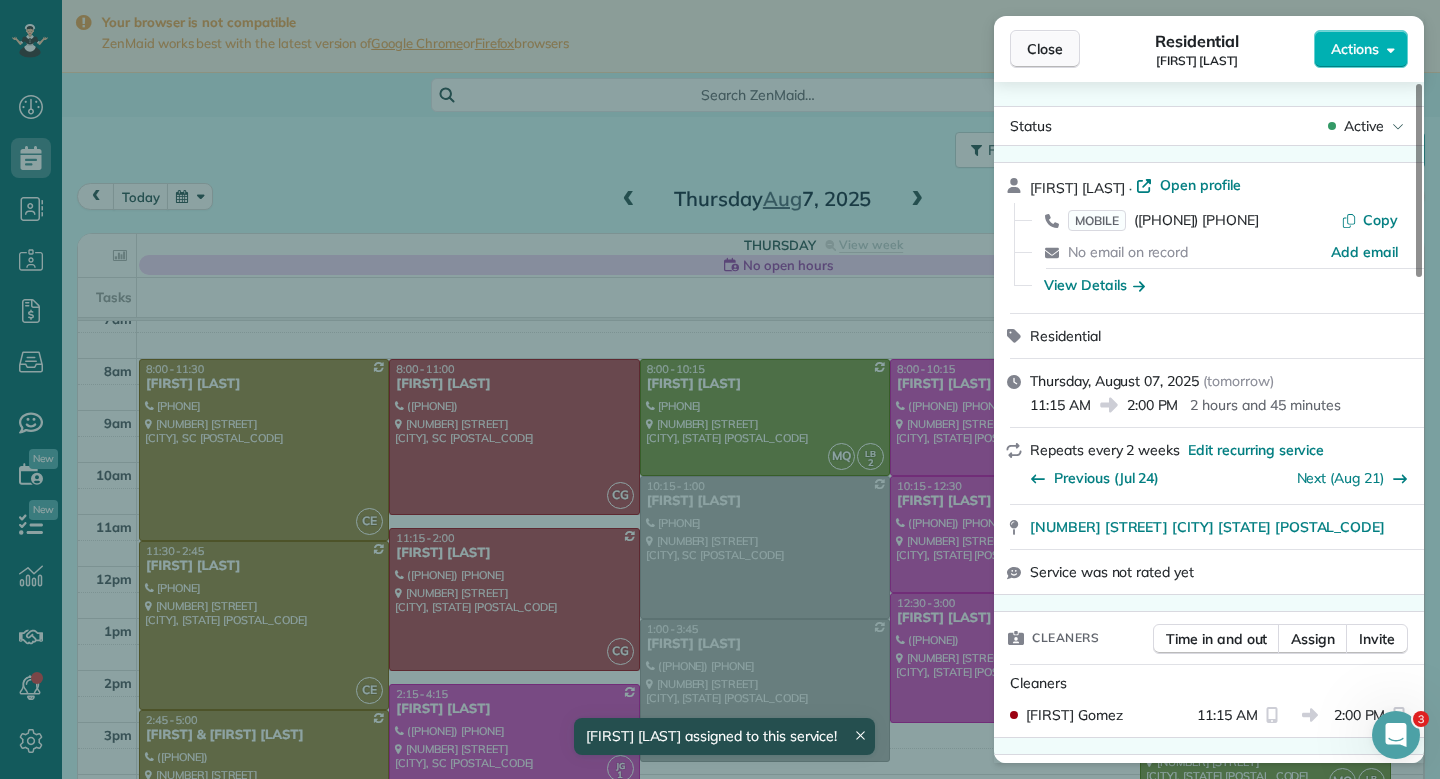 click on "Close" at bounding box center [1045, 49] 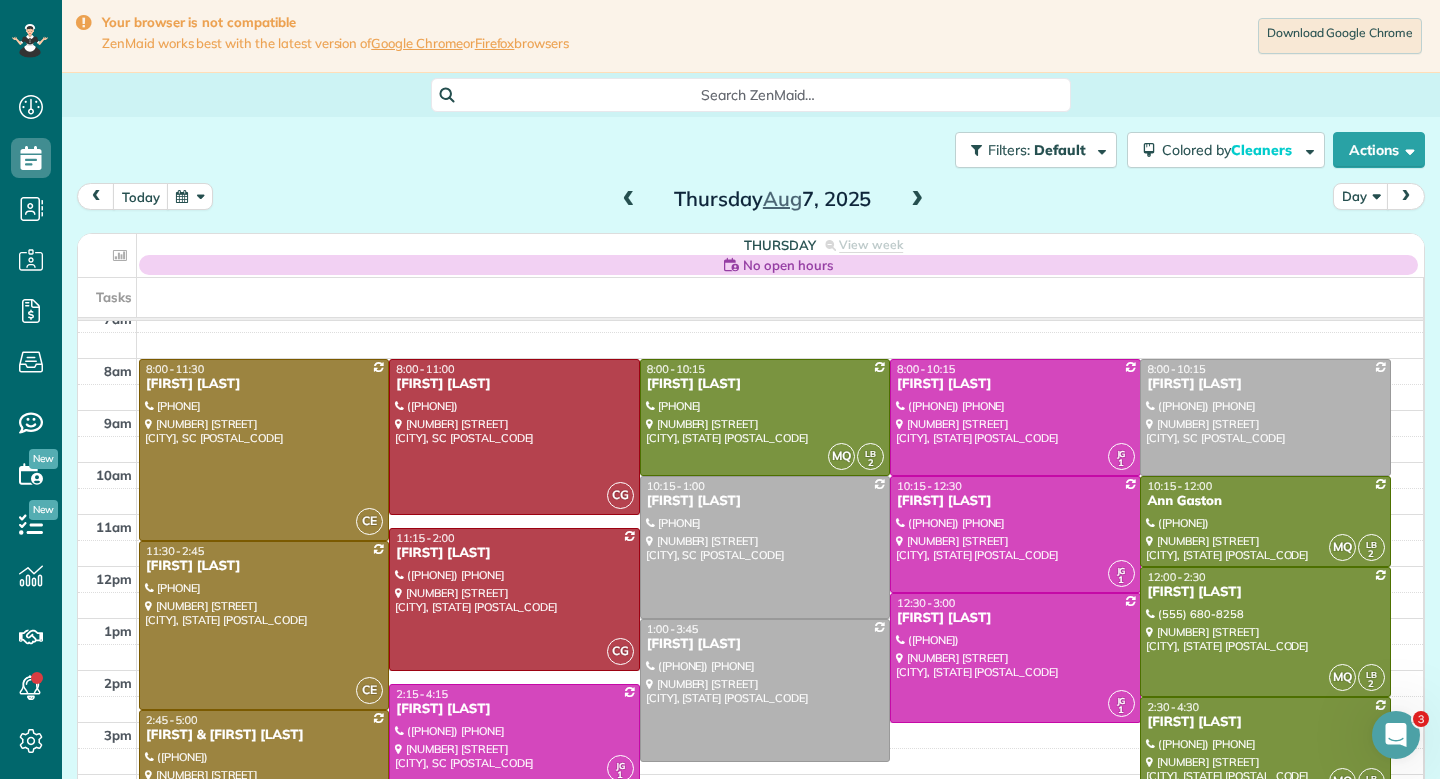 click at bounding box center [514, 736] 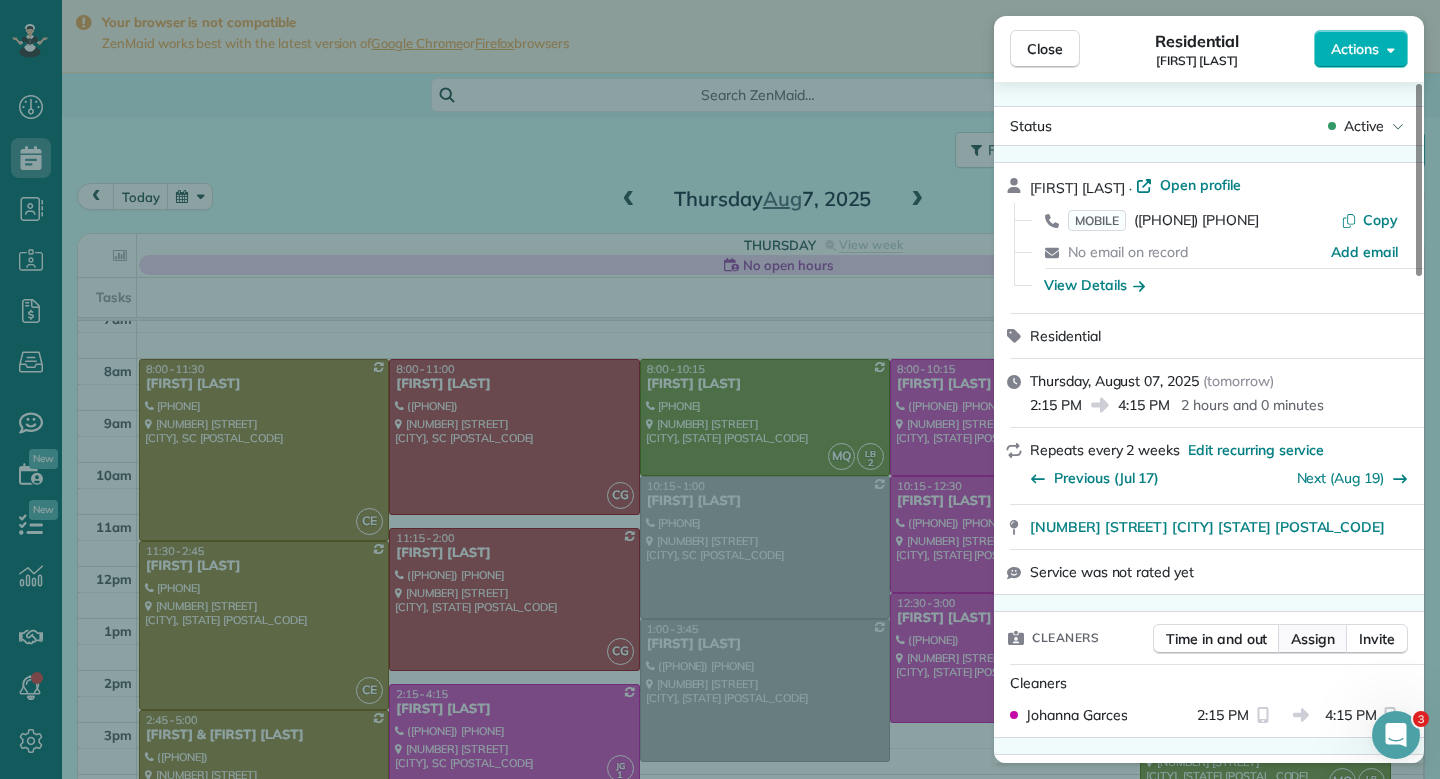 click on "Assign" at bounding box center (1313, 639) 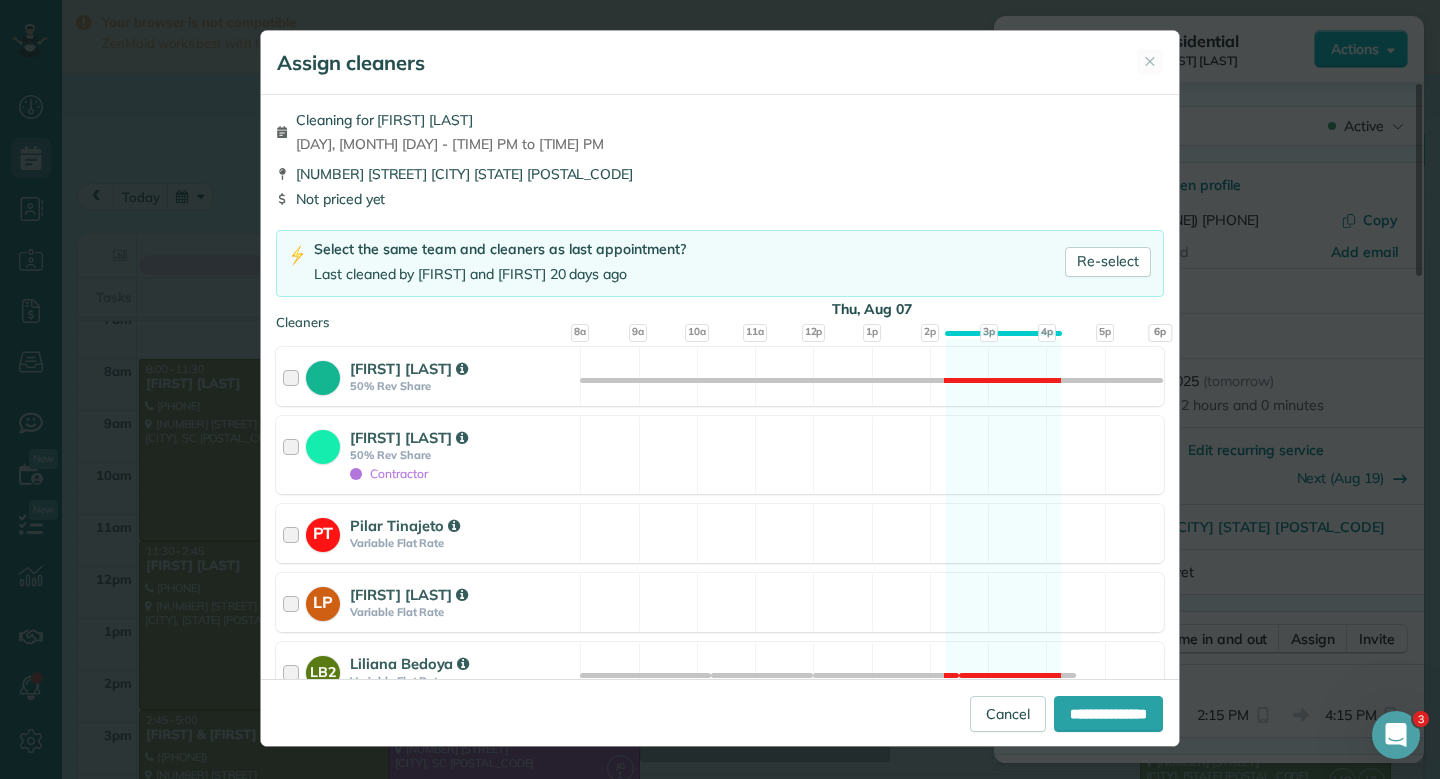 click on "[NUMBER] [STREET] [CITY] [STATE] [POSTAL_CODE]" at bounding box center (720, 174) 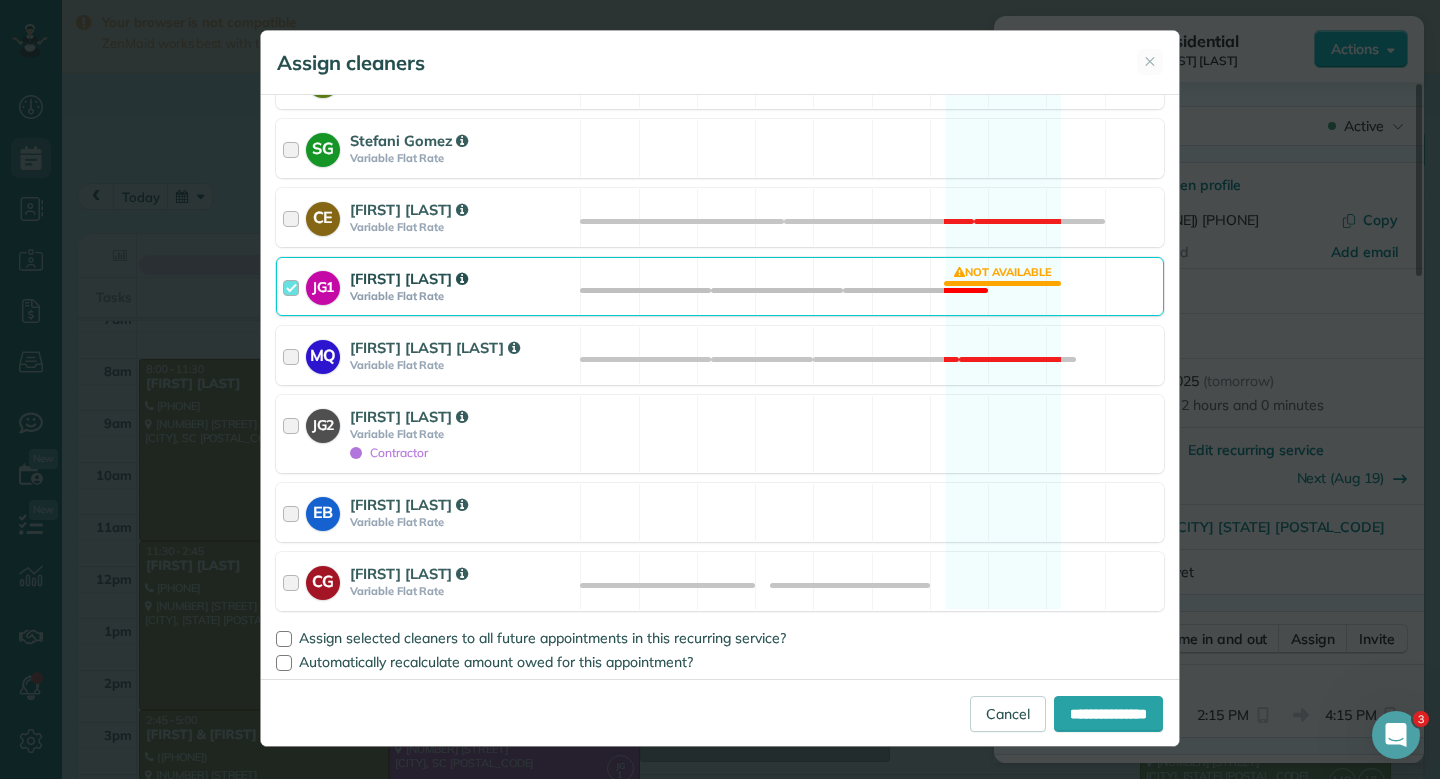 scroll, scrollTop: 596, scrollLeft: 0, axis: vertical 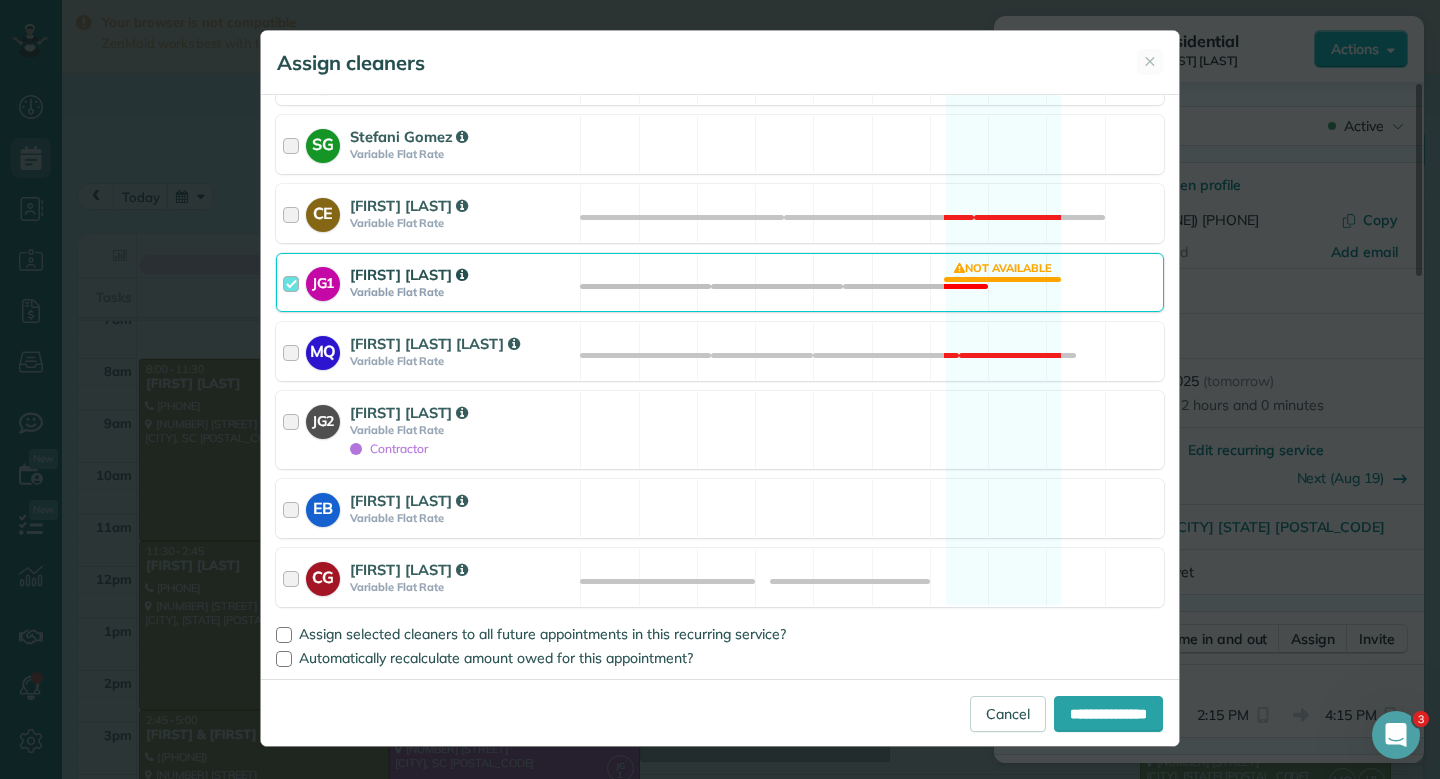click on "JG1
[FIRST] [LAST]
Variable Flat Rate
Not available" at bounding box center (720, 282) 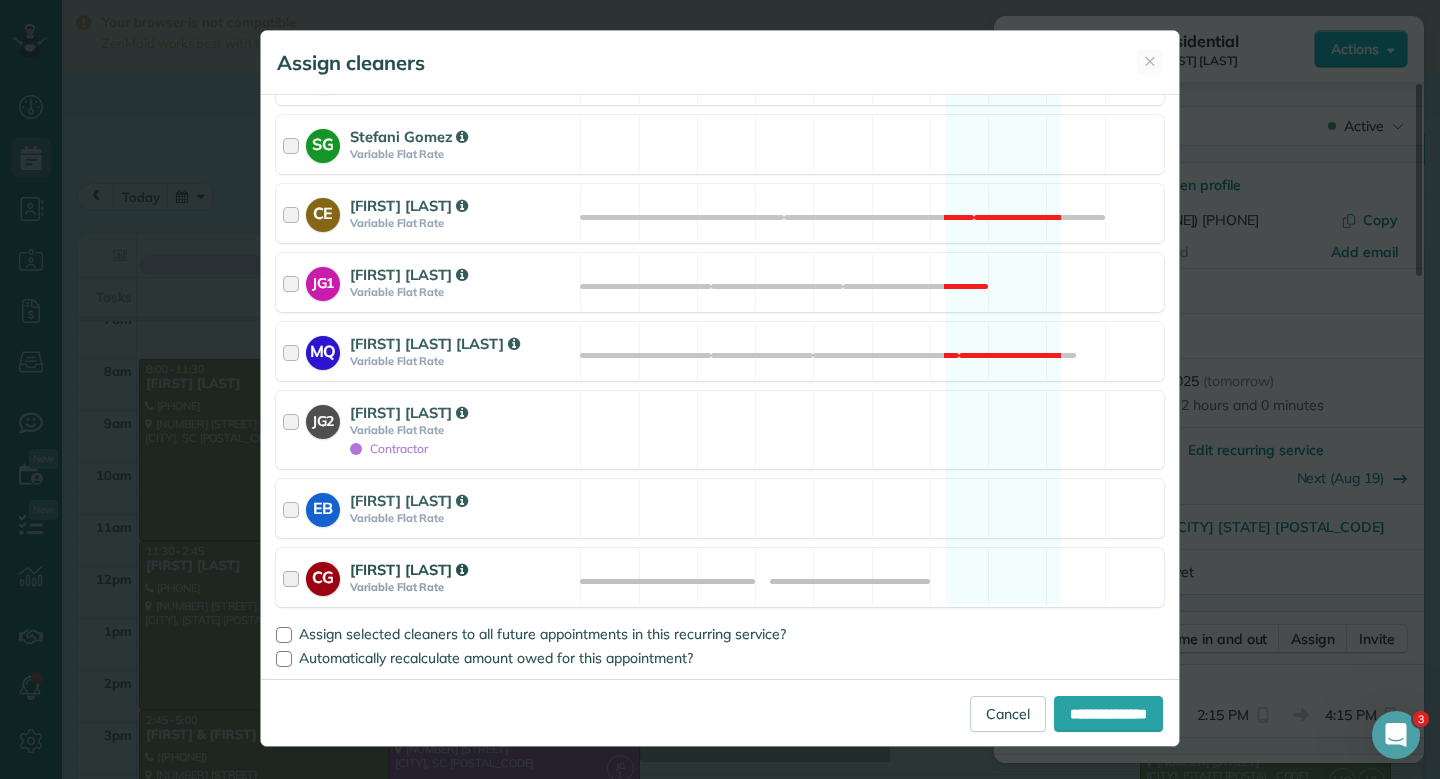click on "CG
[FIRST] [LAST]
Variable Flat Rate
Available" at bounding box center [720, 577] 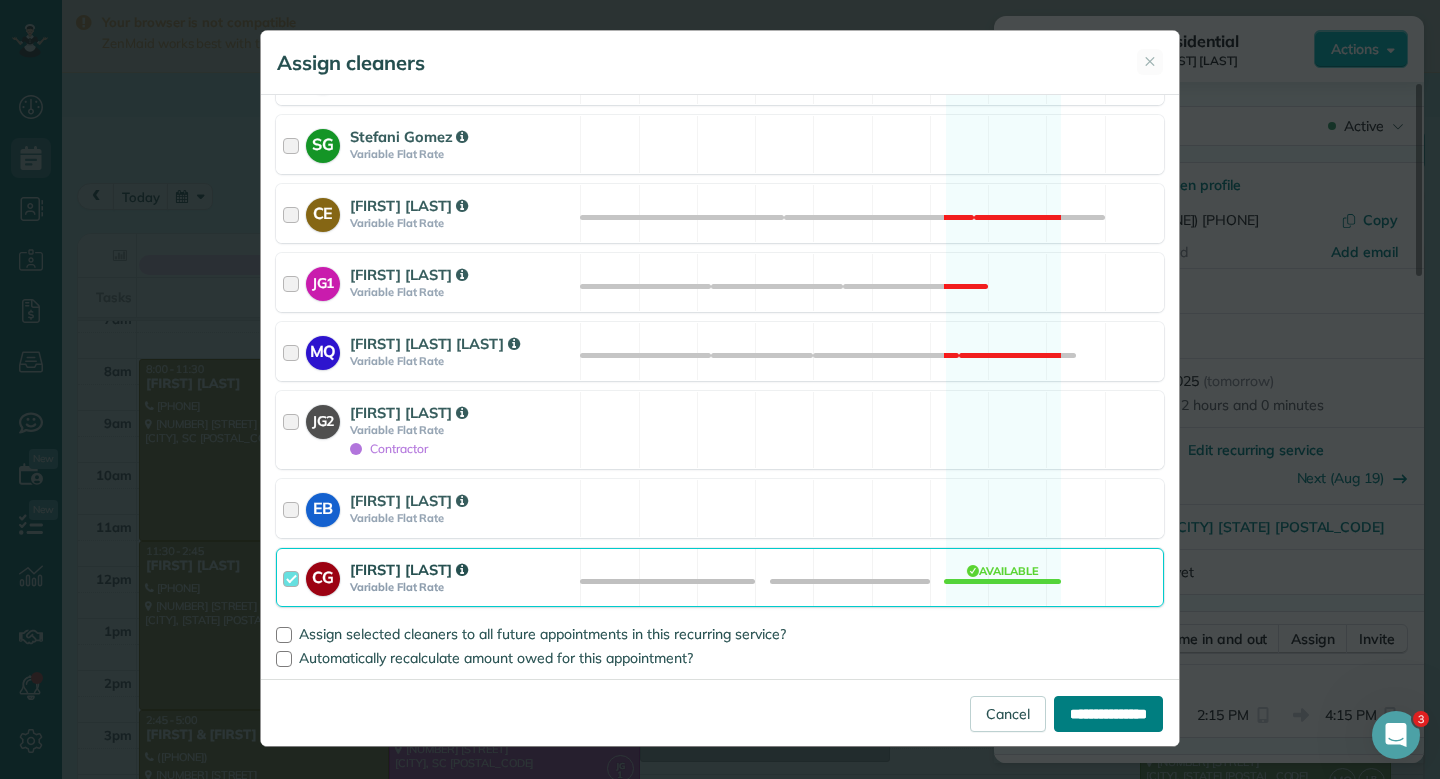click on "**********" at bounding box center [1108, 714] 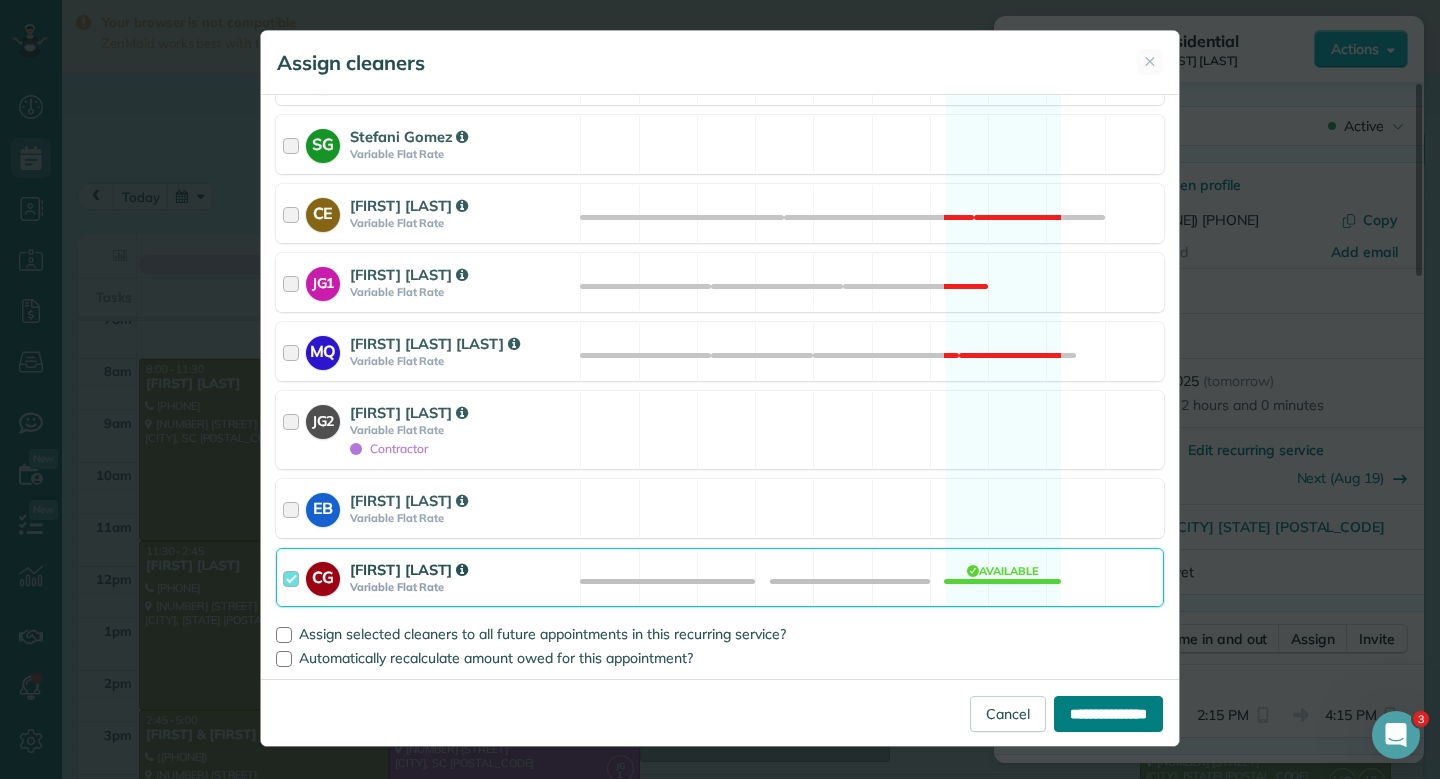 type on "**********" 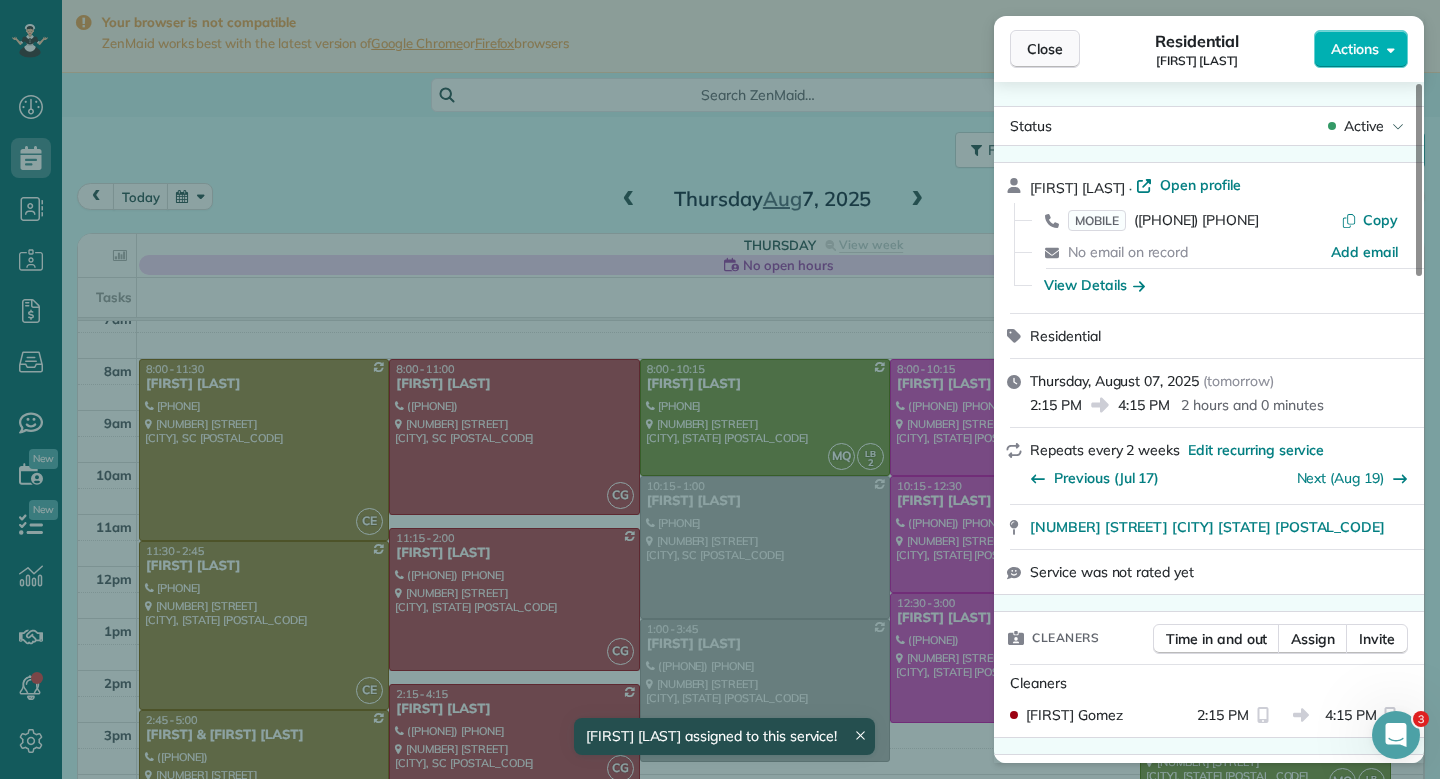 click on "Close" at bounding box center (1045, 49) 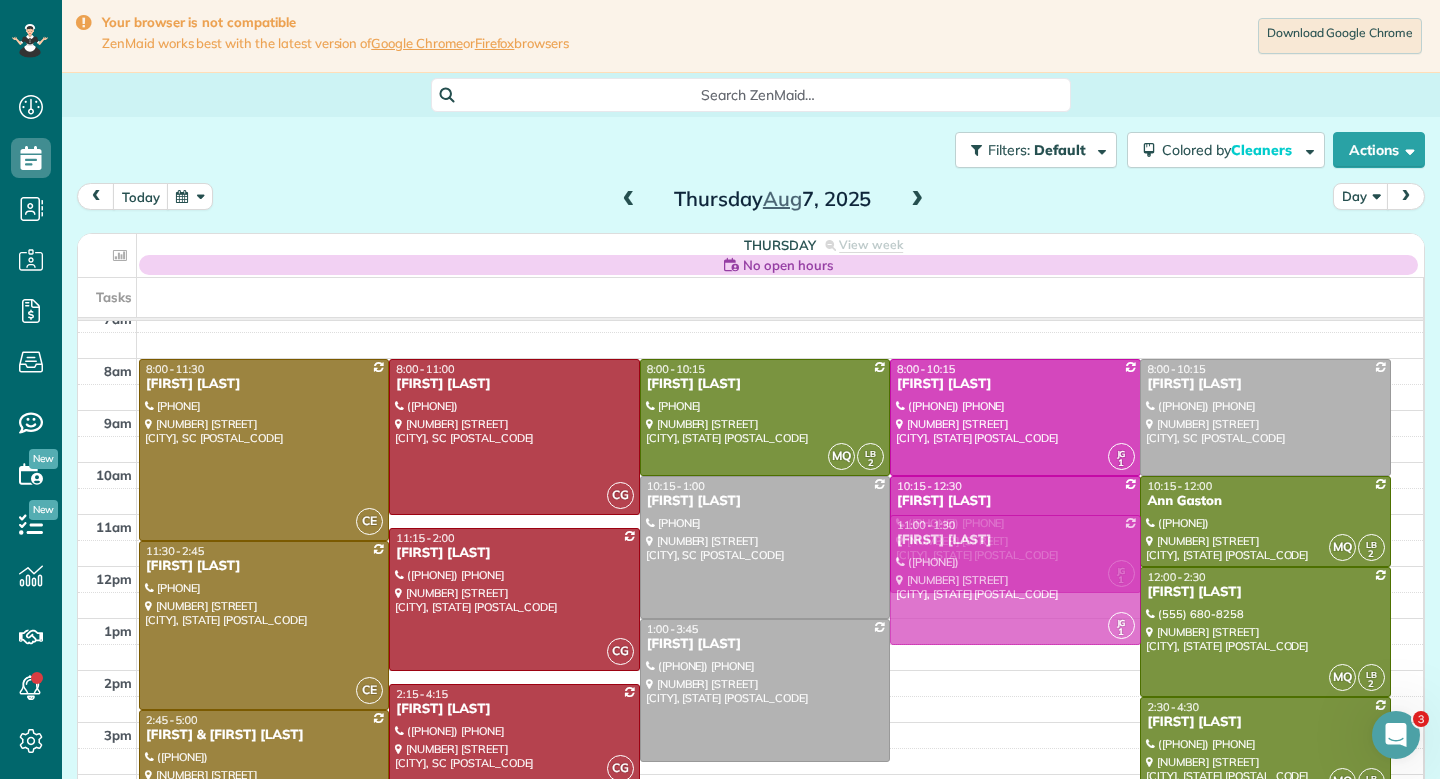 drag, startPoint x: 935, startPoint y: 652, endPoint x: 925, endPoint y: 579, distance: 73.68175 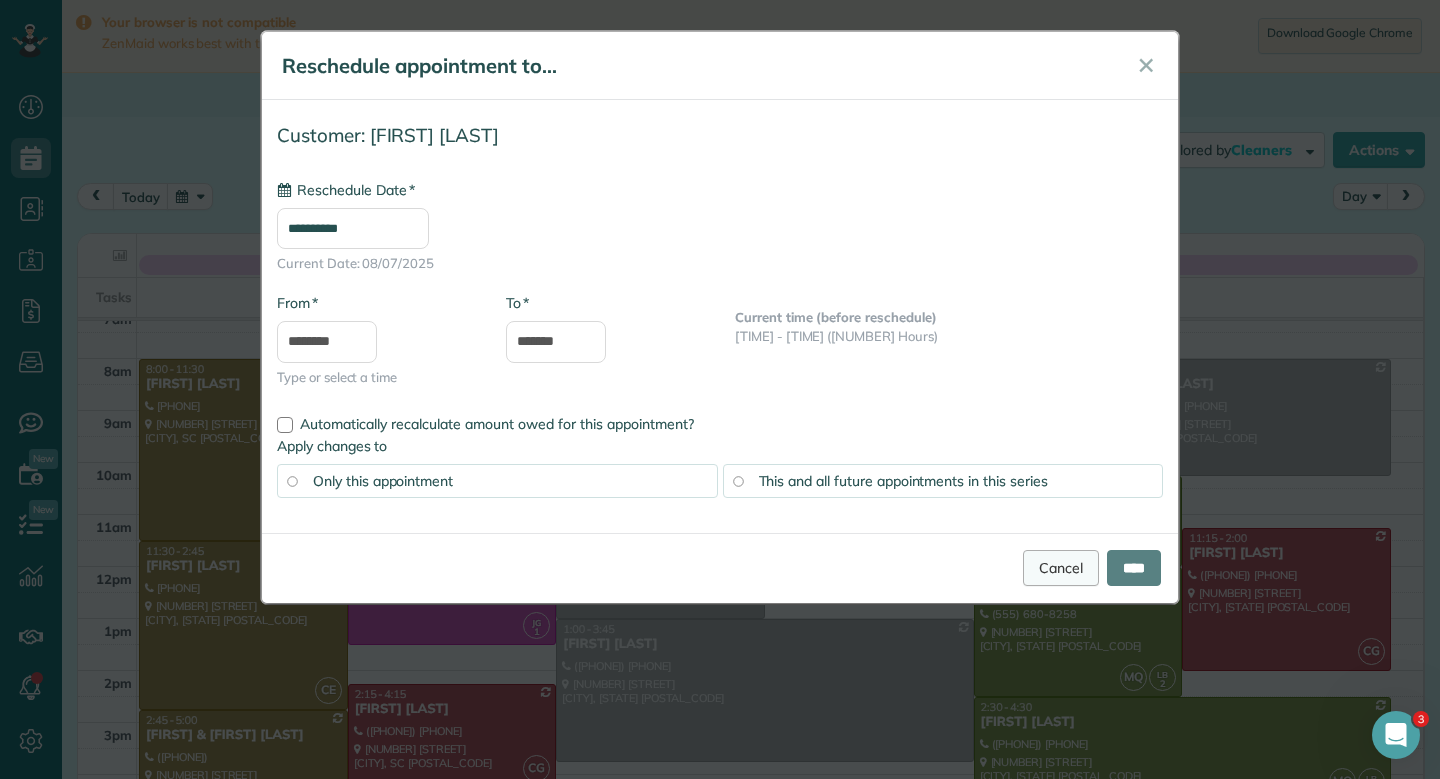 type on "**********" 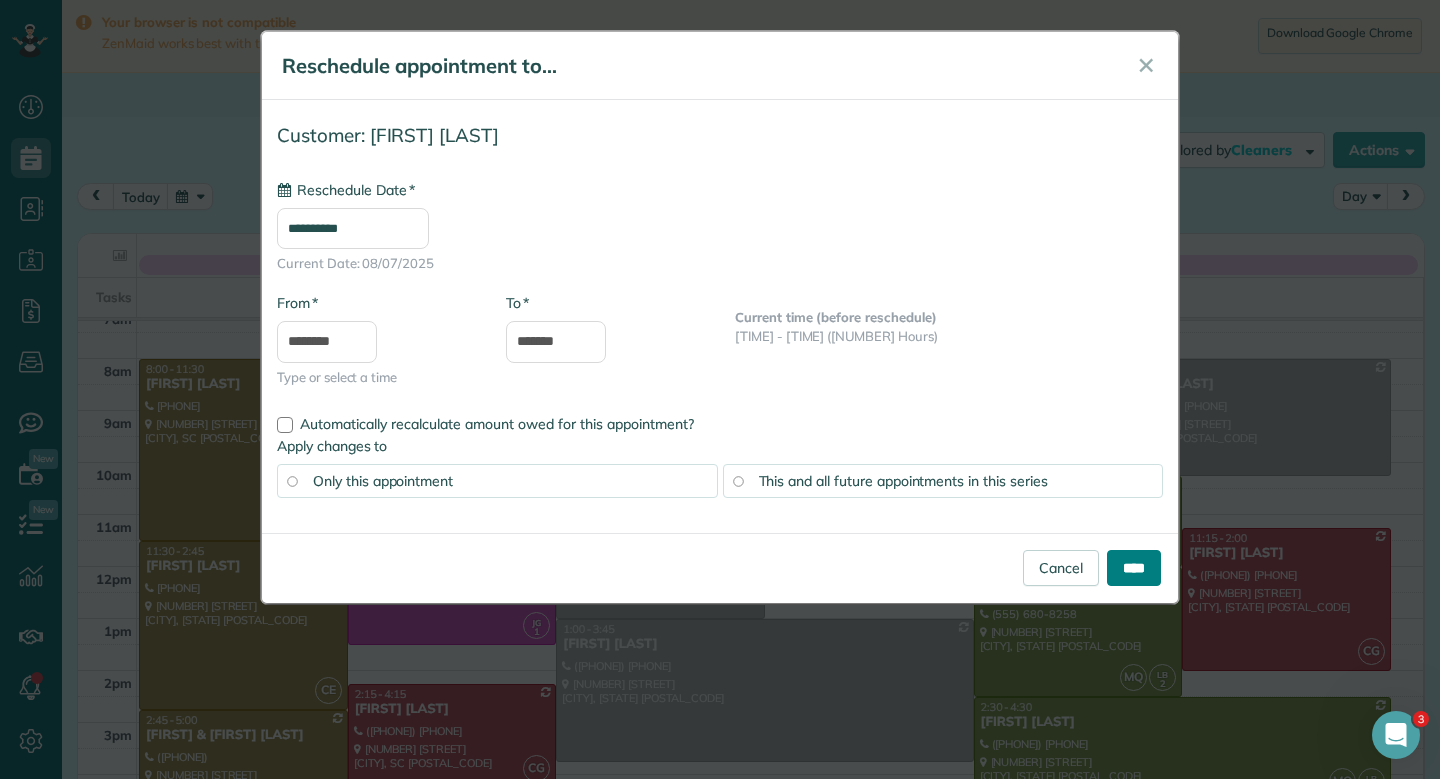 click on "****" at bounding box center [1134, 568] 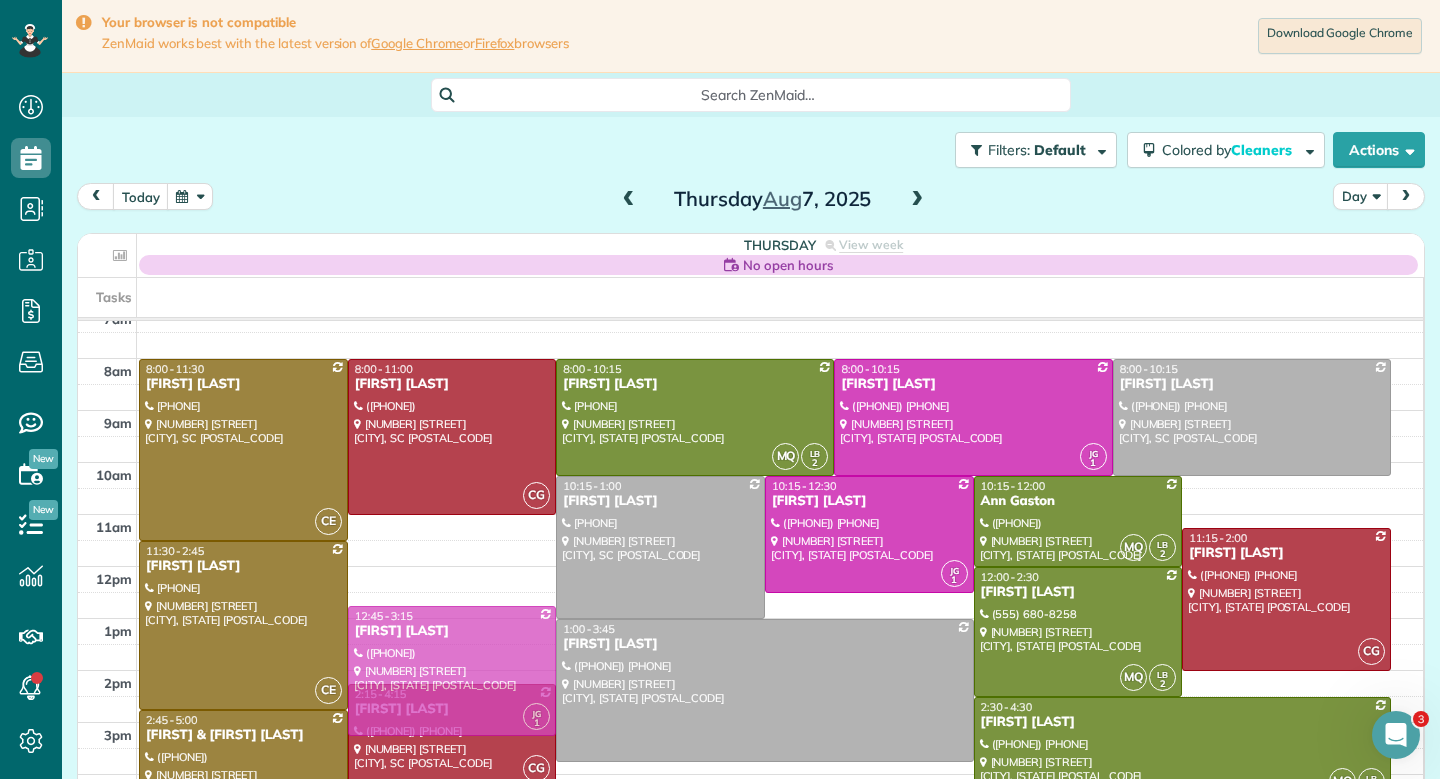 drag, startPoint x: 454, startPoint y: 551, endPoint x: 480, endPoint y: 638, distance: 90.80198 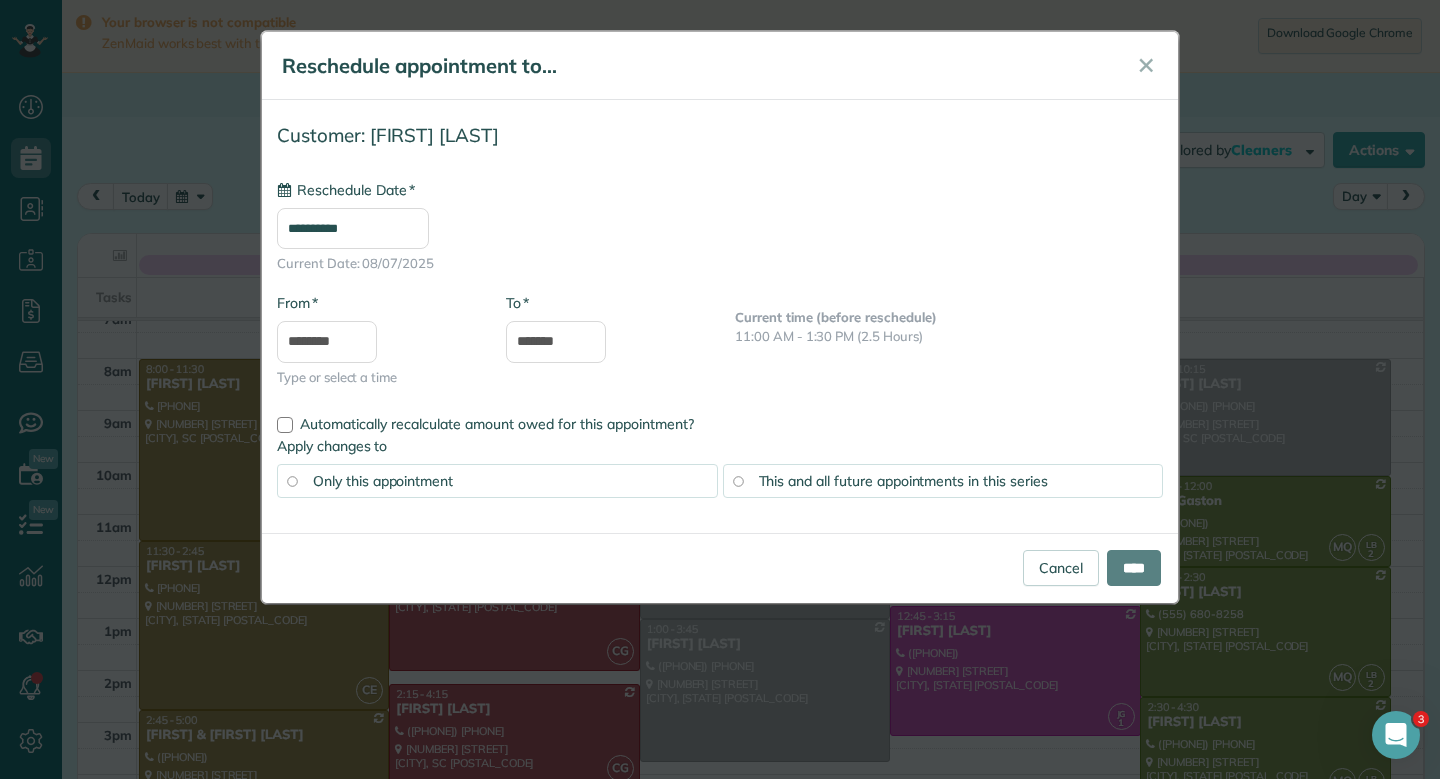 type on "**********" 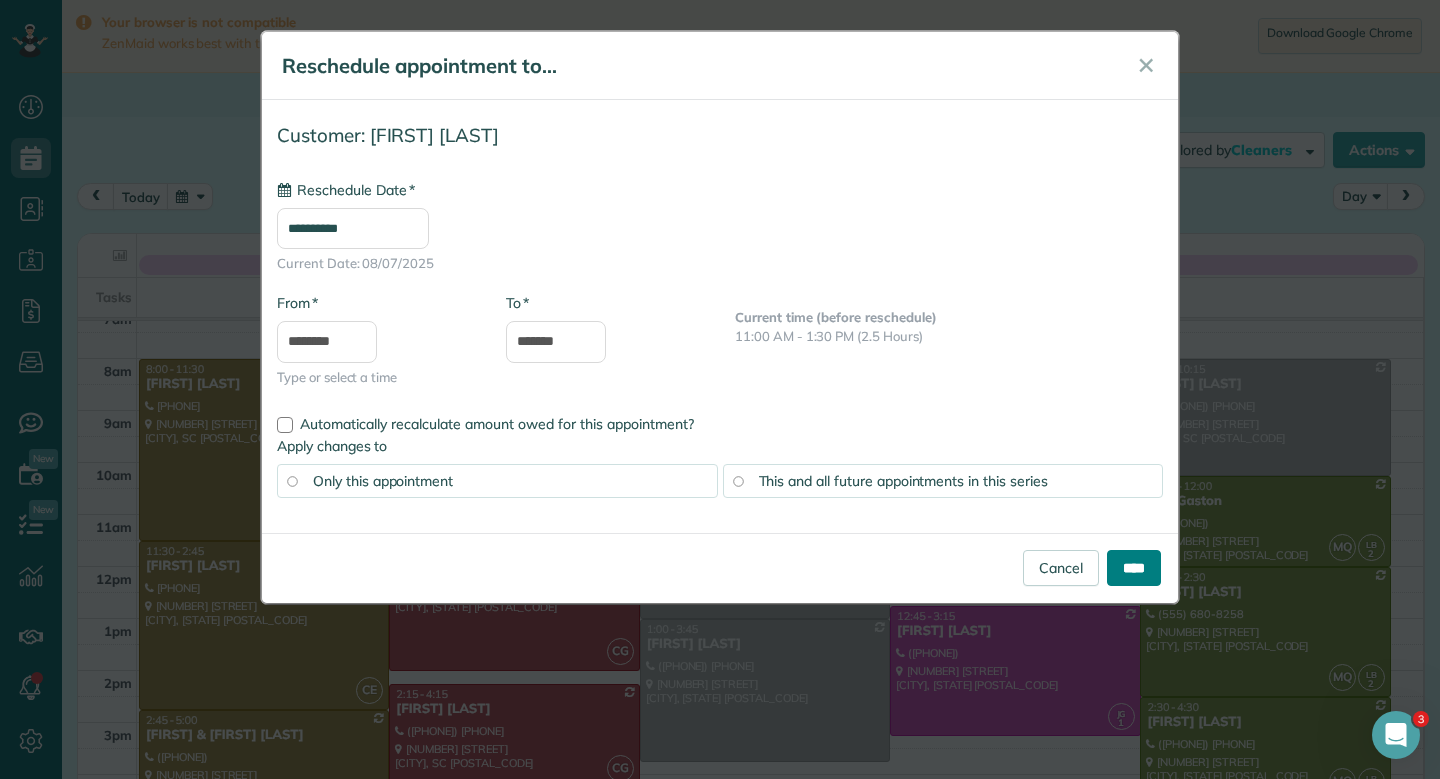 click on "****" at bounding box center [1134, 568] 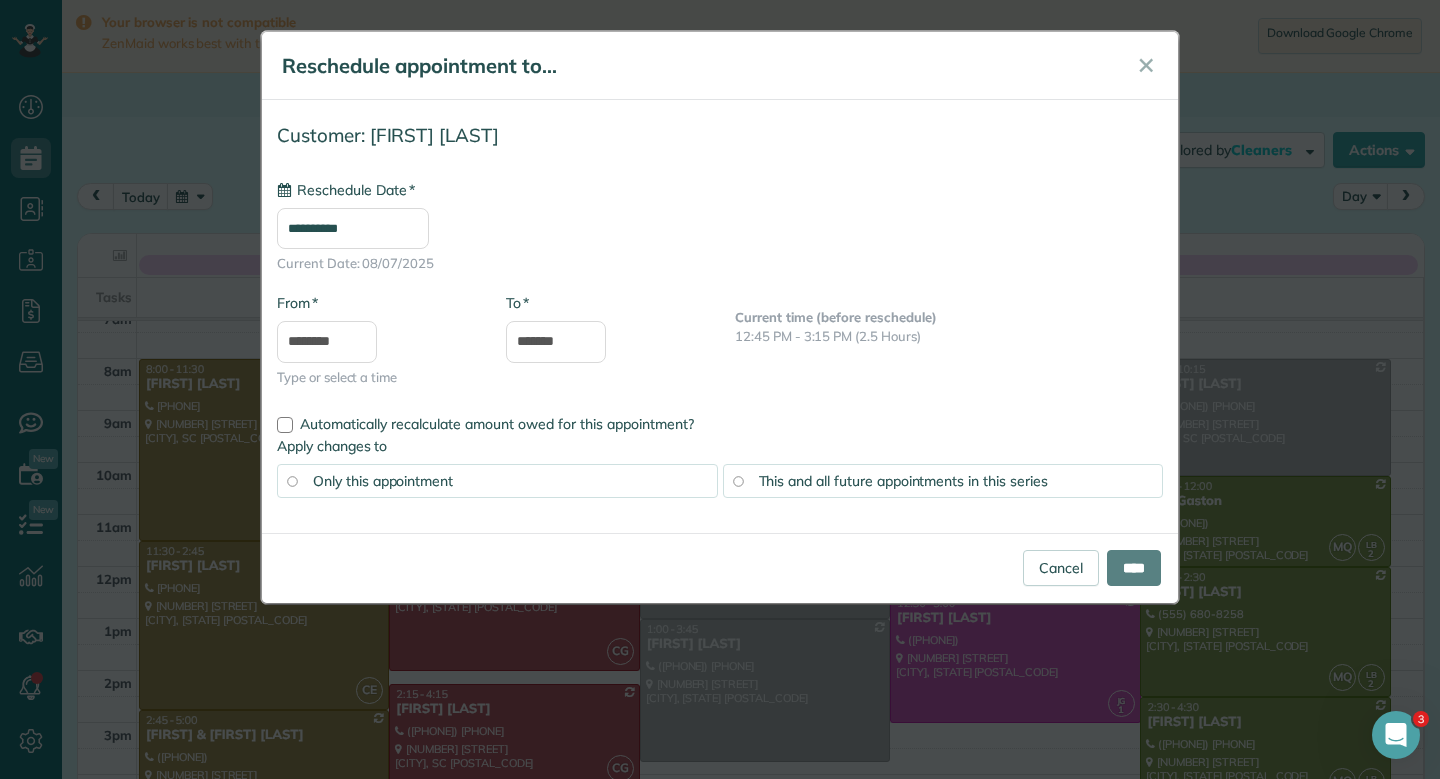 type on "**********" 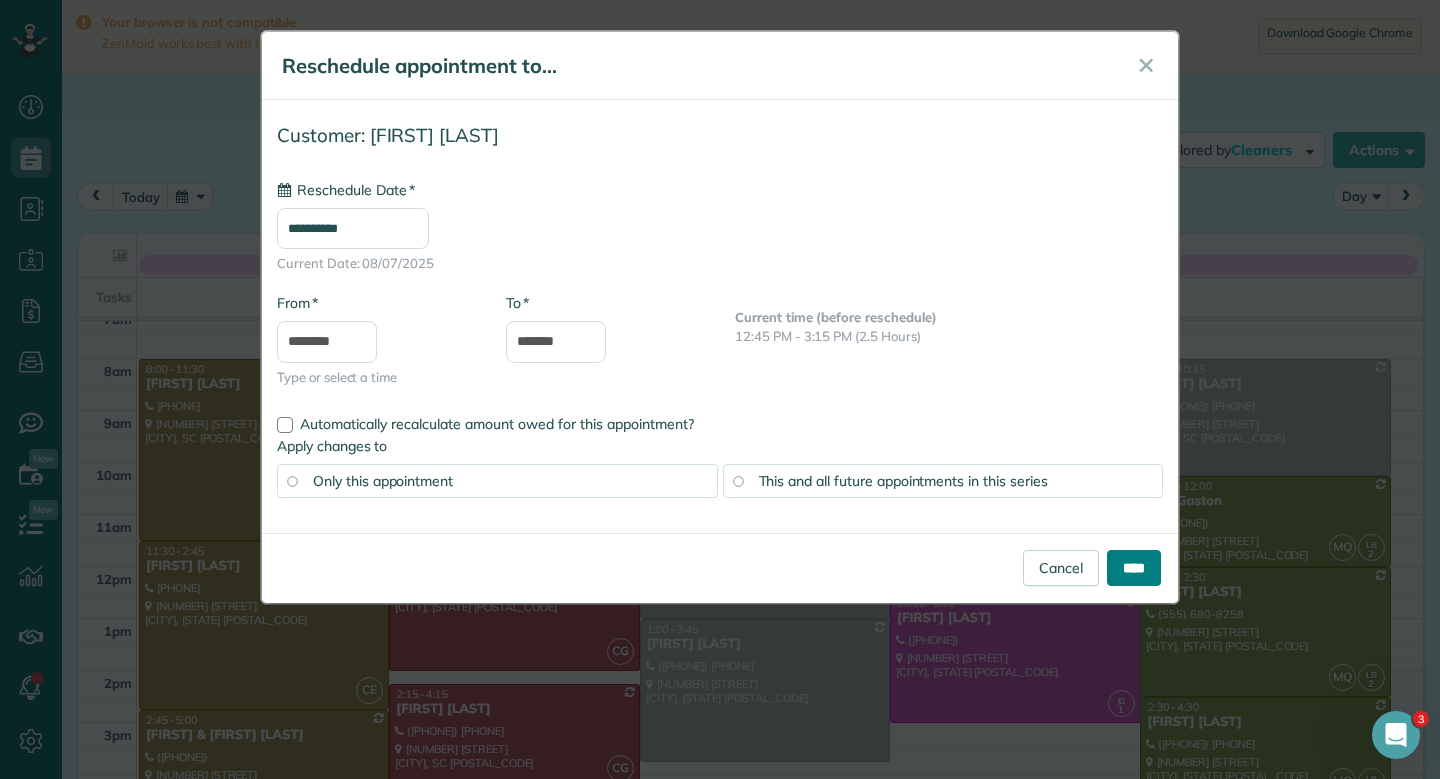 click on "****" at bounding box center [1134, 568] 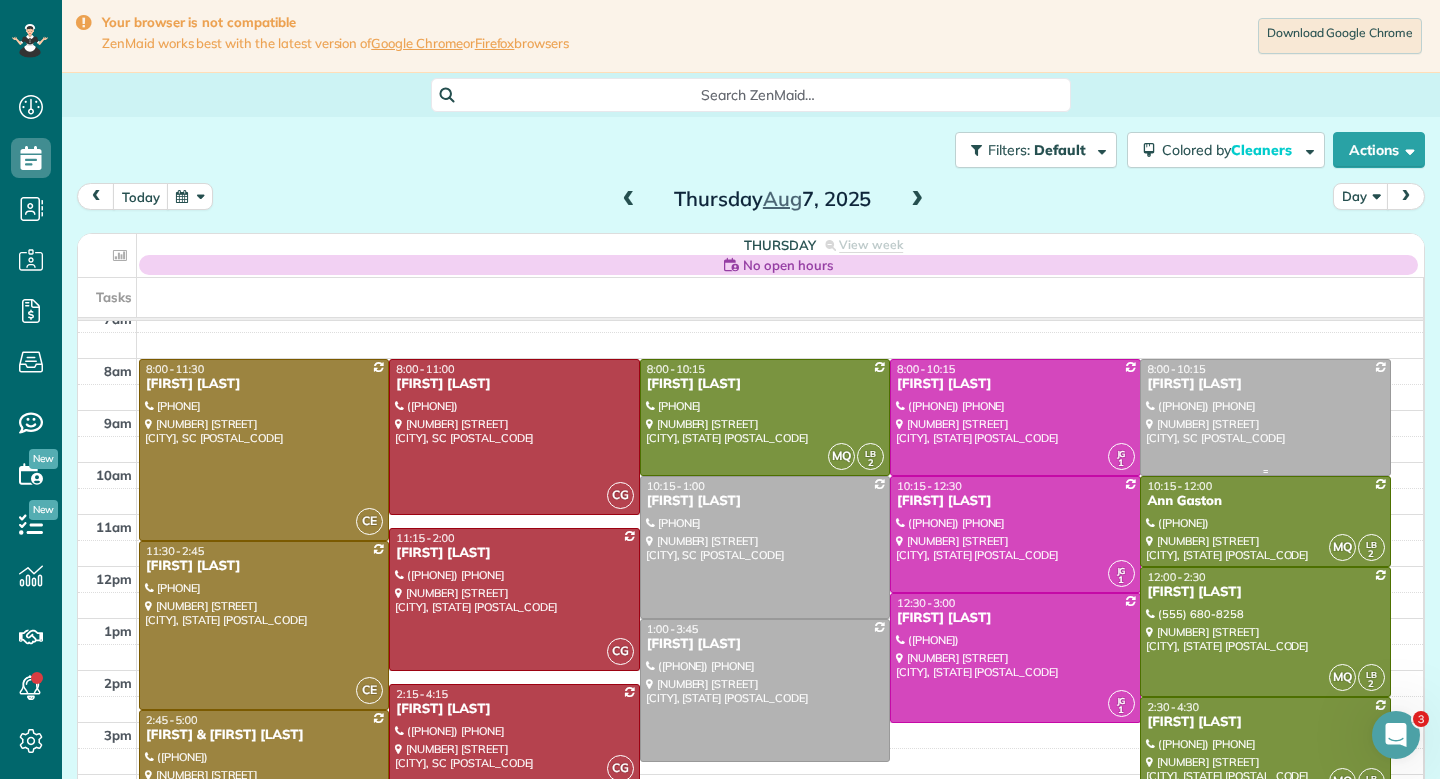 click at bounding box center (1265, 417) 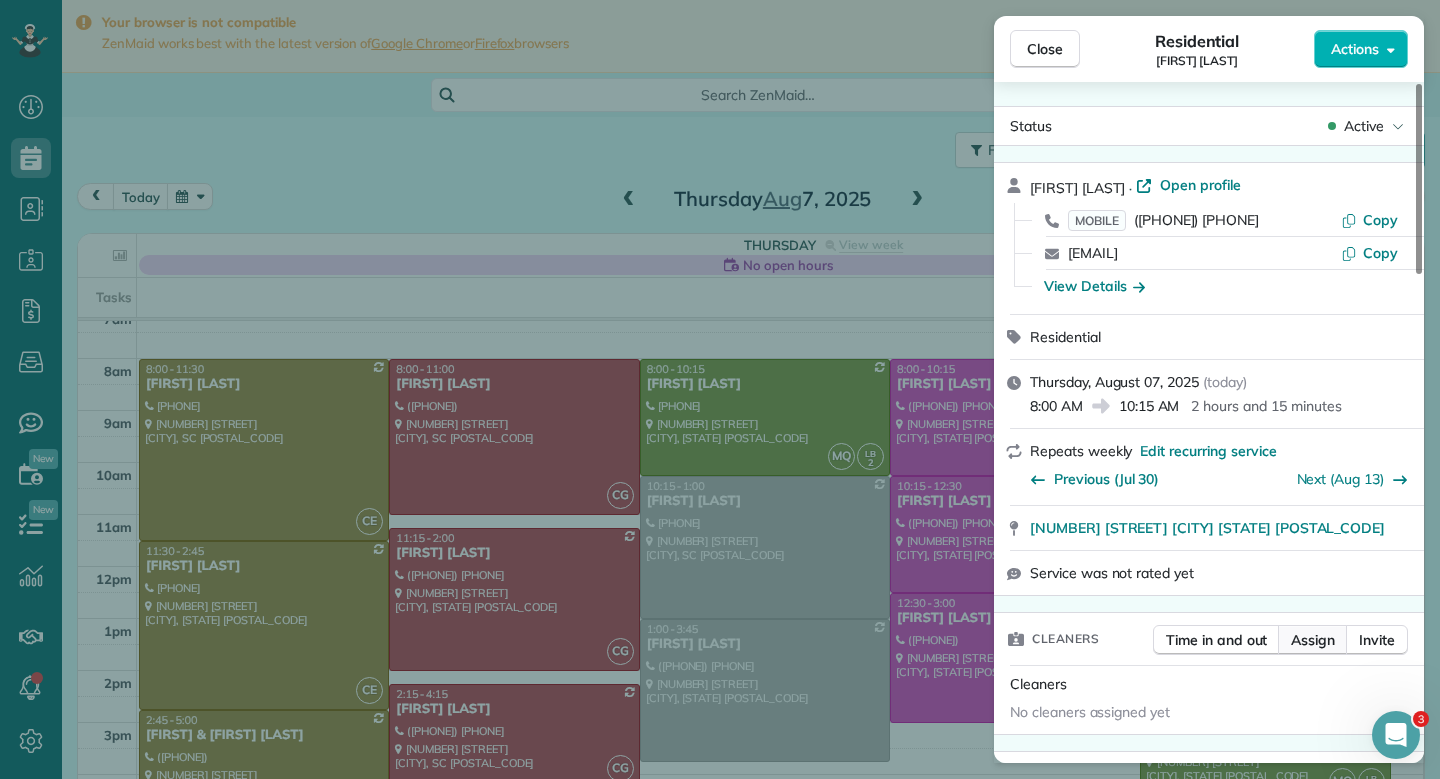 click on "Assign" at bounding box center (1313, 640) 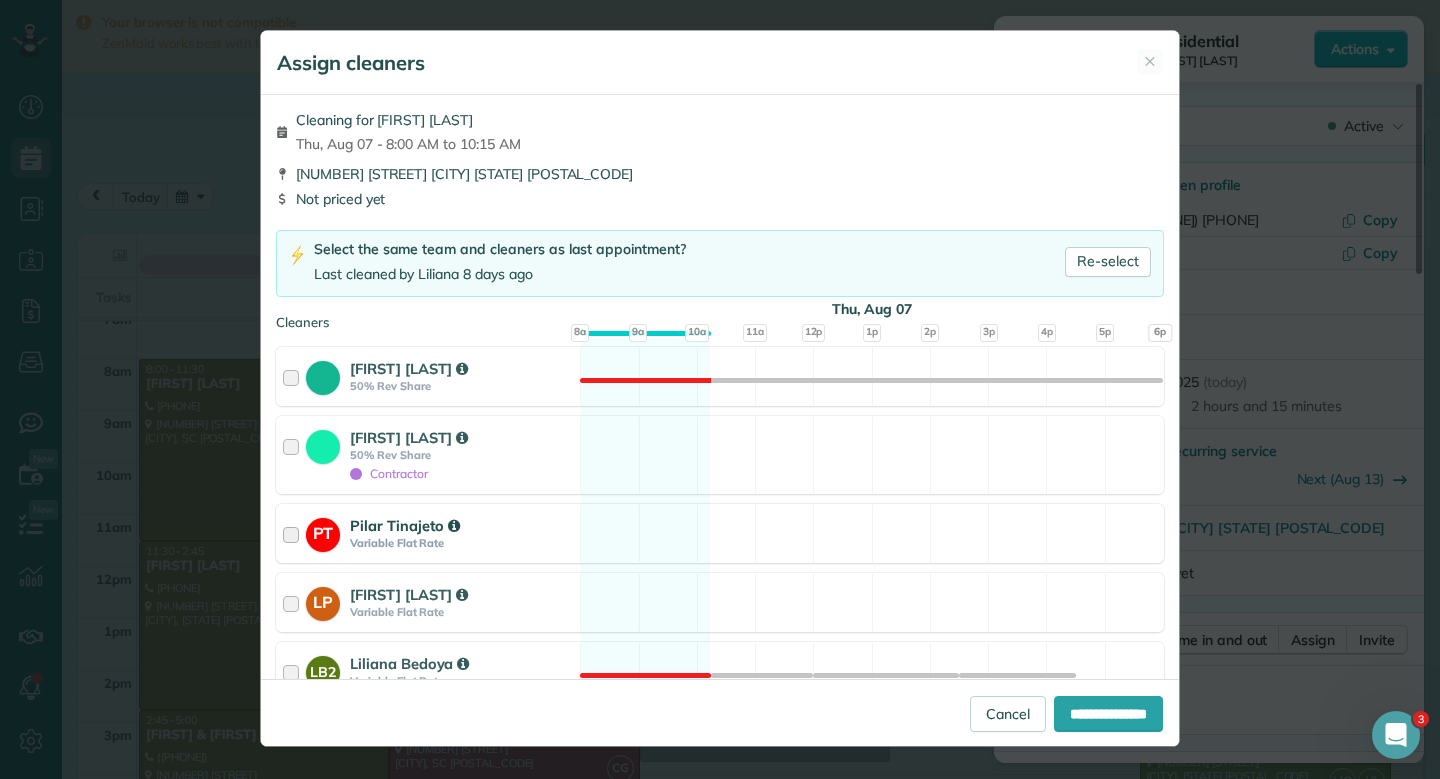 click on "PT
[FIRST] [LAST]
Variable Flat Rate
Available" at bounding box center [720, 533] 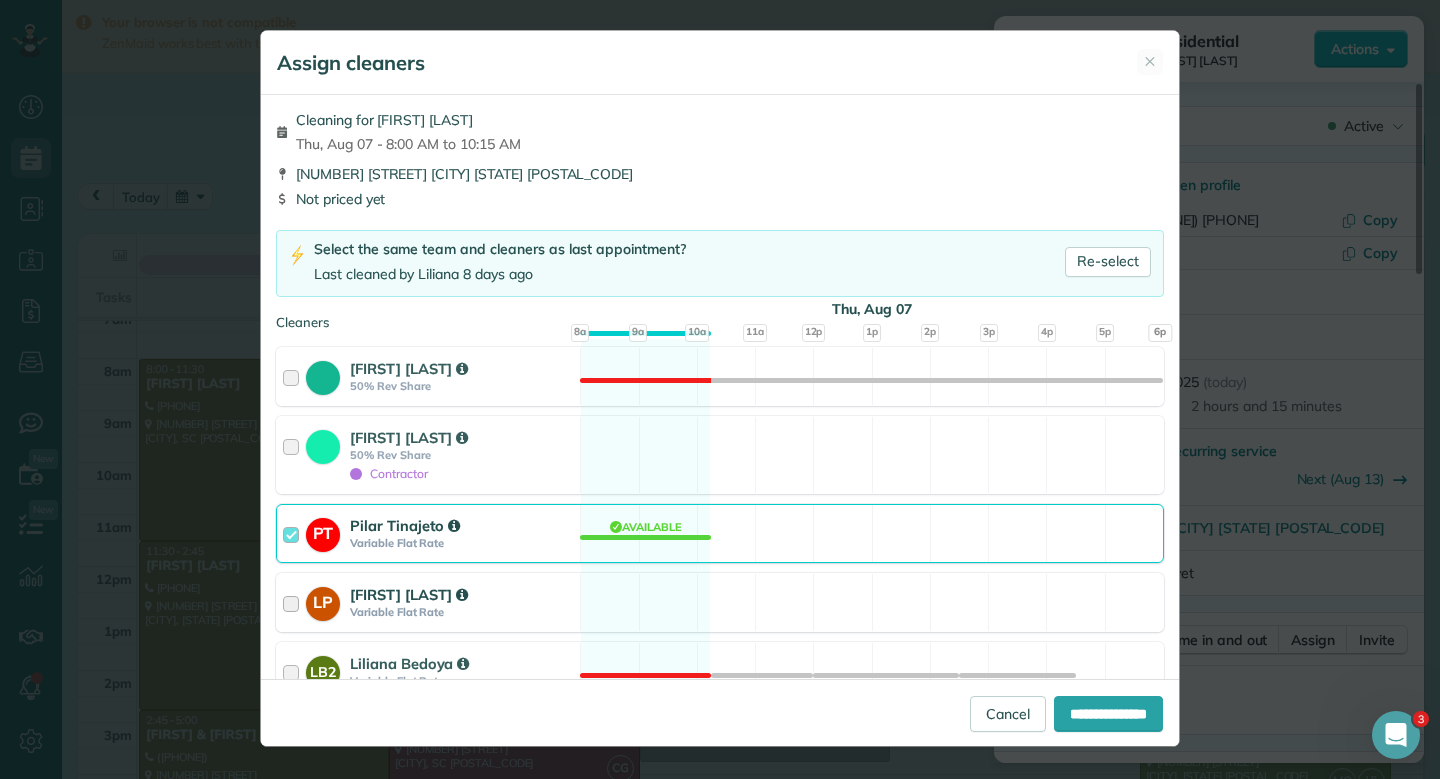 click on "LP
[FIRST] [LAST]
Variable Flat Rate
Available" at bounding box center (720, 602) 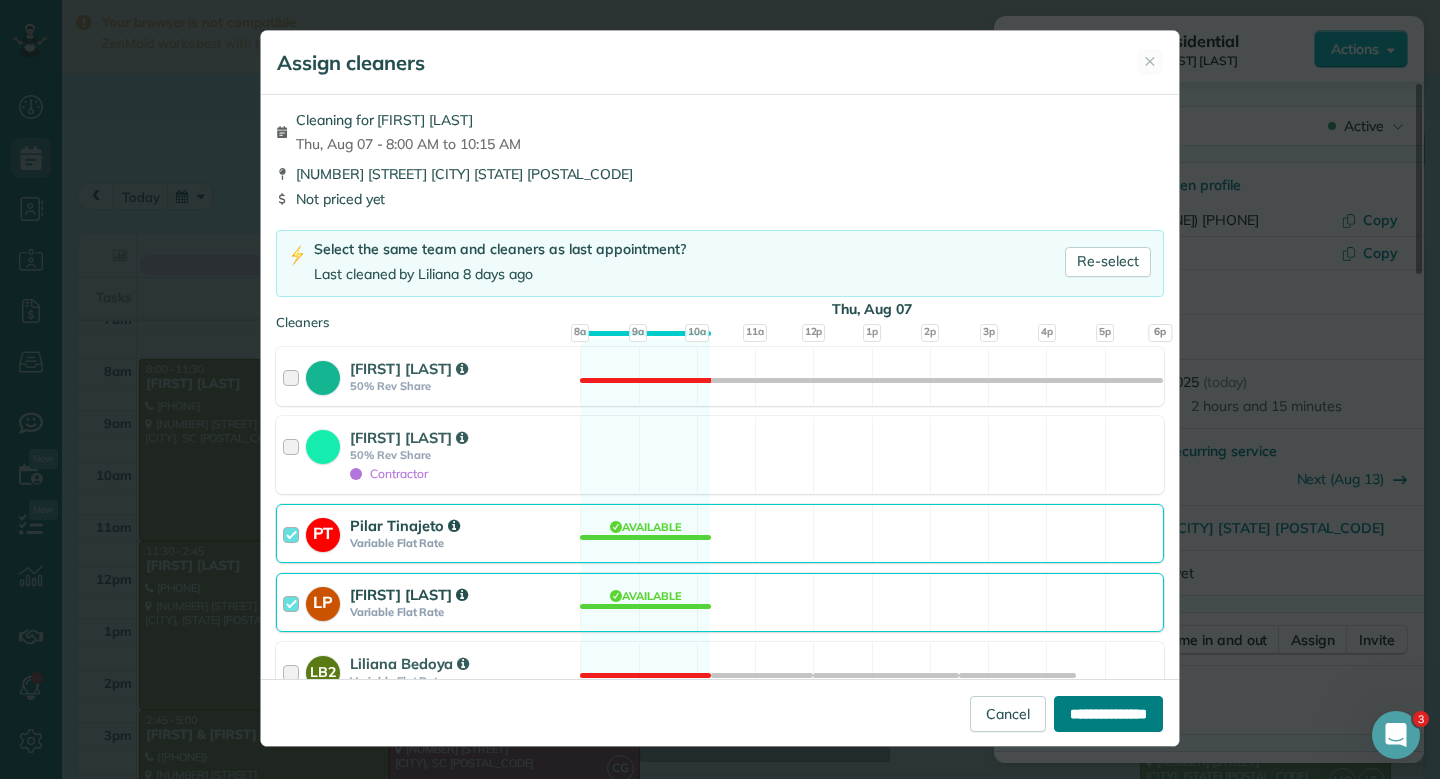 click on "**********" at bounding box center [1108, 714] 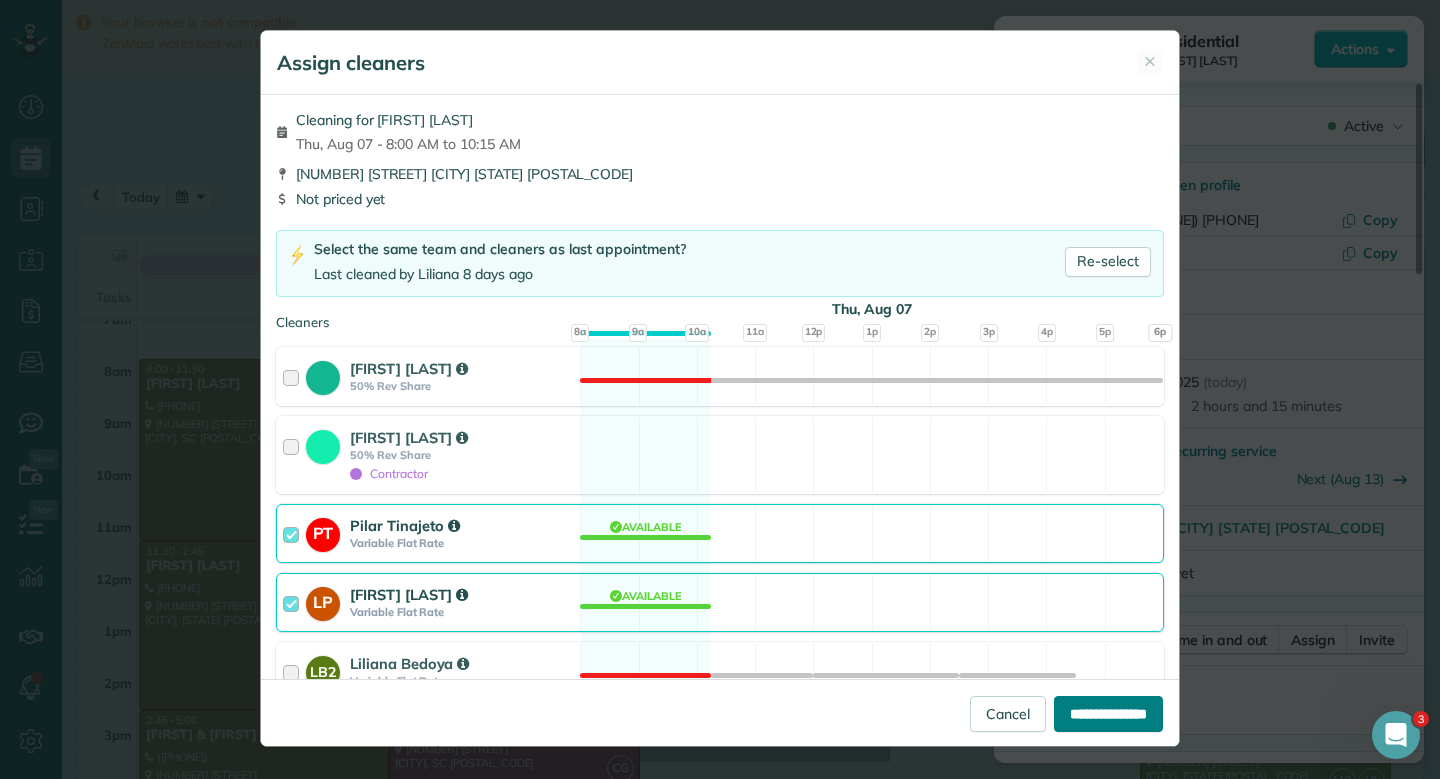 type on "**********" 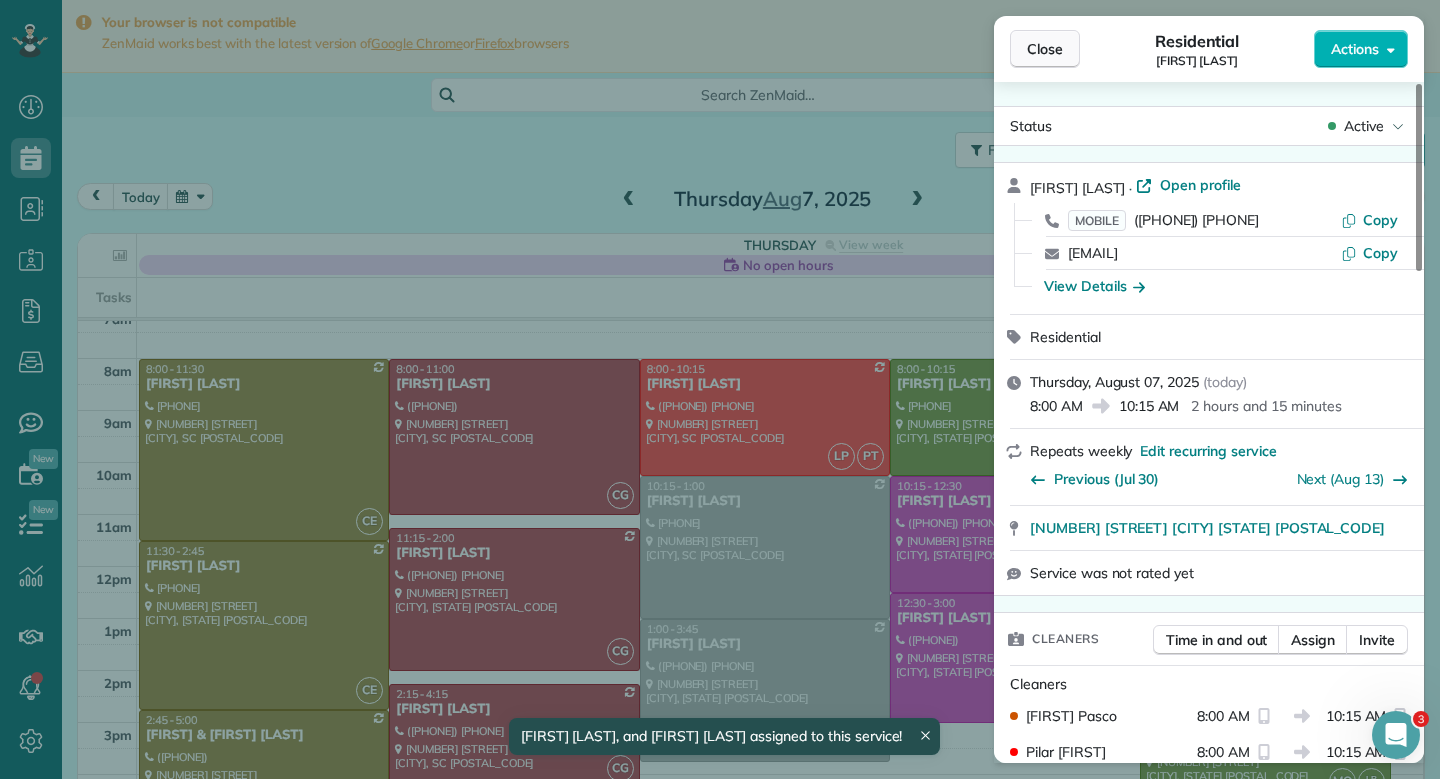 click on "Close" at bounding box center [1045, 49] 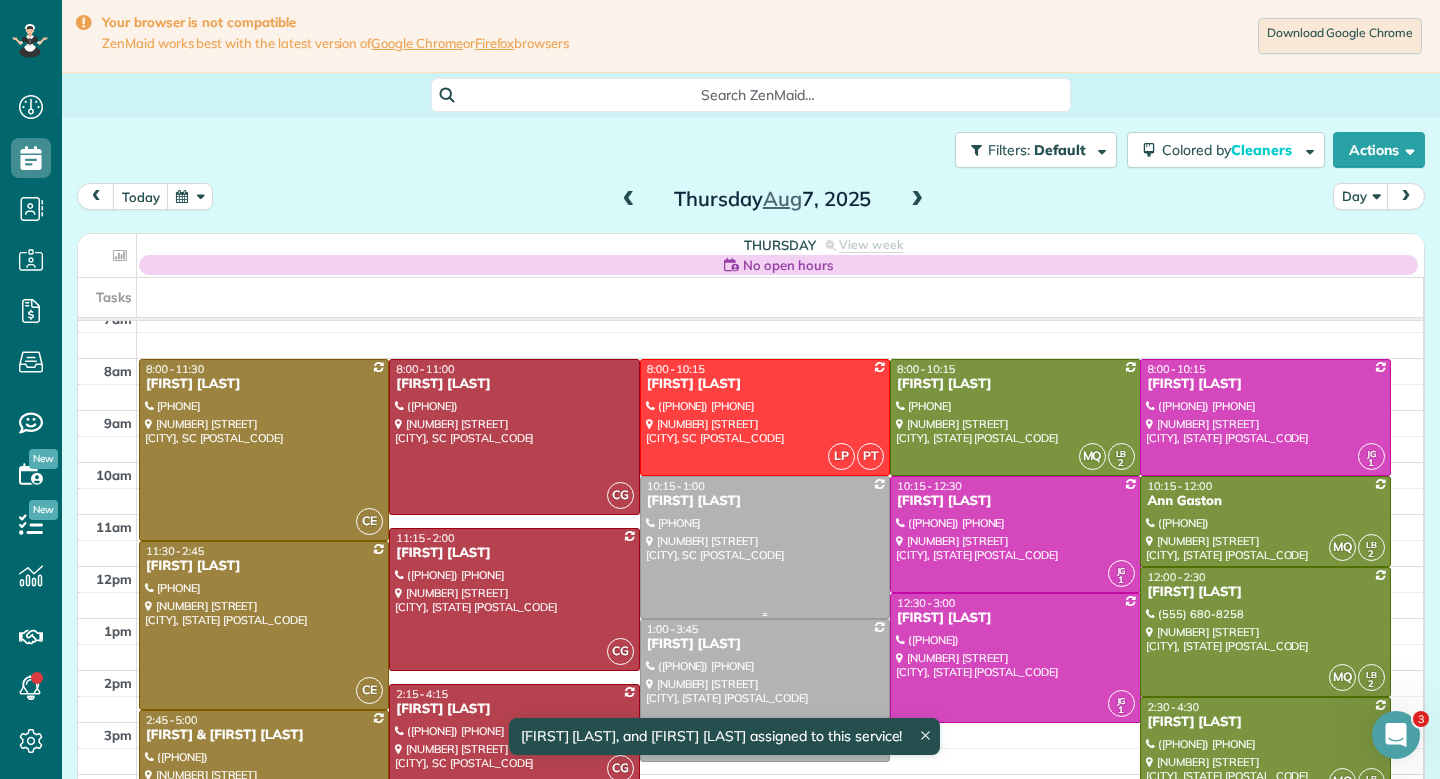 click at bounding box center (765, 547) 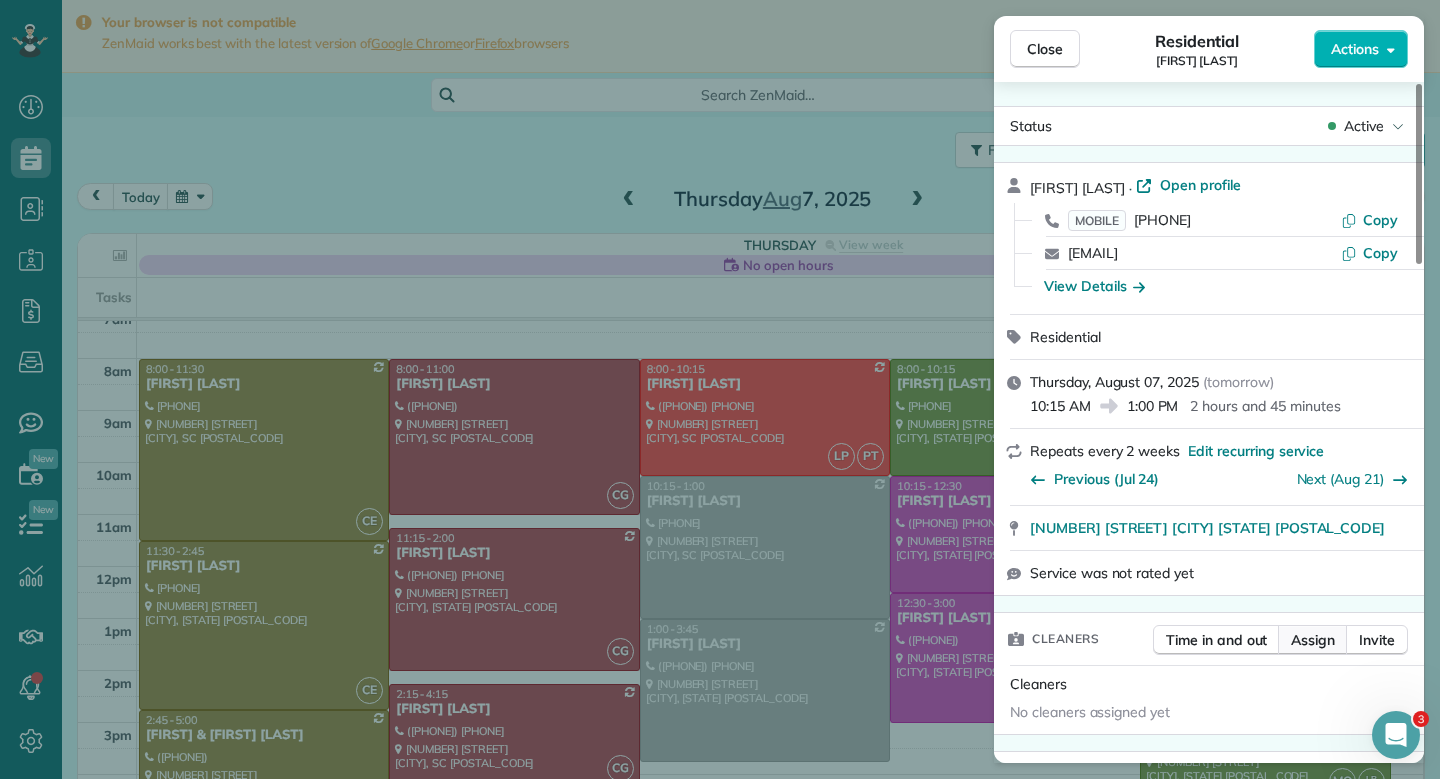 click on "Assign" at bounding box center [1313, 640] 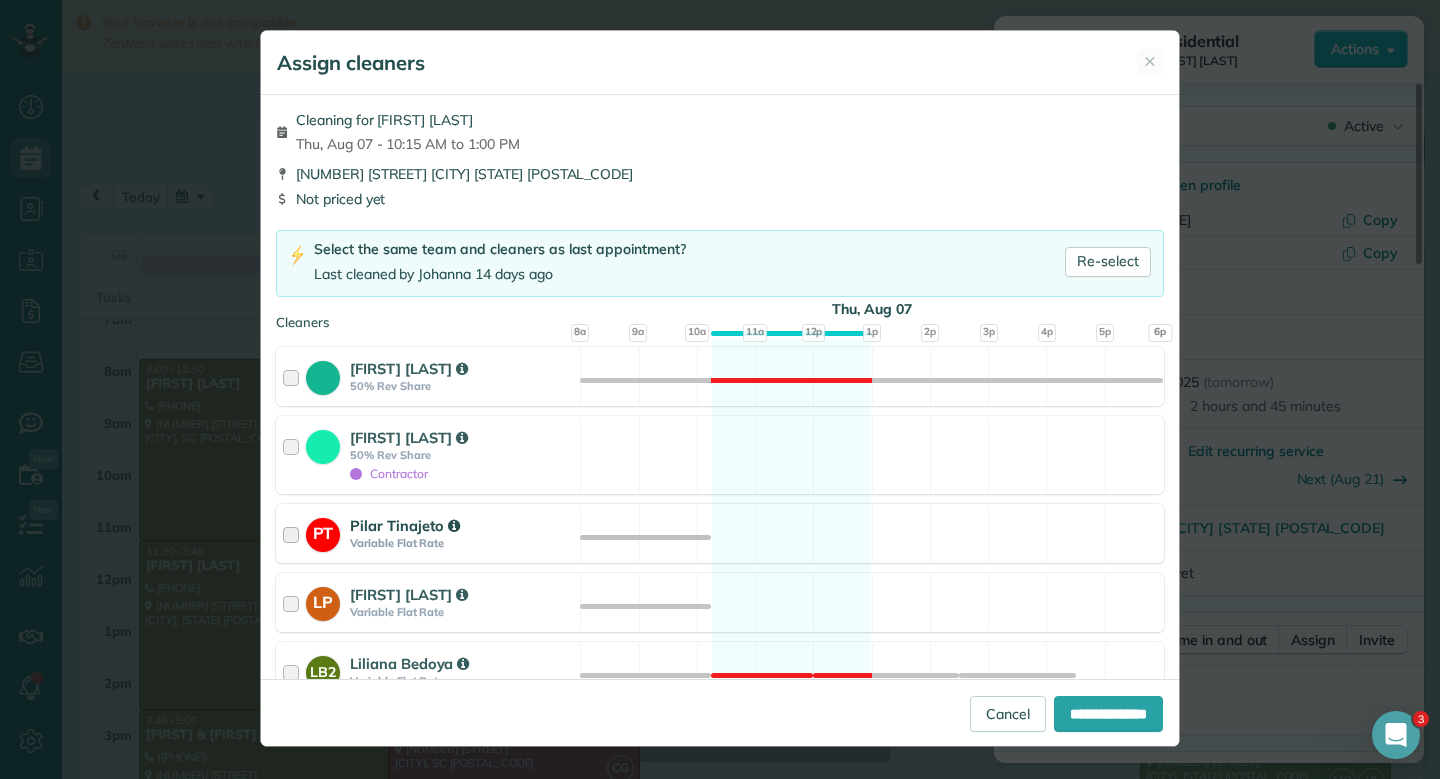 click on "PT
[FIRST] [LAST]
Variable Flat Rate
Available" at bounding box center (720, 533) 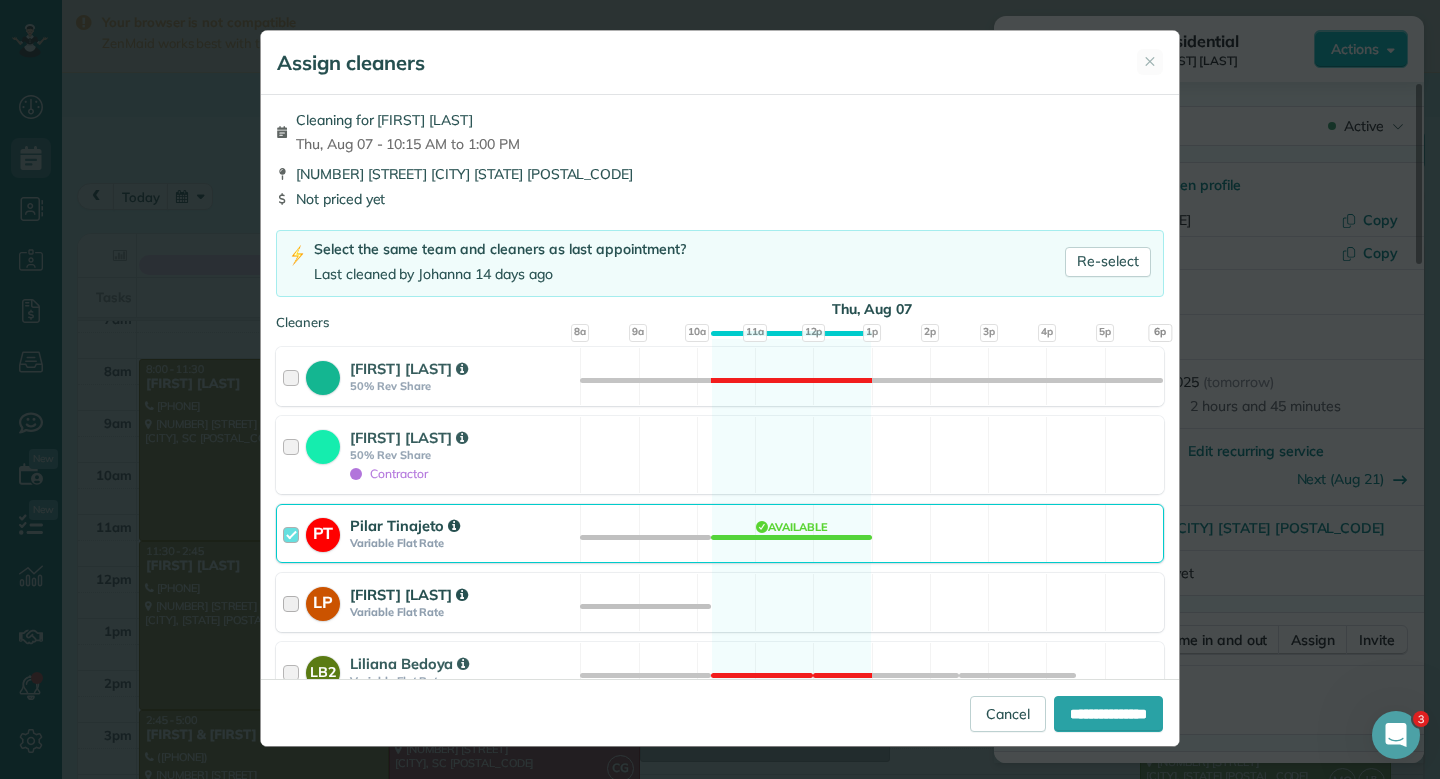 click on "LP
[FIRST] [LAST]
Variable Flat Rate
Available" at bounding box center [720, 602] 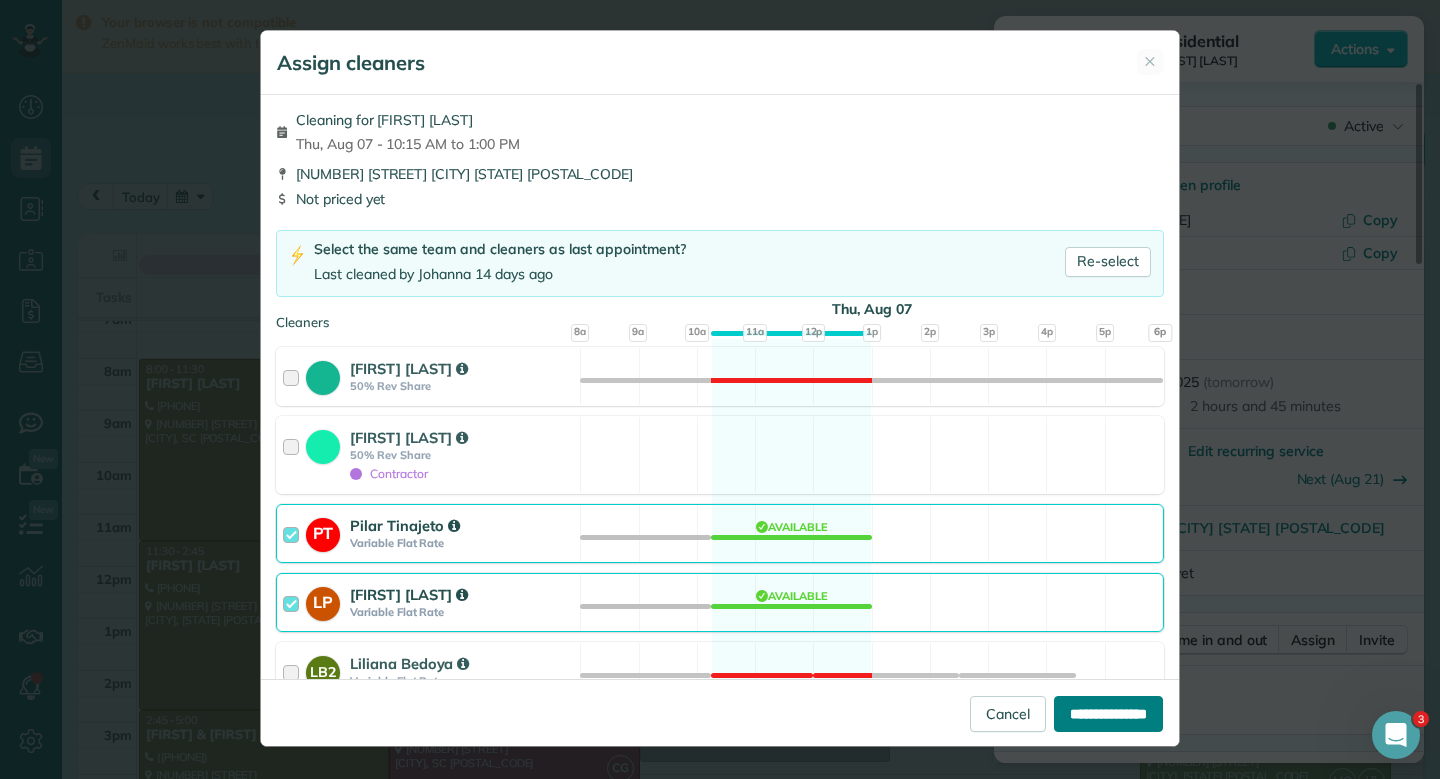click on "**********" at bounding box center [1108, 714] 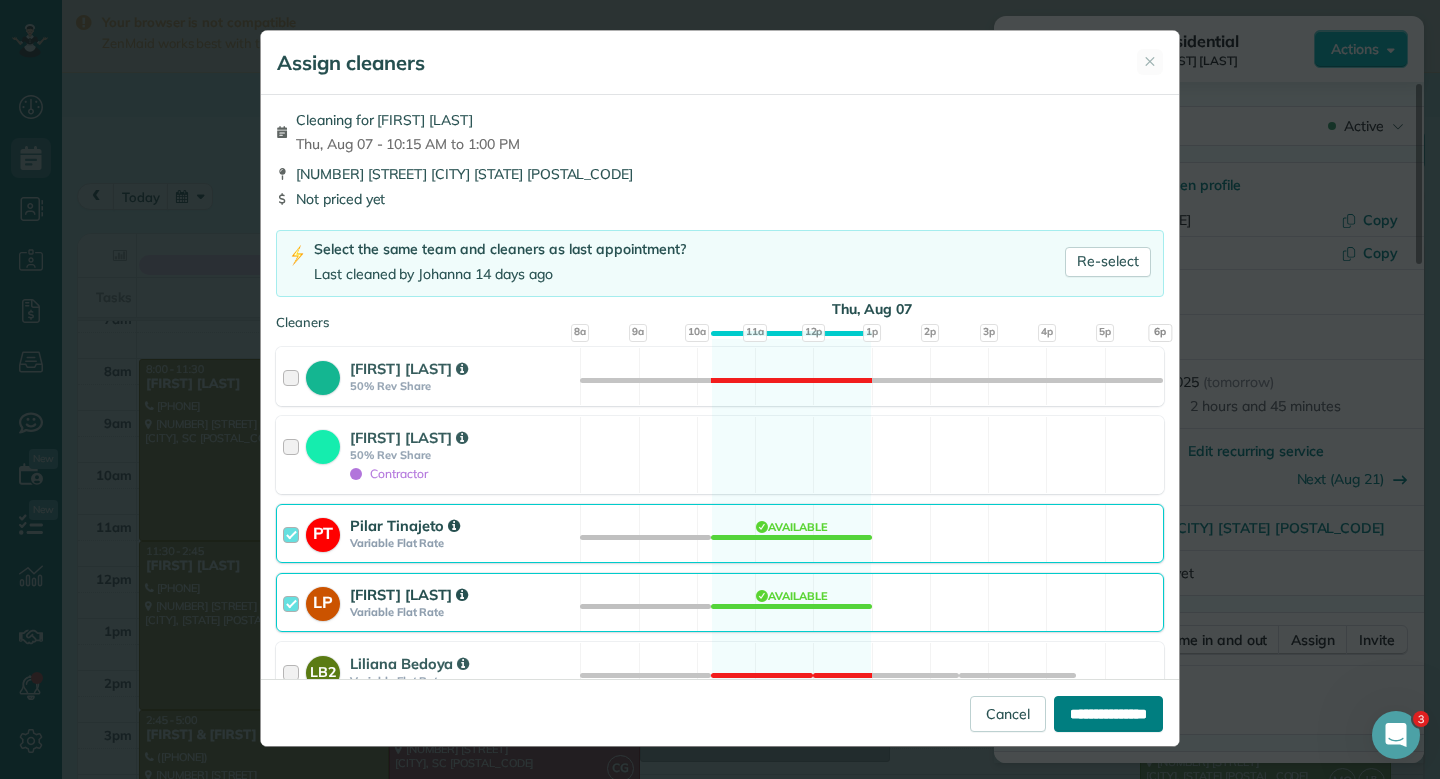 type on "**********" 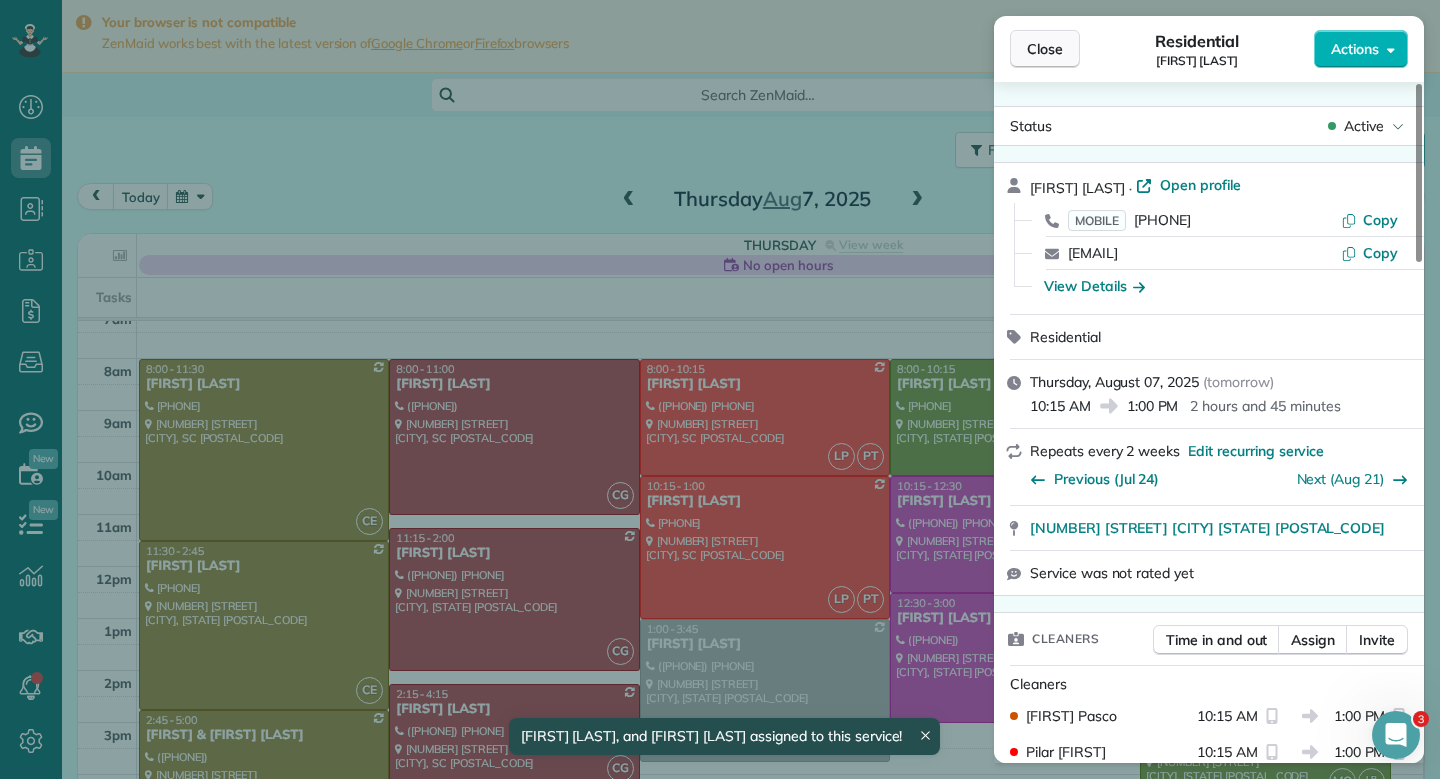 click on "Close" at bounding box center [1045, 49] 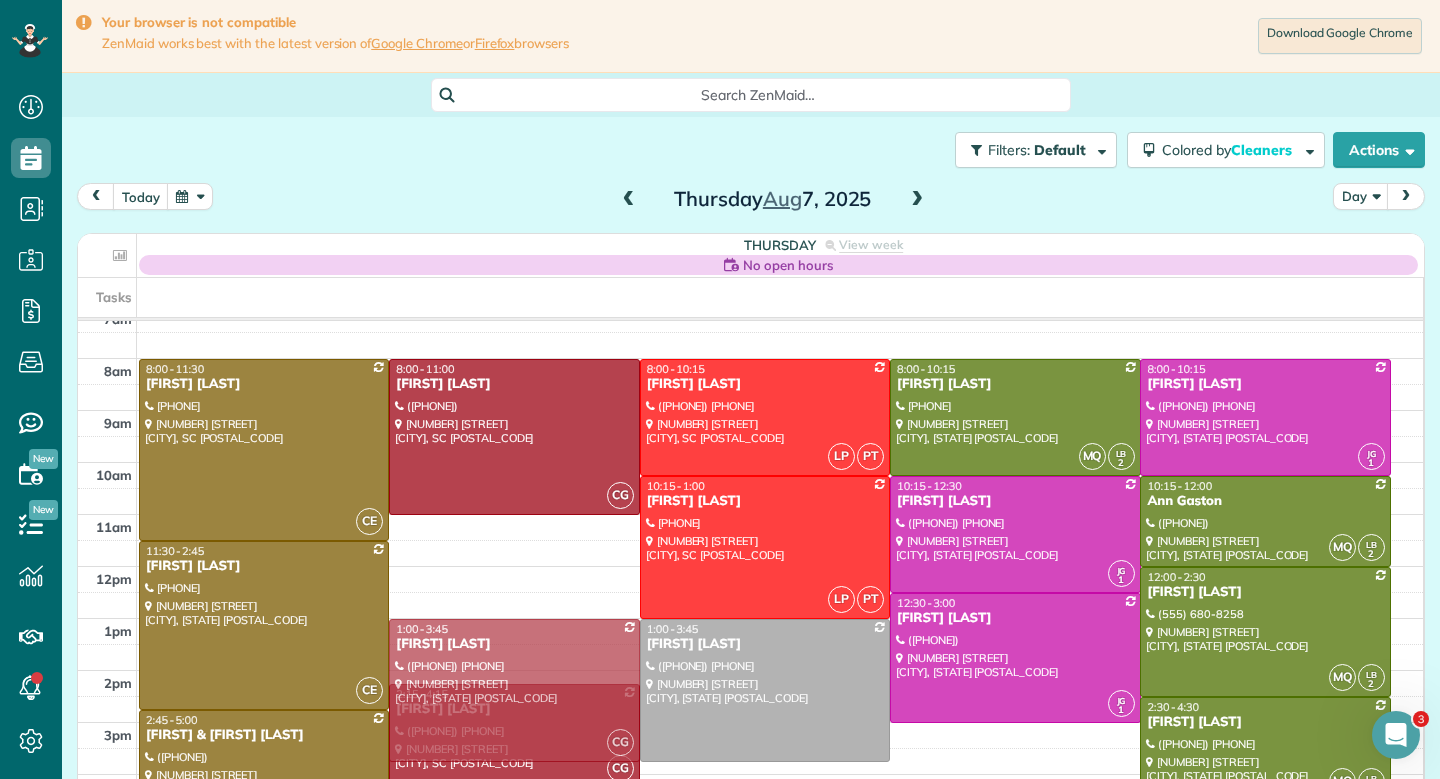 drag, startPoint x: 579, startPoint y: 569, endPoint x: 582, endPoint y: 656, distance: 87.05171 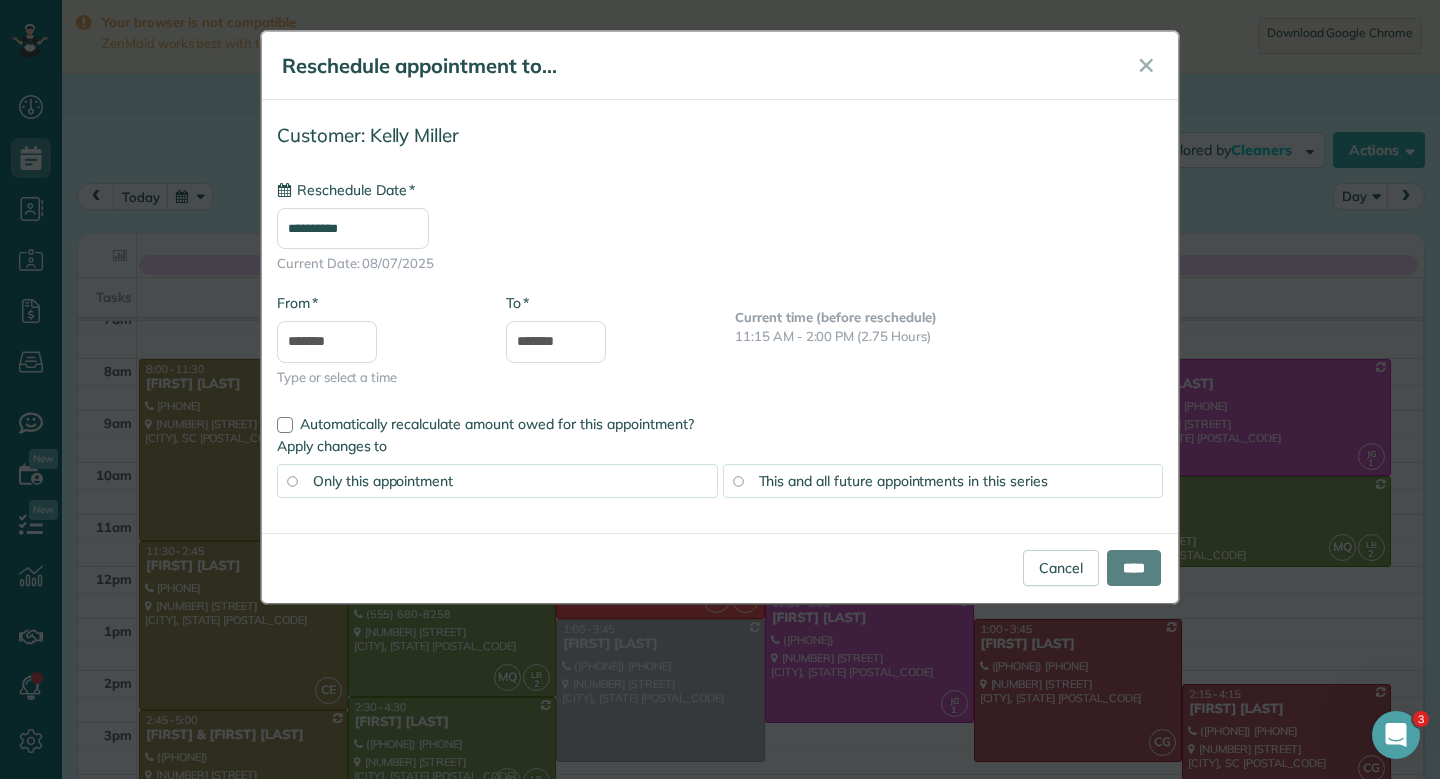 type on "**********" 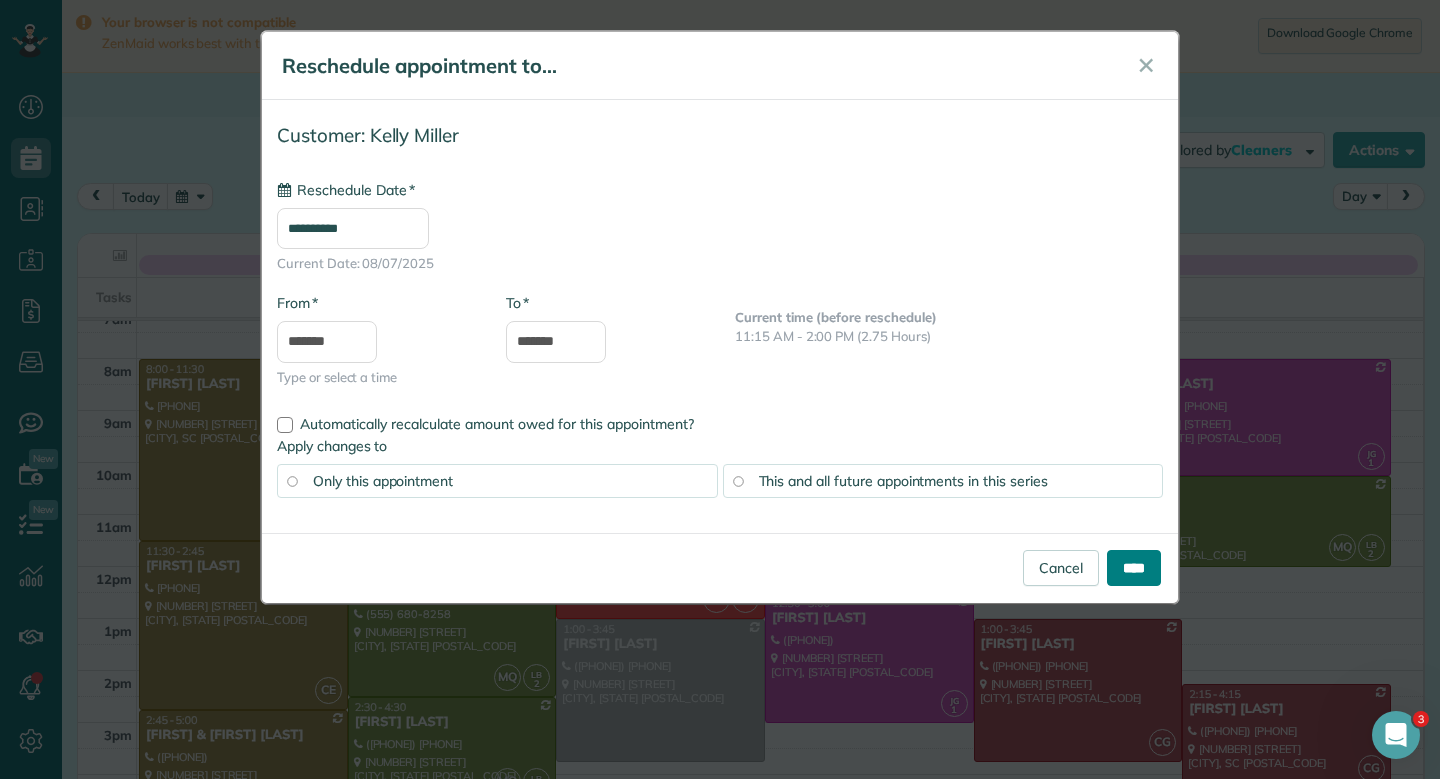 click on "****" at bounding box center [1134, 568] 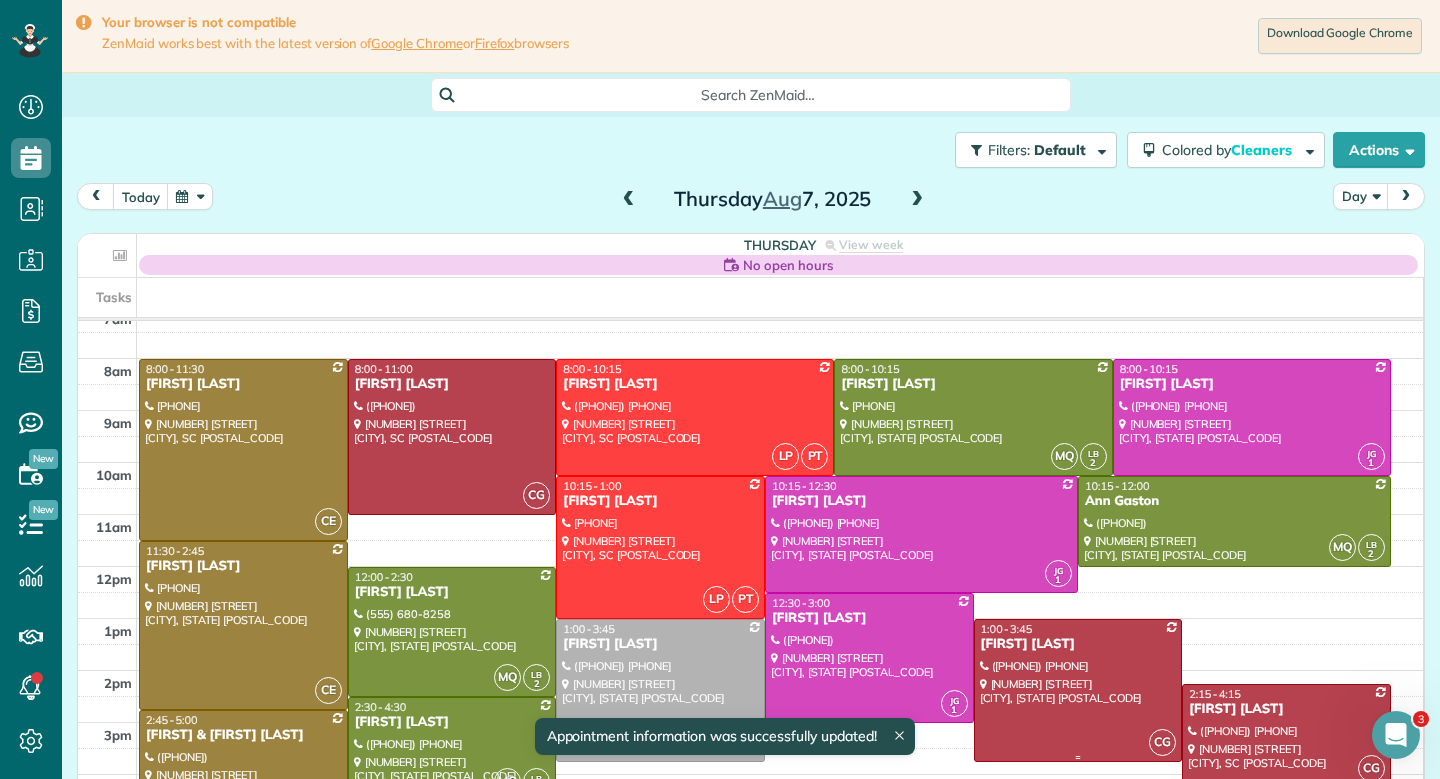 click at bounding box center [1078, 690] 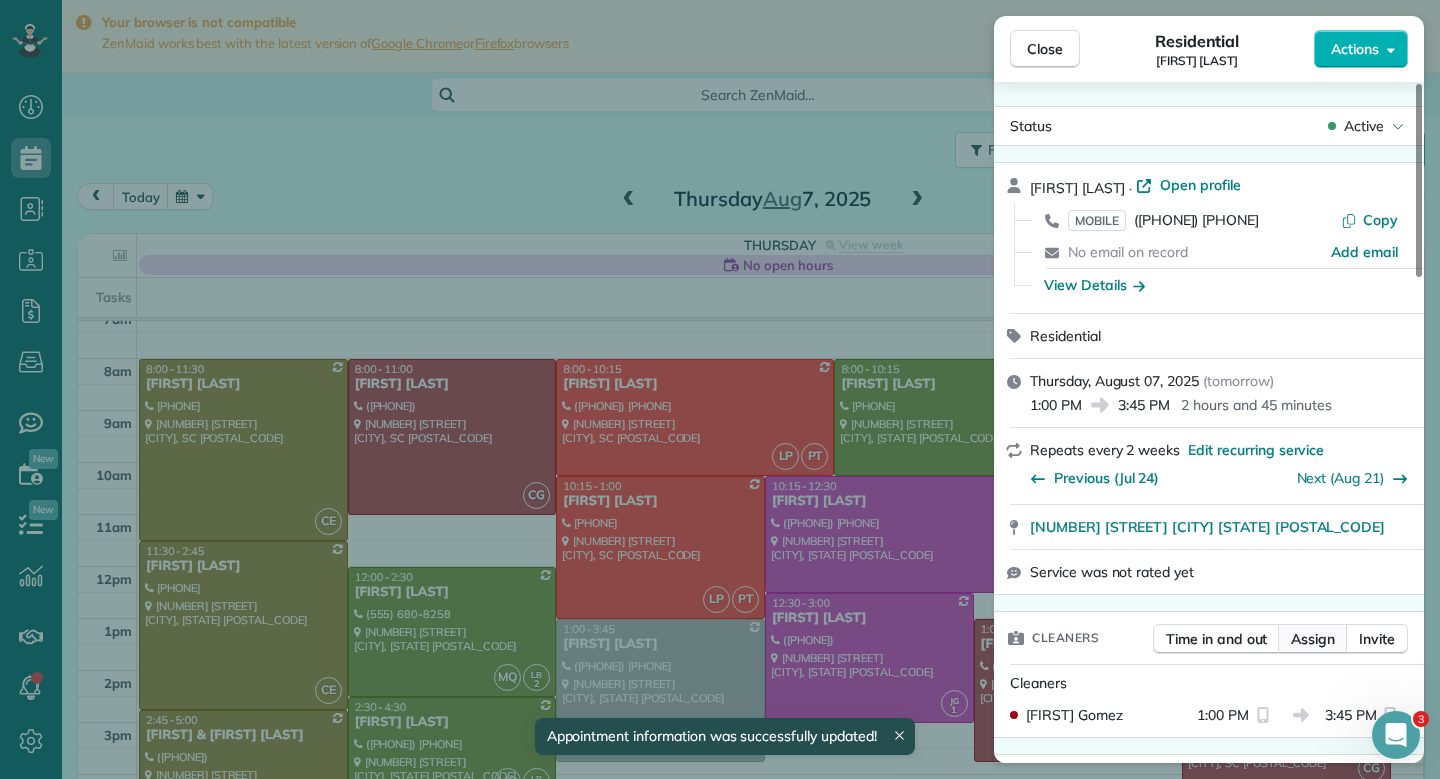 click on "Assign" at bounding box center (1313, 639) 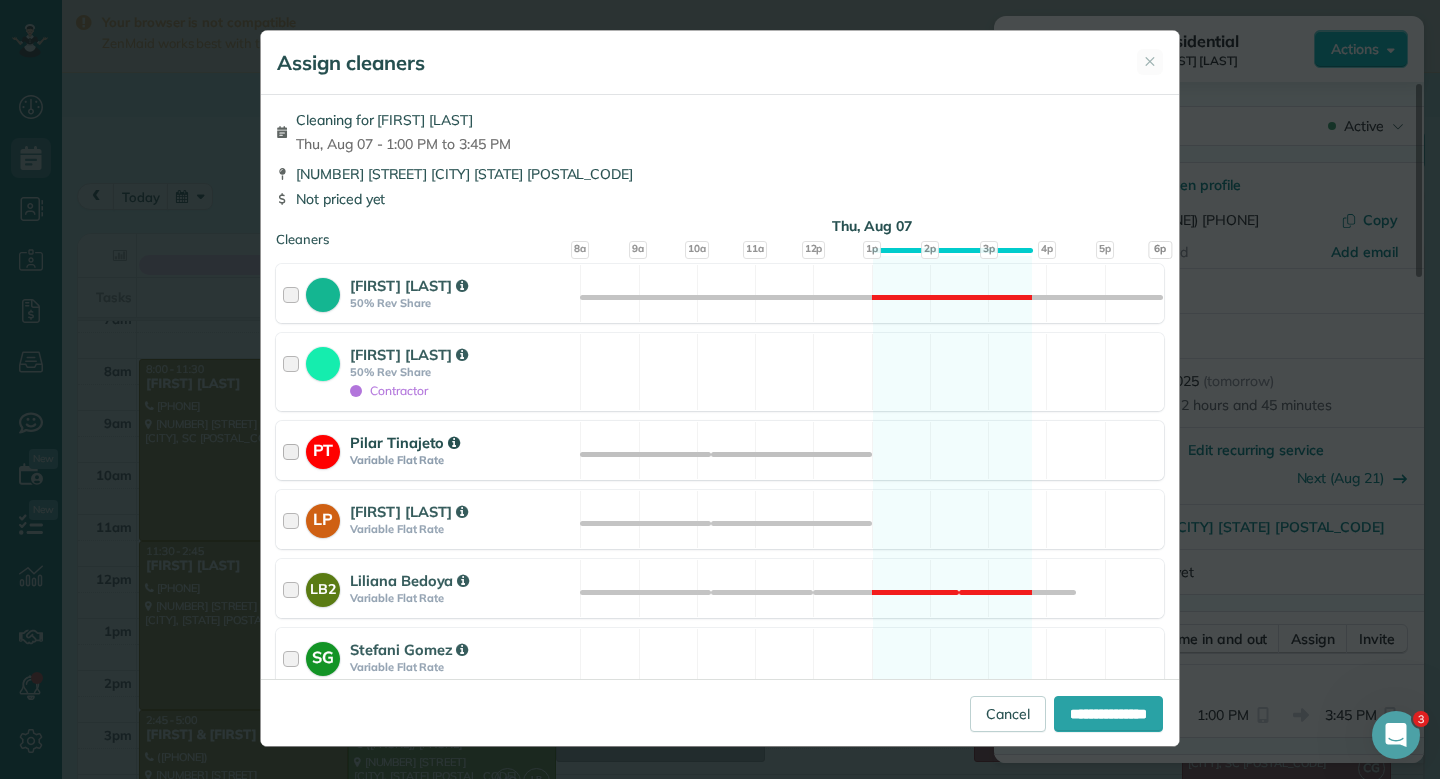 click on "PT
Pilar Tinajeto
Variable Flat Rate
Available" at bounding box center (720, 450) 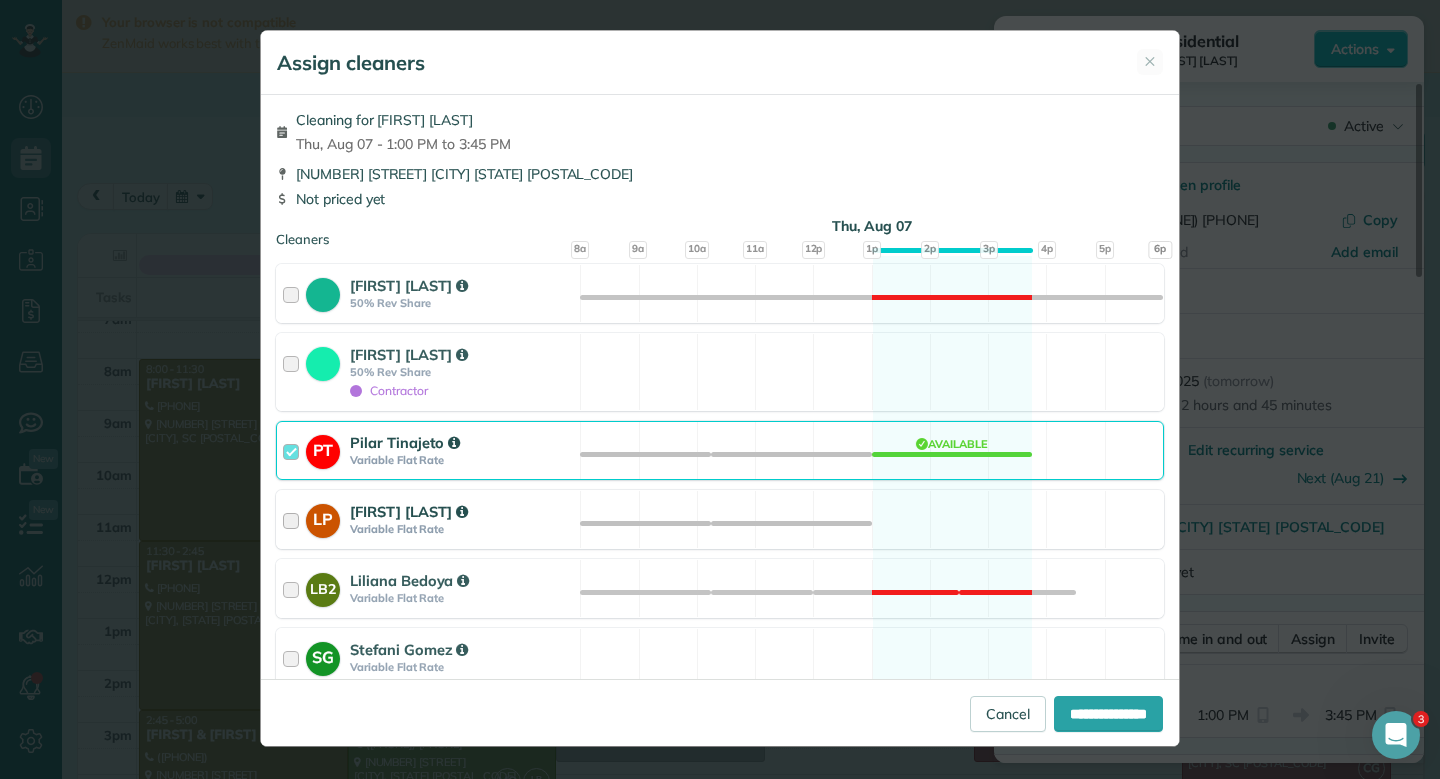 click on "LP
[FIRST] [LAST]
Variable Flat Rate
Available" at bounding box center [720, 519] 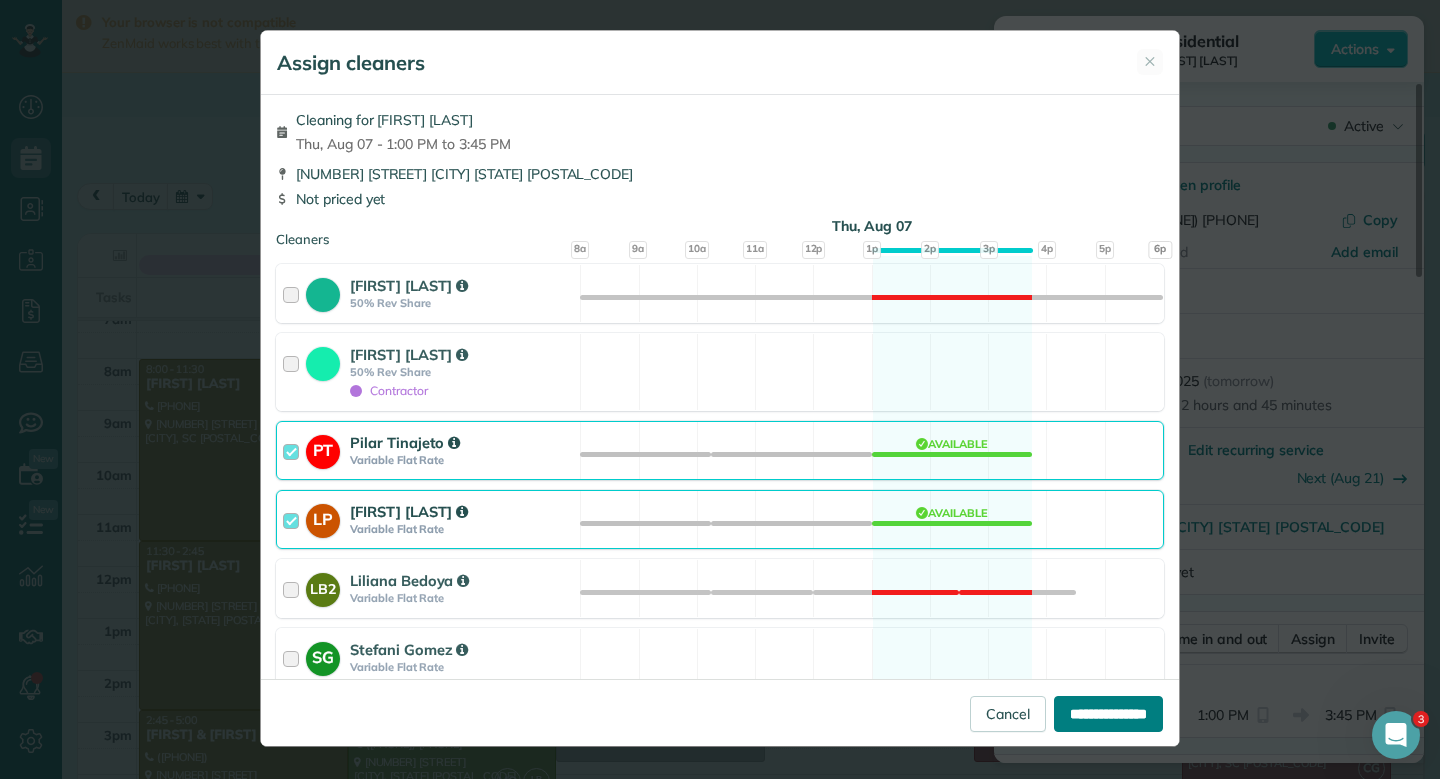 click on "**********" at bounding box center [1108, 714] 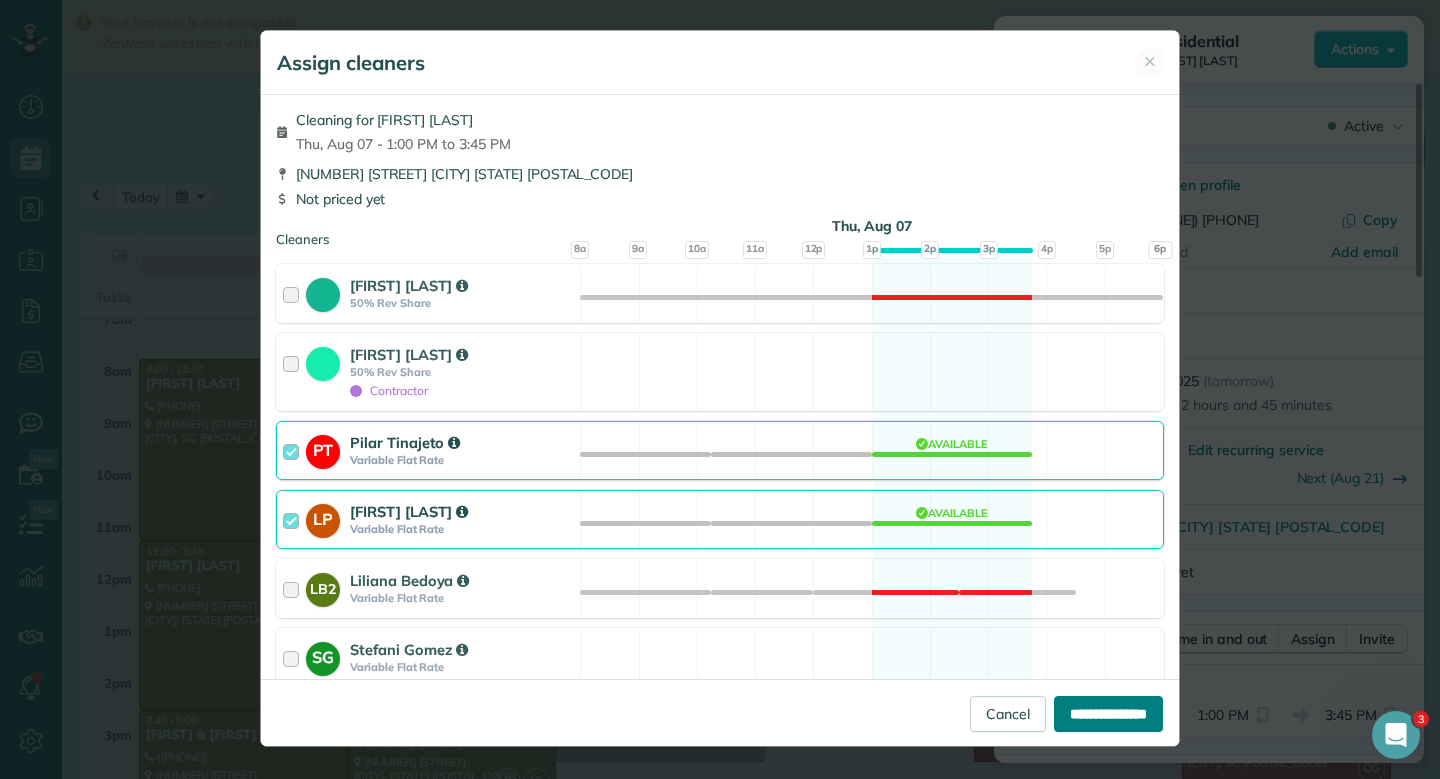 type on "**********" 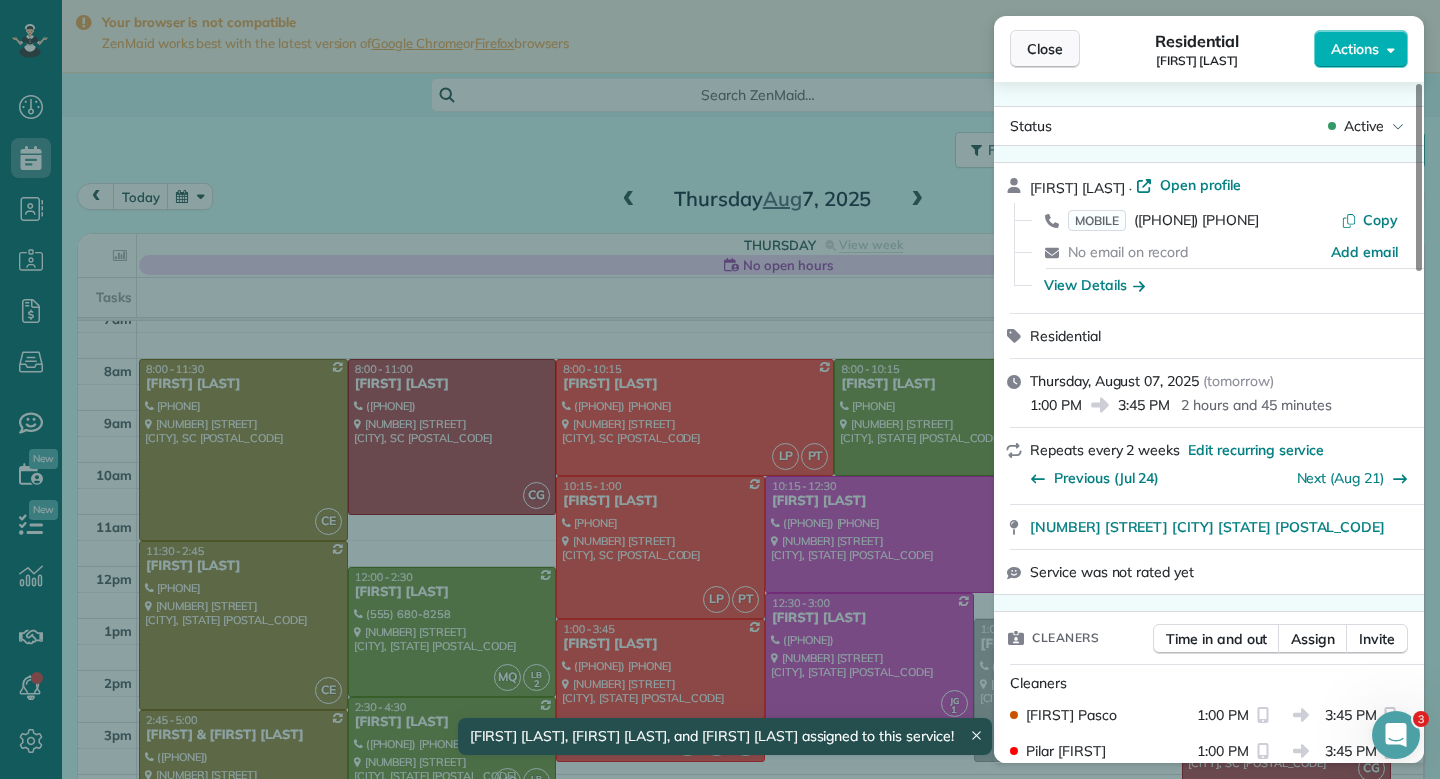 click on "Close" at bounding box center [1045, 49] 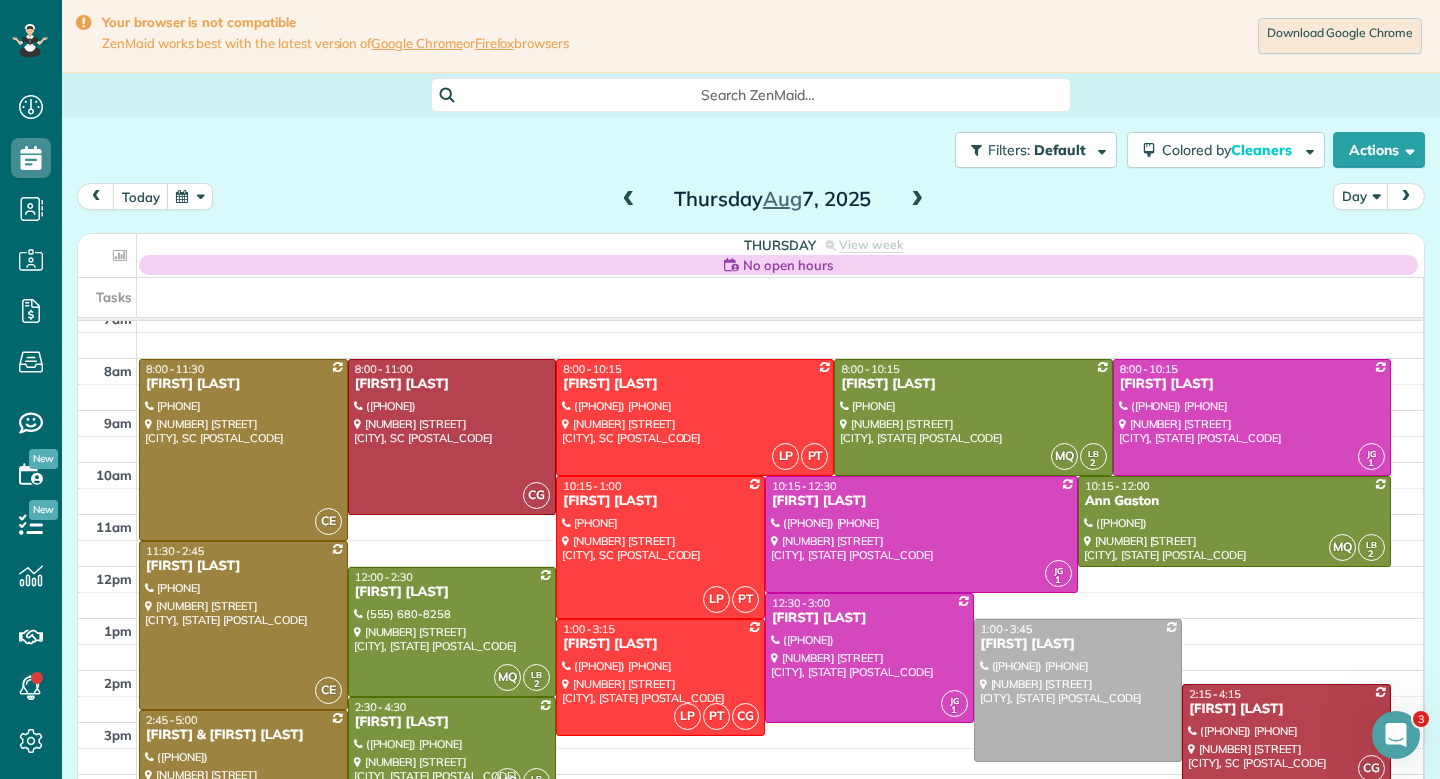 drag, startPoint x: 660, startPoint y: 754, endPoint x: 659, endPoint y: 734, distance: 20.024984 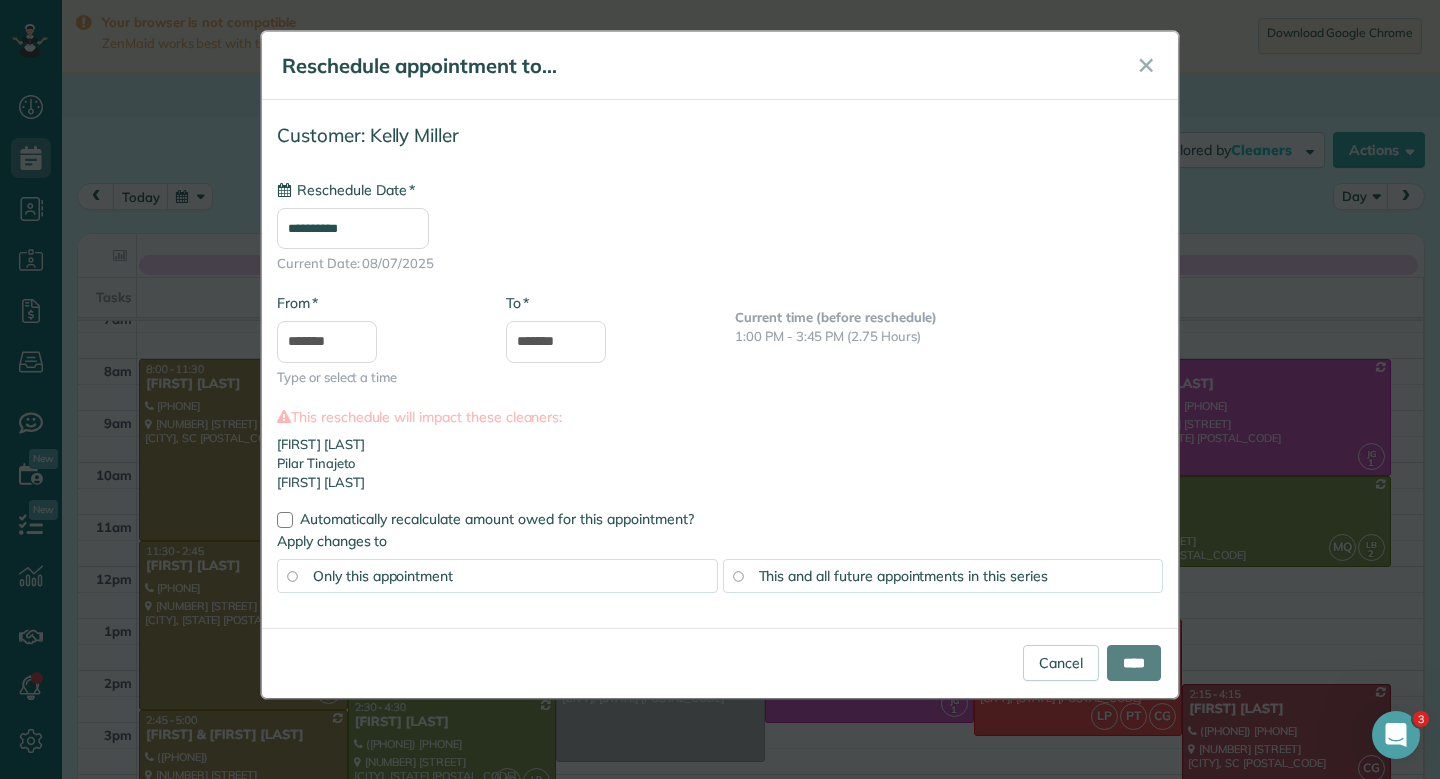 type on "**********" 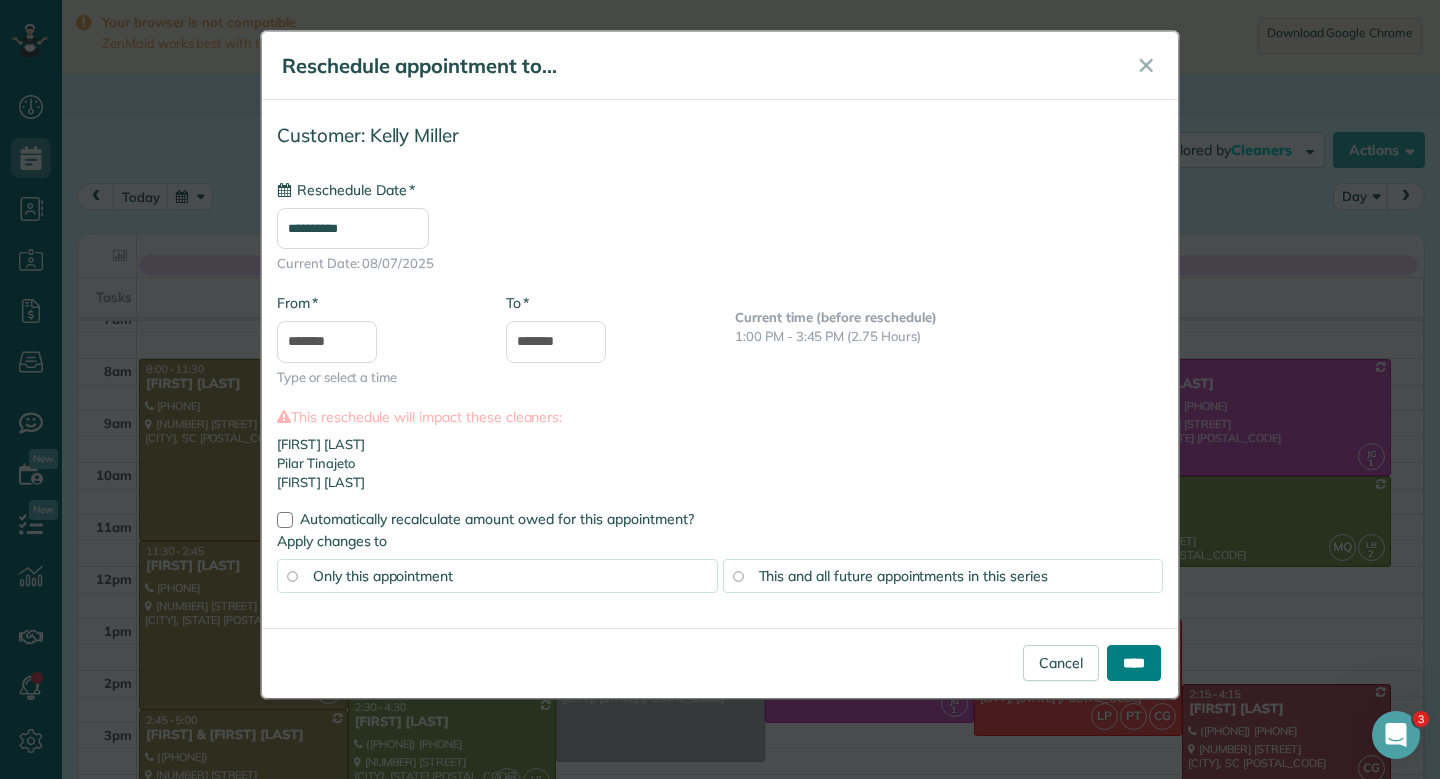 click on "****" at bounding box center [1134, 663] 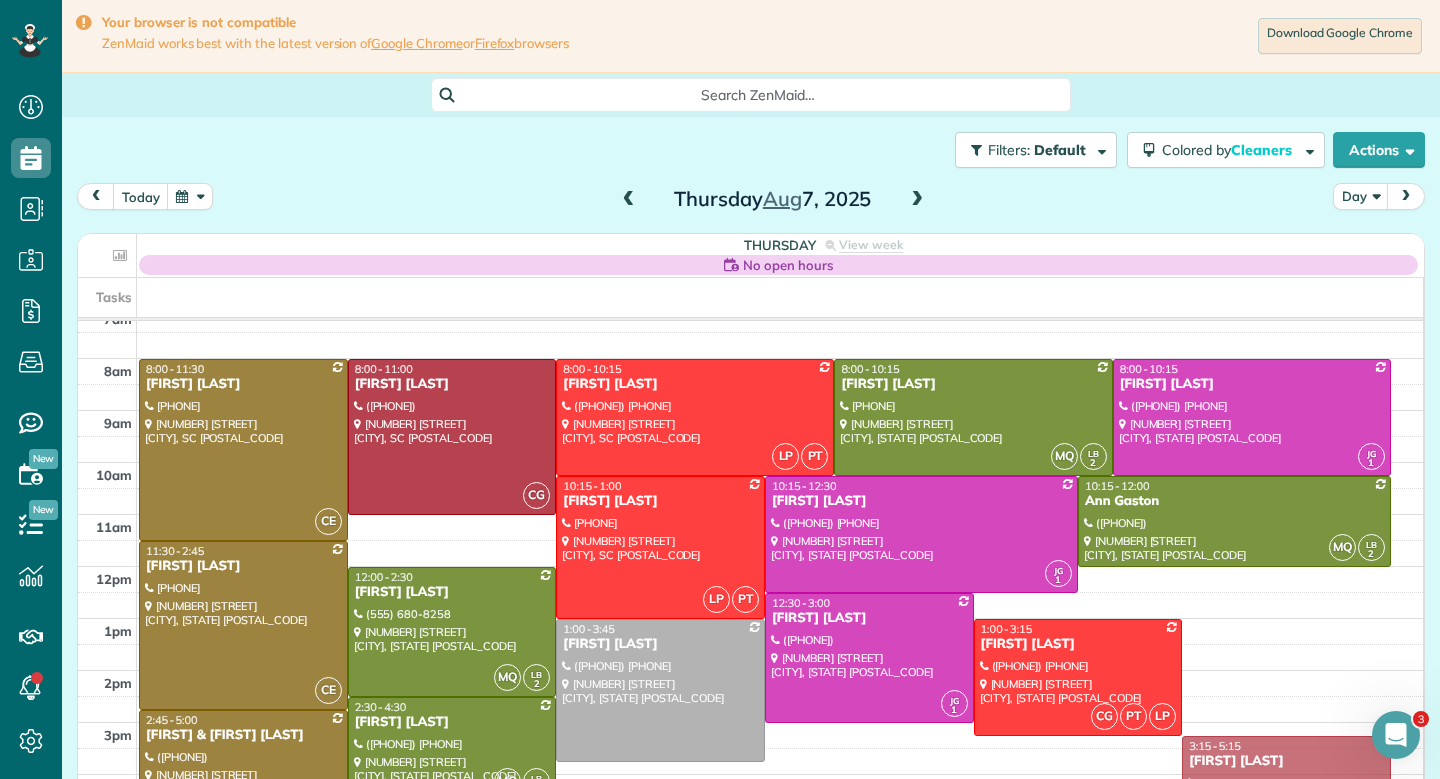 drag, startPoint x: 1237, startPoint y: 717, endPoint x: 1241, endPoint y: 750, distance: 33.24154 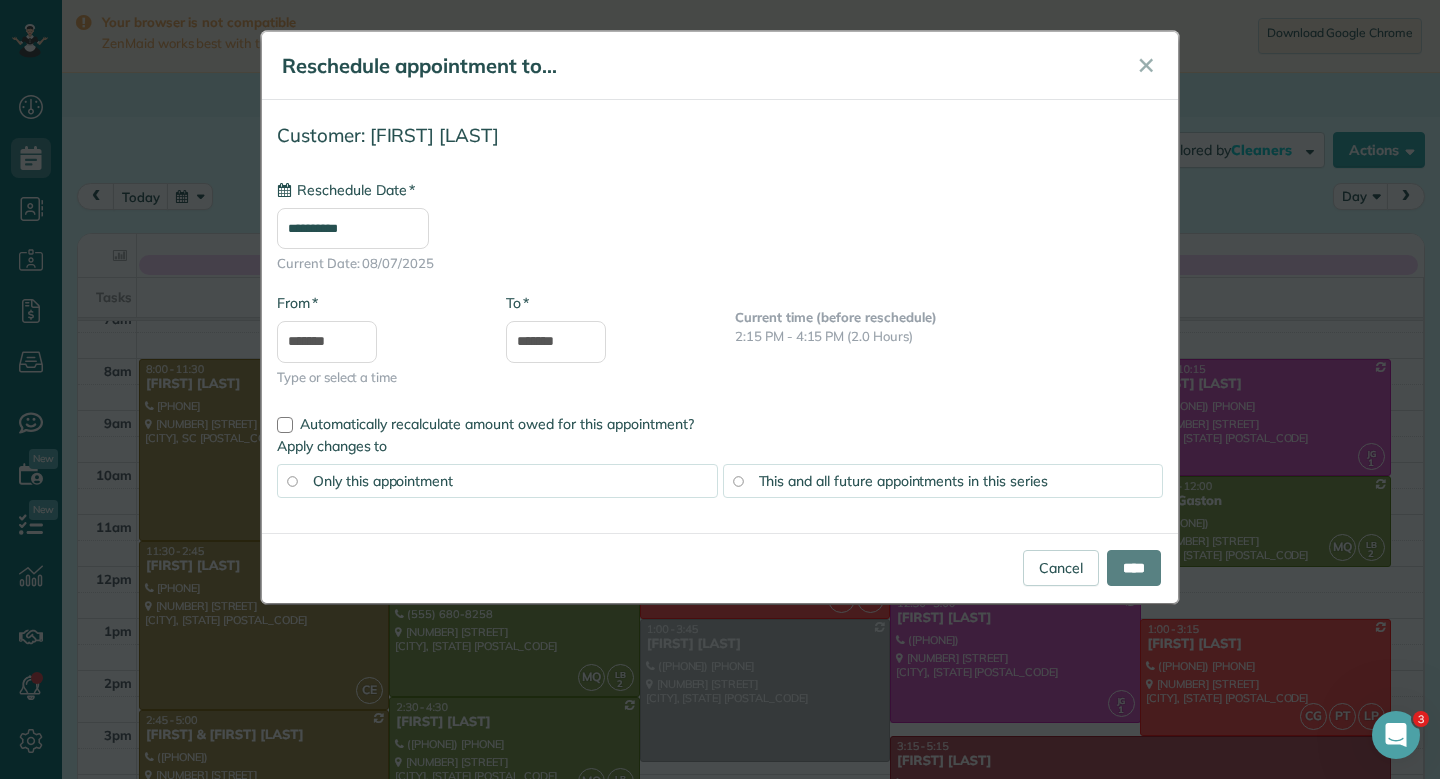 type on "**********" 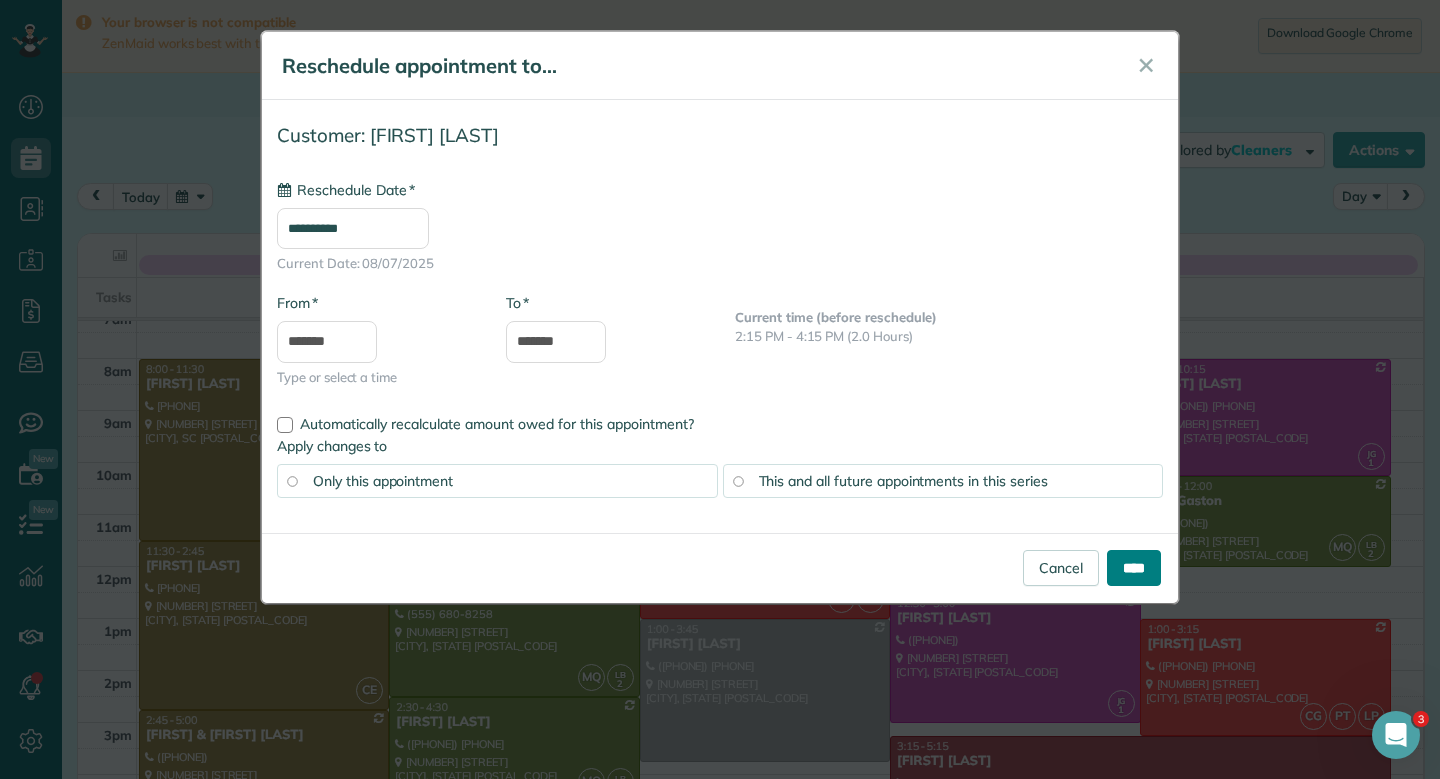 click on "****" at bounding box center (1134, 568) 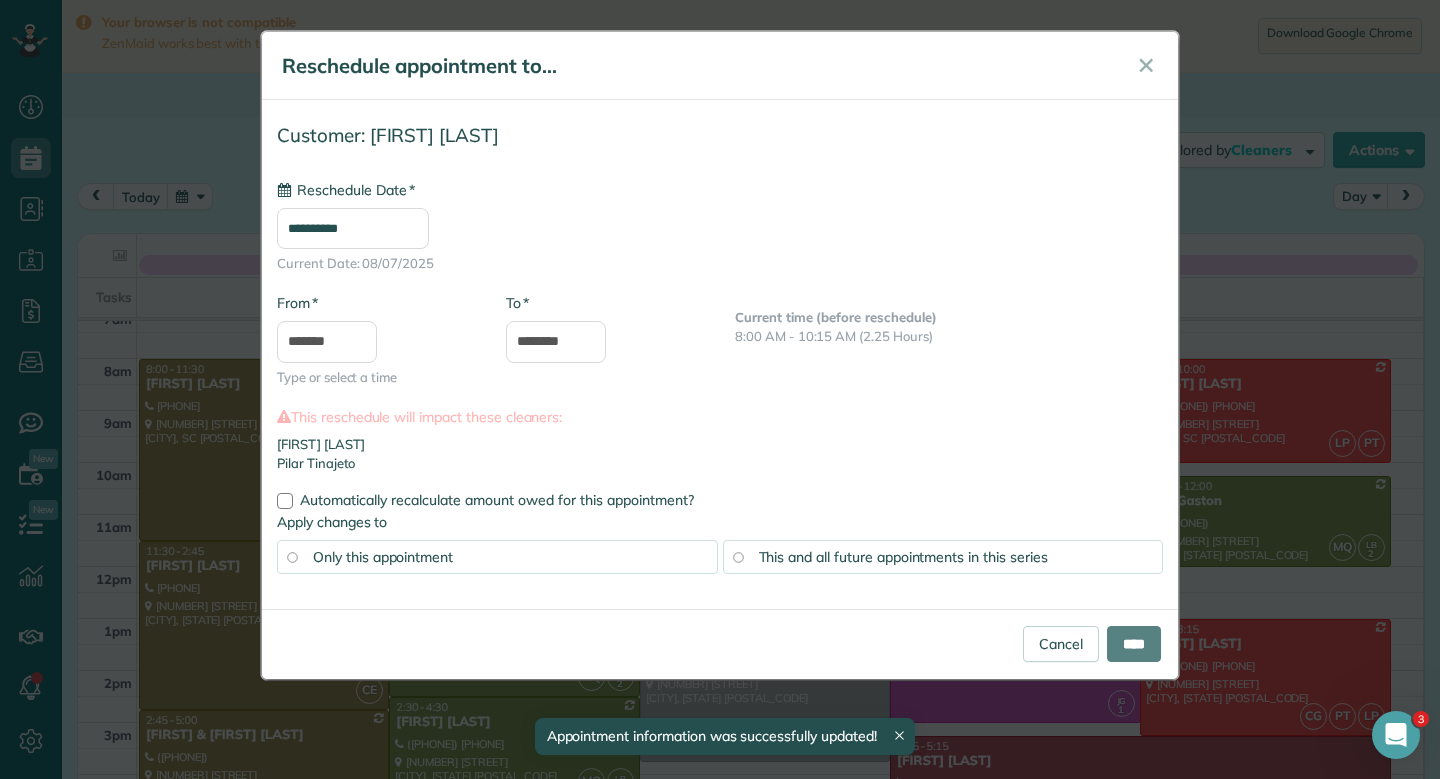 type on "**********" 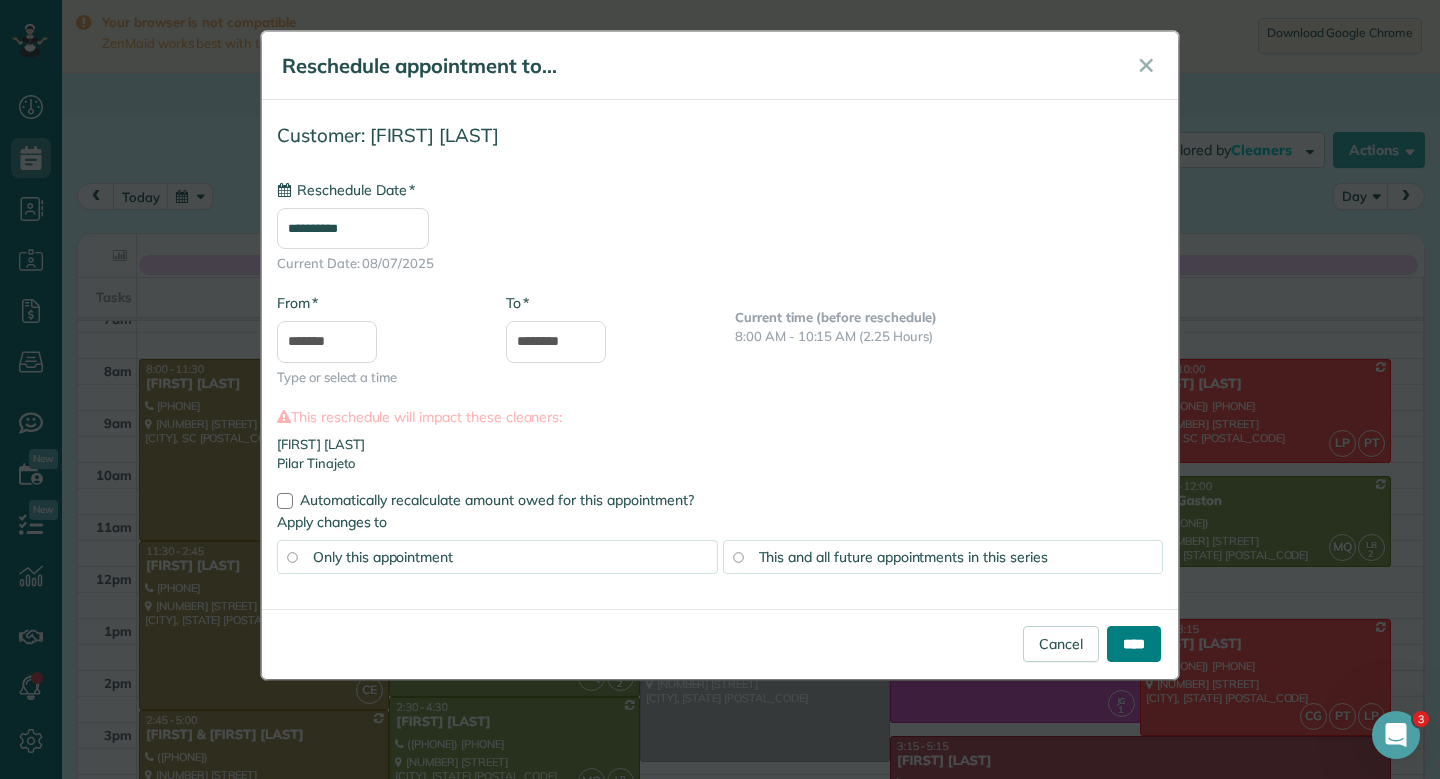 click on "****" at bounding box center (1134, 644) 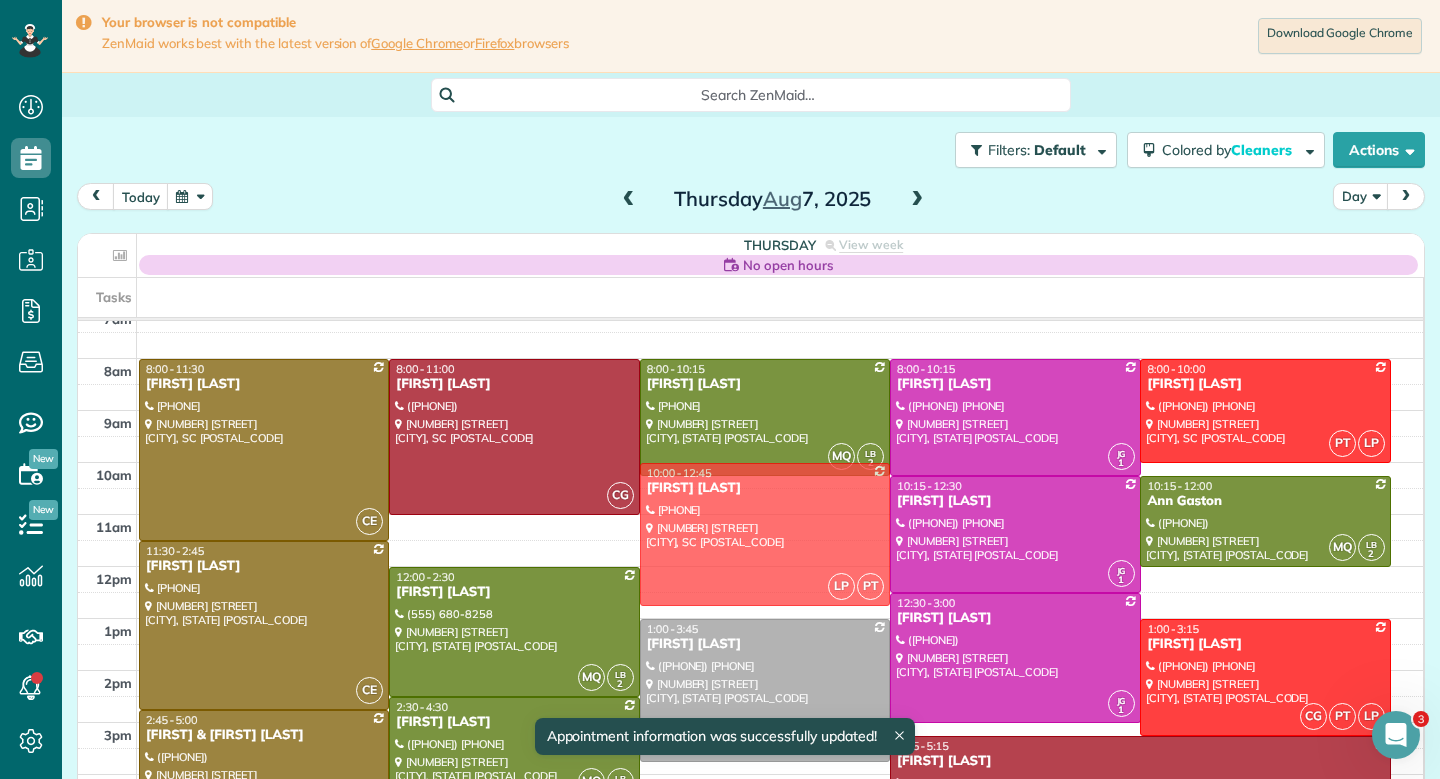drag, startPoint x: 796, startPoint y: 520, endPoint x: 796, endPoint y: 506, distance: 14 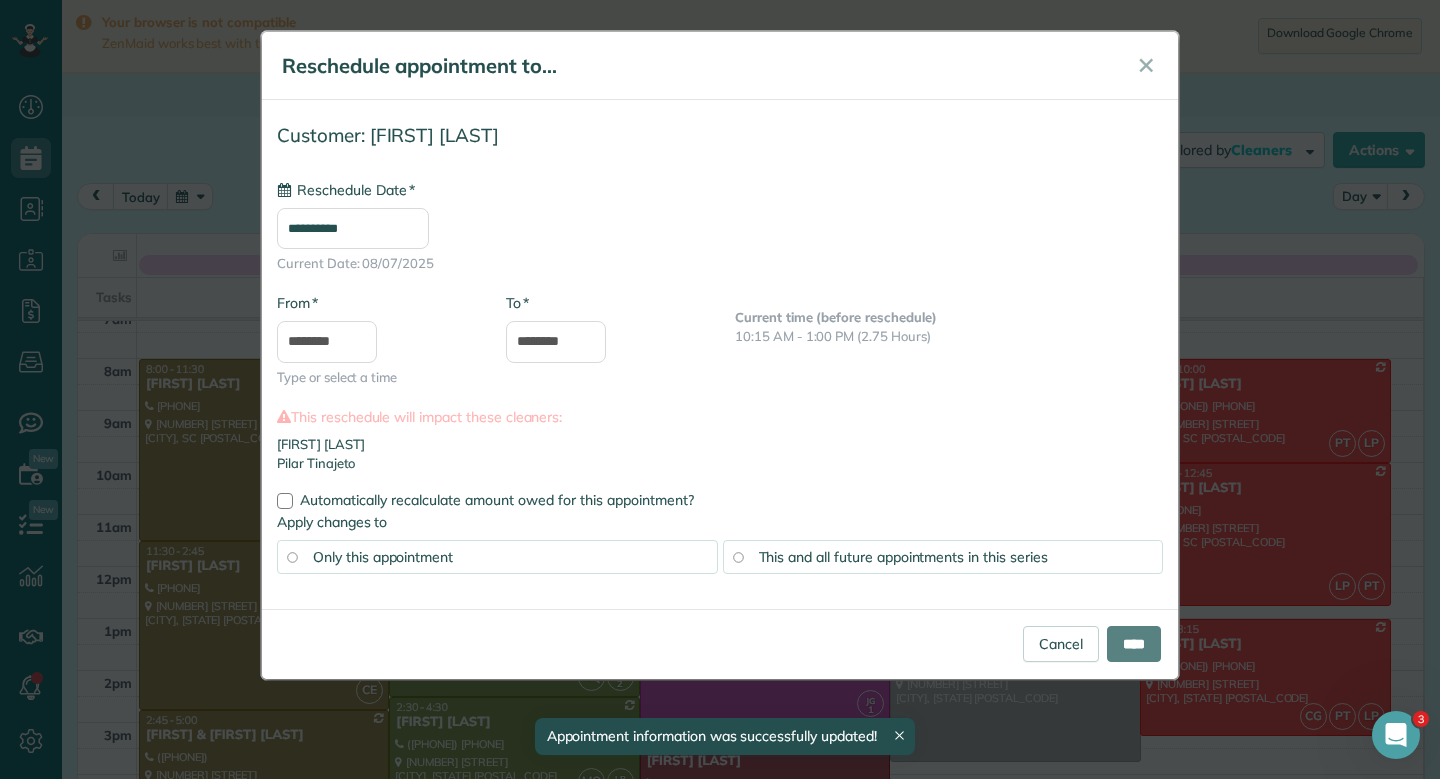 type on "**********" 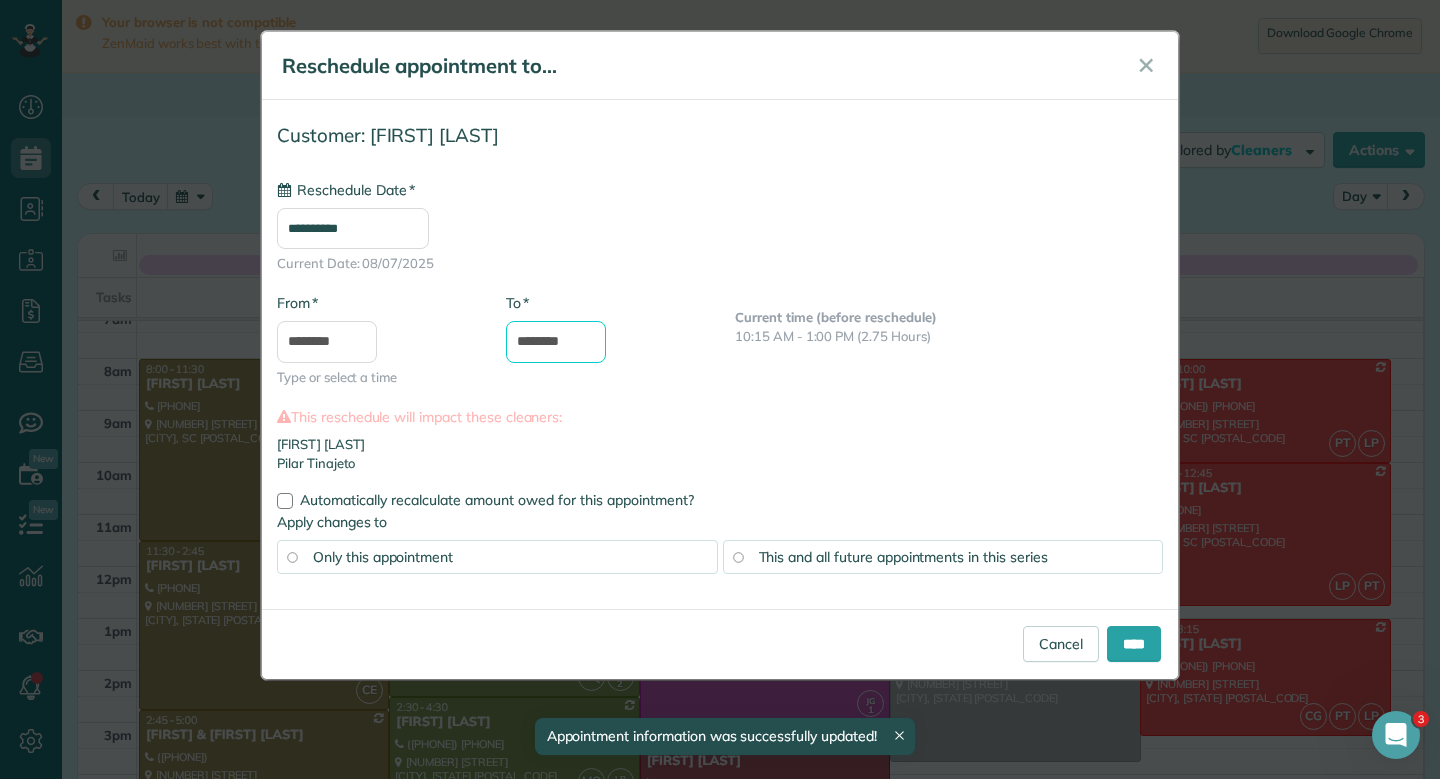 click on "********" at bounding box center [556, 342] 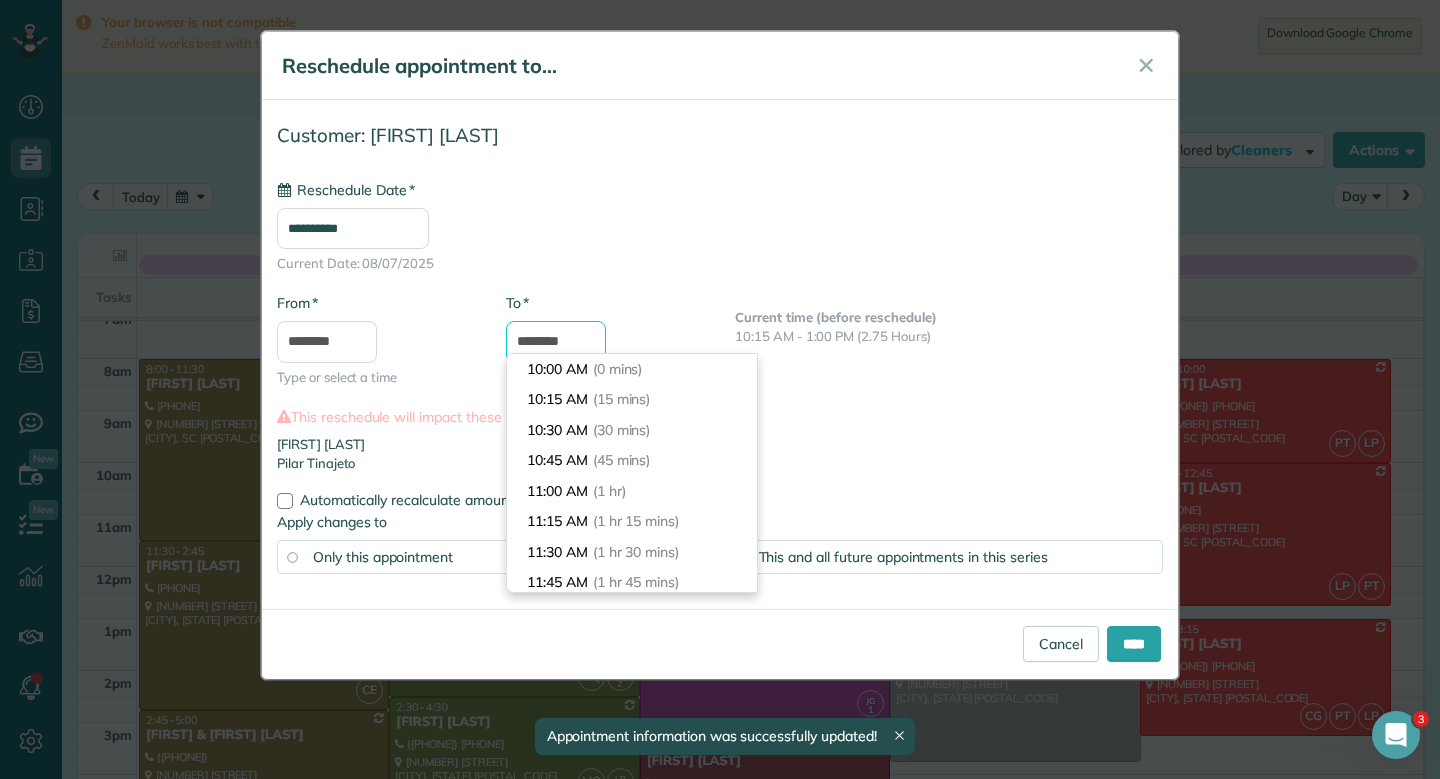 scroll, scrollTop: 305, scrollLeft: 0, axis: vertical 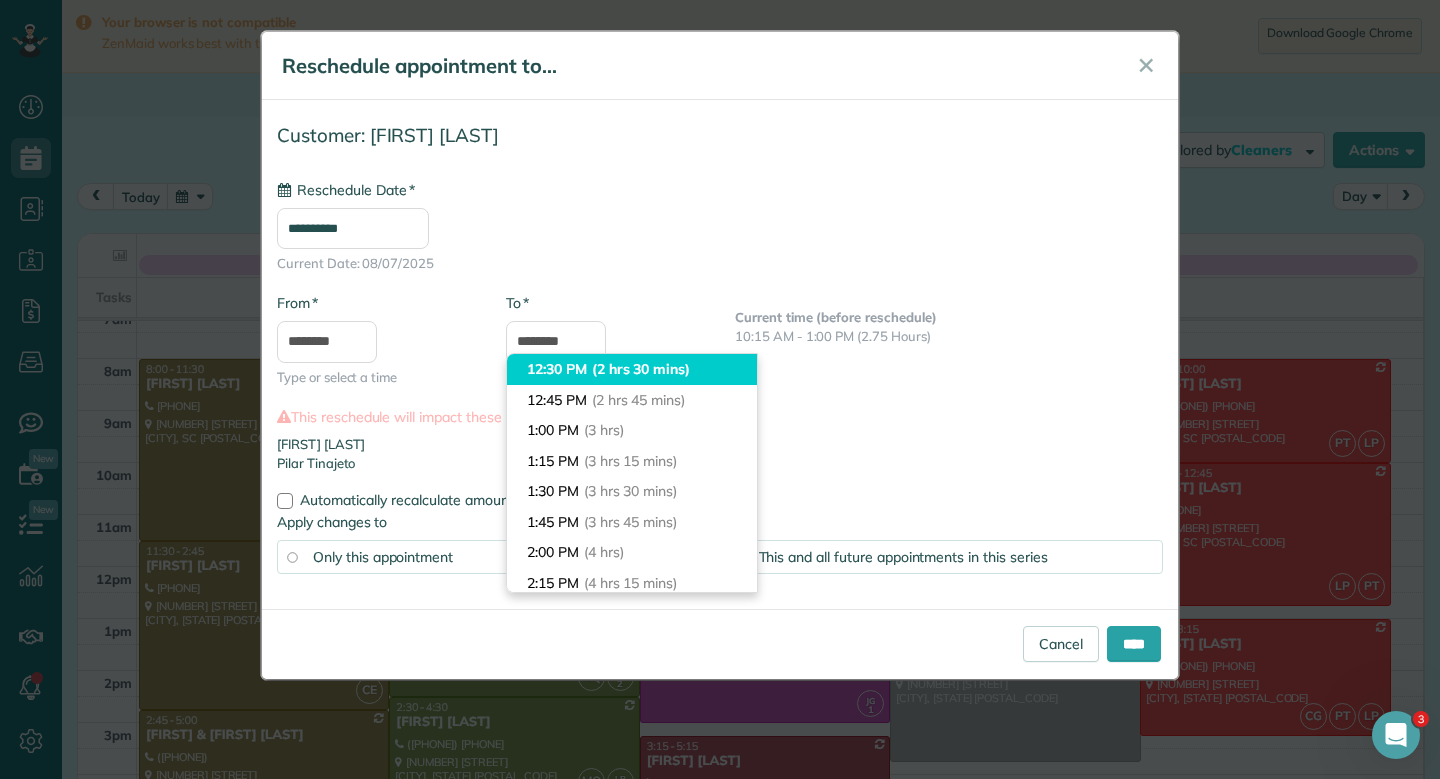 type on "********" 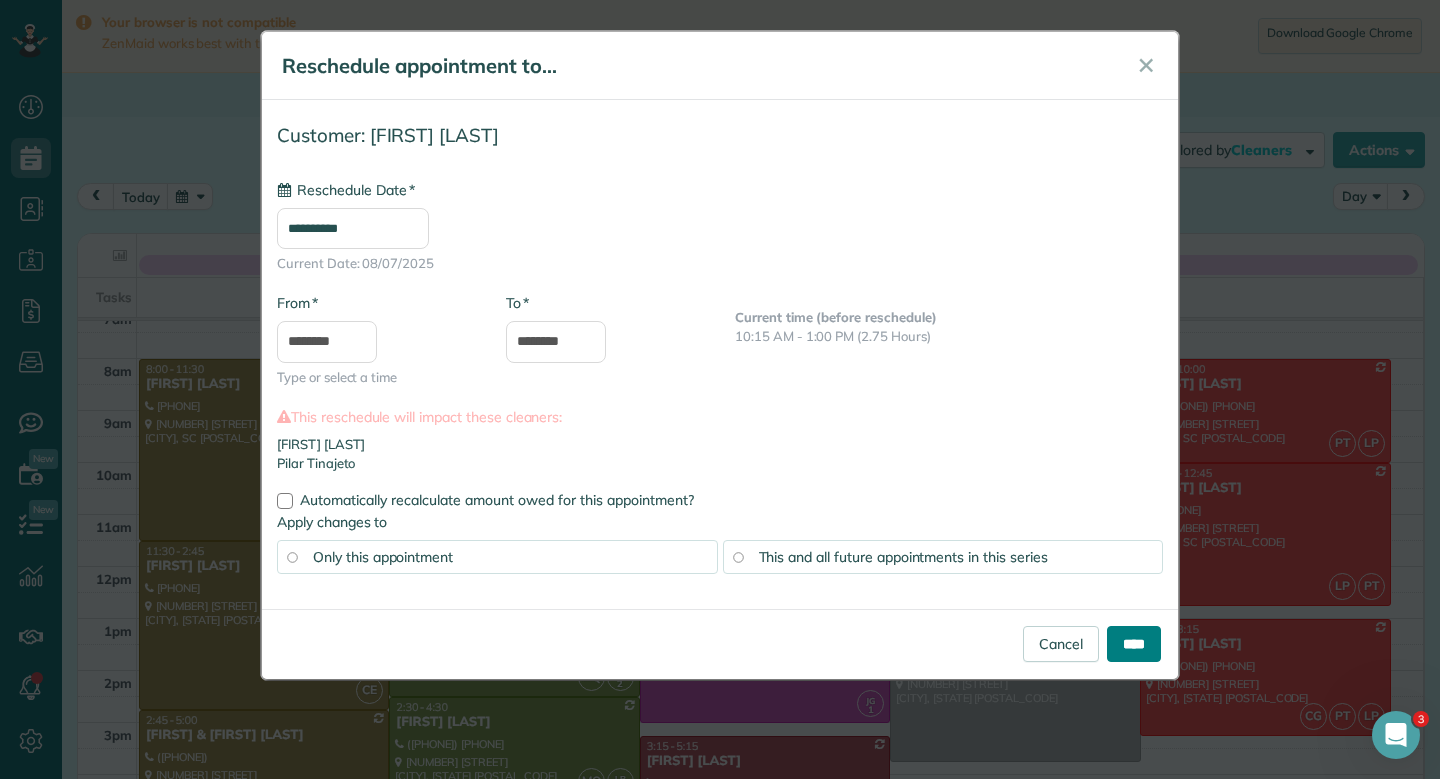 click on "****" at bounding box center (1134, 644) 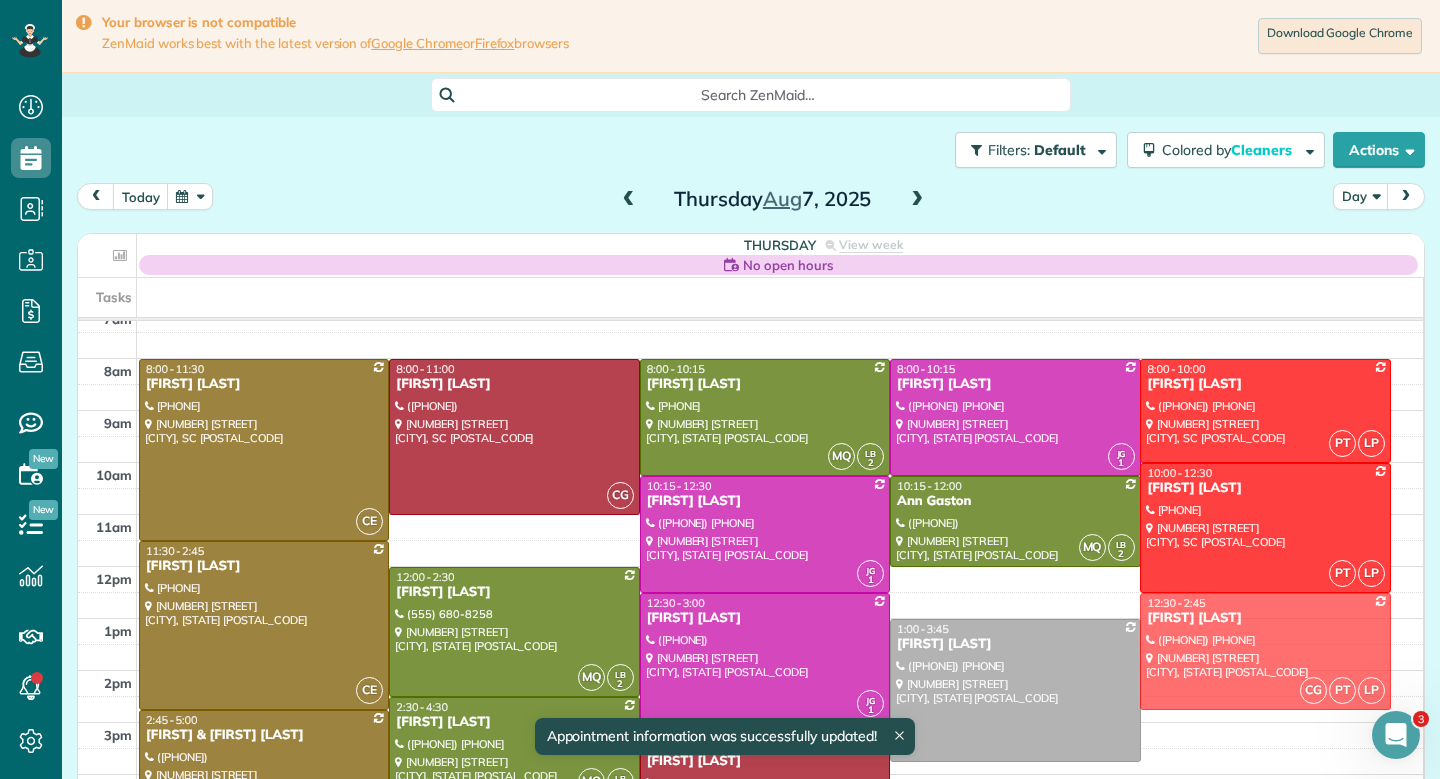drag, startPoint x: 1216, startPoint y: 673, endPoint x: 1216, endPoint y: 653, distance: 20 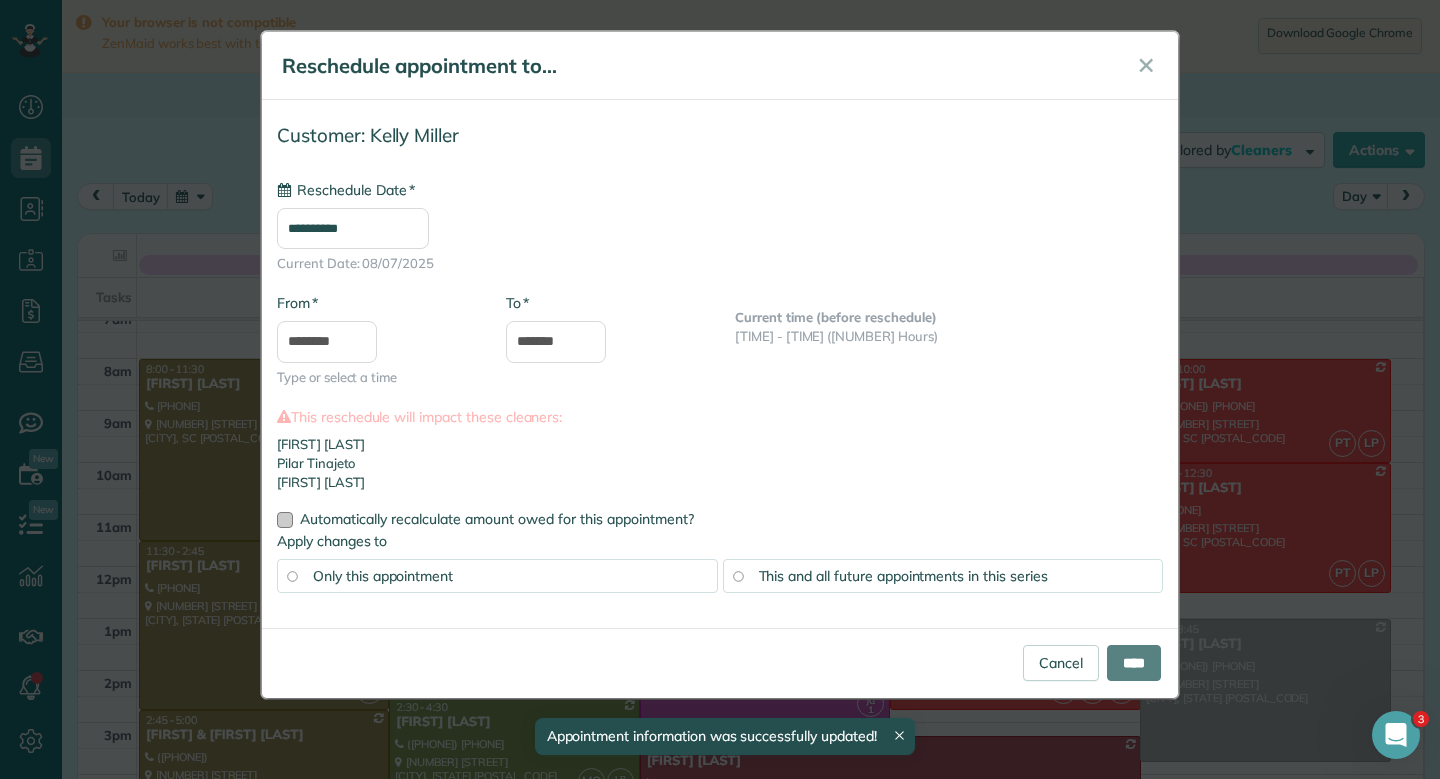 type on "**********" 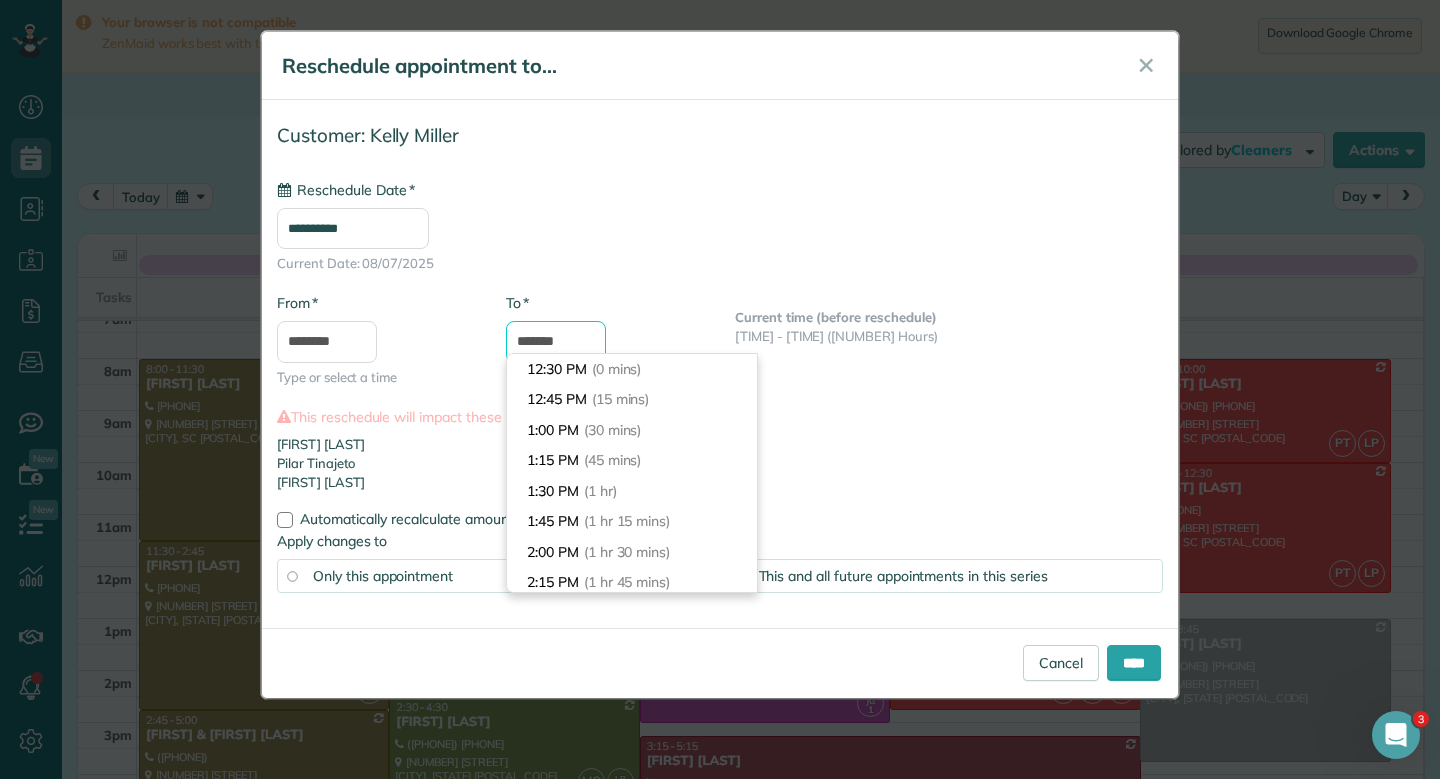 click on "*******" at bounding box center [556, 342] 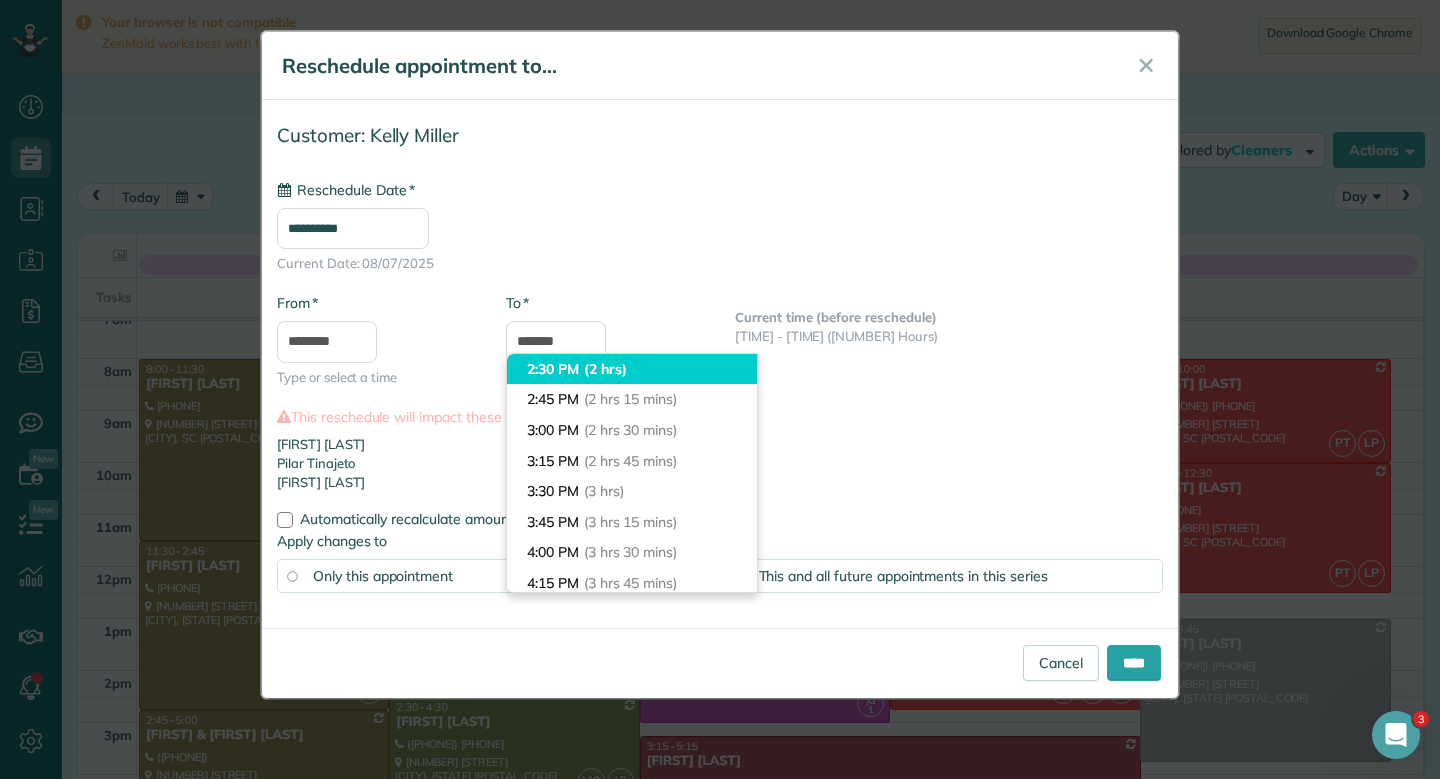 type on "*******" 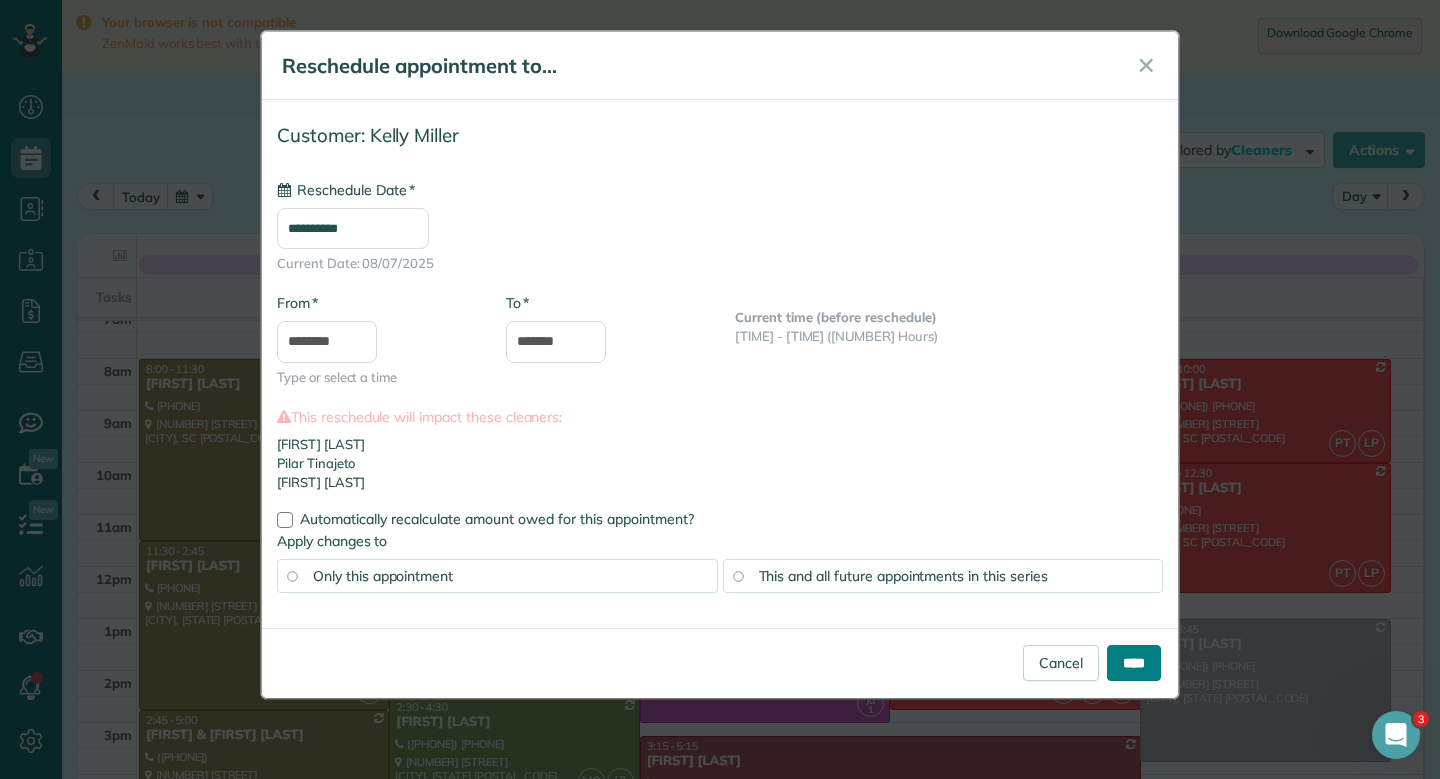 click on "****" at bounding box center (1134, 663) 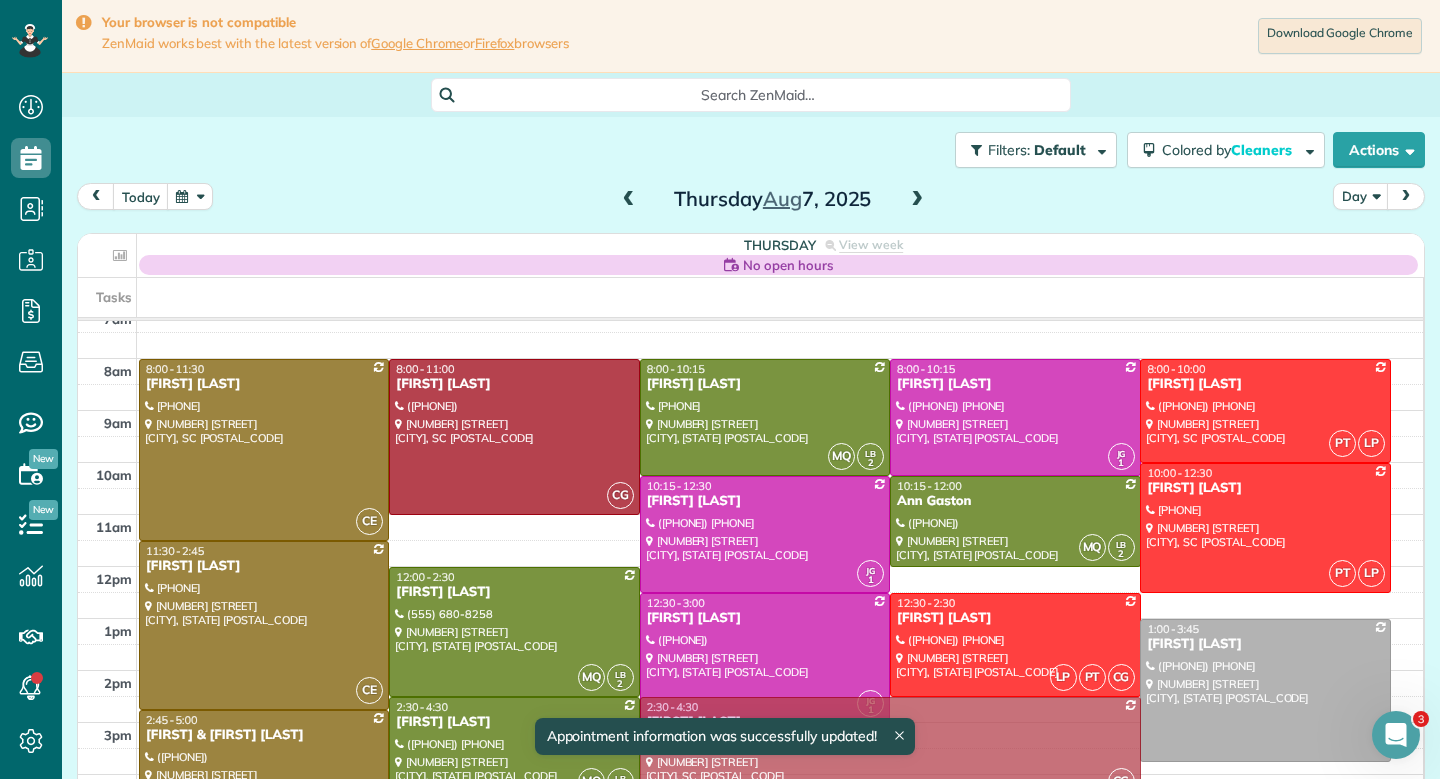 drag, startPoint x: 988, startPoint y: 753, endPoint x: 988, endPoint y: 720, distance: 33 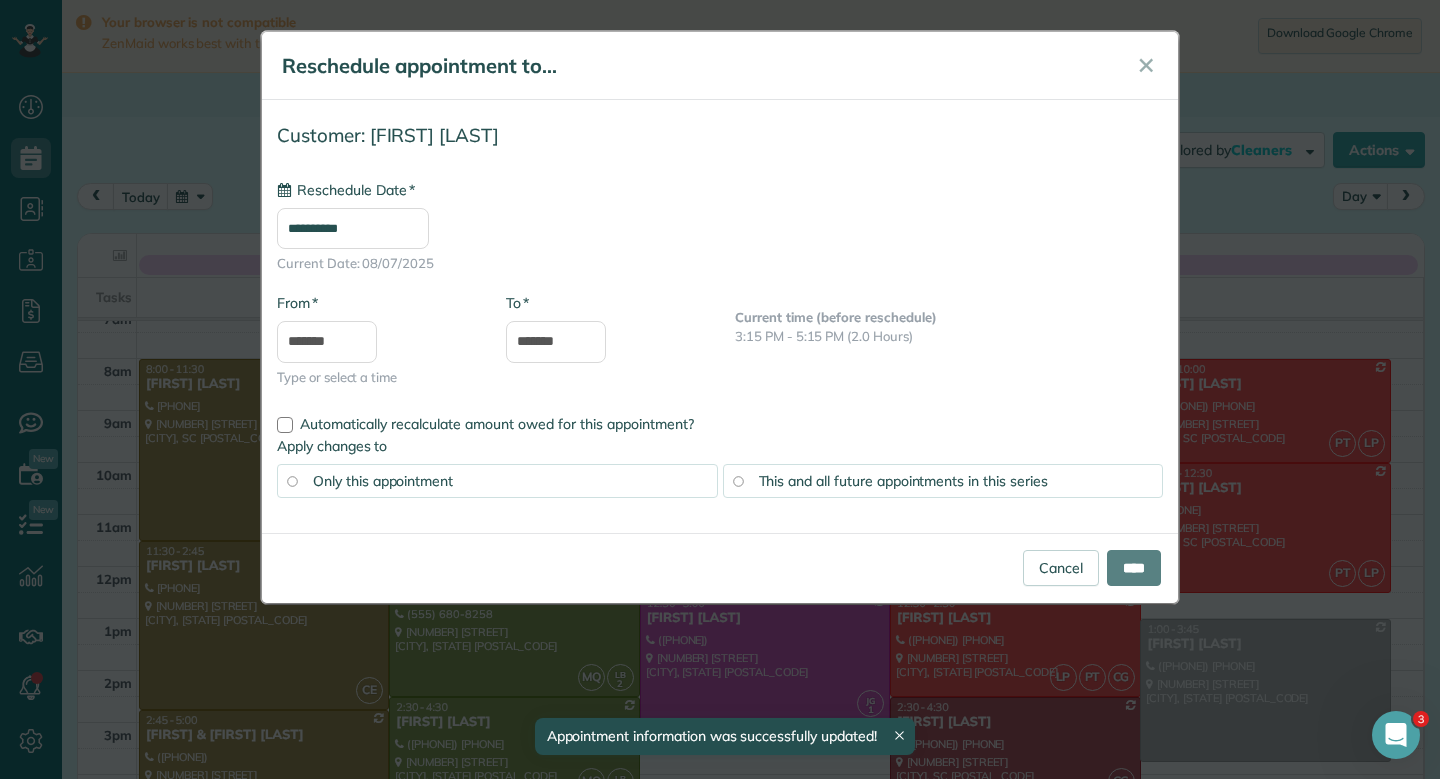 type on "**********" 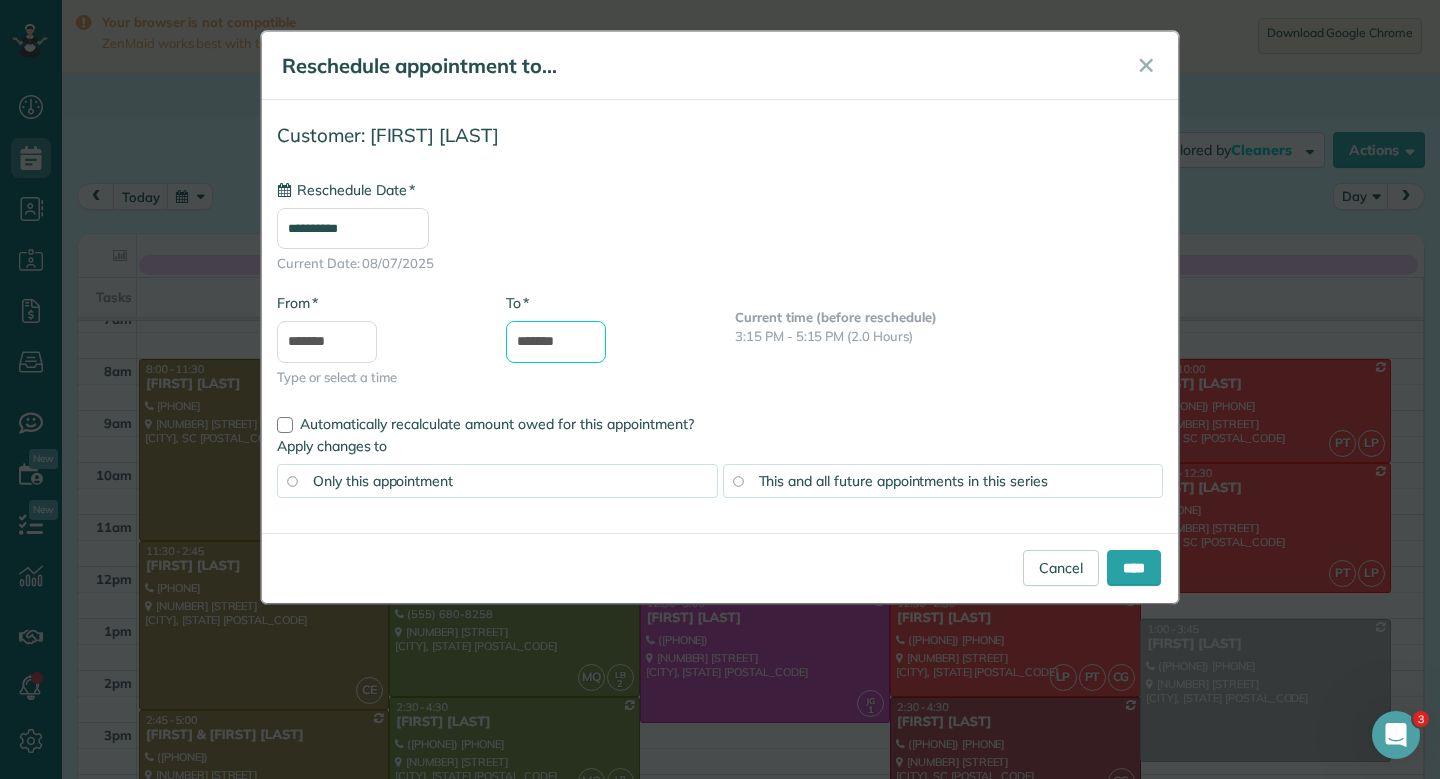 click on "*******" at bounding box center (556, 342) 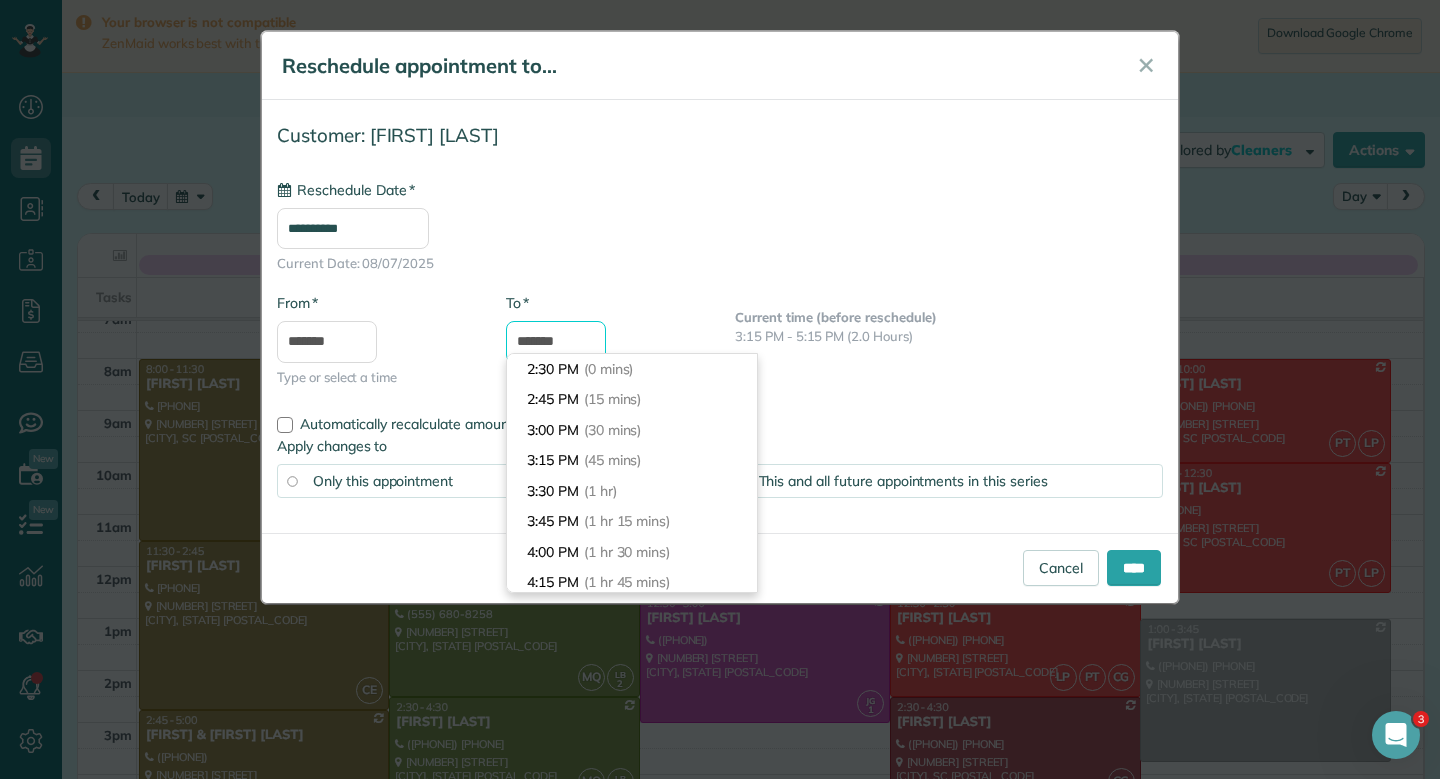 scroll, scrollTop: 213, scrollLeft: 0, axis: vertical 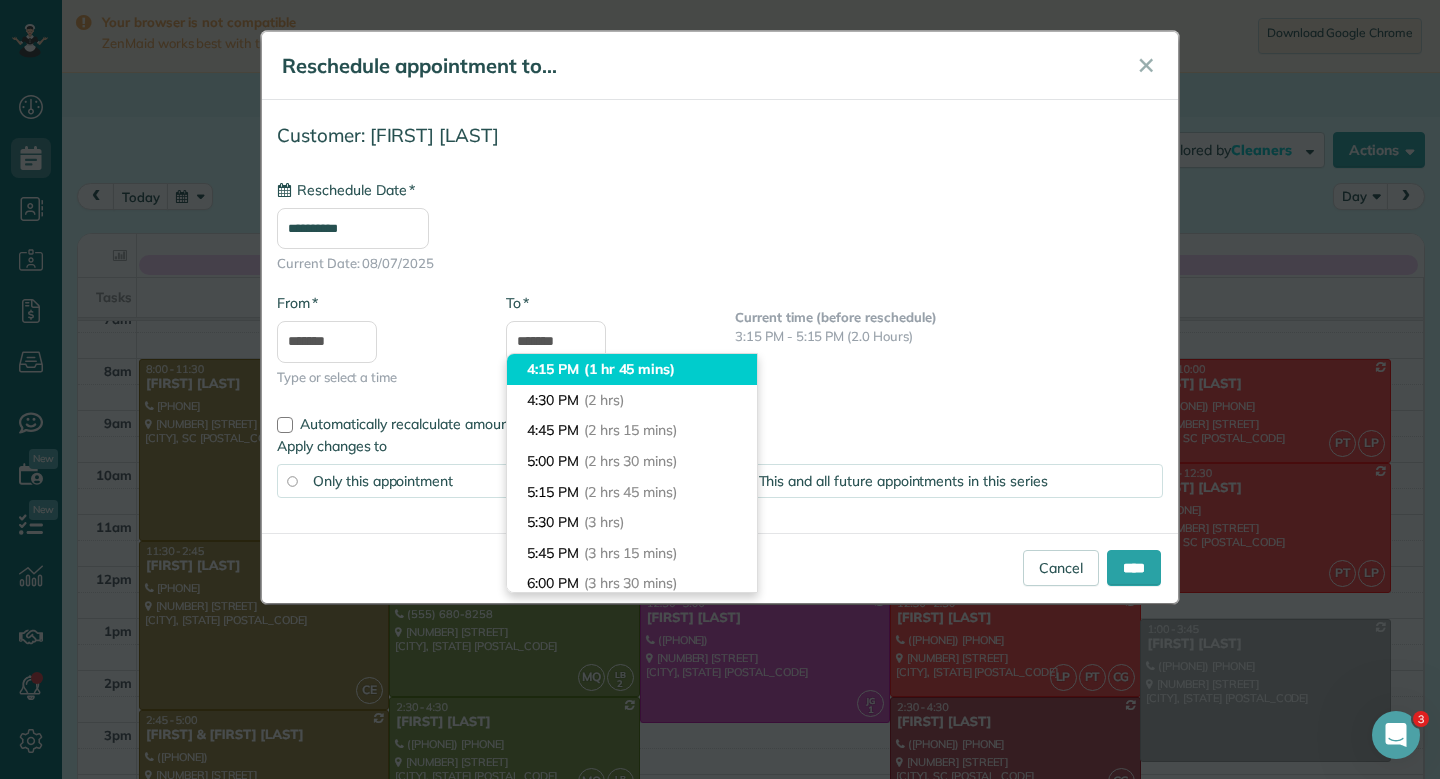 type on "*******" 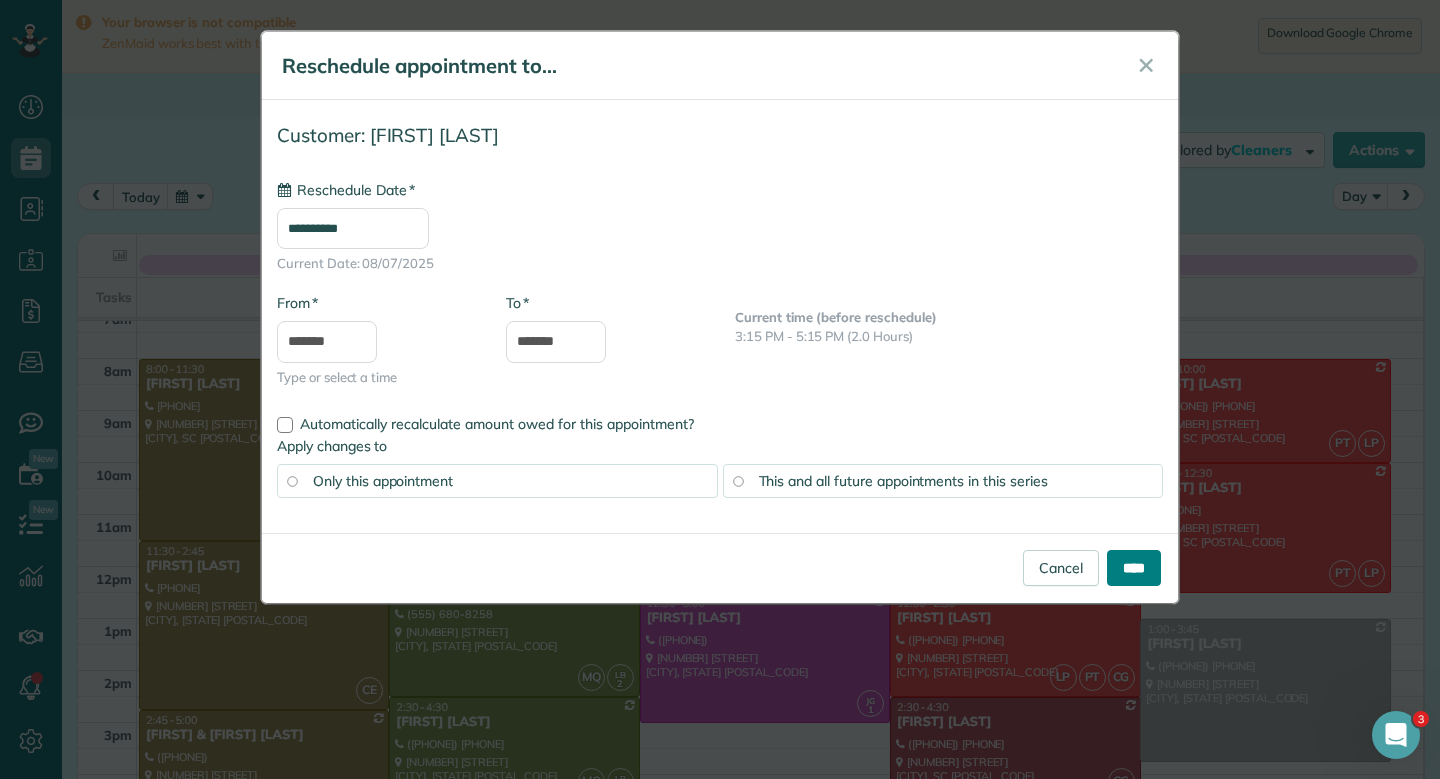 click on "****" at bounding box center (1134, 568) 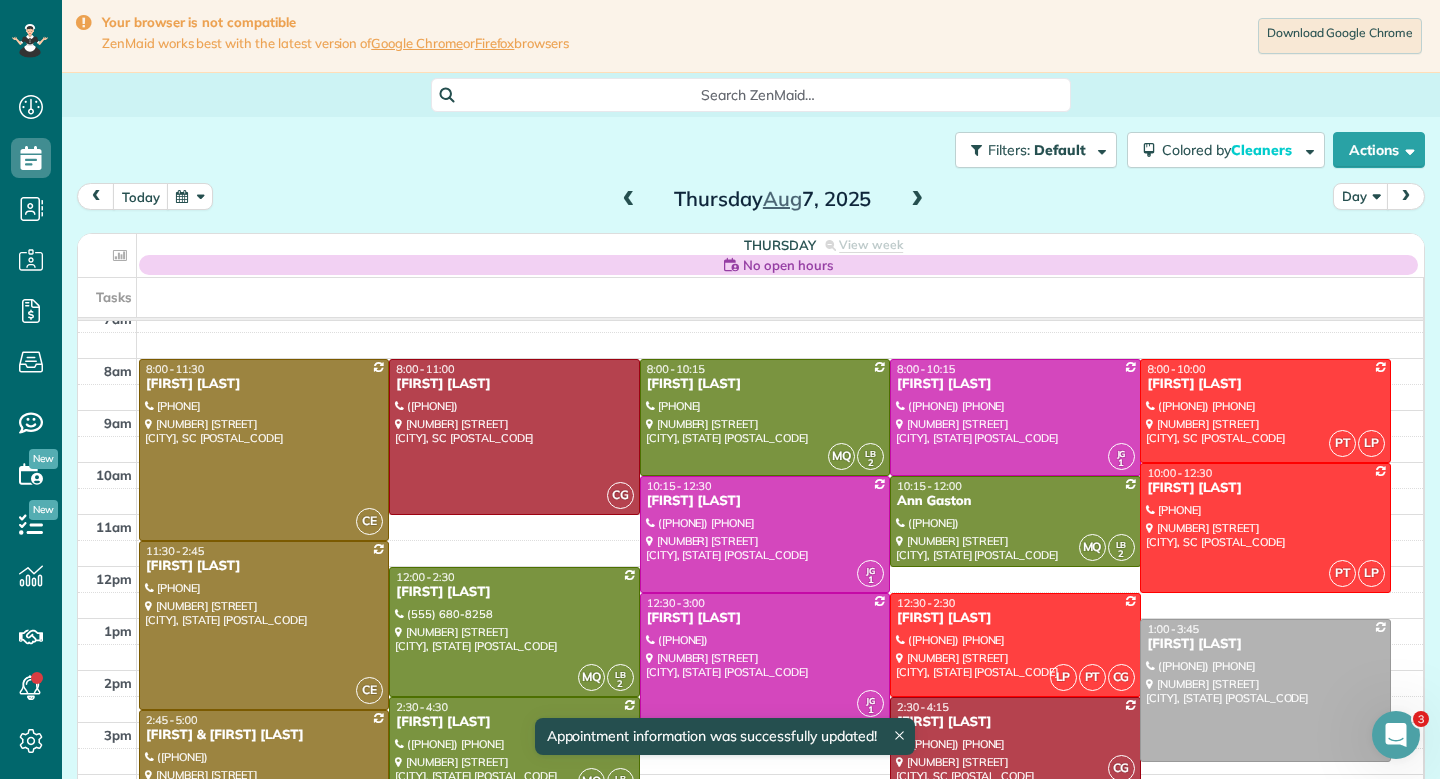 click at bounding box center (1015, 742) 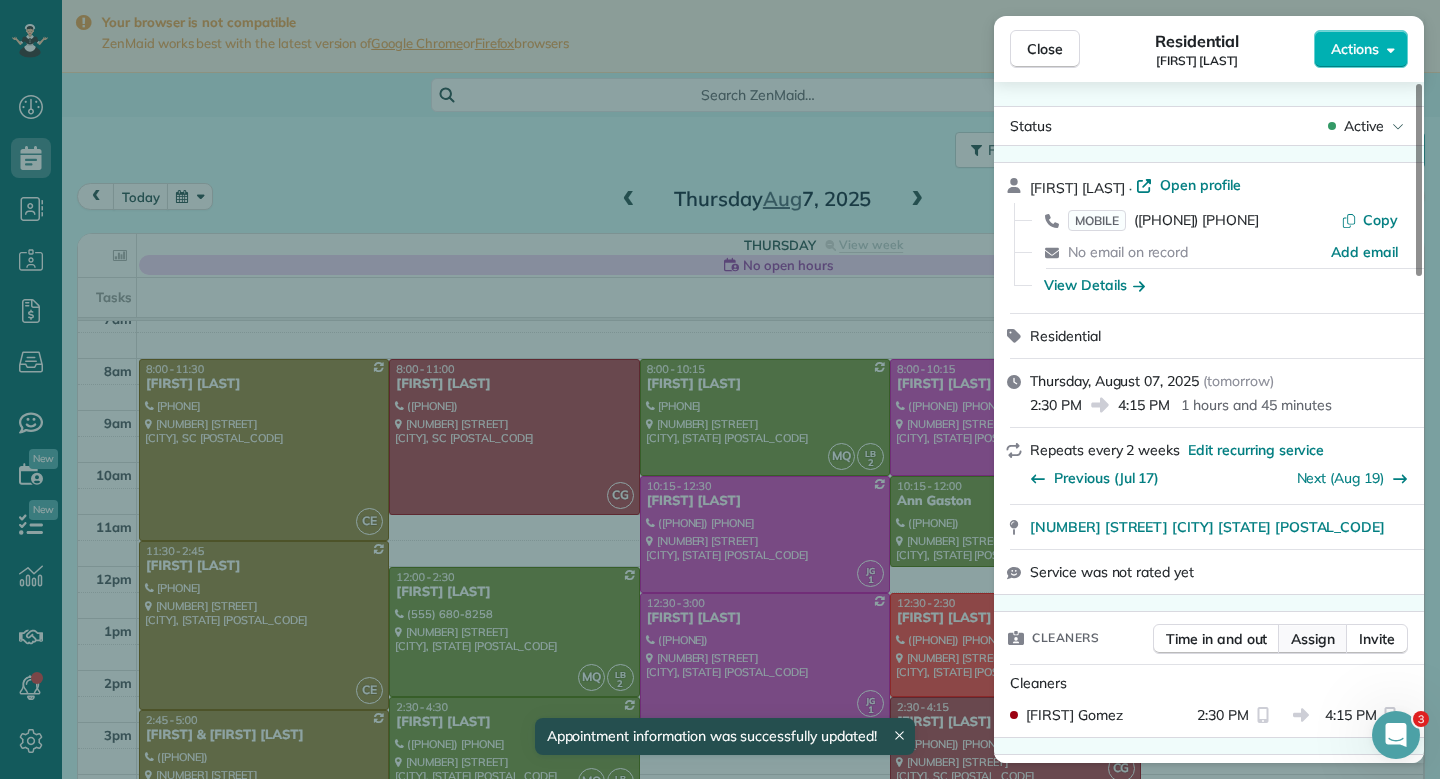 click on "Assign" at bounding box center [1313, 639] 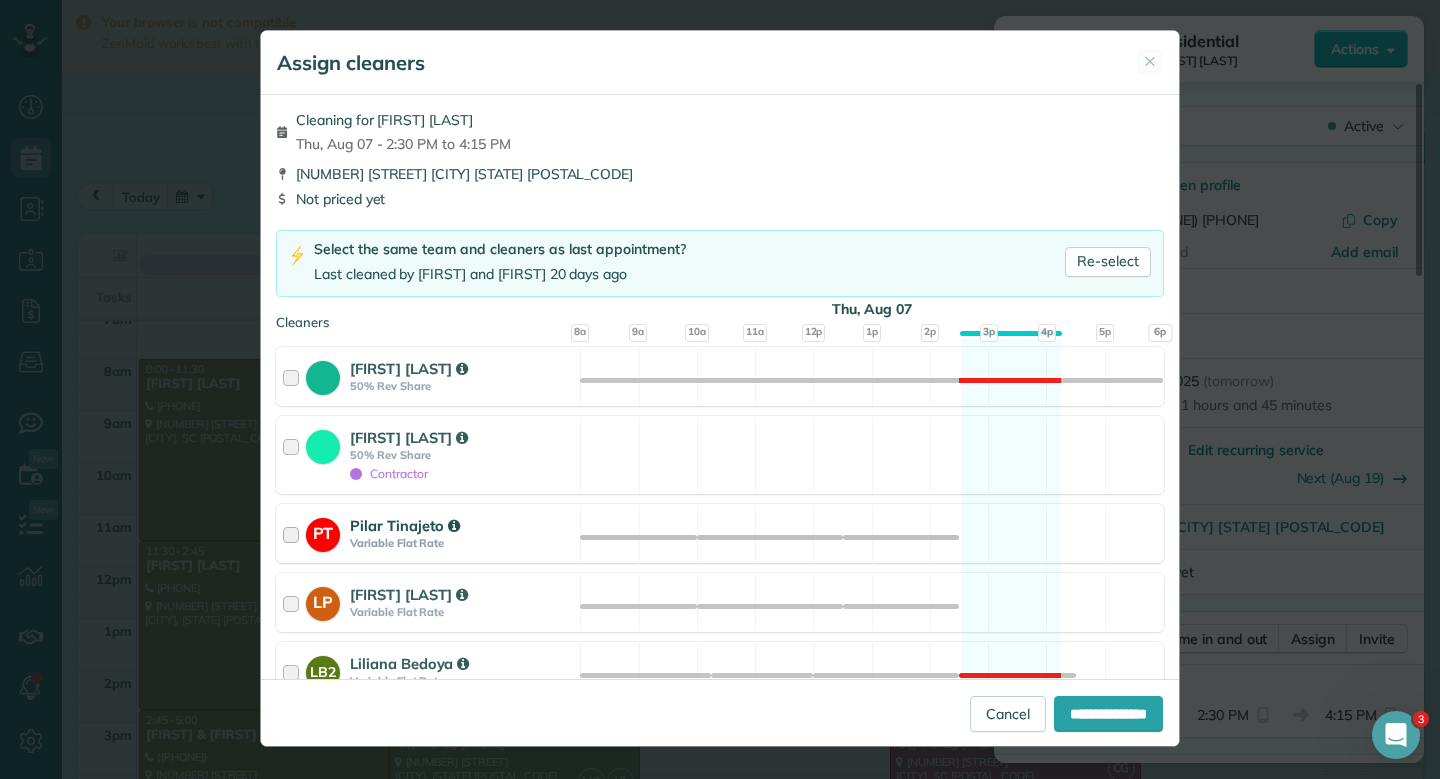 click on "PT
[FIRST] [LAST]
Variable Flat Rate
Available" at bounding box center (720, 533) 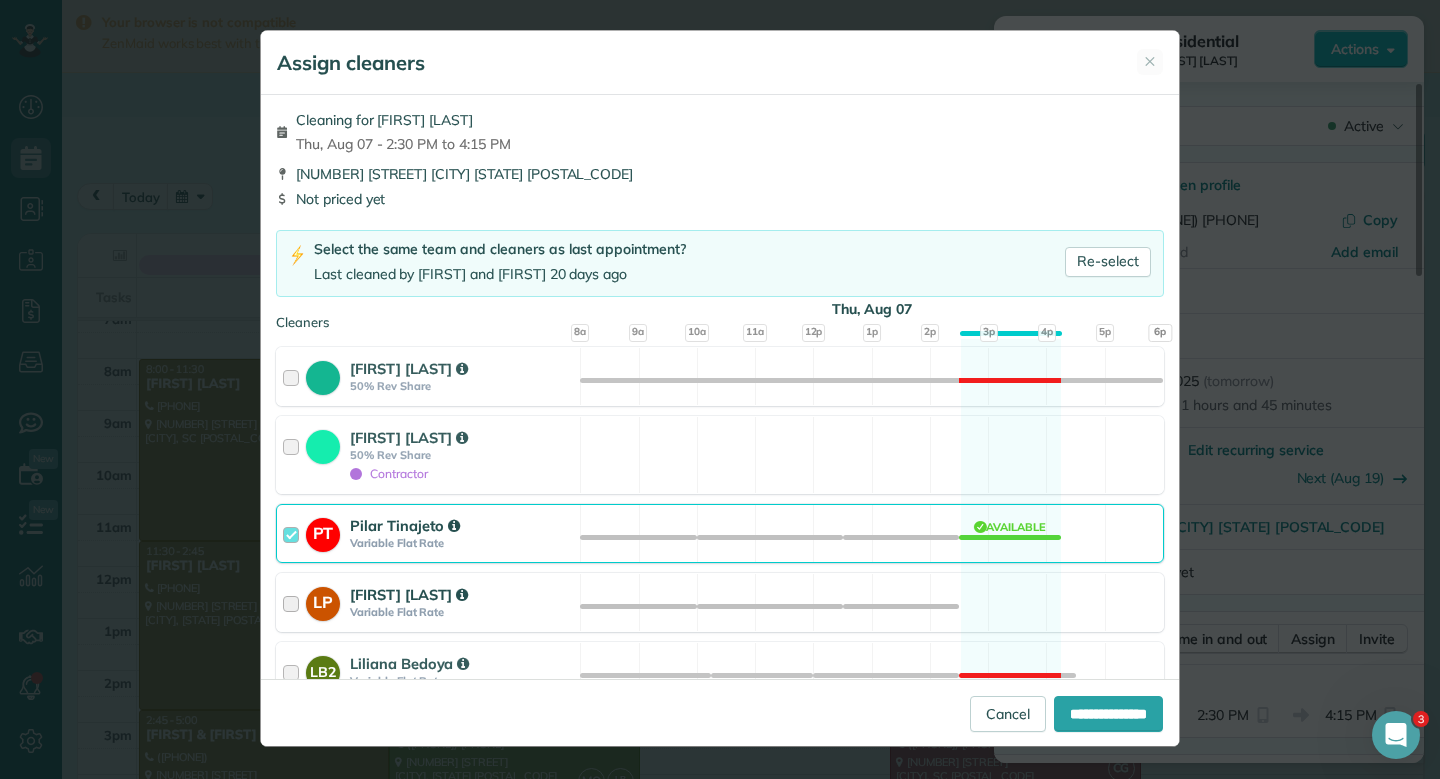 click on "LP
Lesly Pasco
Variable Flat Rate
Available" at bounding box center (720, 602) 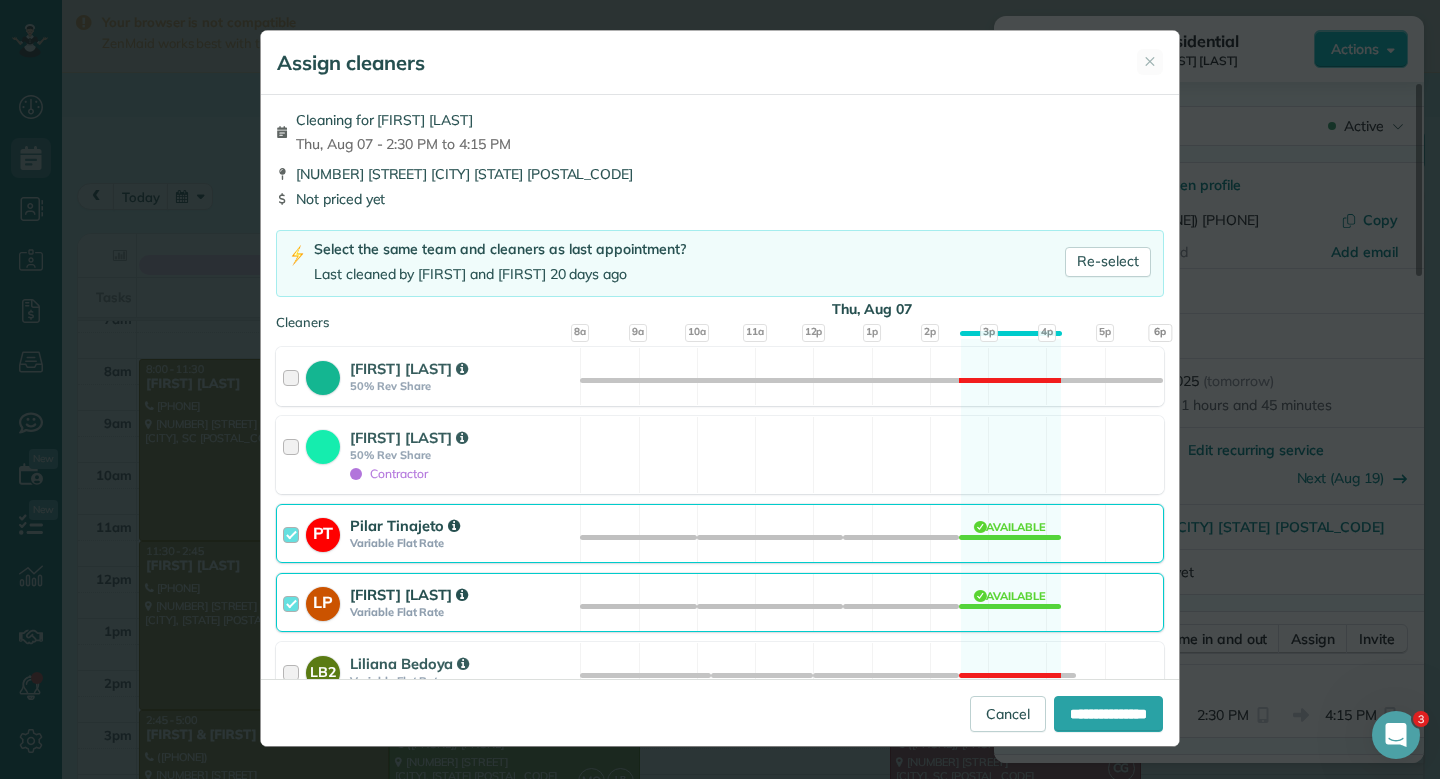 click on "Cleaning for [FIRST] [LAST]
Thu, Aug 07 -  2:30 PM to  4:15 PM" at bounding box center (720, 132) 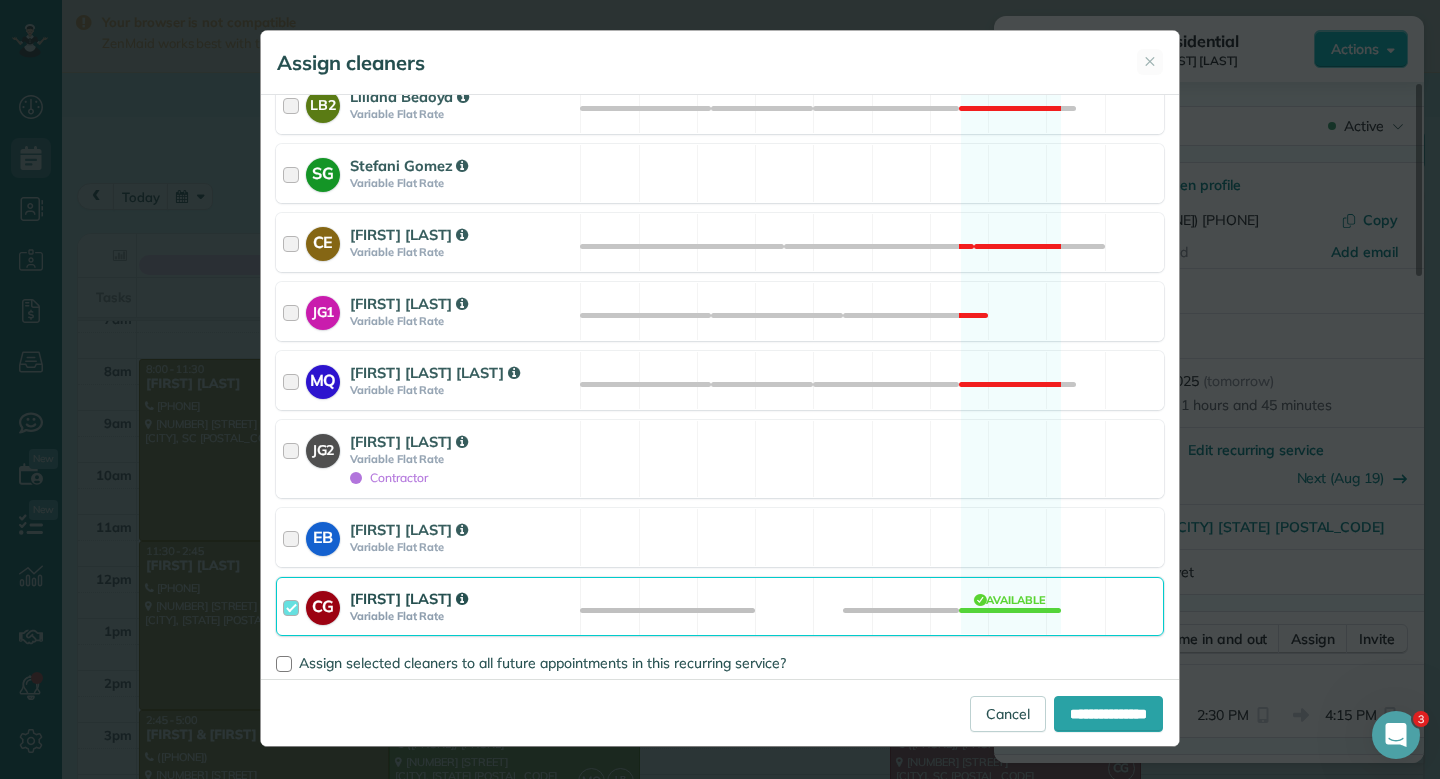 scroll, scrollTop: 596, scrollLeft: 0, axis: vertical 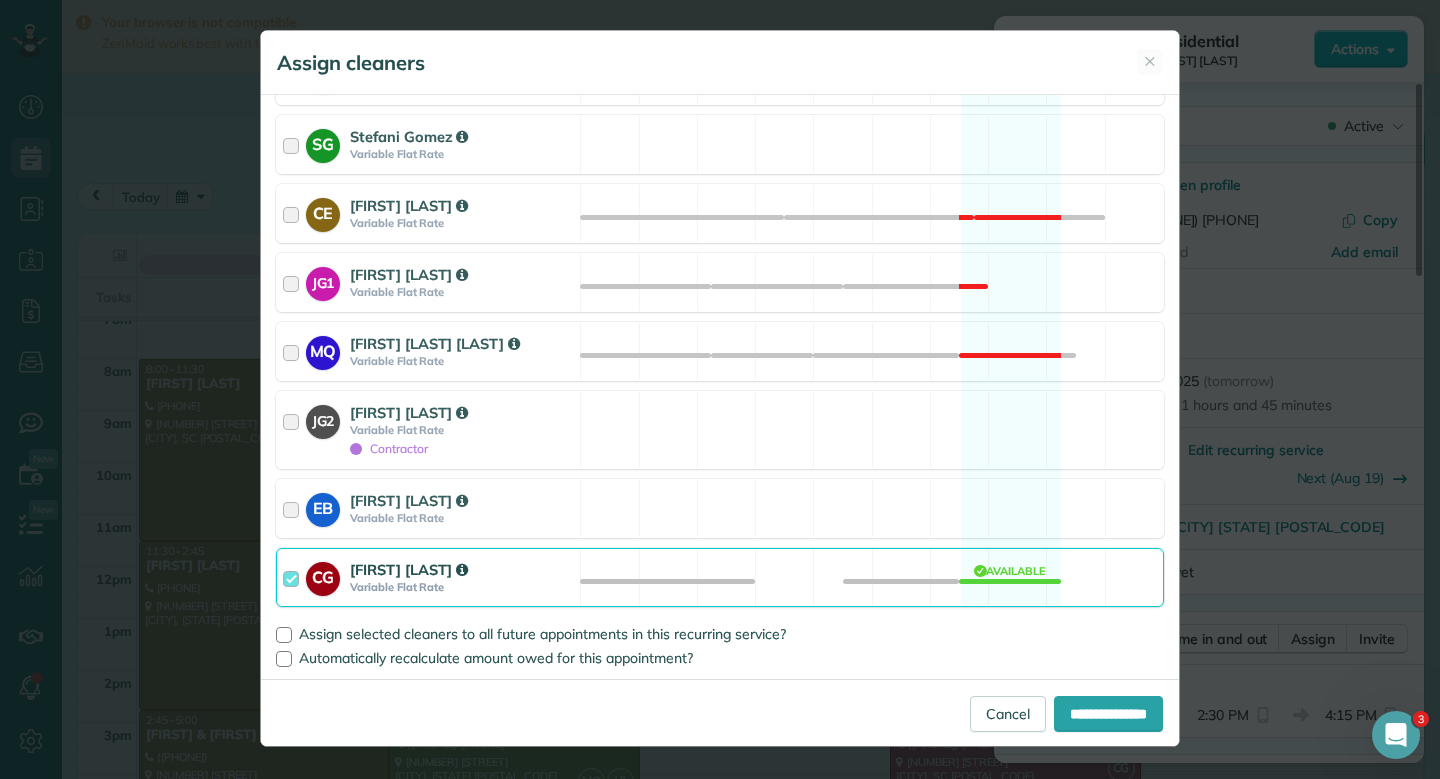 click on "CG
[FIRST] [LAST]
Variable Flat Rate
Available" at bounding box center [720, 577] 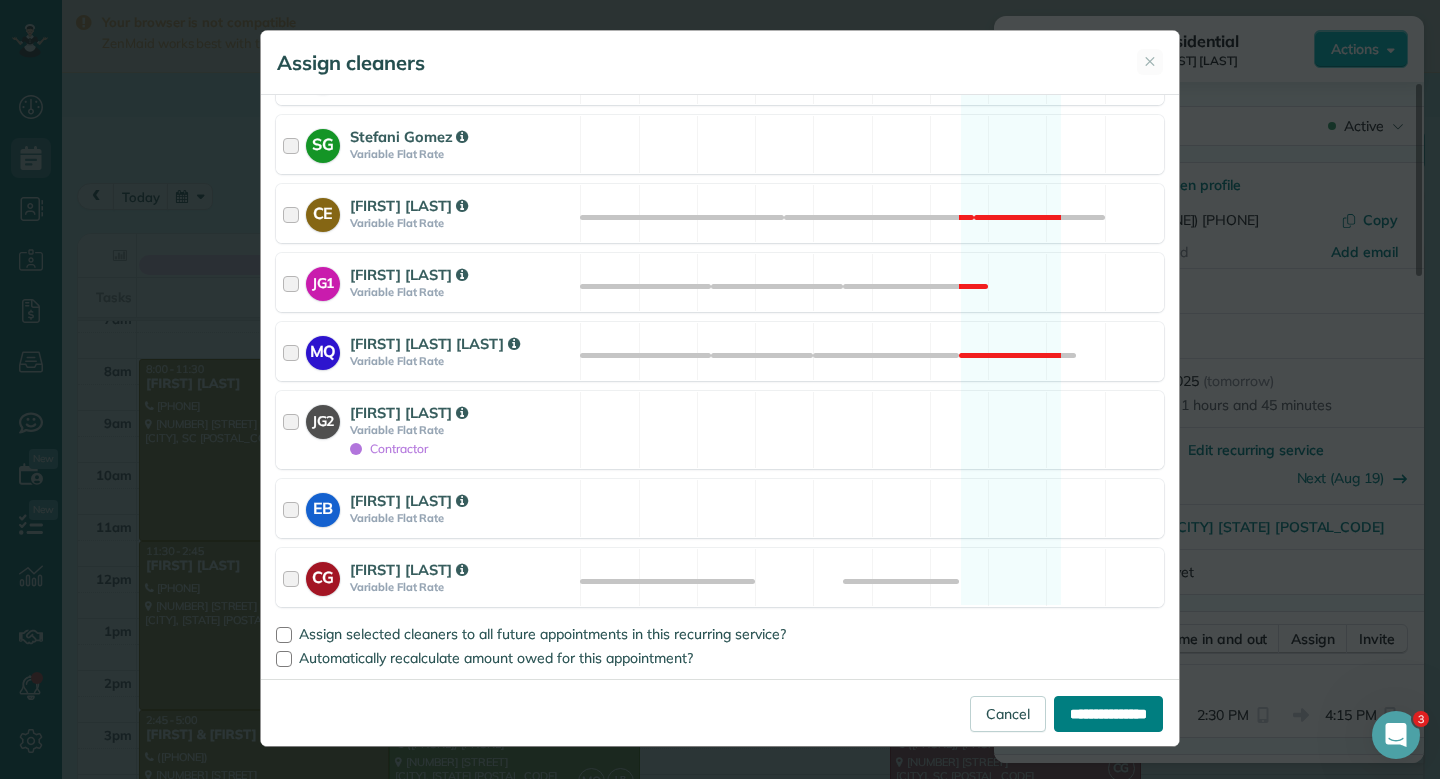 click on "**********" at bounding box center [1108, 714] 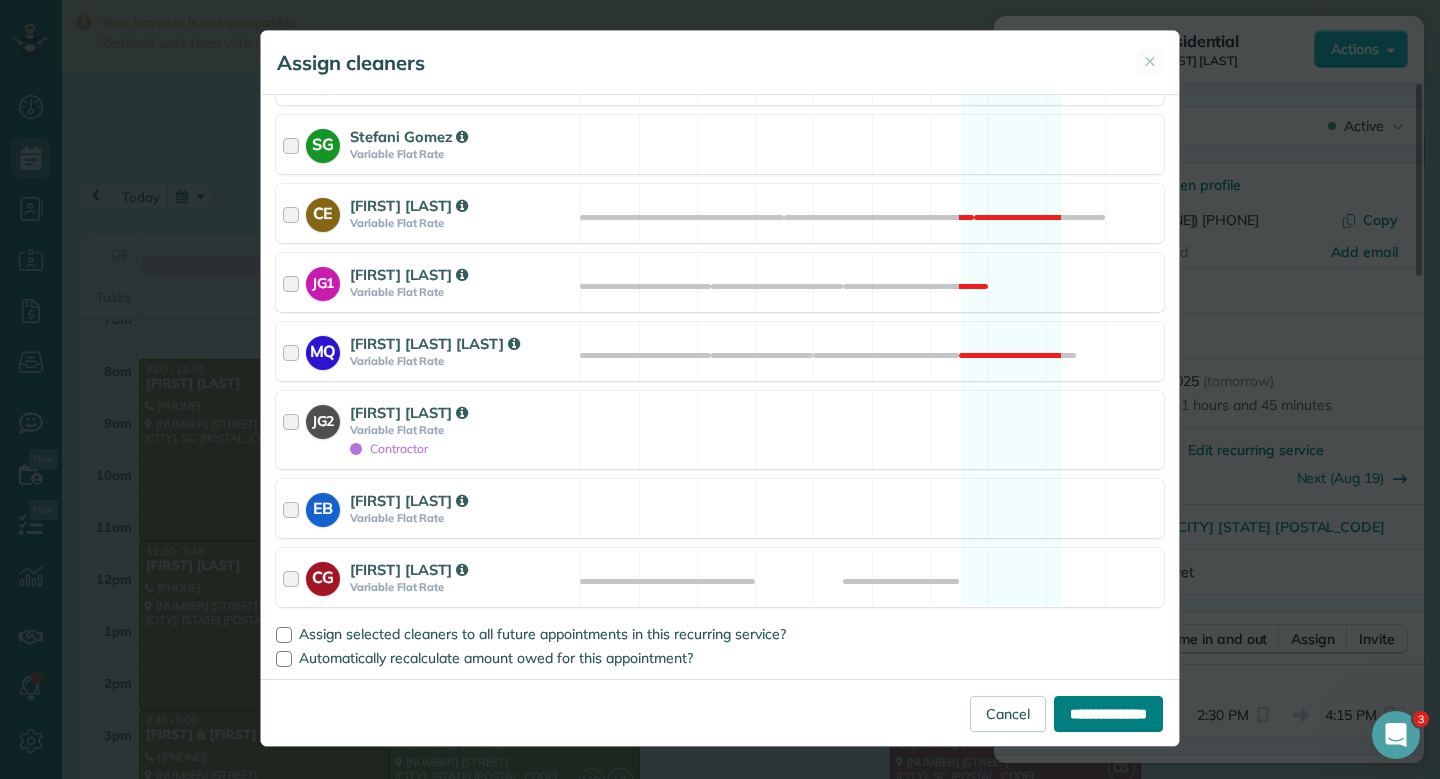 type on "**********" 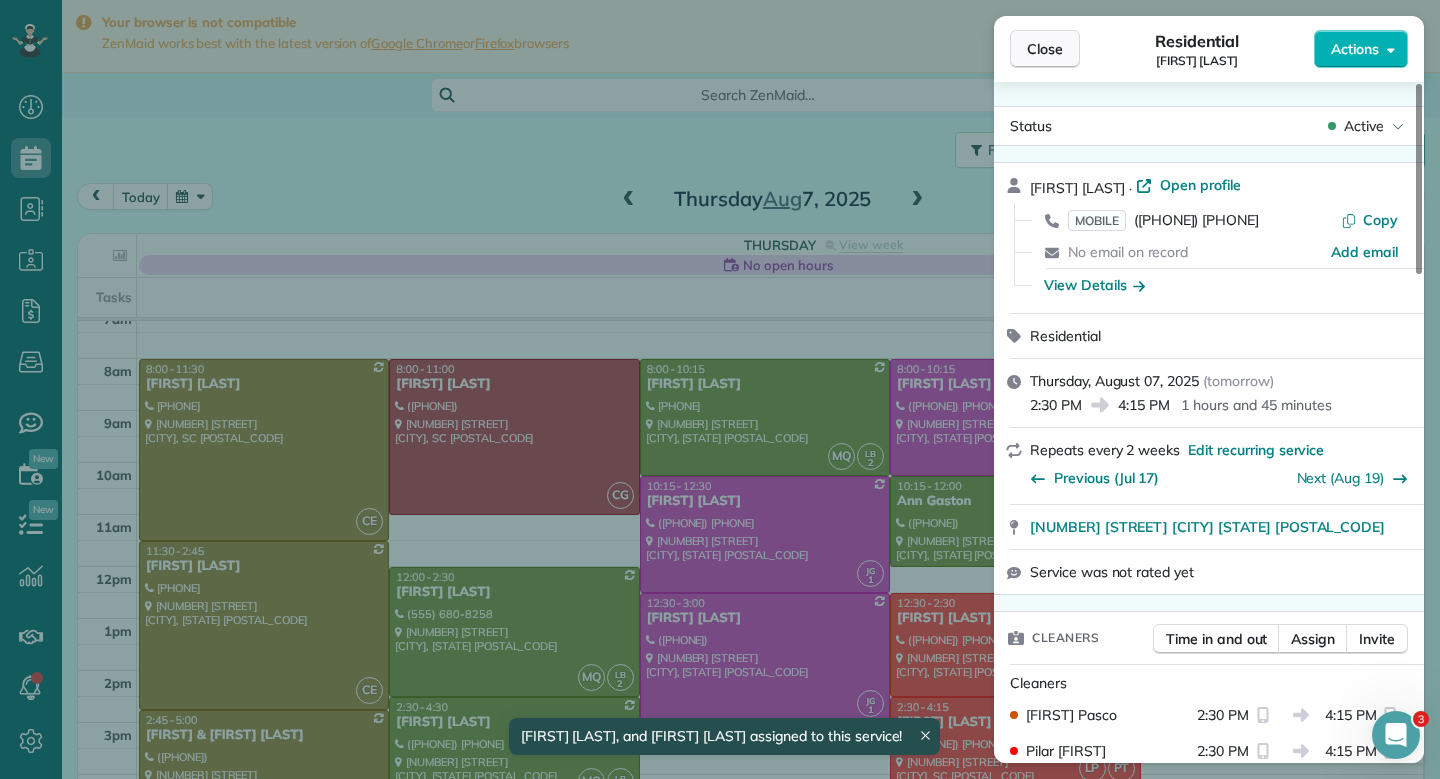 click on "Close" at bounding box center [1045, 49] 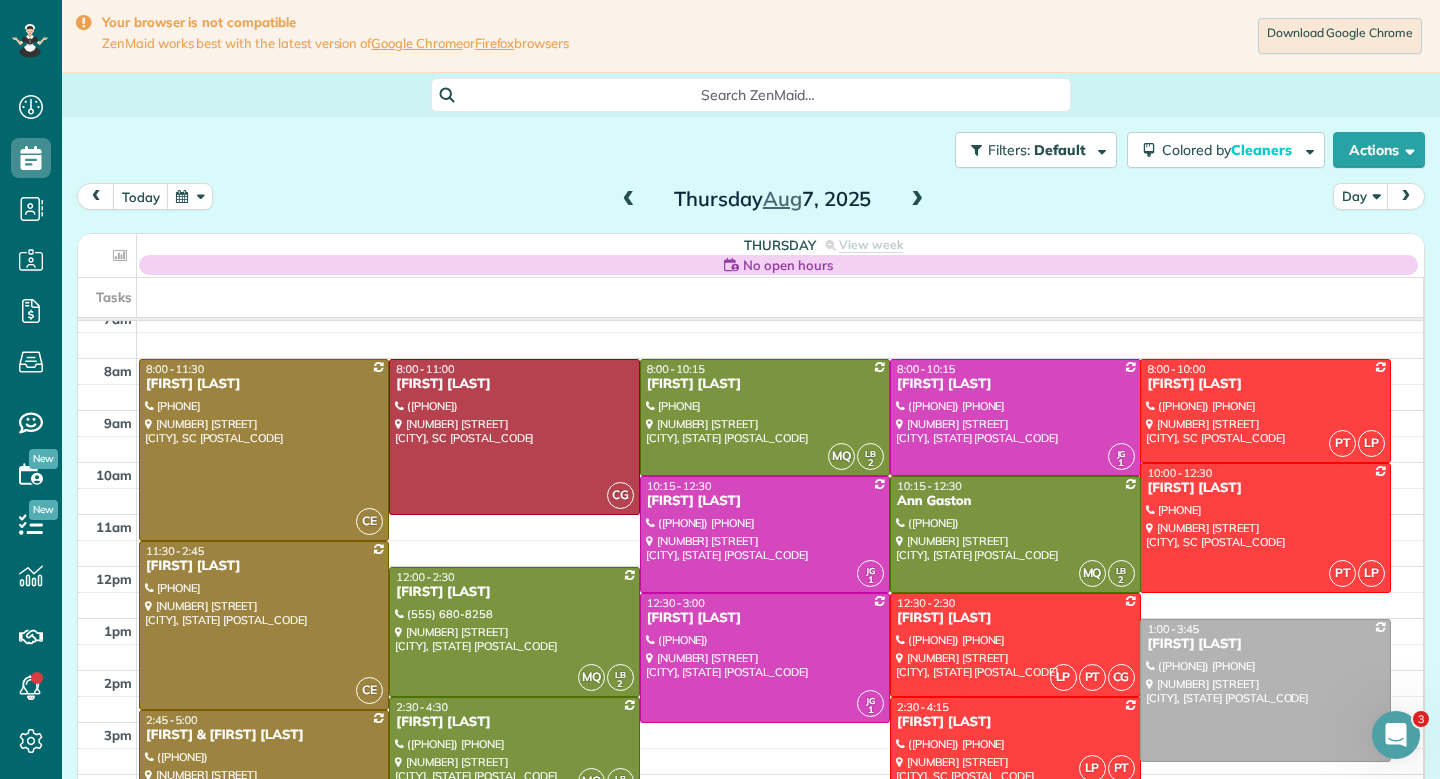 drag, startPoint x: 1005, startPoint y: 564, endPoint x: 1005, endPoint y: 581, distance: 17 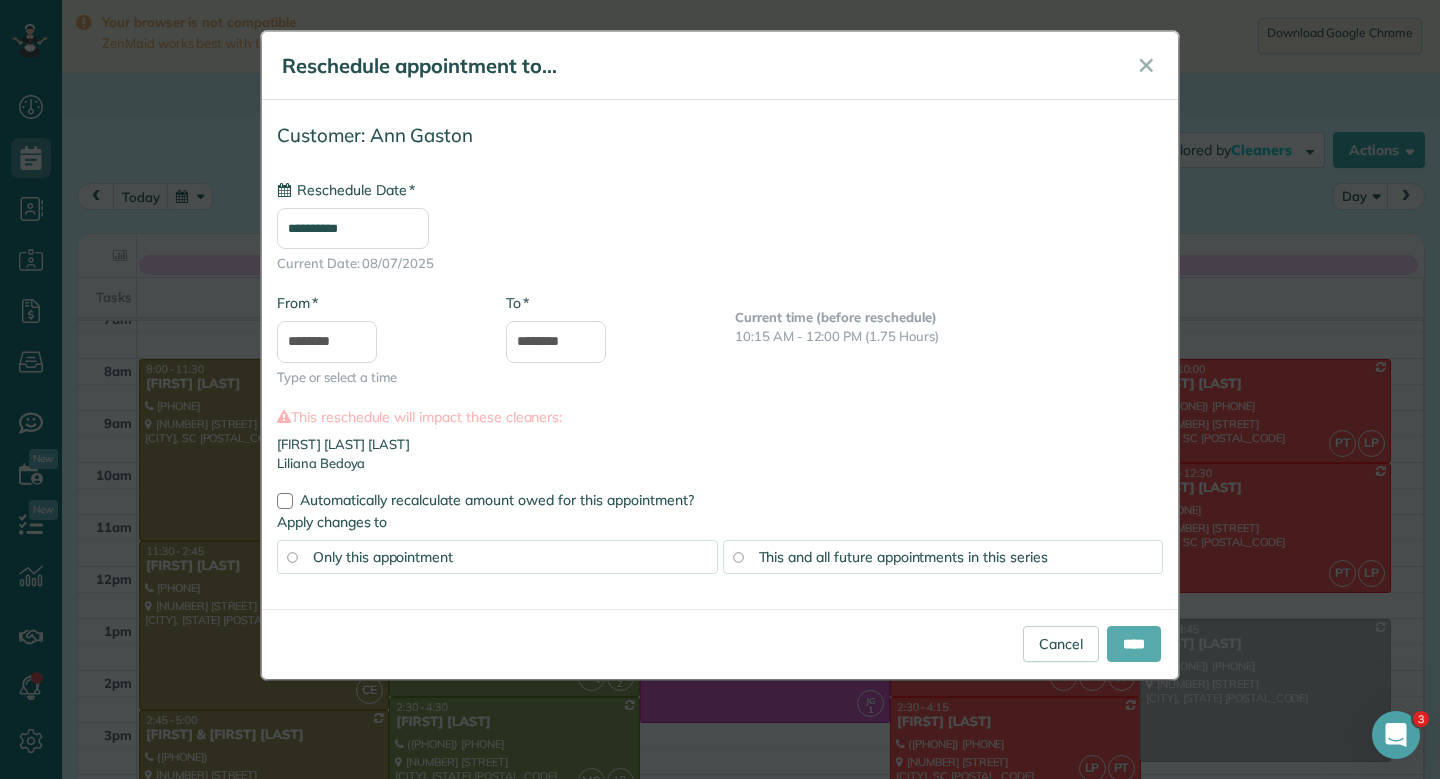 type on "**********" 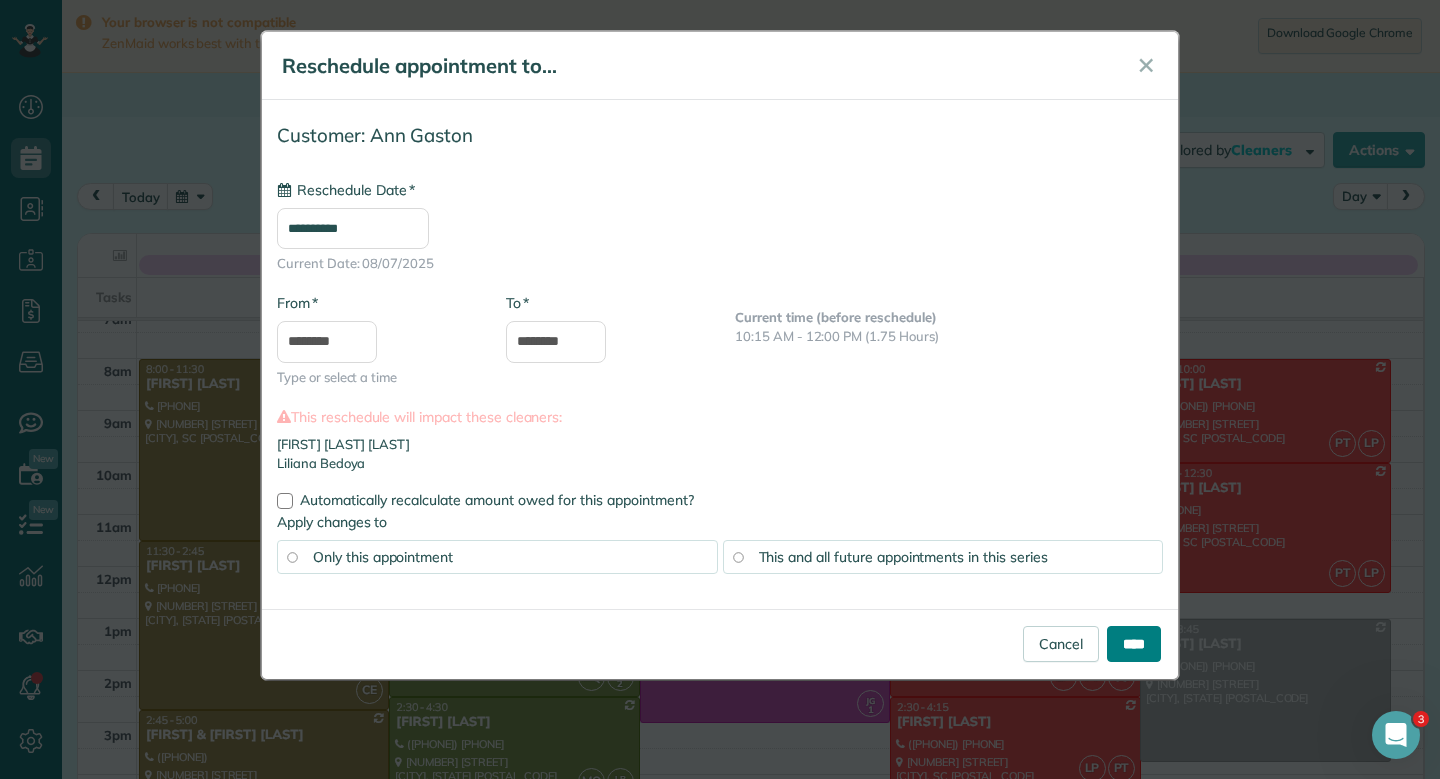 click on "****" at bounding box center (1134, 644) 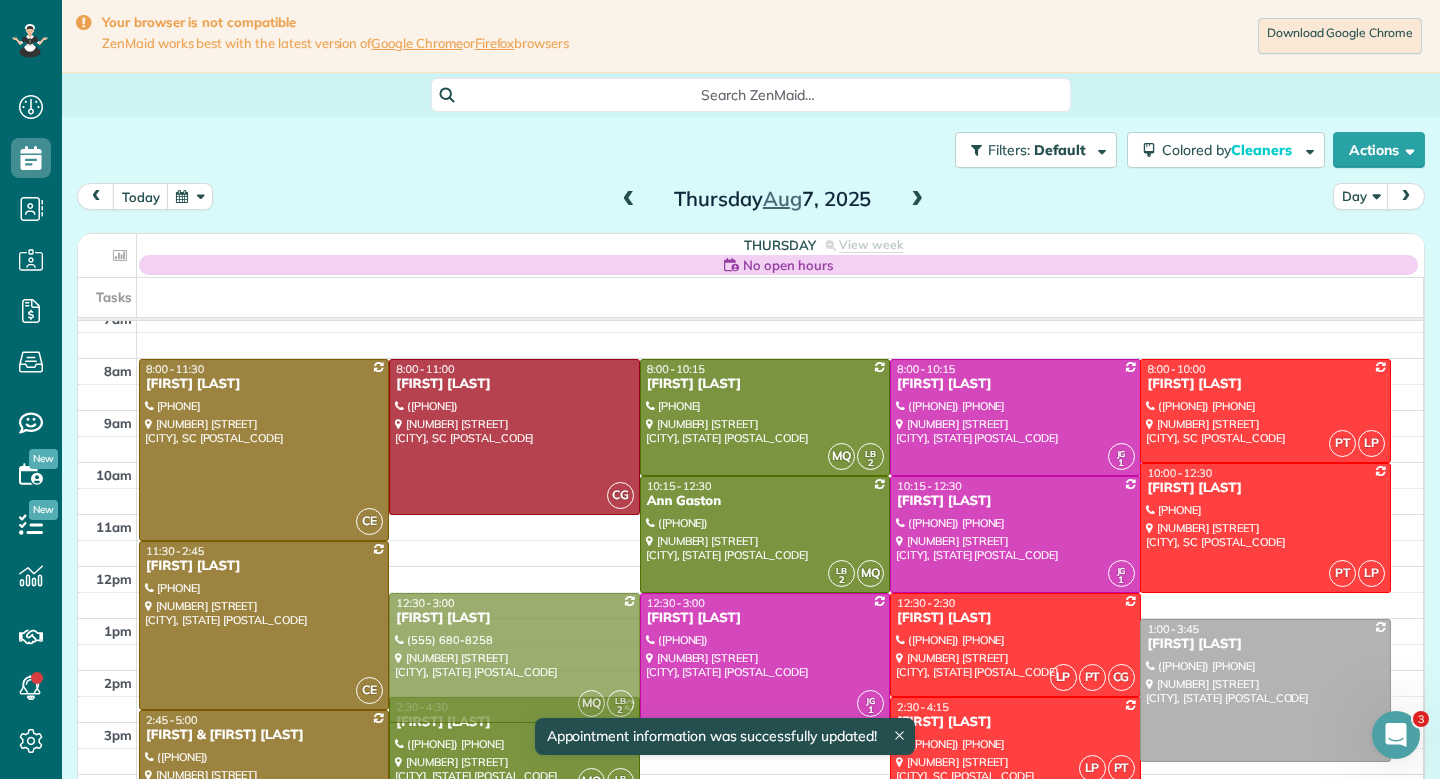 drag, startPoint x: 581, startPoint y: 600, endPoint x: 581, endPoint y: 620, distance: 20 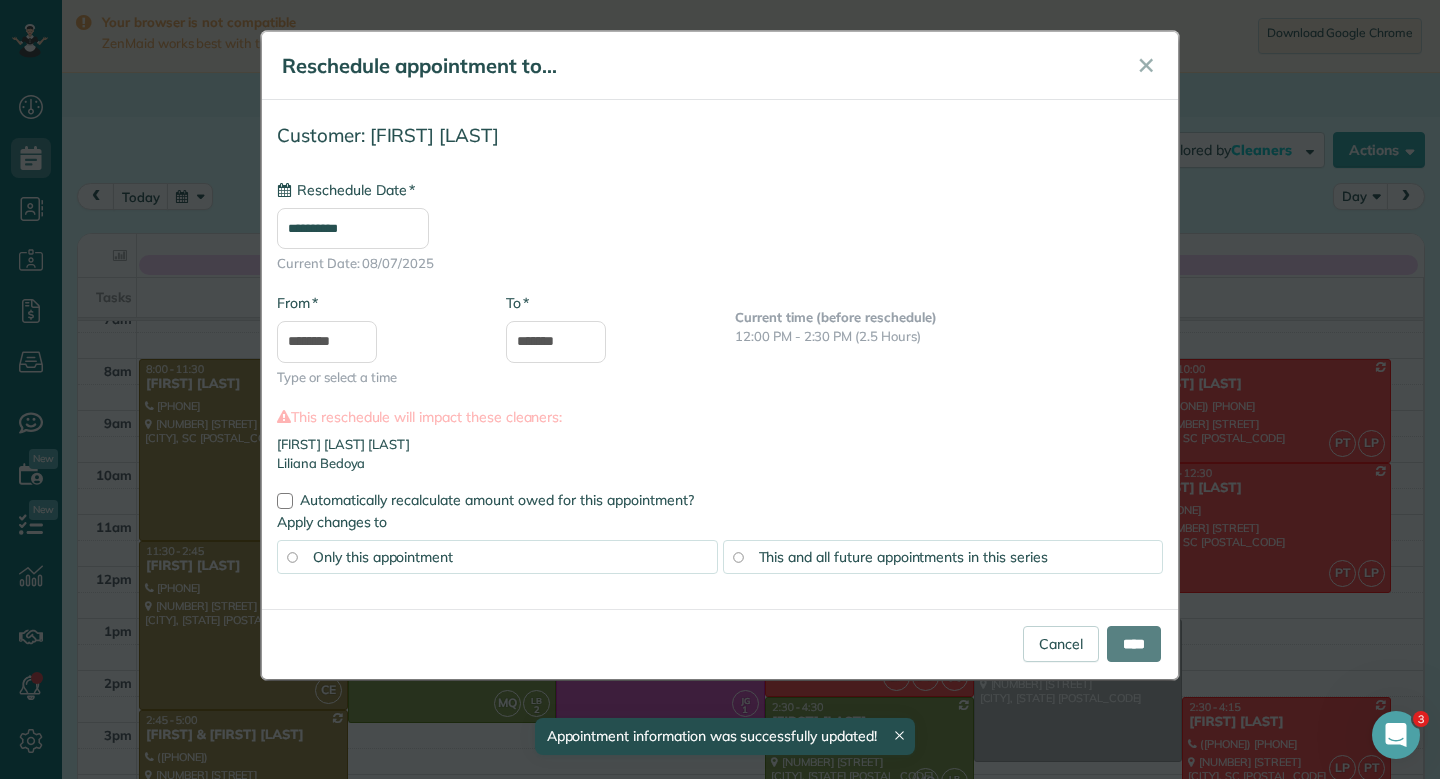 type on "**********" 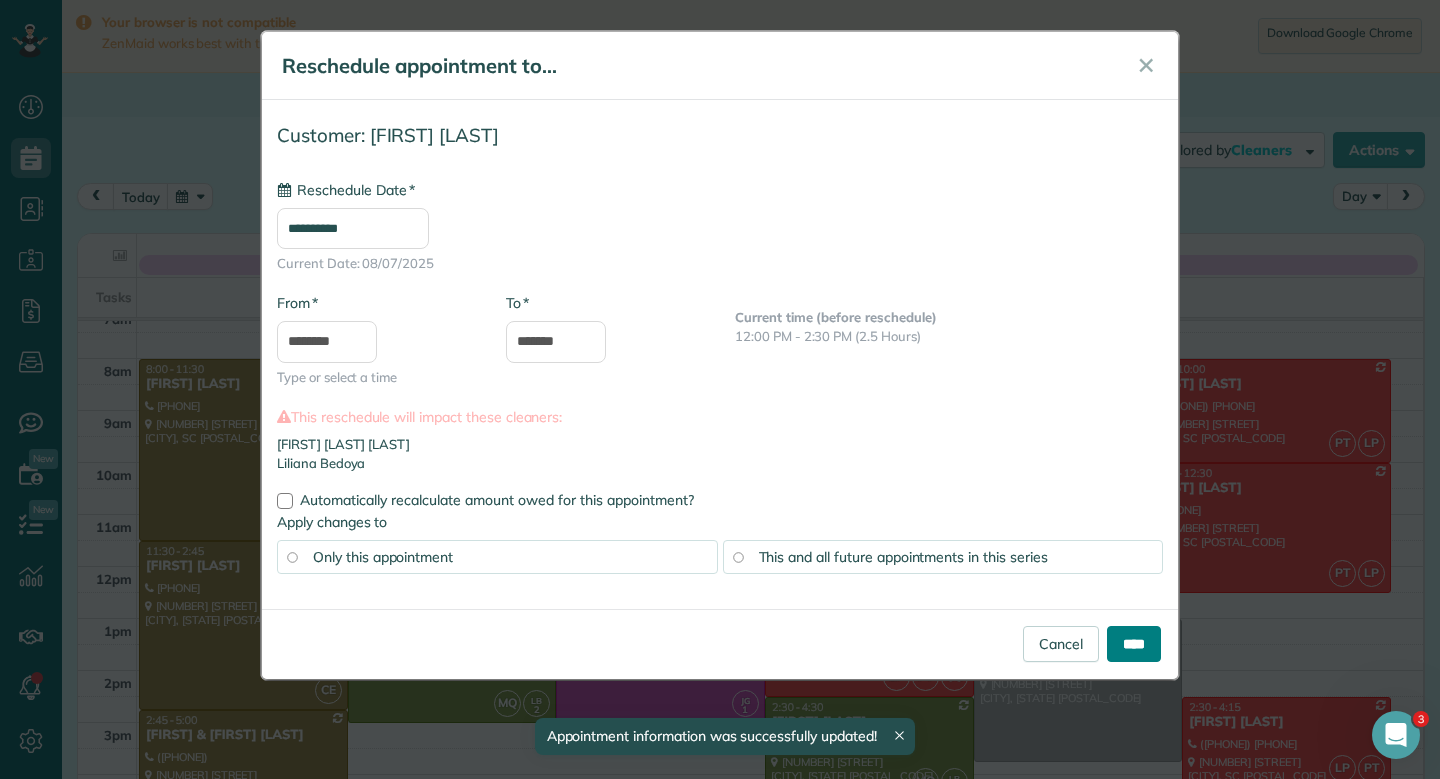 click on "****" at bounding box center [1134, 644] 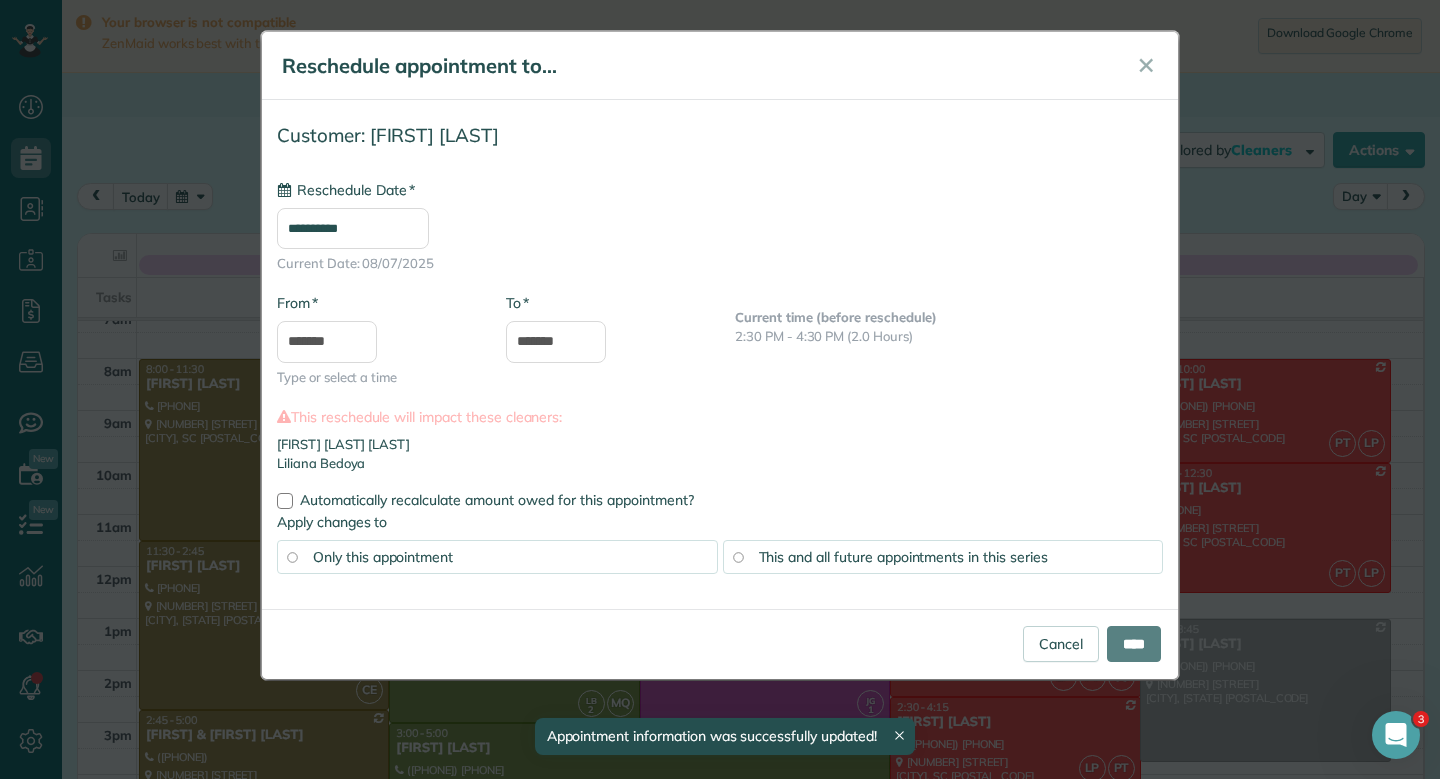 type on "**********" 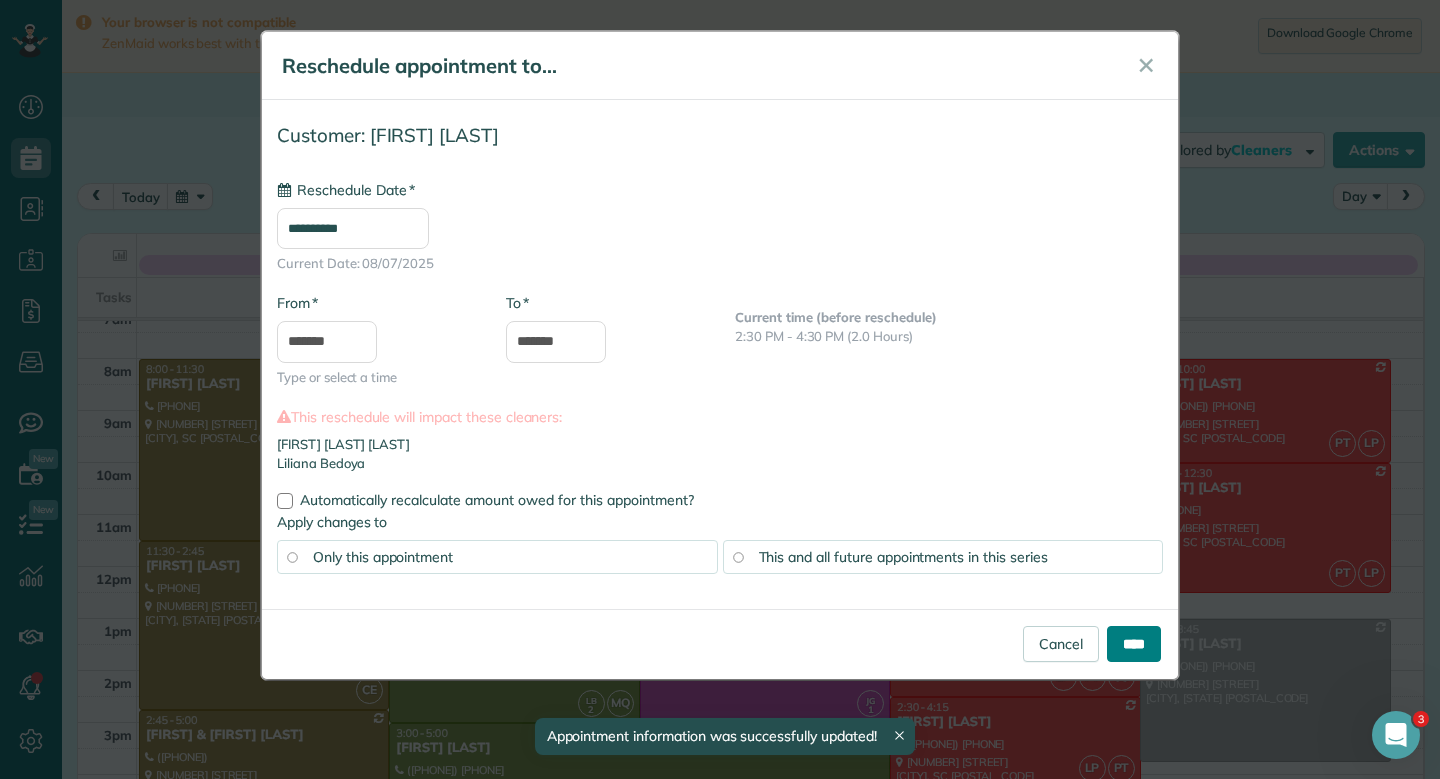 click on "****" at bounding box center [1134, 644] 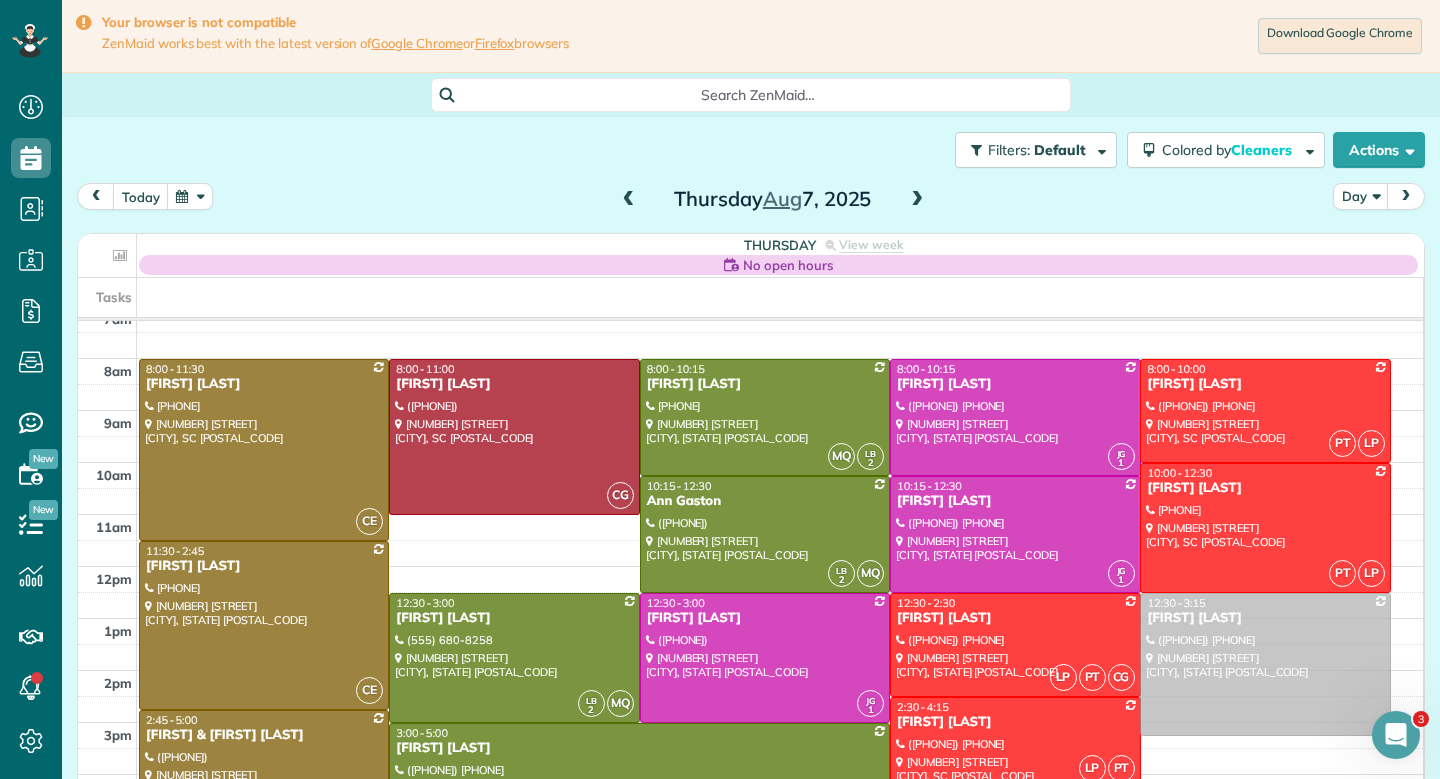 drag, startPoint x: 1289, startPoint y: 657, endPoint x: 1295, endPoint y: 637, distance: 20.880613 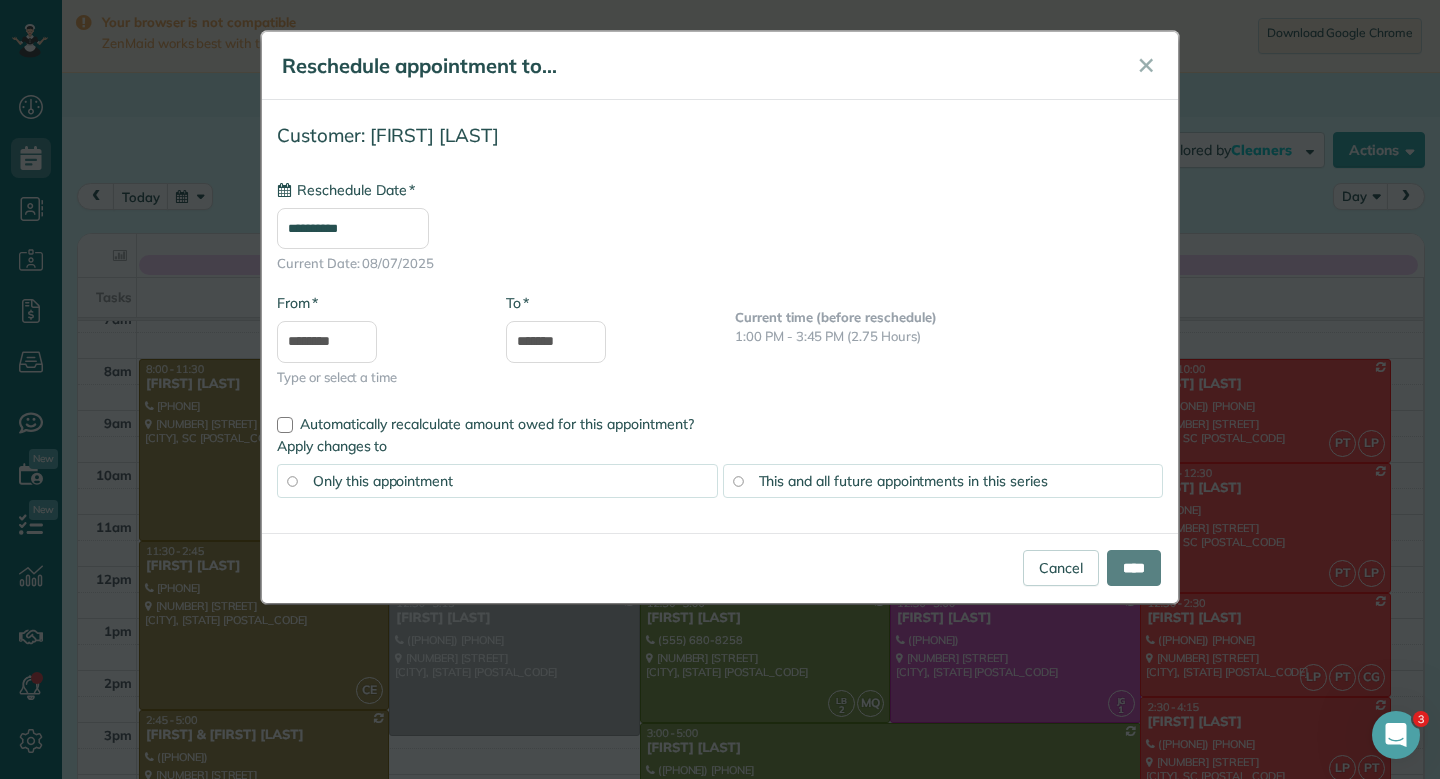 type on "**********" 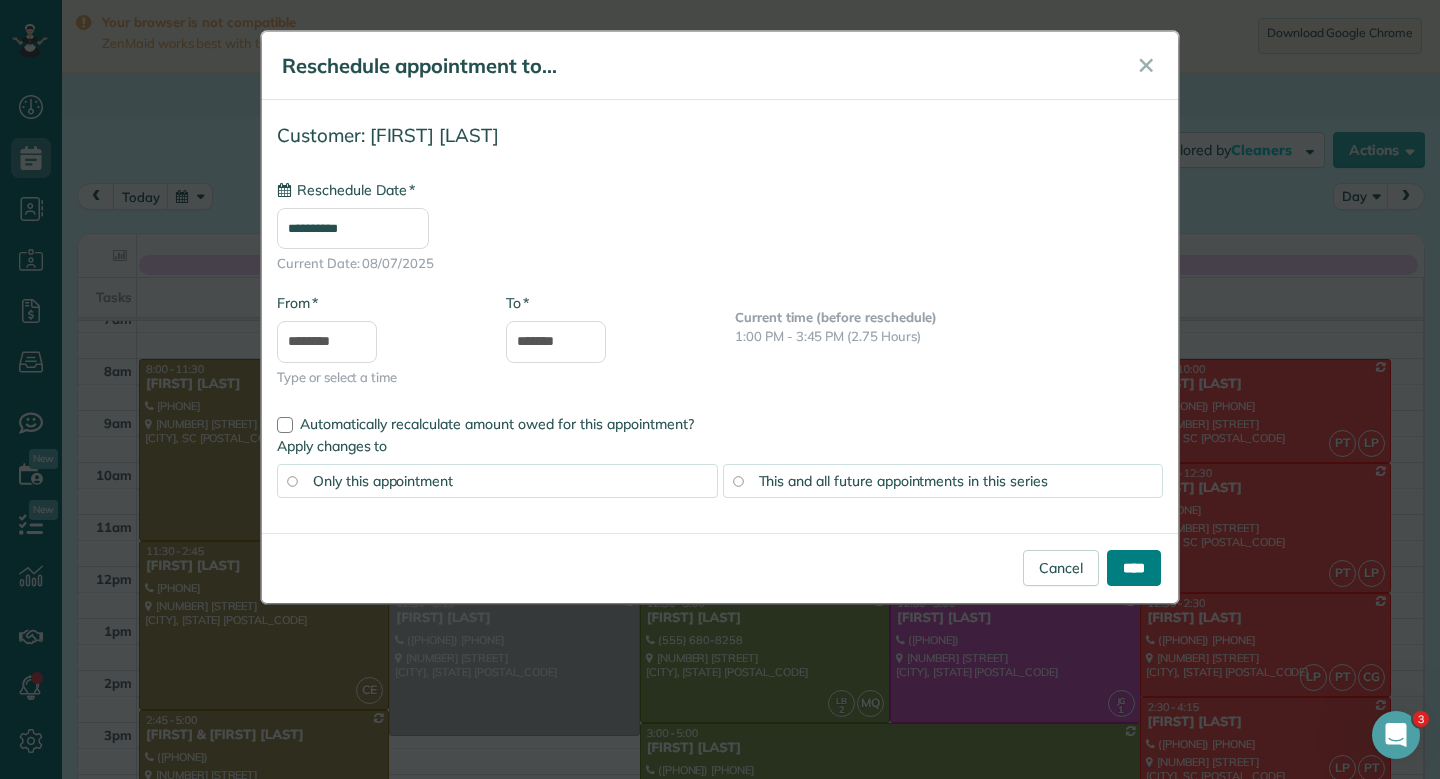 click on "****" at bounding box center [1134, 568] 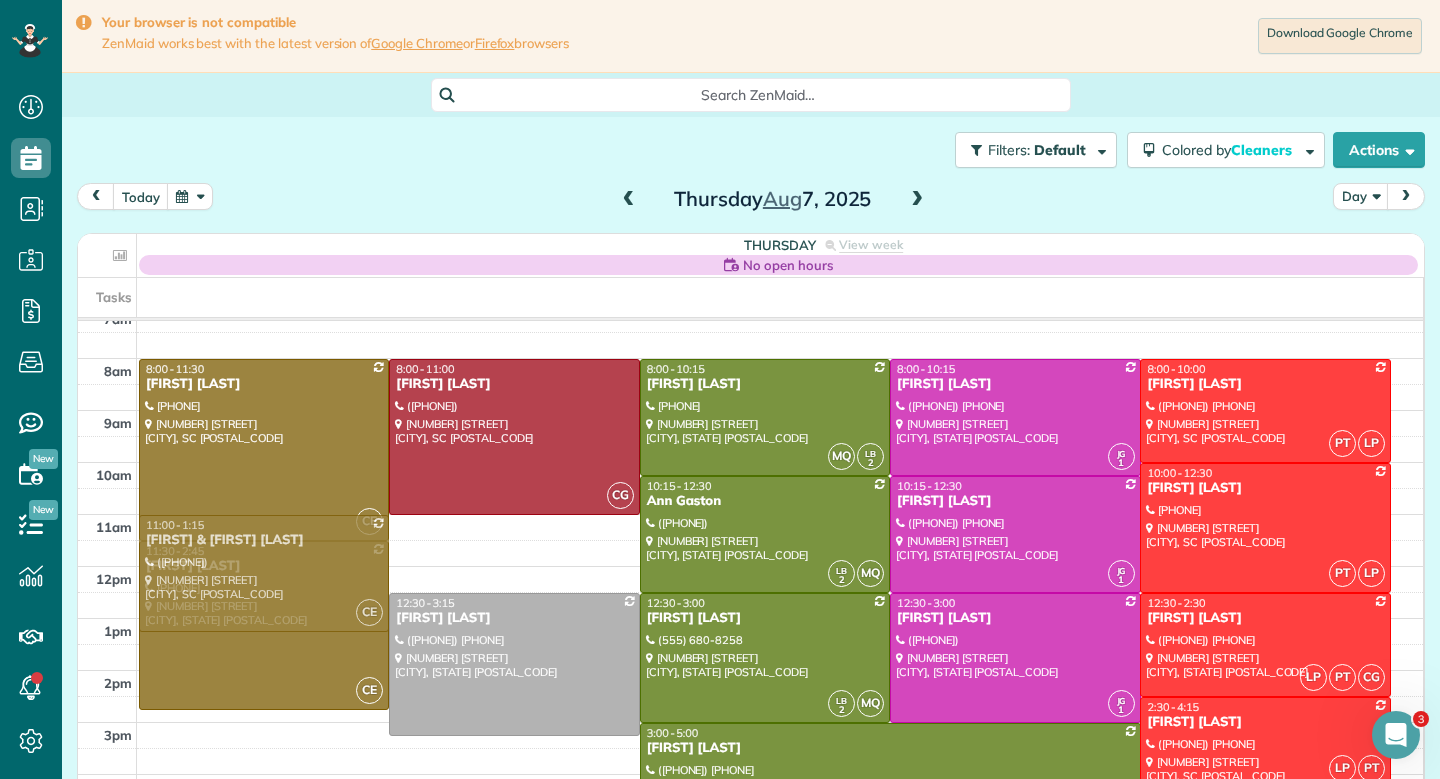 drag, startPoint x: 312, startPoint y: 741, endPoint x: 338, endPoint y: 543, distance: 199.69977 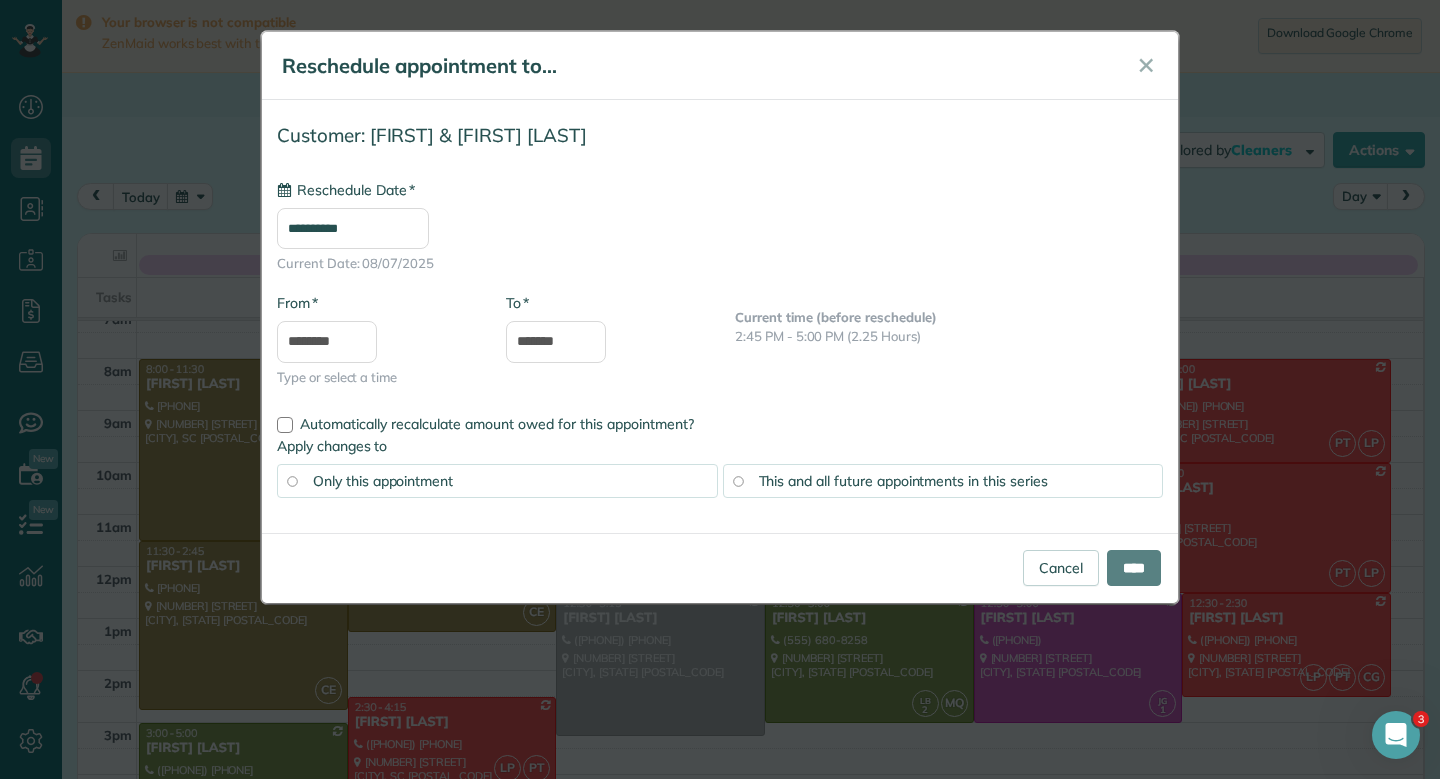 type on "**********" 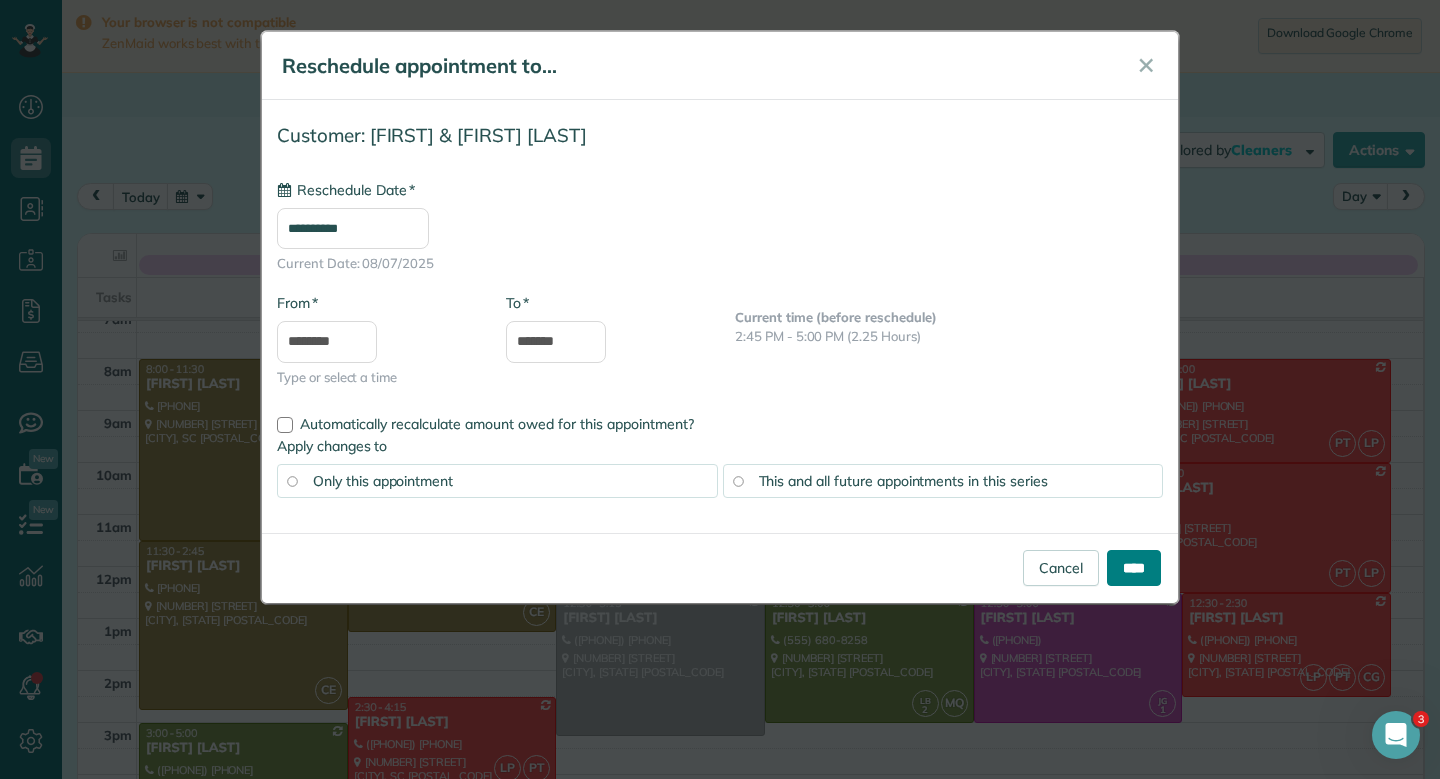 click on "****" at bounding box center [1134, 568] 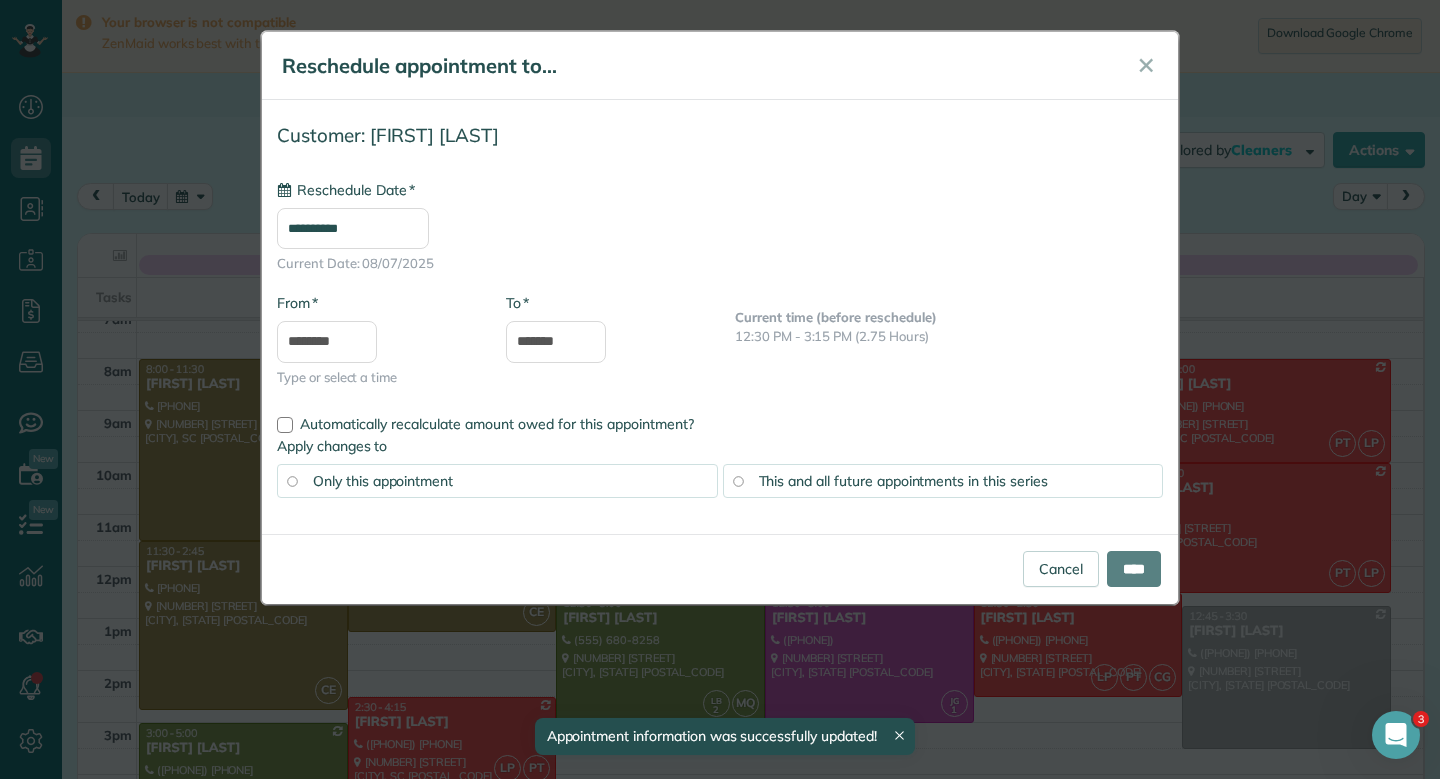 click on "**********" at bounding box center [720, 389] 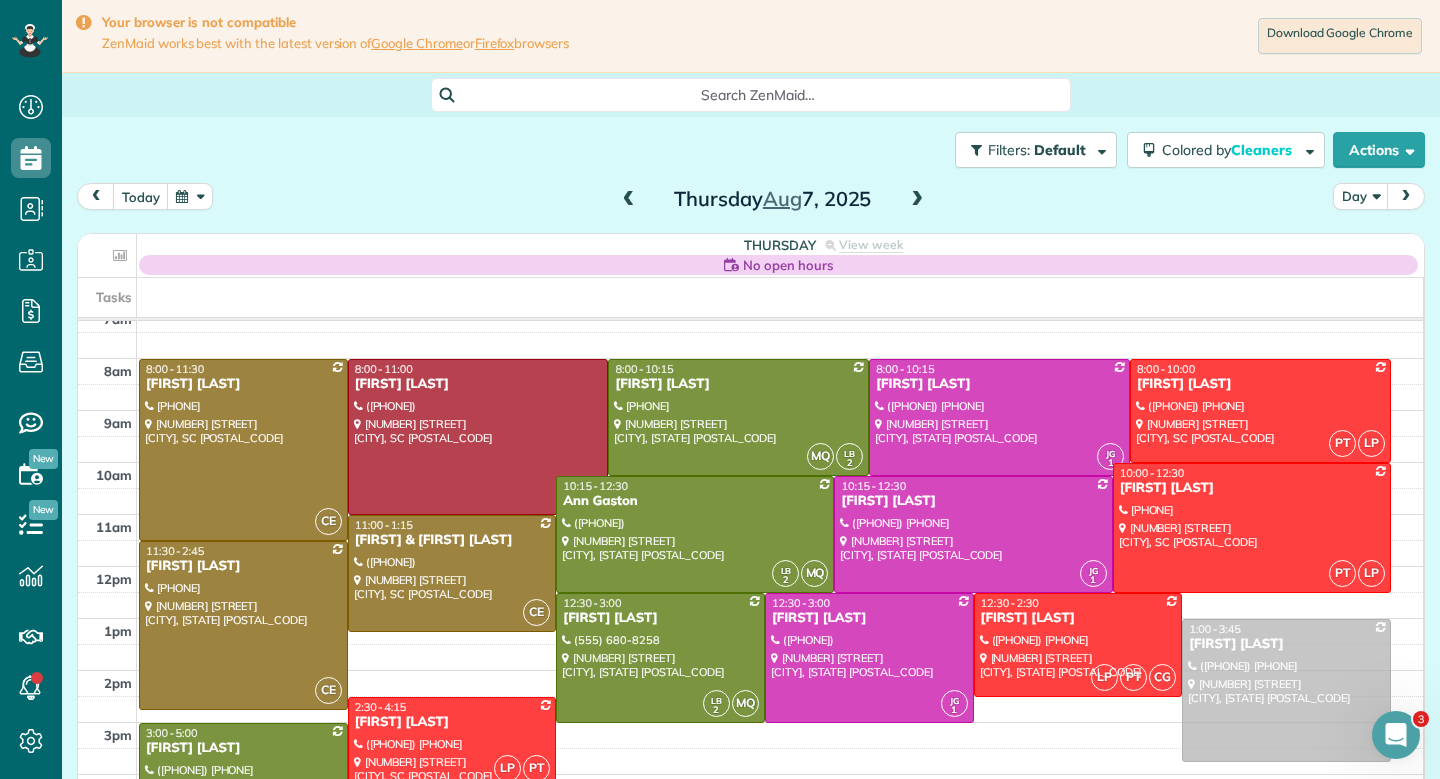 drag, startPoint x: 1224, startPoint y: 643, endPoint x: 1224, endPoint y: 657, distance: 14 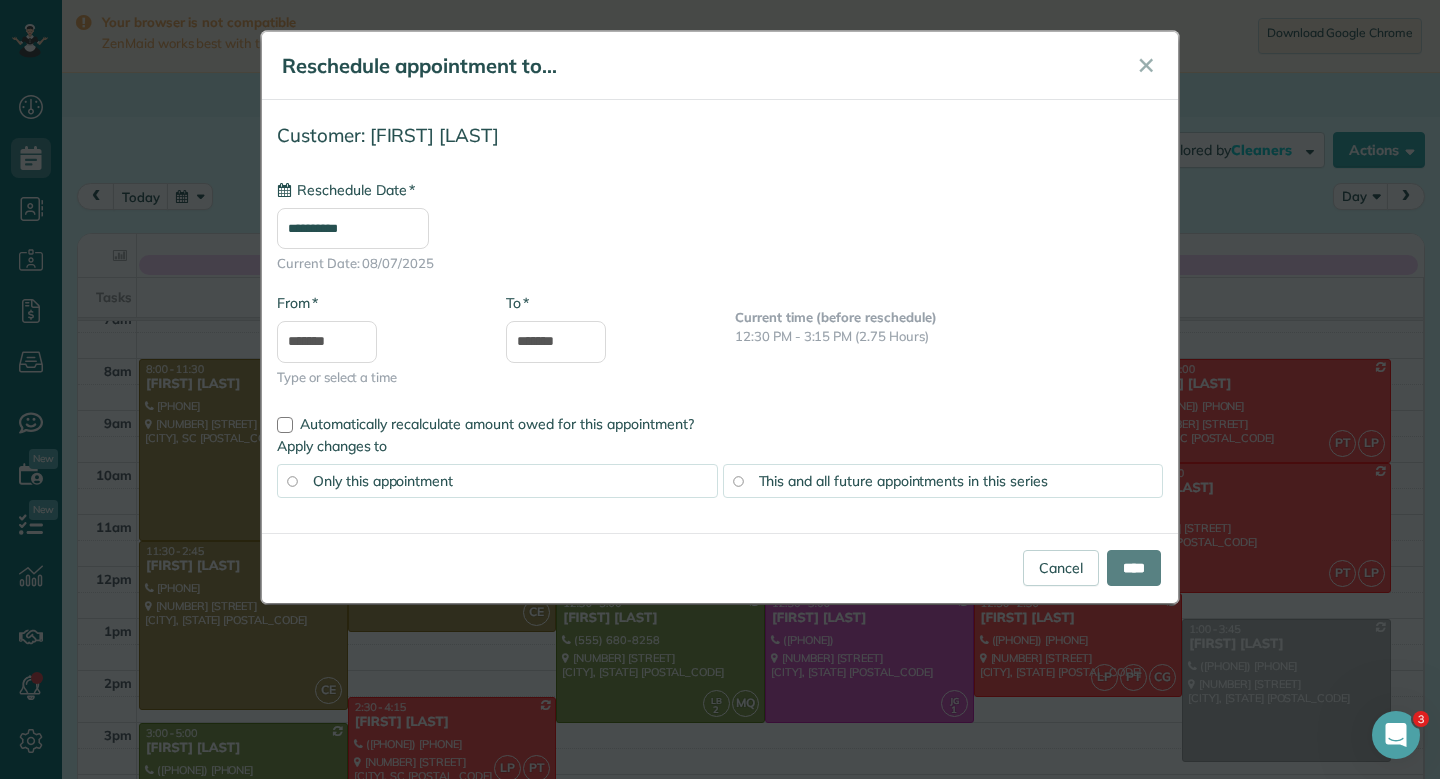 type on "**********" 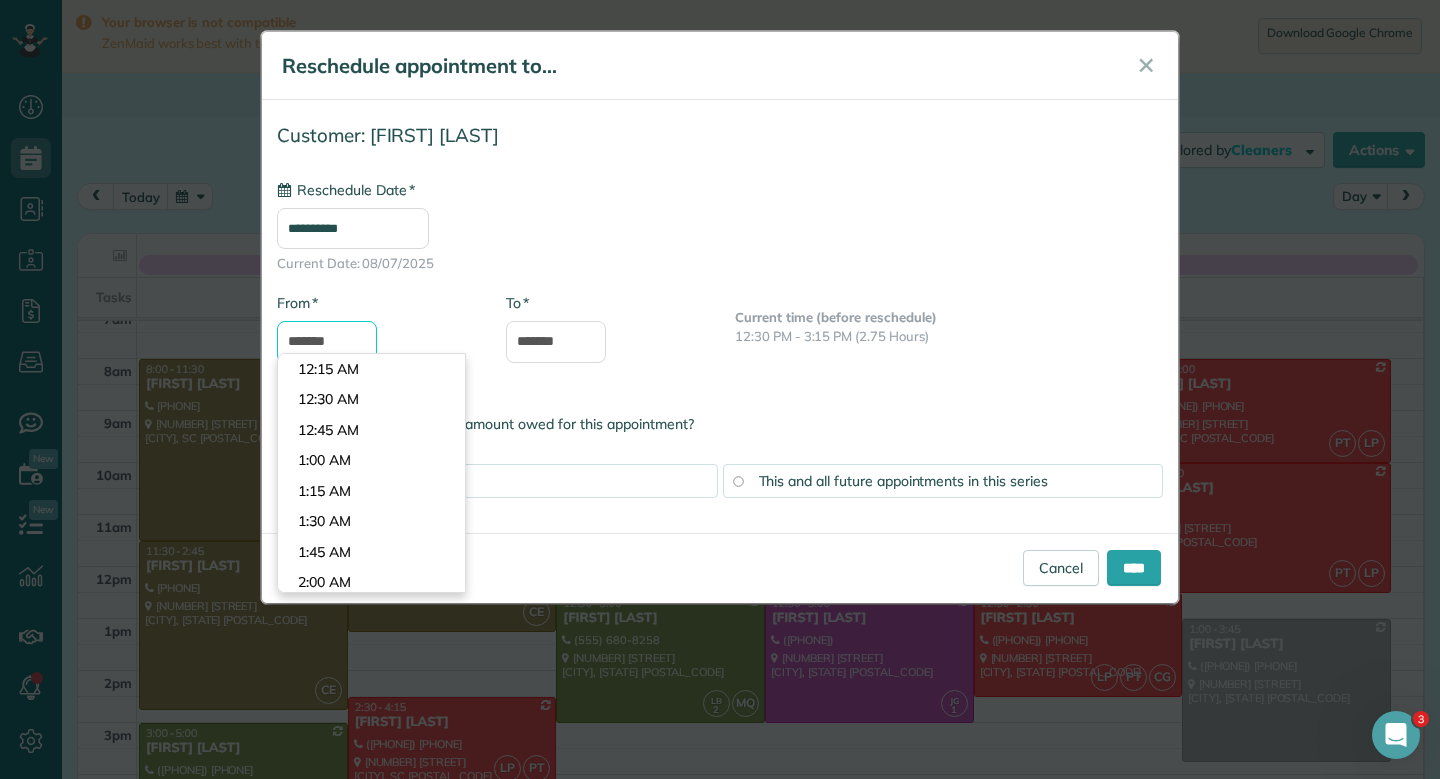 click on "*******" at bounding box center [327, 342] 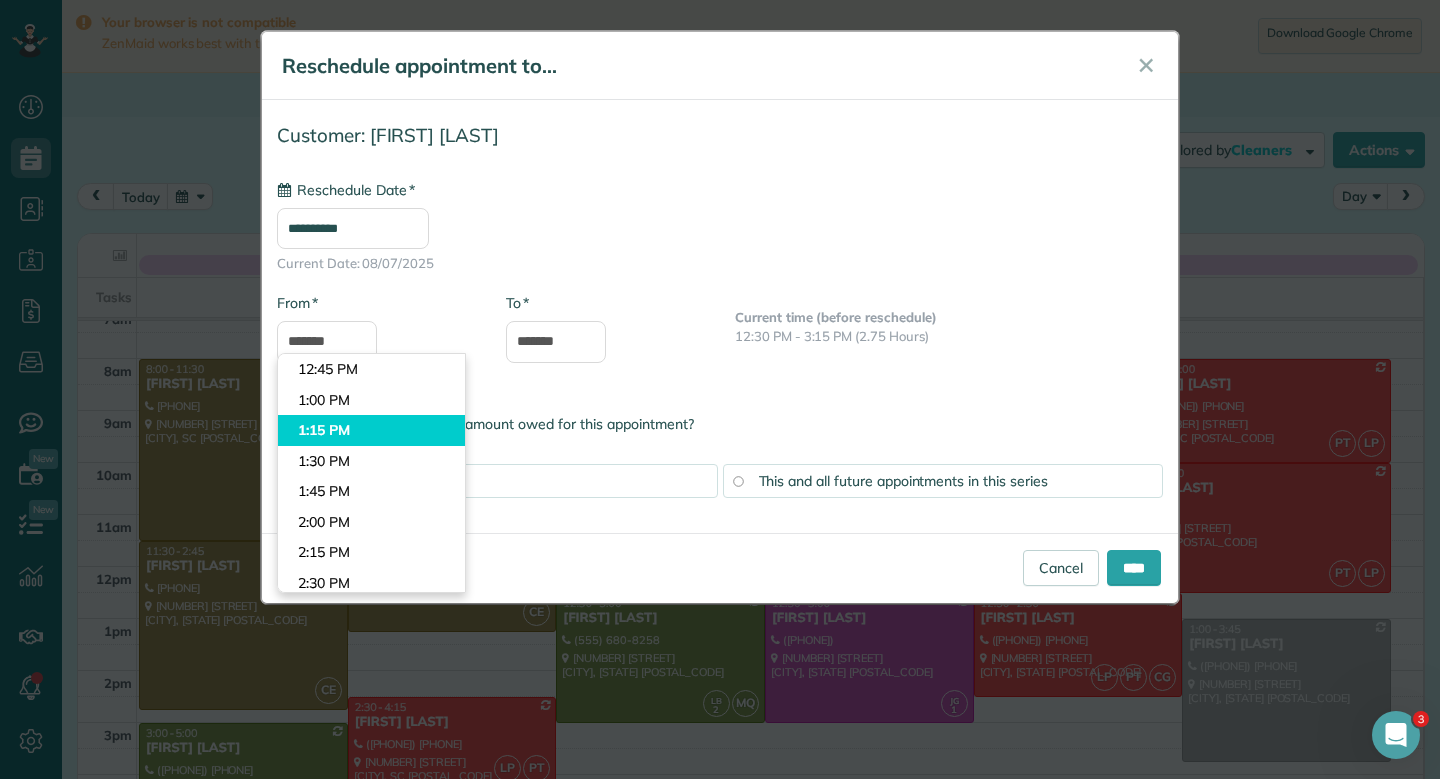 type on "*******" 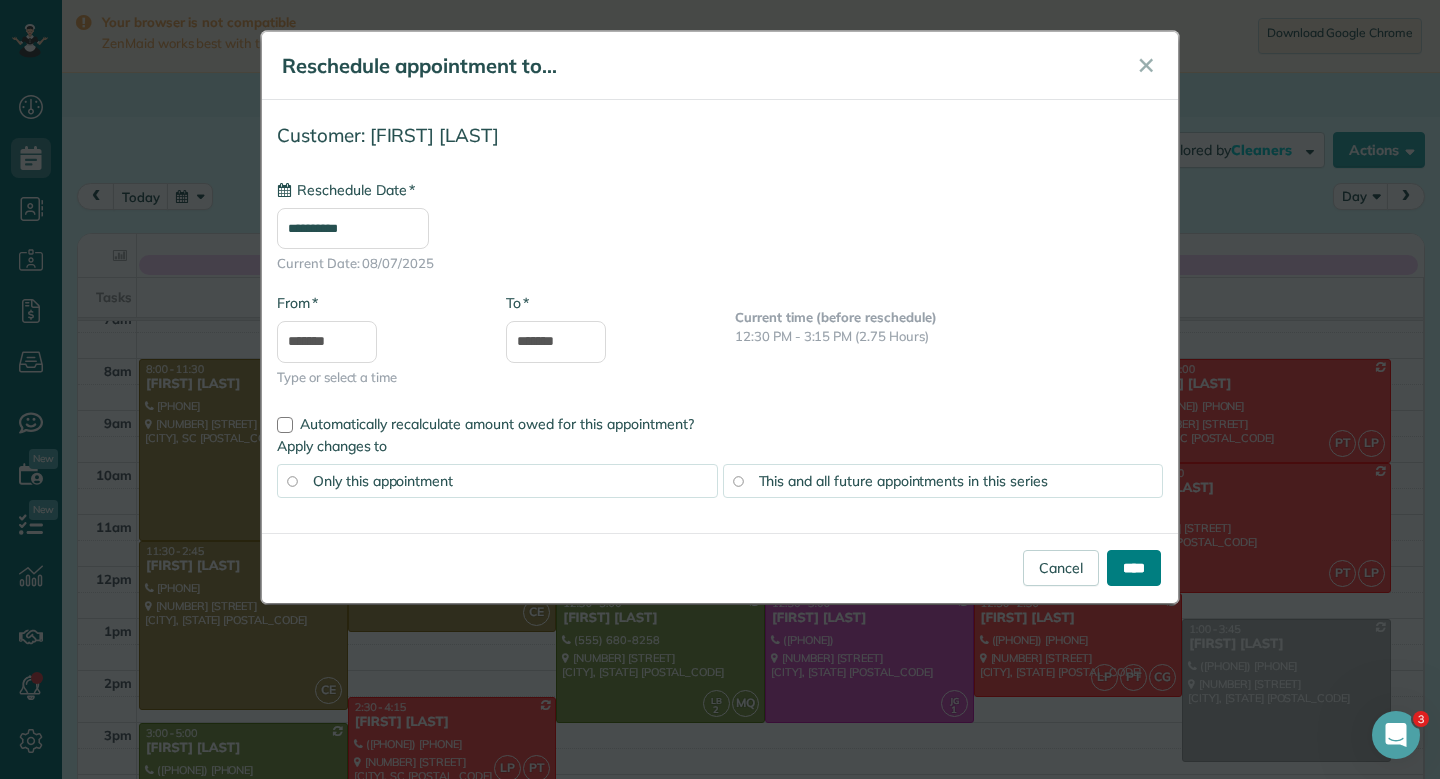 click on "****" at bounding box center [1134, 568] 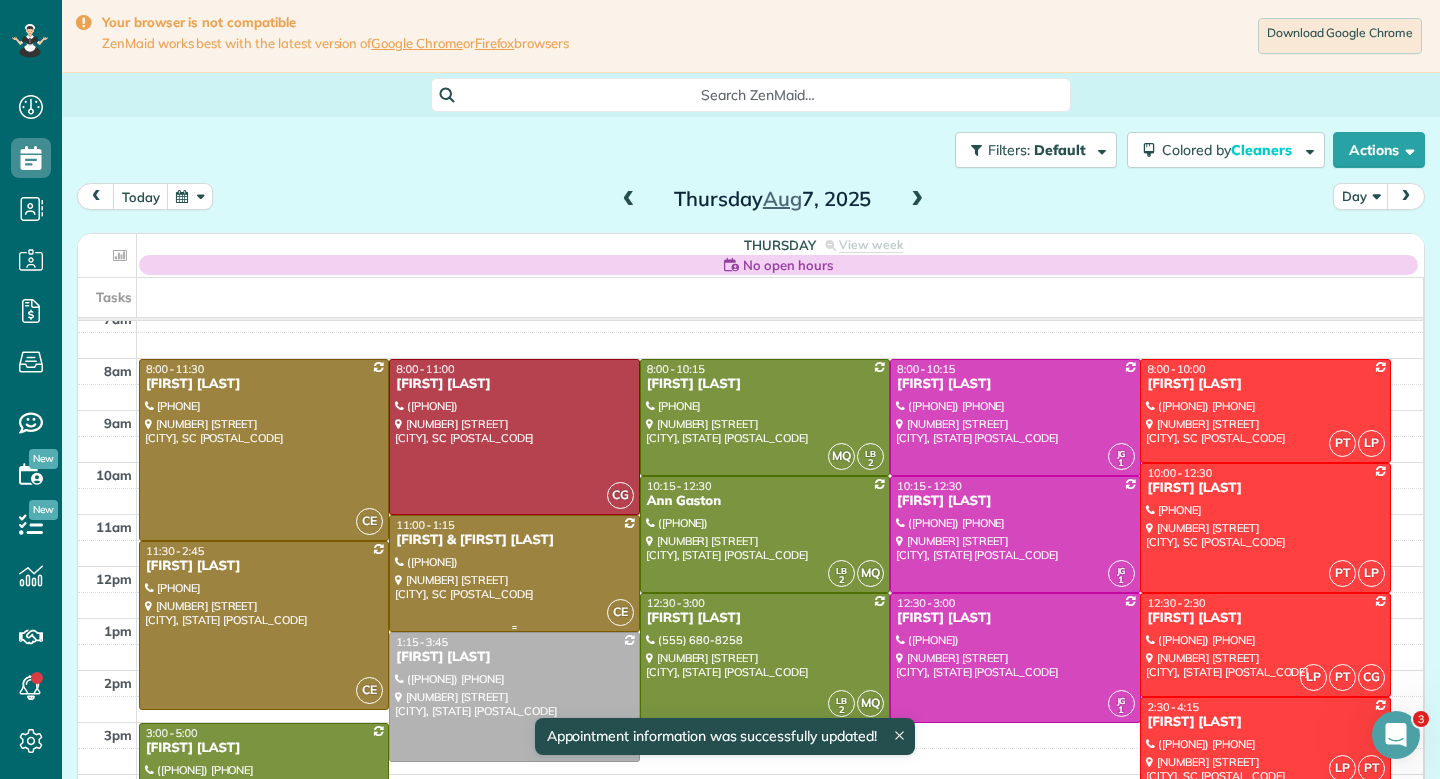 click at bounding box center [514, 573] 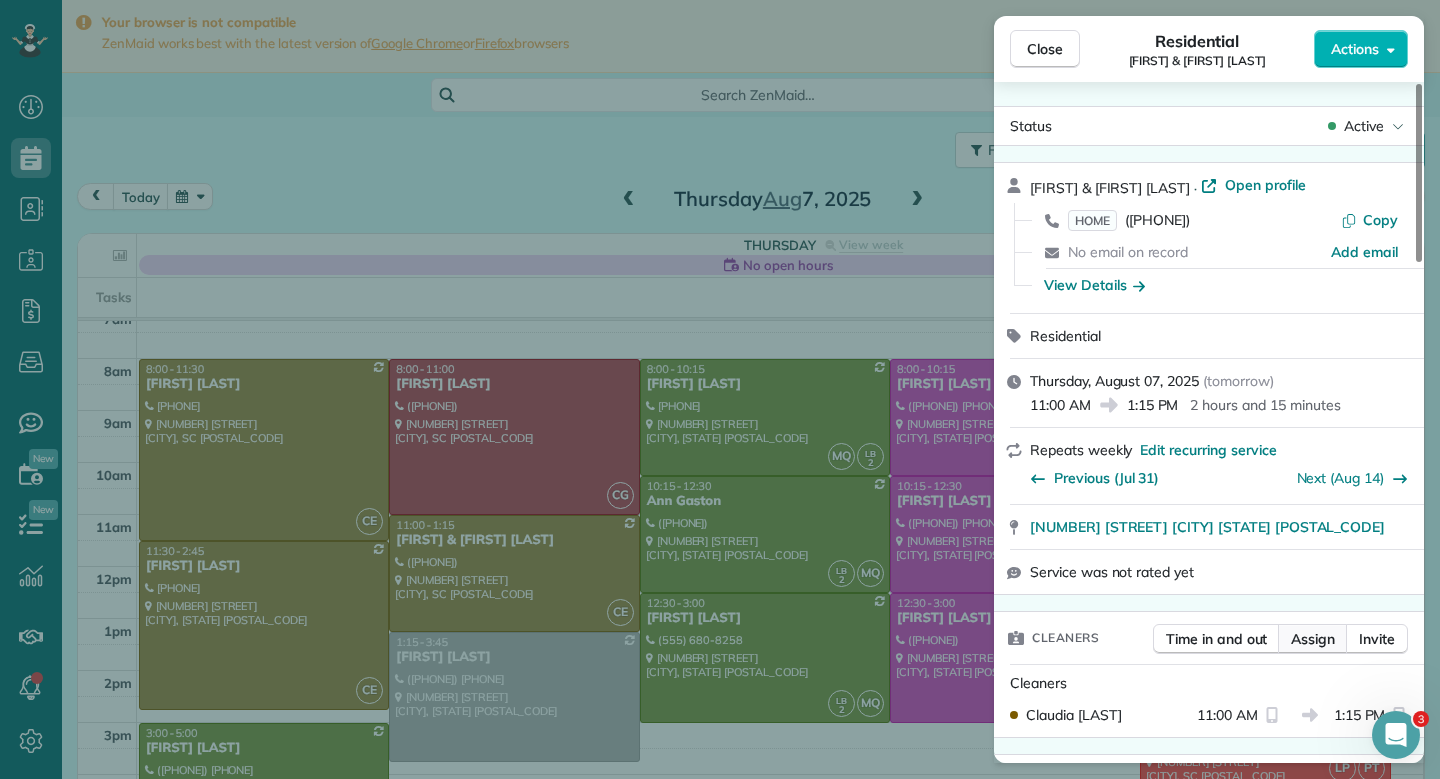 click on "Assign" at bounding box center (1313, 639) 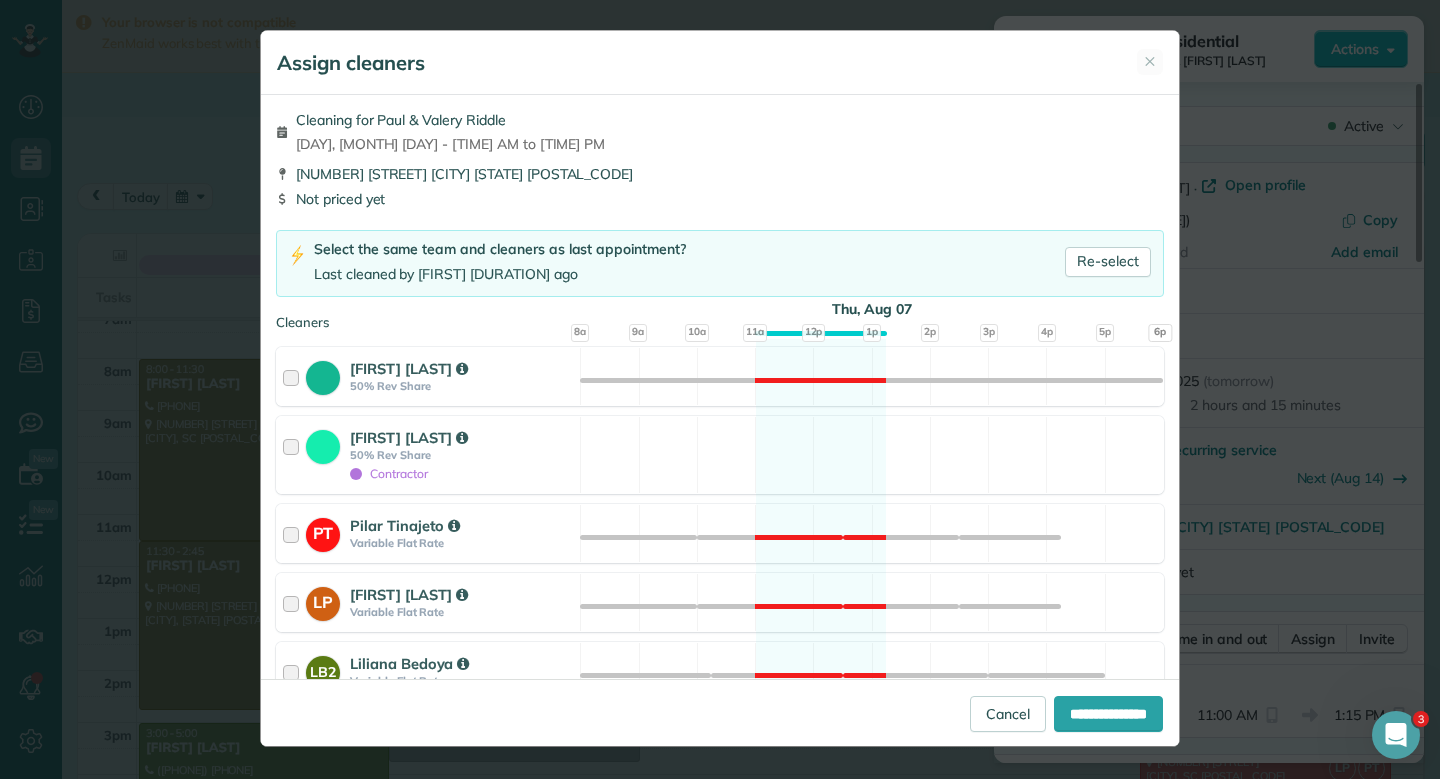 click on "Cleaning for Paul & Valery Riddle
Thu, Aug 07 - 11:00 AM to  1:15 PM" at bounding box center [720, 132] 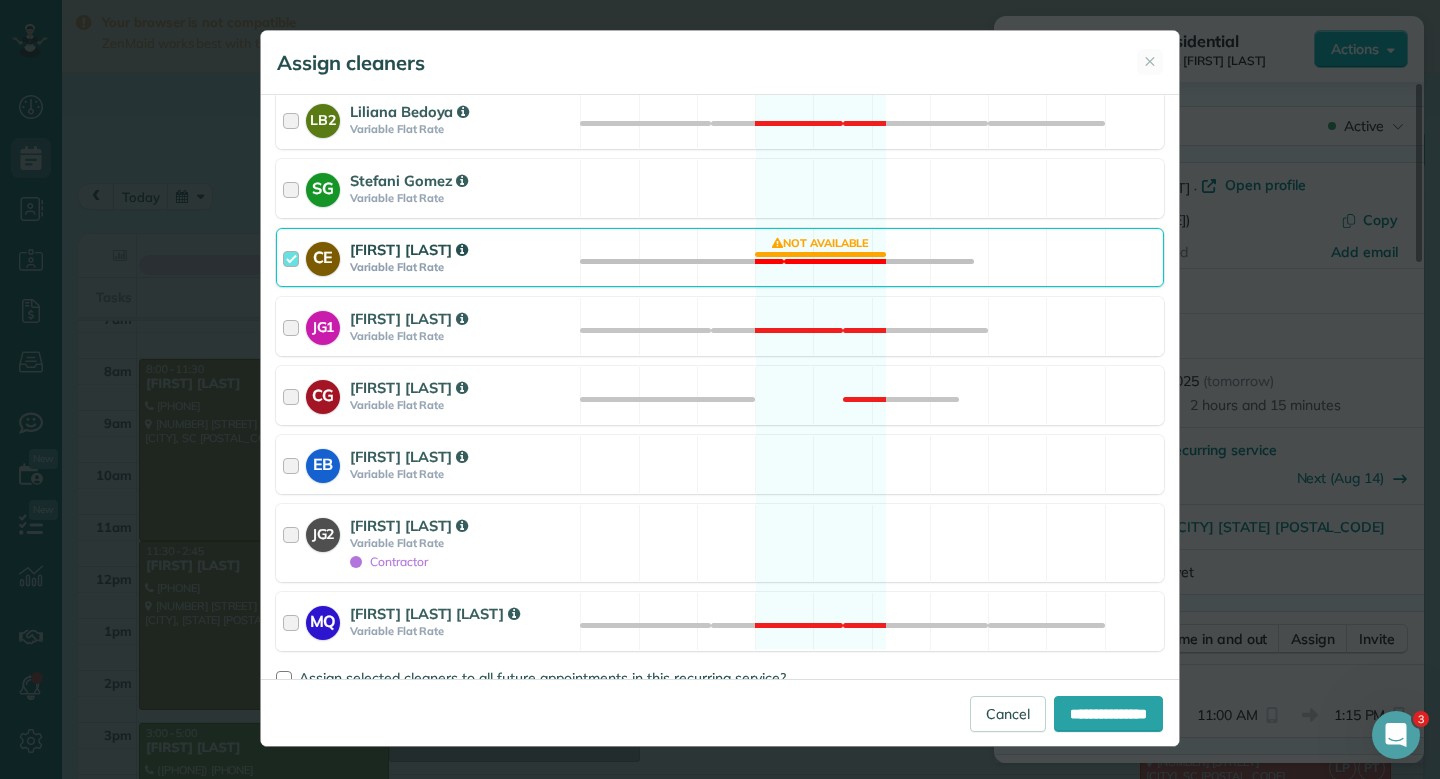 scroll, scrollTop: 596, scrollLeft: 0, axis: vertical 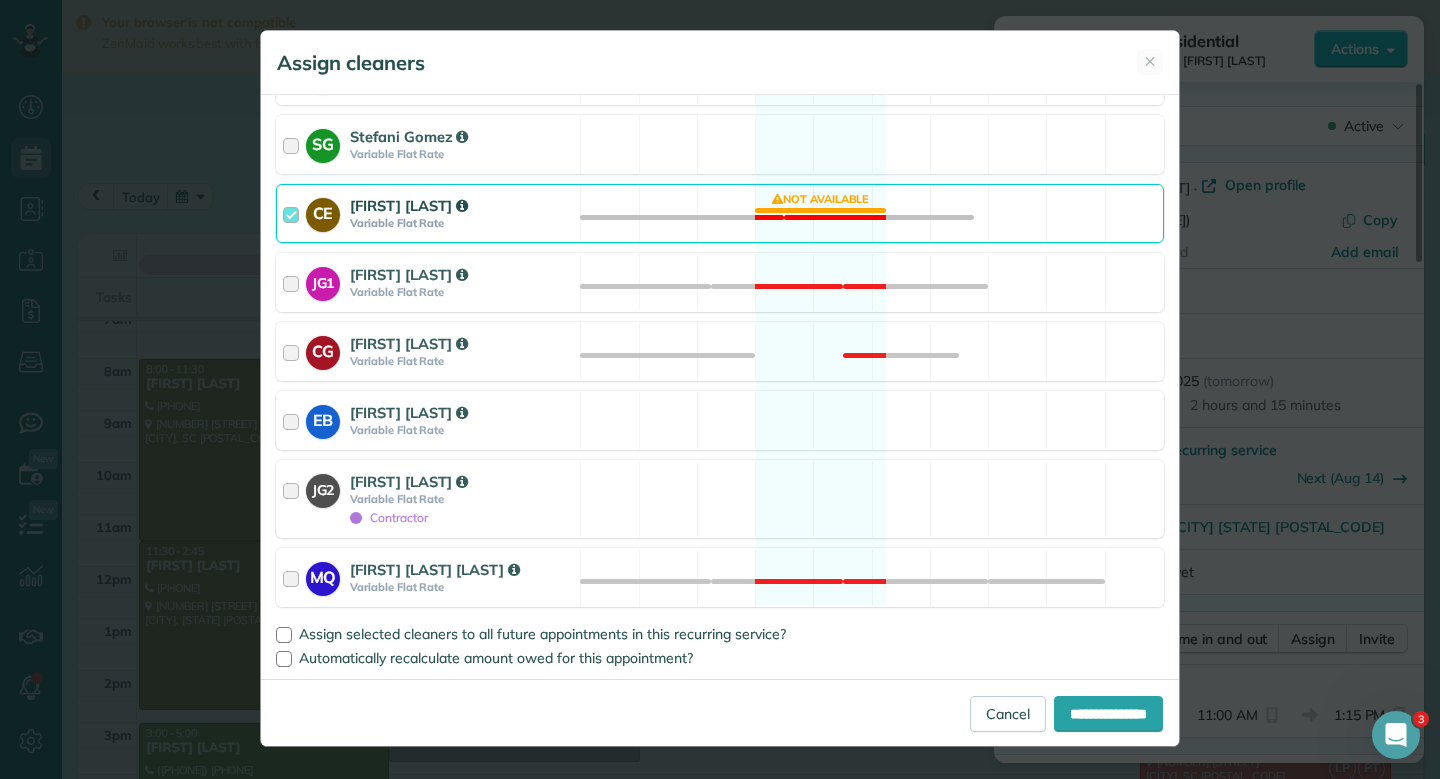click on "CE
[FIRST] [LAST]
Variable Flat Rate
Not available" at bounding box center (720, 213) 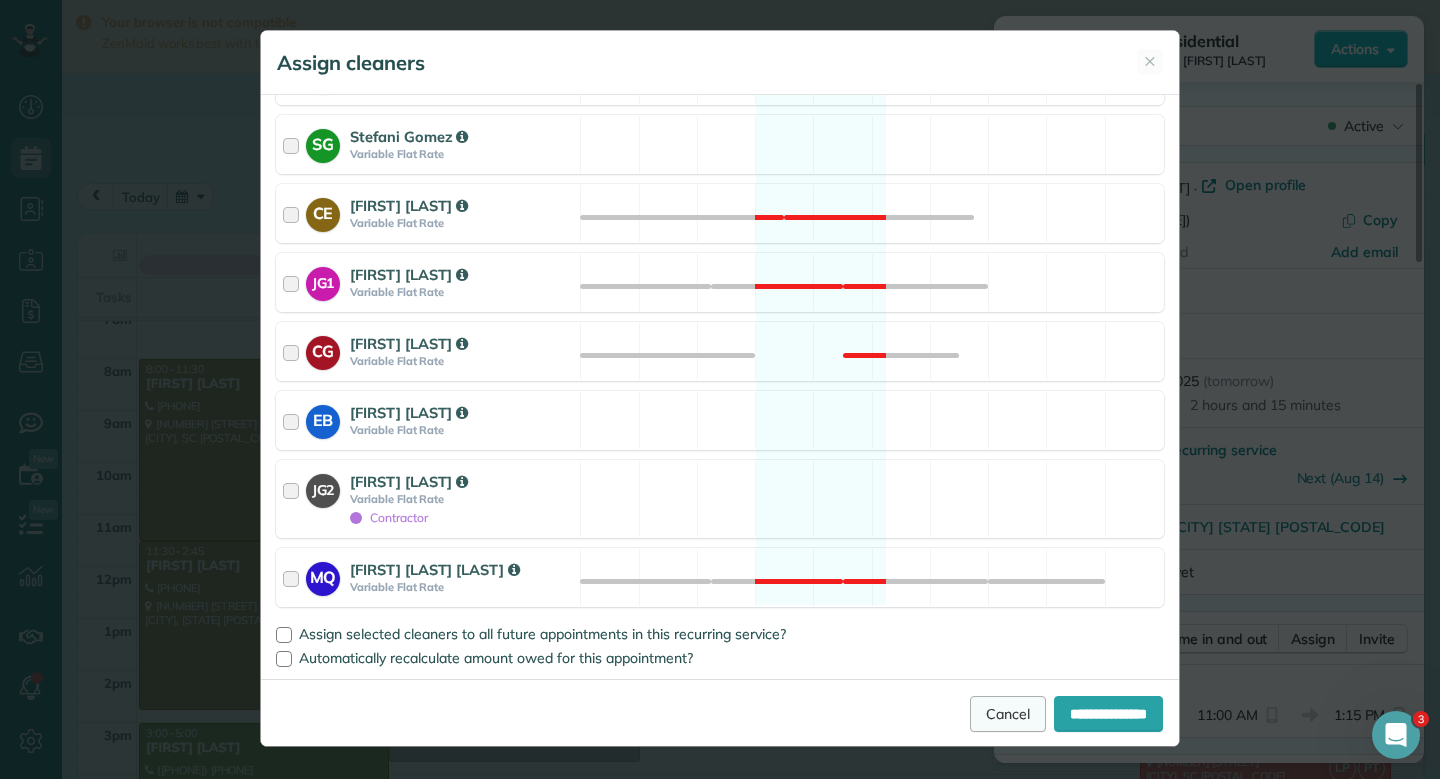 click on "Cancel" at bounding box center [1008, 714] 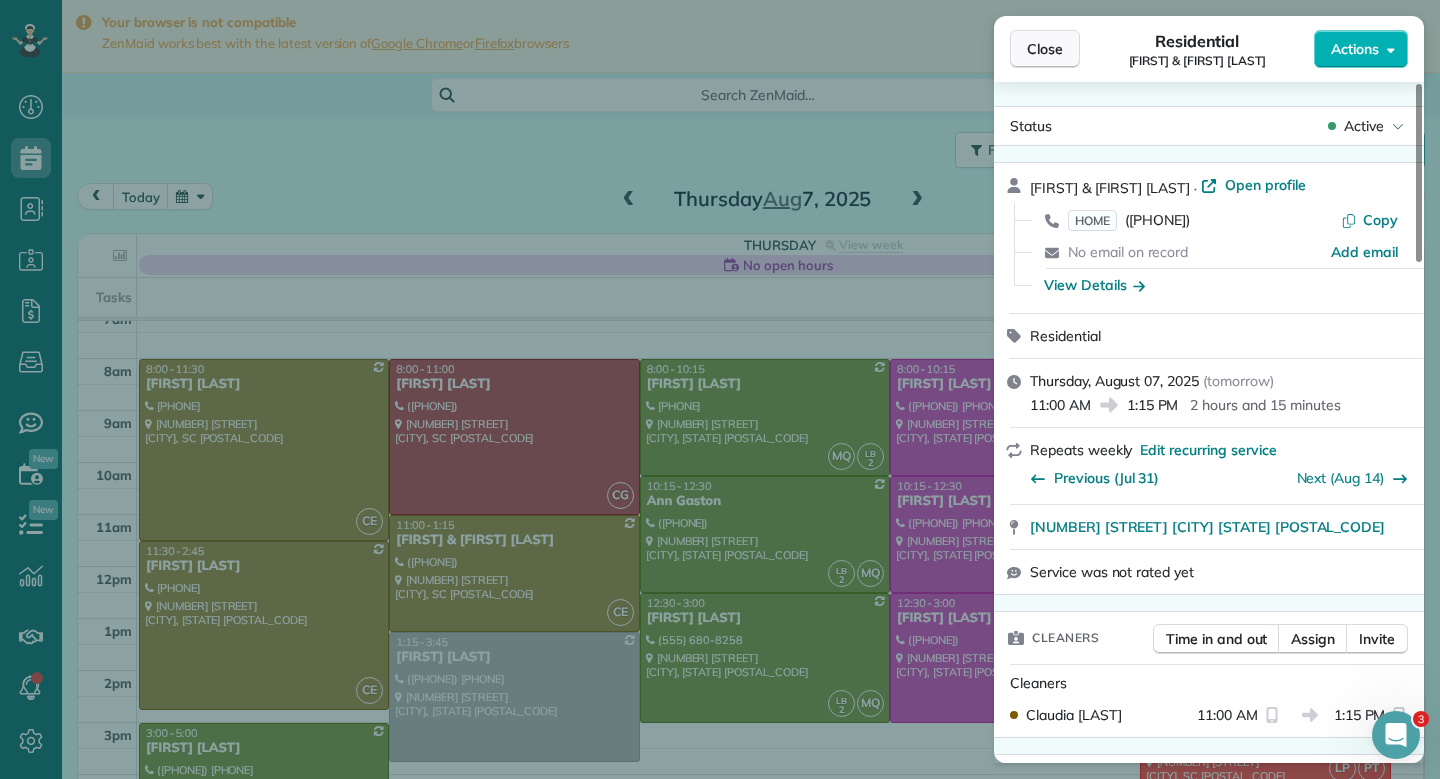 click on "Close" at bounding box center (1045, 49) 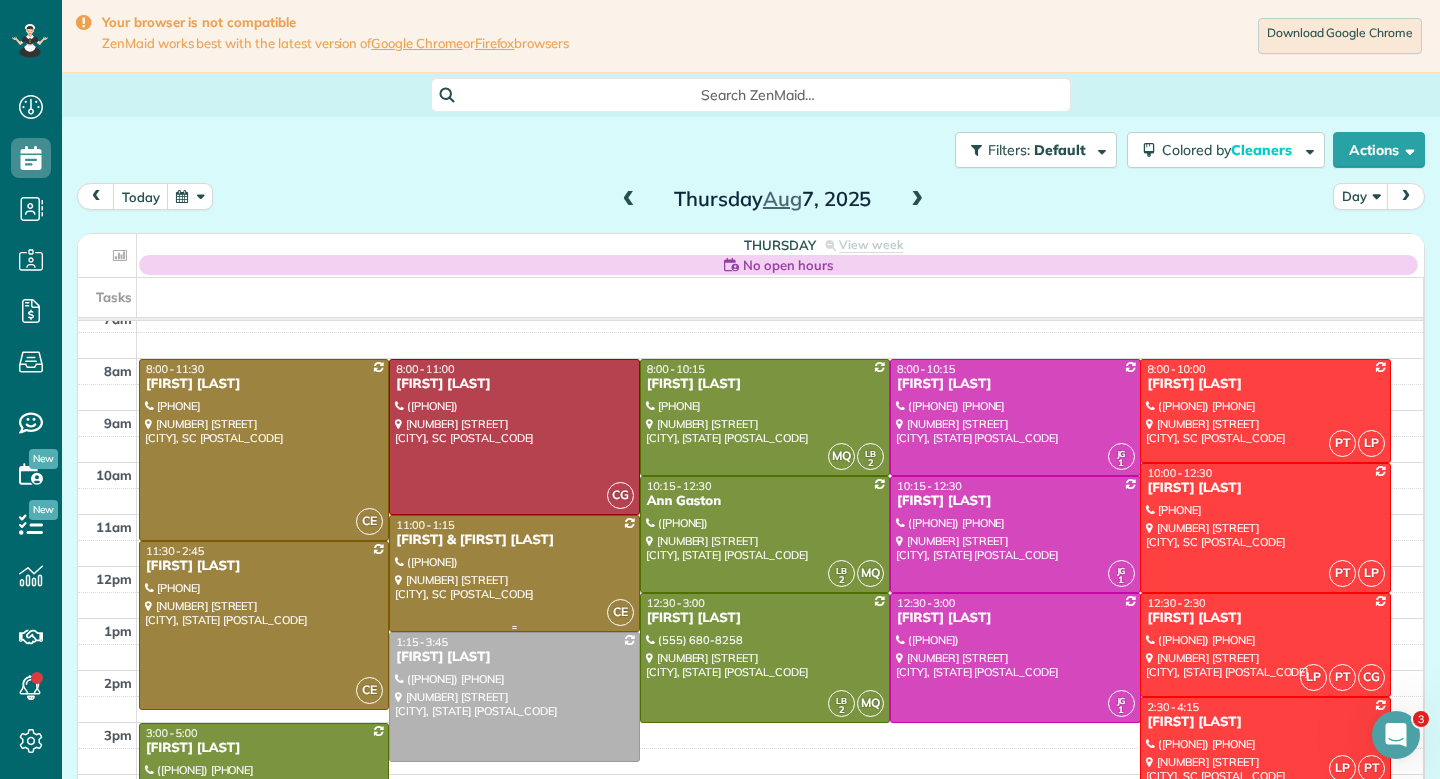 click at bounding box center (514, 573) 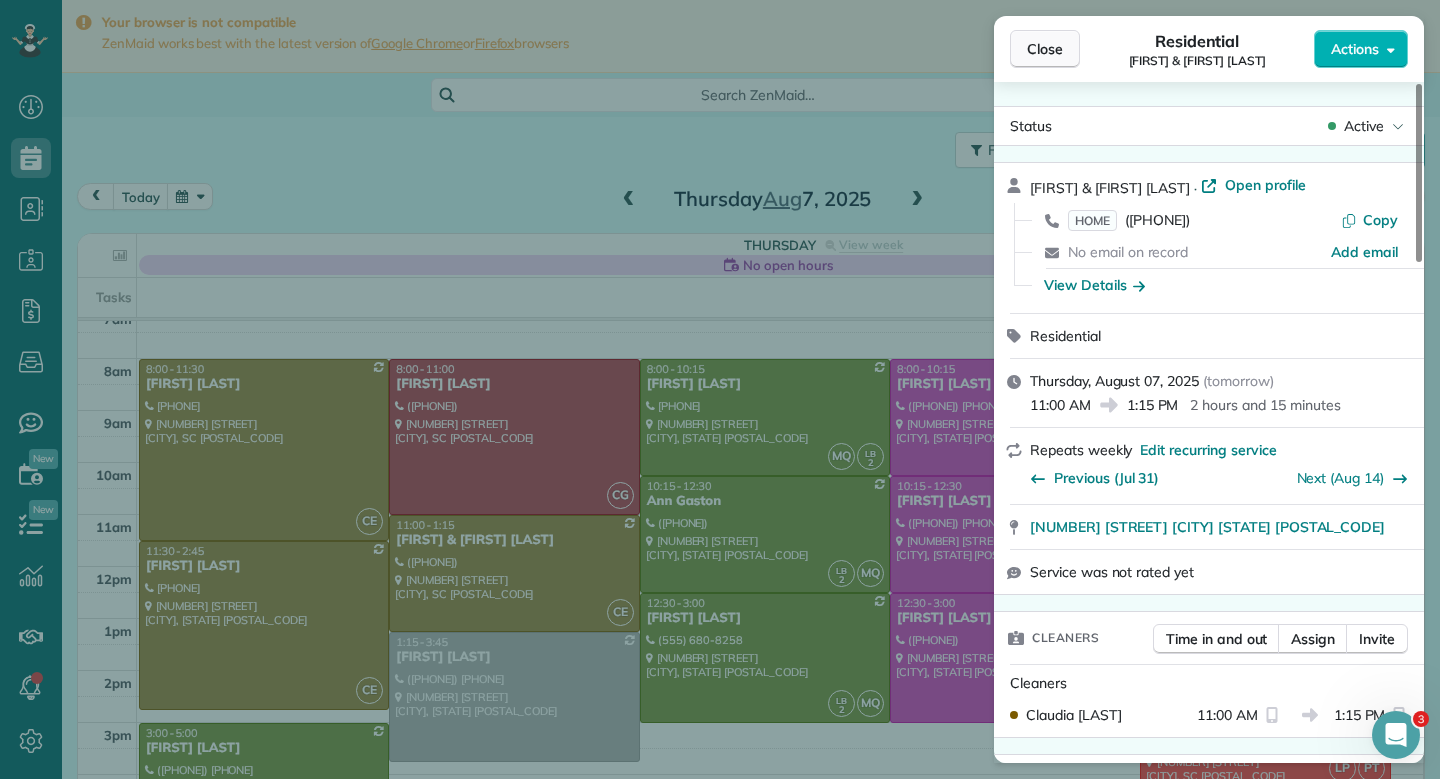 click on "Close" at bounding box center [1045, 49] 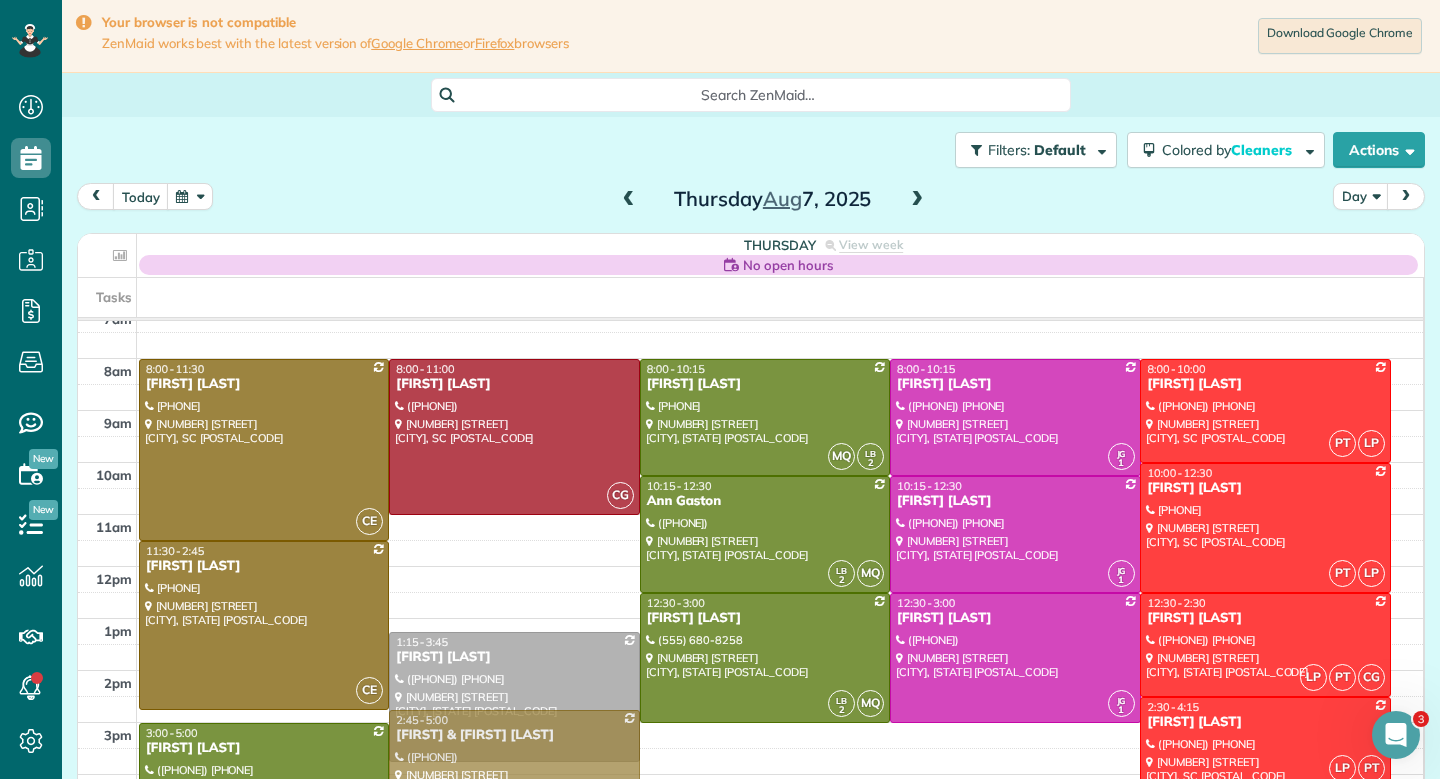 drag, startPoint x: 501, startPoint y: 550, endPoint x: 478, endPoint y: 747, distance: 198.33809 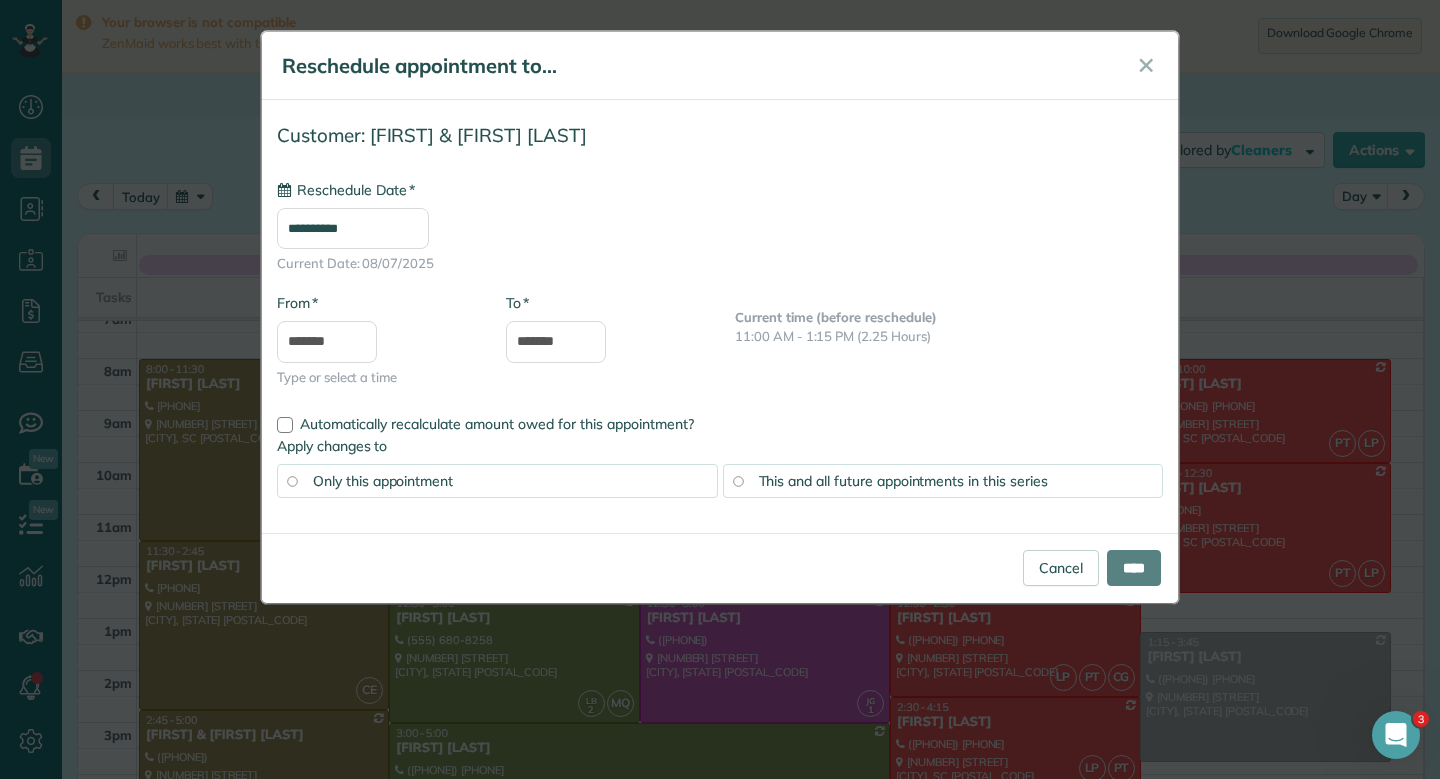 type on "**********" 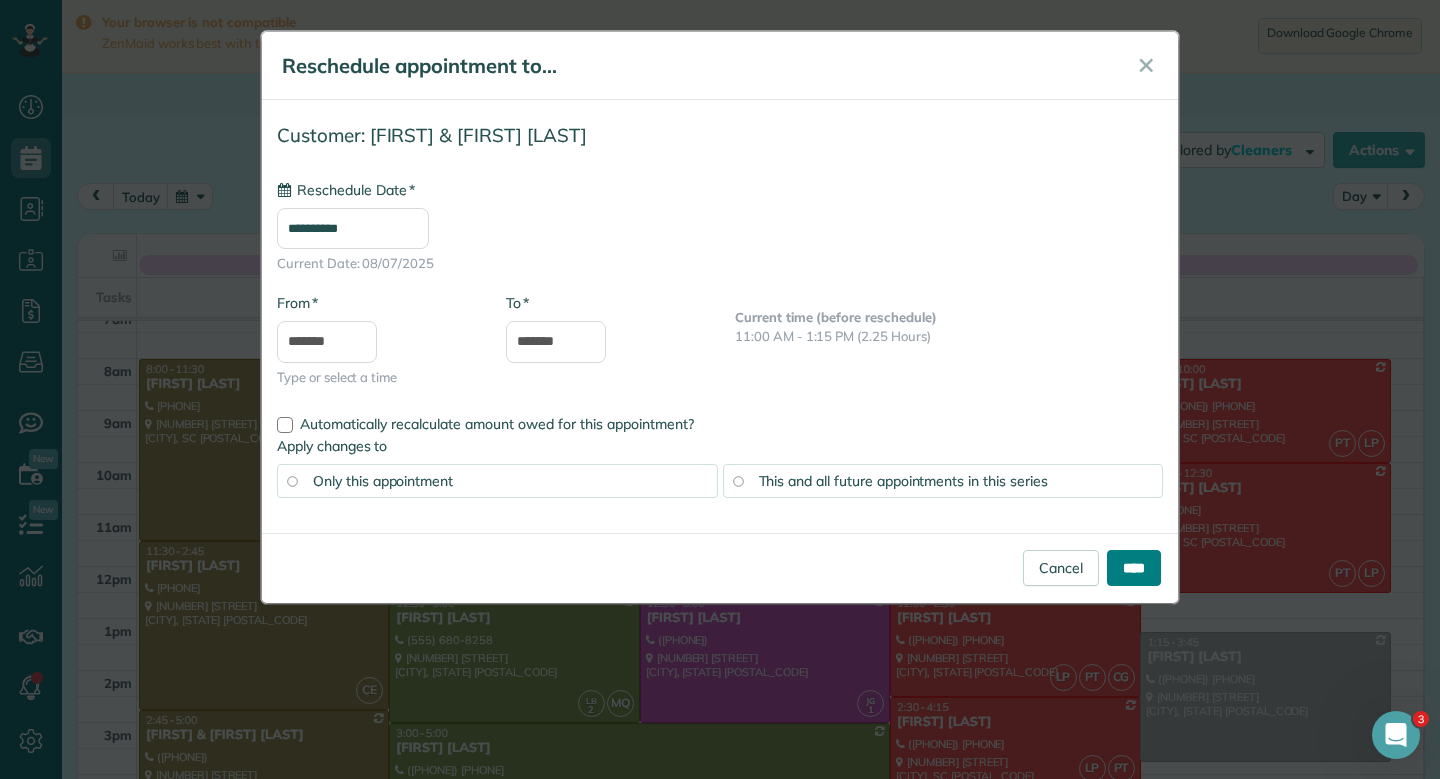 click on "****" at bounding box center [1134, 568] 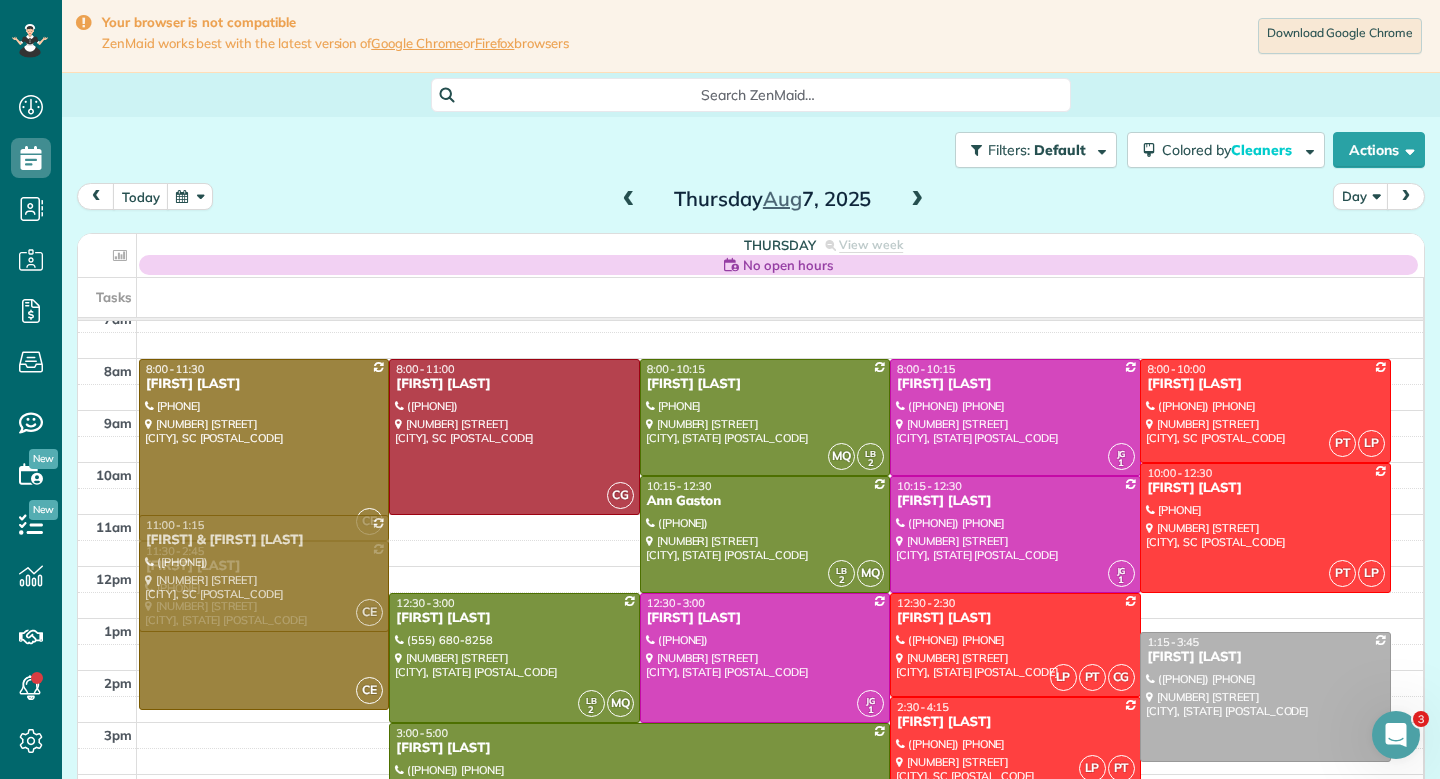 drag, startPoint x: 337, startPoint y: 748, endPoint x: 362, endPoint y: 557, distance: 192.62918 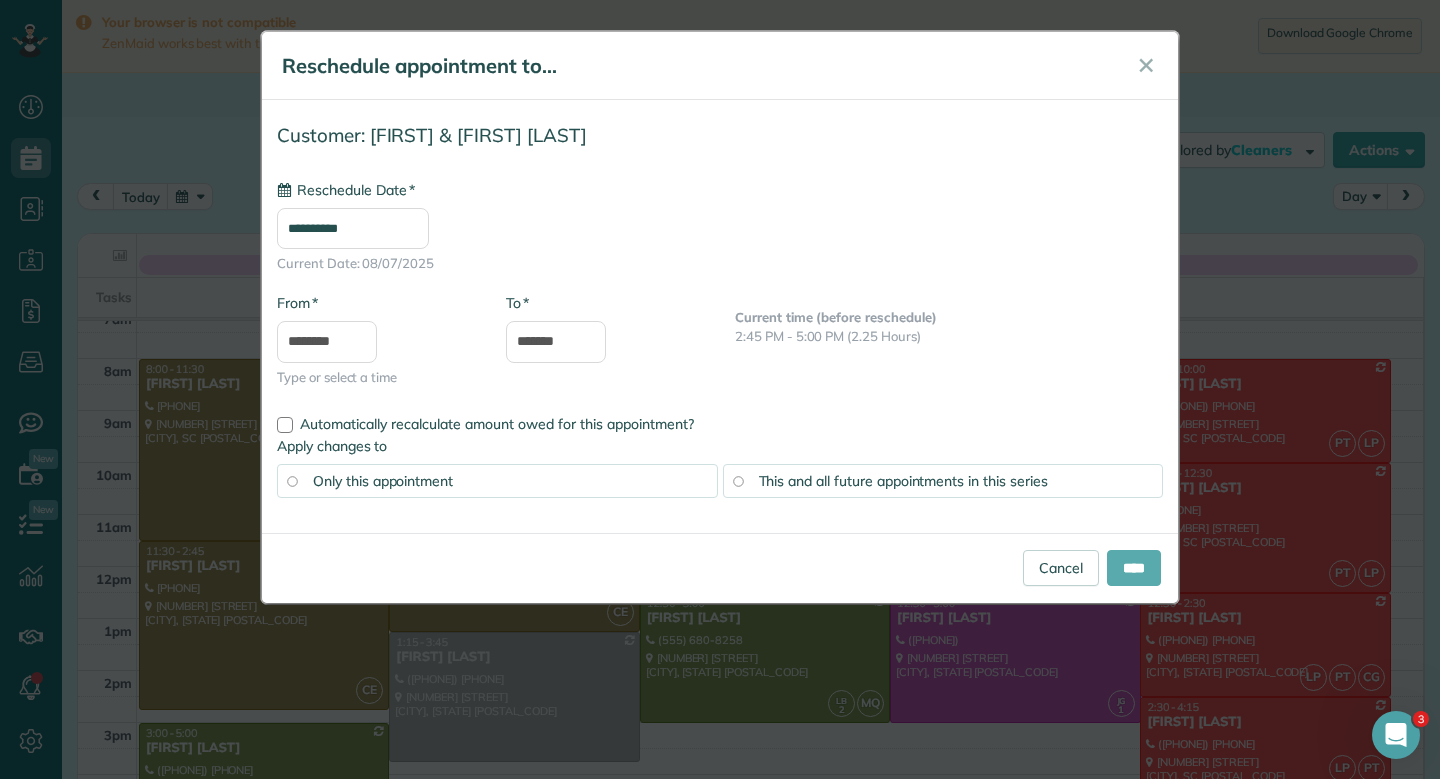 type on "**********" 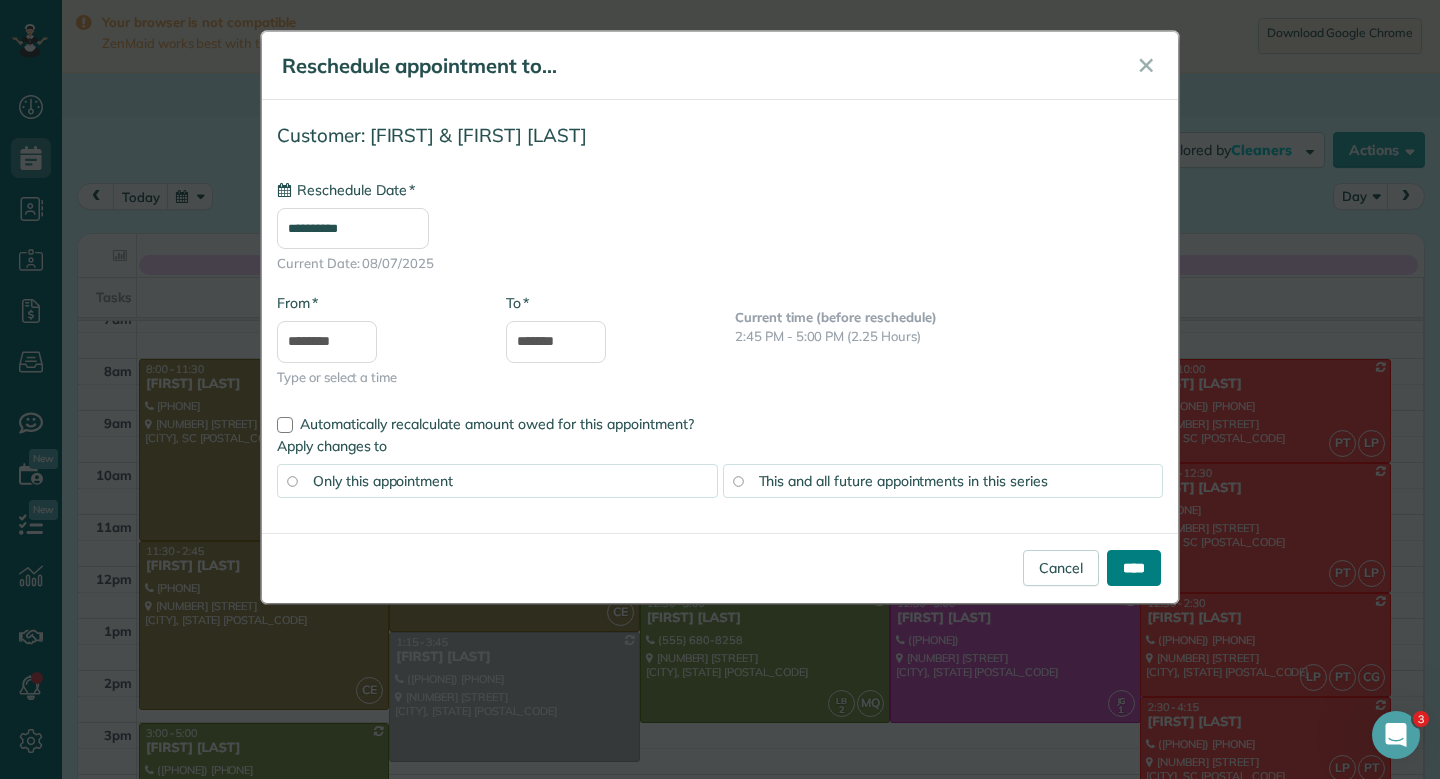 click on "****" at bounding box center [1134, 568] 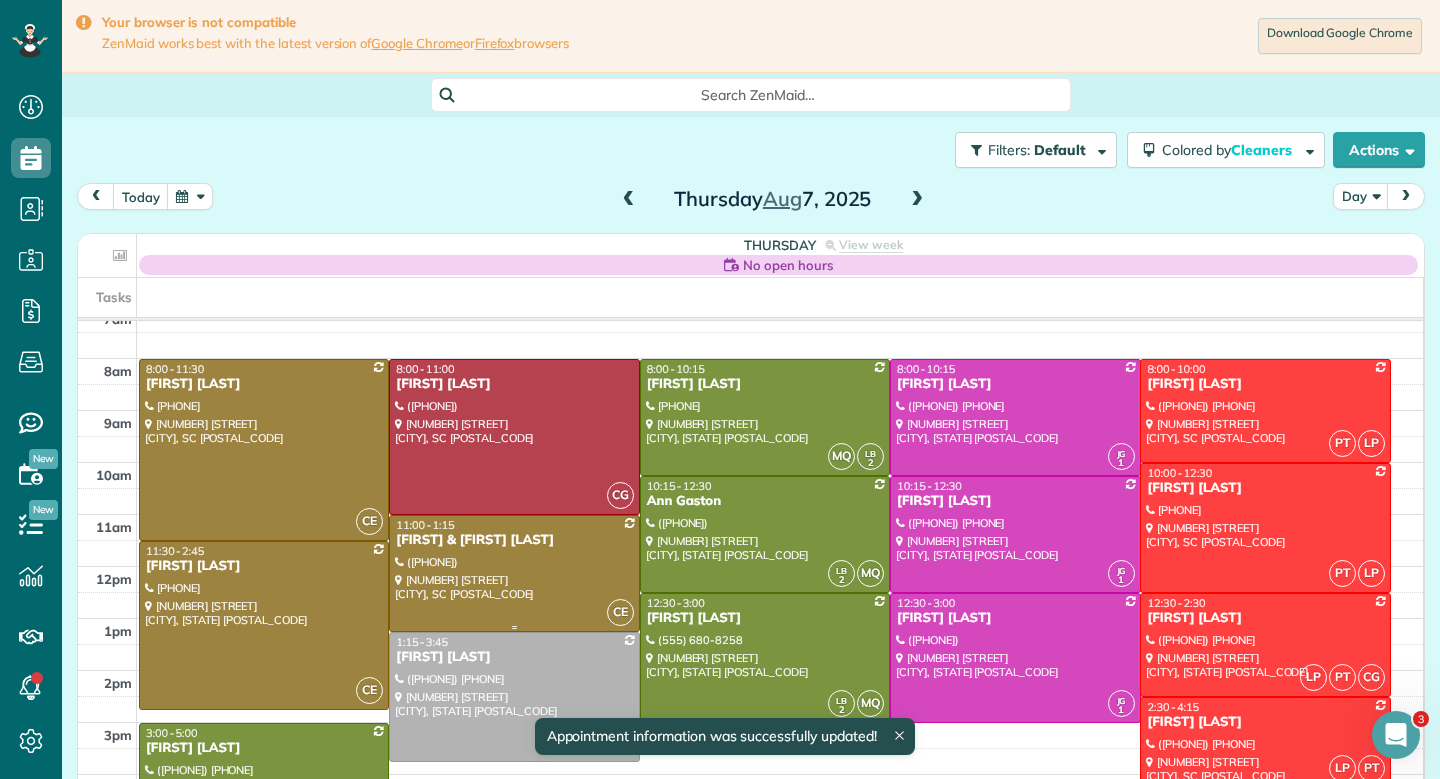 click at bounding box center (514, 573) 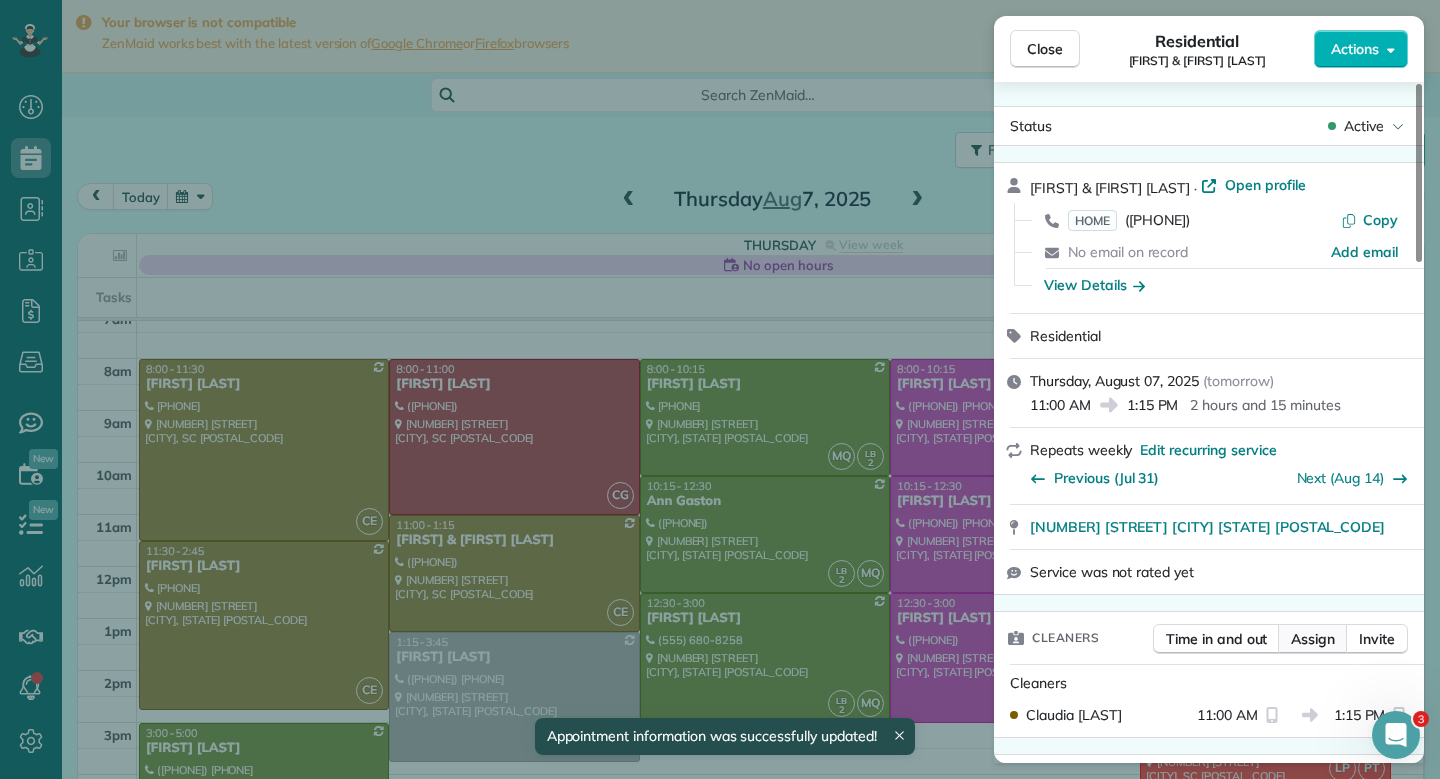 click on "Assign" at bounding box center (1313, 639) 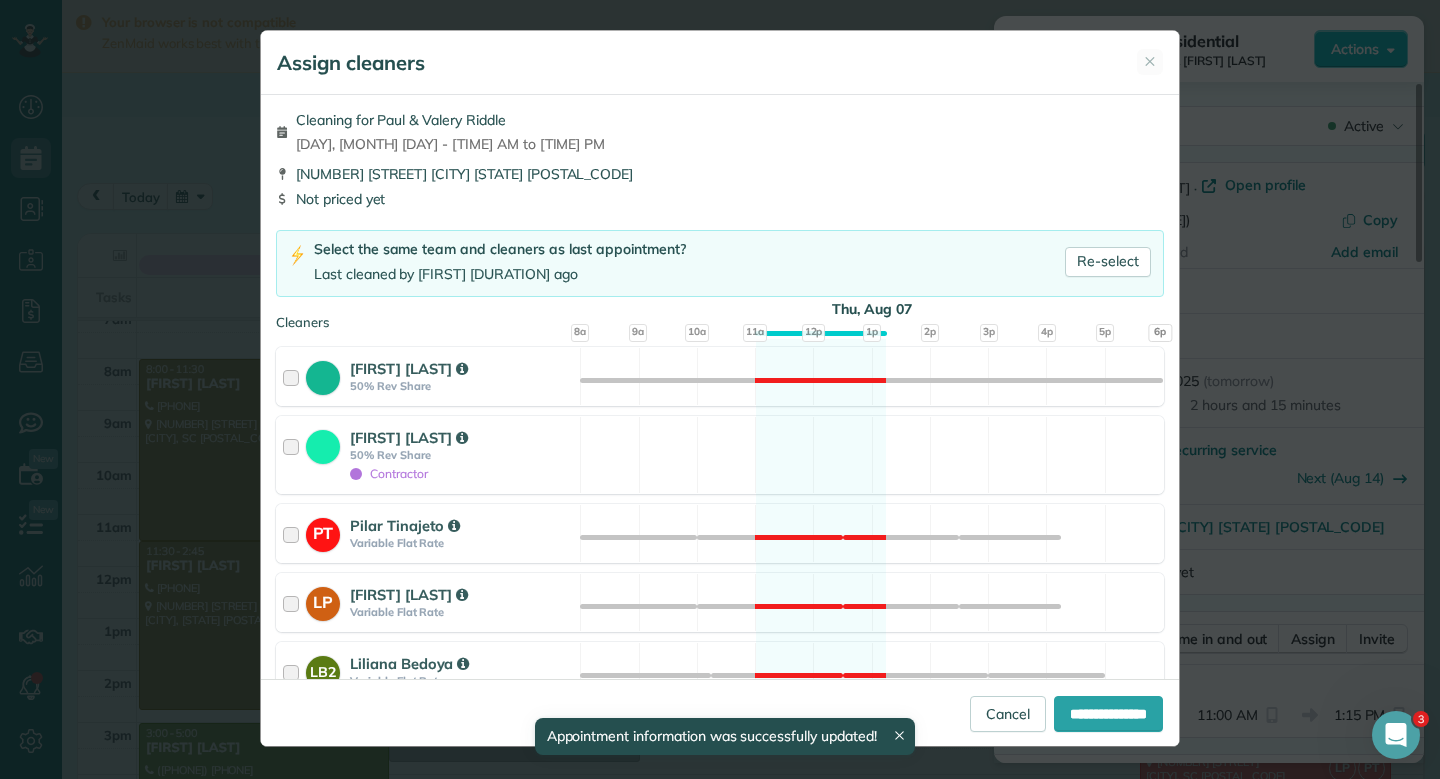 click on "[NUMBER] [STREET] [CITY] [STATE] [POSTAL_CODE]" at bounding box center [720, 174] 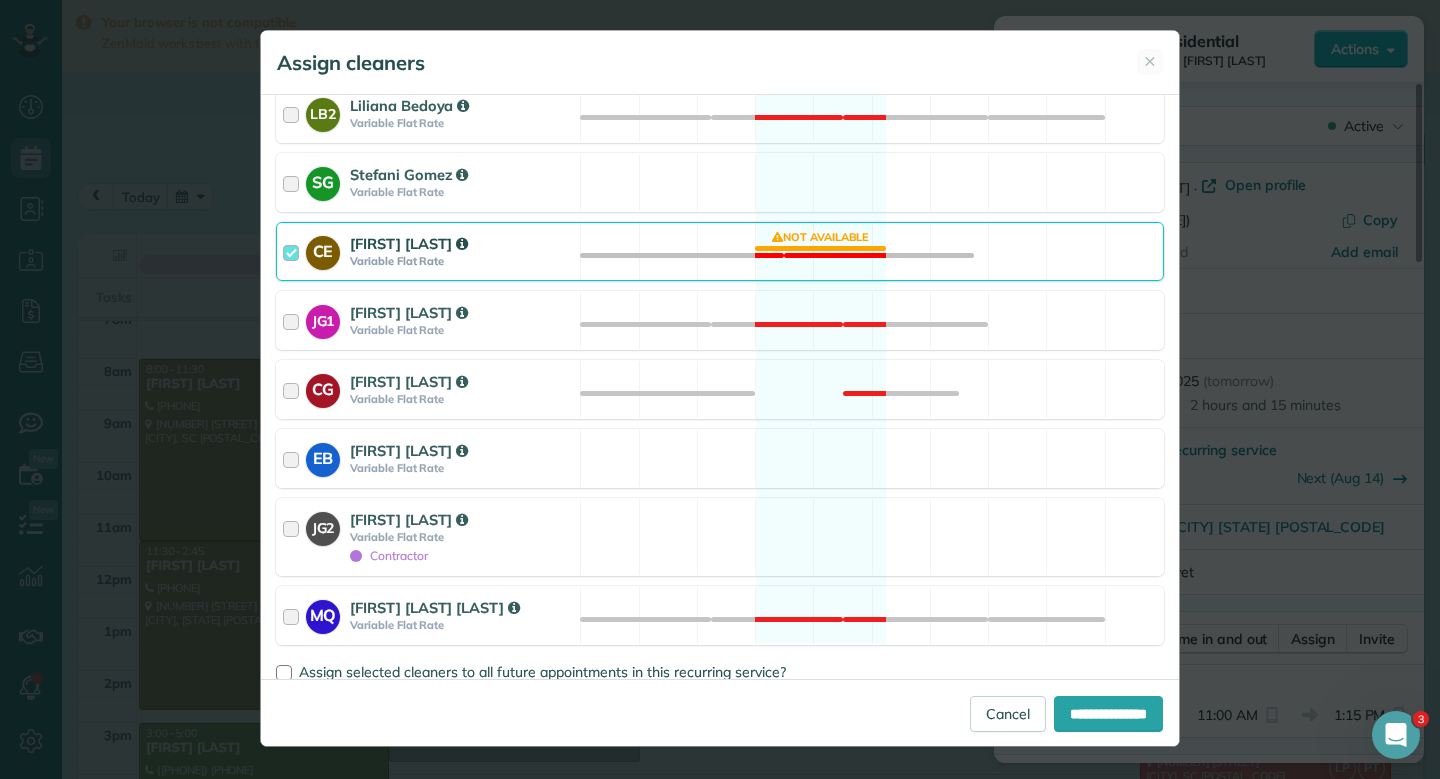 scroll, scrollTop: 596, scrollLeft: 0, axis: vertical 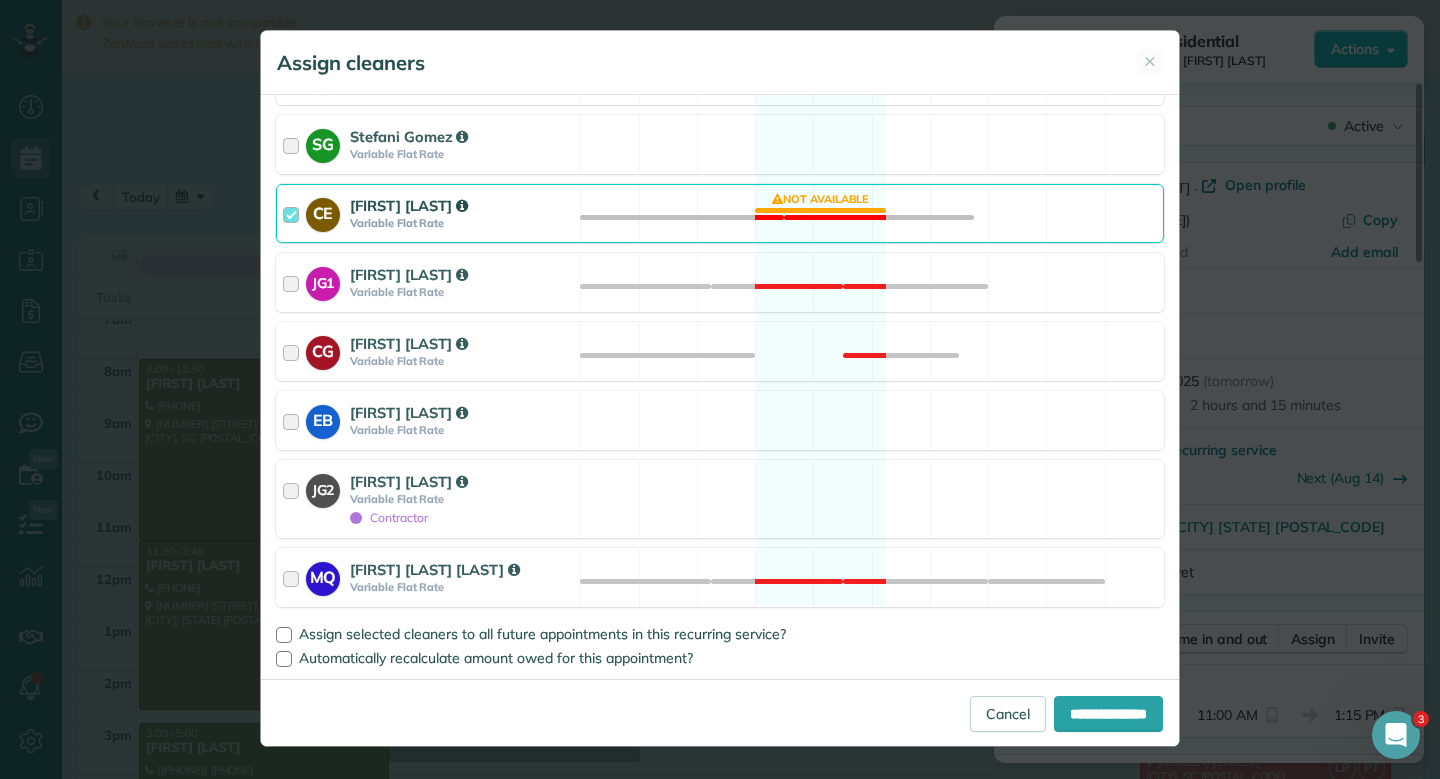 click on "CE
[FIRST] [LAST]
Variable Flat Rate
Not available" at bounding box center [720, 213] 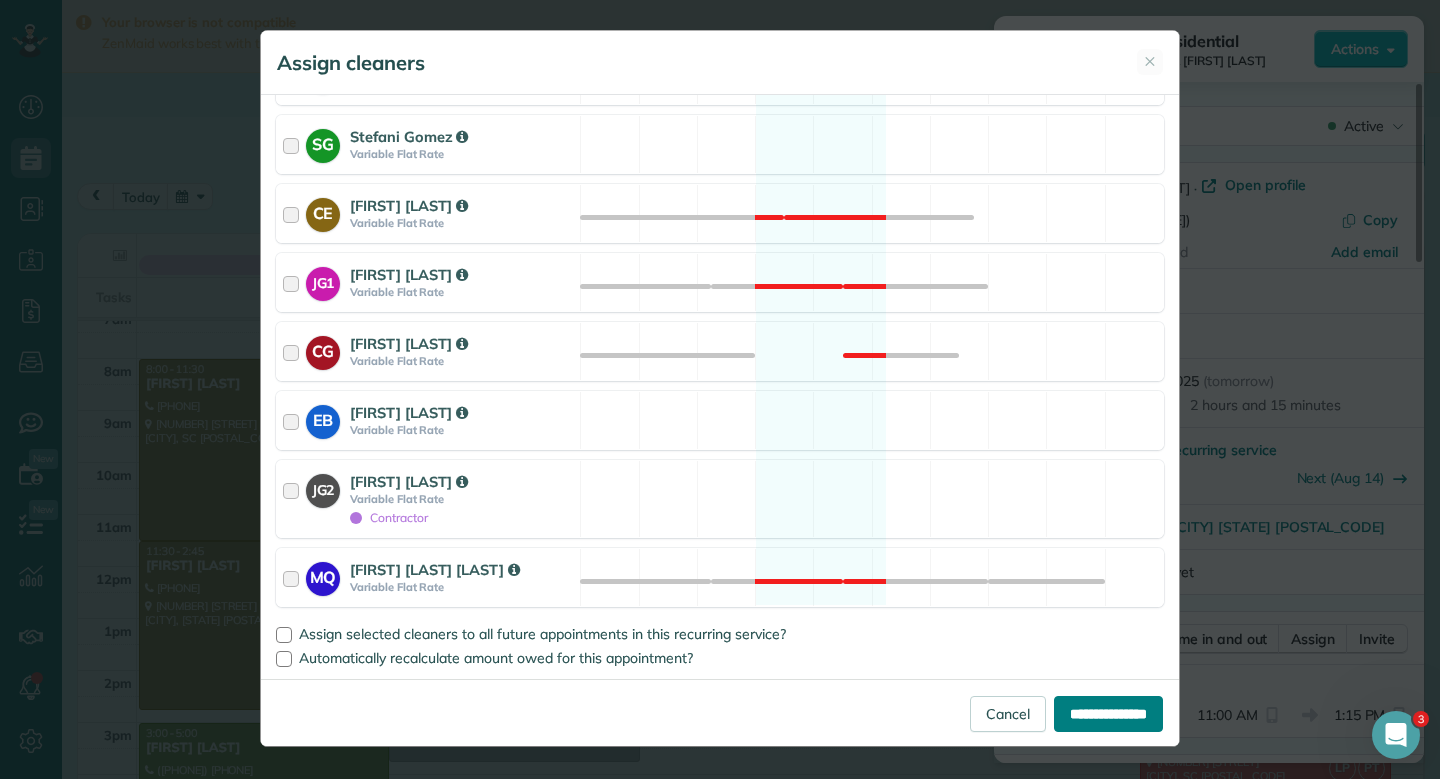 click on "**********" at bounding box center (1108, 714) 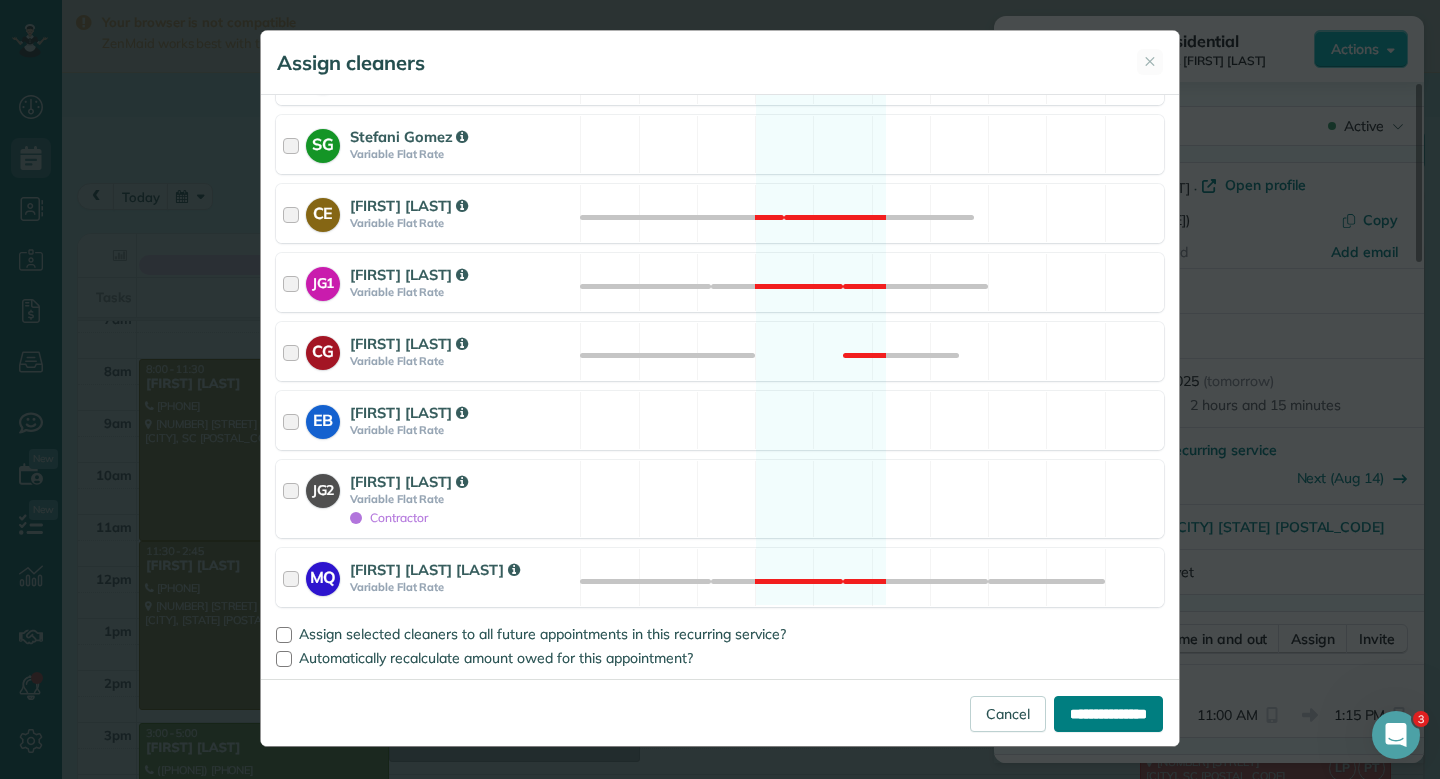 type on "**********" 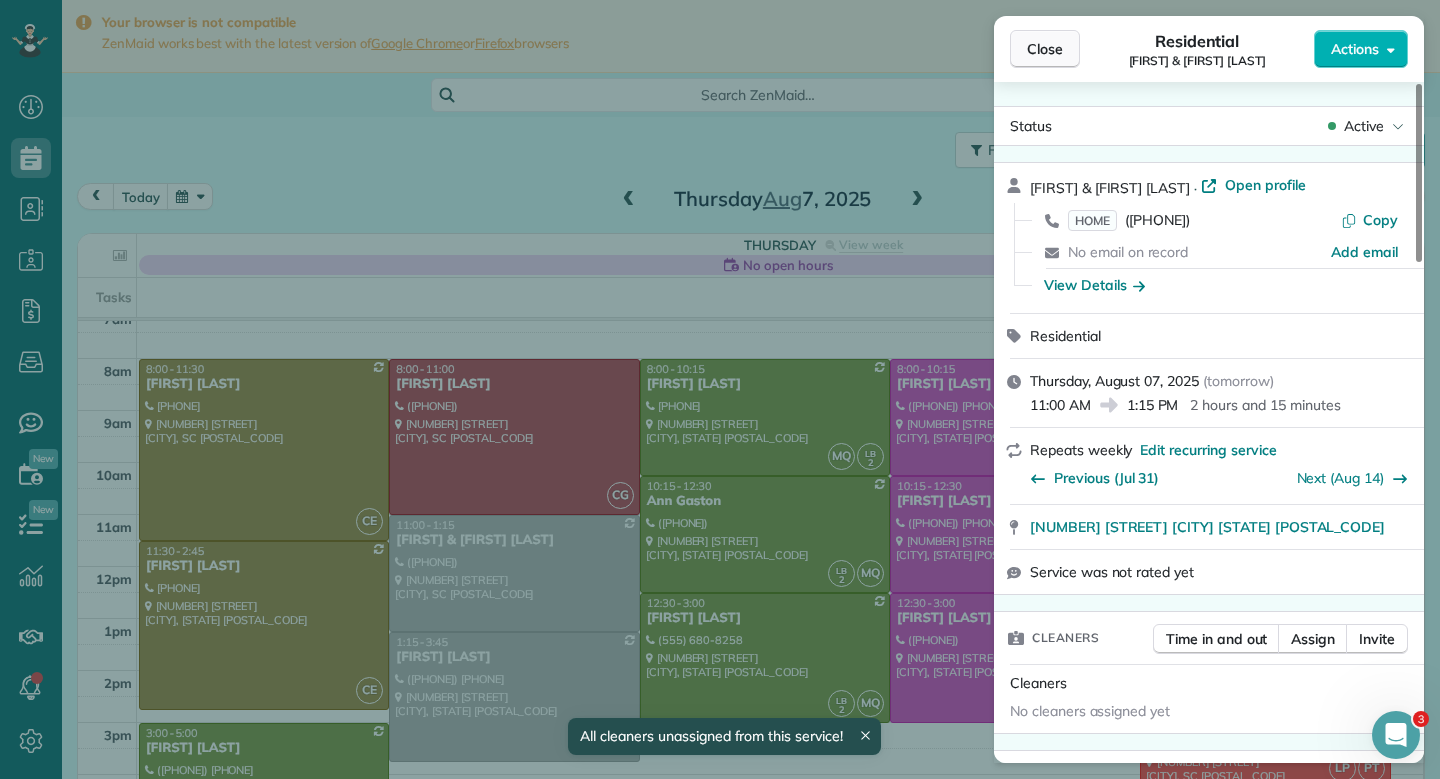 click on "Close" at bounding box center (1045, 49) 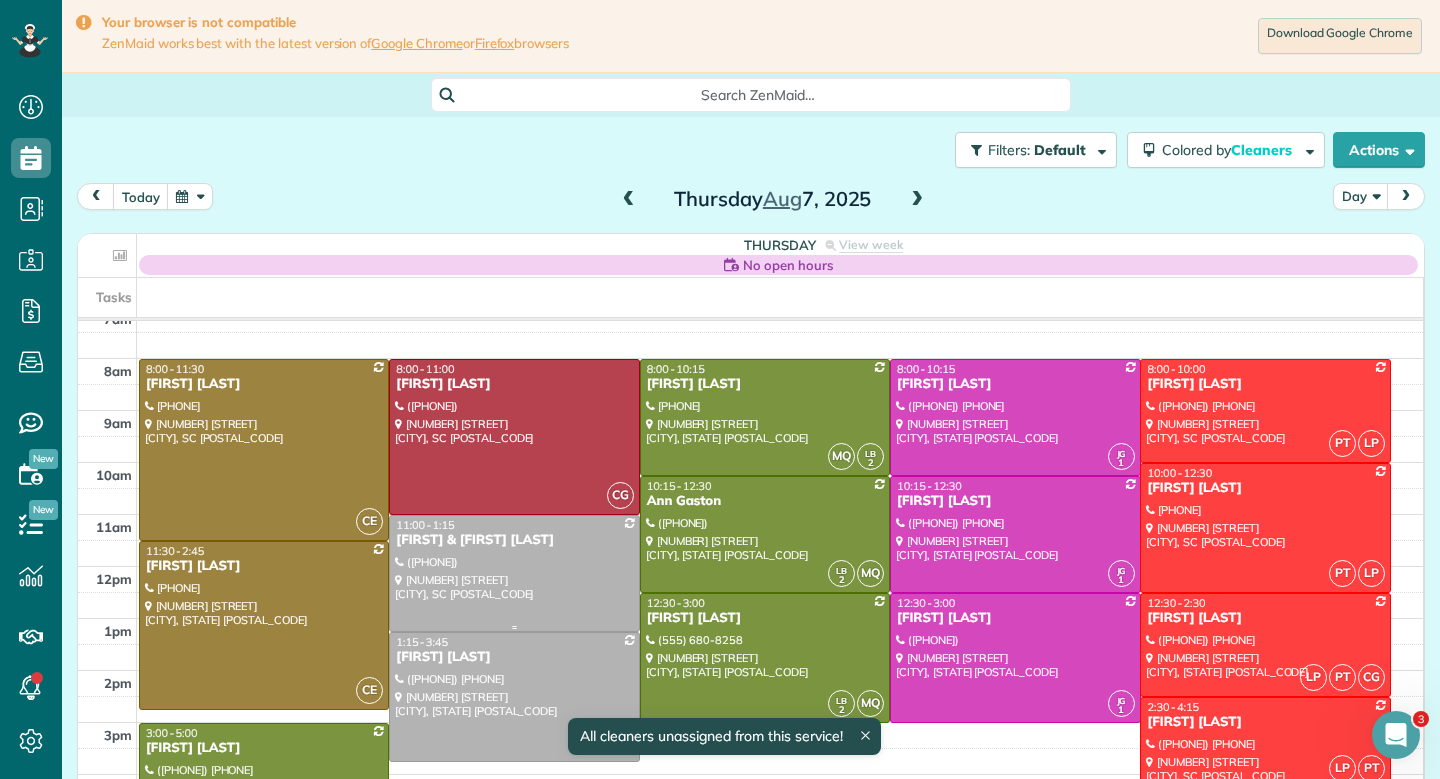 click at bounding box center (514, 573) 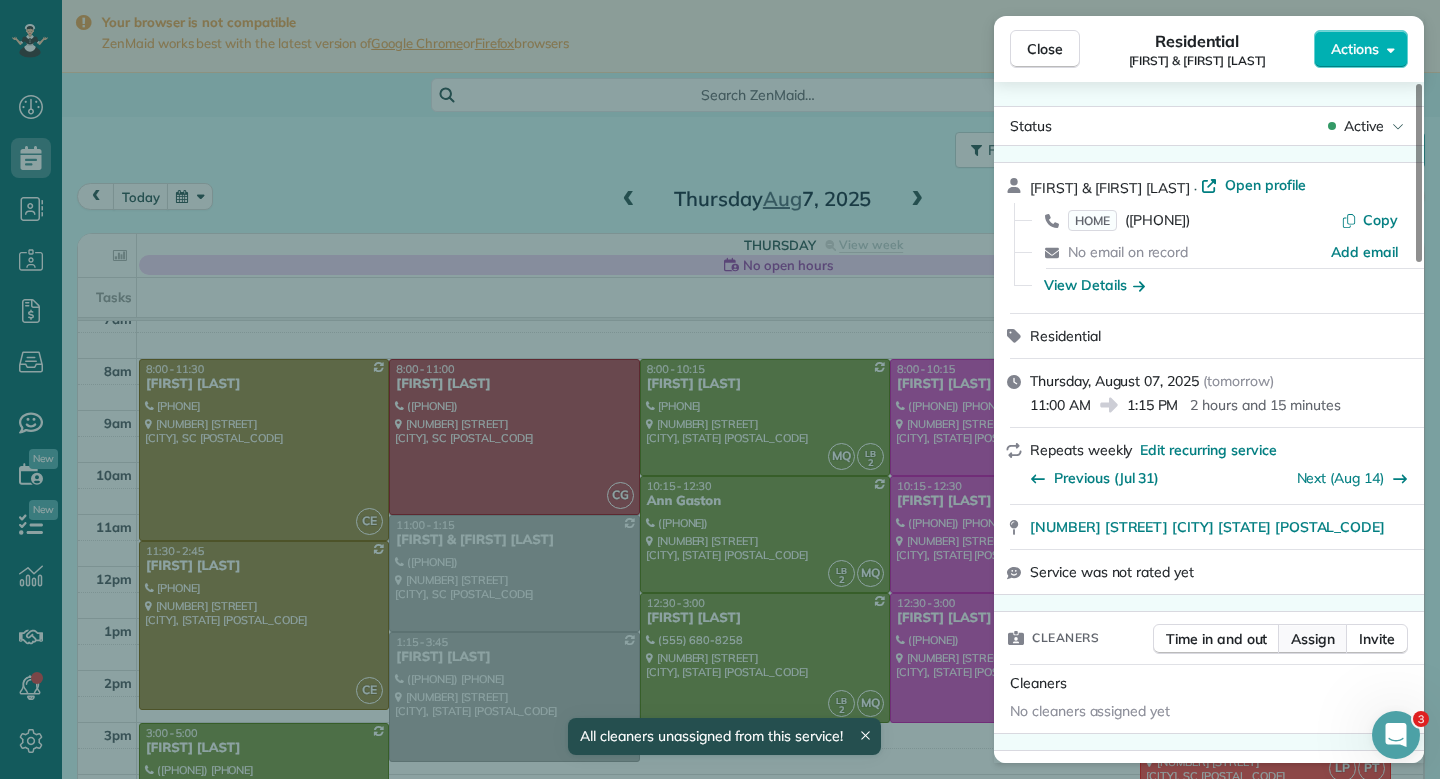 click on "Assign" at bounding box center [1313, 639] 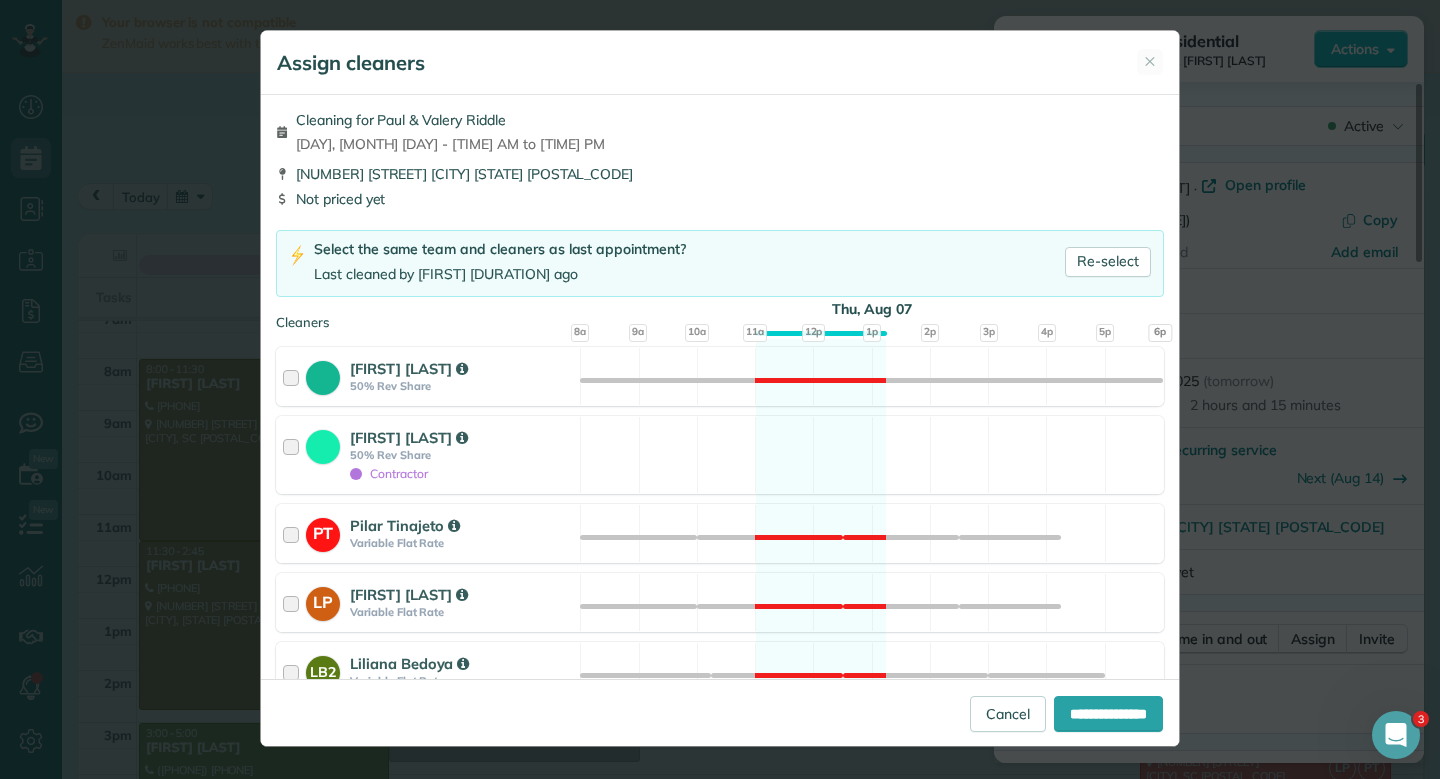 click on "Cleaning for Paul & Valery Riddle
Thu, Aug 07 - 11:00 AM to  1:15 PM
[NUMBER] [STREET] [CITY] [STATE]
Not priced yet" at bounding box center (720, 162) 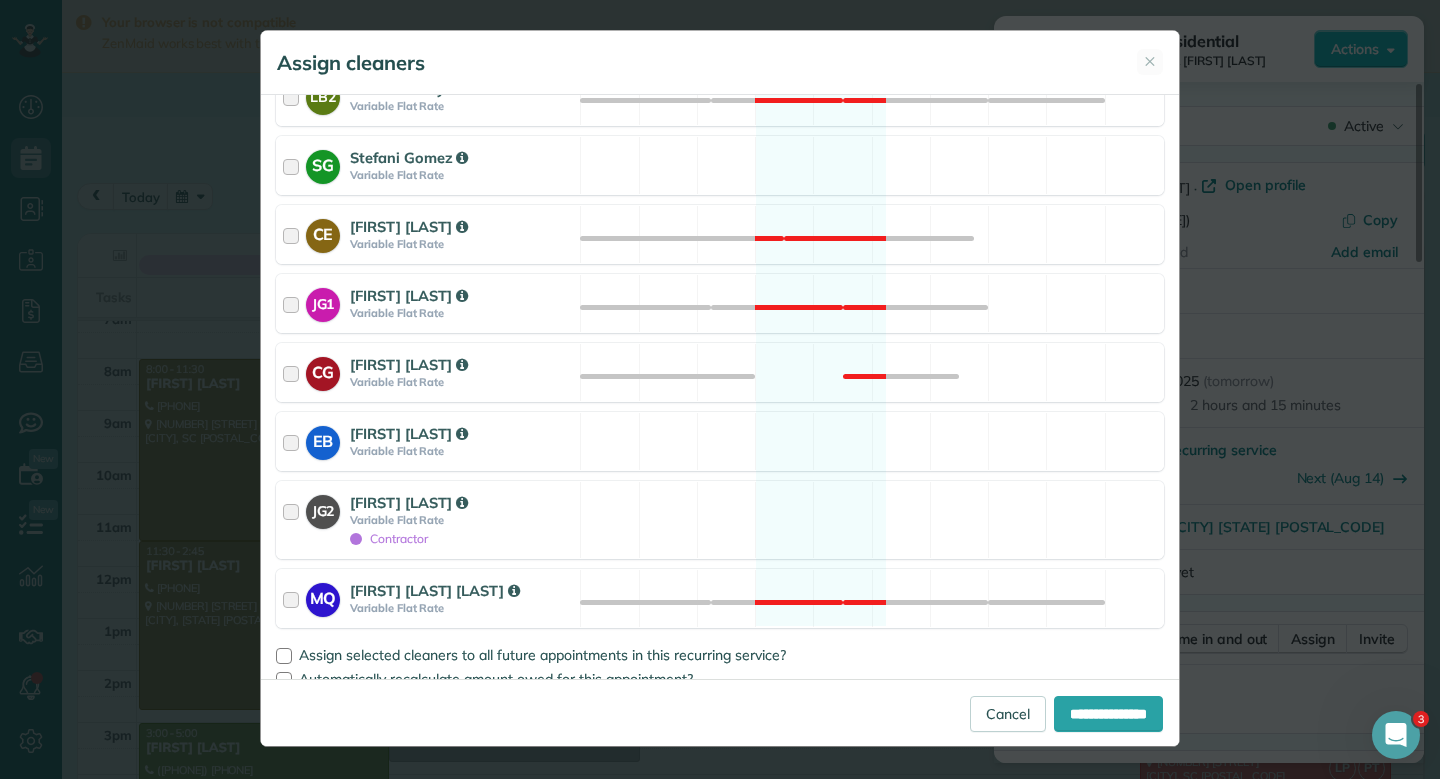scroll, scrollTop: 596, scrollLeft: 0, axis: vertical 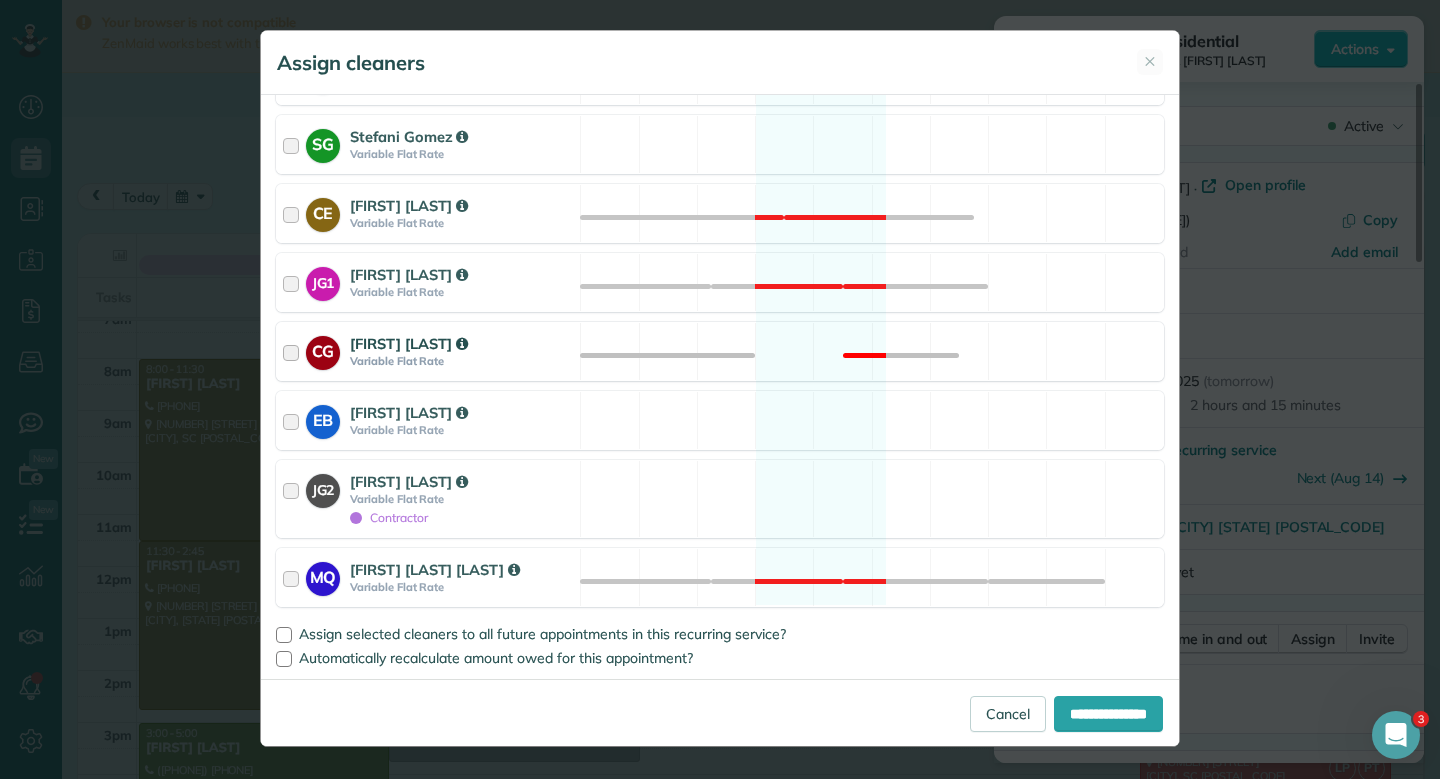 click on "CG
[FIRST] [LAST]
Variable Flat Rate
Not available" at bounding box center [720, 351] 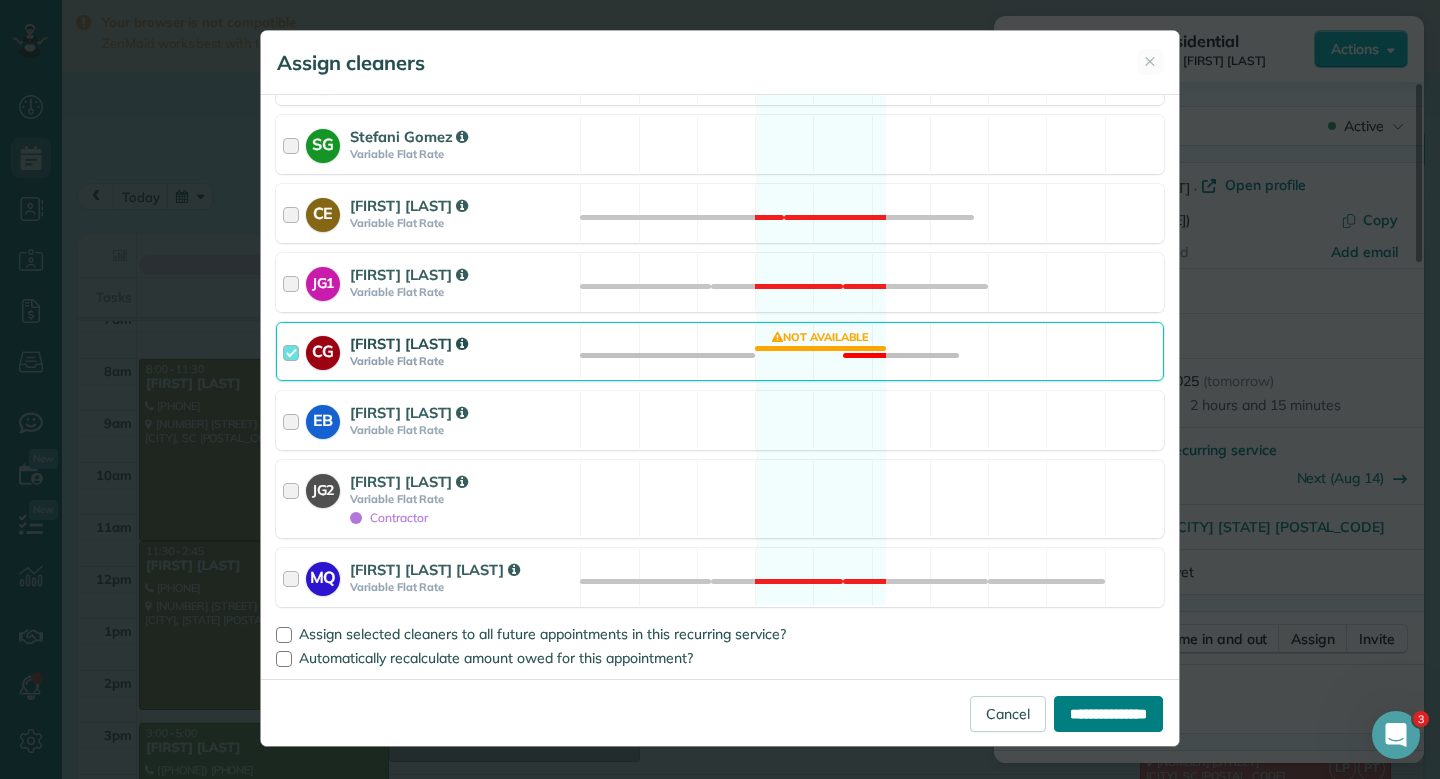 click on "**********" at bounding box center (1108, 714) 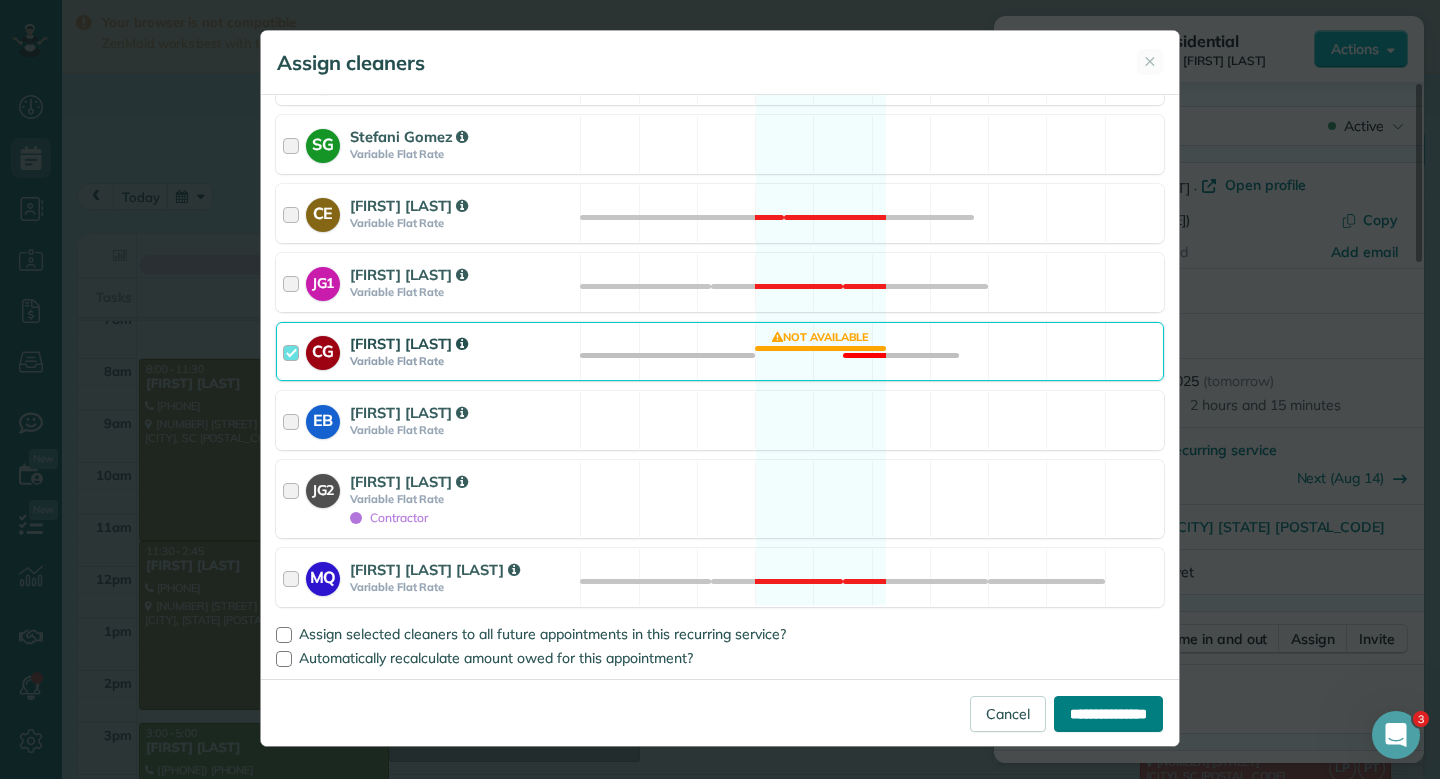 type on "**********" 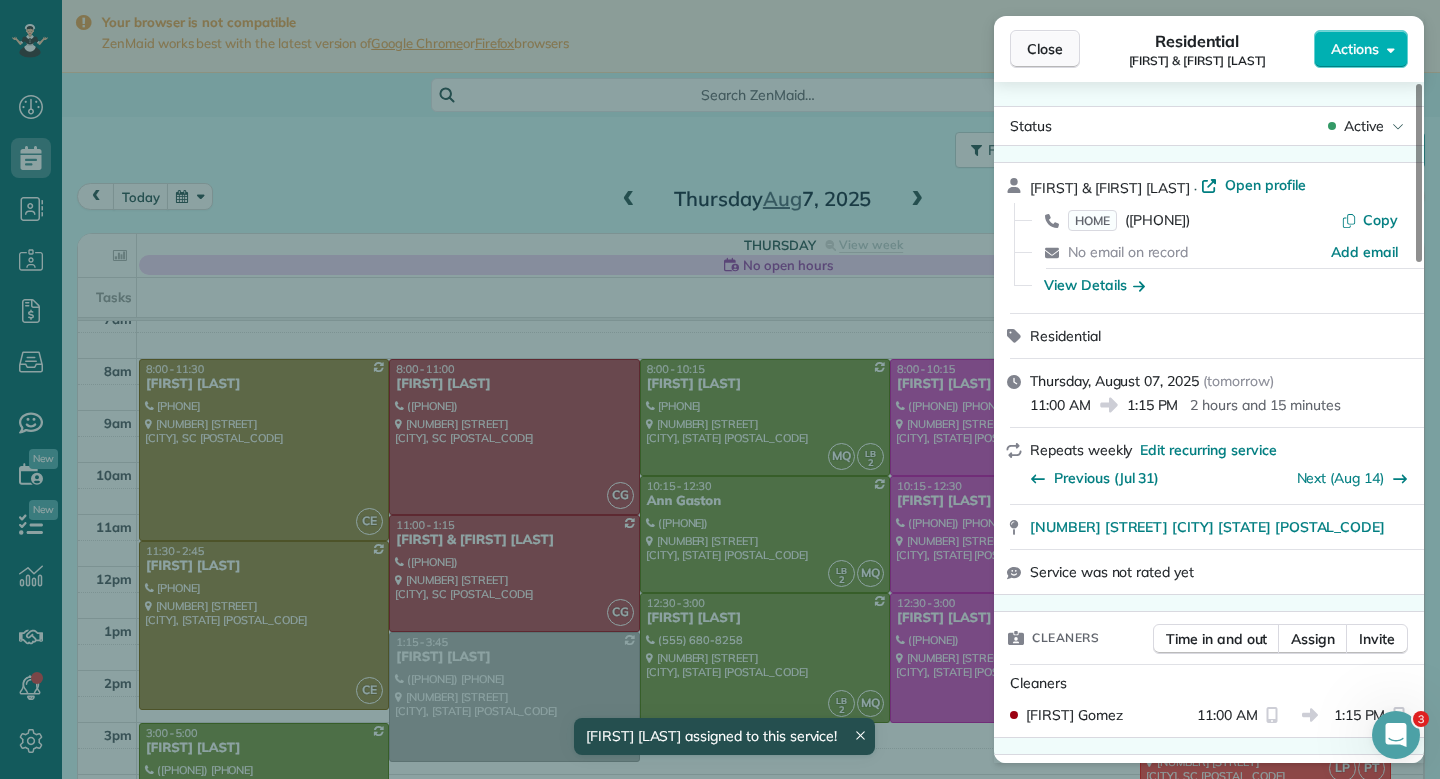 click on "Close" at bounding box center [1045, 49] 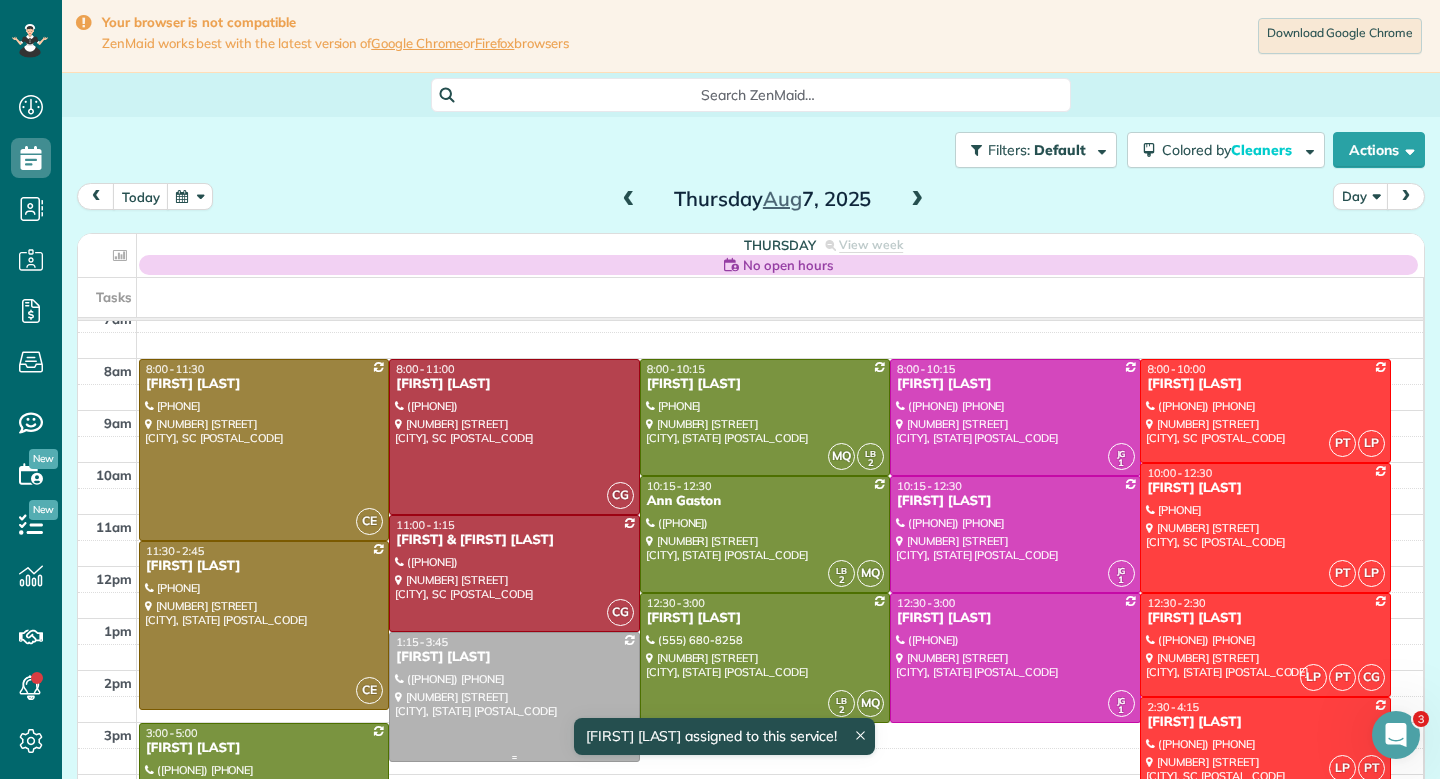 click at bounding box center [514, 697] 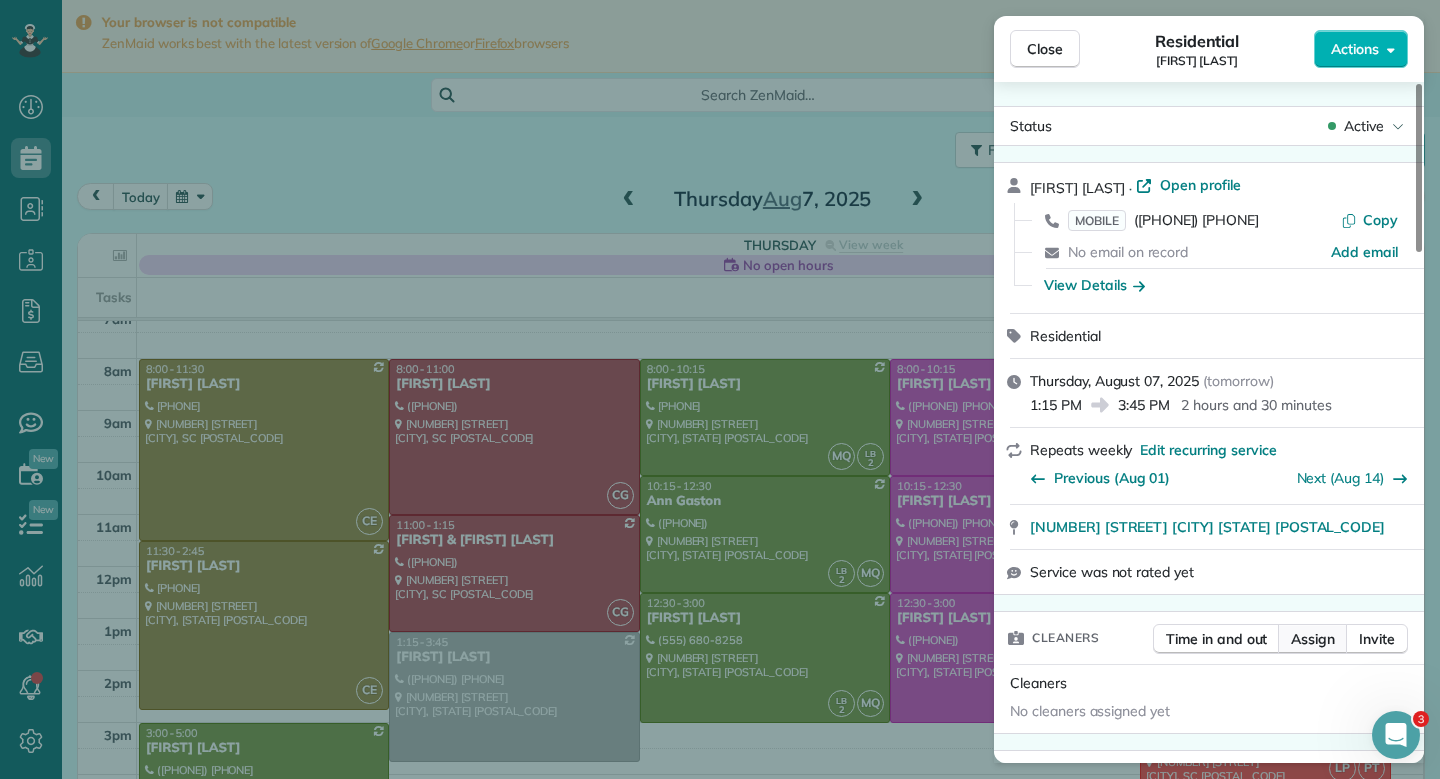click on "Assign" at bounding box center [1313, 639] 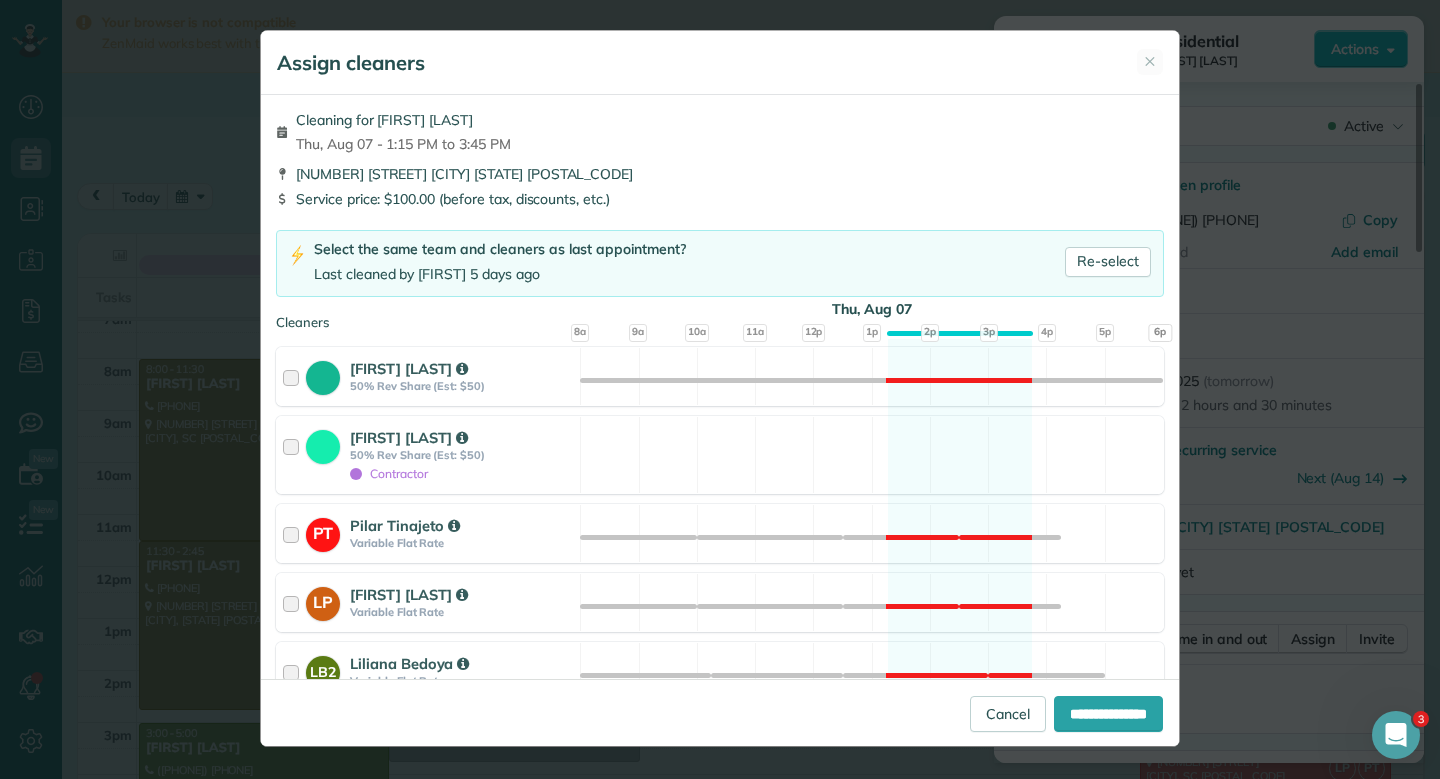 click on "[NUMBER] [STREET] [CITY] [STATE] [POSTAL_CODE]" at bounding box center [720, 174] 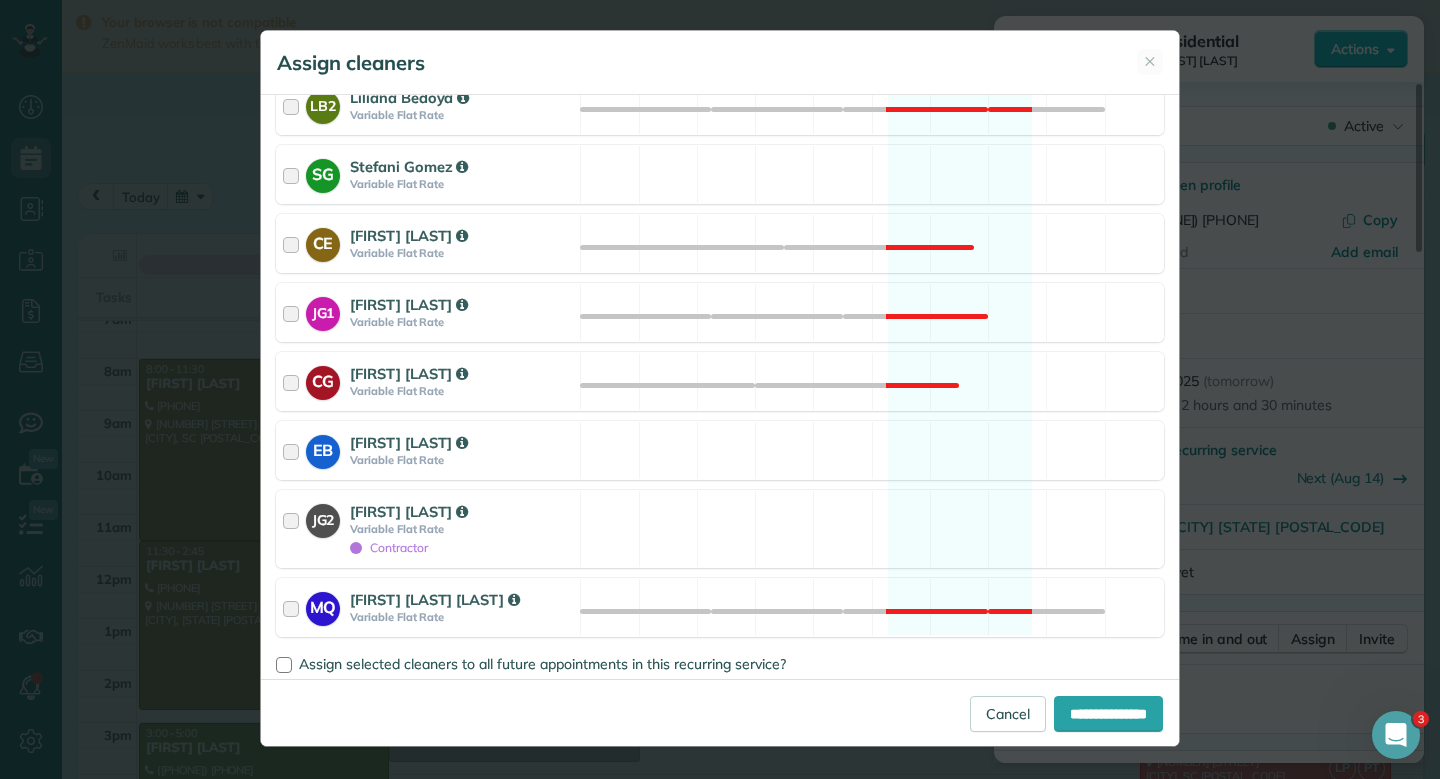 scroll, scrollTop: 596, scrollLeft: 0, axis: vertical 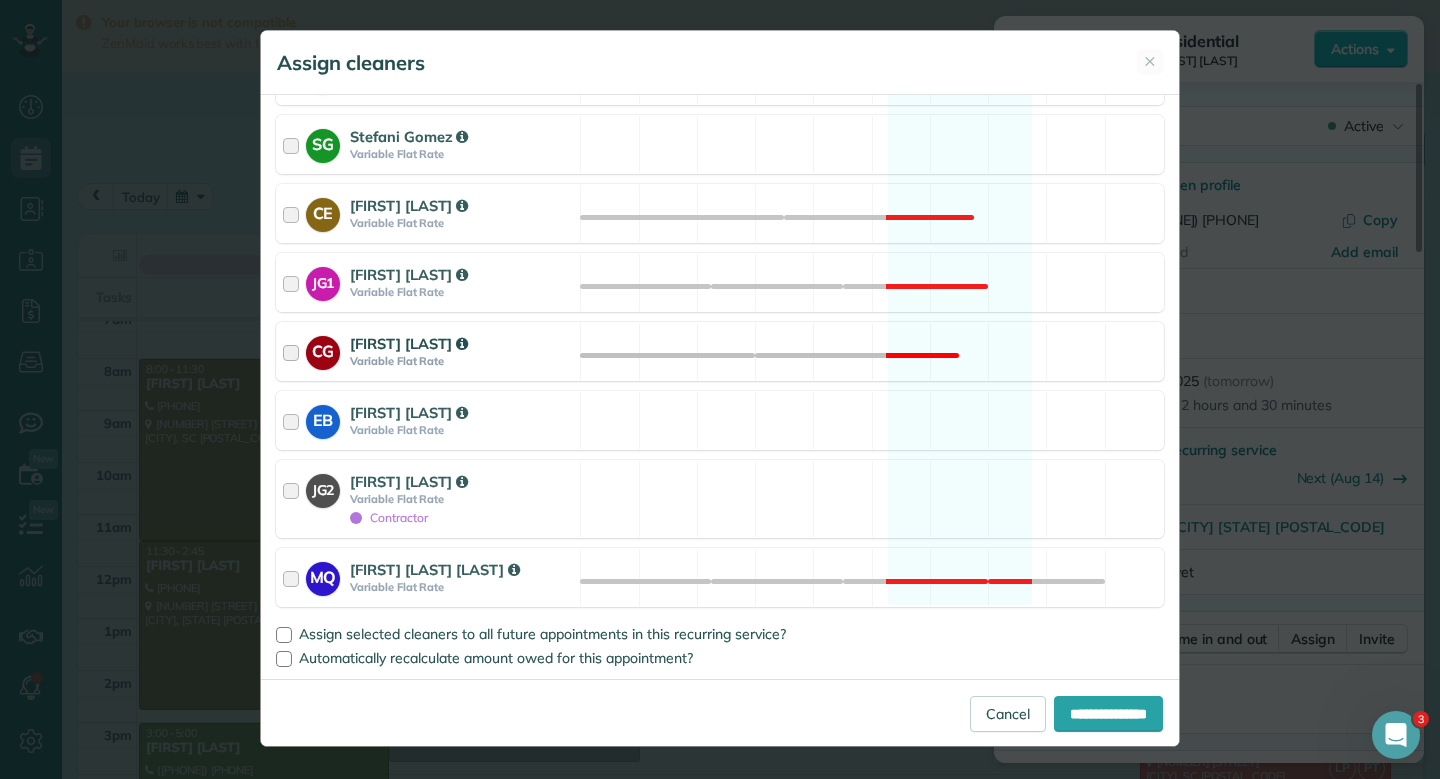 click on "CG
Claudia Patricia Gomez
Variable Flat Rate
Not available" at bounding box center (720, 351) 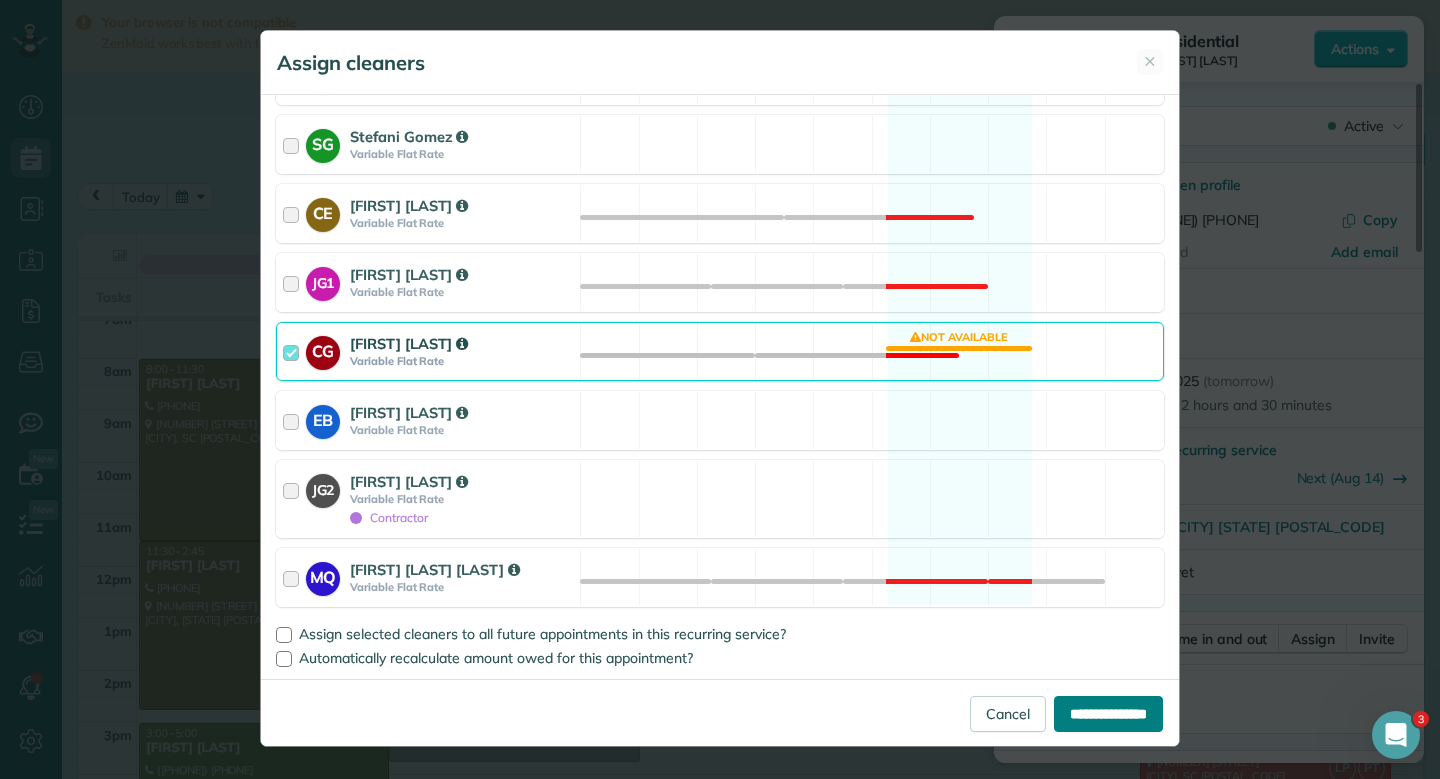 click on "**********" at bounding box center [1108, 714] 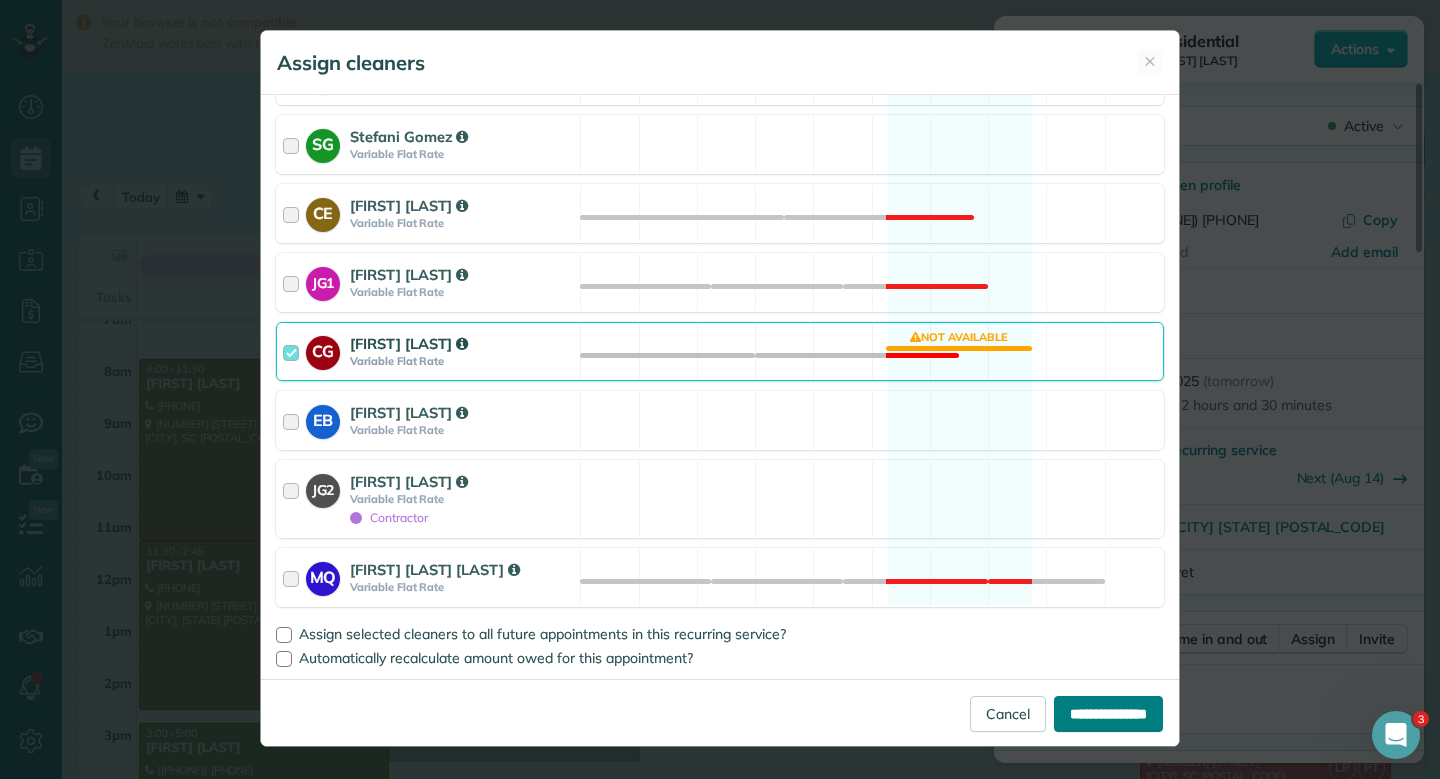 type on "**********" 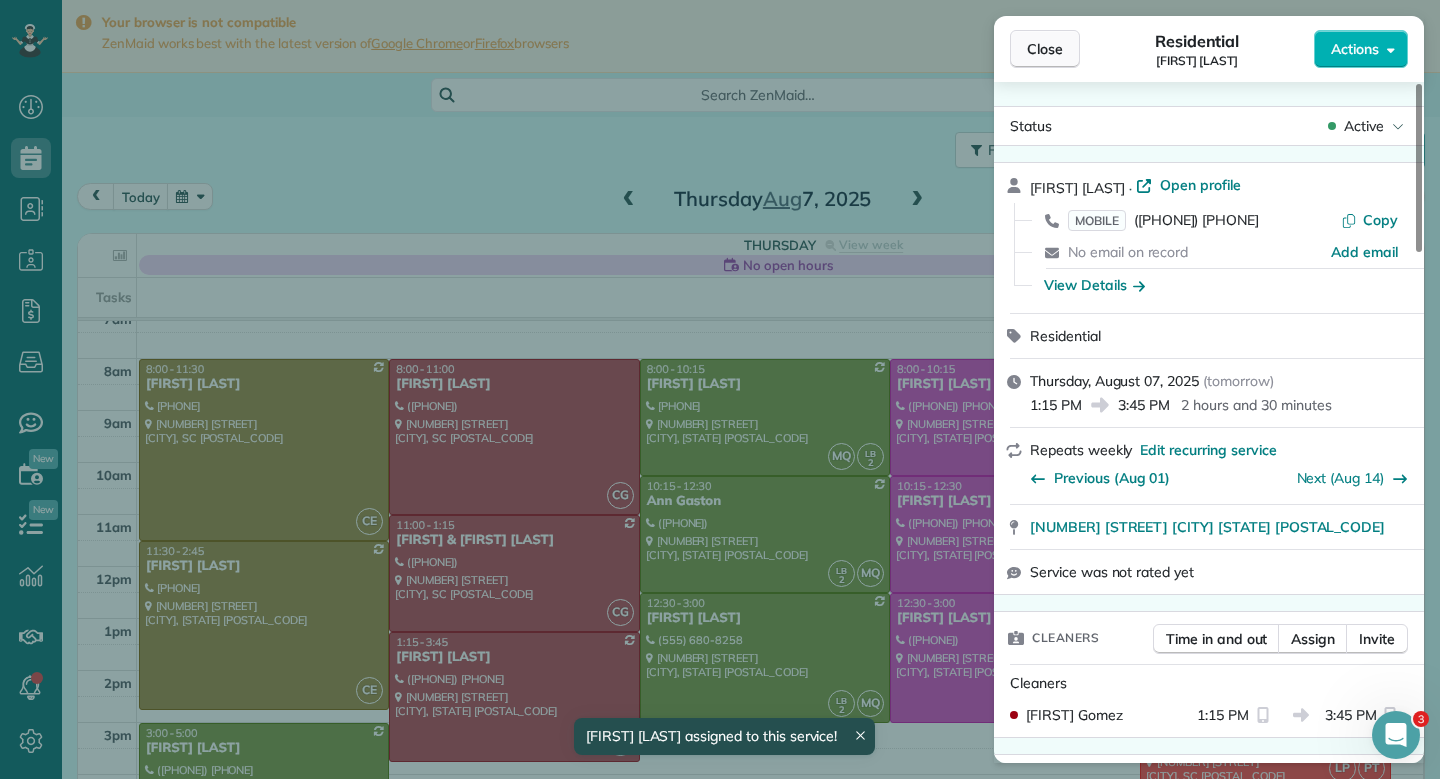 click on "Close" at bounding box center [1045, 49] 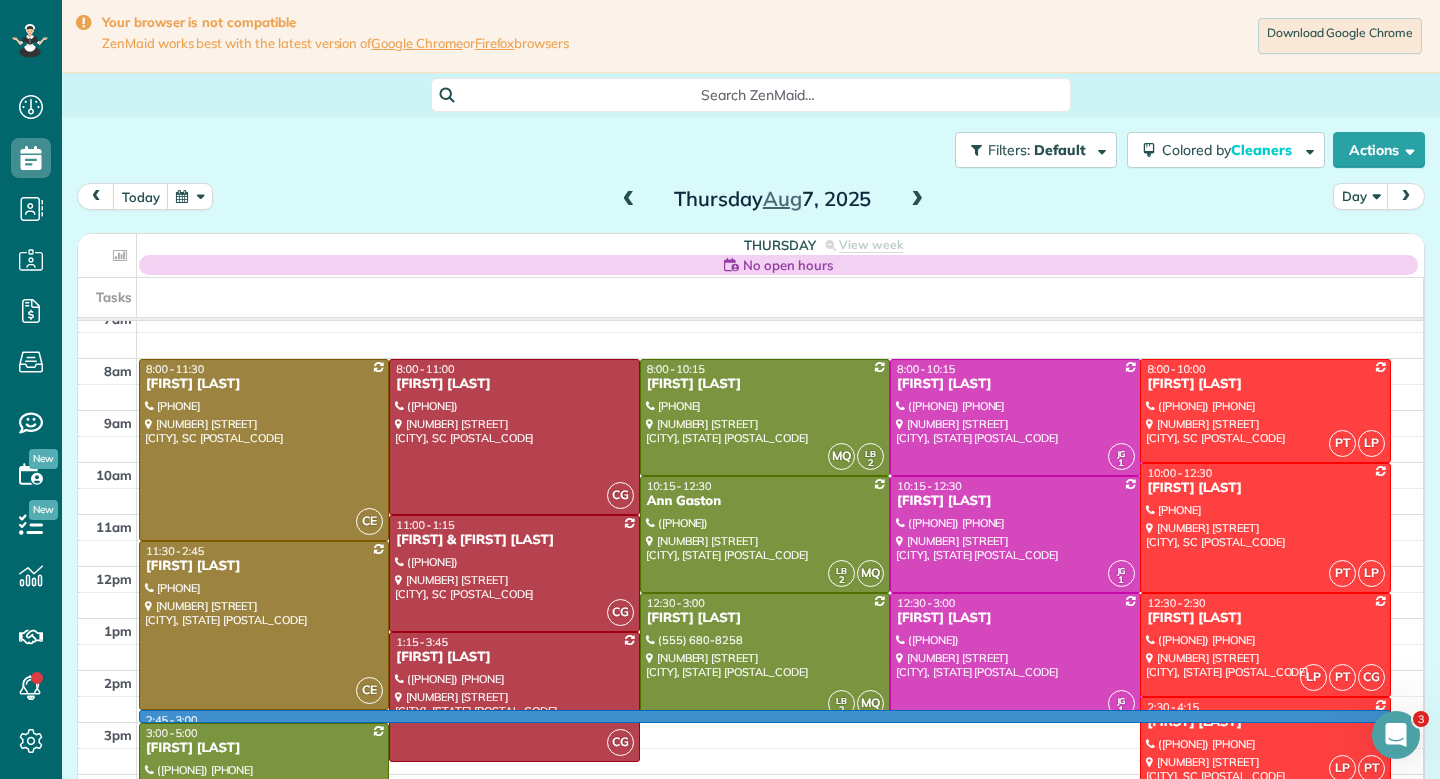 click on "7am 8am 9am 10am 11am 12pm 1pm 2pm 3pm 4pm 5pm 2:45 - 3:00 CE 8:00 - 11:30 [FIRST] [LAST] ([PHONE]) [NUMBER] [STREET] [CITY], [STATE] [POSTAL_CODE] CG 8:00 - 11:00 [FIRST] [LAST] ([PHONE]) [NUMBER] [STREET] [CITY], [STATE] [POSTAL_CODE] MQ LB 2 8:00 - 10:15 [FIRST] [LAST] ([PHONE]) [NUMBER] [STREET] [CITY], [STATE] [POSTAL_CODE] JG 1 8:00 - 10:15 [FIRST] [LAST] ([PHONE]) [NUMBER] [STREET] [CITY], [STATE] [POSTAL_CODE] PT LP 8:00 - 10:00 [FIRST] [LAST] ([PHONE]) [NUMBER] [STREET] [CITY], [STATE] [POSTAL_CODE] PT LP 10:00 - 12:30 [FIRST] [LAST] ([PHONE]) [NUMBER] [STREET] [CITY], [STATE] [POSTAL_CODE] LB 2 MQ 10:15 - 12:30 [FIRST] [LAST] ([PHONE]) [NUMBER] [STREET] [CITY], [STATE] [POSTAL_CODE] JG 1 10:15 - 12:30 [FIRST] [LAST] ([PHONE]) [NUMBER] [STREET] [CITY], [STATE] [POSTAL_CODE] CG 11:00 - 1:15 [FIRST] & [FIRST] [LAST] ([PHONE]) [NUMBER] [STREET] [CITY], [STATE] [POSTAL_CODE] CE 11:30 - 2:45 [FIRST] [LAST] ([PHONE]) [NUMBER] [STREET] [CITY], [STATE] [POSTAL_CODE] LB 2 MQ 12:30 - 3:00 [FIRST] [LAST] ([PHONE]) [NUMBER] [STREET] [CITY], [STATE] [POSTAL_CODE] JG 1 LP" at bounding box center (750, 592) 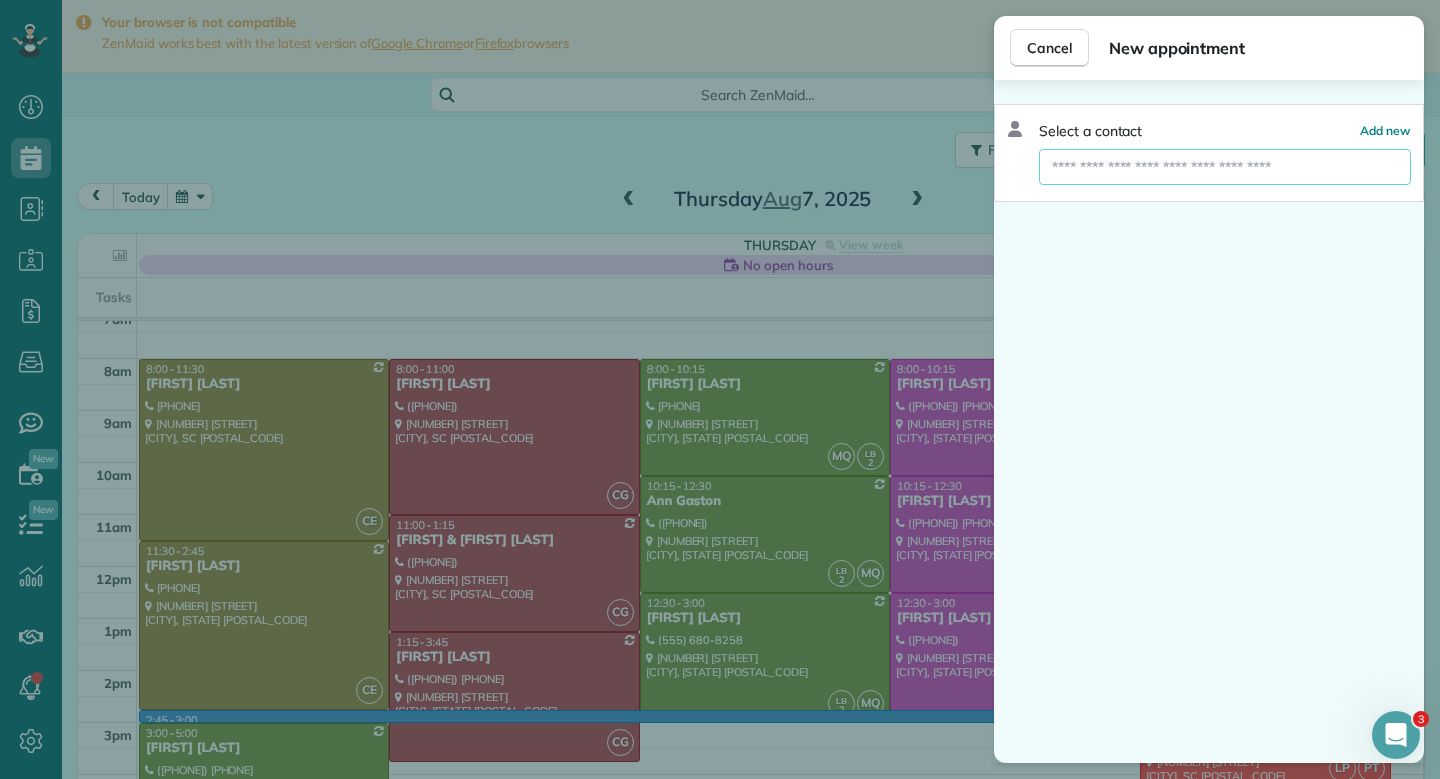 click at bounding box center [1225, 167] 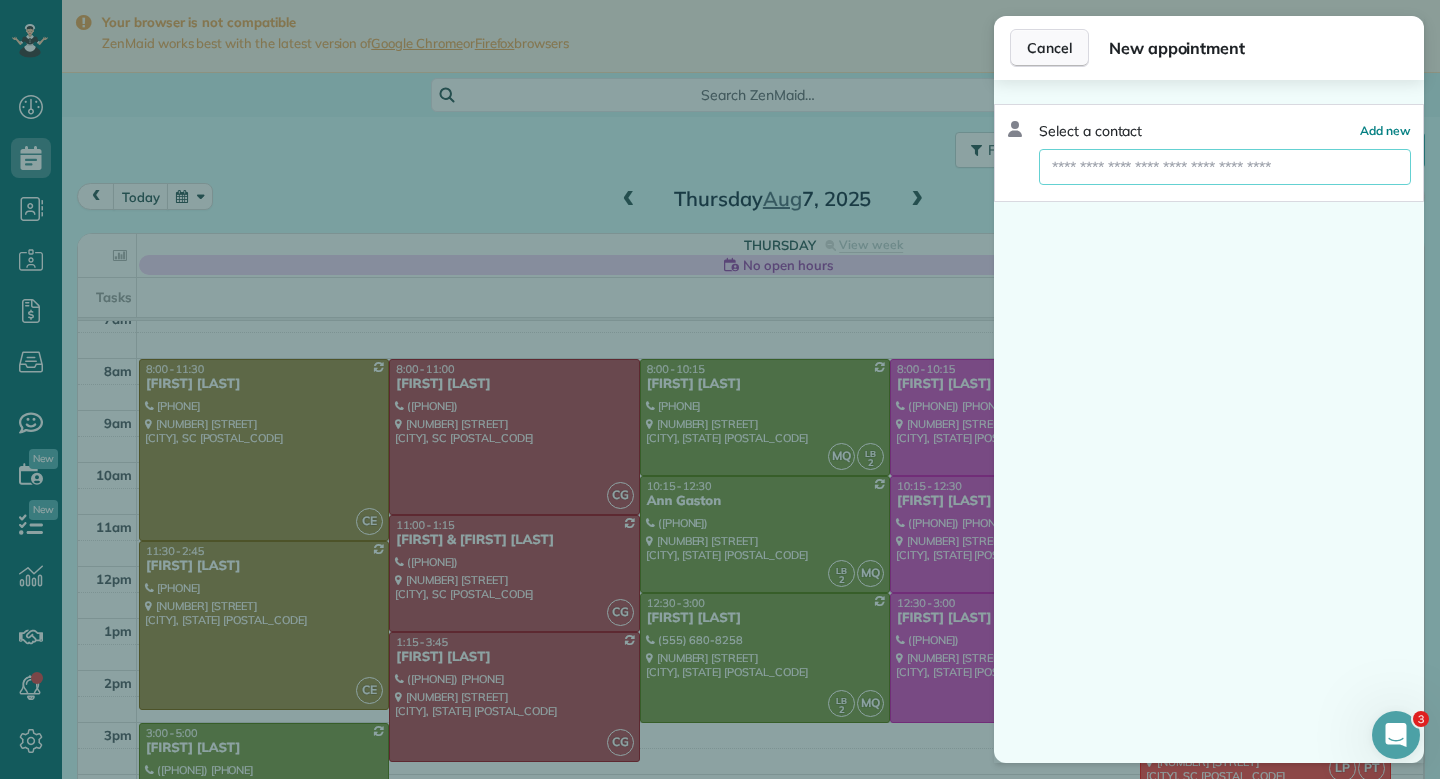 click on "Cancel" at bounding box center [1049, 48] 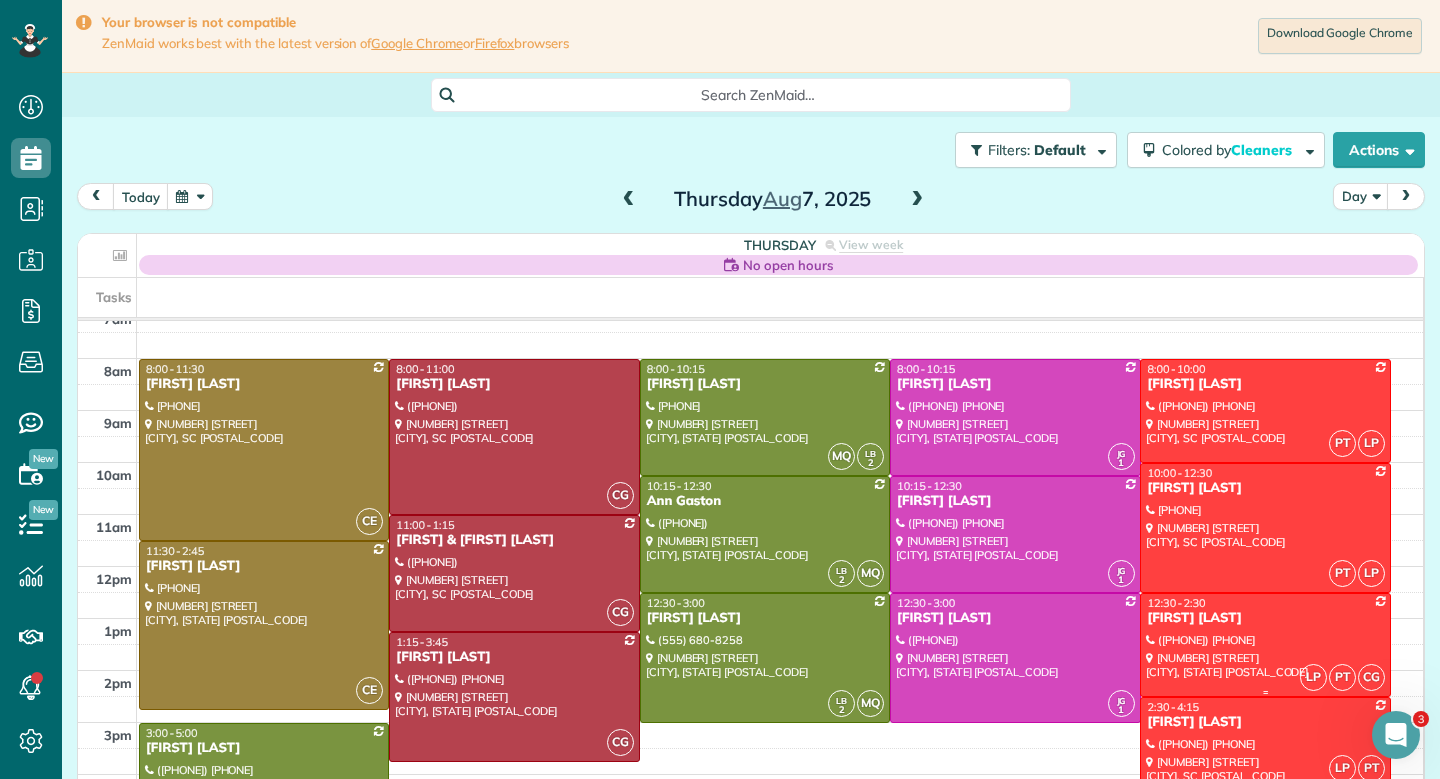 click at bounding box center [1265, 645] 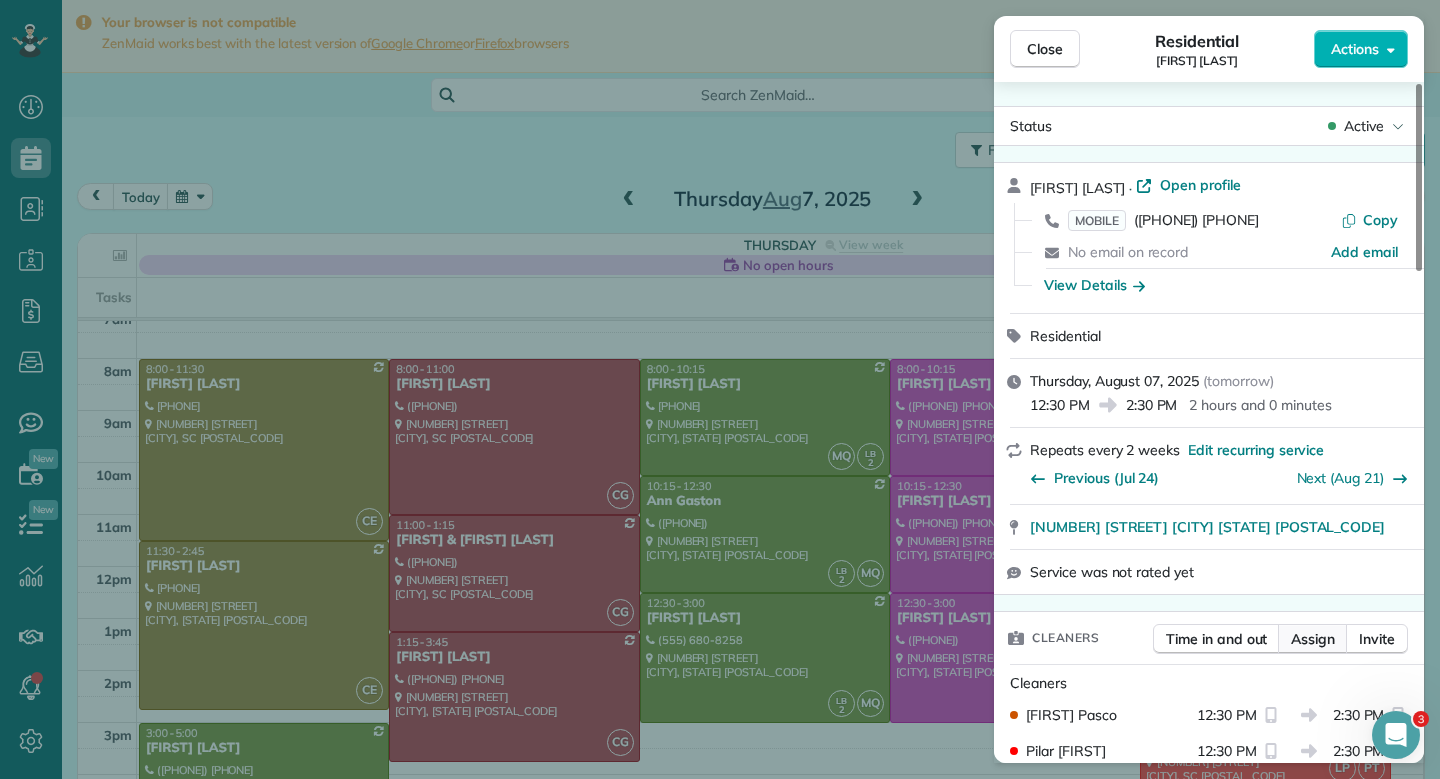 click on "Assign" at bounding box center (1313, 639) 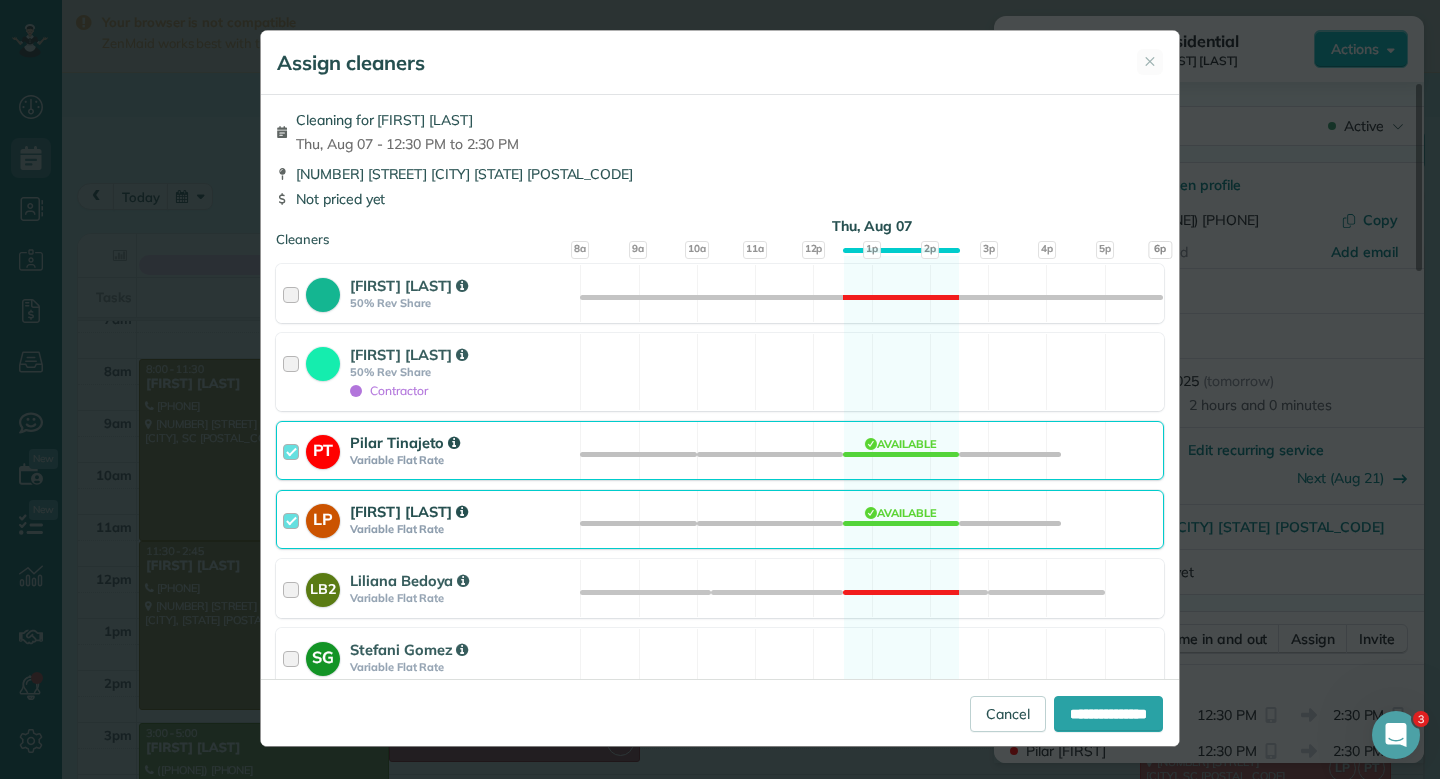 click on "Cleaning for [FIRST] [LAST]
Thu, Aug 07 - 12:30 PM to  2:30 PM" at bounding box center [720, 132] 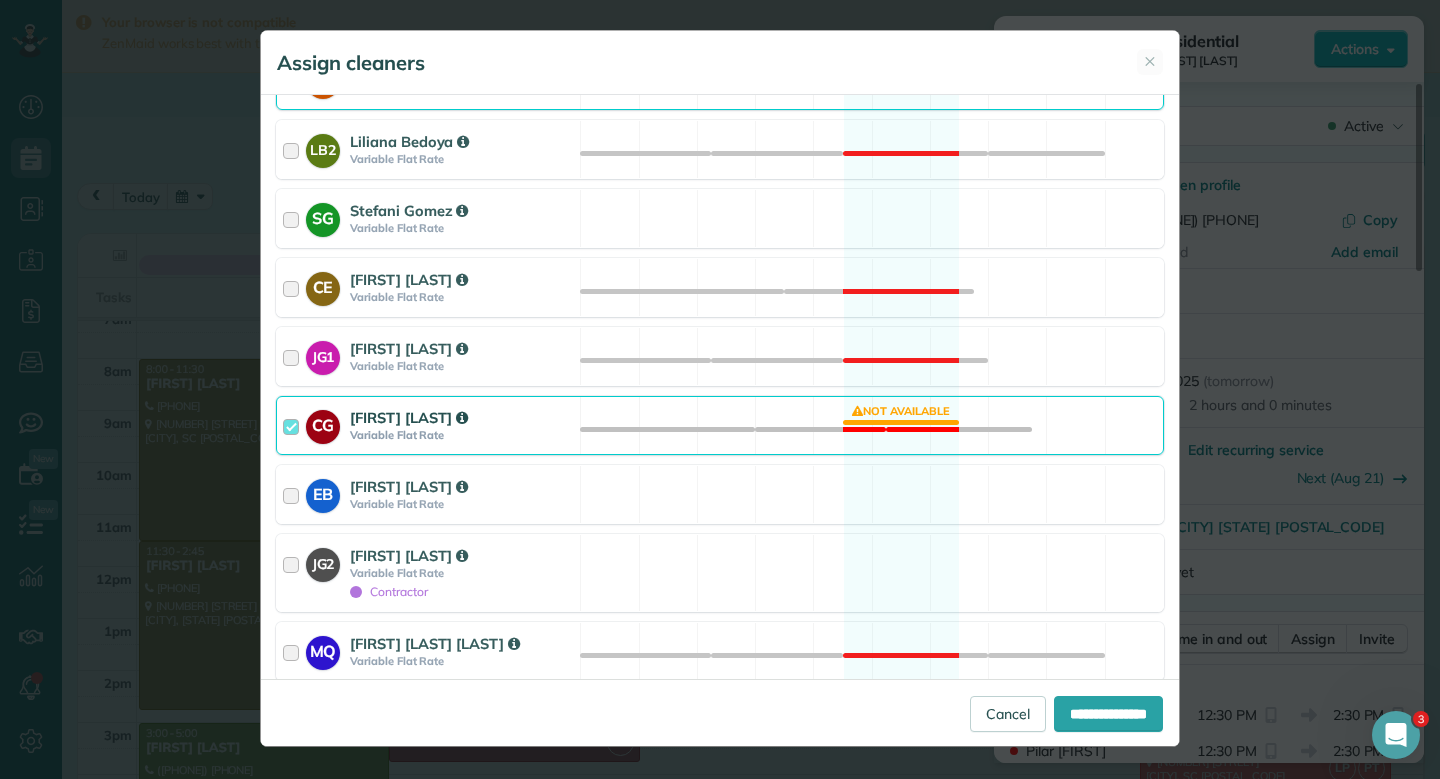 scroll, scrollTop: 513, scrollLeft: 0, axis: vertical 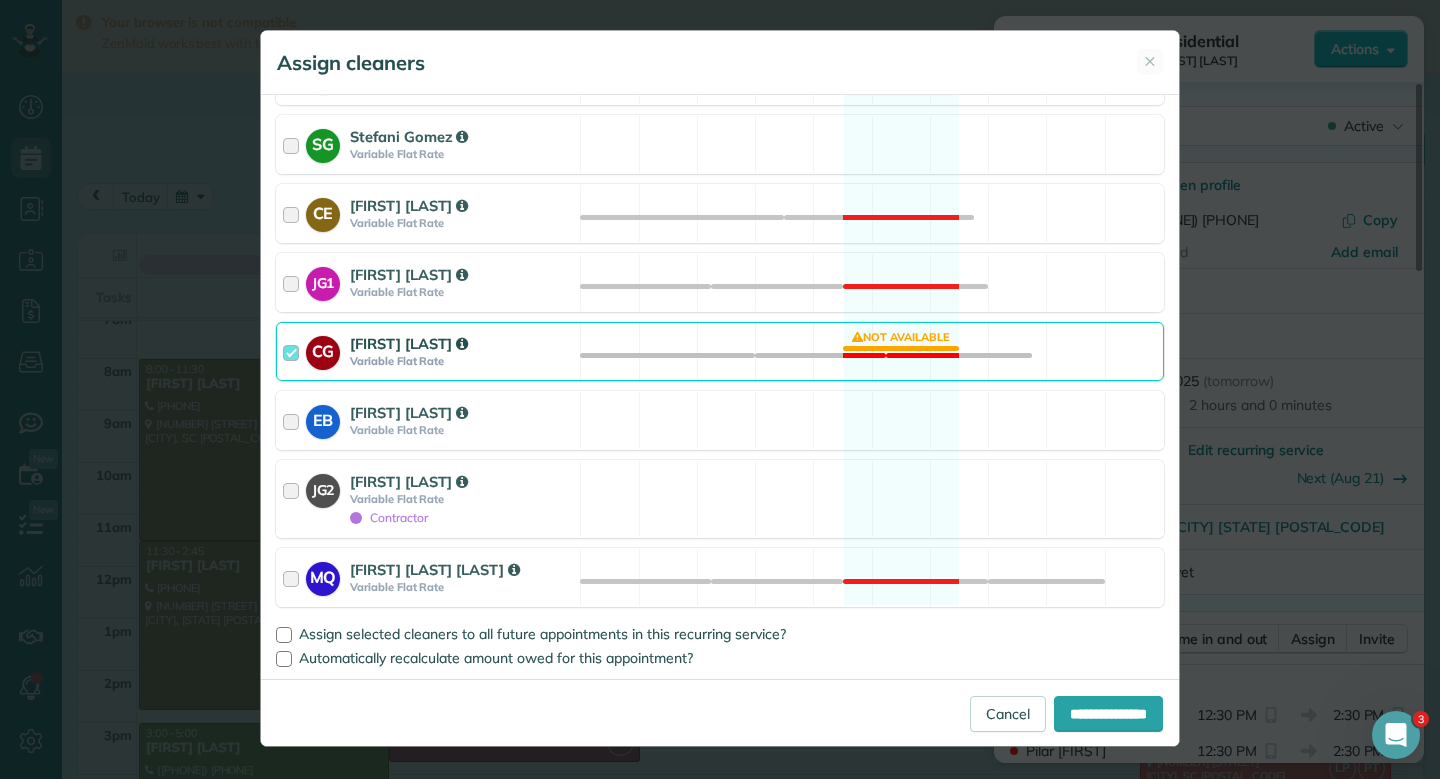 click on "CG
[FIRST] [LAST]
Variable Flat Rate
Not available" at bounding box center (720, 351) 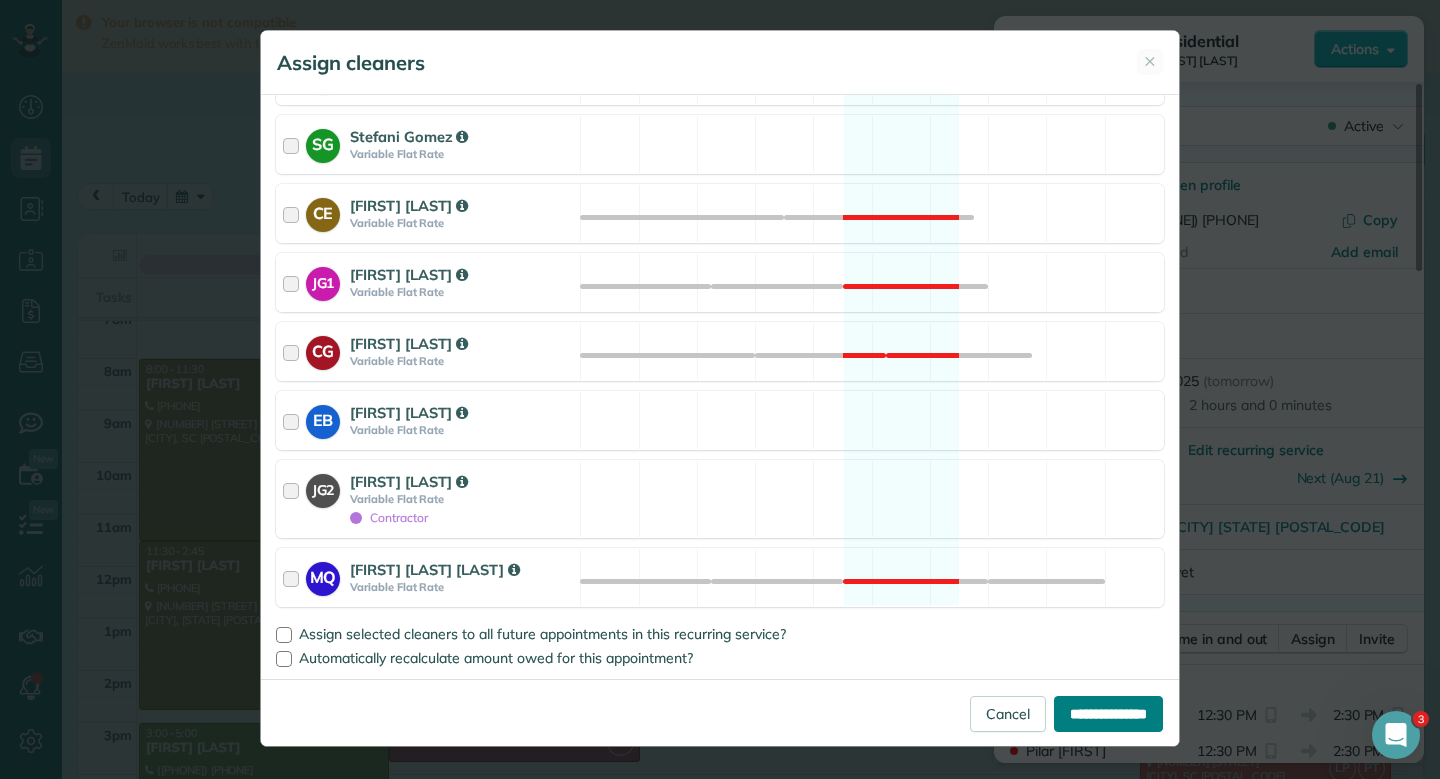 click on "**********" at bounding box center [1108, 714] 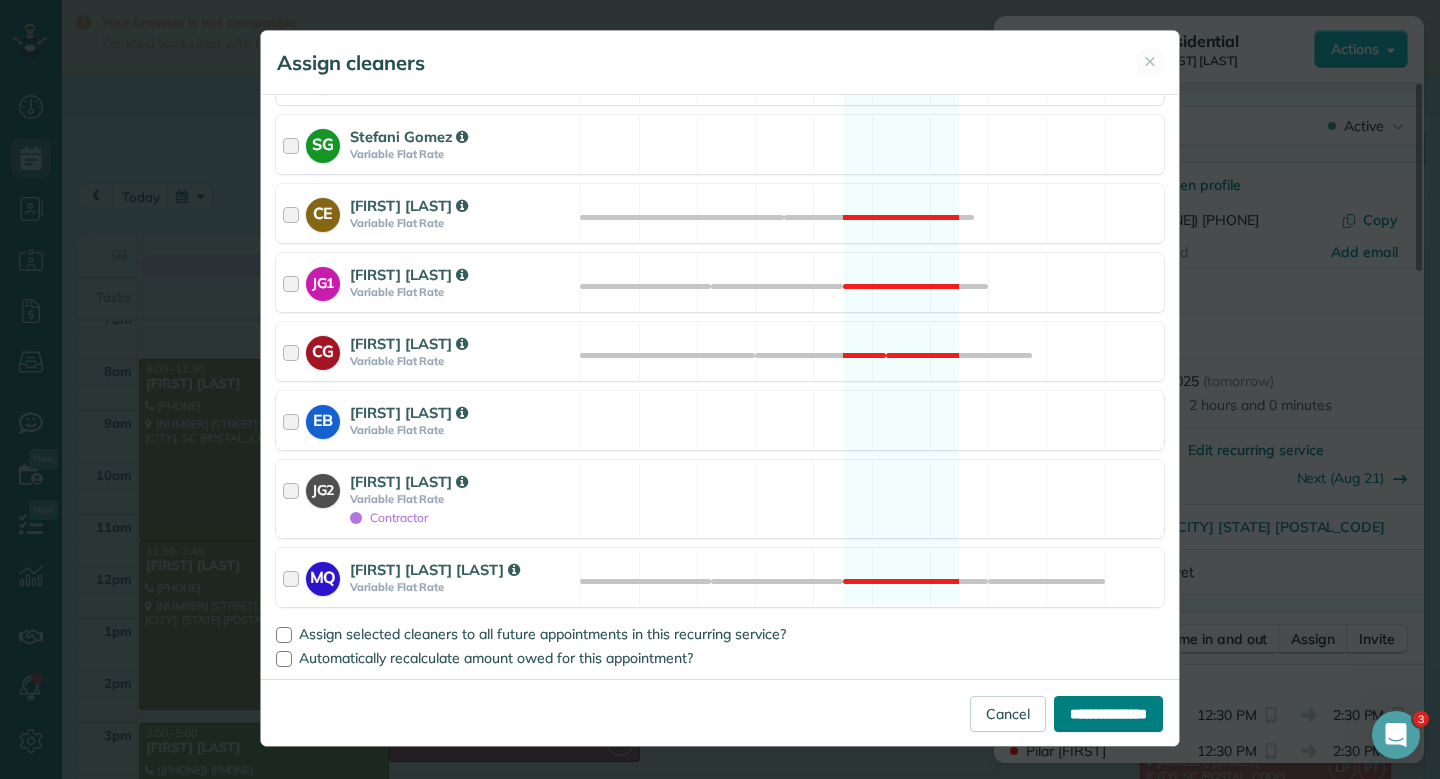 type on "**********" 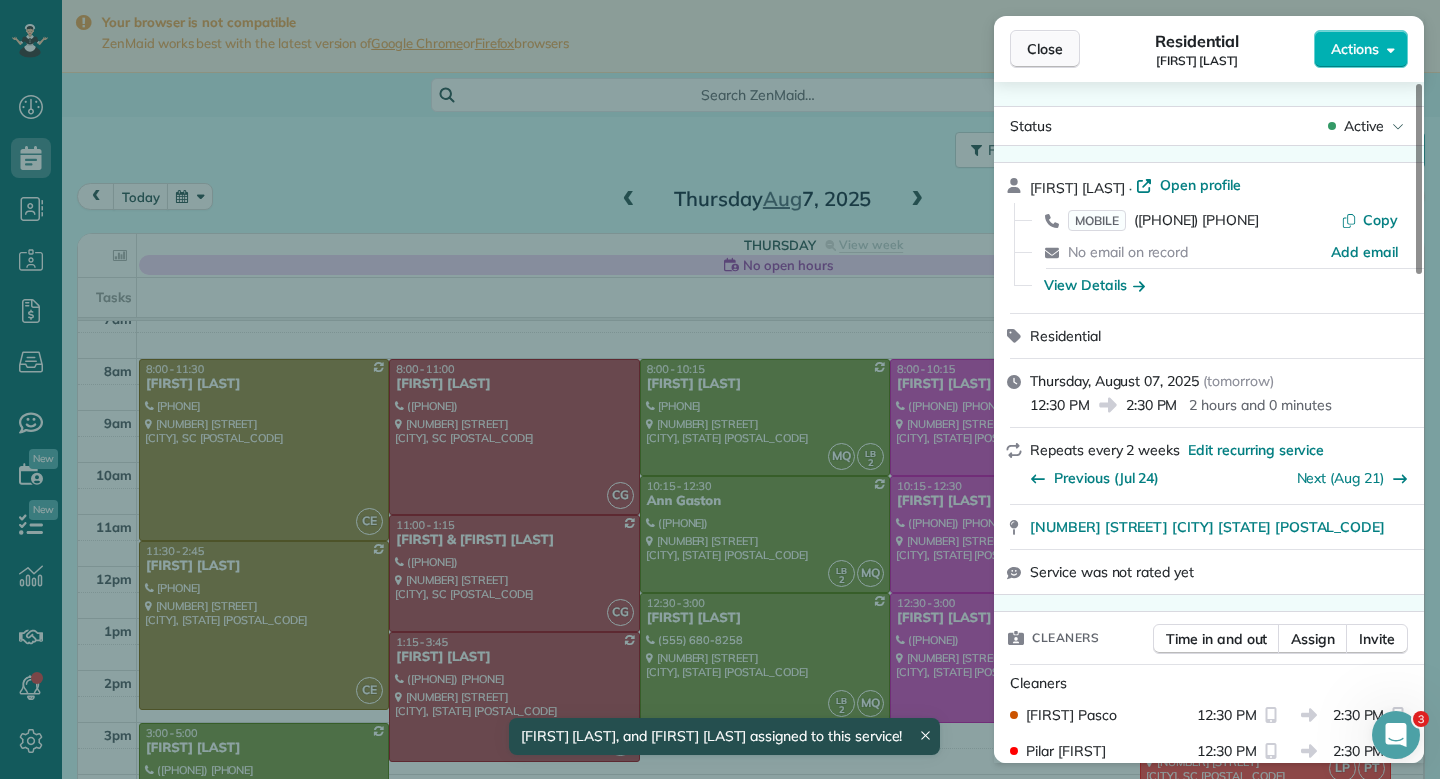 click on "Close" at bounding box center [1045, 49] 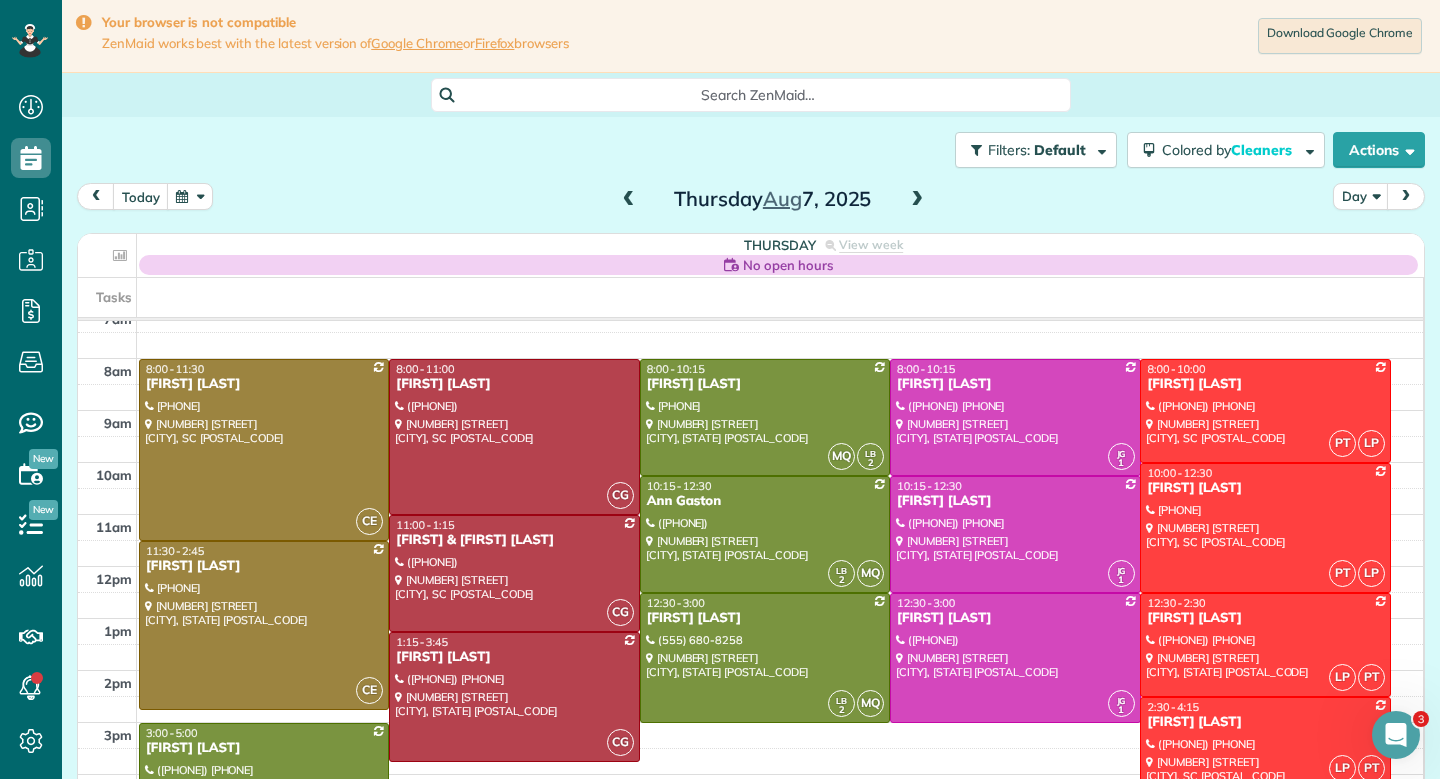 click on "7am 8am 9am 10am 11am 12pm 1pm 2pm 3pm 4pm 5pm CE 8:00 - 11:30 [FIRST] [LAST] ([PHONE]) [NUMBER] [STREET] [CITY], [STATE] [POSTAL_CODE] CG 8:00 - 11:00 [FIRST] [LAST] ([PHONE]) [NUMBER] [STREET] [CITY], [STATE] [POSTAL_CODE] MQ LB 2 8:00 - 10:15 [FIRST] [LAST] ([PHONE]) [NUMBER] [STREET] [CITY], [STATE] [POSTAL_CODE] JG 1 8:00 - 10:15 [FIRST] [LAST] ([PHONE]) [NUMBER] [STREET] [CITY], [STATE] [POSTAL_CODE] PT LP 8:00 - 10:00 [FIRST] [LAST] ([PHONE]) [NUMBER] [STREET] [CITY], [STATE] [POSTAL_CODE] PT LP 10:00 - 12:30 [FIRST] [LAST] ([PHONE]) [NUMBER] [STREET] [CITY], [STATE] [POSTAL_CODE] LB 2 MQ 10:15 - 12:30 [FIRST] [LAST] ([PHONE]) [NUMBER] [STREET] [CITY], [STATE] [POSTAL_CODE] JG 1 10:15 - 12:30 [FIRST] [LAST] ([PHONE]) [NUMBER] [STREET] [CITY], [STATE] [POSTAL_CODE] CG 11:00 - 1:15 [FIRST] & [FIRST] [LAST] ([PHONE]) [NUMBER] [STREET] [CITY], [STATE] [POSTAL_CODE] CE 11:30 - 2:45 [FIRST] [LAST] ([PHONE]) [NUMBER] [STREET] [CITY], [STATE] [POSTAL_CODE] LB 2 MQ 12:30 - 3:00 [FIRST] [LAST] ([PHONE]) [NUMBER] [STREET] [CITY], [STATE] [POSTAL_CODE] JG 1 LP" at bounding box center (750, 592) 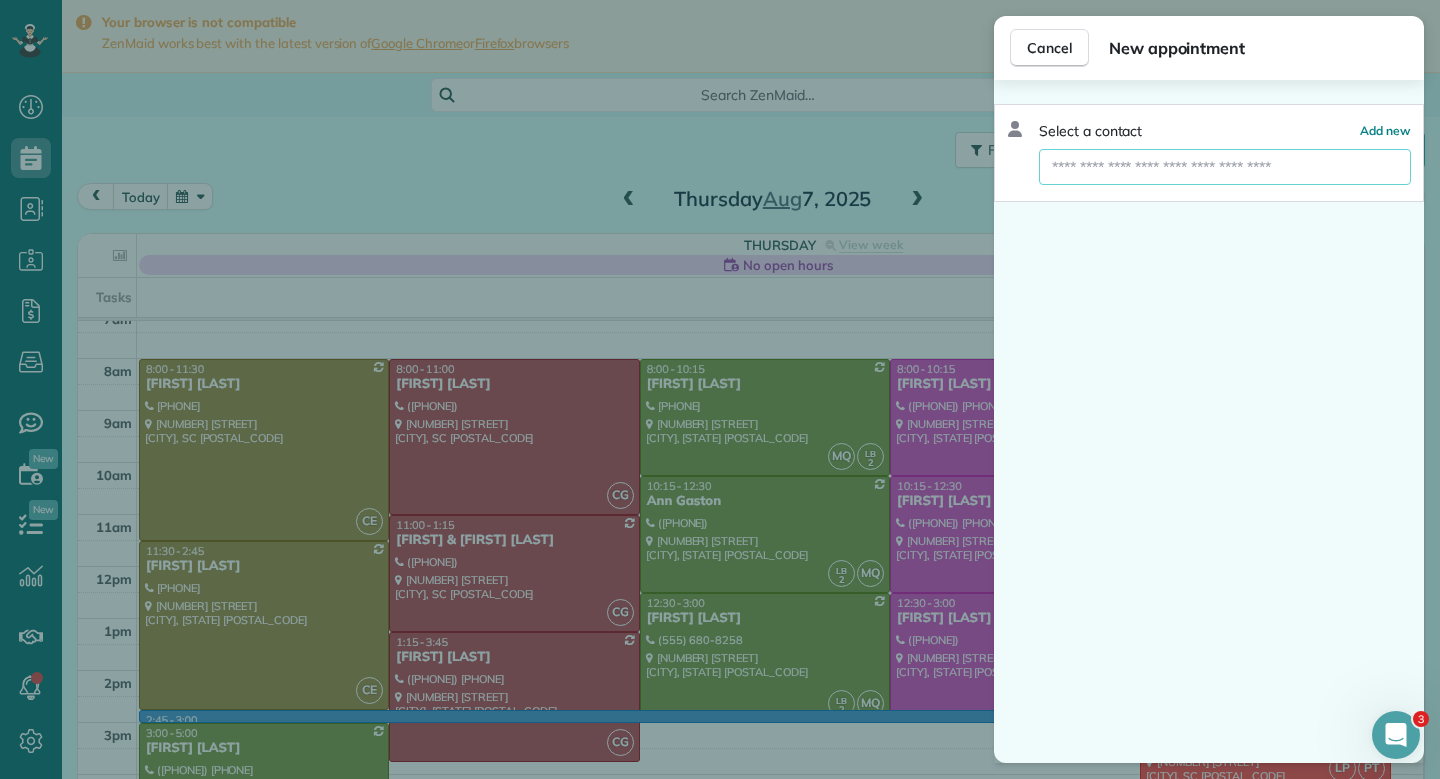 click at bounding box center [1225, 167] 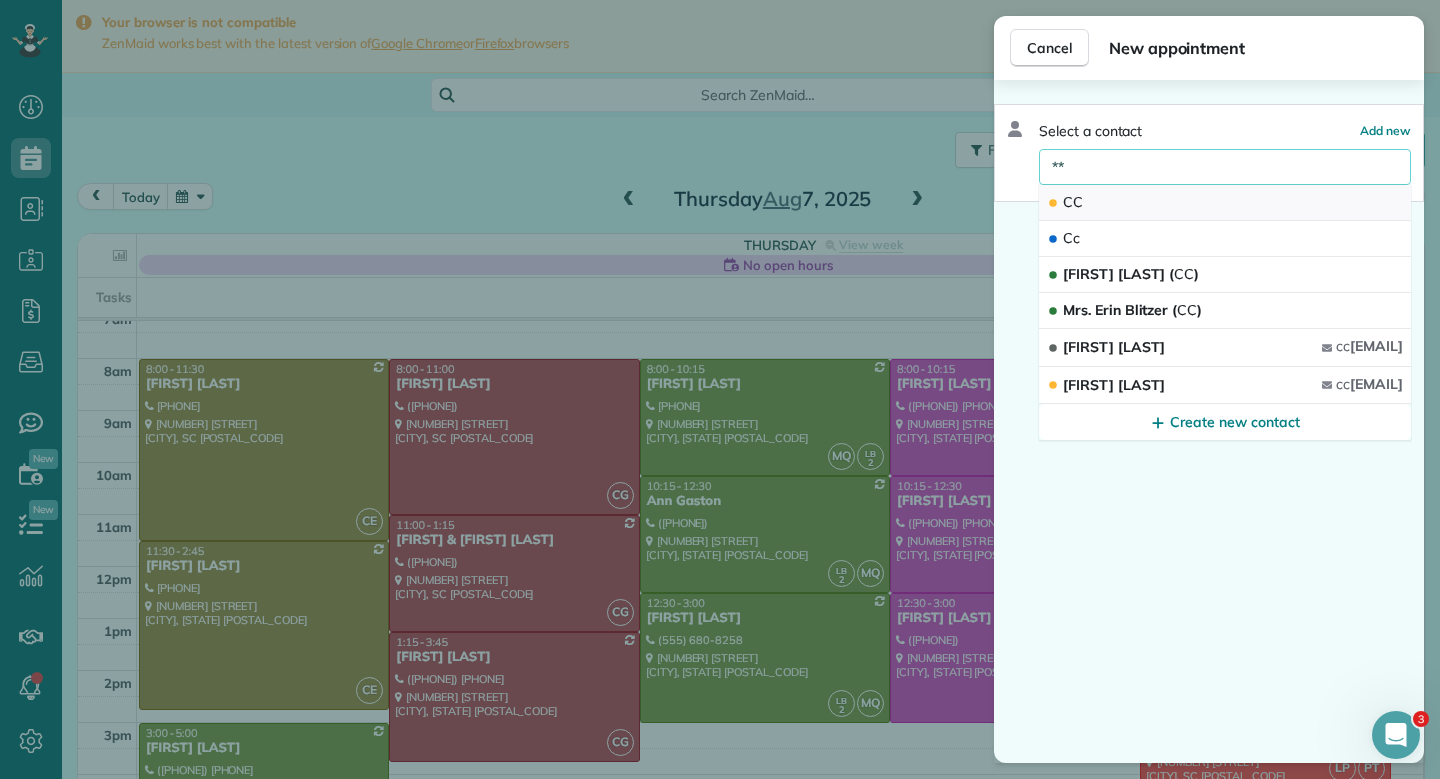 type on "**" 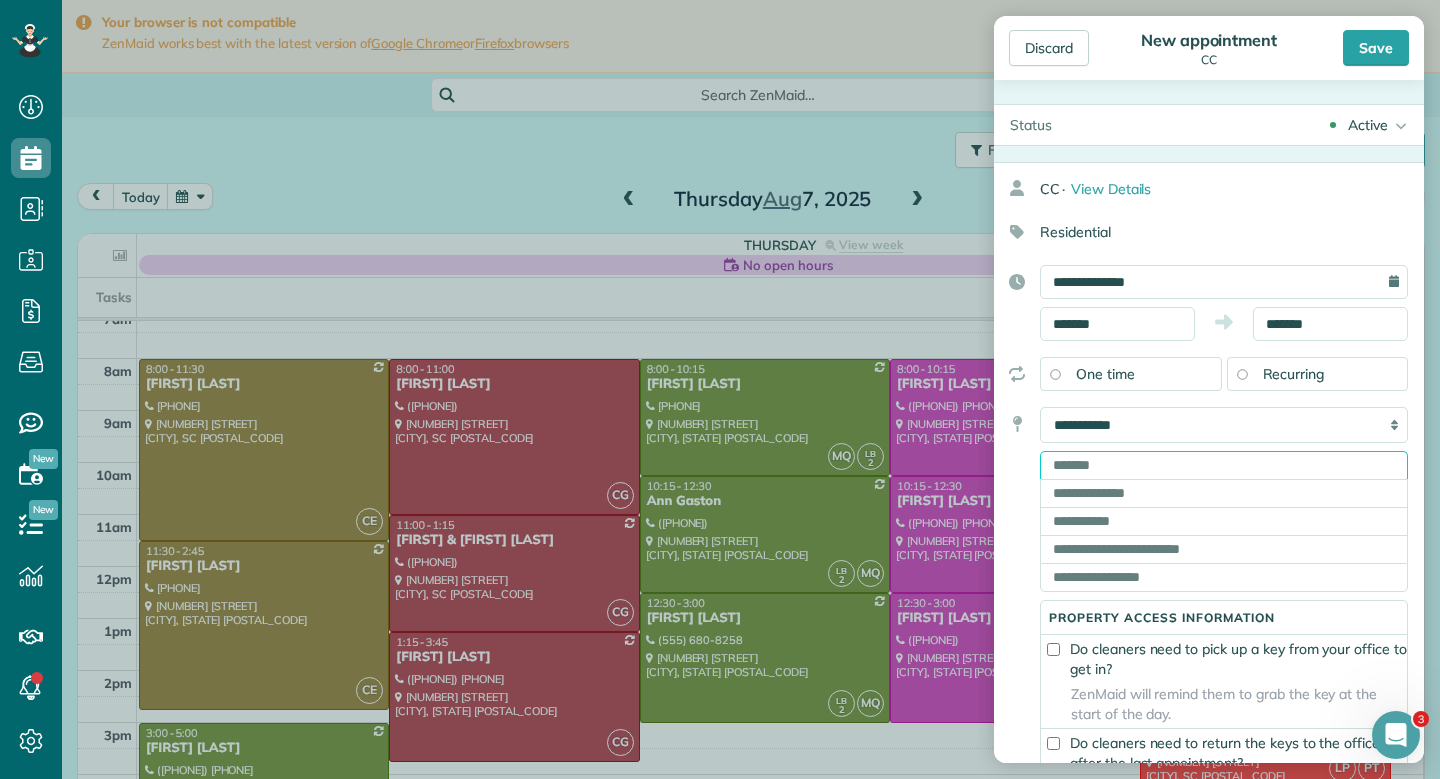 click at bounding box center (1224, 465) 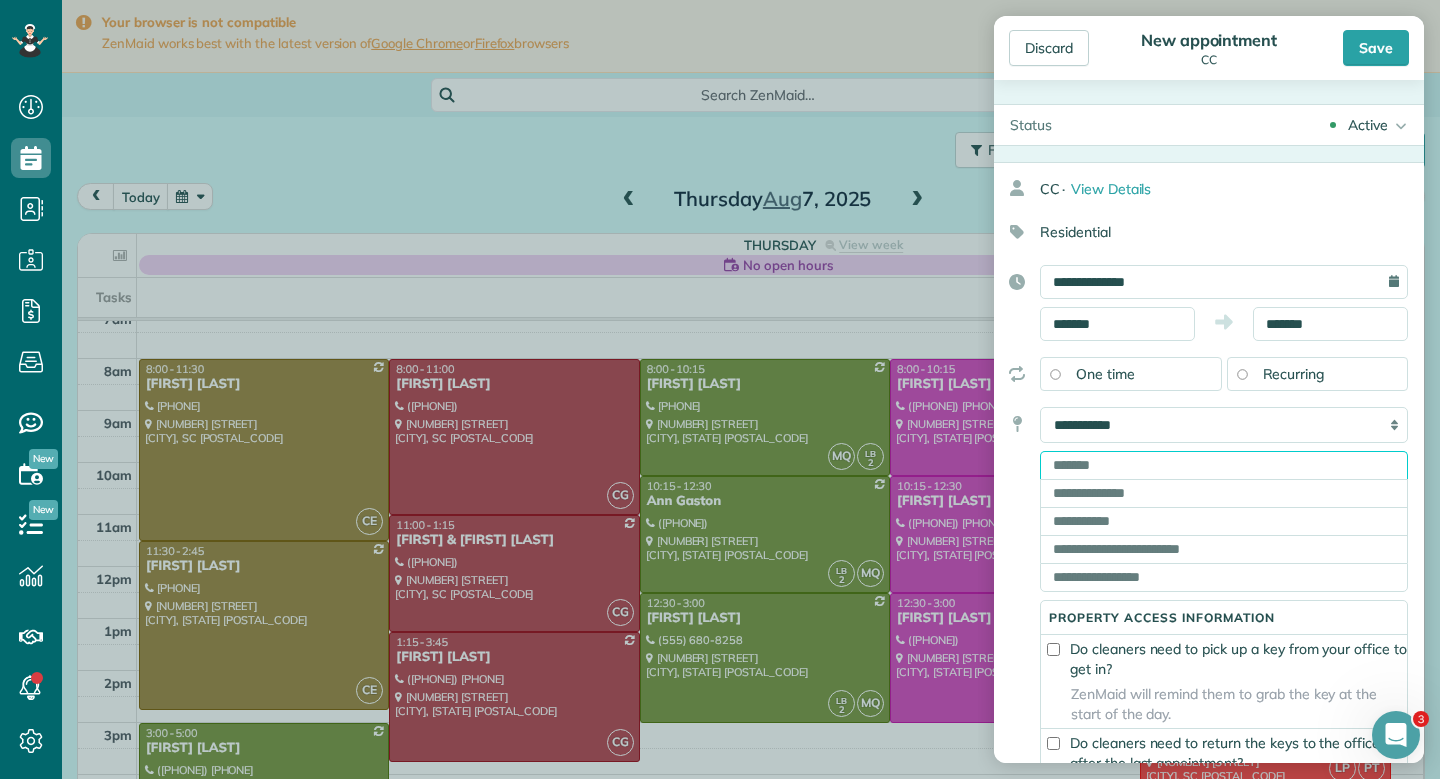 click at bounding box center (1224, 465) 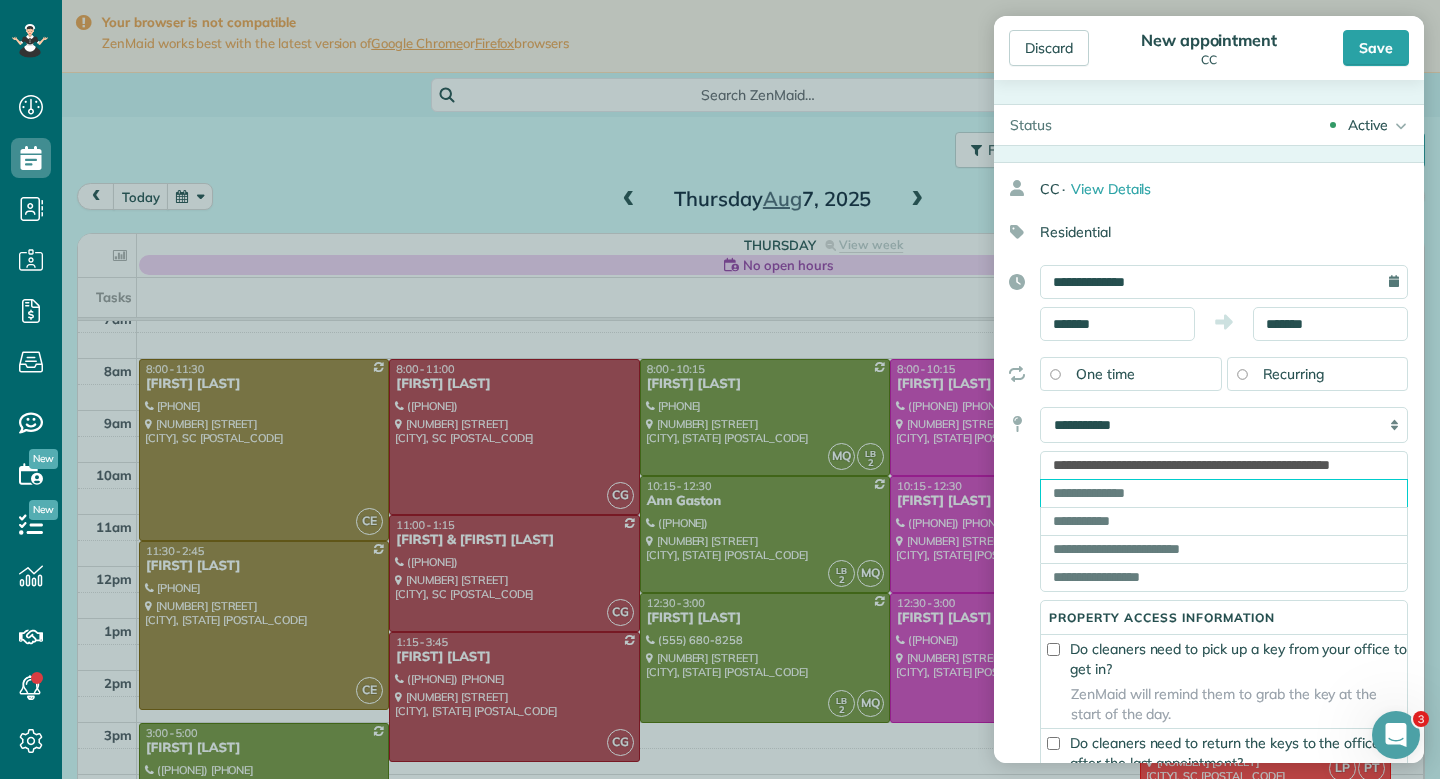 type on "**********" 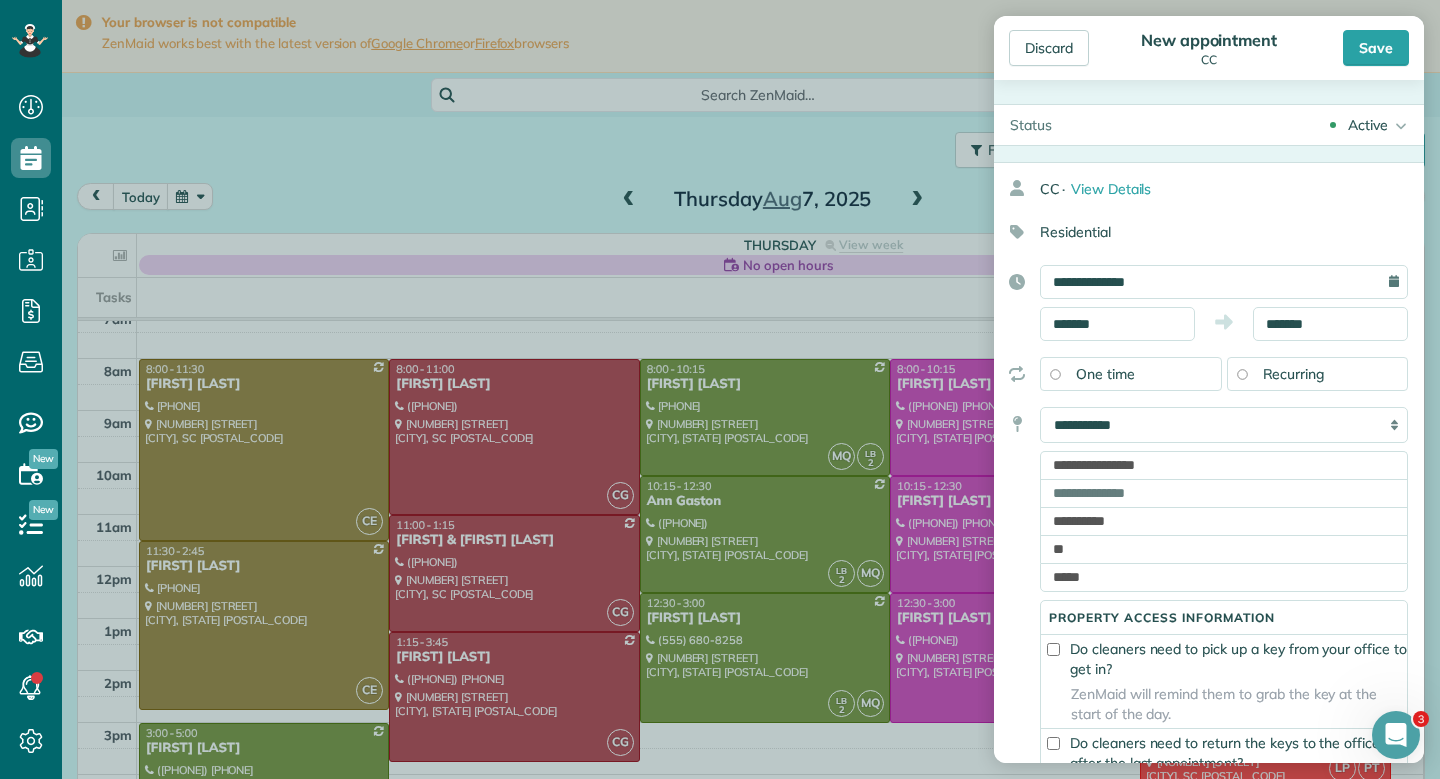 click on "**********" at bounding box center [1209, 531] 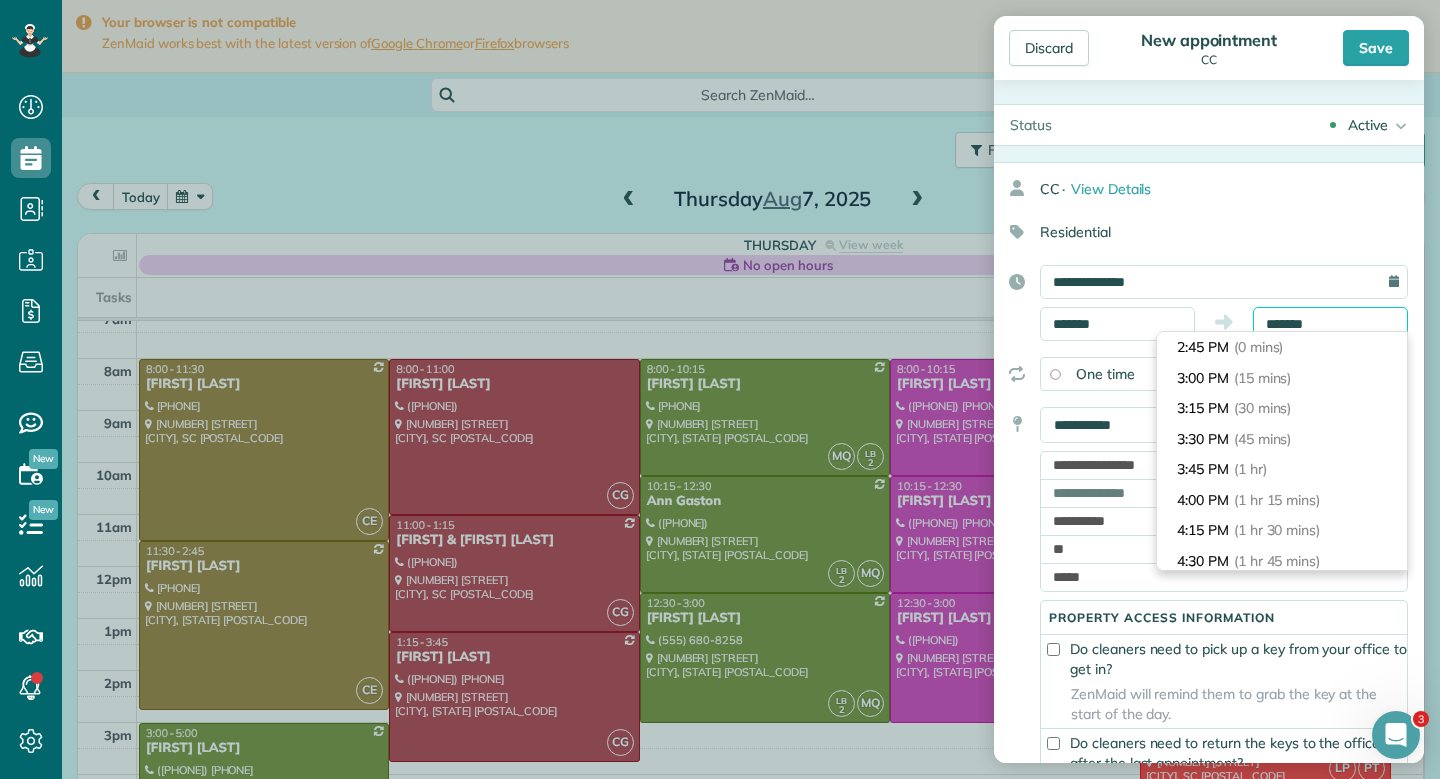 click on "Dashboard
Scheduling
Calendar View
List View
Dispatch View - Weekly scheduling (Beta)" at bounding box center (720, 389) 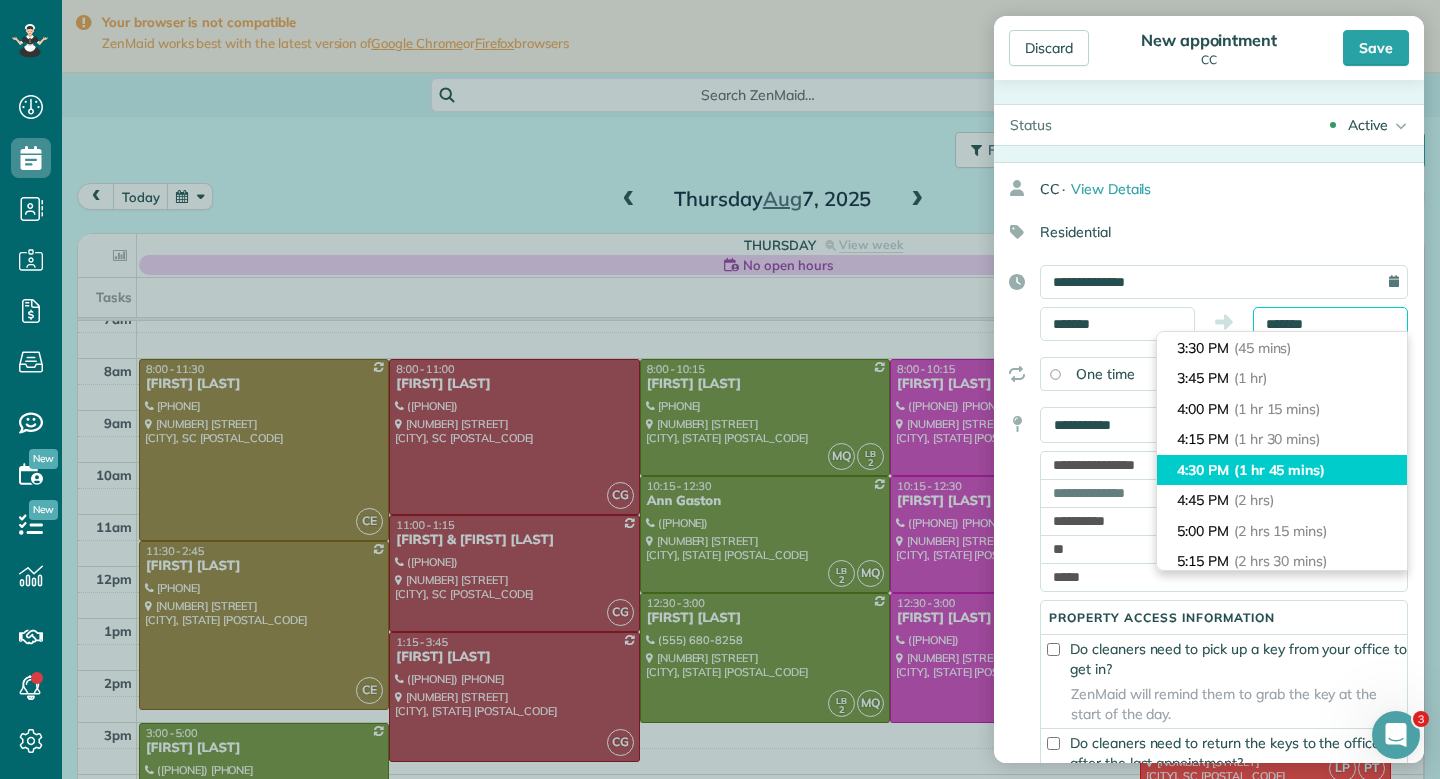 scroll, scrollTop: 122, scrollLeft: 0, axis: vertical 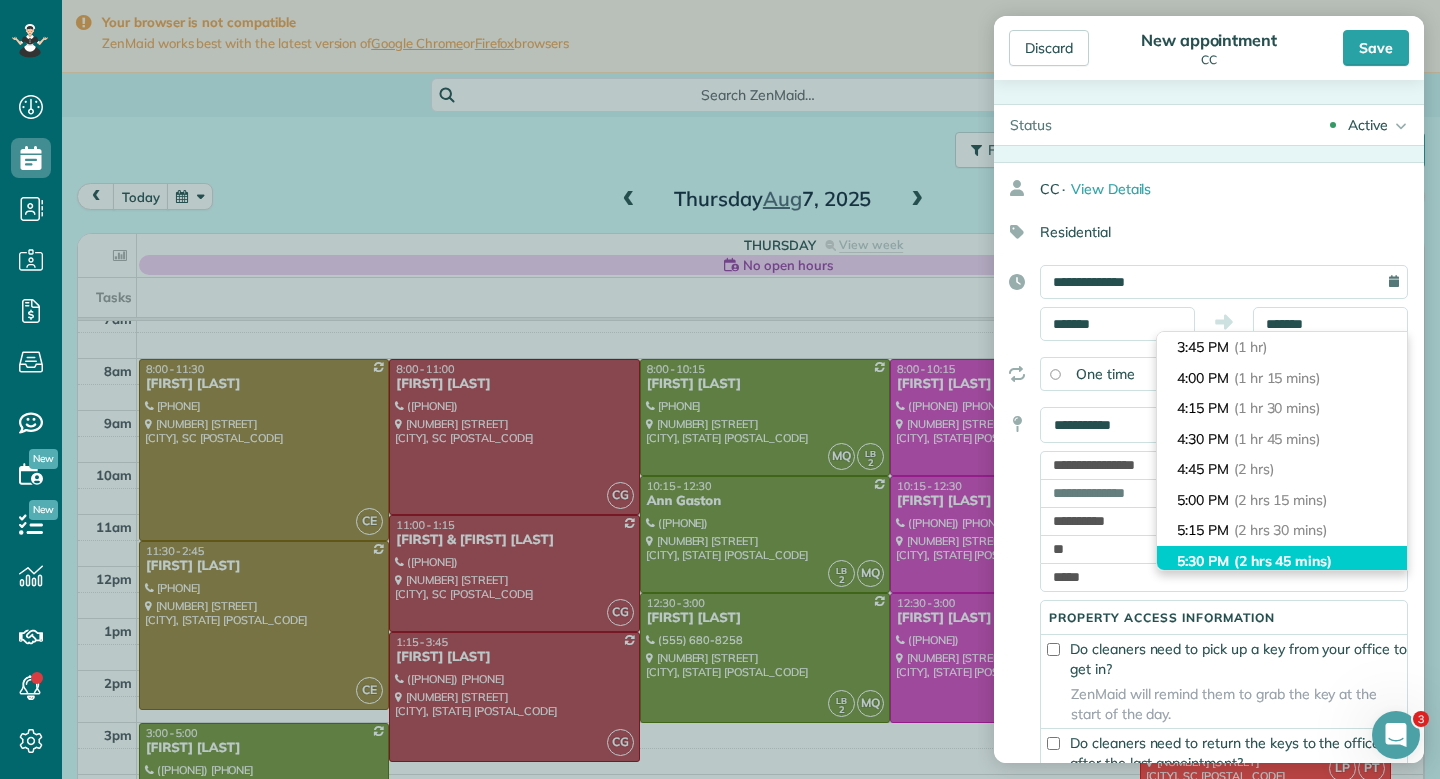 click on "(2 hrs 45 mins)" at bounding box center [1283, 561] 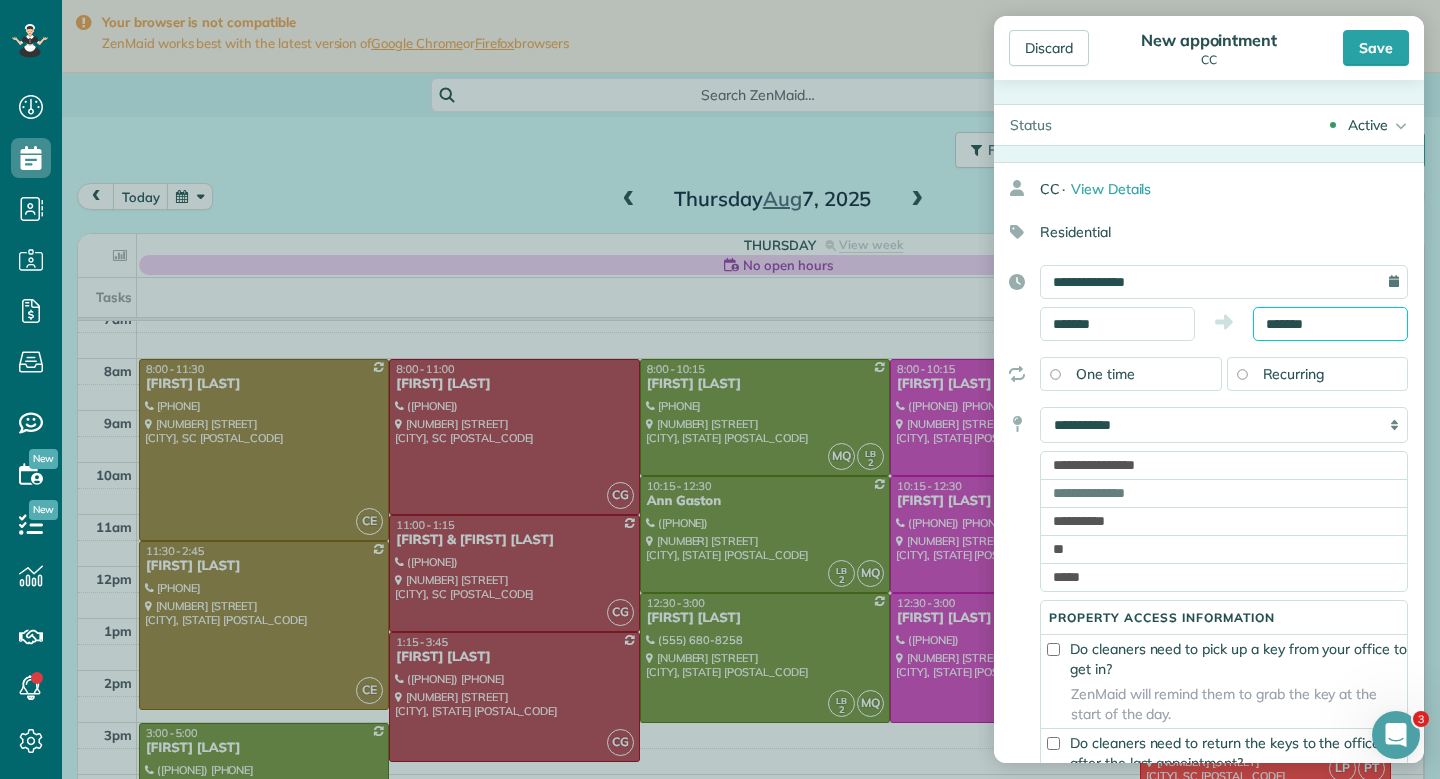 click on "*******" at bounding box center [1330, 324] 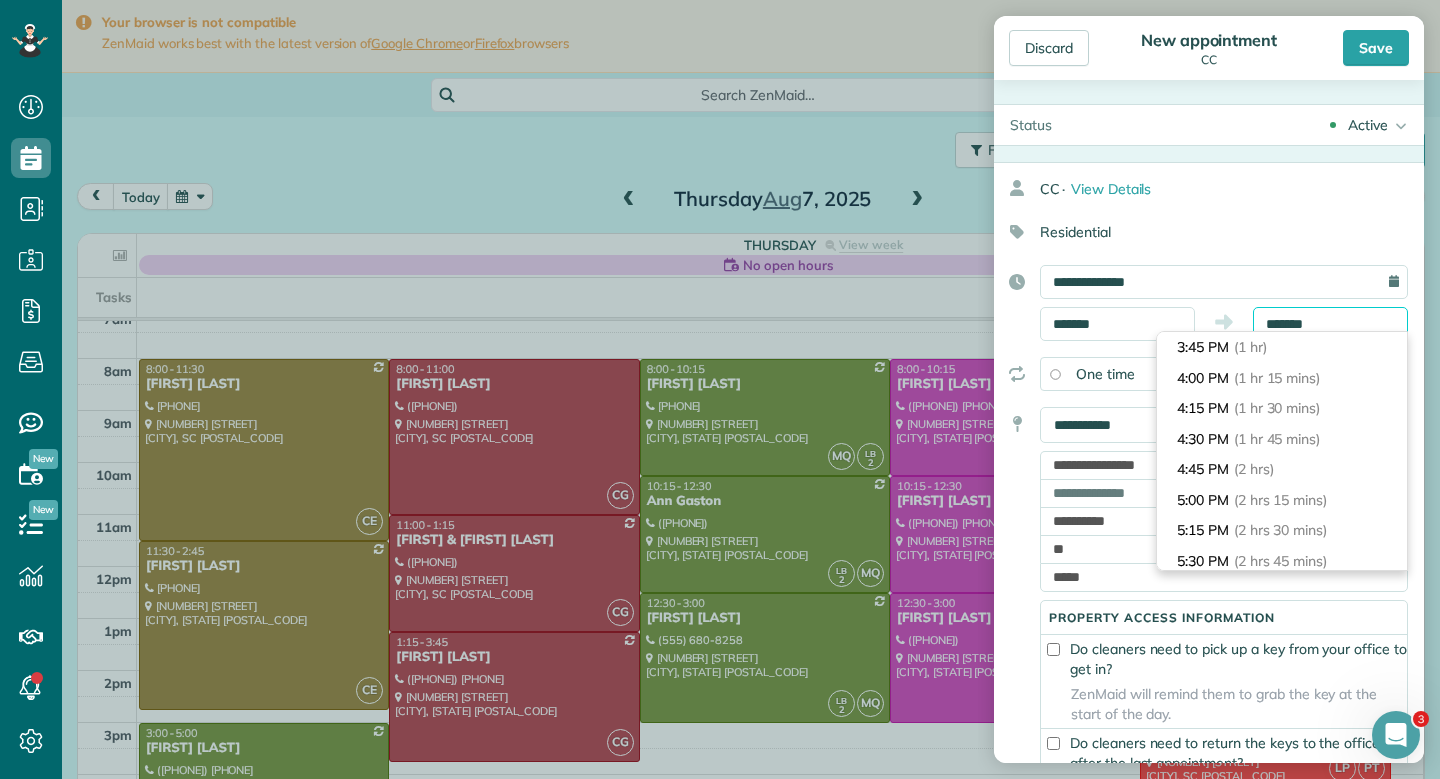 scroll, scrollTop: 305, scrollLeft: 0, axis: vertical 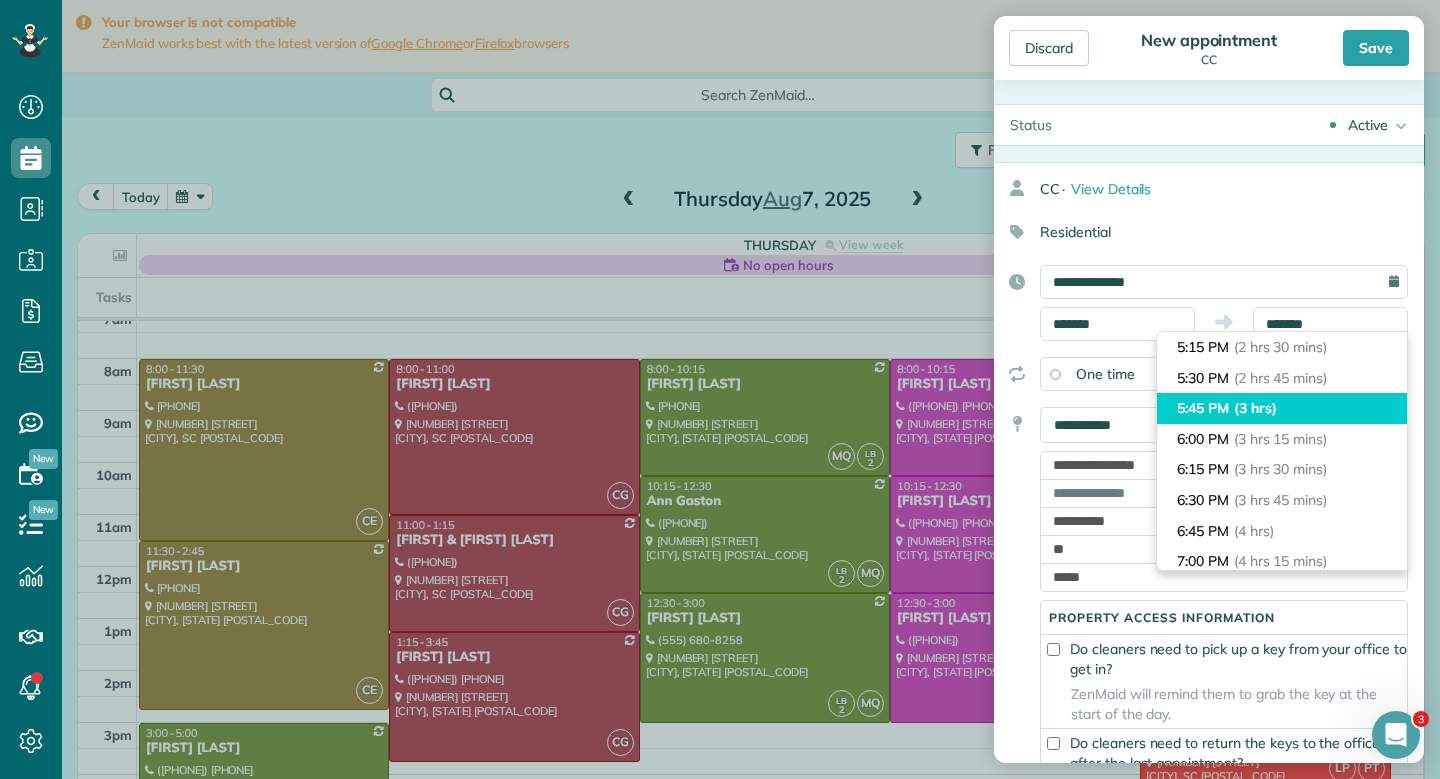 type on "*******" 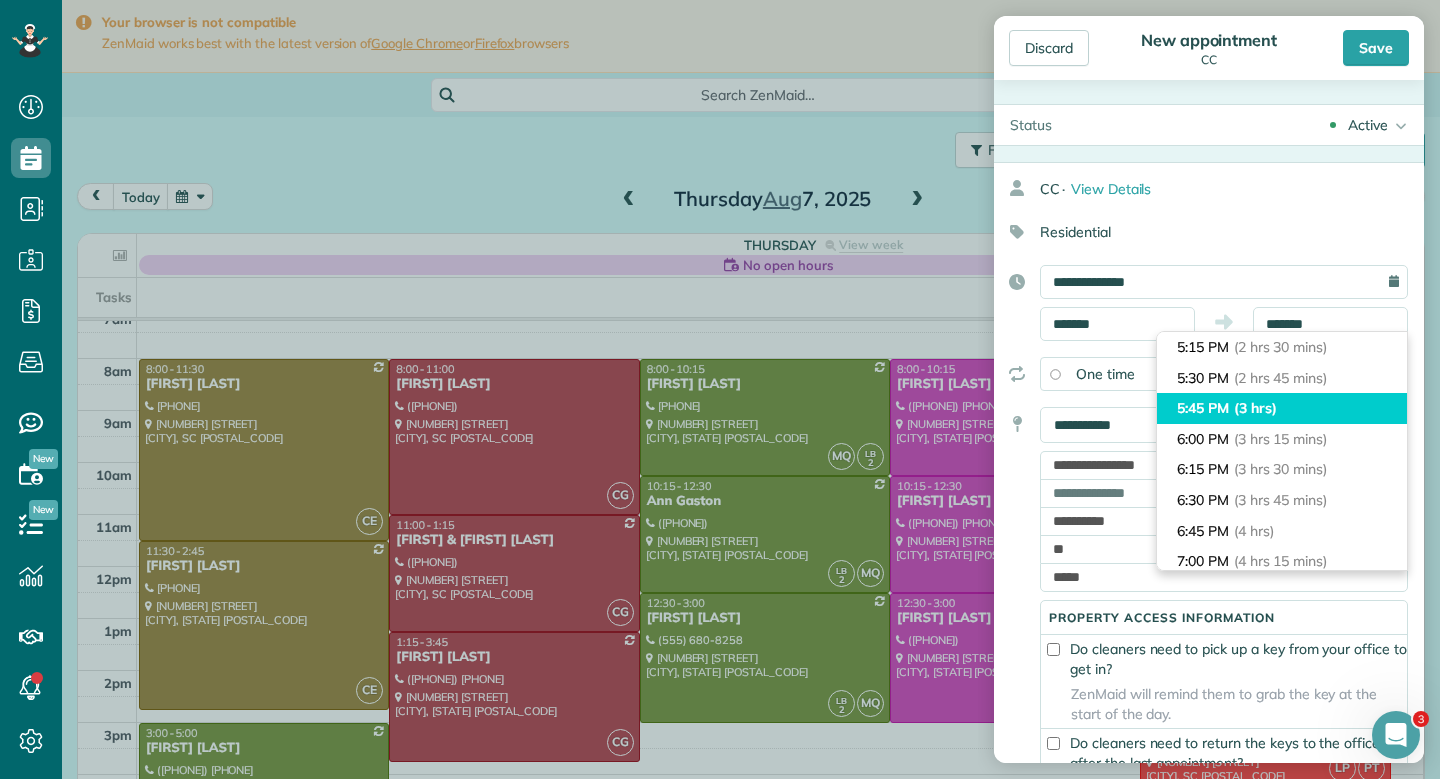 click on "5:45 PM  (3 hrs)" at bounding box center (1282, 408) 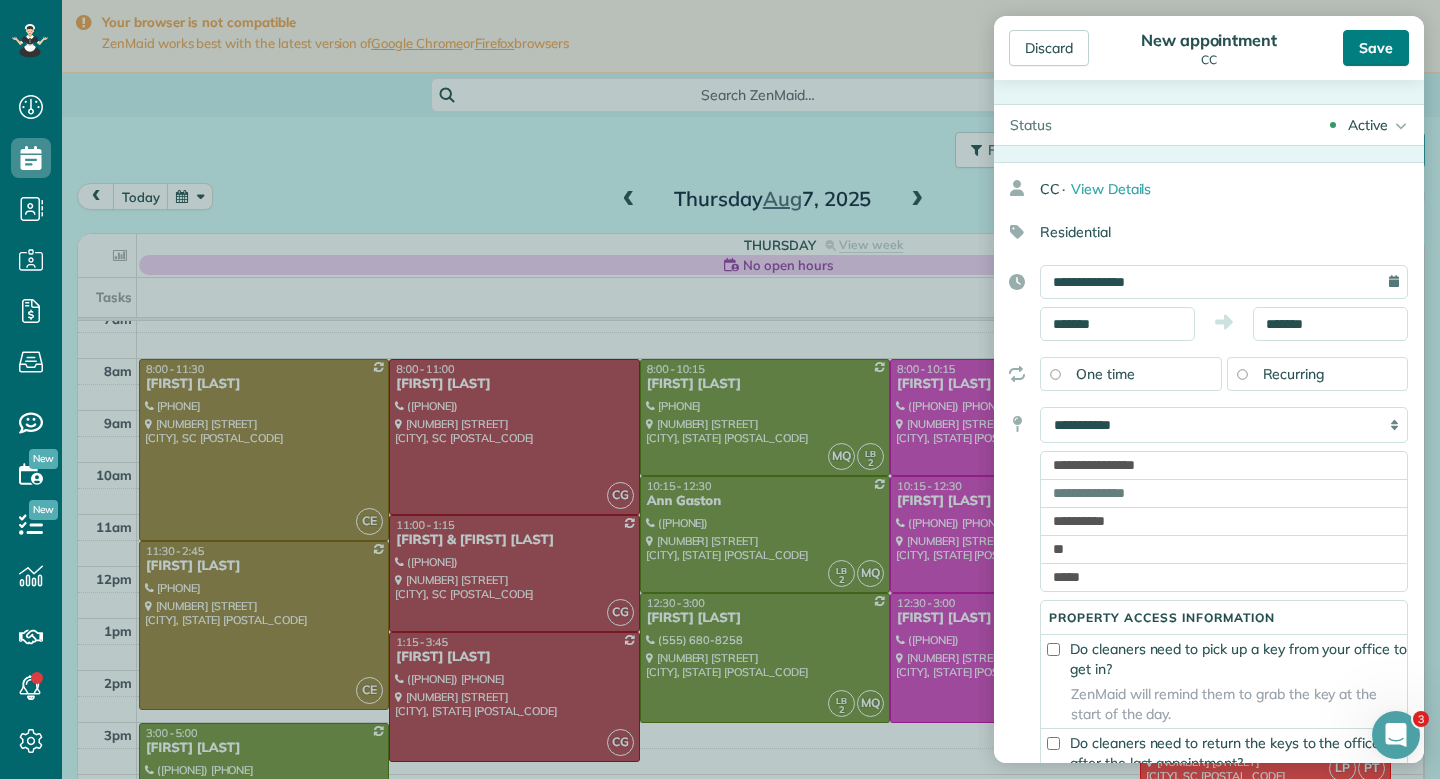 click on "Save" at bounding box center [1376, 48] 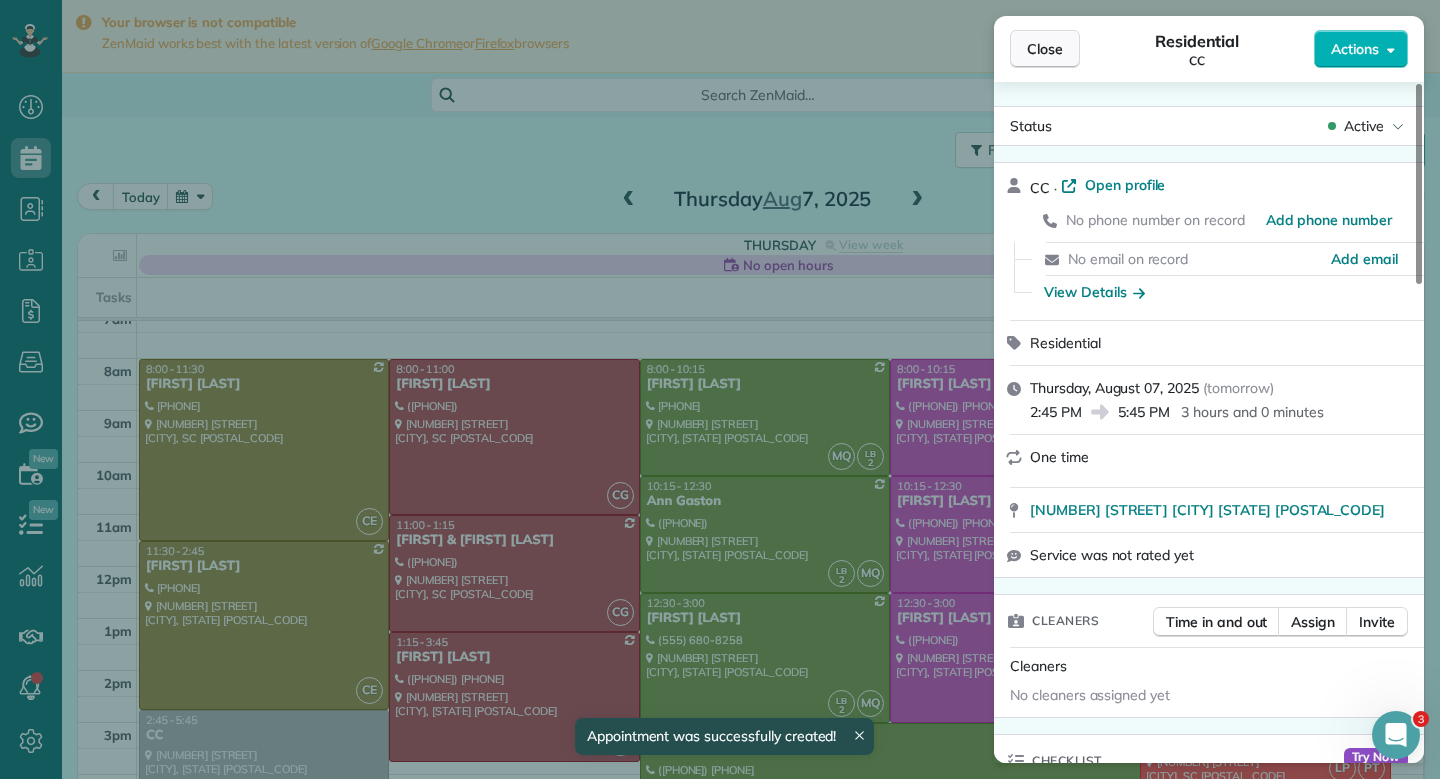 click on "Close" at bounding box center (1045, 49) 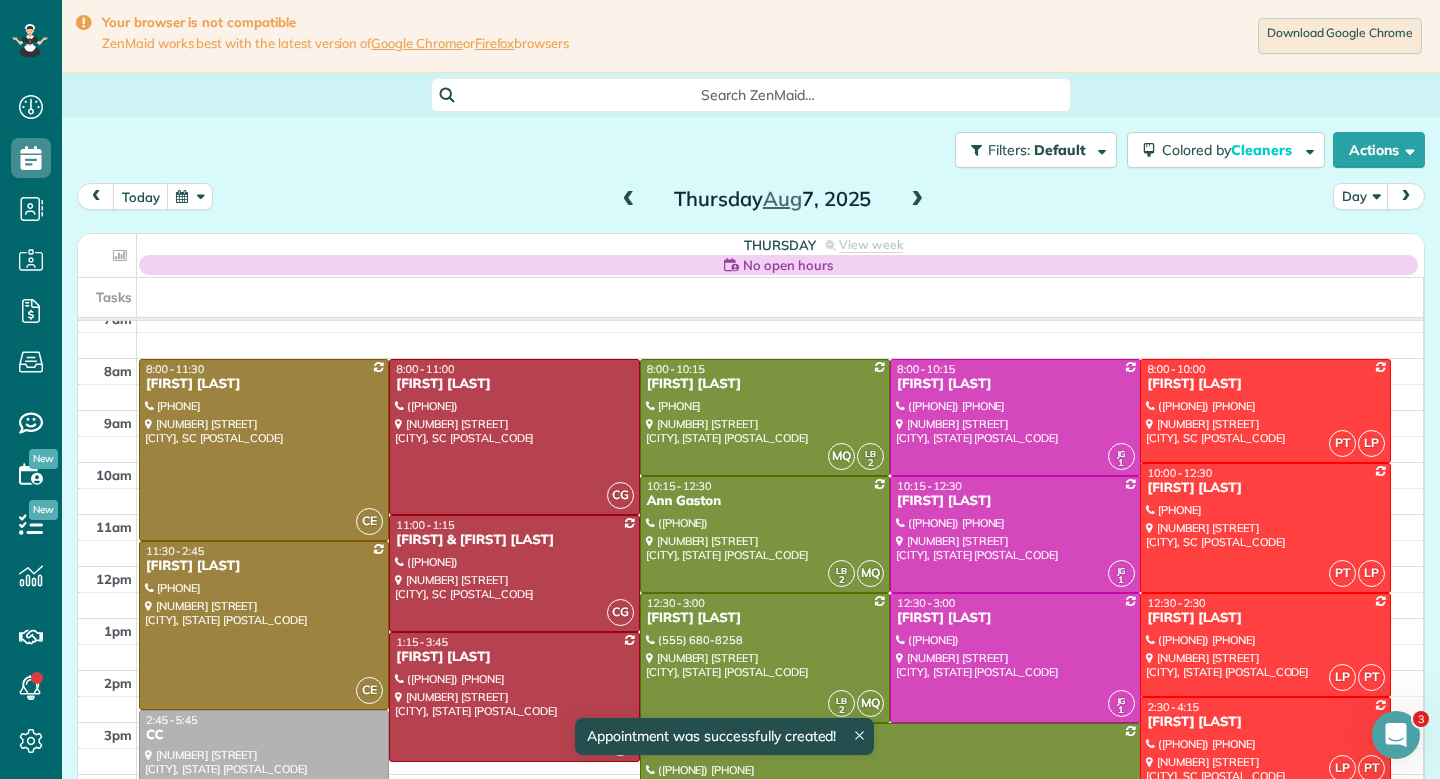 click at bounding box center (264, 788) 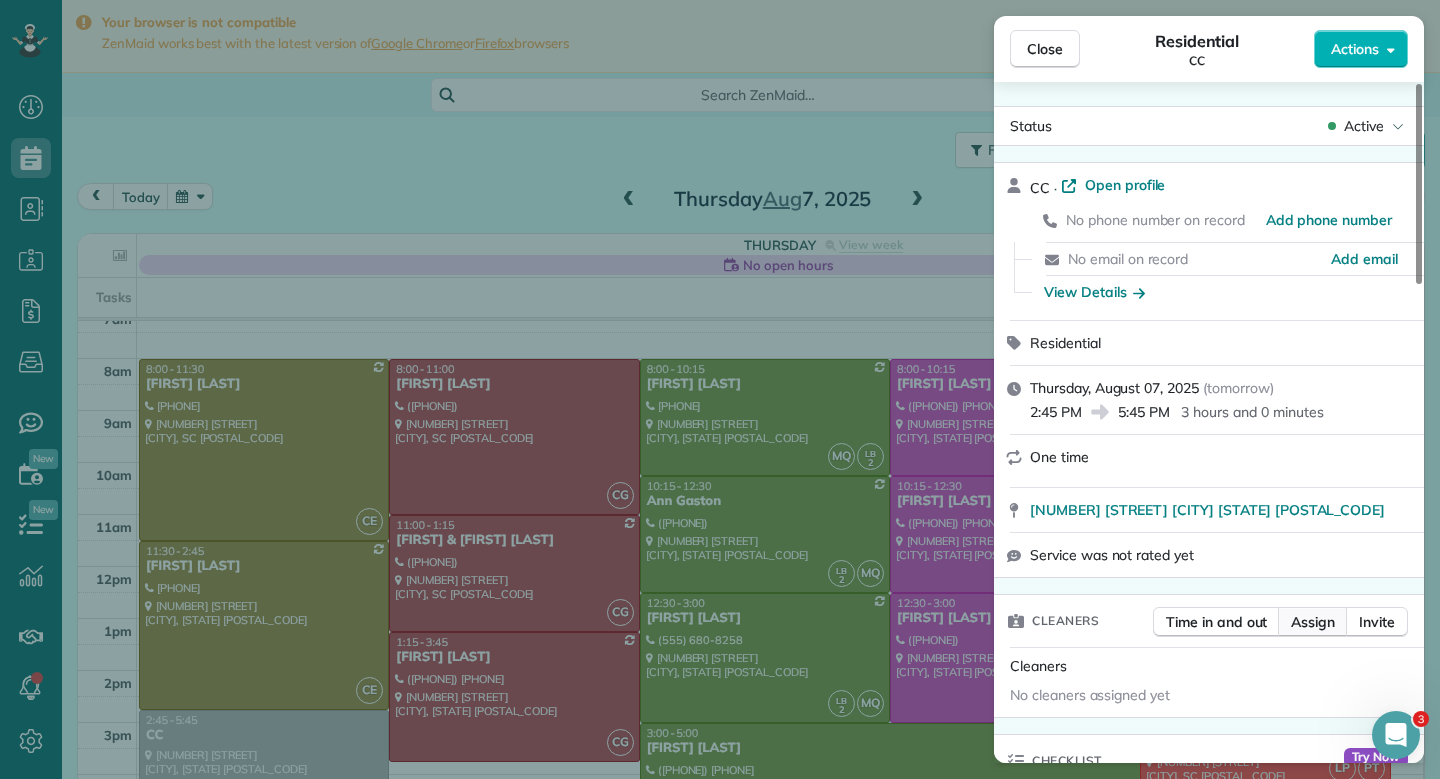 click on "Assign" at bounding box center [1313, 622] 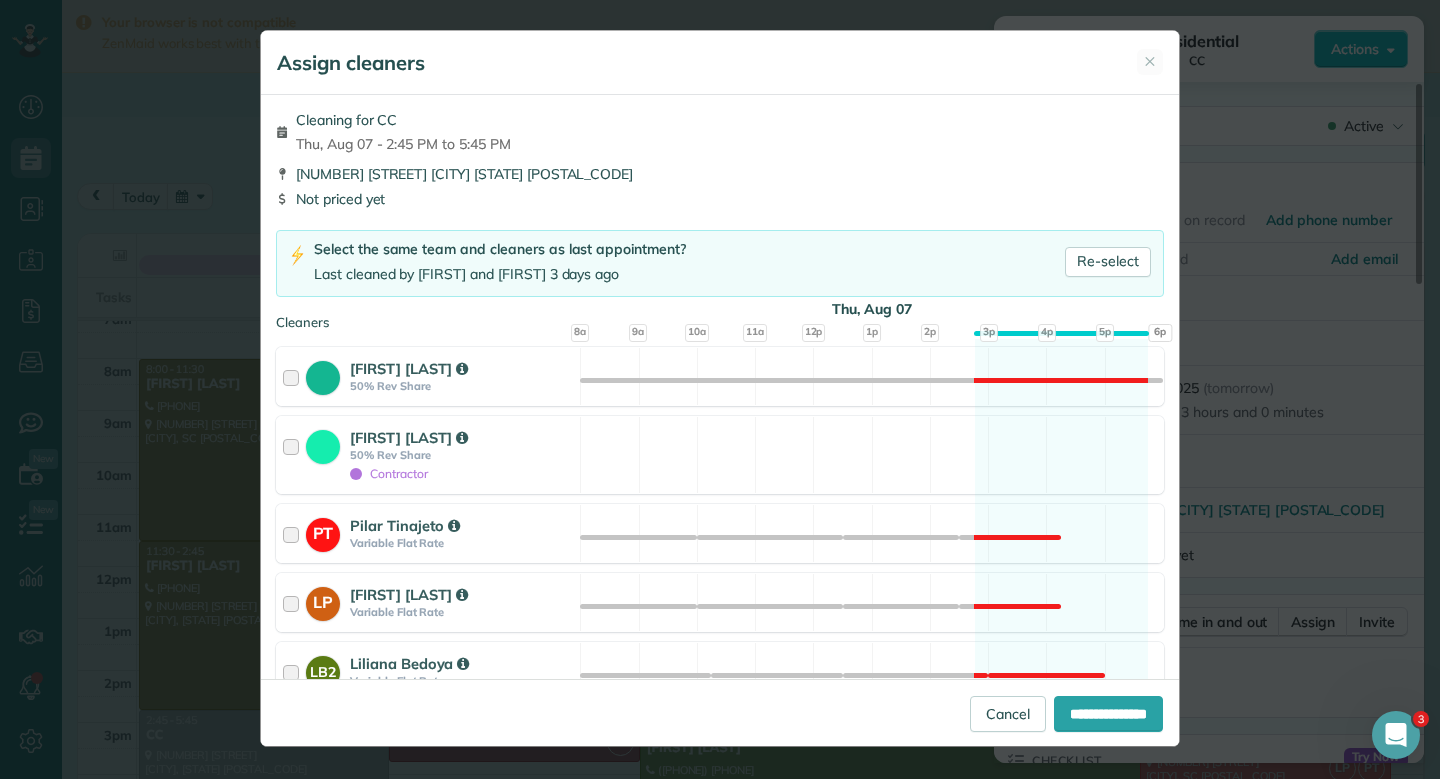 click on "Cleaning for CC
Thu, Aug 07 -  2:45 PM to  5:45 PM
[NUMBER] [STREET] [CITY] [STATE] [POSTAL_CODE]
Not priced yet" at bounding box center [720, 162] 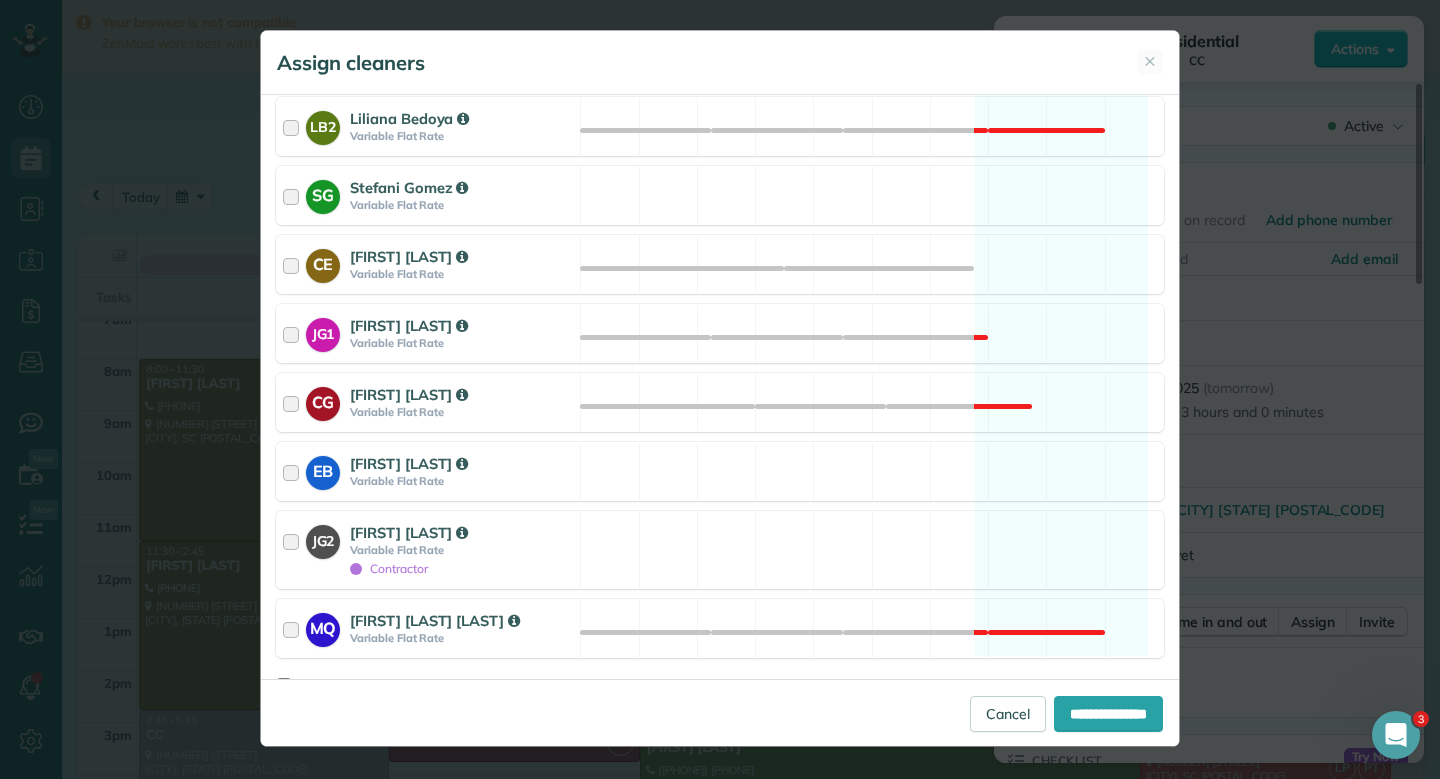 scroll, scrollTop: 572, scrollLeft: 0, axis: vertical 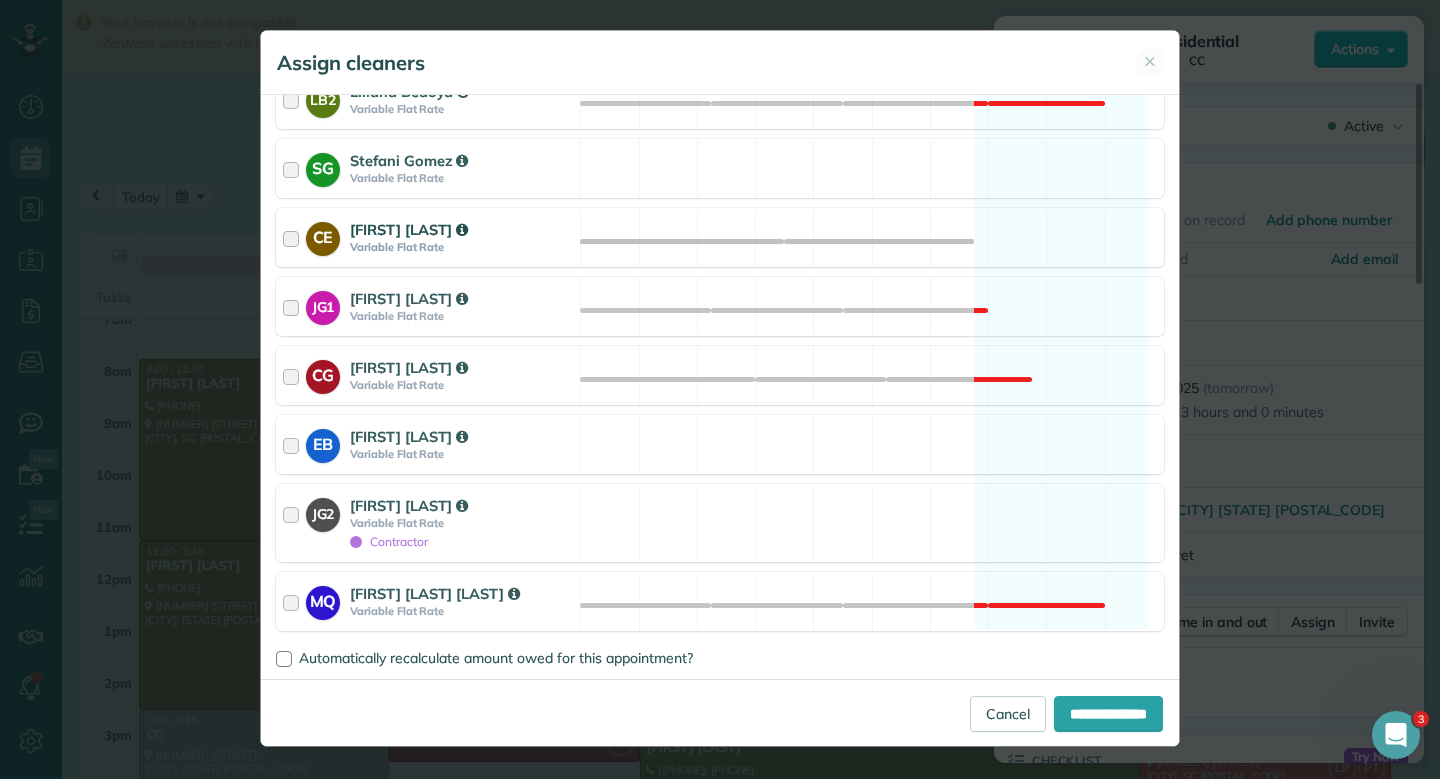 click on "CE
Claudia Enciso
Variable Flat Rate
Available" at bounding box center [720, 237] 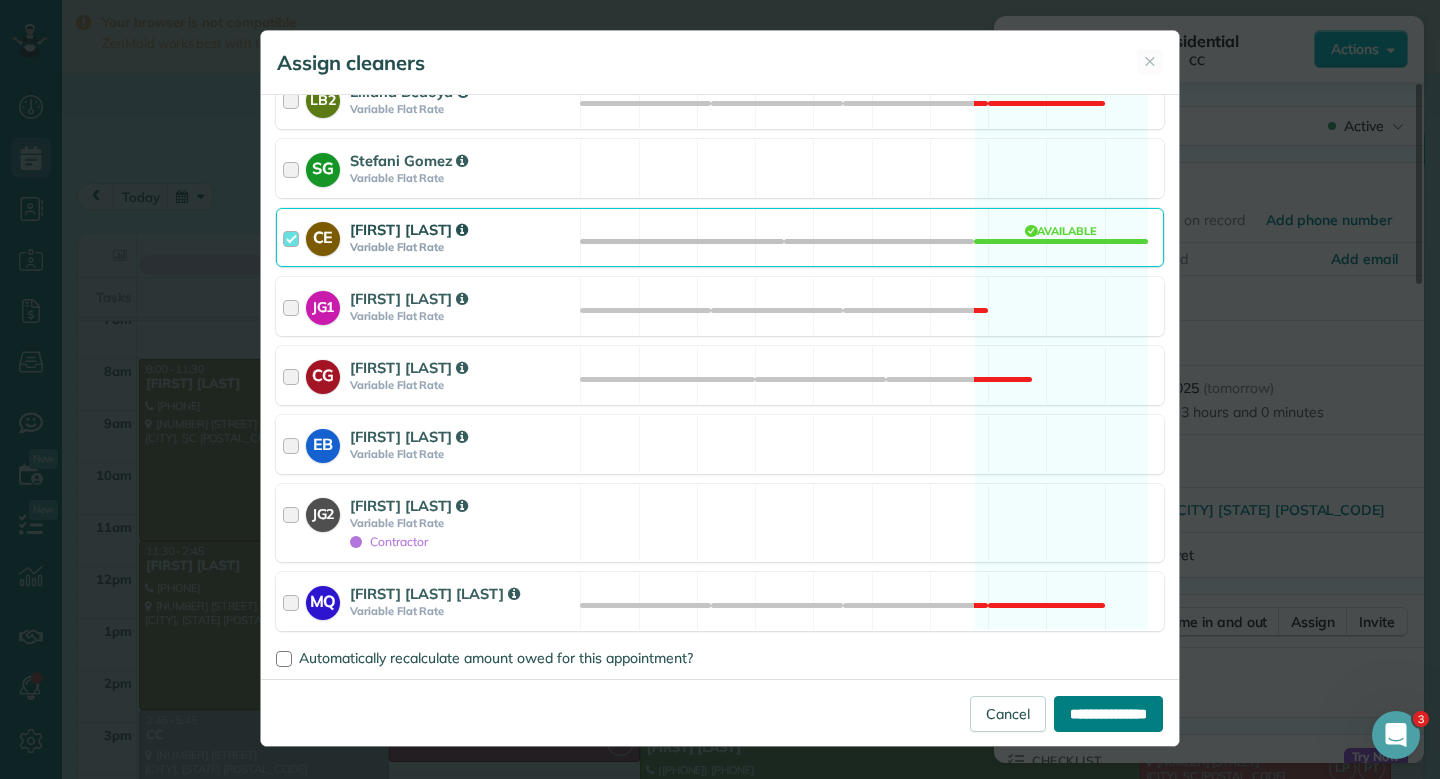 click on "**********" at bounding box center (1108, 714) 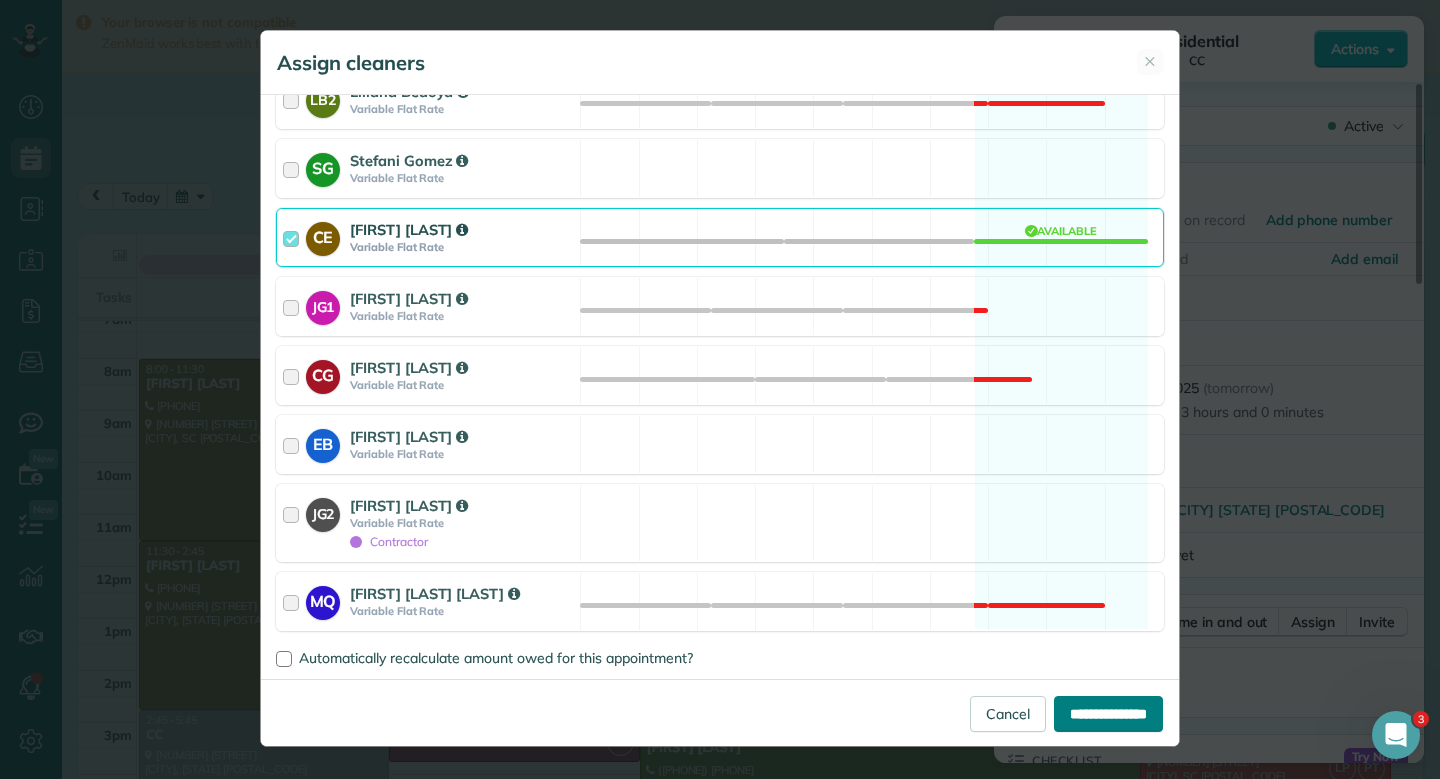 type on "**********" 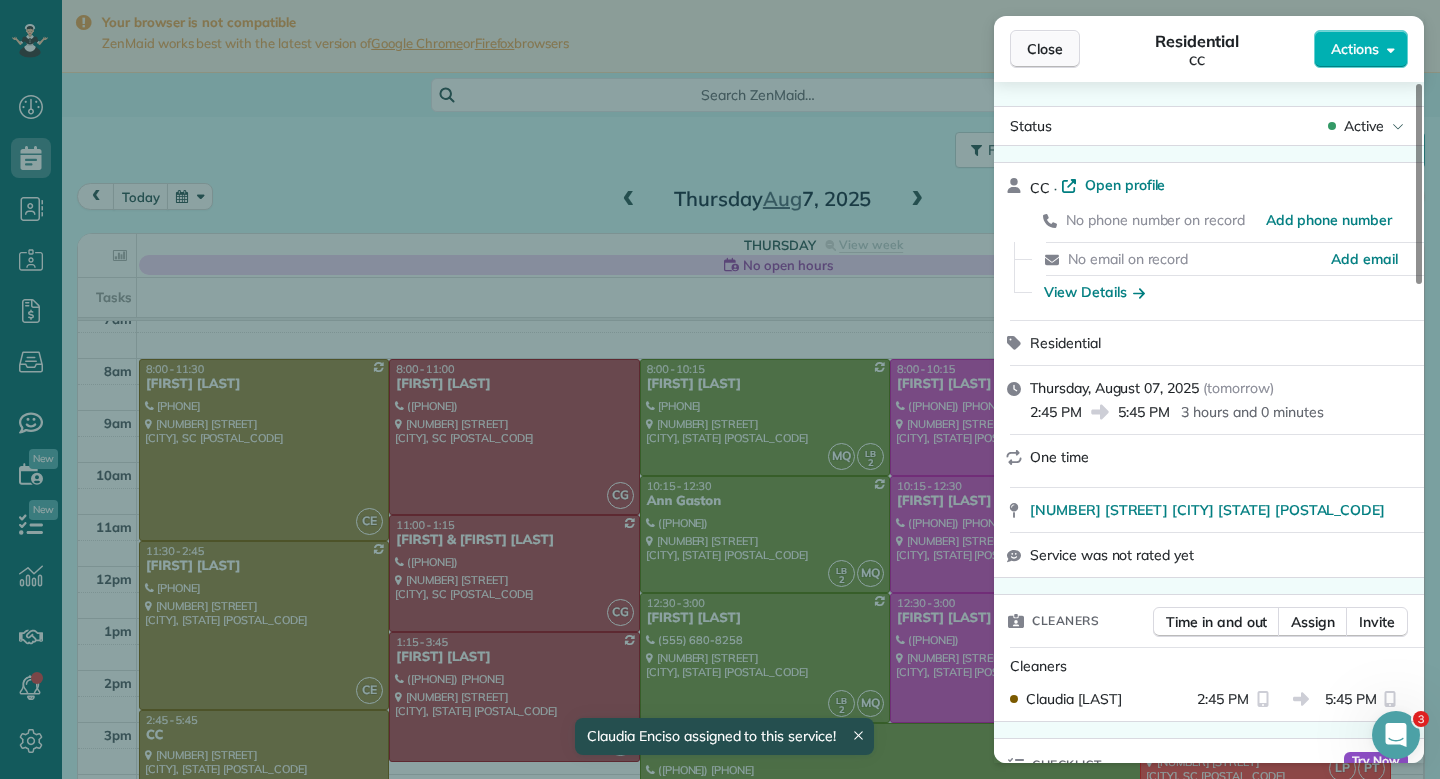 click on "Close" at bounding box center (1045, 49) 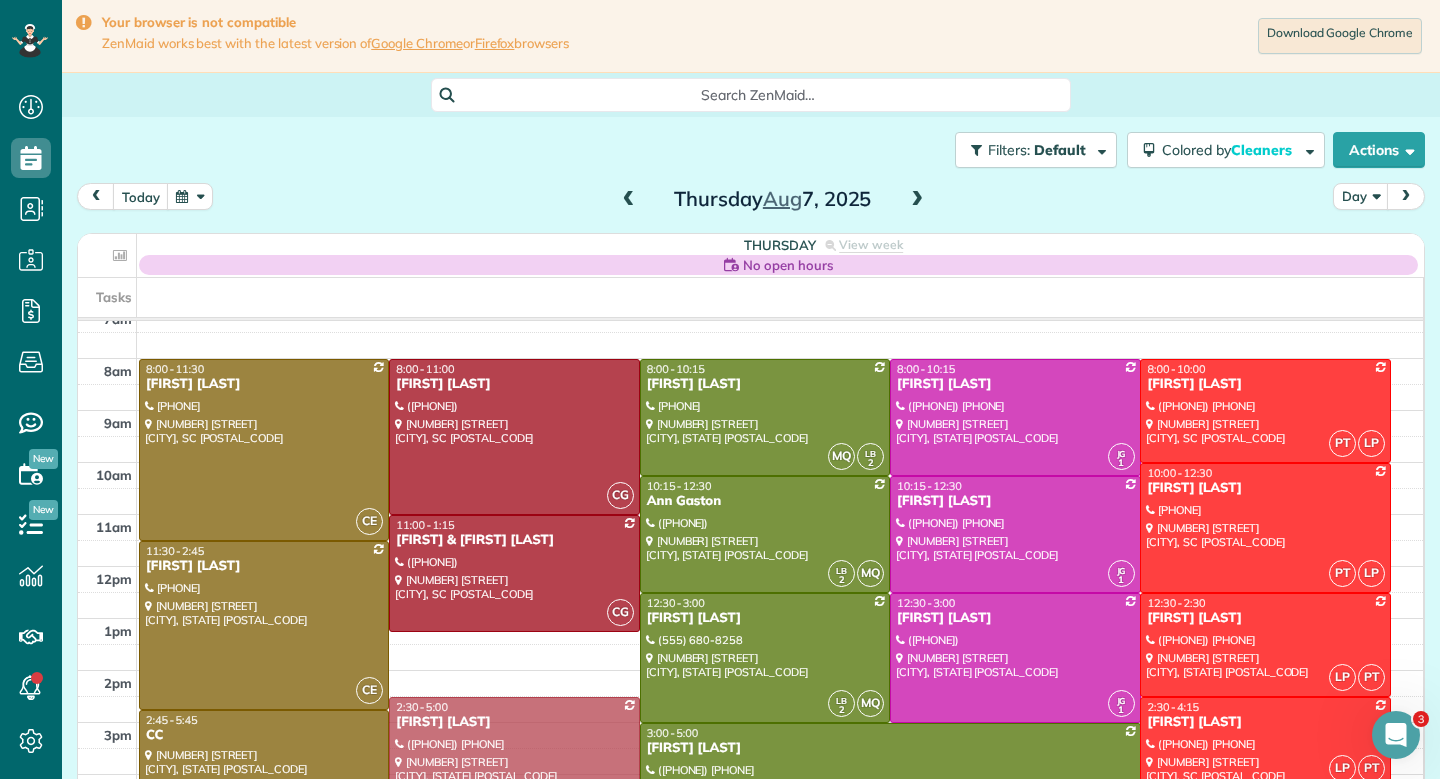 drag, startPoint x: 548, startPoint y: 702, endPoint x: 553, endPoint y: 761, distance: 59.211487 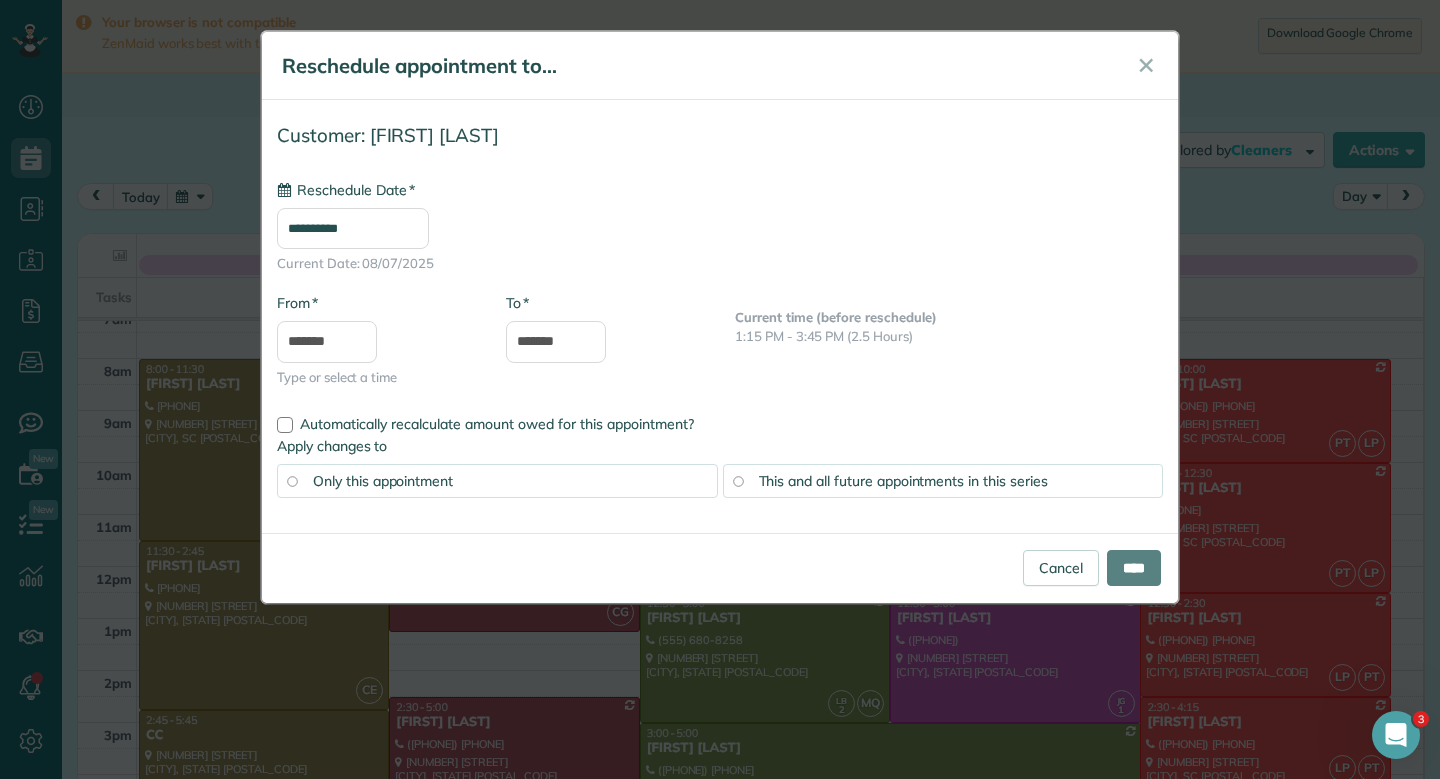 type on "**********" 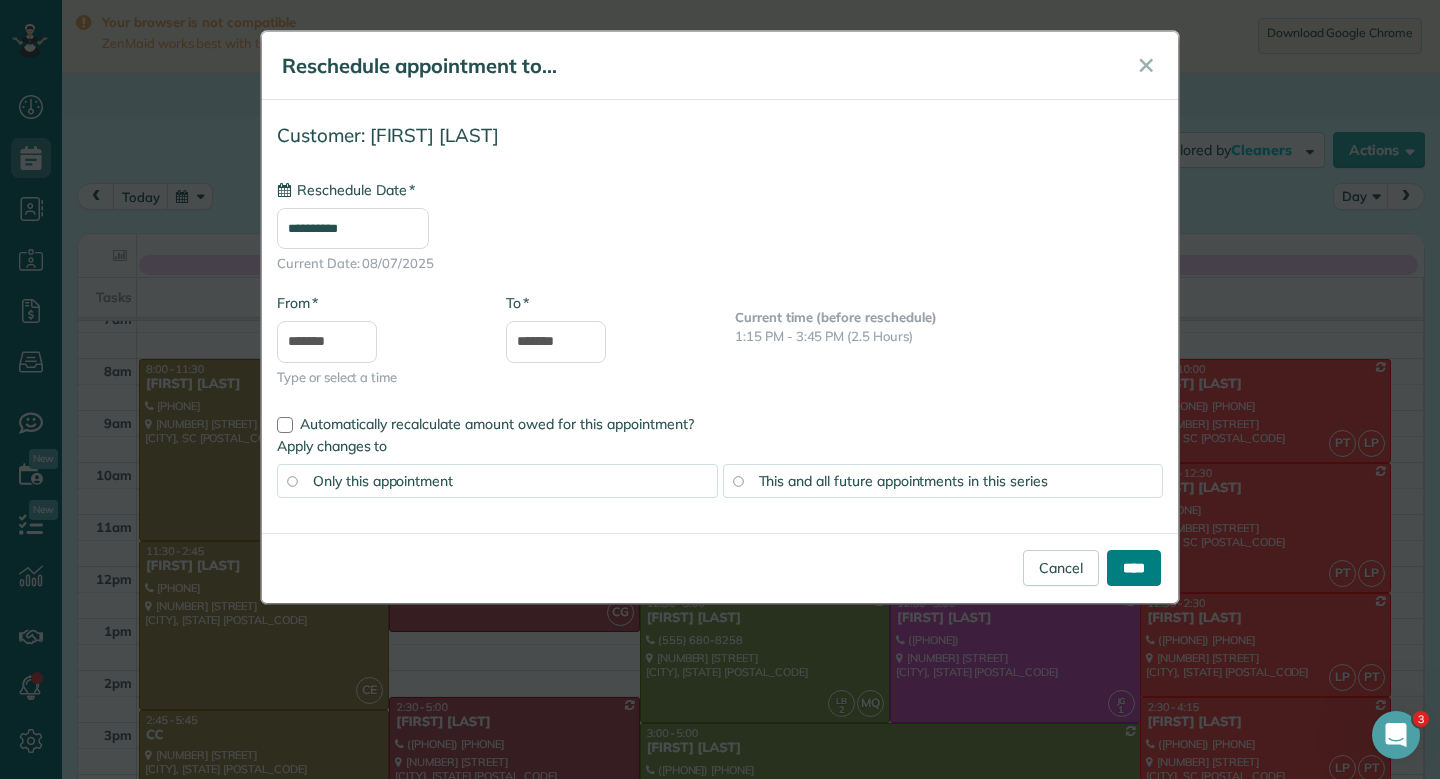 click on "****" at bounding box center (1134, 568) 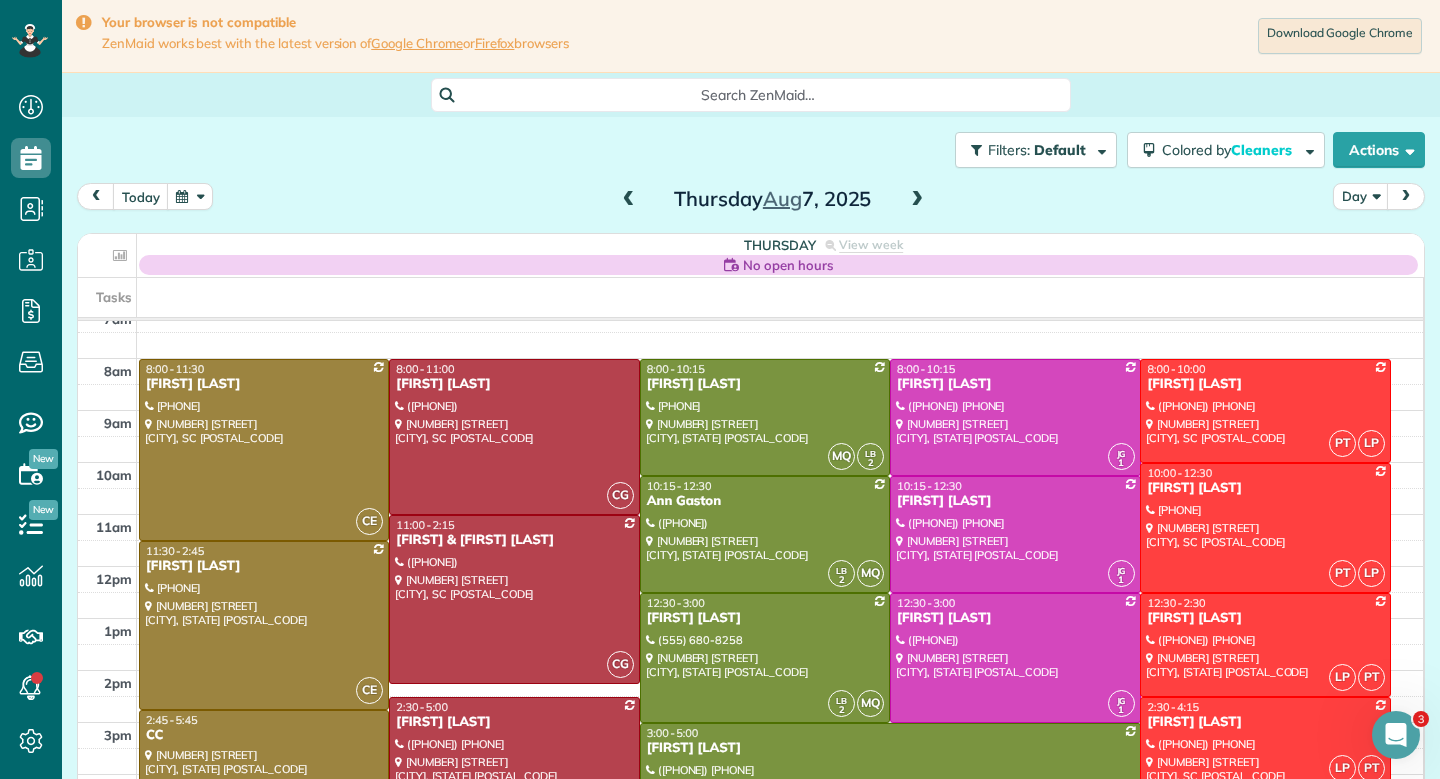 drag, startPoint x: 513, startPoint y: 624, endPoint x: 515, endPoint y: 680, distance: 56.0357 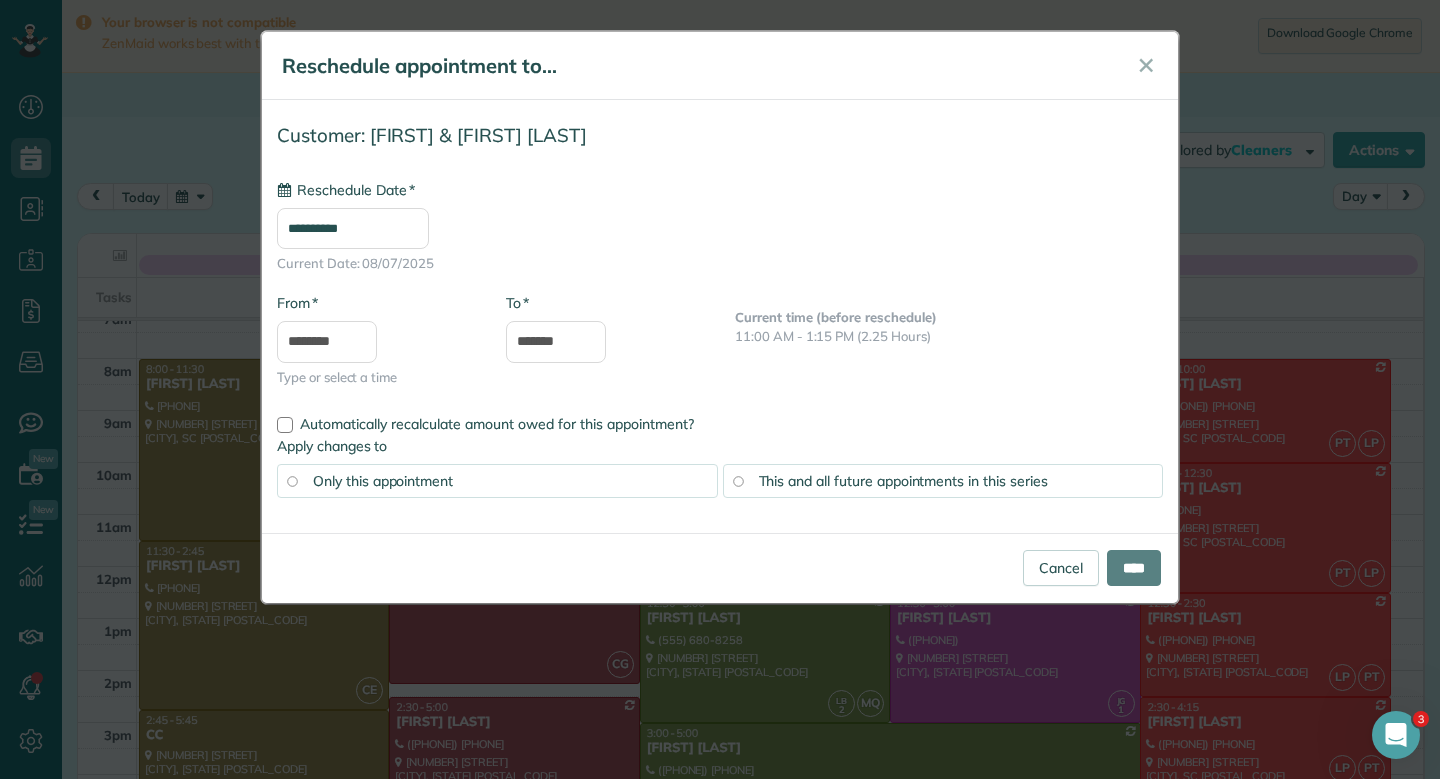 type on "**********" 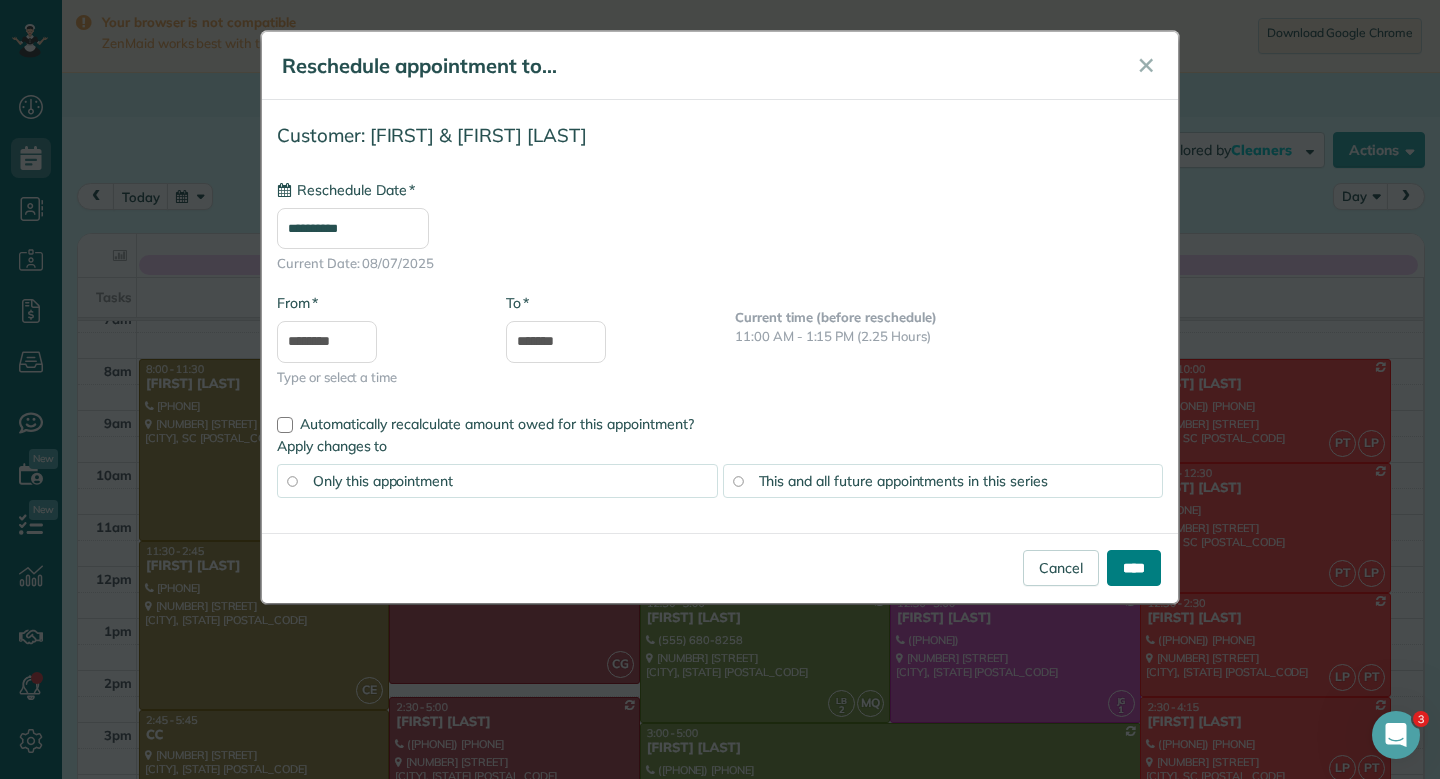 click on "****" at bounding box center (1134, 568) 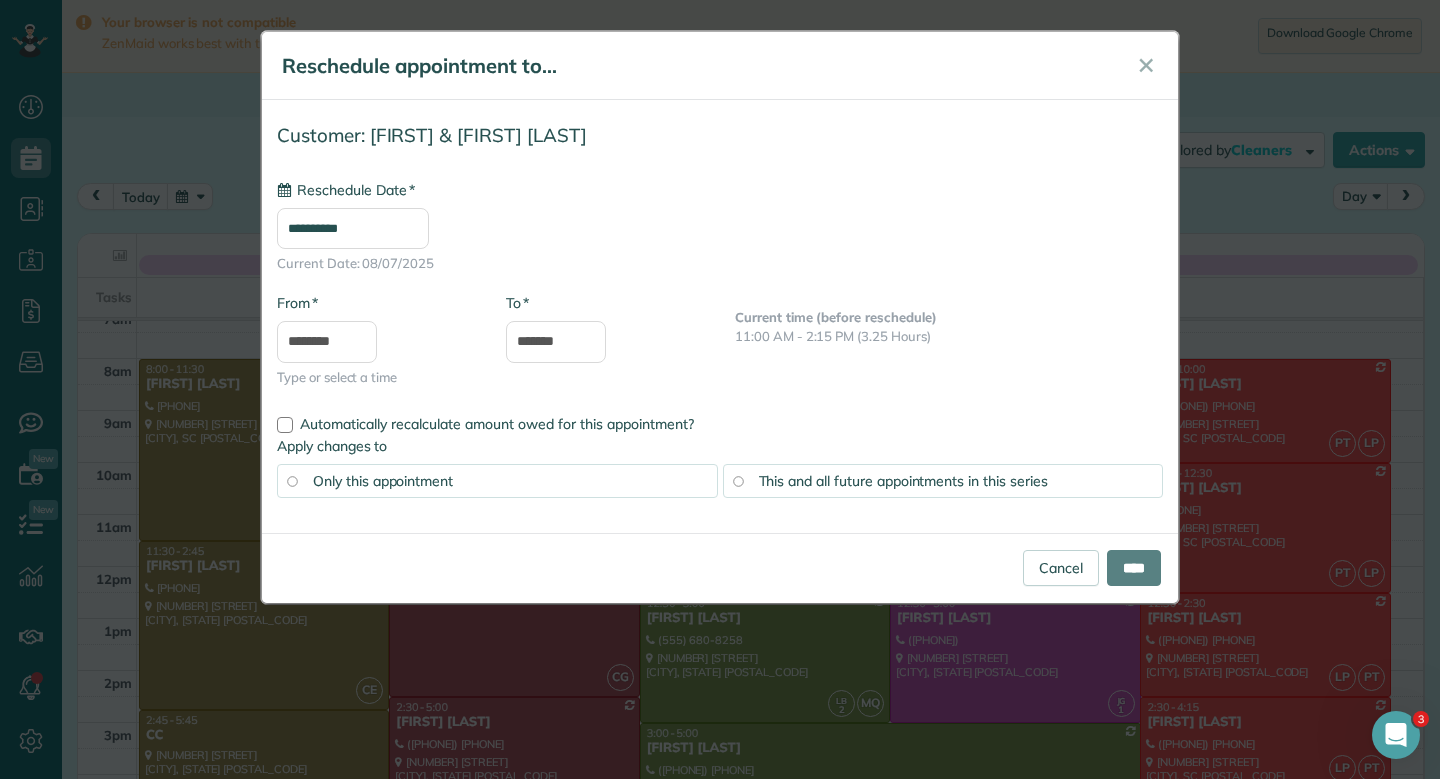 type on "**********" 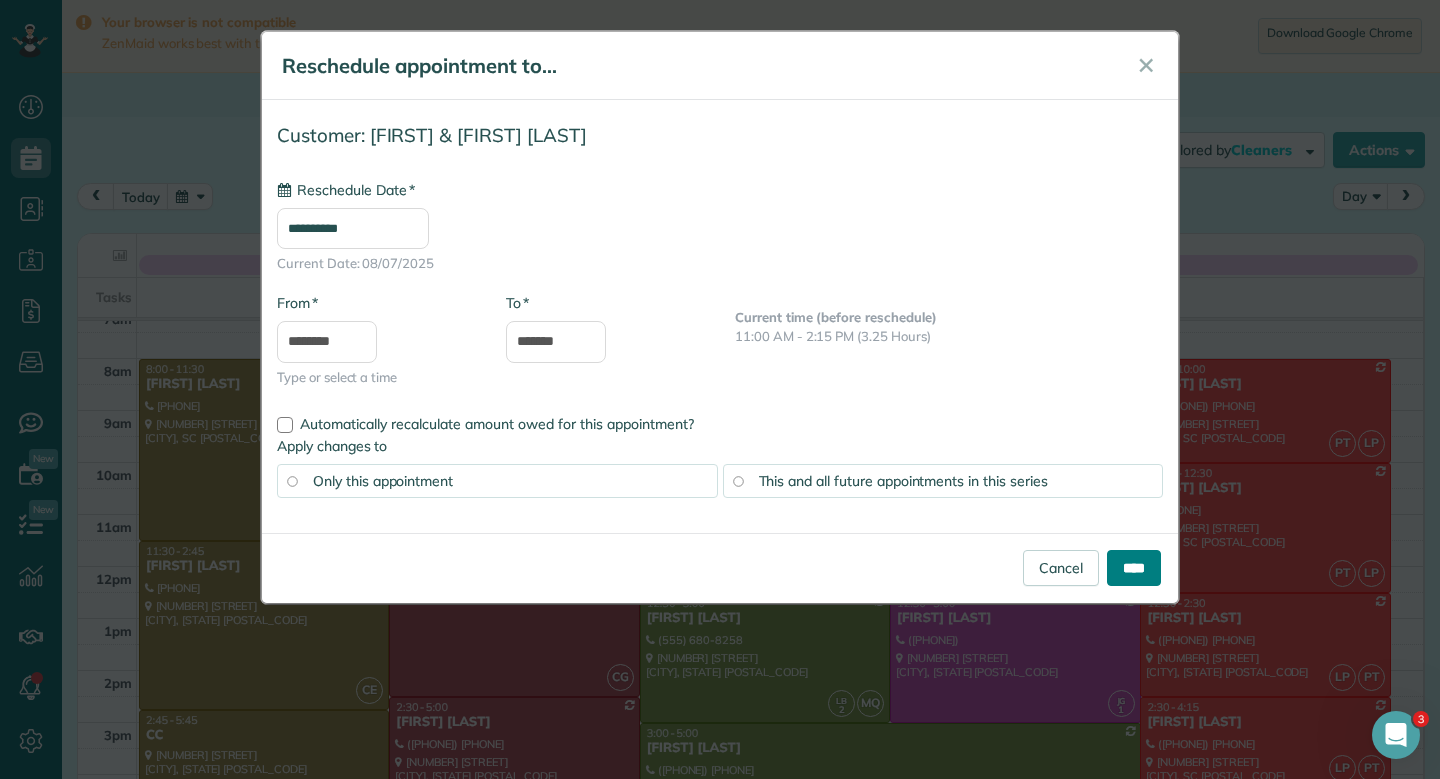 click on "****" at bounding box center [1134, 568] 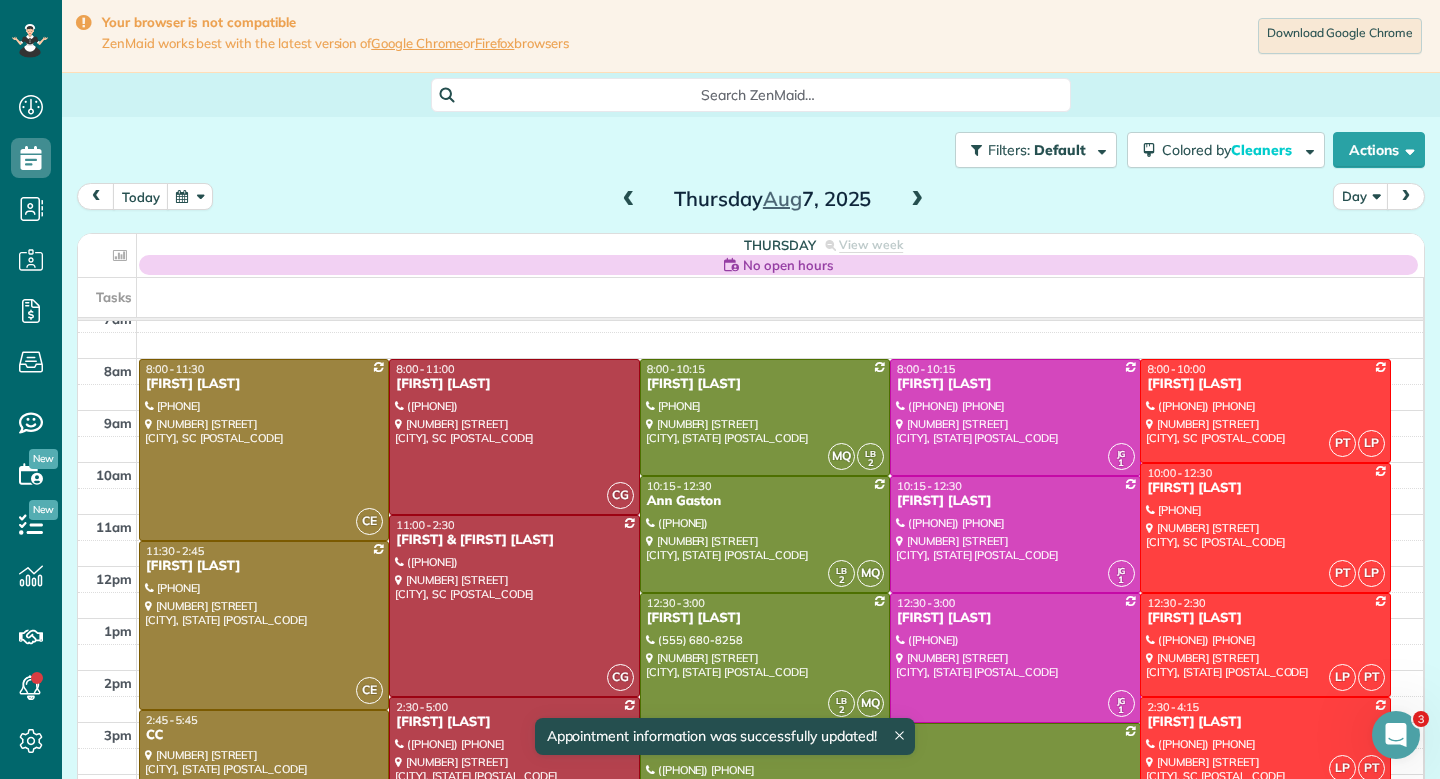 click on "today   Day [DAY] [MONTH] [DAY], [YEAR]" at bounding box center [751, 201] 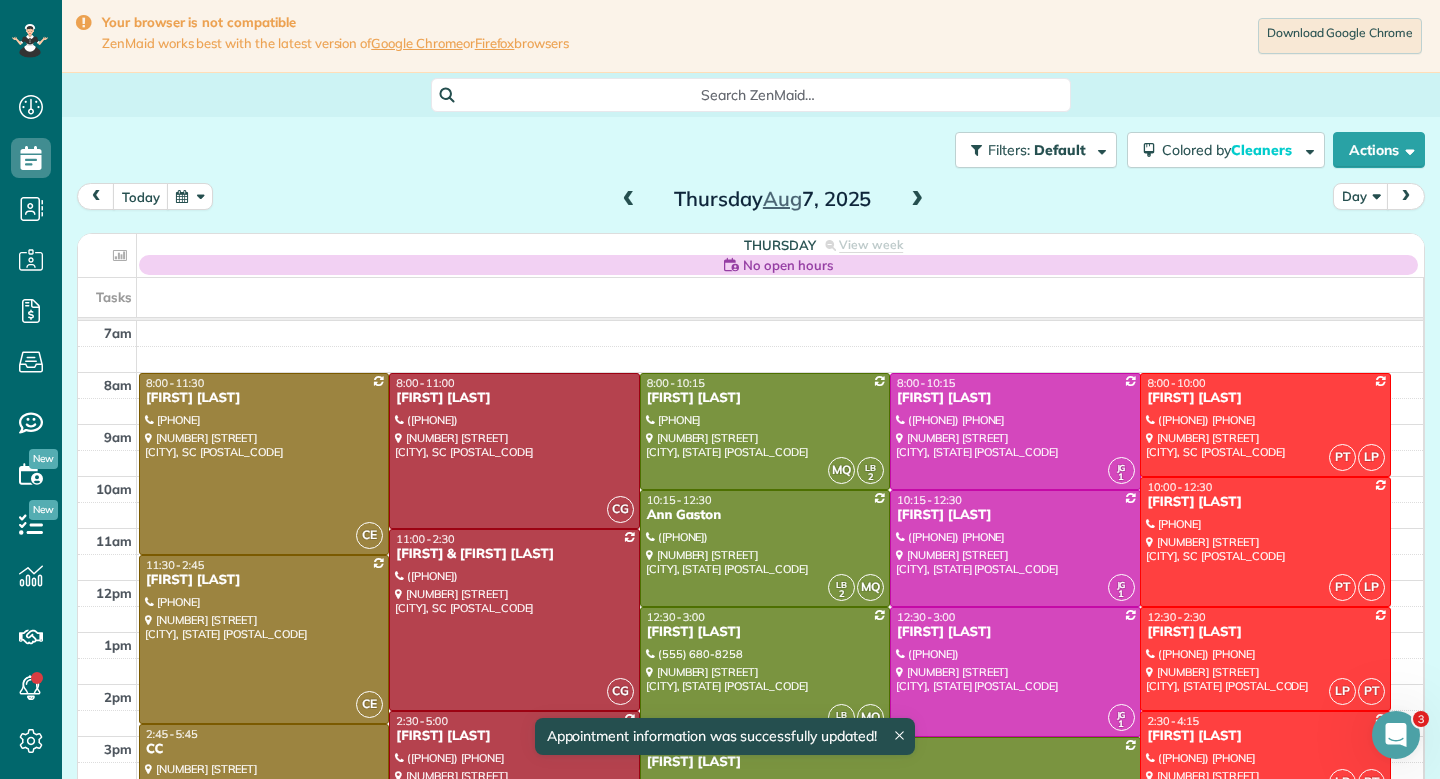scroll, scrollTop: 14, scrollLeft: 0, axis: vertical 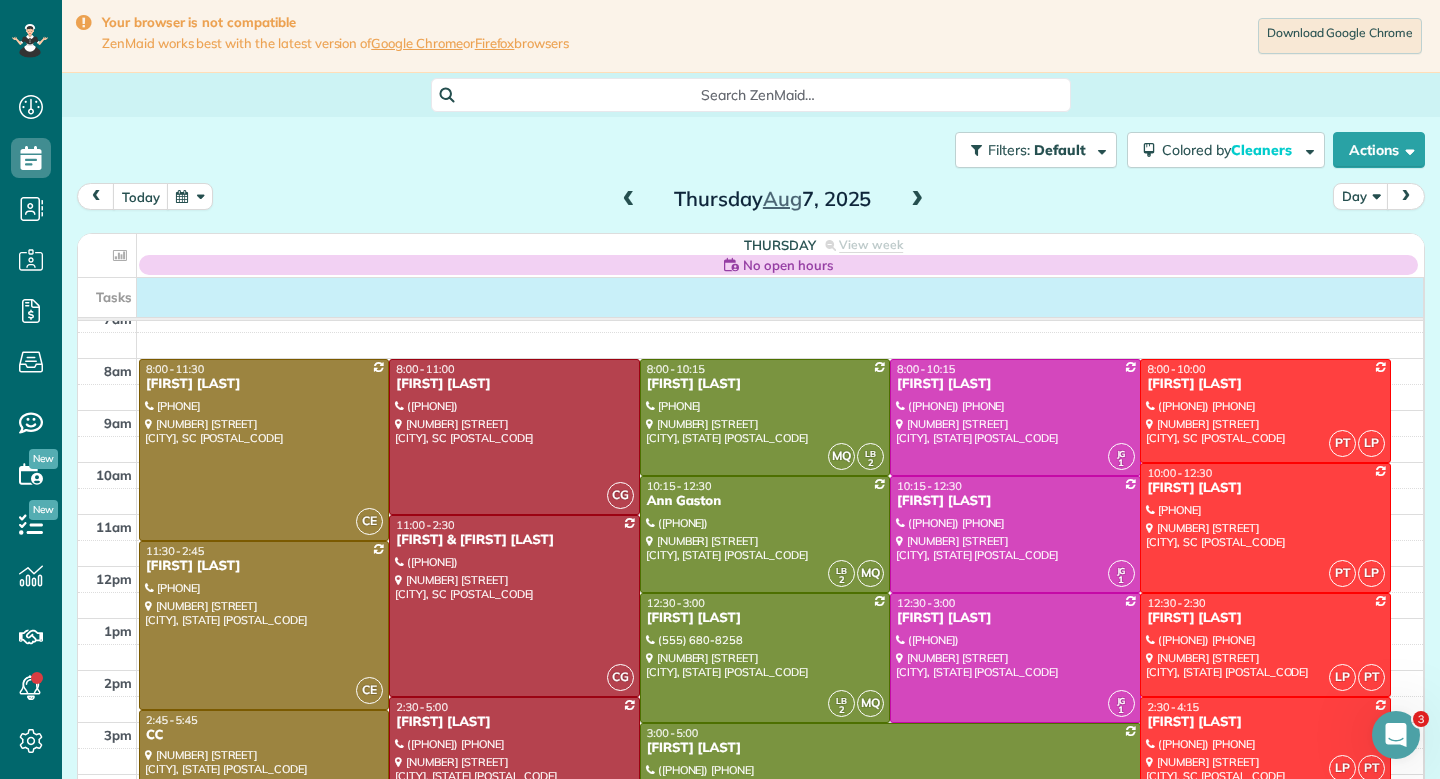 click on "Tasks" at bounding box center (750, 297) 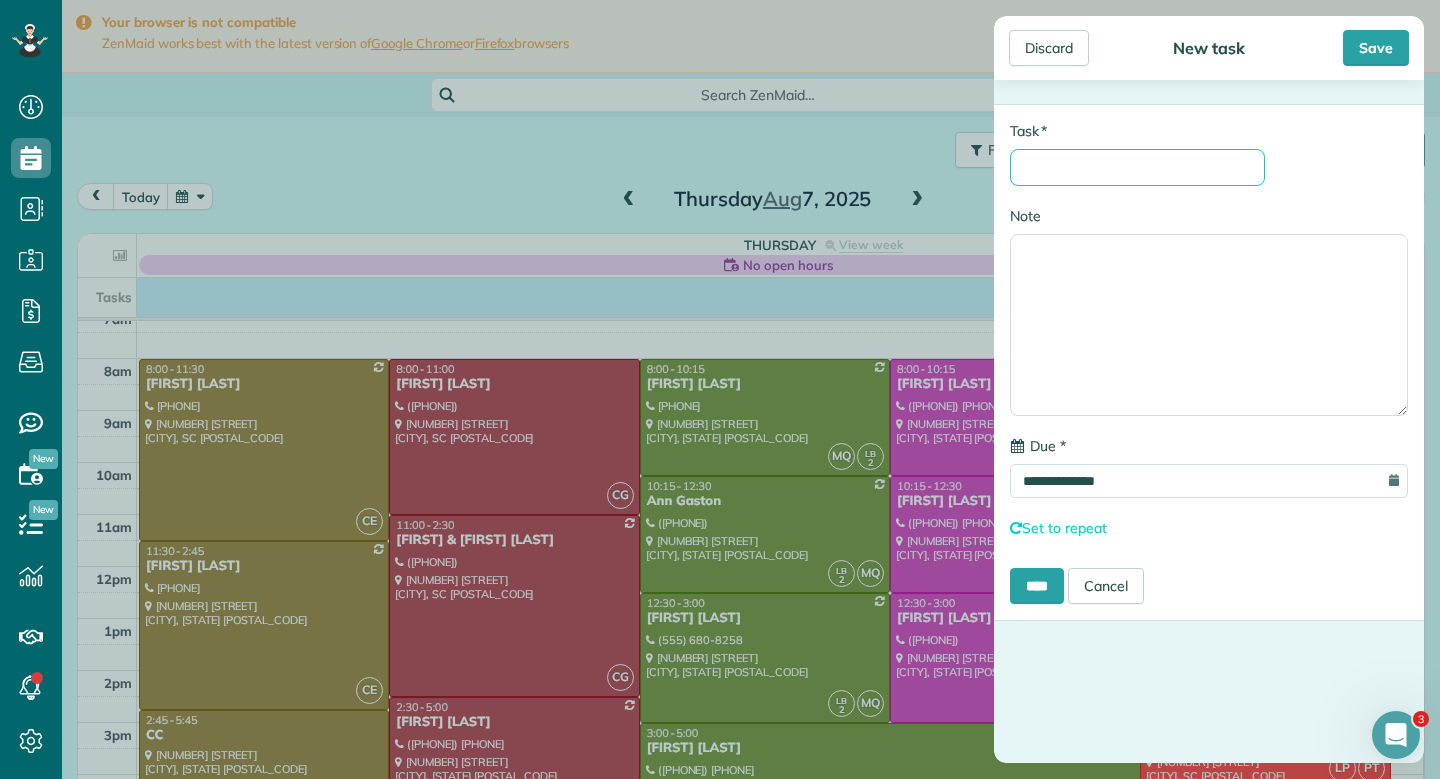 click on "*  Task" at bounding box center [1137, 167] 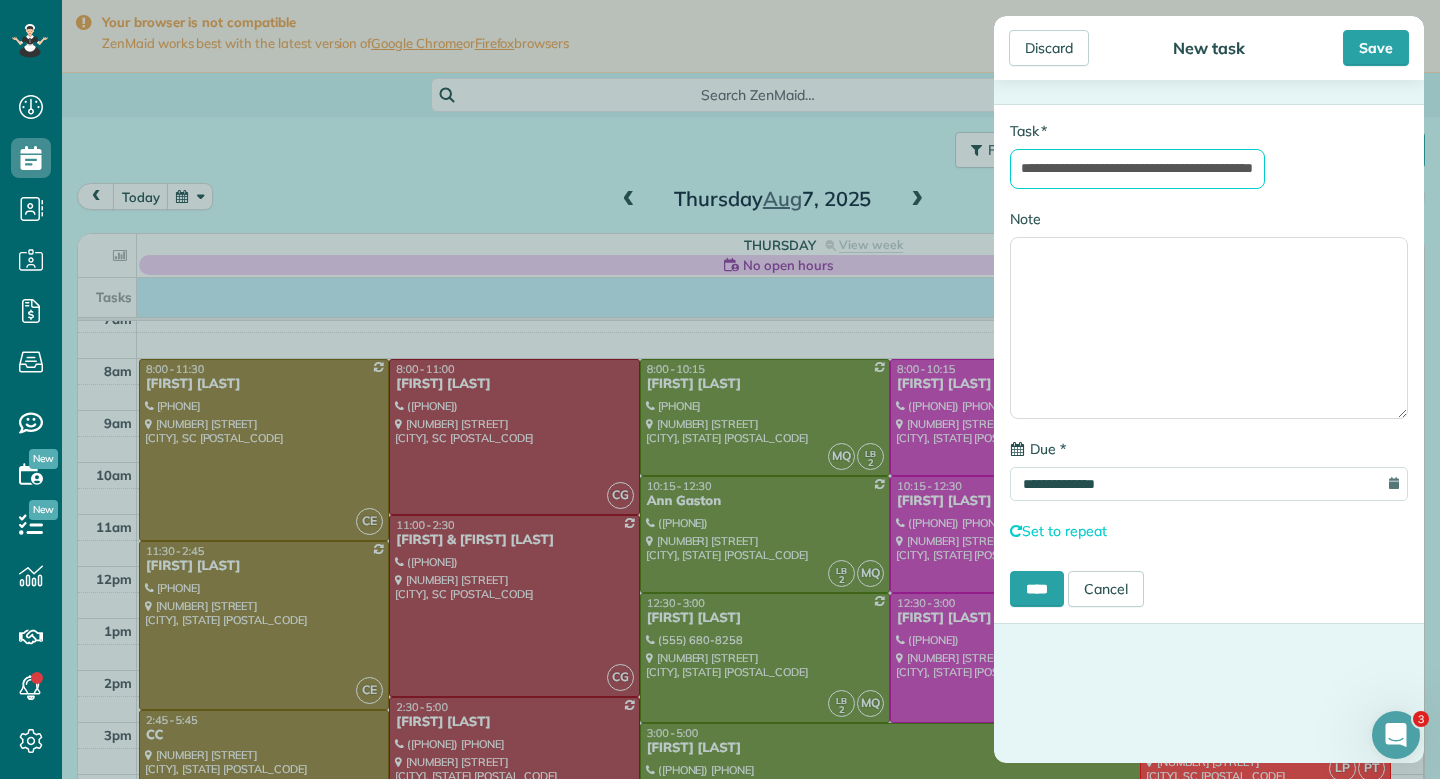 scroll, scrollTop: 0, scrollLeft: 70, axis: horizontal 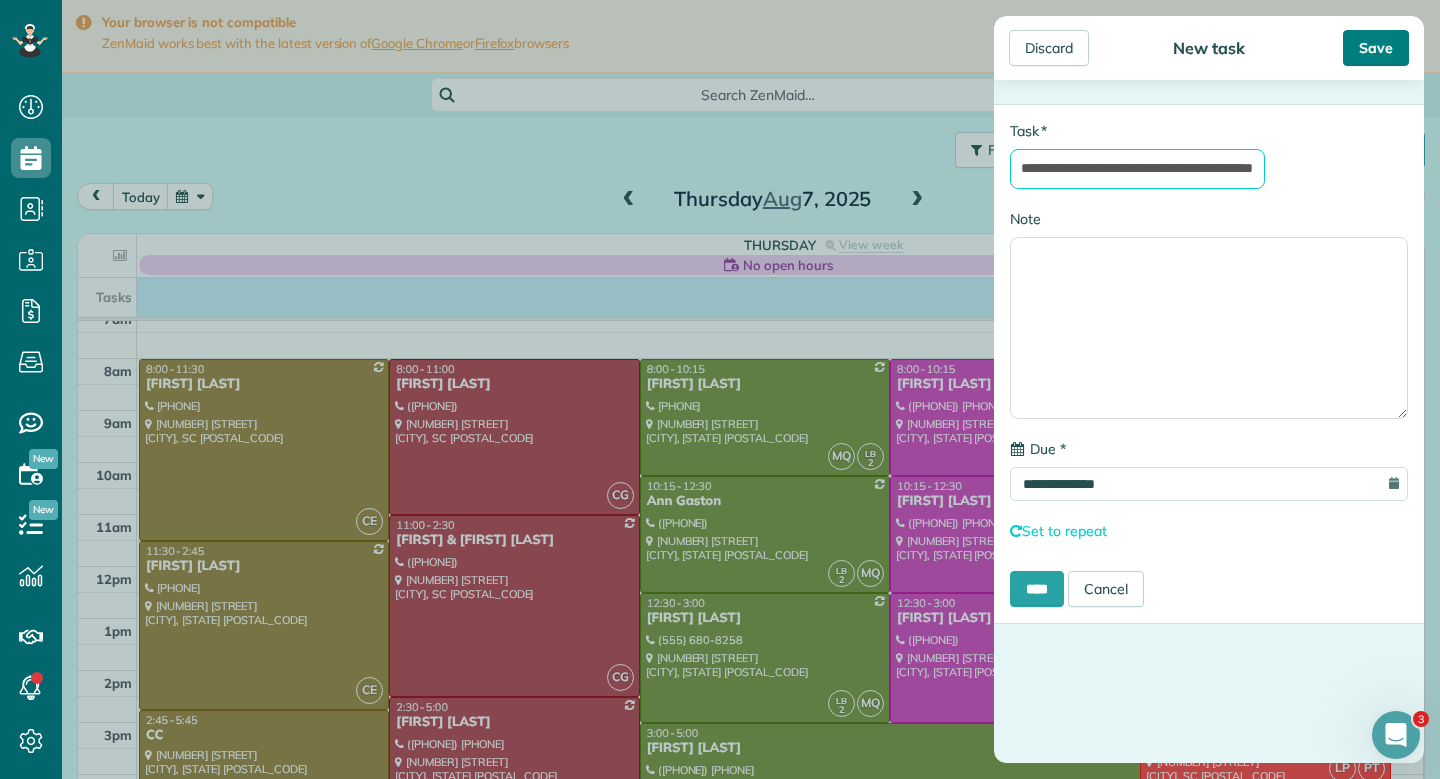 type on "**********" 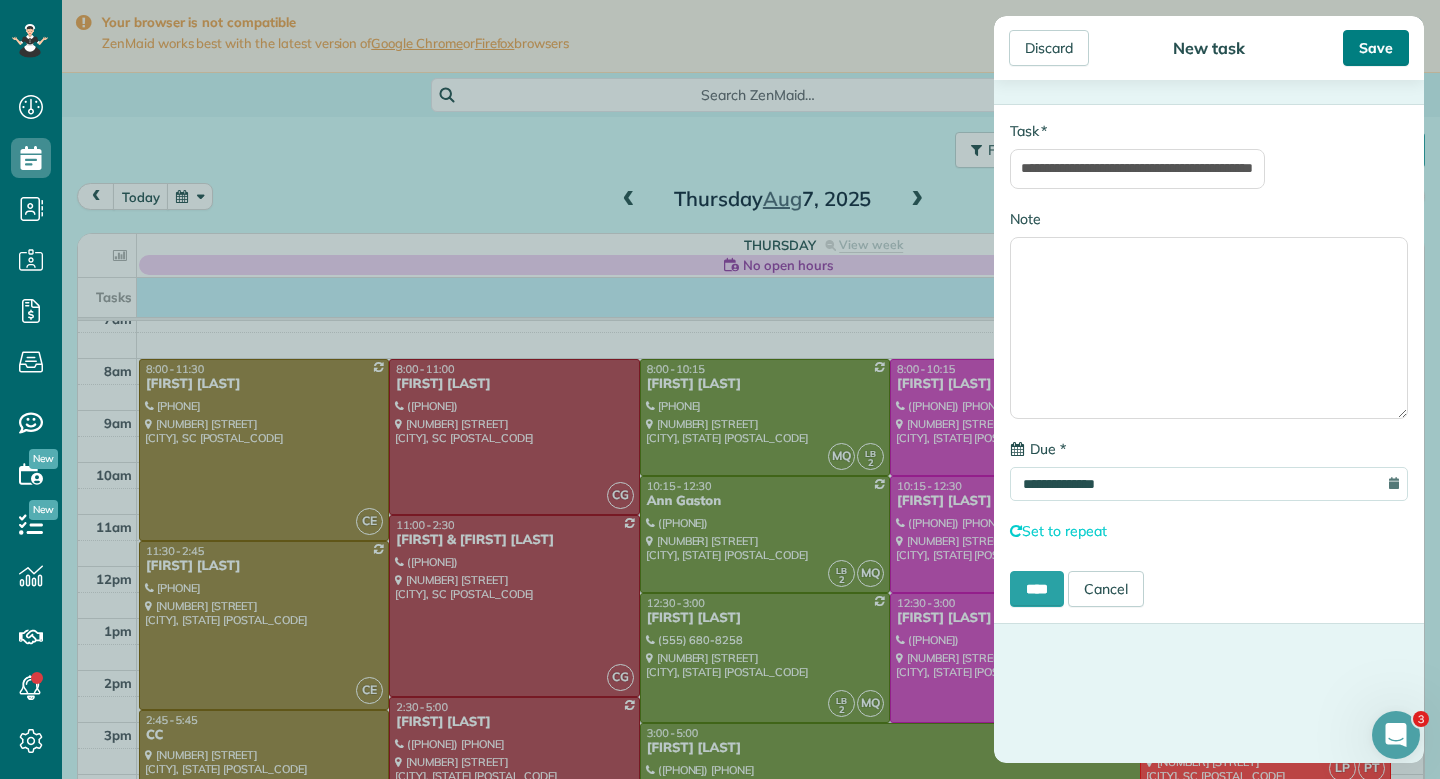 click on "Save" at bounding box center (1376, 48) 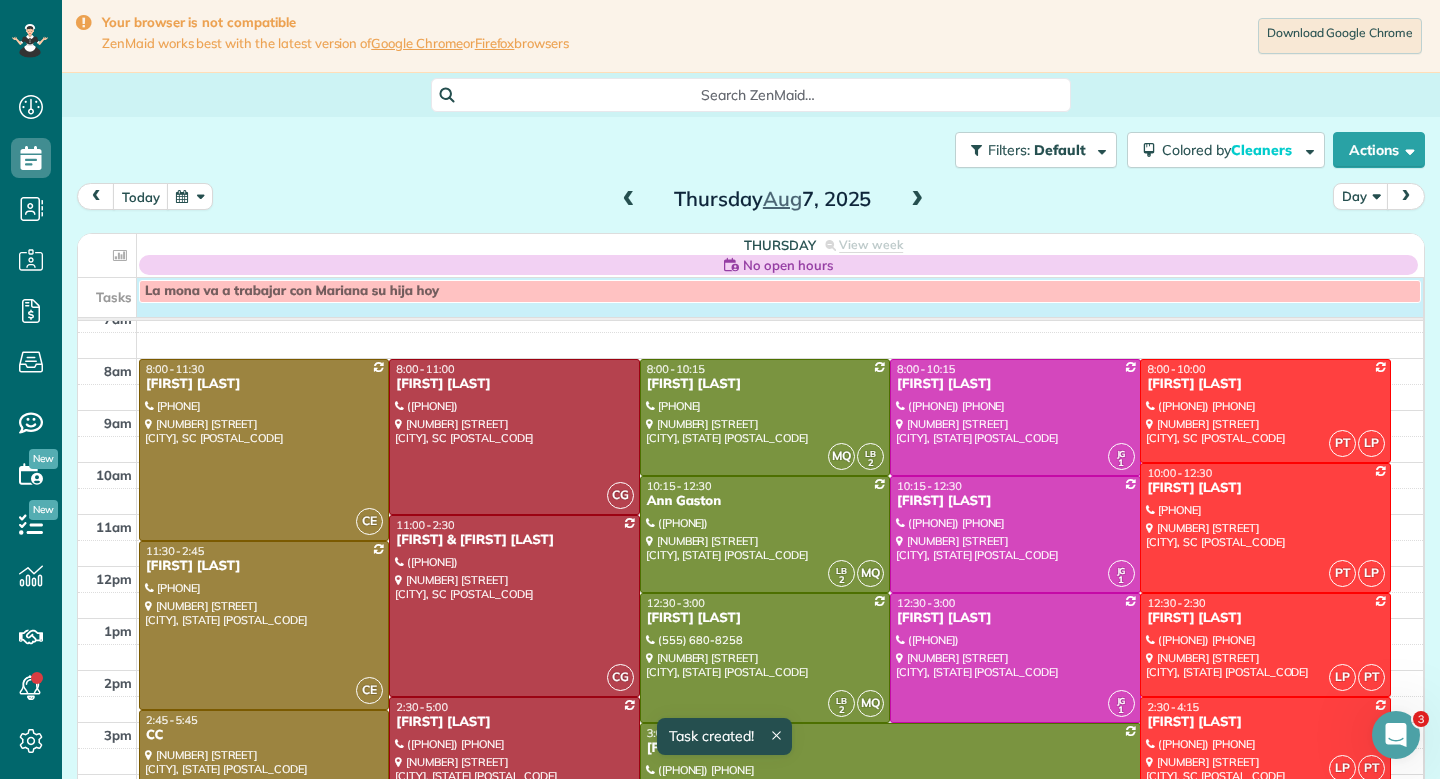 click on "Tasks   La mona va a trabajar con Mariana su hija hoy" at bounding box center (750, 297) 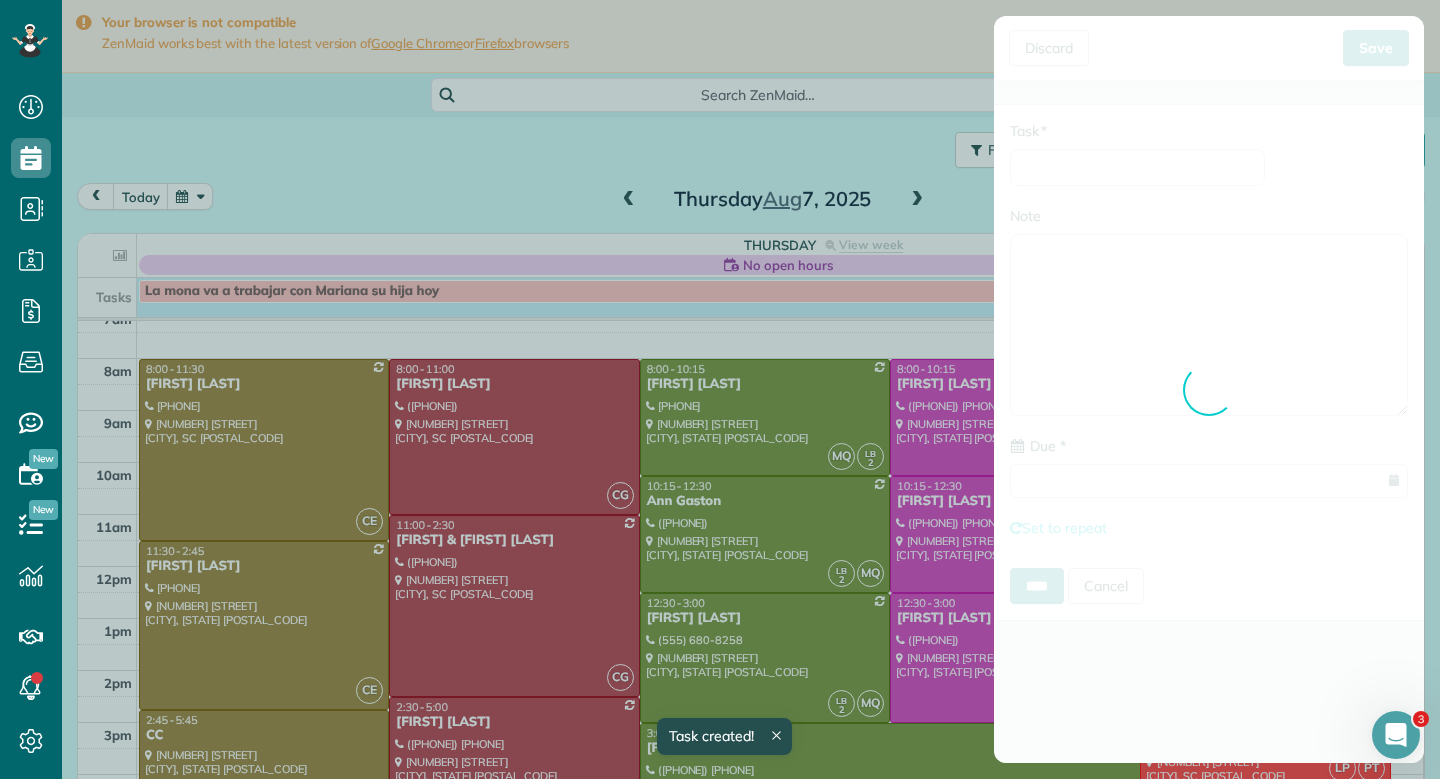 type on "**********" 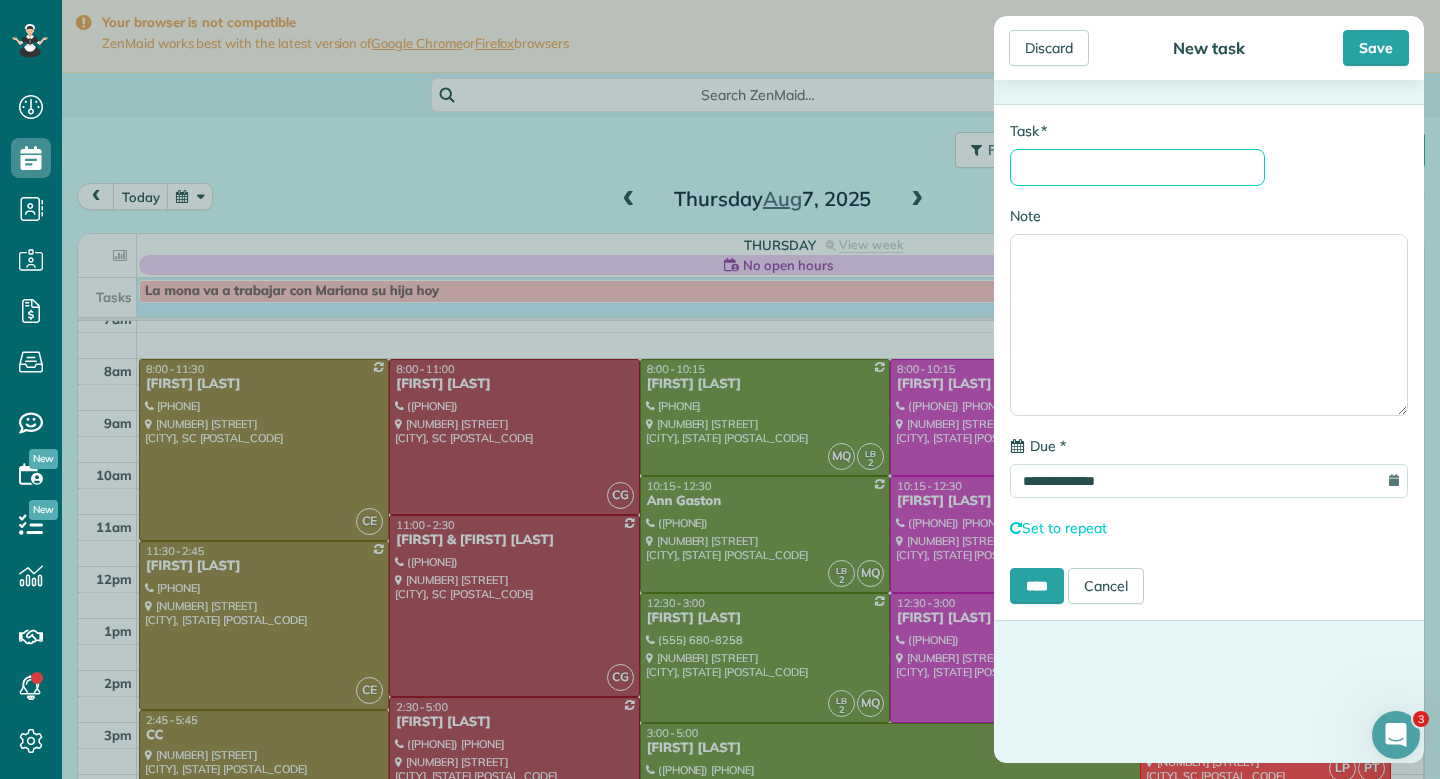 click on "*  Task" at bounding box center (1137, 167) 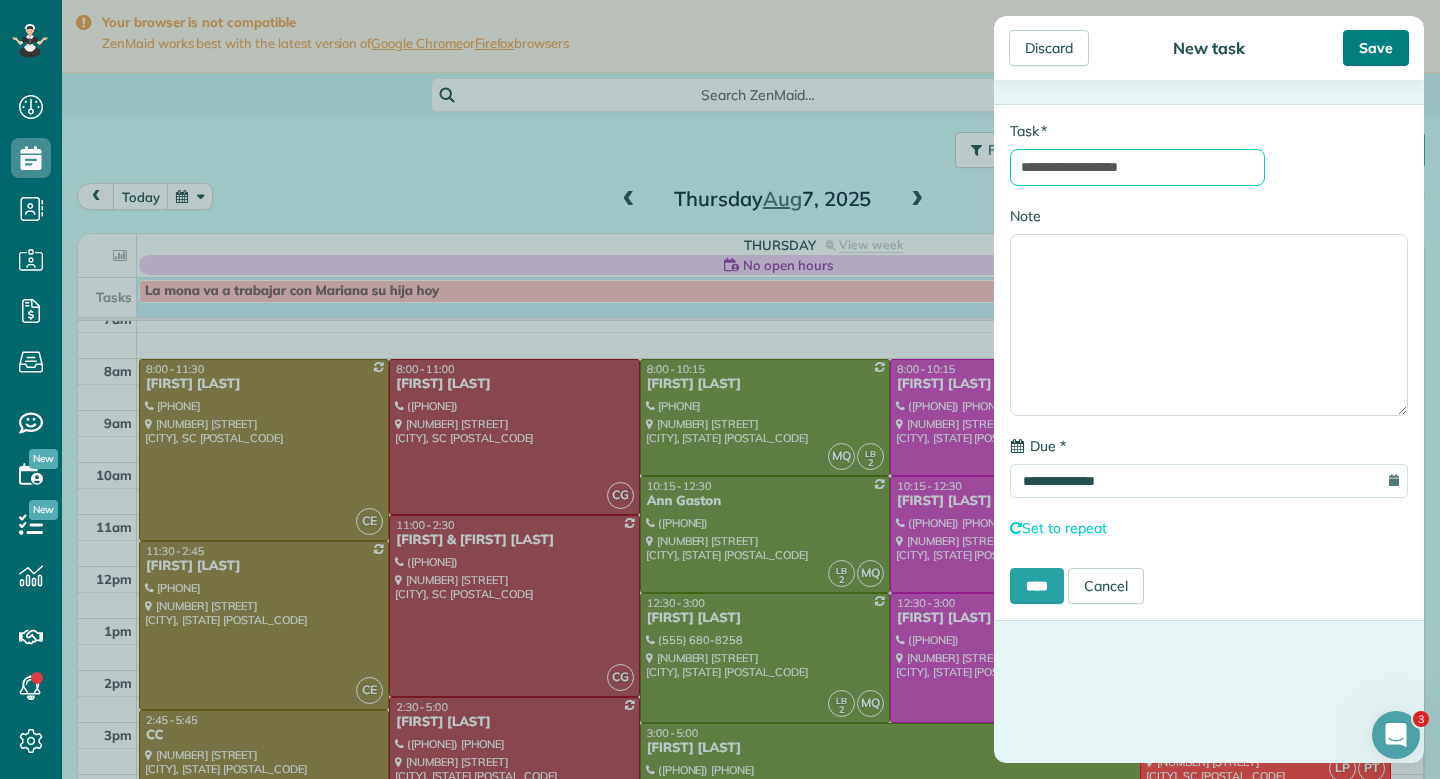 type on "**********" 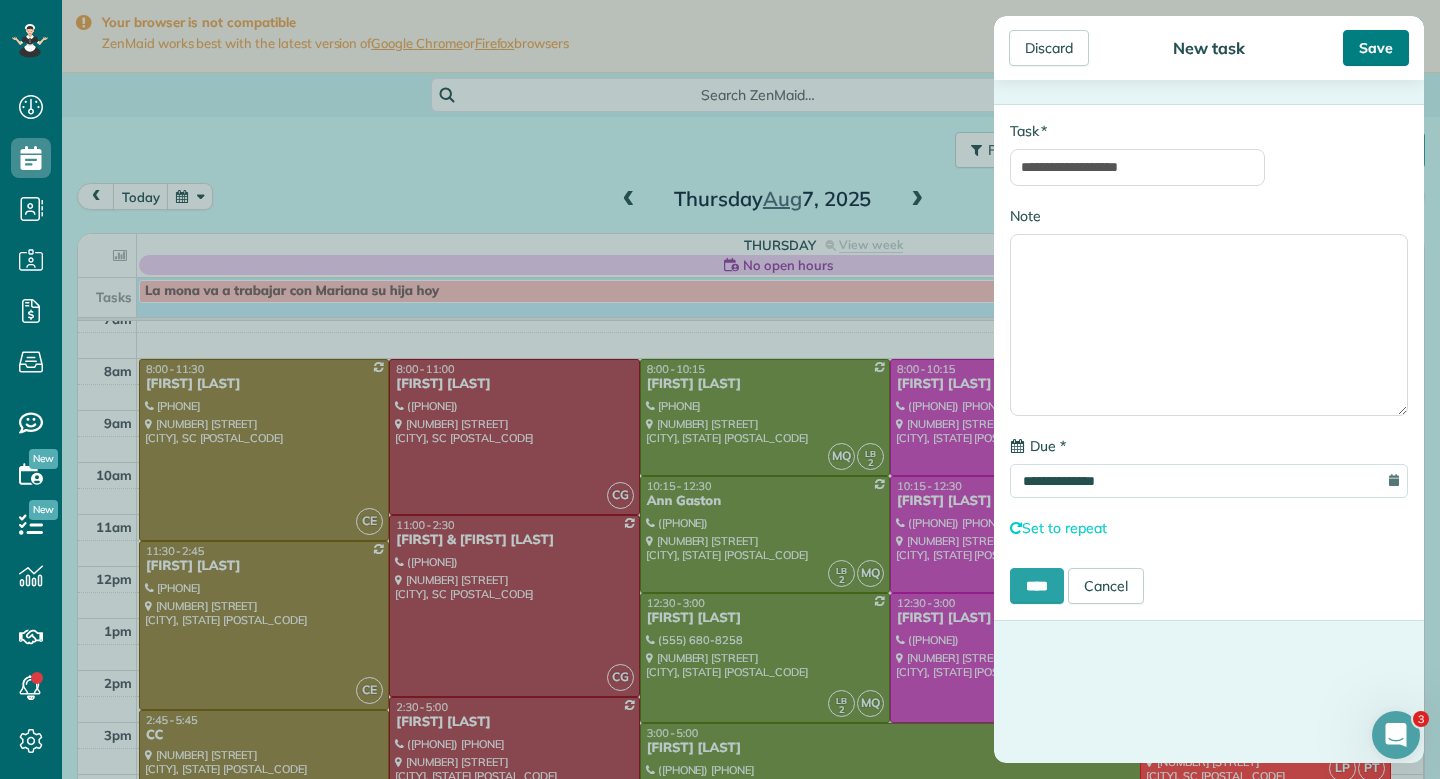 click on "Save" at bounding box center (1376, 48) 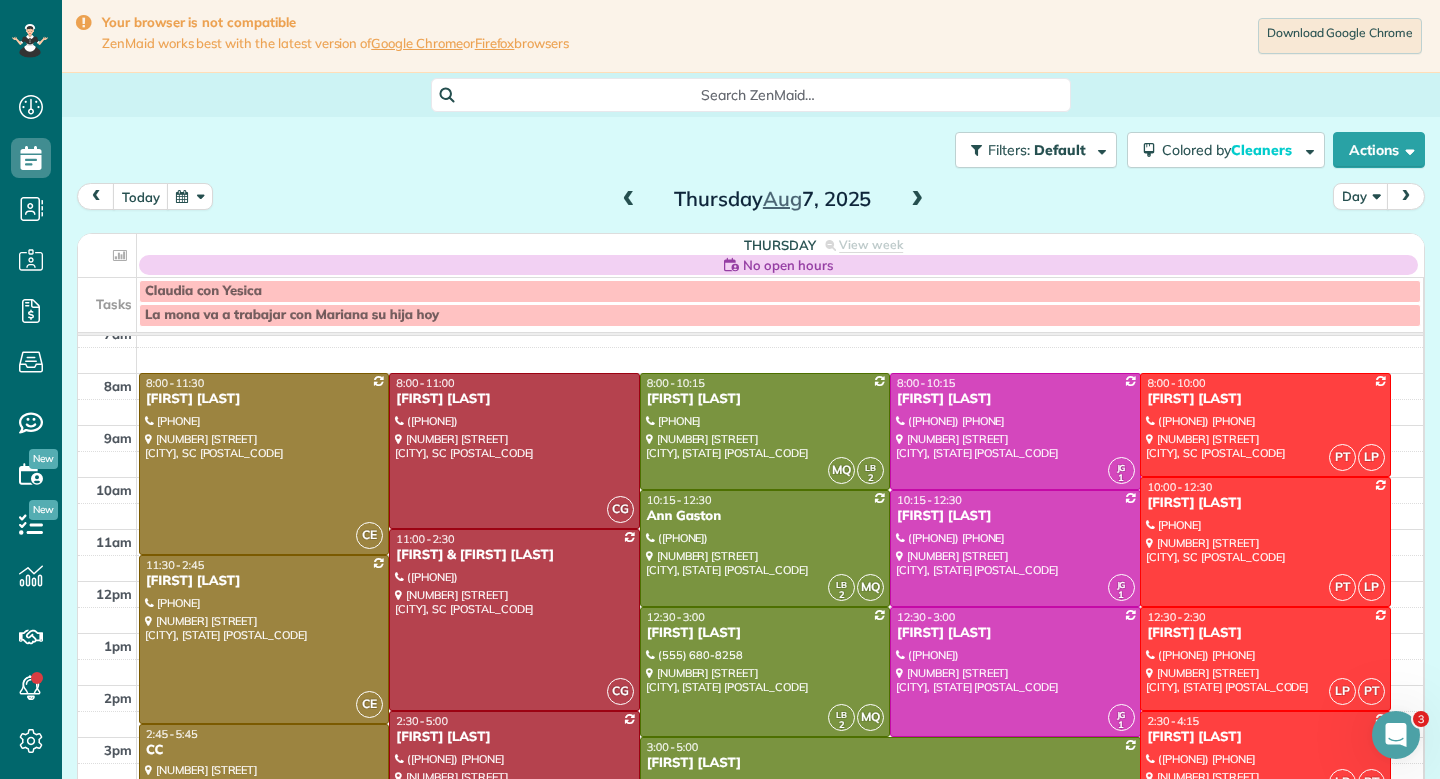 click at bounding box center (917, 200) 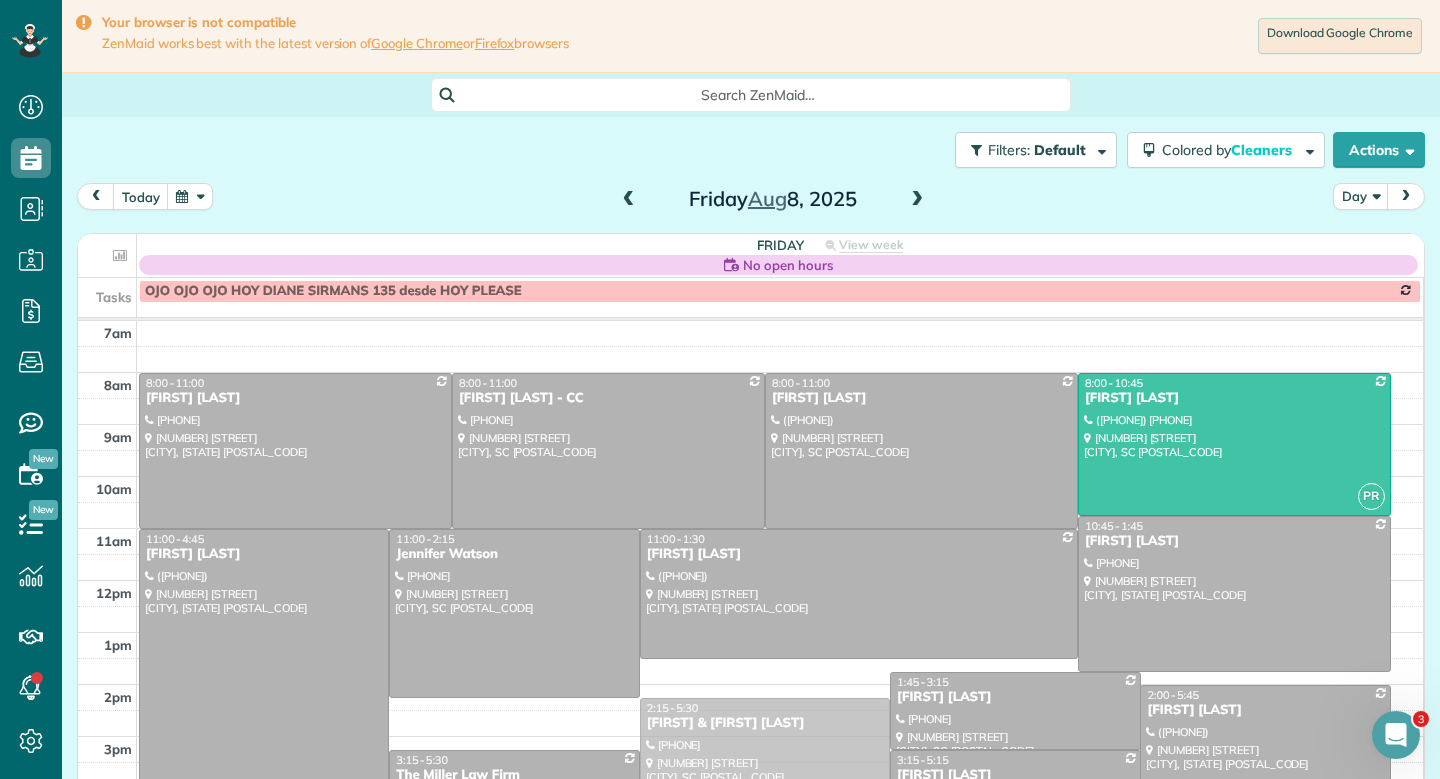 drag, startPoint x: 794, startPoint y: 705, endPoint x: 794, endPoint y: 744, distance: 39 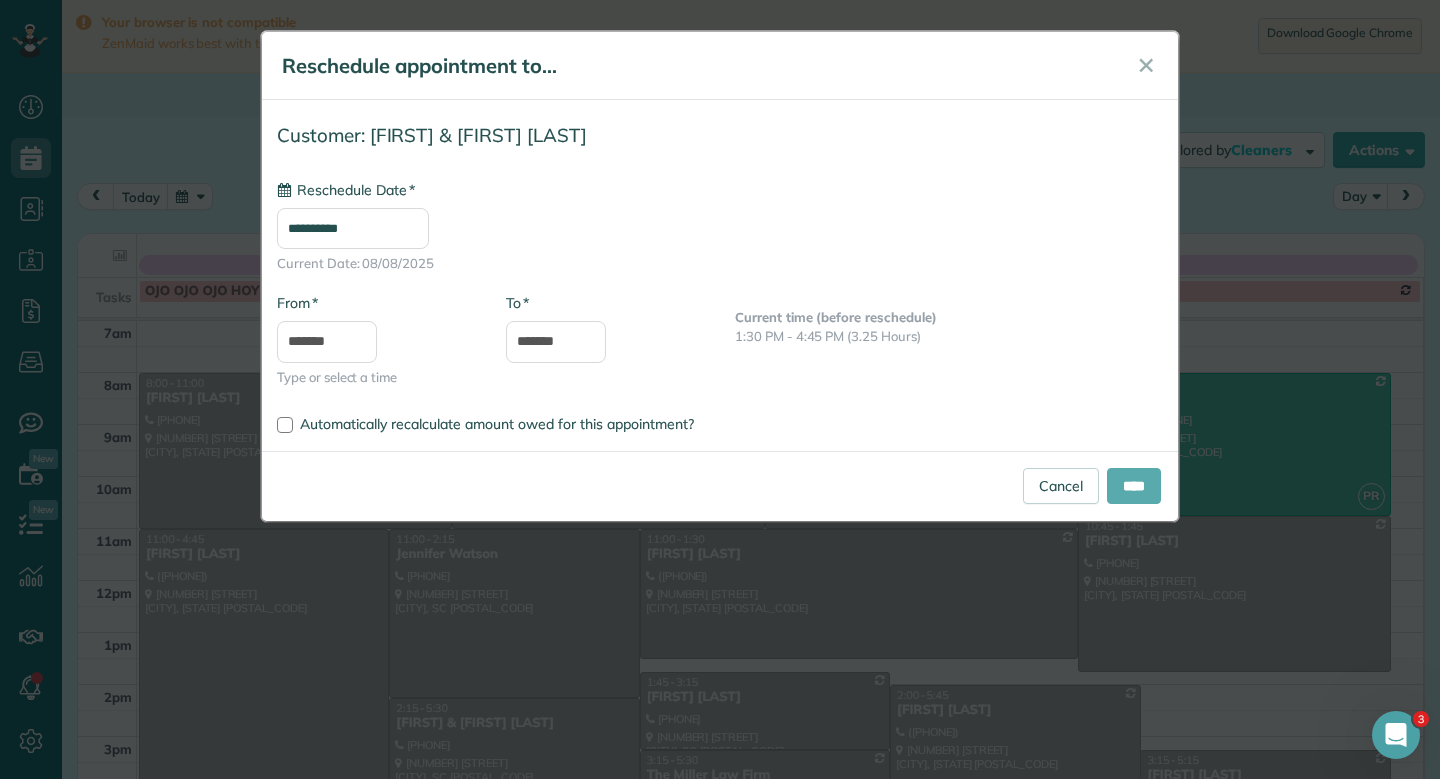 type on "**********" 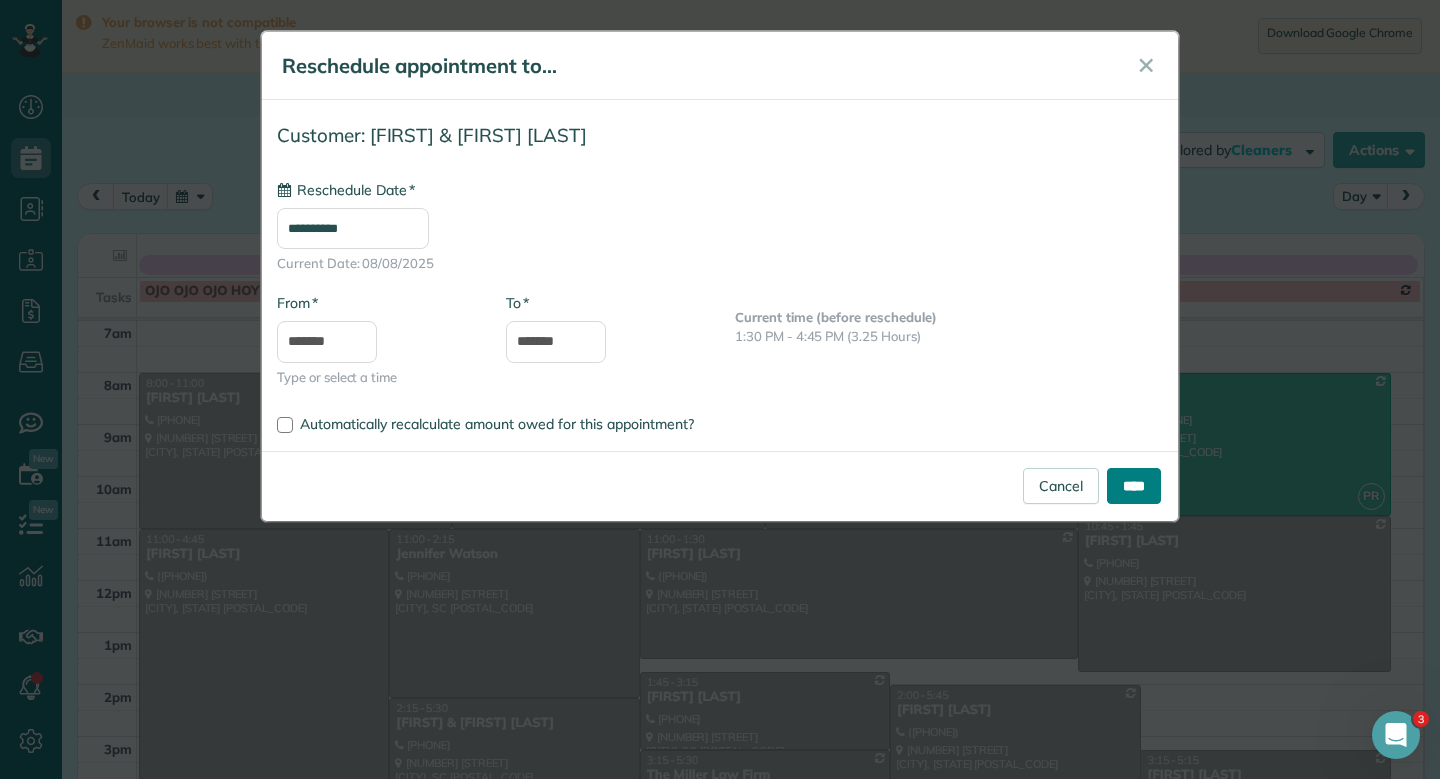 click on "****" at bounding box center [1134, 486] 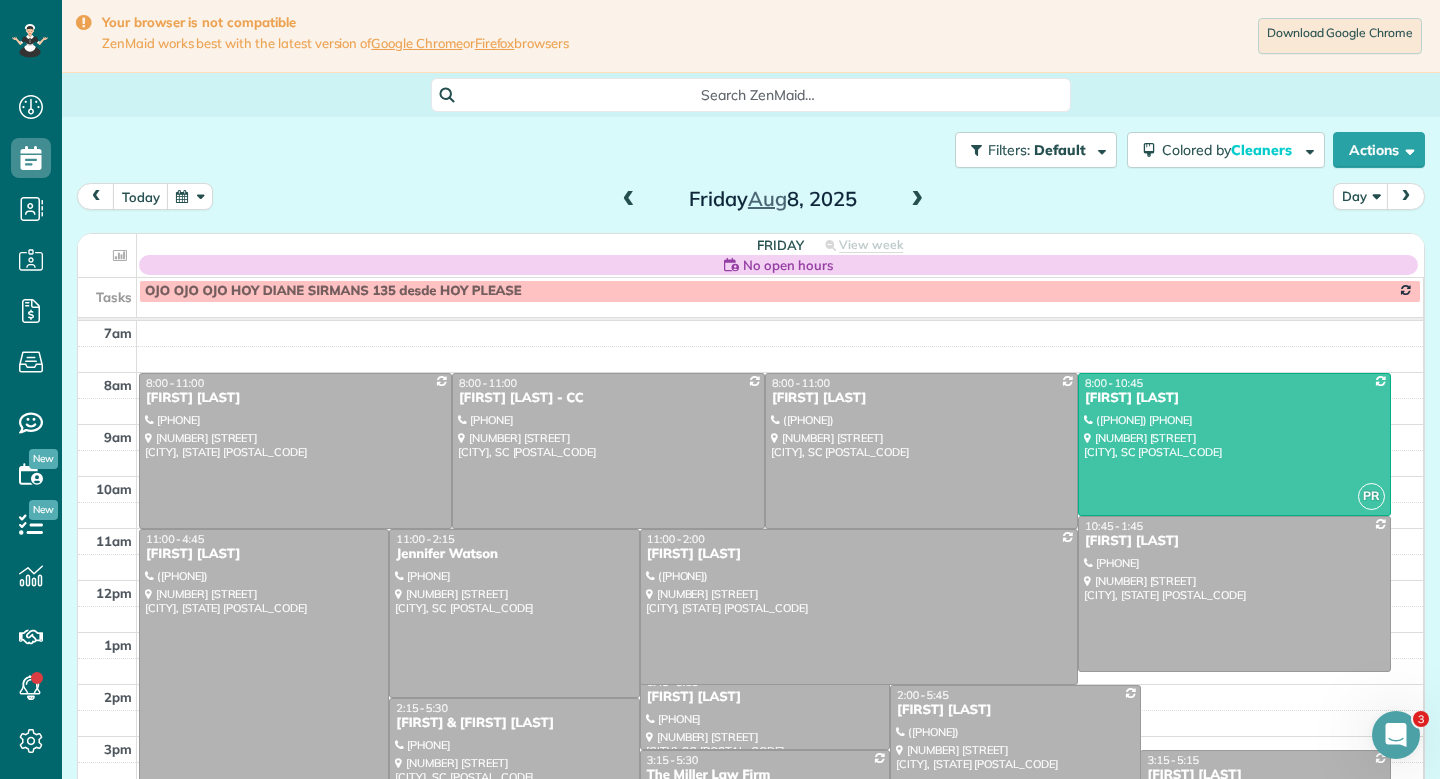 drag, startPoint x: 861, startPoint y: 651, endPoint x: 857, endPoint y: 677, distance: 26.305893 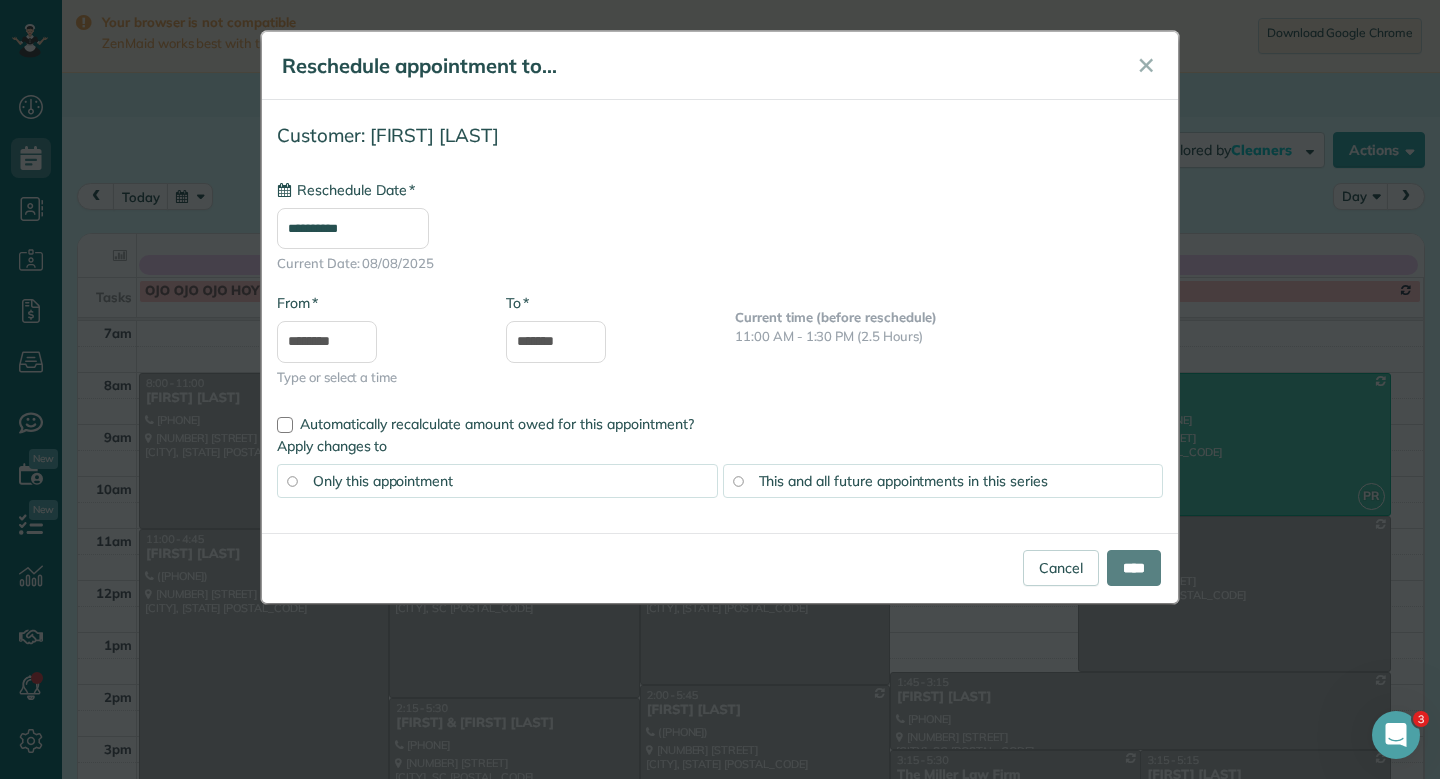 type on "**********" 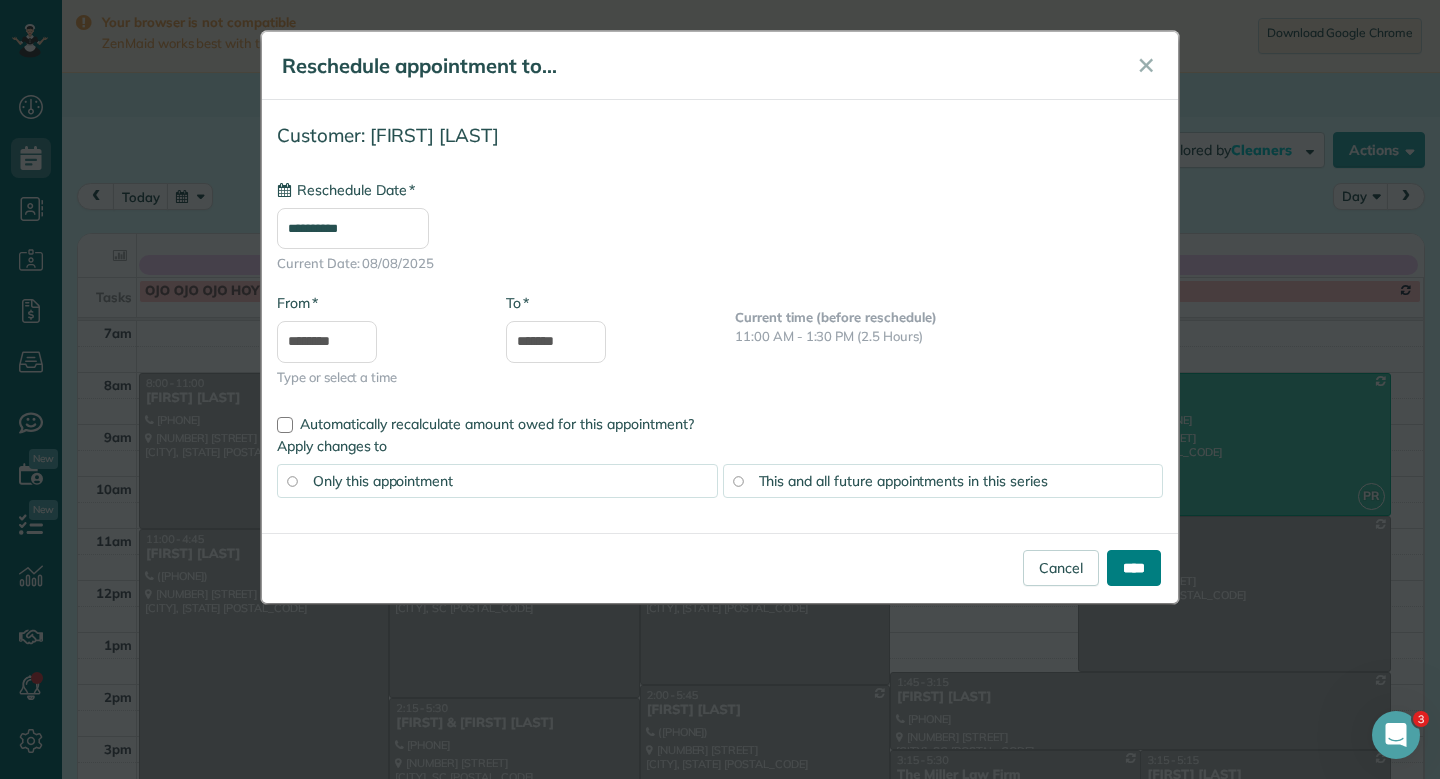 click on "****" at bounding box center [1134, 568] 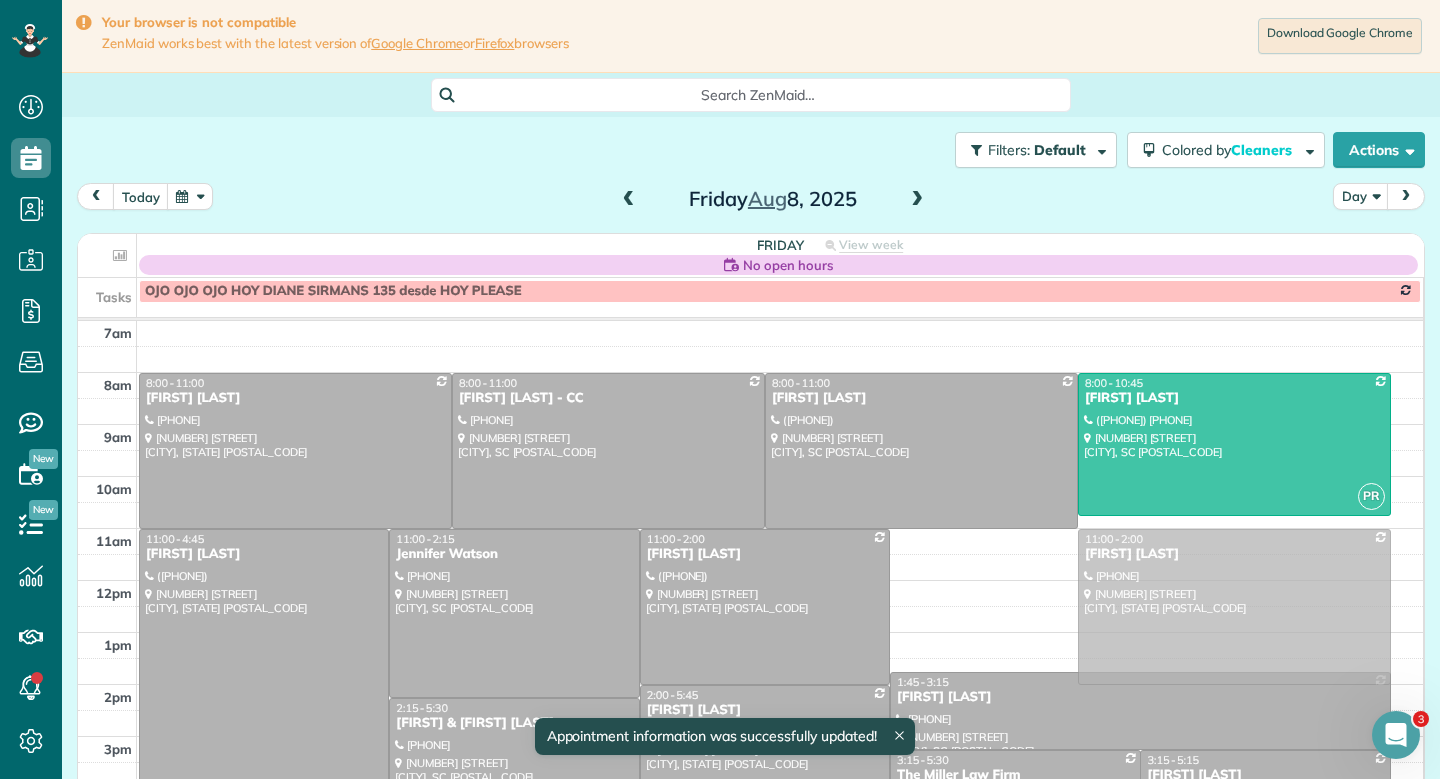 drag, startPoint x: 1132, startPoint y: 574, endPoint x: 1132, endPoint y: 589, distance: 15 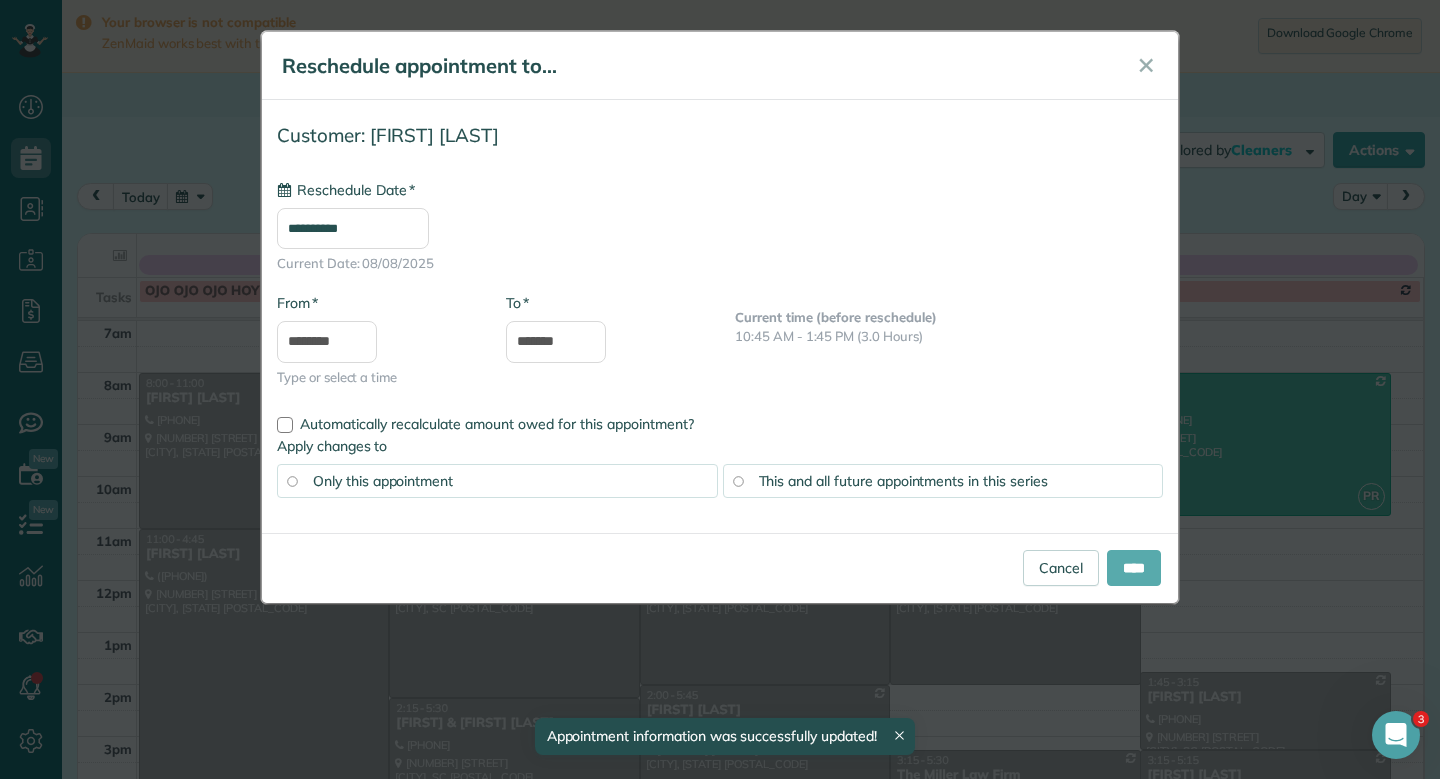 type on "**********" 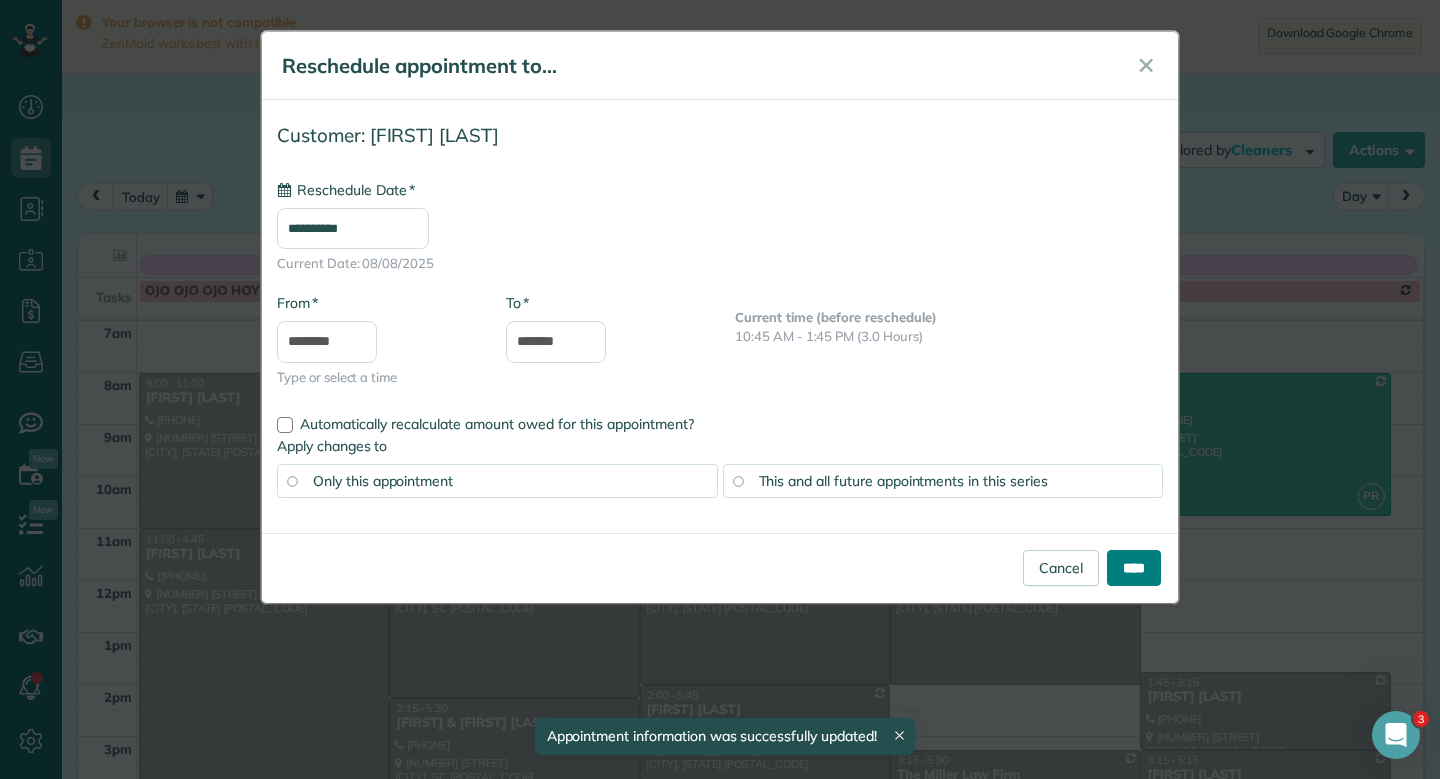 click on "****" at bounding box center (1134, 568) 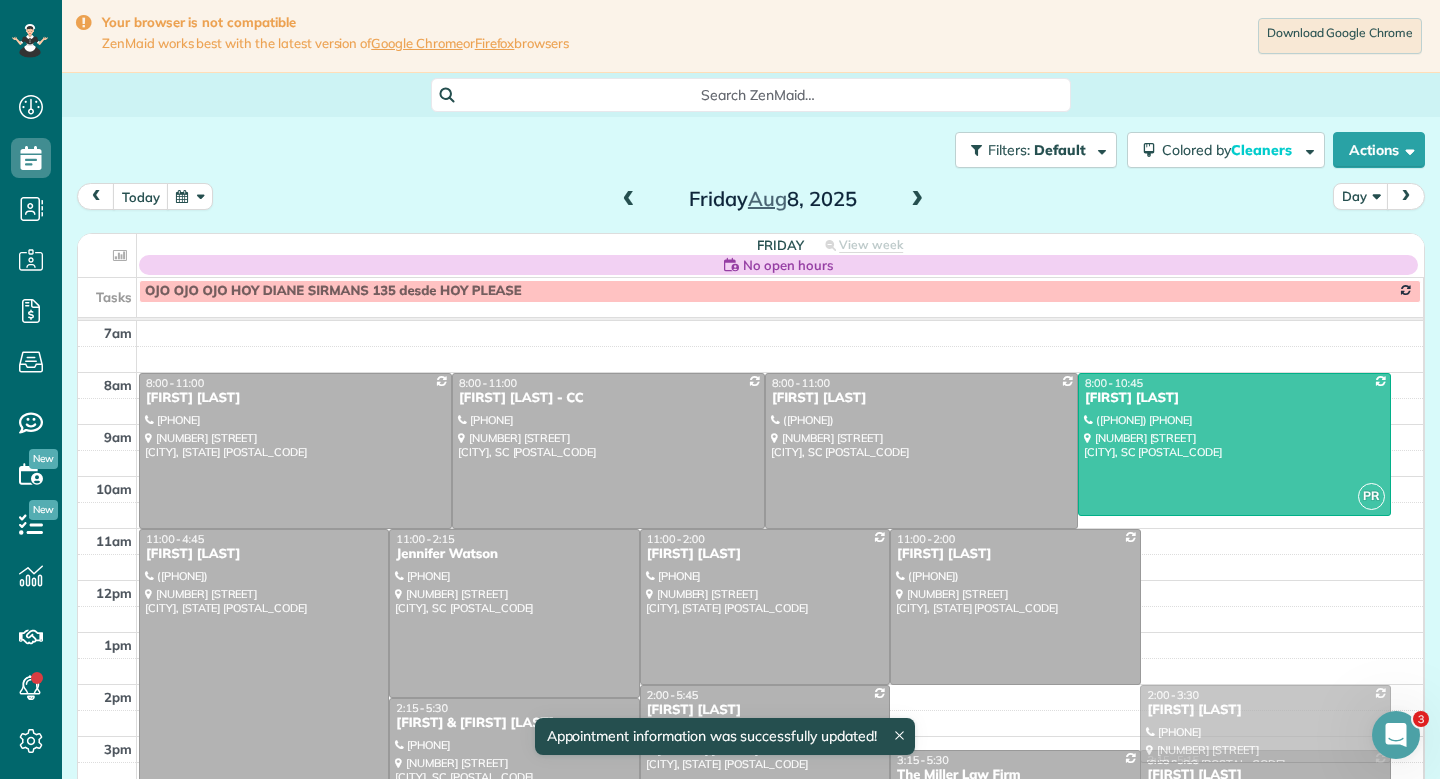 drag, startPoint x: 1187, startPoint y: 705, endPoint x: 1186, endPoint y: 718, distance: 13.038404 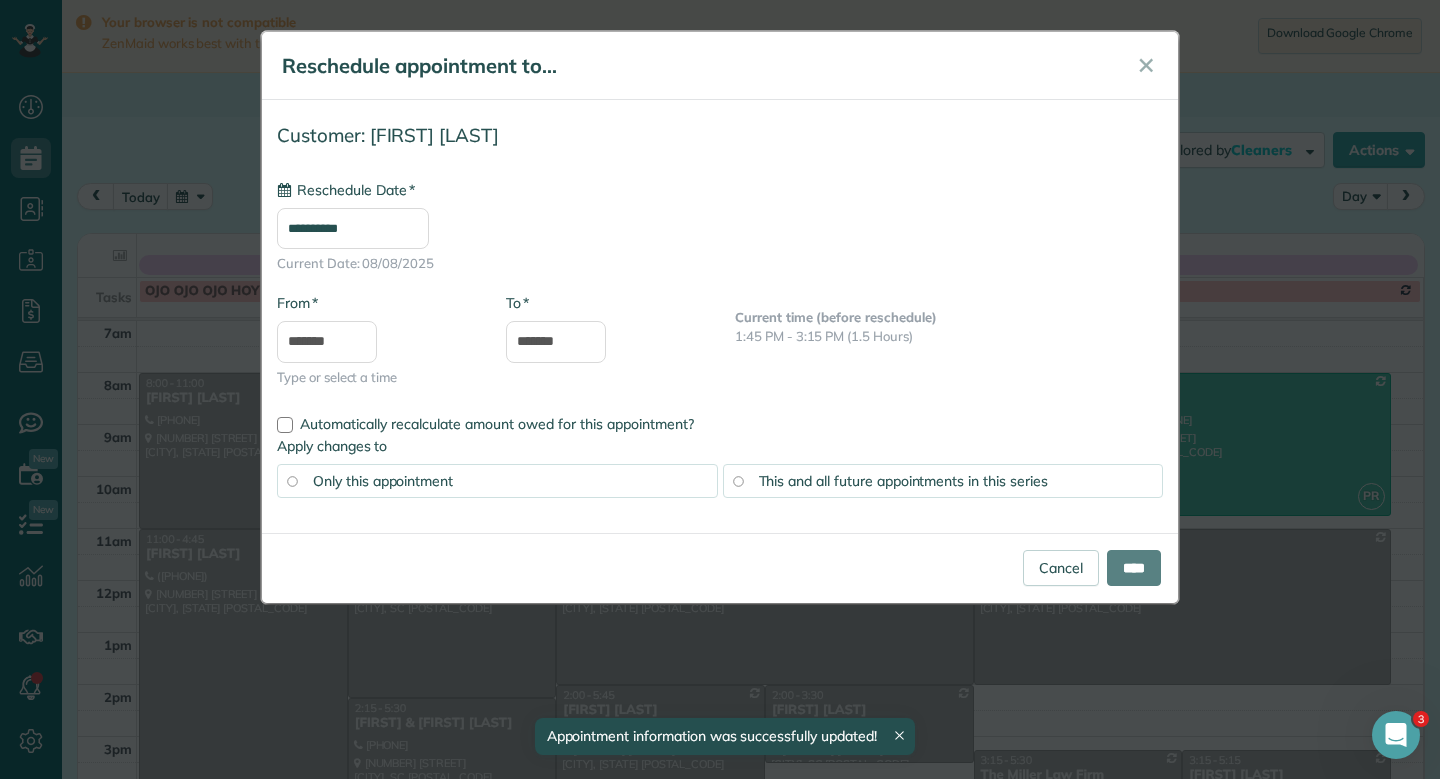 type on "**********" 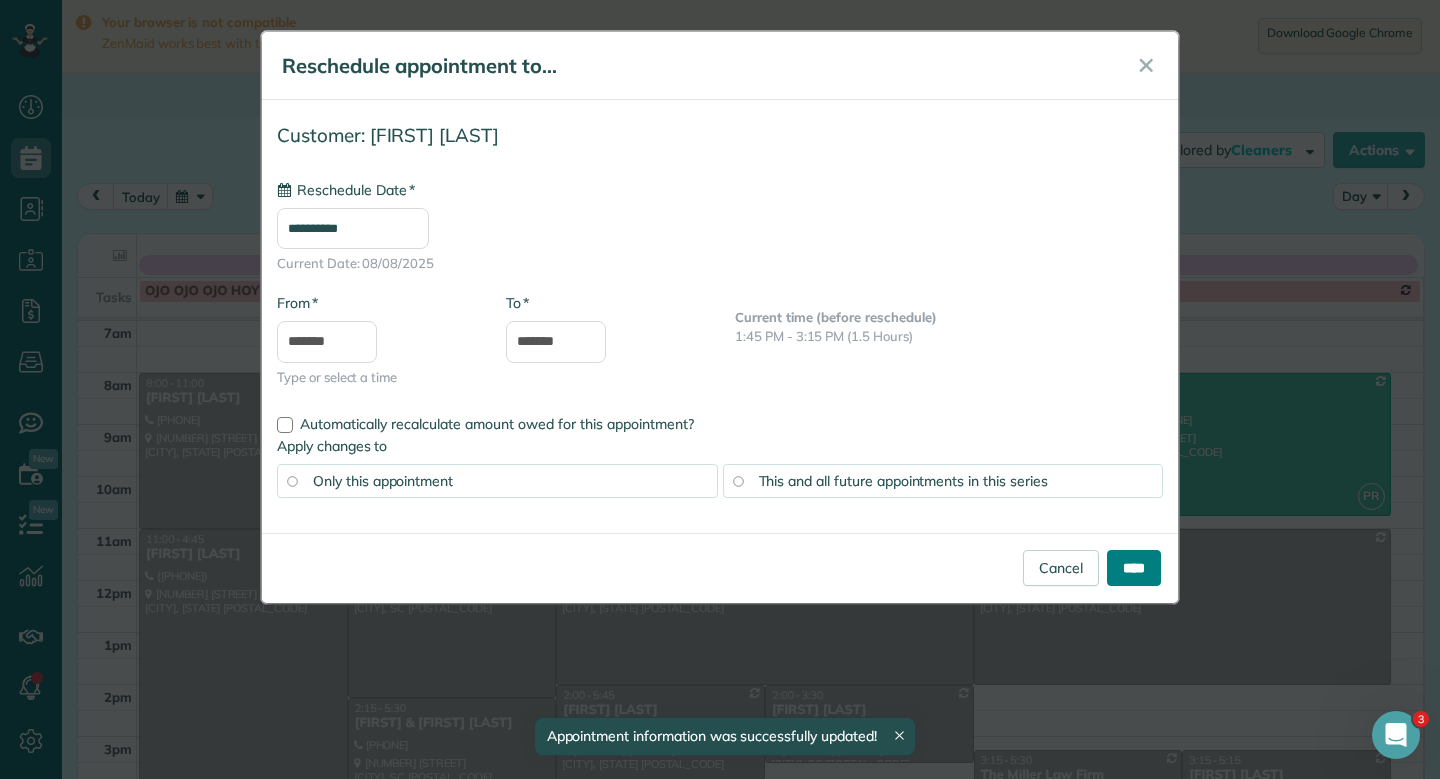 click on "****" at bounding box center [1134, 568] 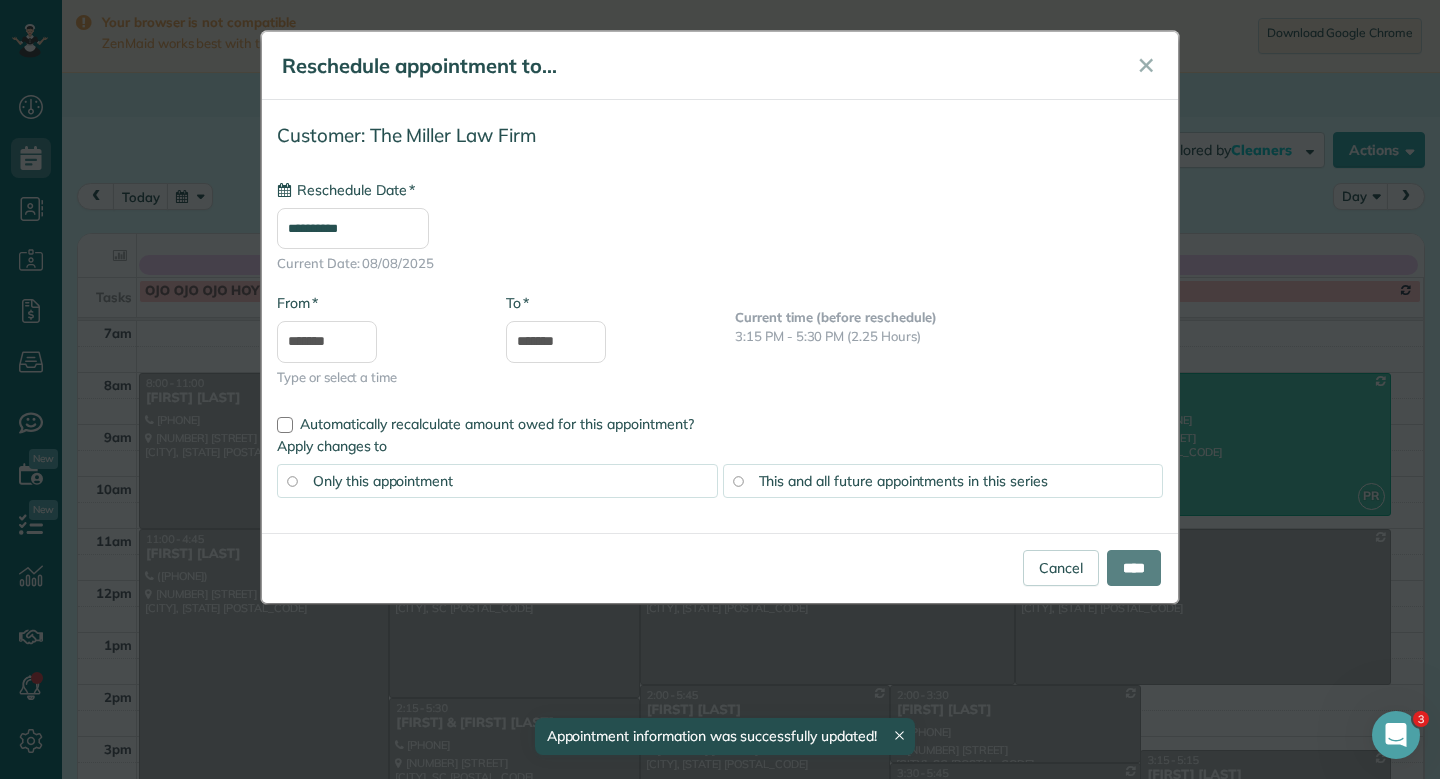 type on "**********" 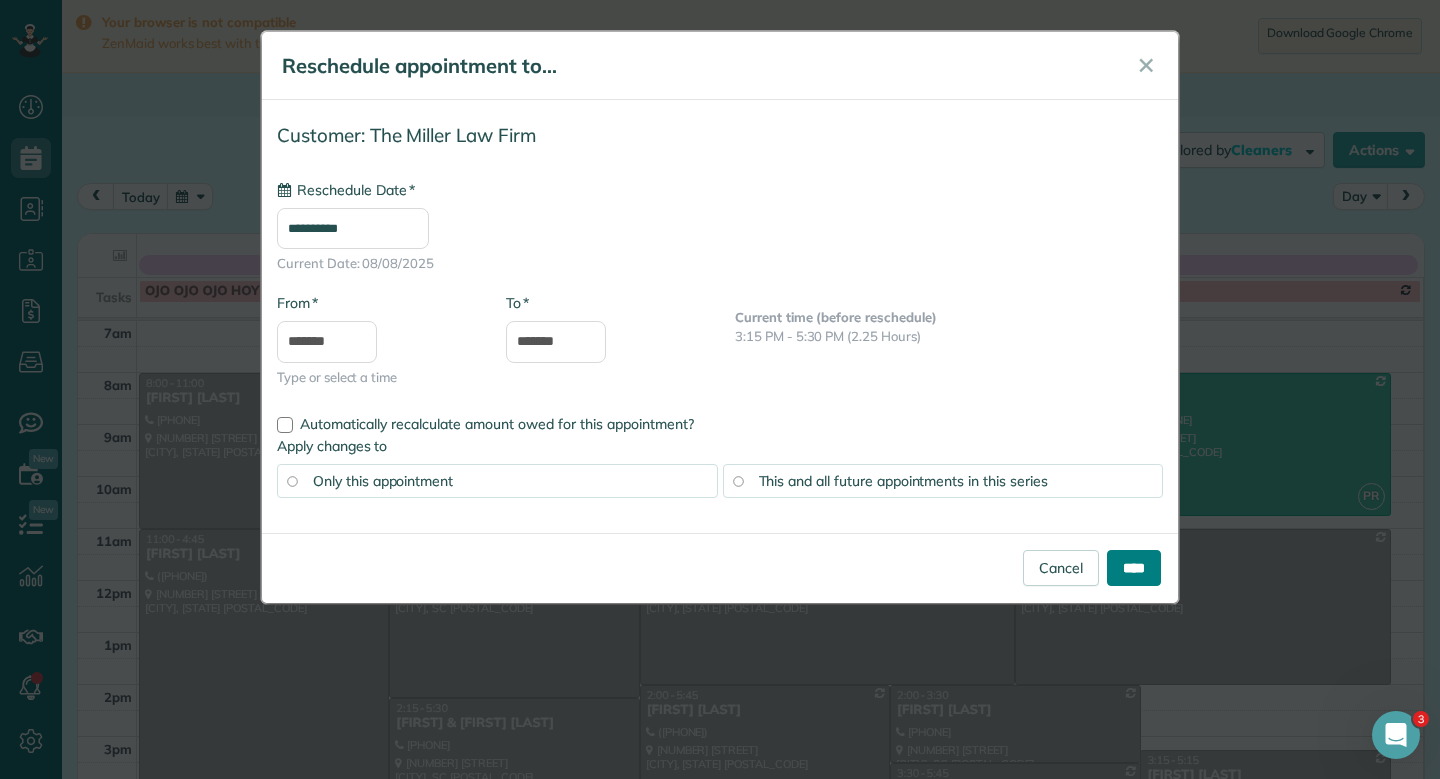 click on "****" at bounding box center (1134, 568) 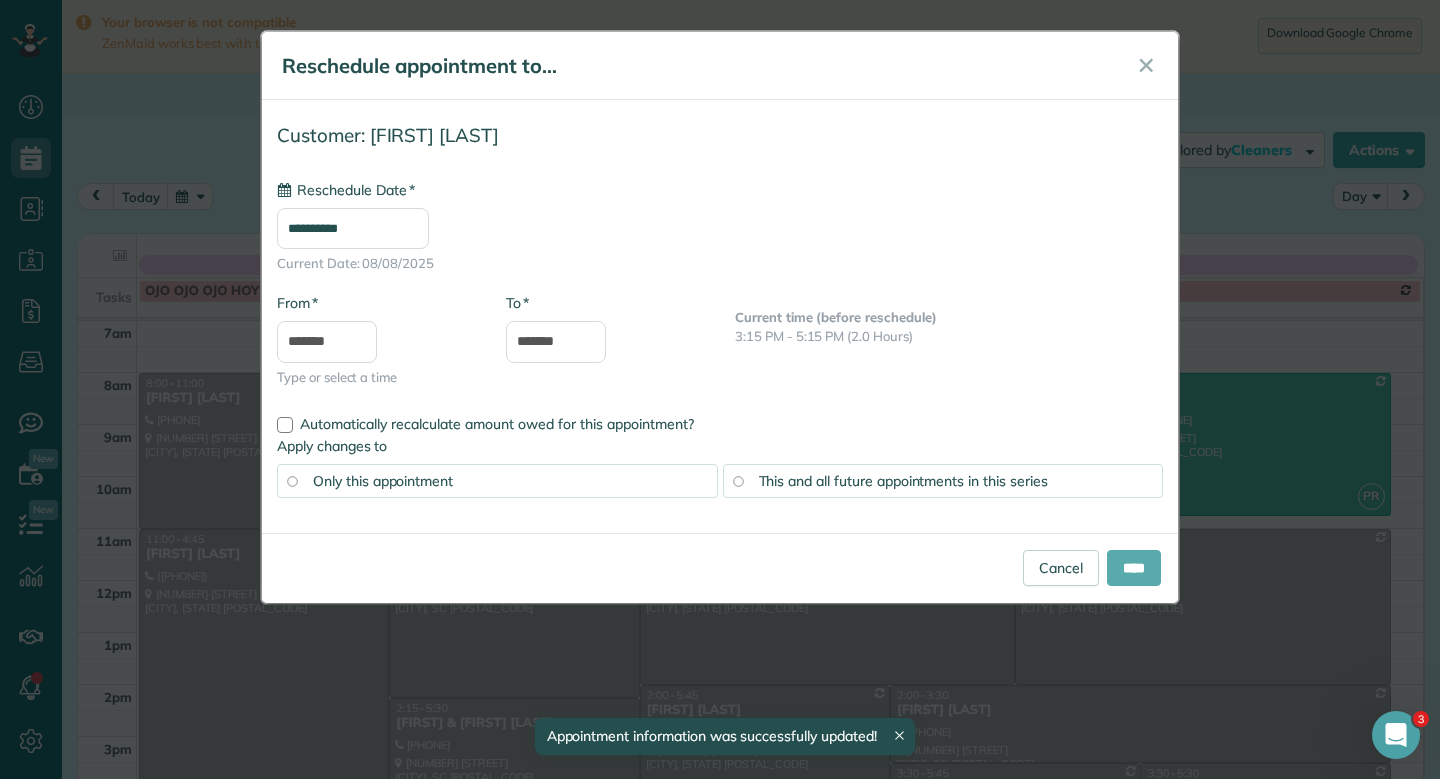 type on "**********" 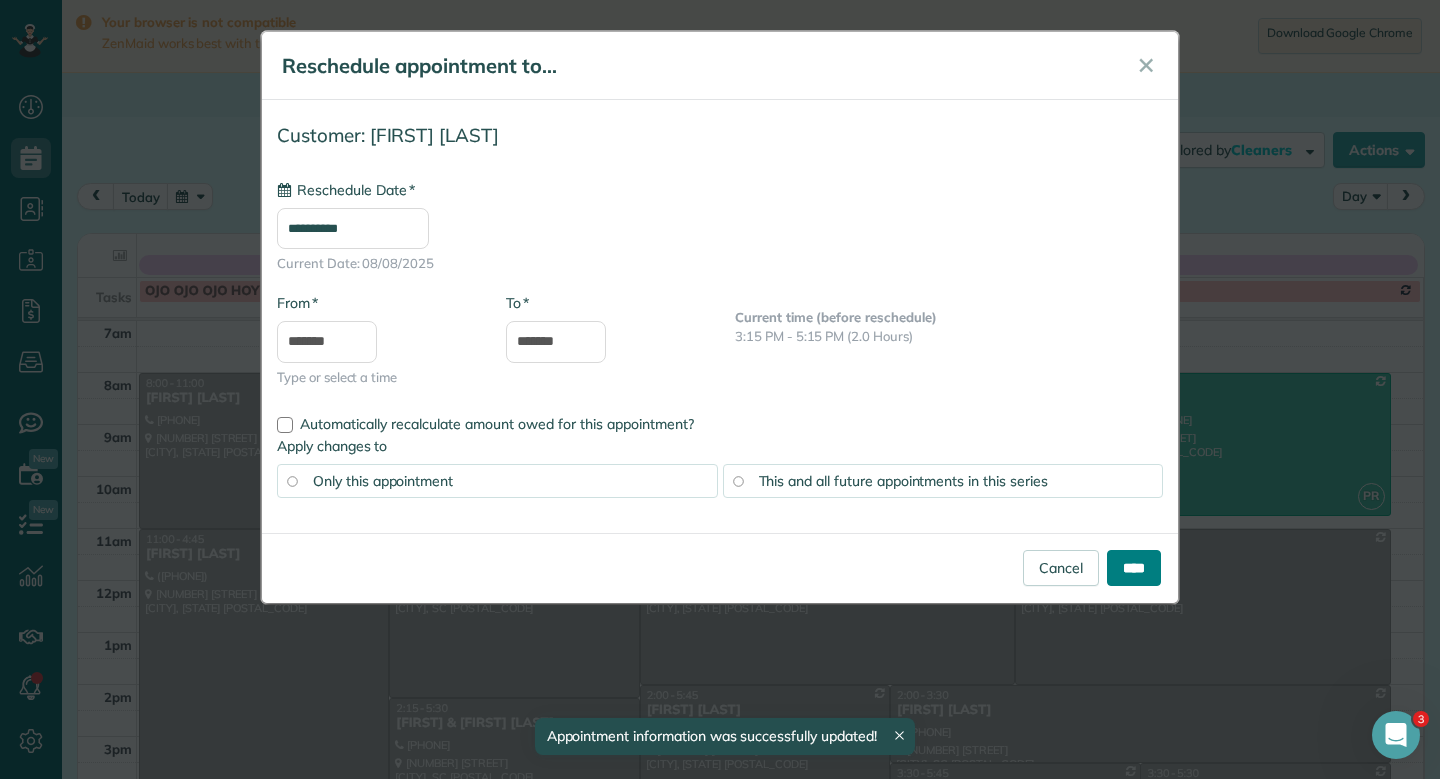 click on "****" at bounding box center (1134, 568) 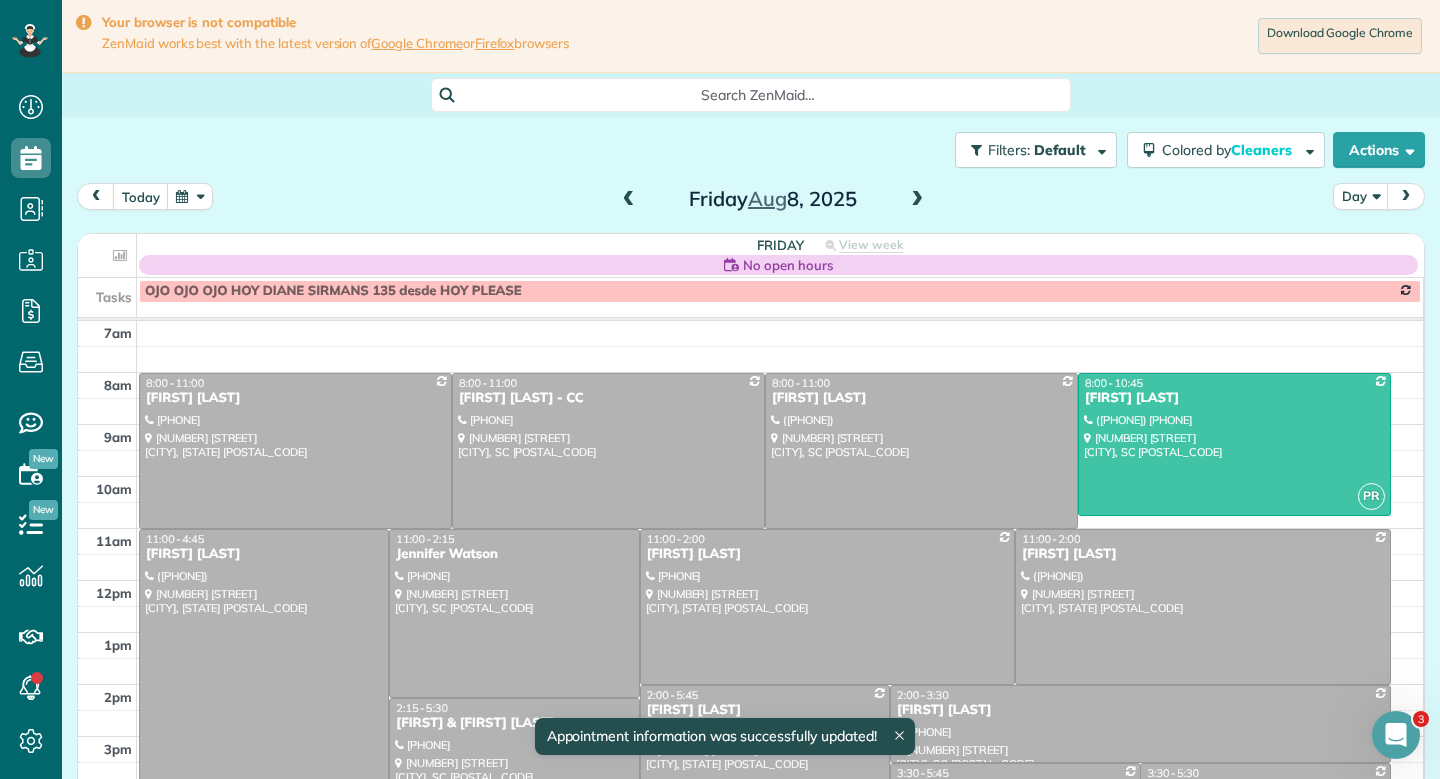 click on "today   Day Friday  Aug  8, 2025 Friday No open hours
View week $175.00 2.75  Man Hours 13  Appointments 0% Paid 8% Assigned Tasks     OJO OJO OJO DIANE SIRMANS 135 desde HOY PLEASE  7am 8am 9am 10am 11am 12pm 1pm 2pm 3pm 4pm 5pm 8:00 - 11:00 Ashley Startzman (561) 906-6518 124 Hunters Run Greenville, SC 29615 8:00 - 11:00 Erin Blitzer - CC (704) 300-5795 39 Lovvorn Court Greer, SC 29650 8:00 - 11:00 Brooke St. George (919) 991-8472 157 Reserve Drive Piedmont, SC 29673 PR 8:00 - 10:45 Kristine Banah (847) 414-2863 600 Pawleys Drive Simpsonville, SC 29681 11:00 - 4:45 Samantha Mahoney (864) 626-7559 219 East Avondale Drive Greenville, SC 29609 11:00 - 2:15 Jennifer Watson (251) 654-7744 246 Petty Road Seneca, SC 29672 11:00 - 2:00 BETH SURVANCE (864) 395-4659 9 VENETIAN CT SIMPSONVILLE, SC 29681 11:00 - 2:00 Julia Ross (864) 404-6223 3 Fredricksburg Drive Greenville, SC 29615 2:00 - 5:45 Sara Yoon (864) 414-5838 17 Lowther Hall Lane Greenville, SC 29615 2:00 - 3:30 Diane Sirmans (864) 525-6389" at bounding box center [751, 497] 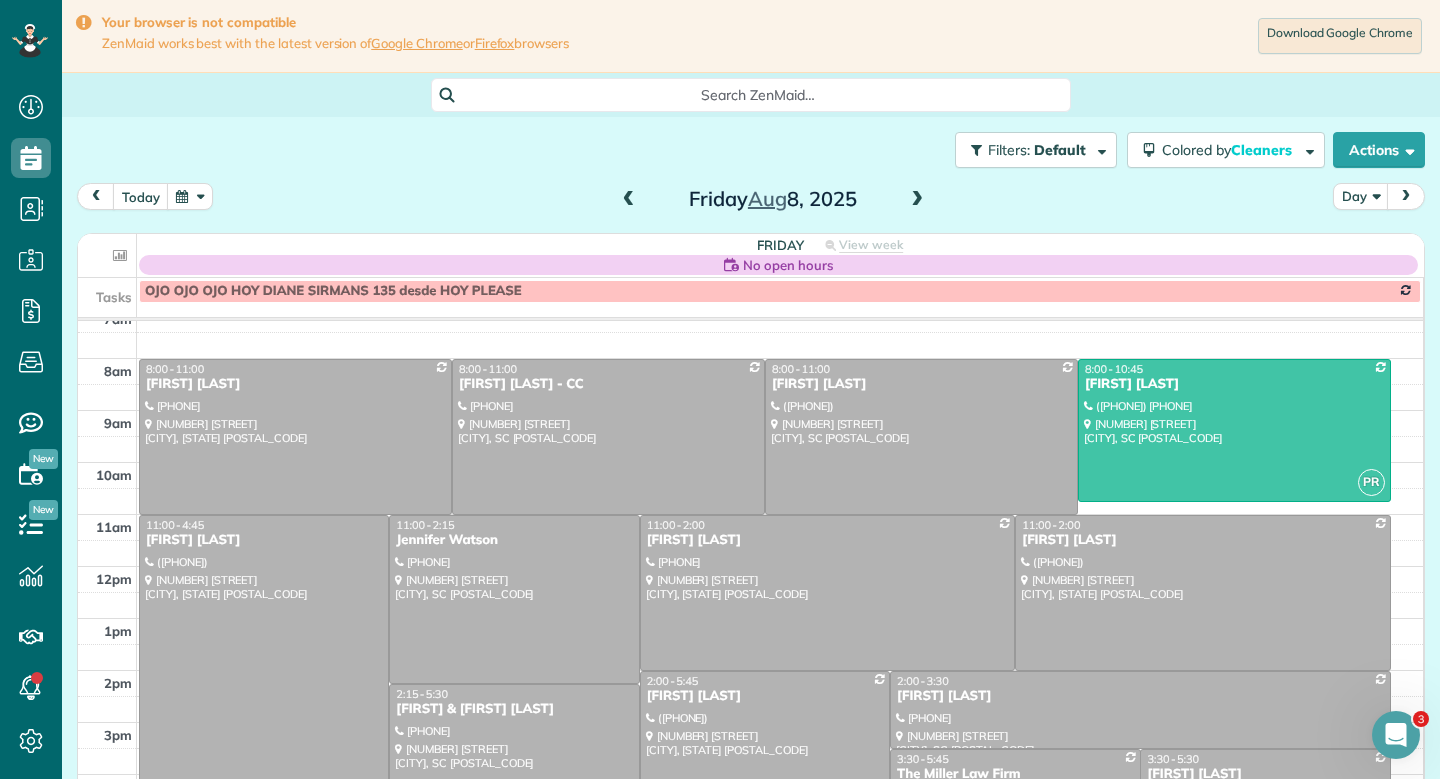 click at bounding box center (120, 255) 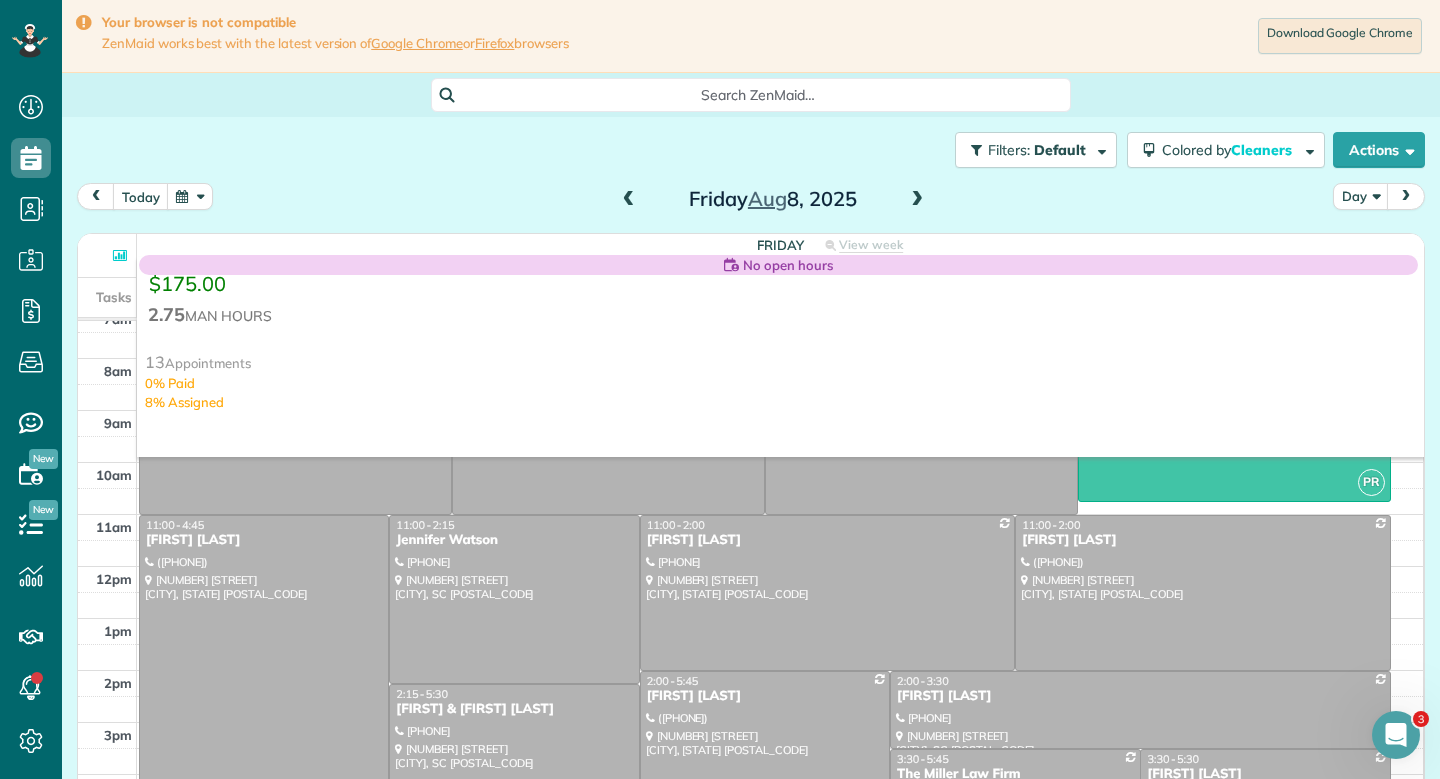 click at bounding box center [120, 255] 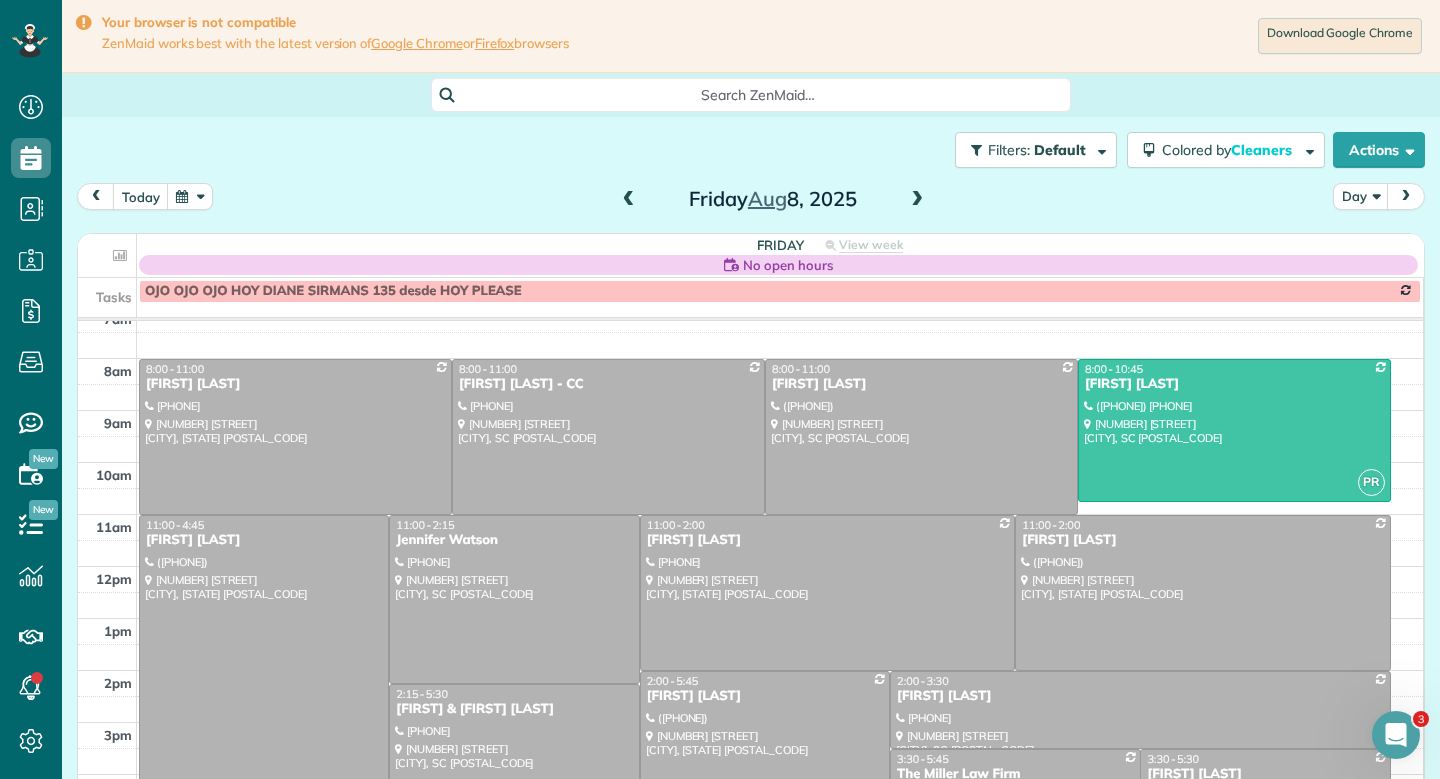 click on "Filters:   Default
Colored by  Cleaners
Color by Cleaner
Color by Team
Color by Status
Color by Recurrence
Color by Paid/Unpaid
Filters  Default
Schedule Changes
Actions
Create Appointment
Create Task
Clock In/Out
Send Work Orders
Print Route Sheets
Today's Emails/Texts
View Metrics" at bounding box center (751, 150) 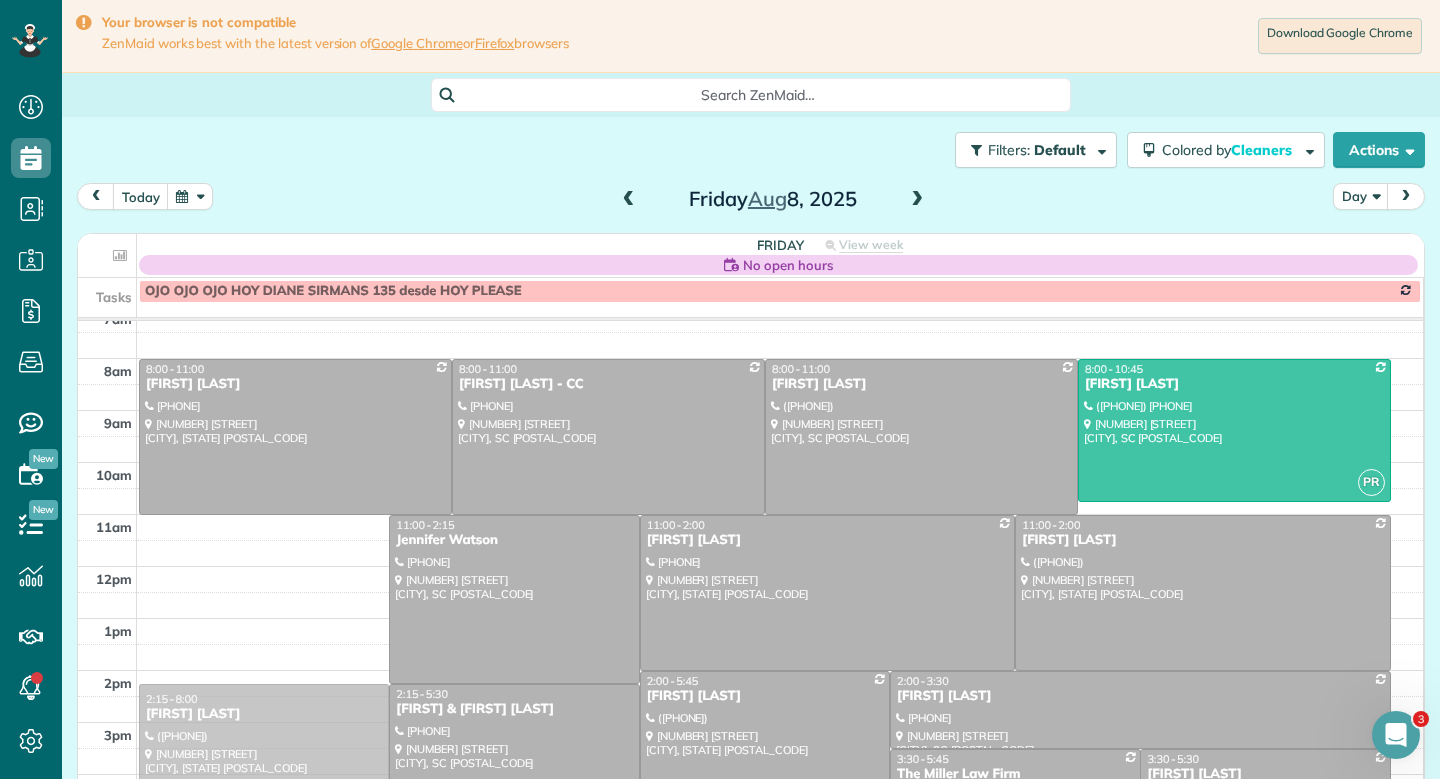 drag, startPoint x: 285, startPoint y: 584, endPoint x: 281, endPoint y: 754, distance: 170.04706 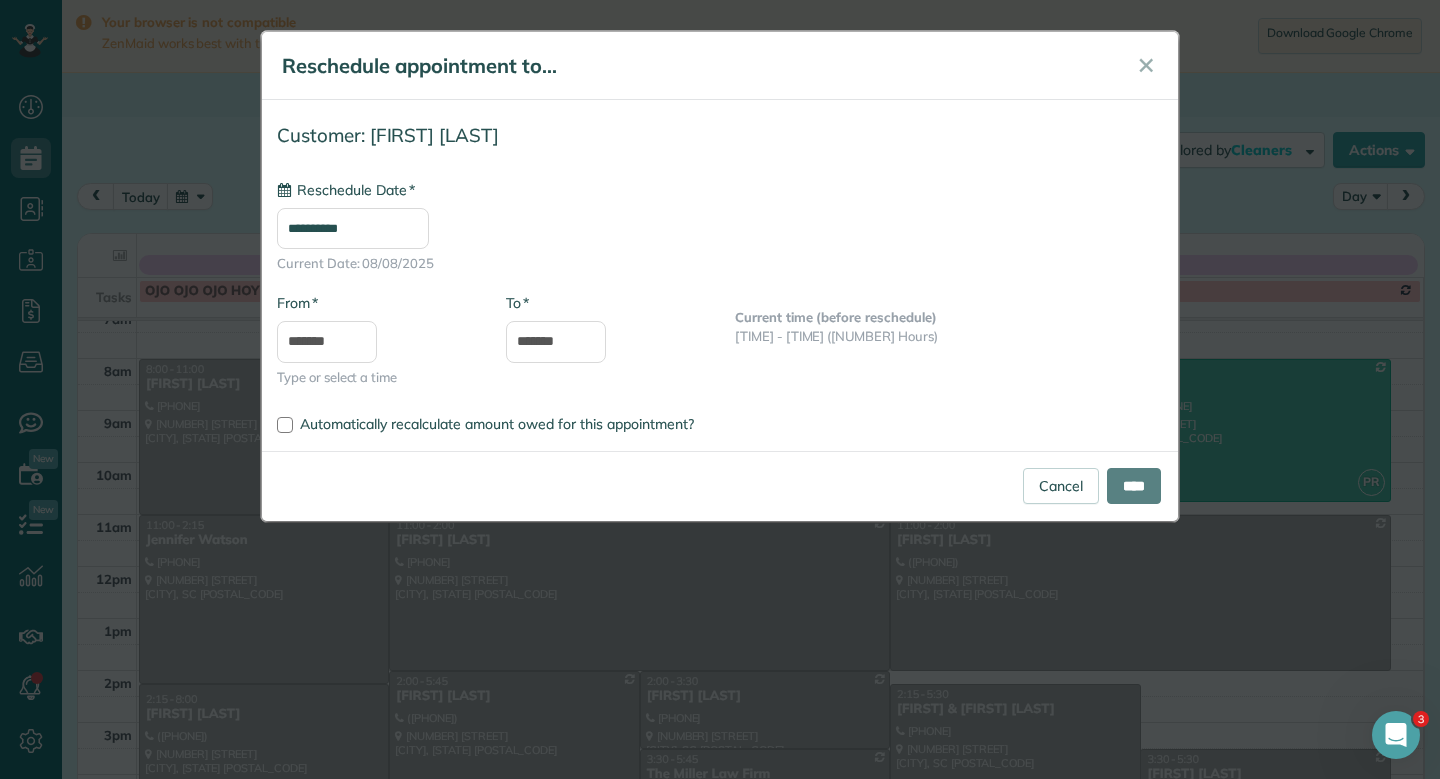 type on "**********" 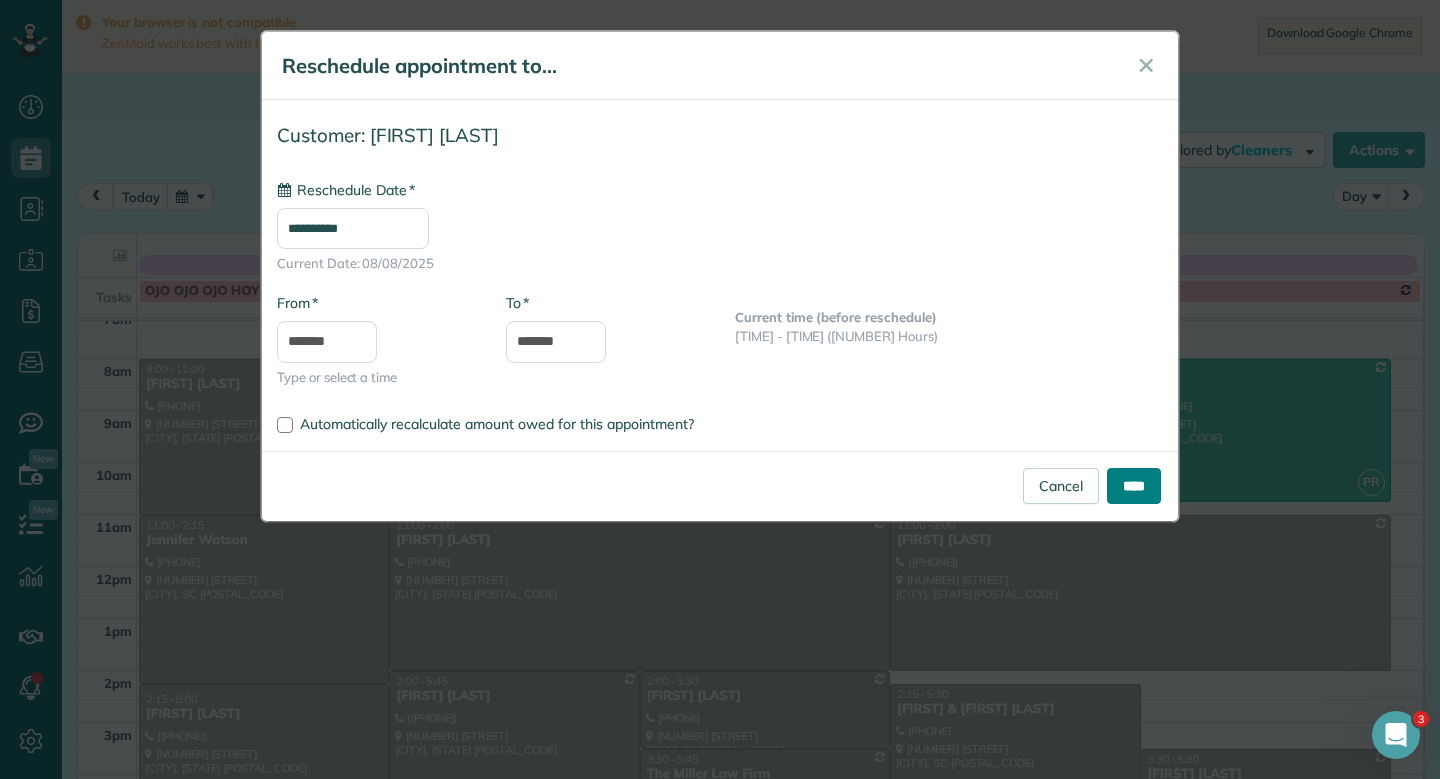 click on "****" at bounding box center [1134, 486] 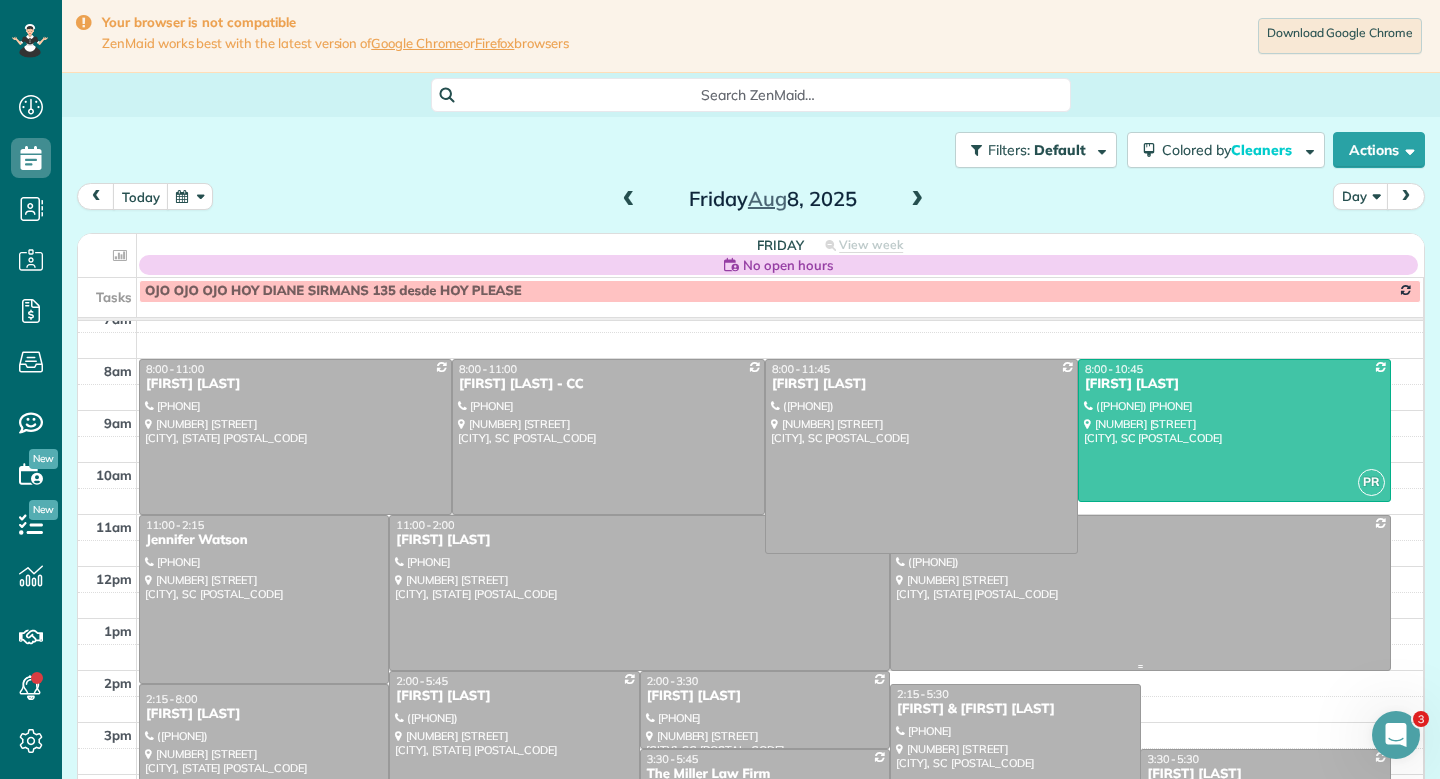 drag, startPoint x: 918, startPoint y: 510, endPoint x: 917, endPoint y: 546, distance: 36.013885 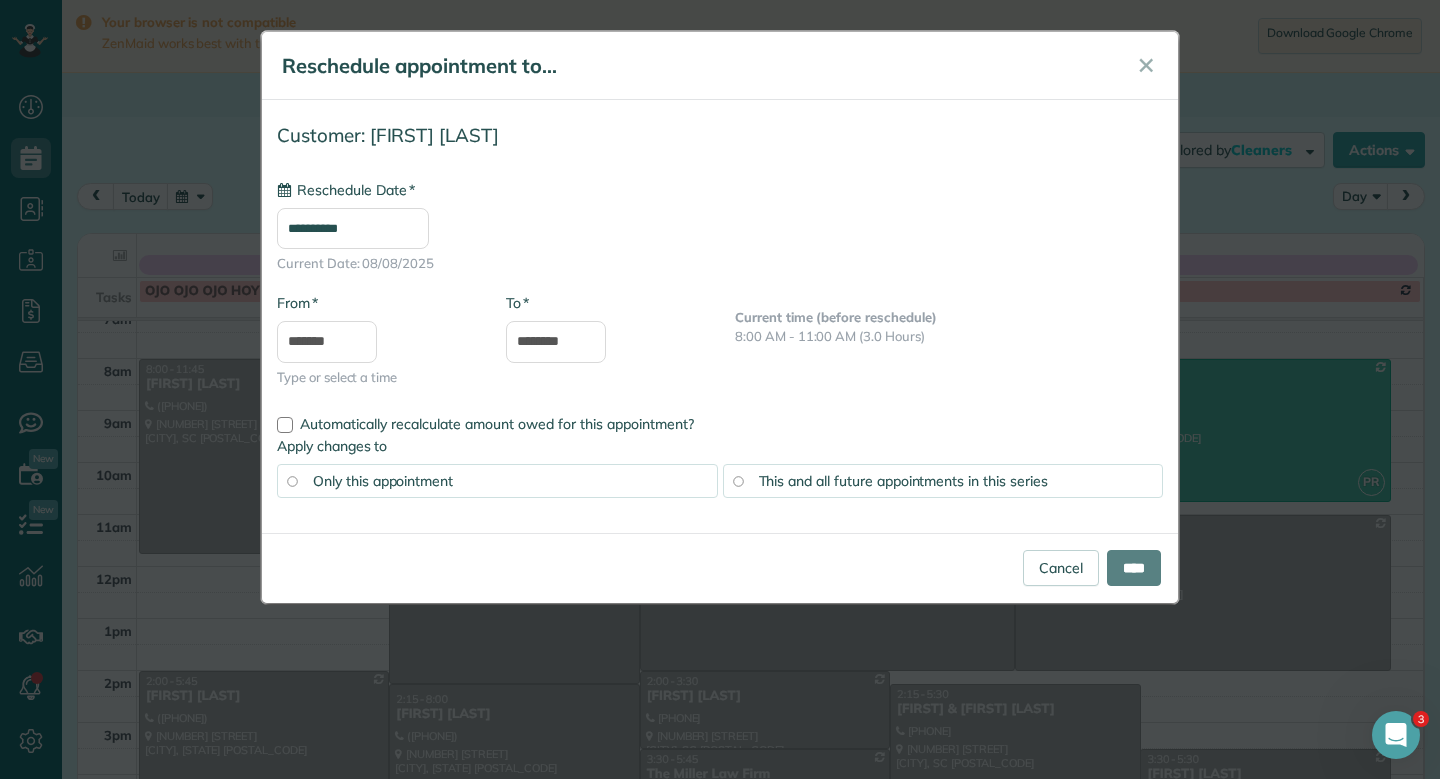 type on "**********" 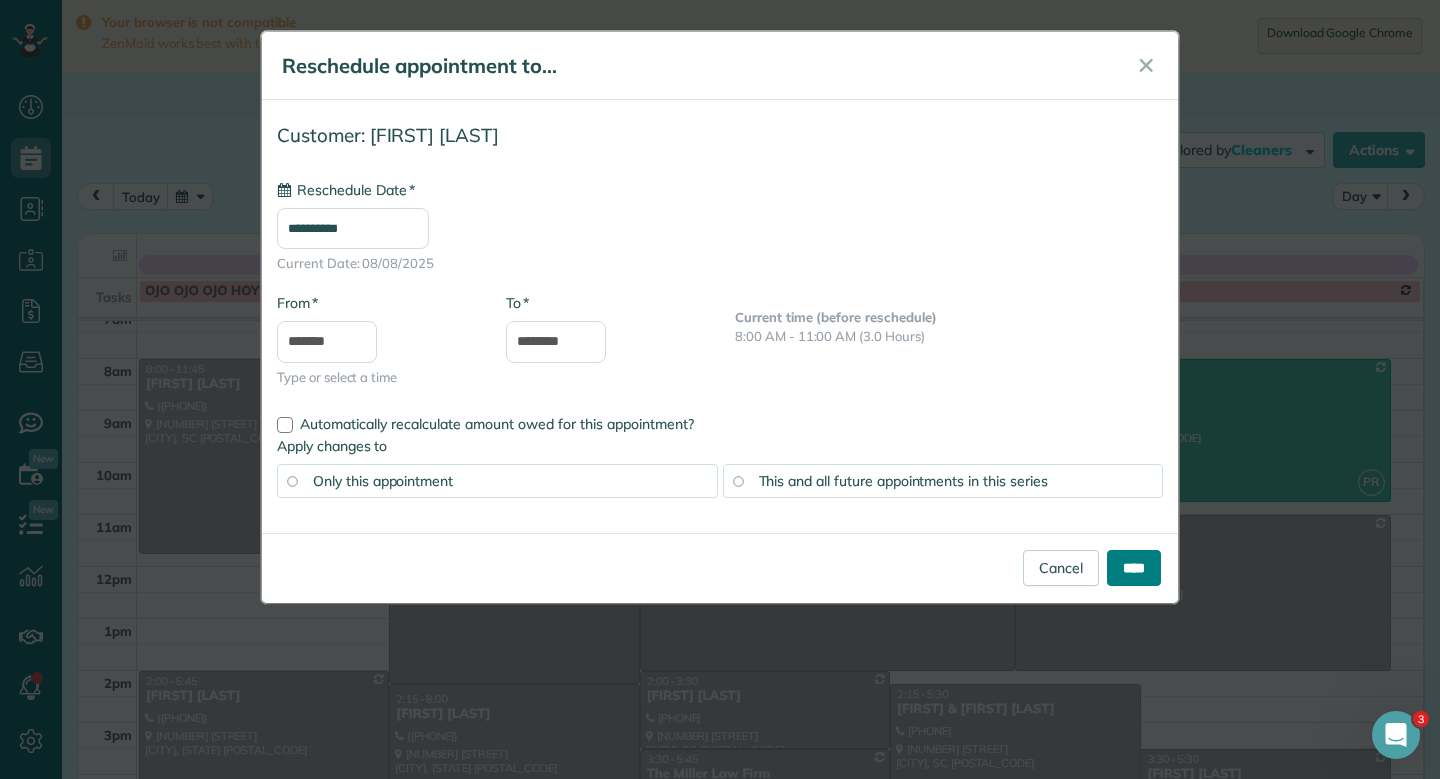 click on "****" at bounding box center (1134, 568) 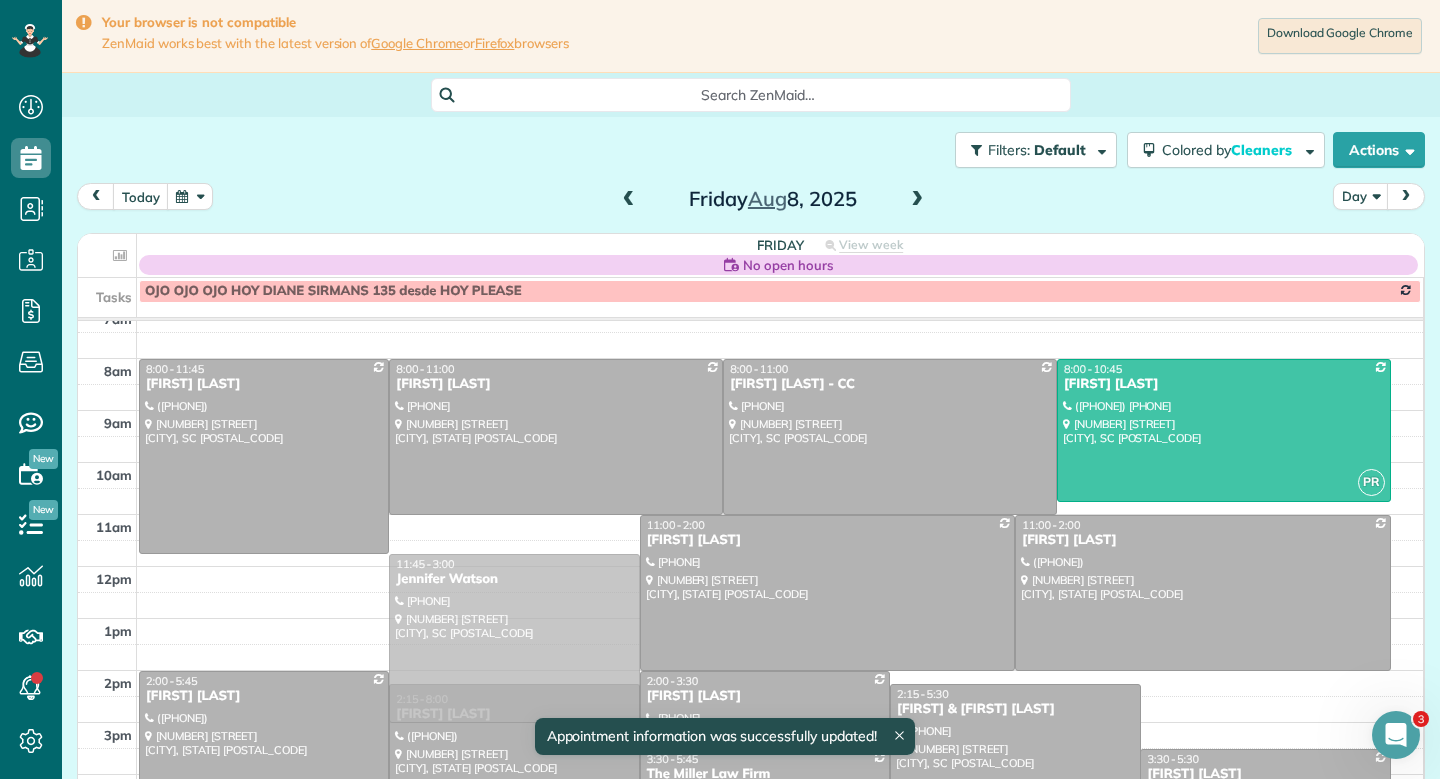 drag, startPoint x: 518, startPoint y: 579, endPoint x: 508, endPoint y: 616, distance: 38.327538 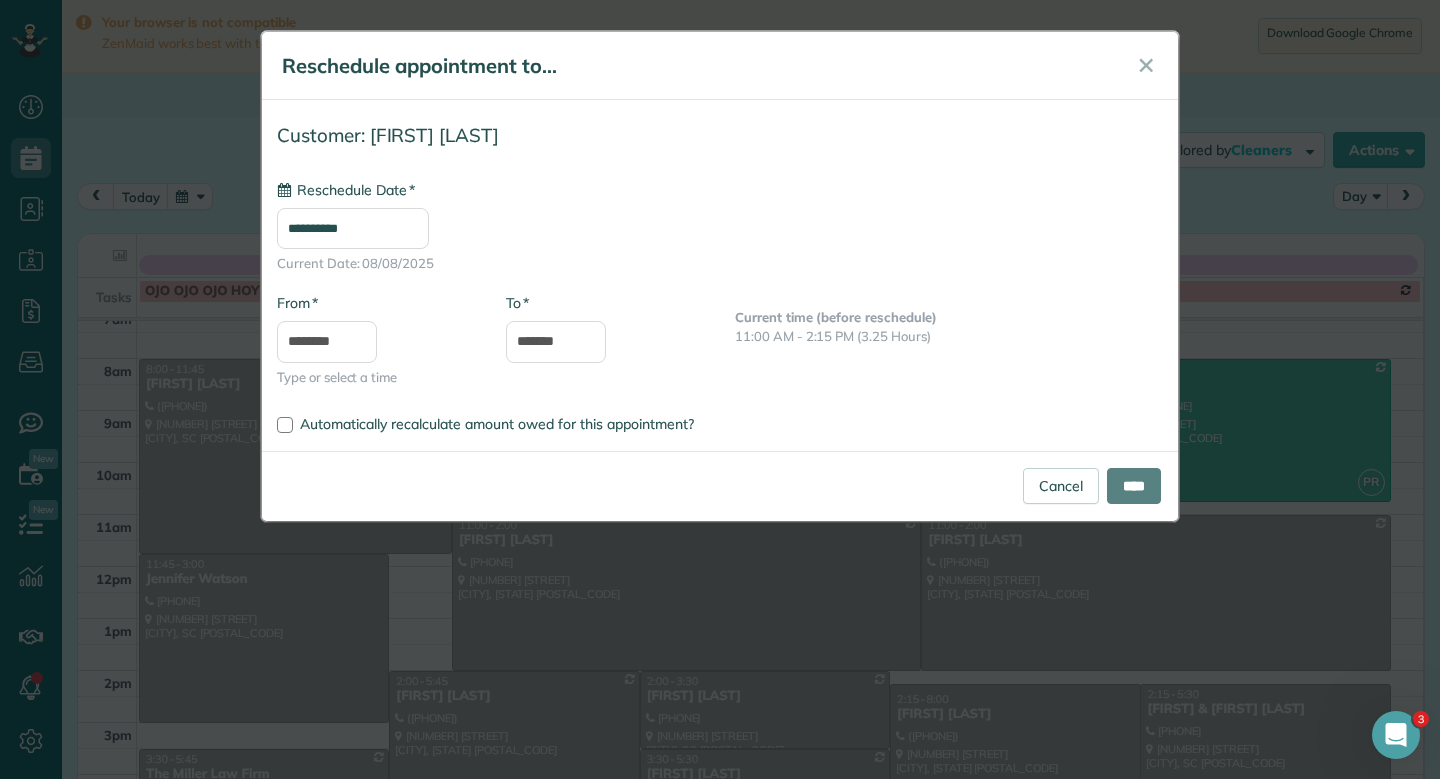 type on "**********" 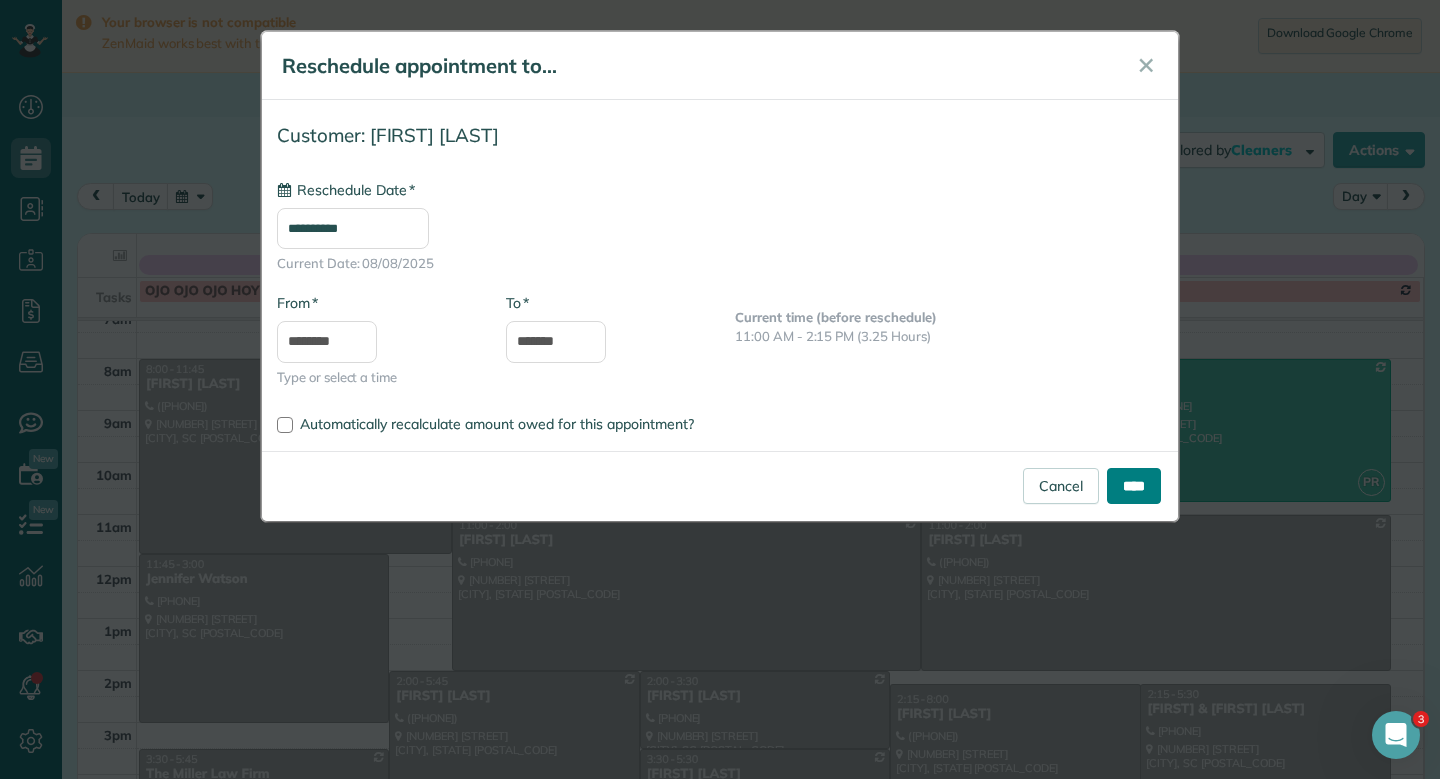 click on "****" at bounding box center (1134, 486) 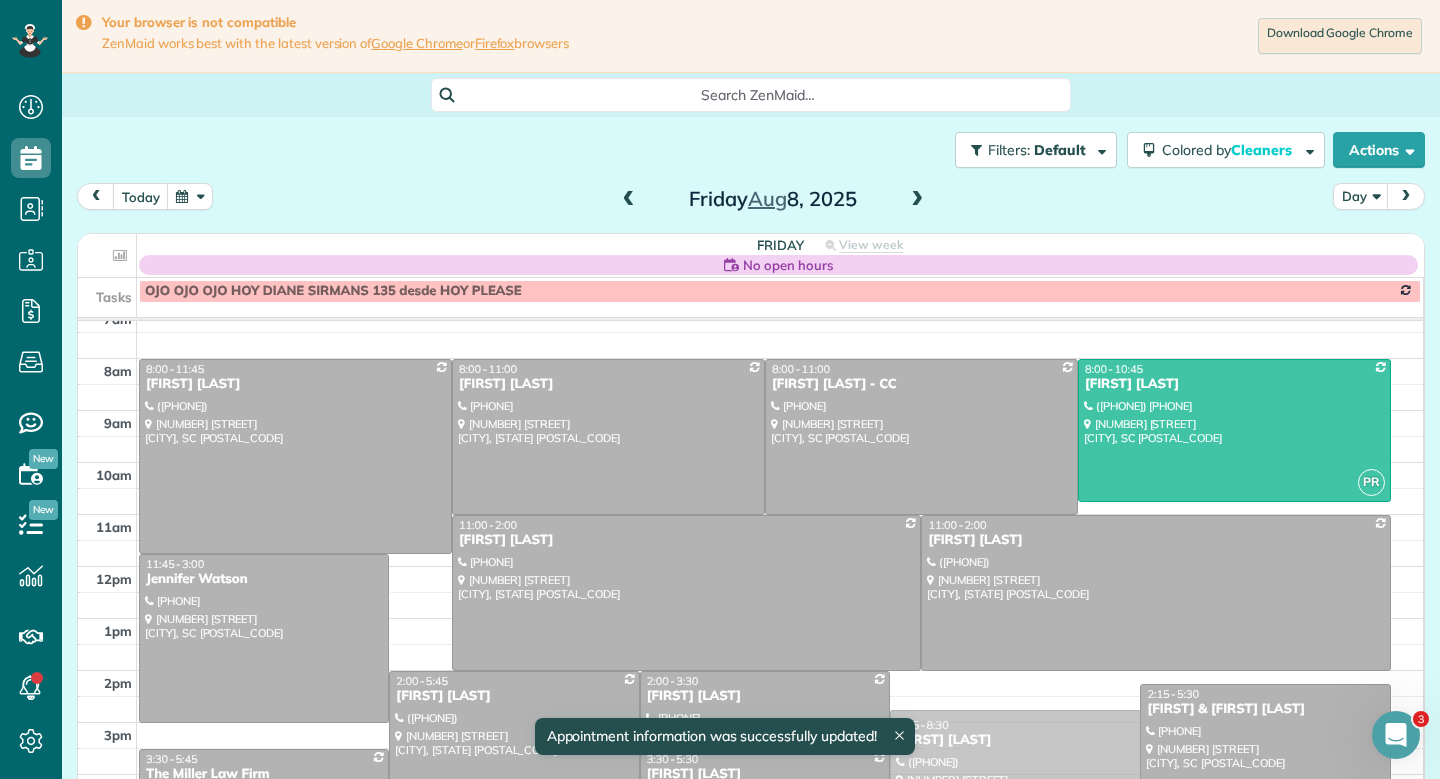 drag, startPoint x: 1020, startPoint y: 720, endPoint x: 1020, endPoint y: 748, distance: 28 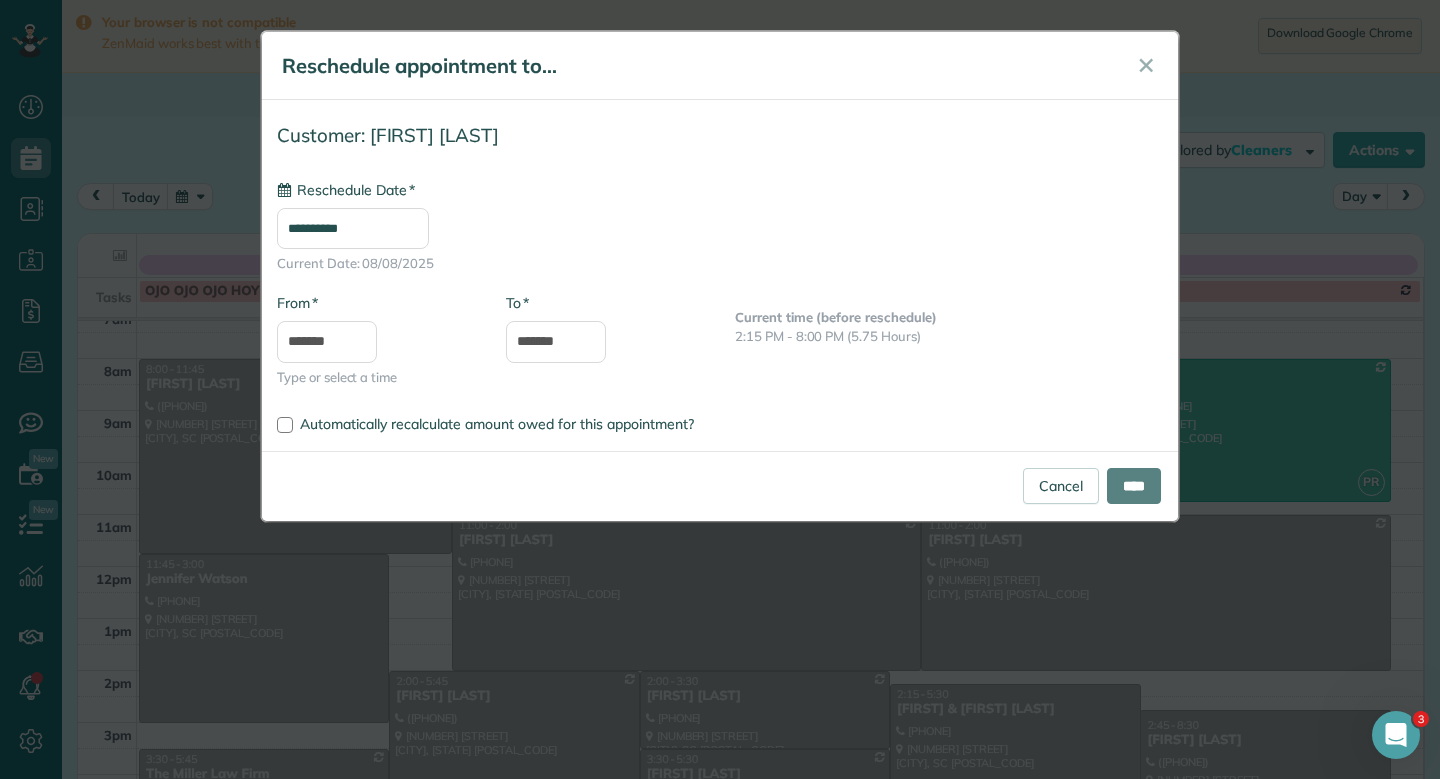 type on "**********" 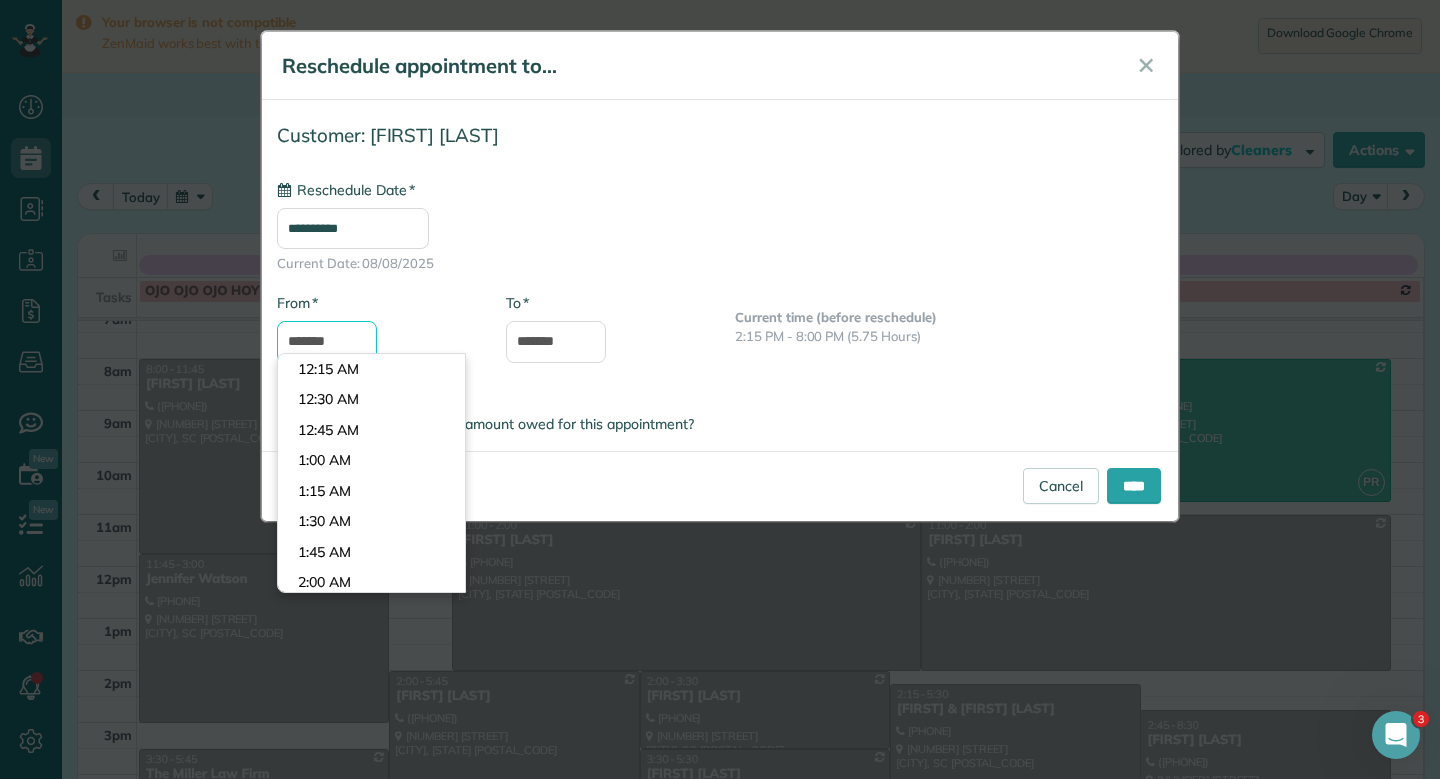 click on "*******" at bounding box center (327, 342) 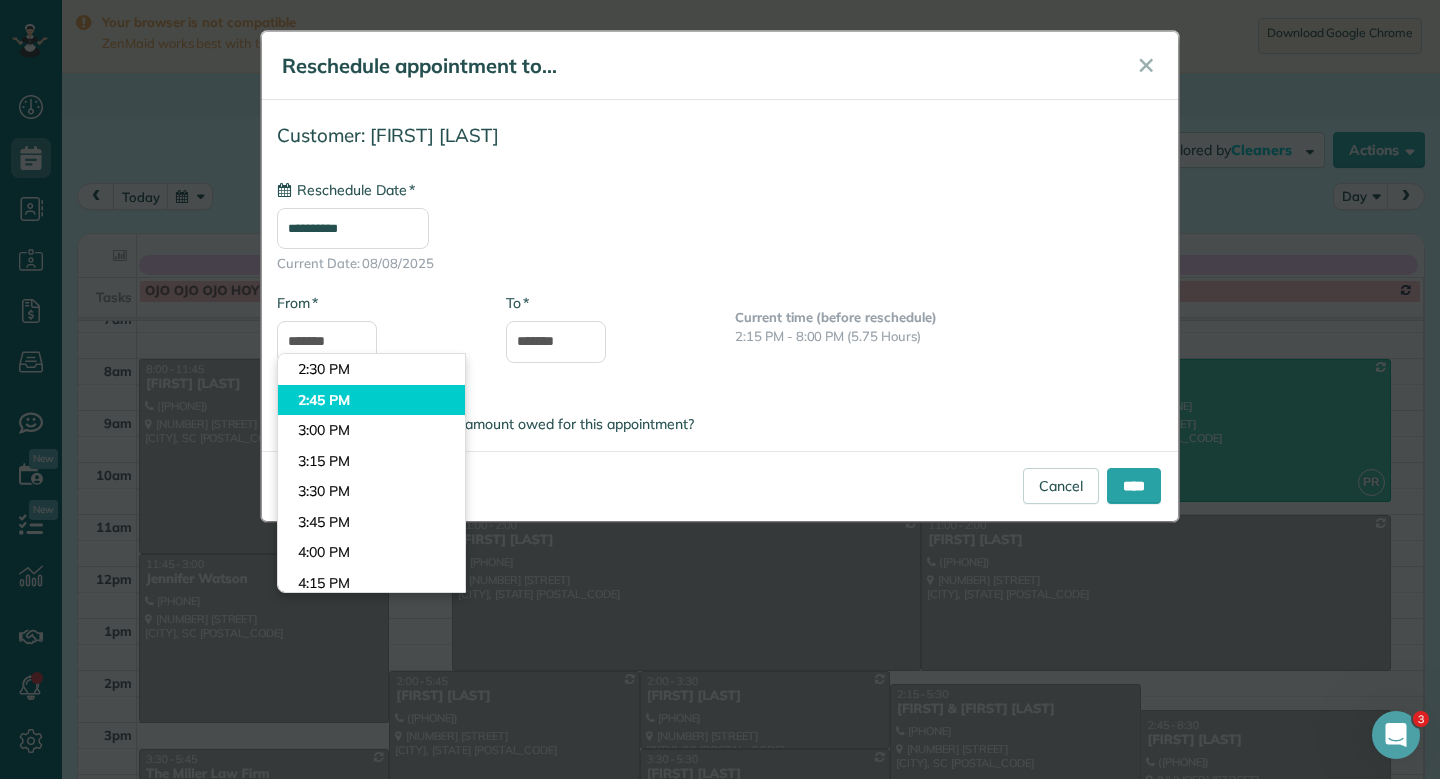 click on "2:45 PM" at bounding box center [371, 400] 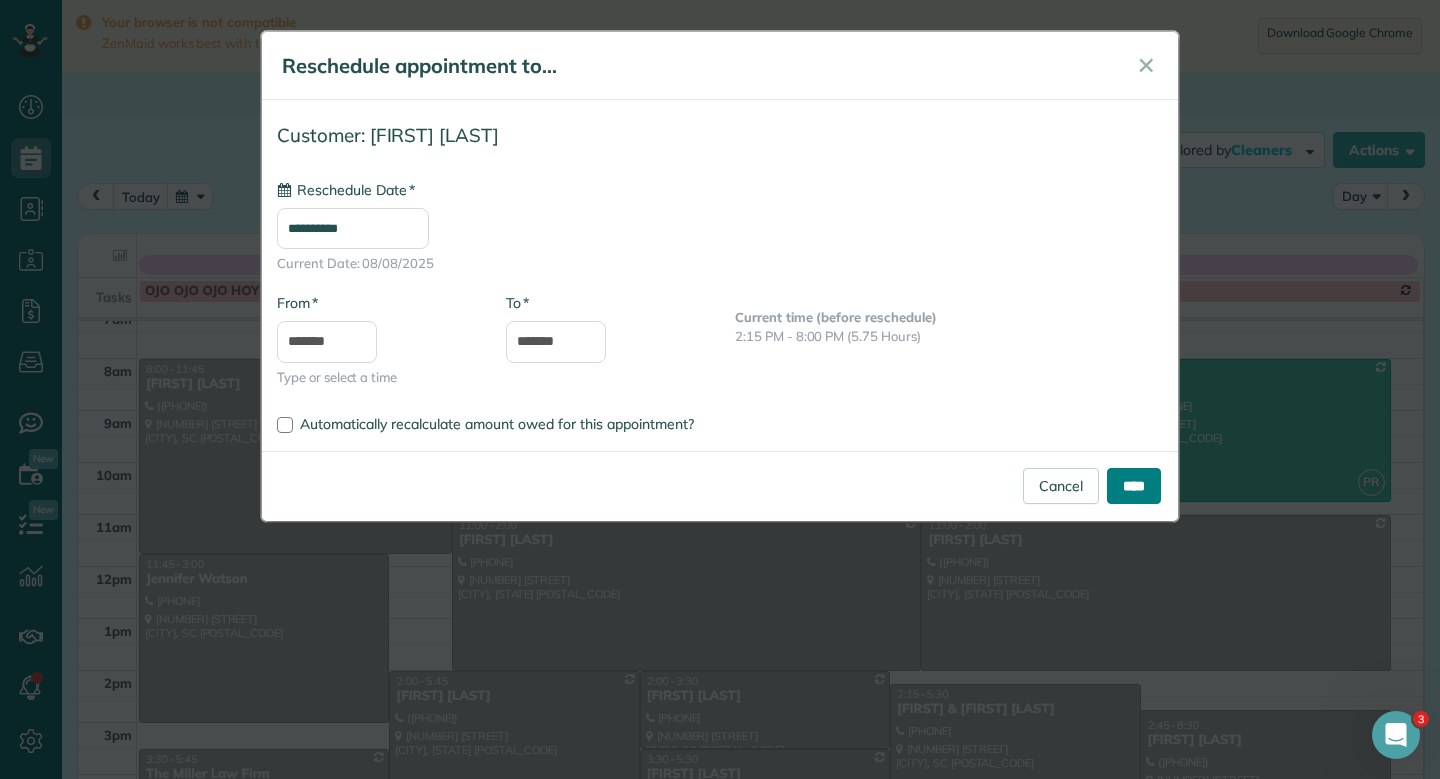 click on "****" at bounding box center (1134, 486) 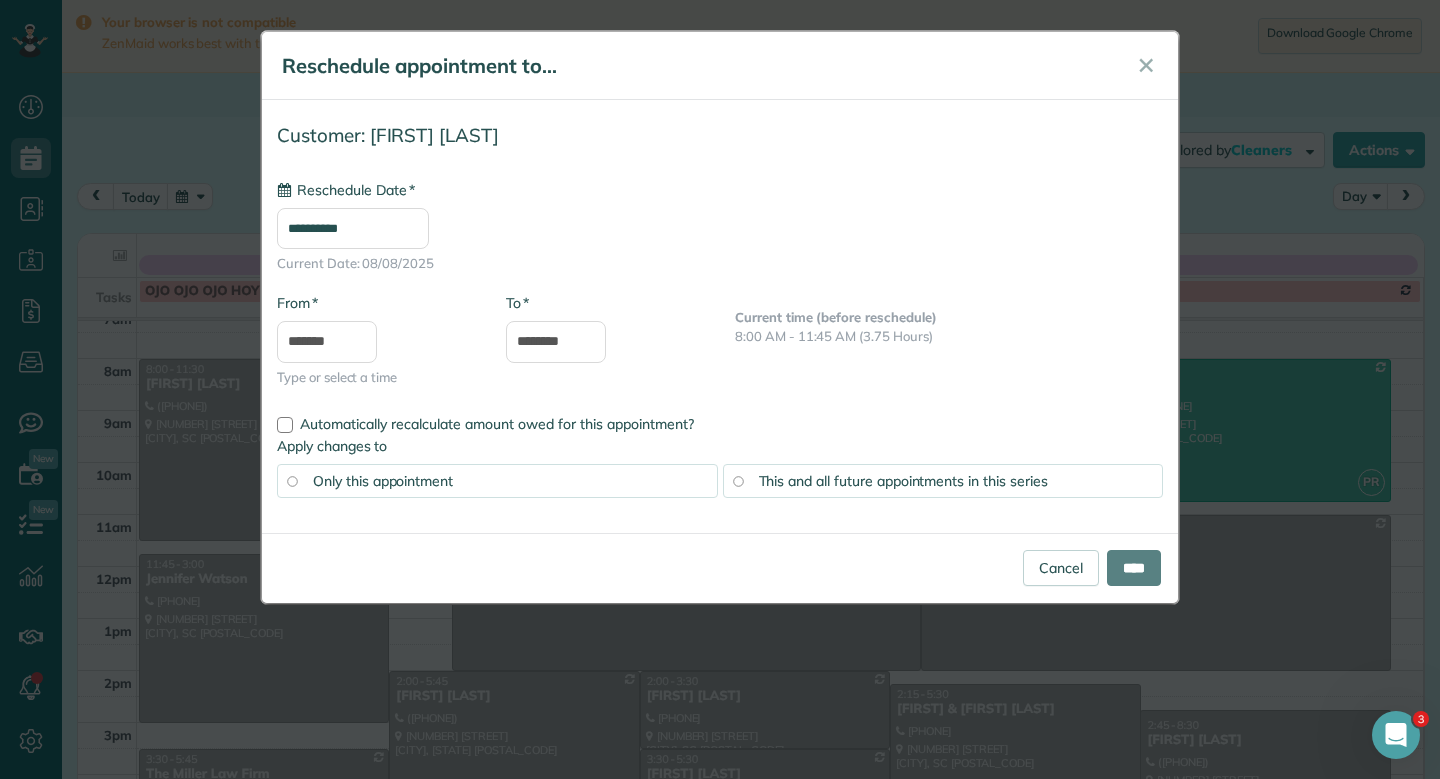 type on "**********" 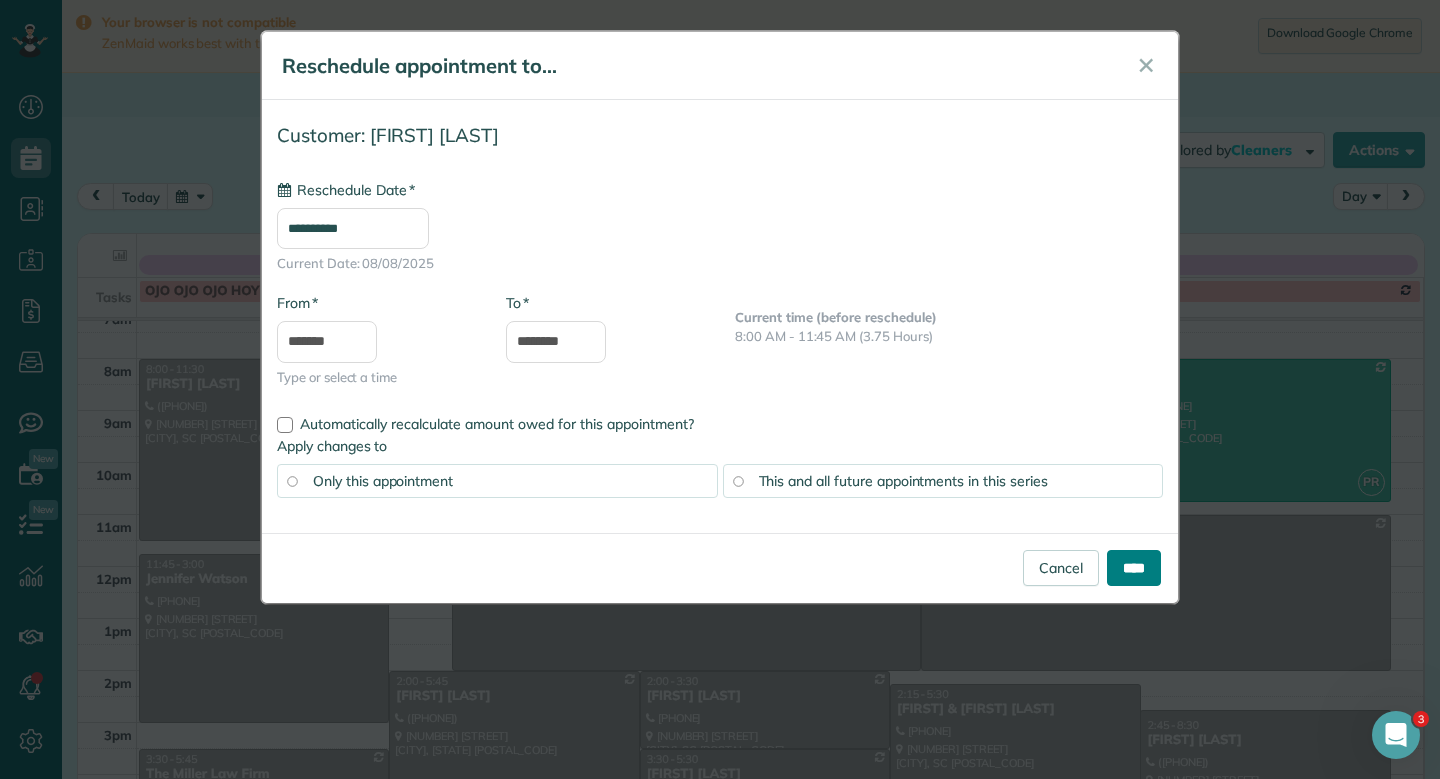 click on "****" at bounding box center [1134, 568] 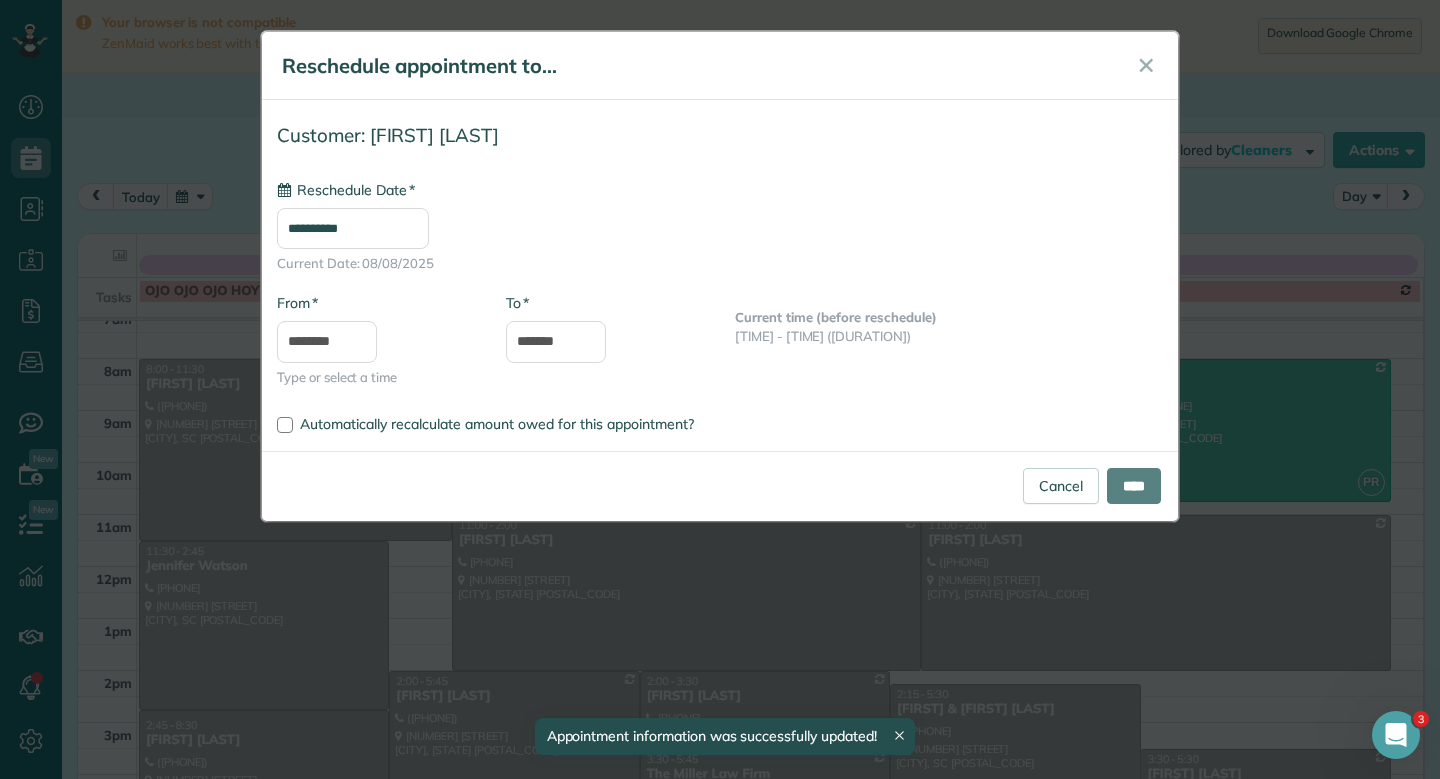 type on "**********" 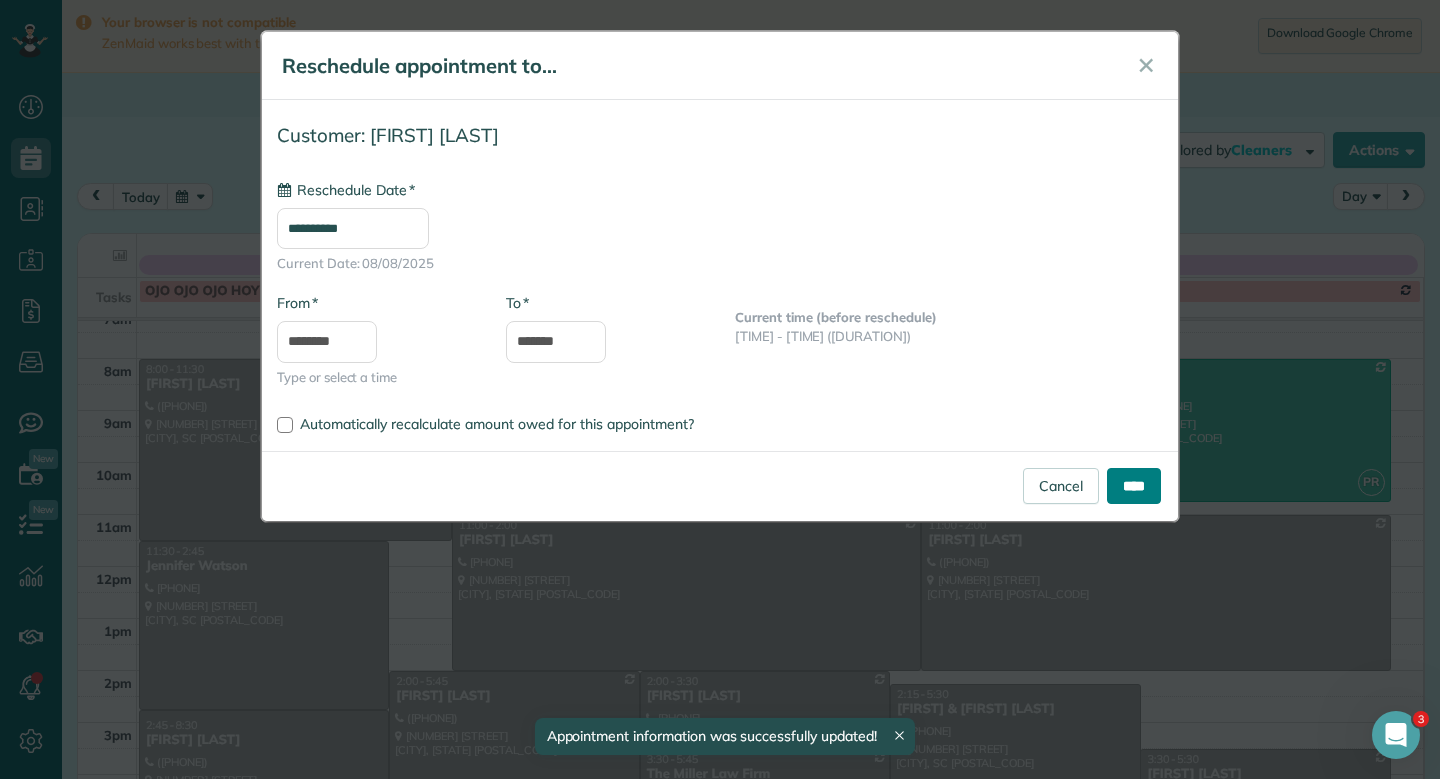 click on "****" at bounding box center (1134, 486) 